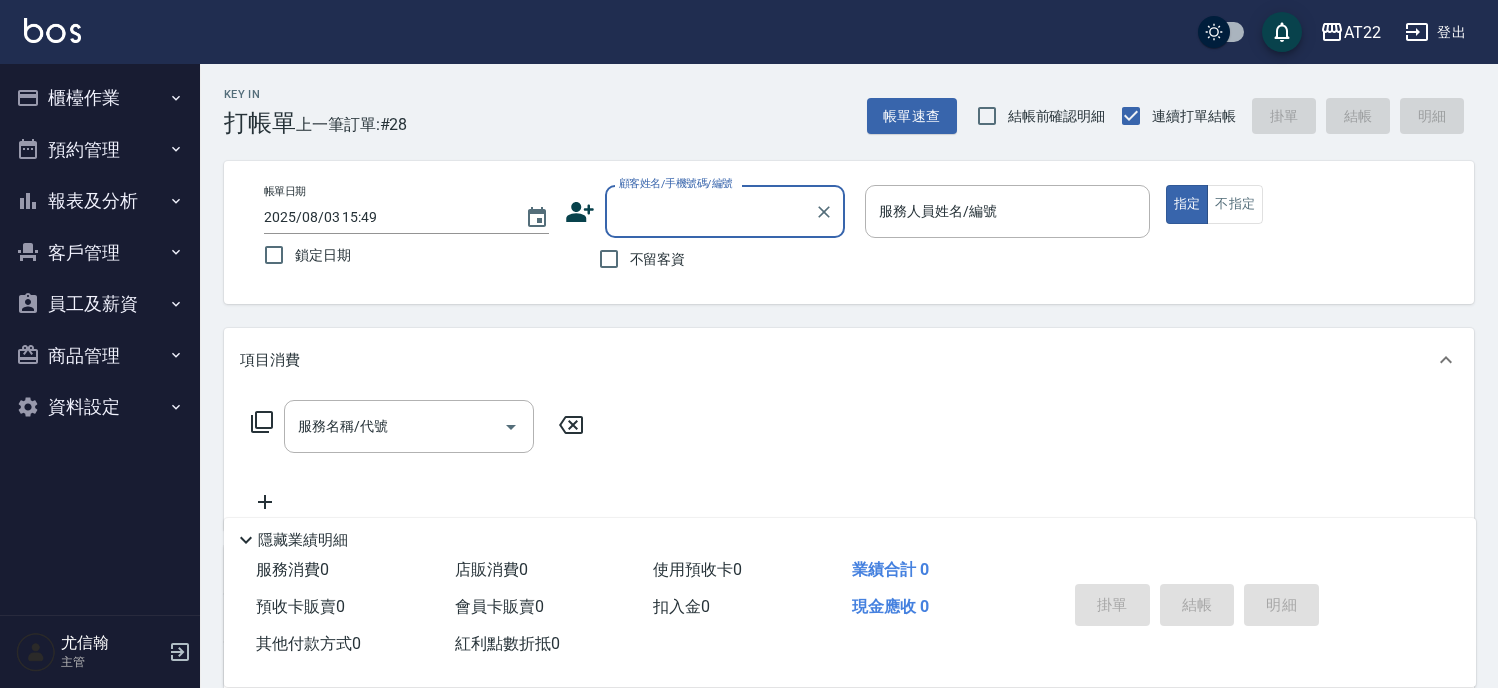 scroll, scrollTop: 0, scrollLeft: 0, axis: both 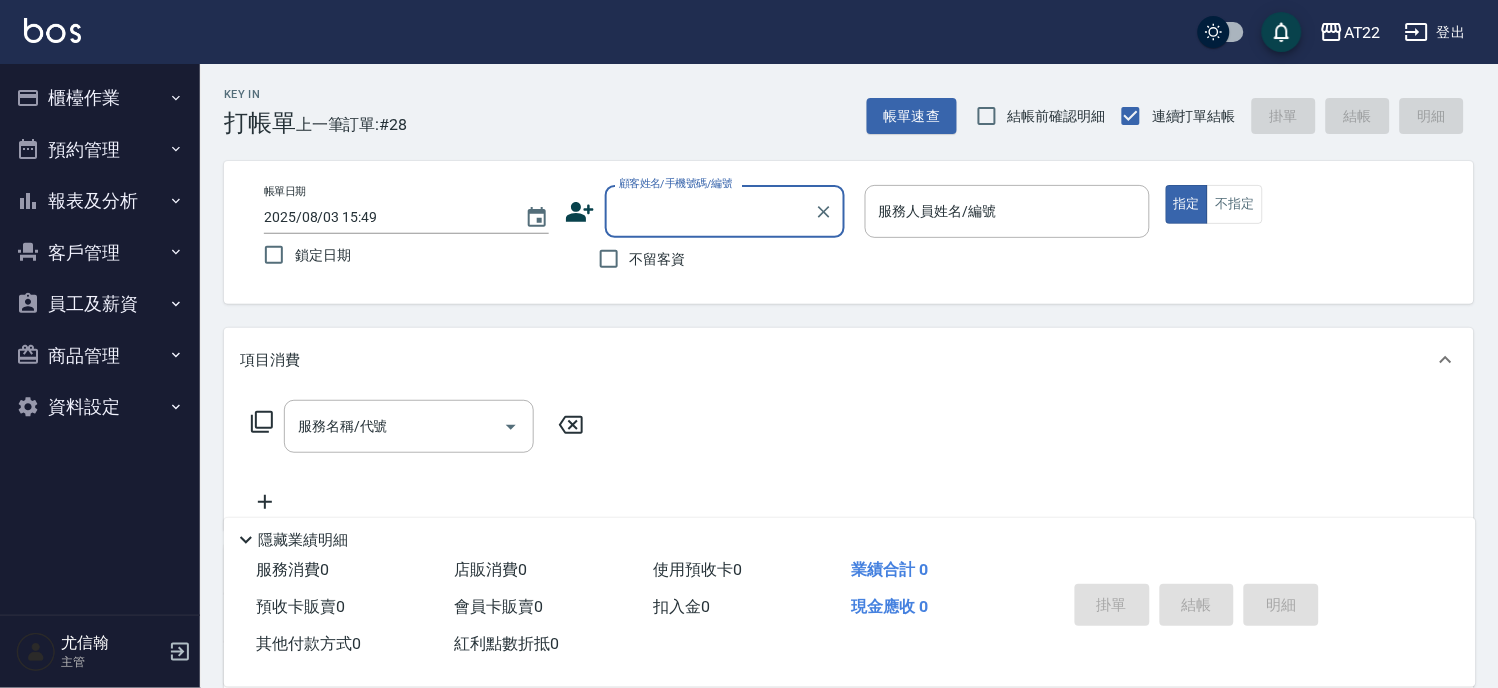 click on "報表及分析" at bounding box center [100, 201] 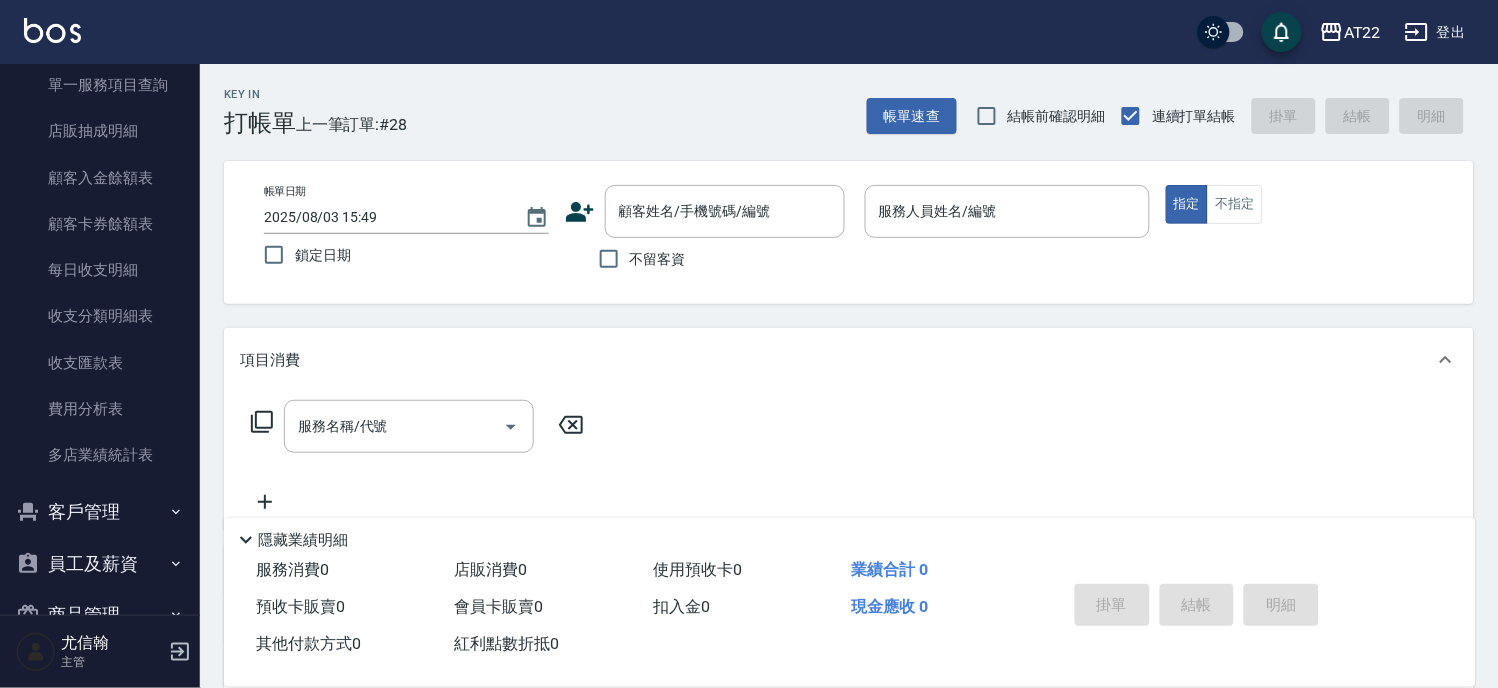 scroll, scrollTop: 920, scrollLeft: 0, axis: vertical 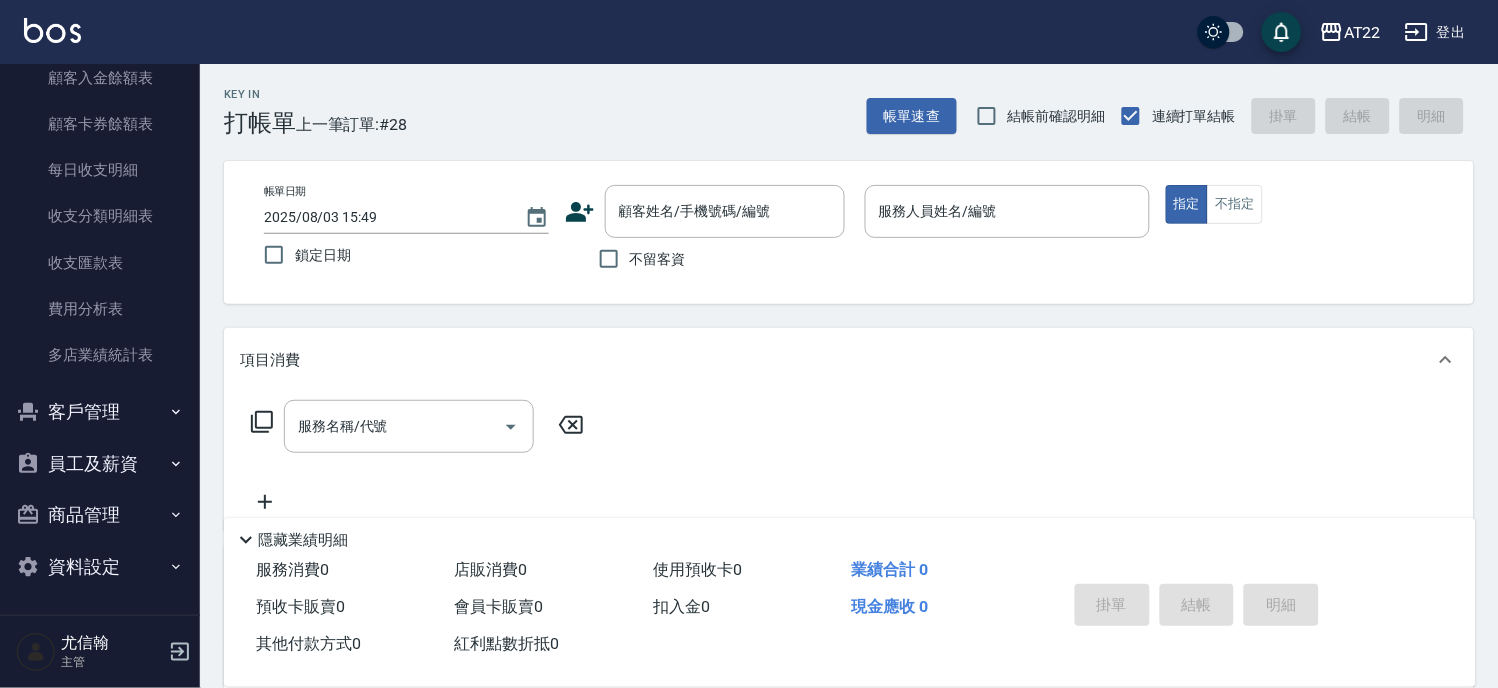 drag, startPoint x: 125, startPoint y: 410, endPoint x: 117, endPoint y: 421, distance: 13.601471 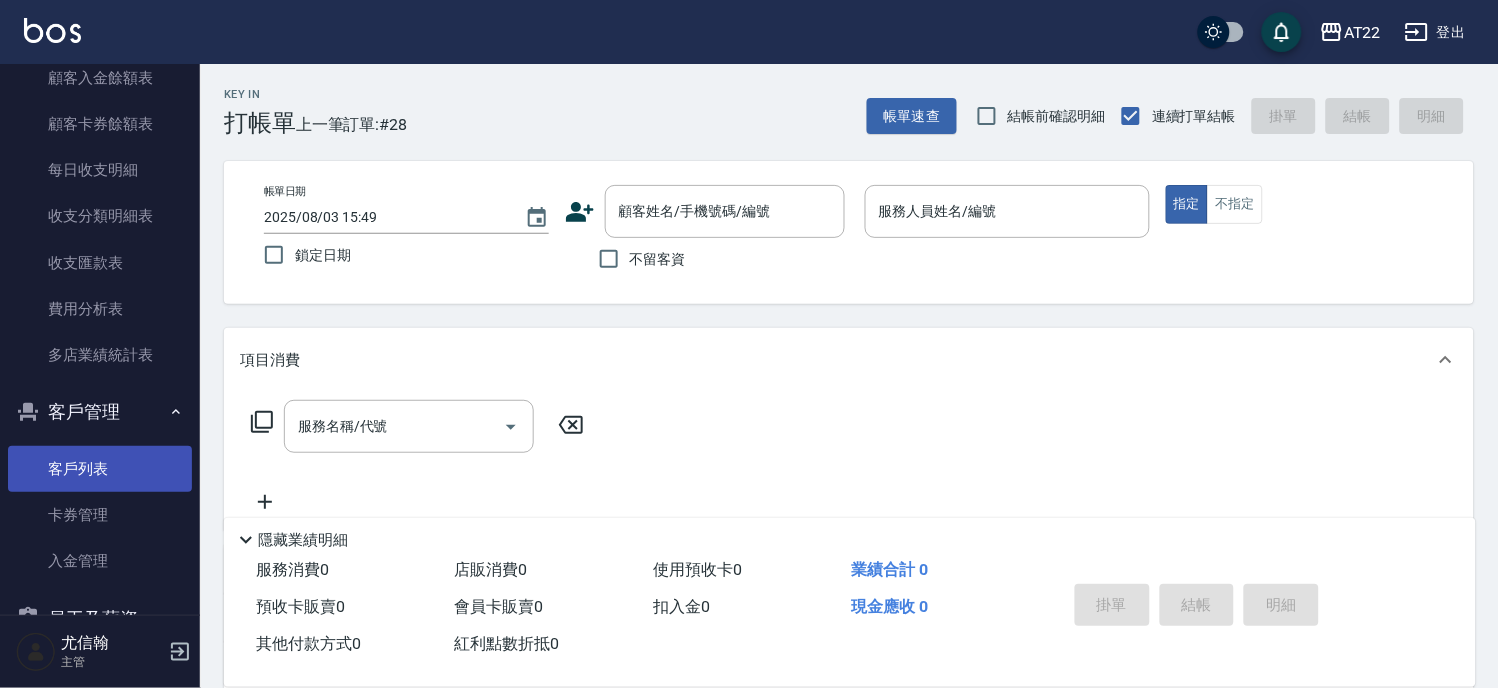 click on "客戶列表" at bounding box center [100, 469] 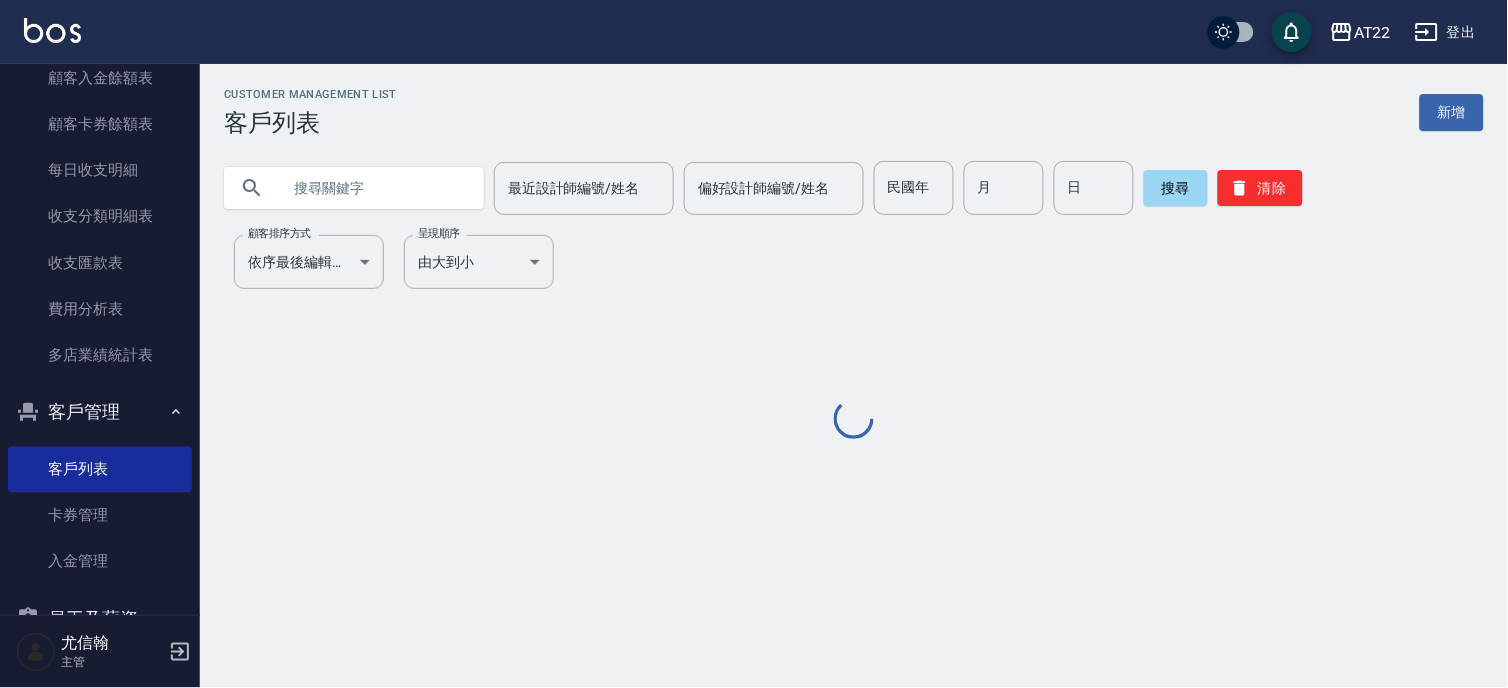 click at bounding box center (374, 188) 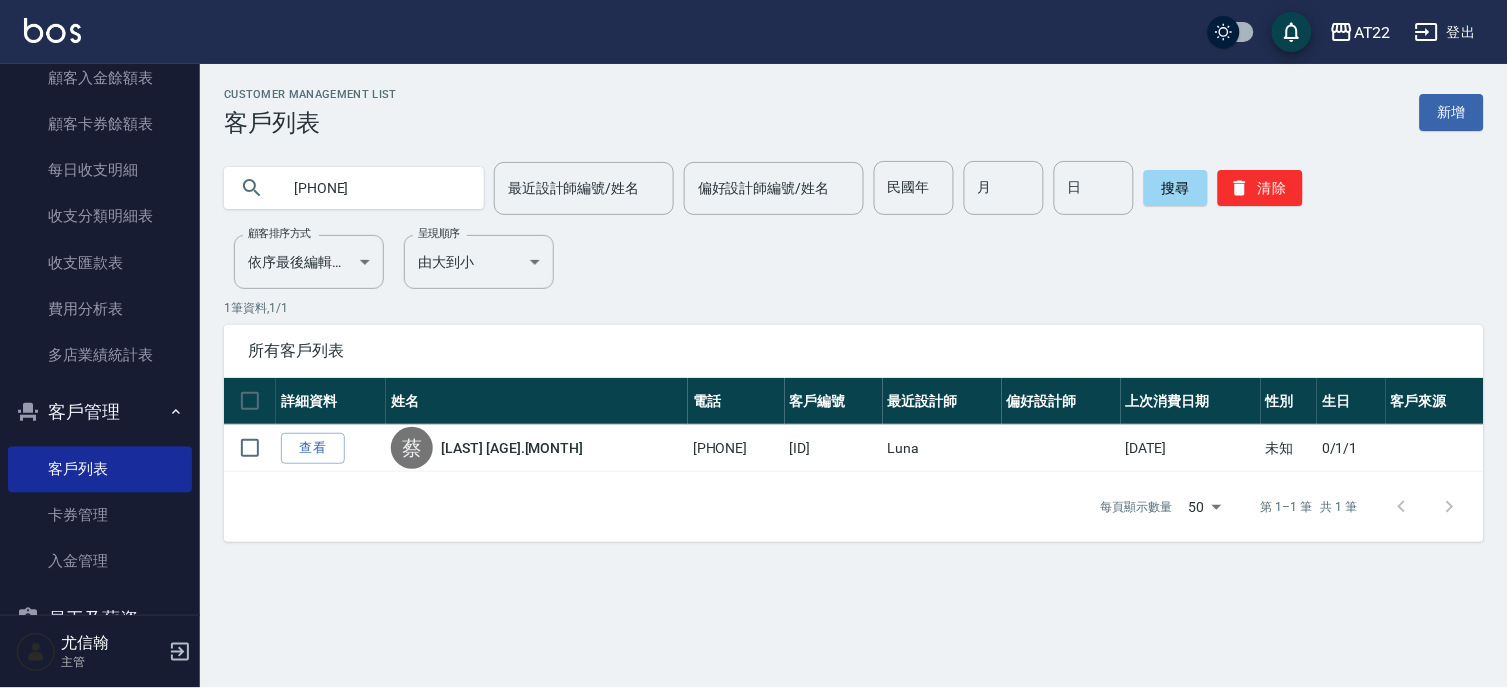 click on "[PHONE]" at bounding box center (374, 188) 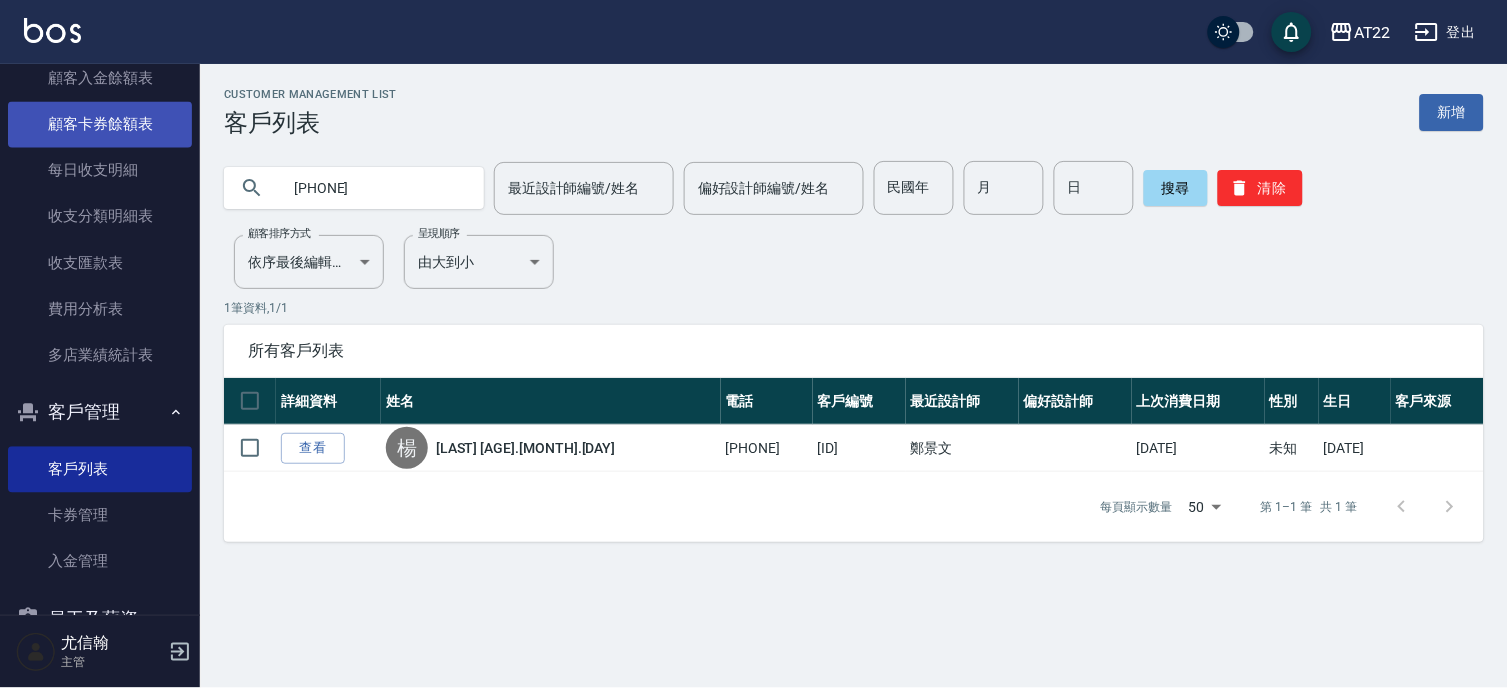 drag, startPoint x: 417, startPoint y: 181, endPoint x: 127, endPoint y: 125, distance: 295.35742 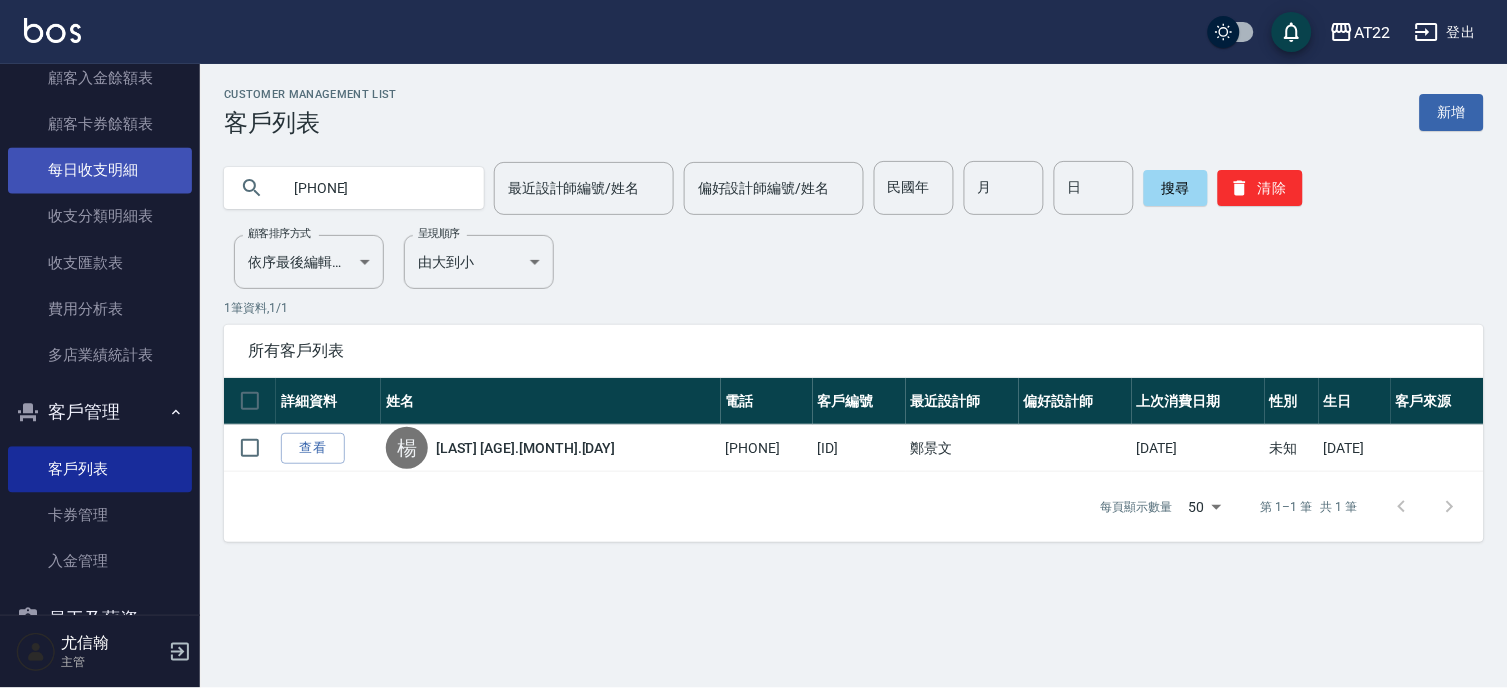 type on "[PHONE]" 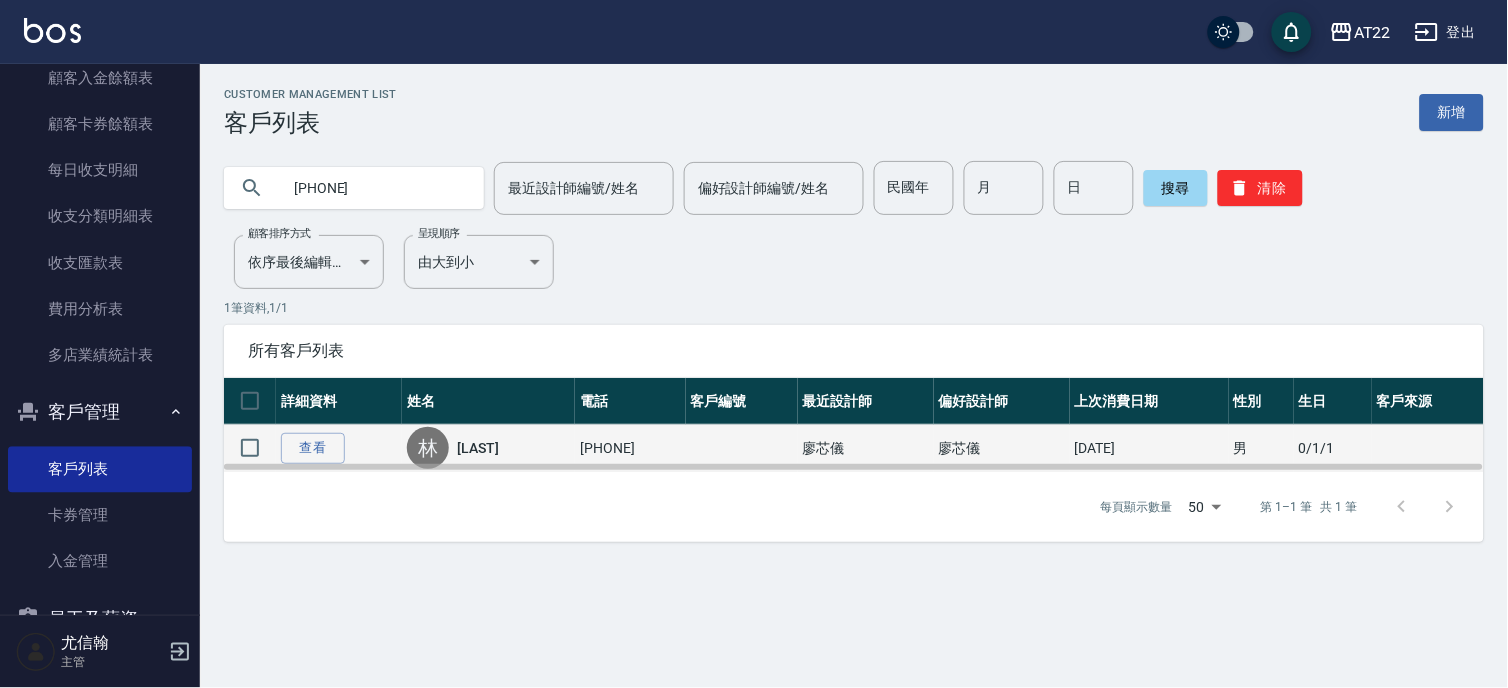 click on "[LAST]" at bounding box center (478, 448) 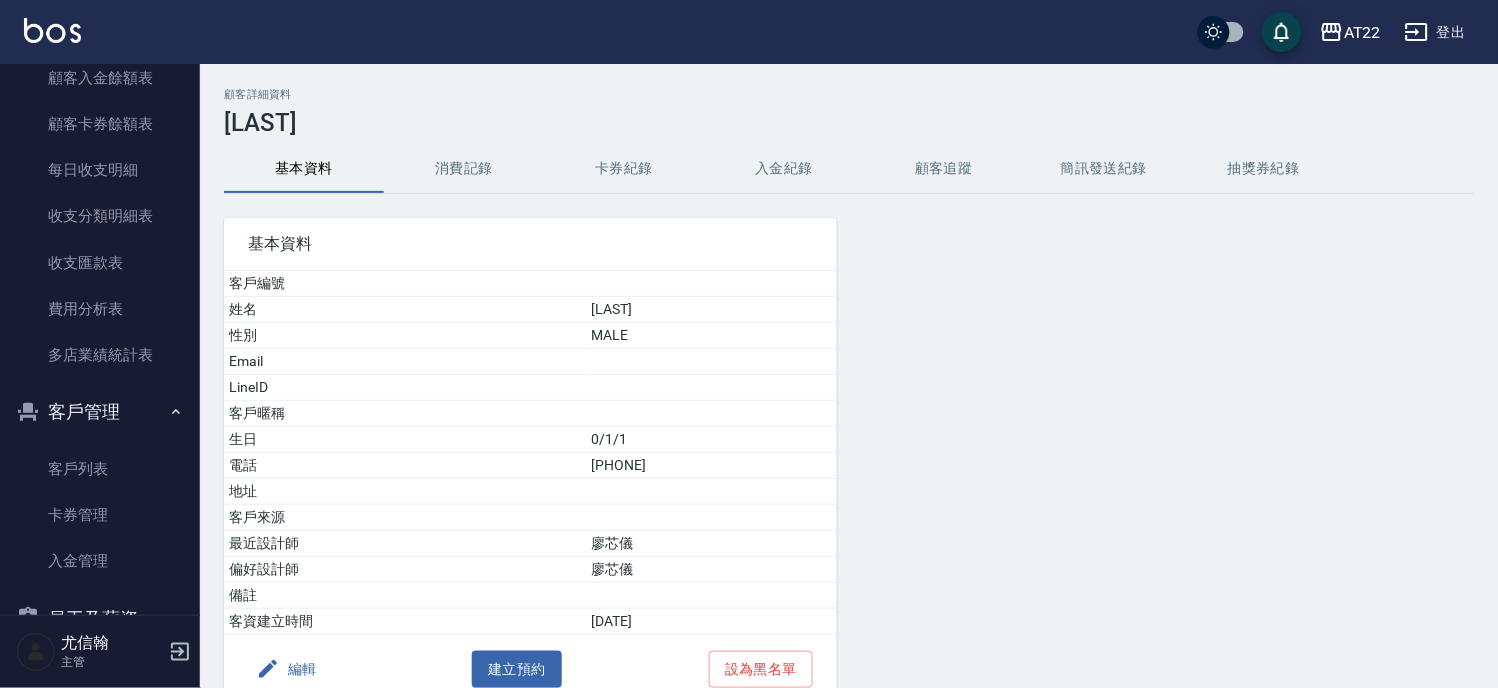click on "消費記錄" at bounding box center [464, 169] 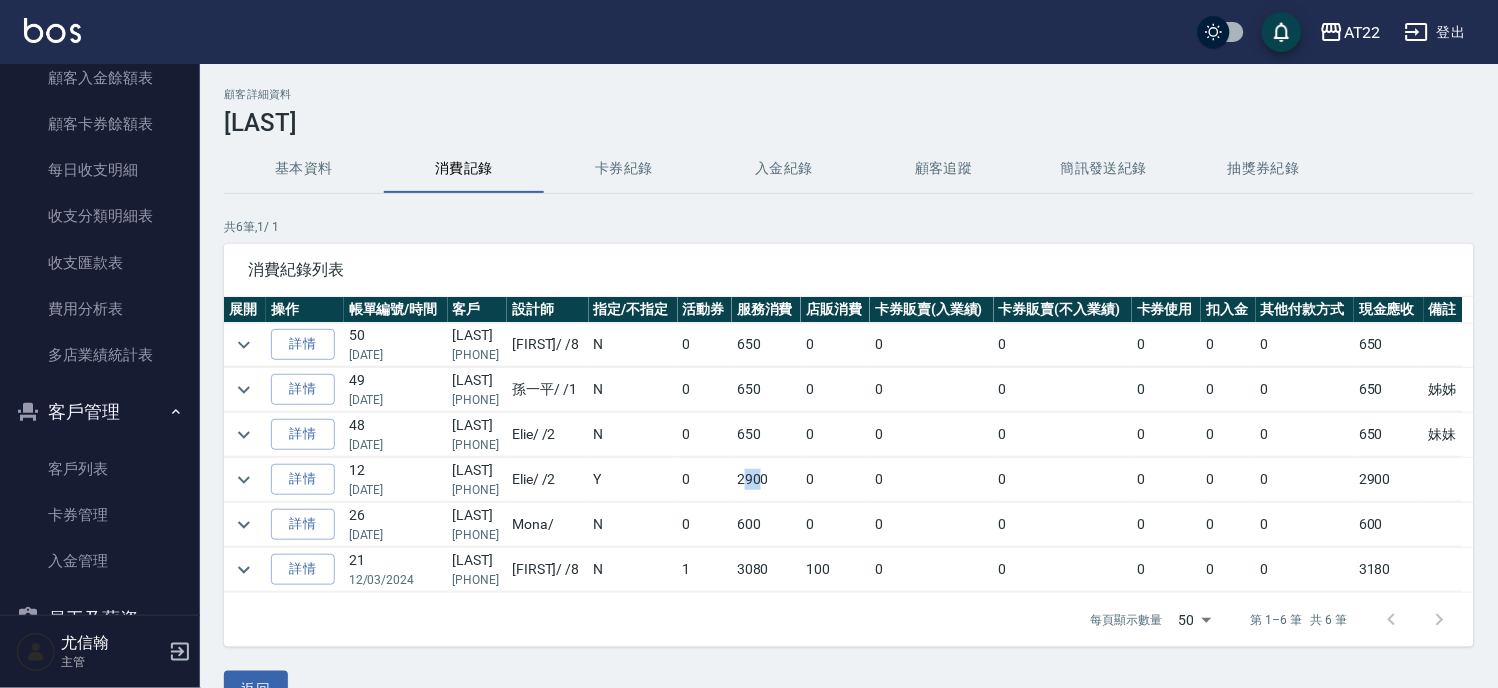 drag, startPoint x: 773, startPoint y: 478, endPoint x: 758, endPoint y: 480, distance: 15.132746 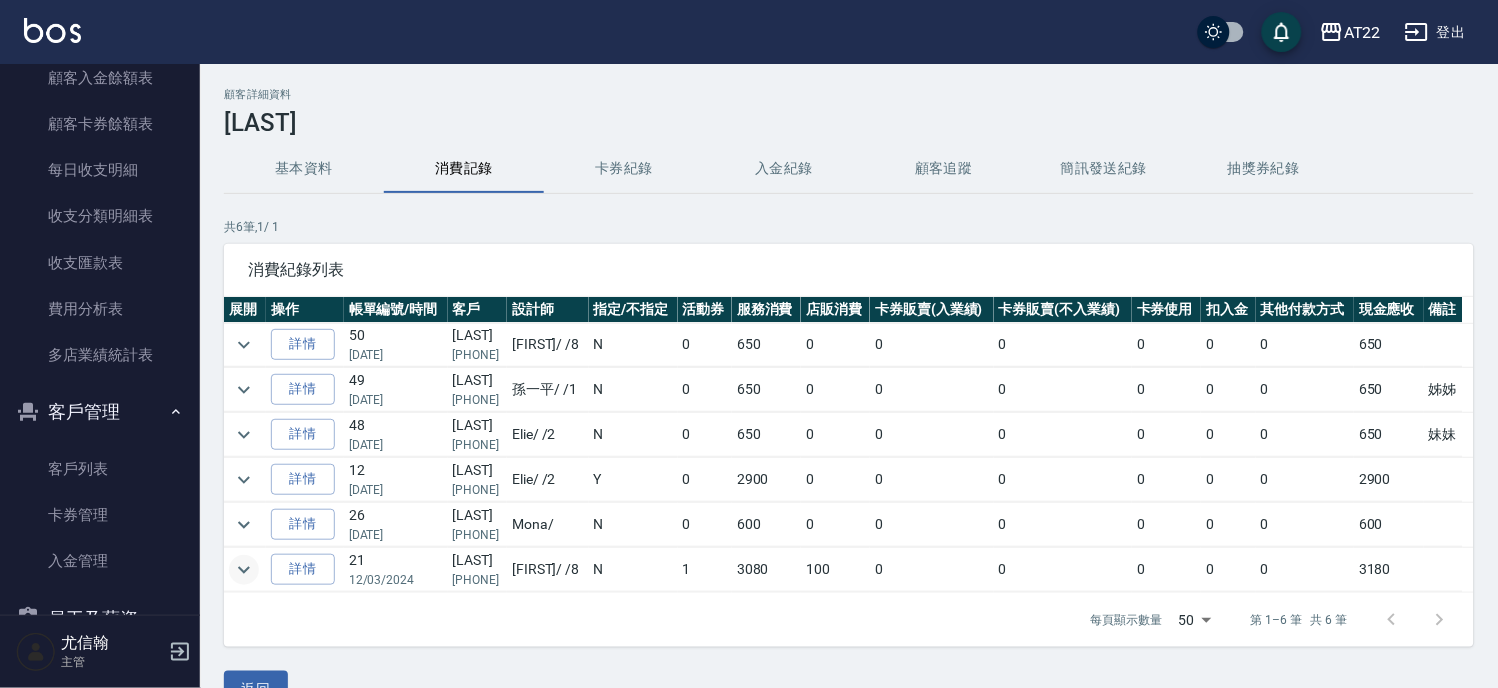 click 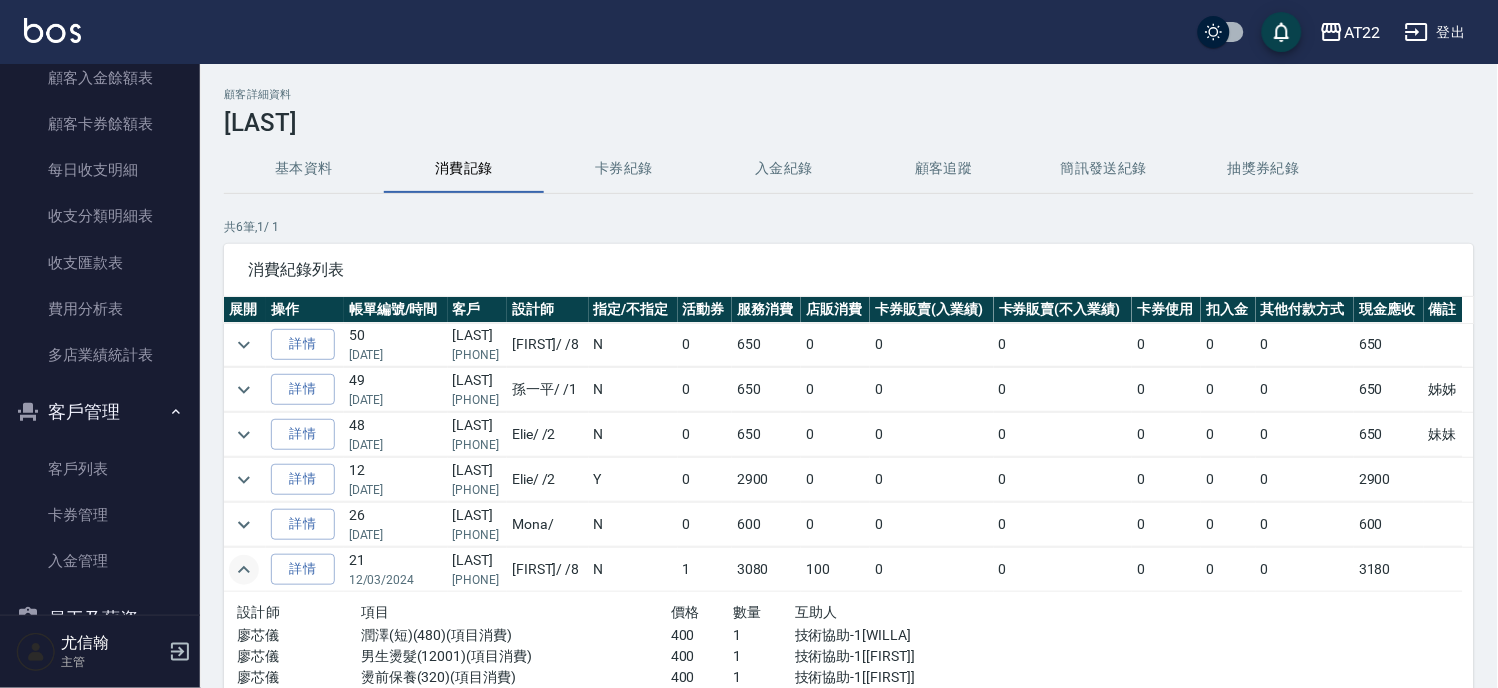 scroll, scrollTop: 75, scrollLeft: 0, axis: vertical 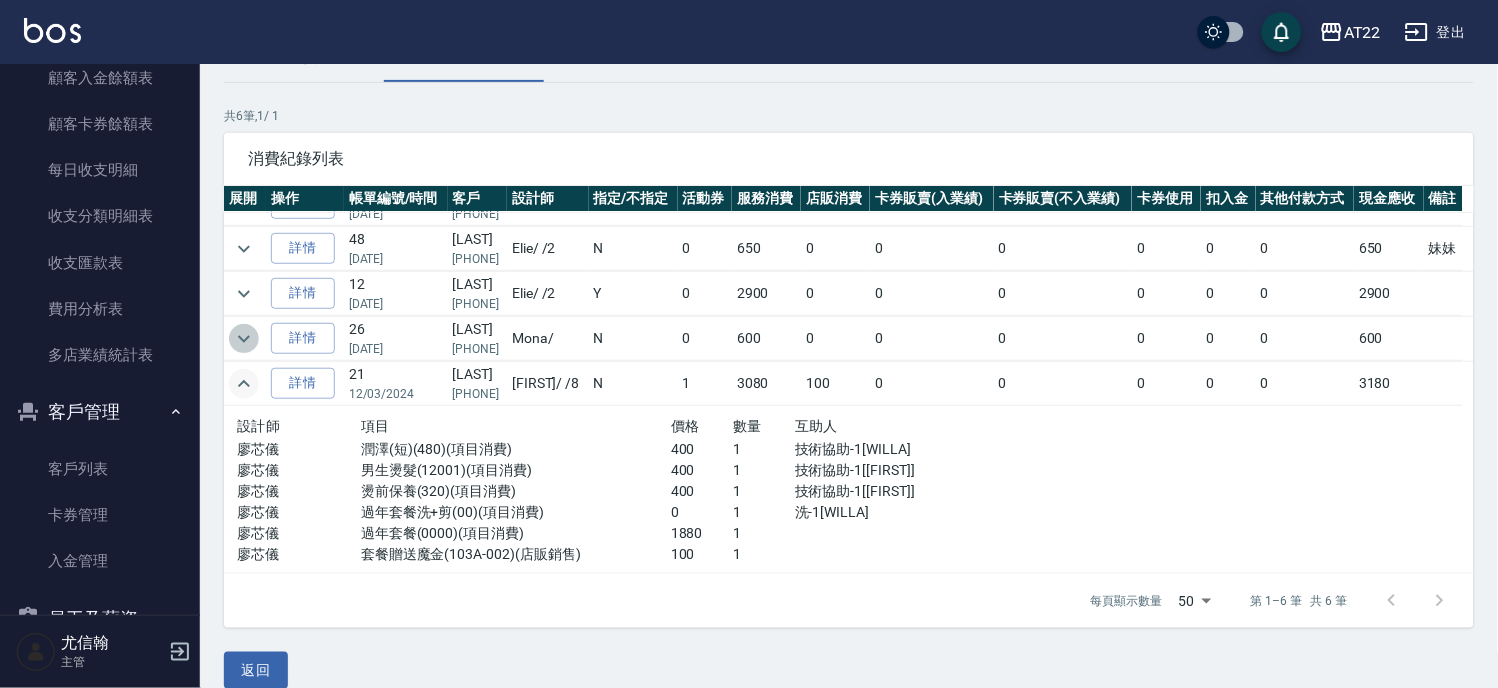 click 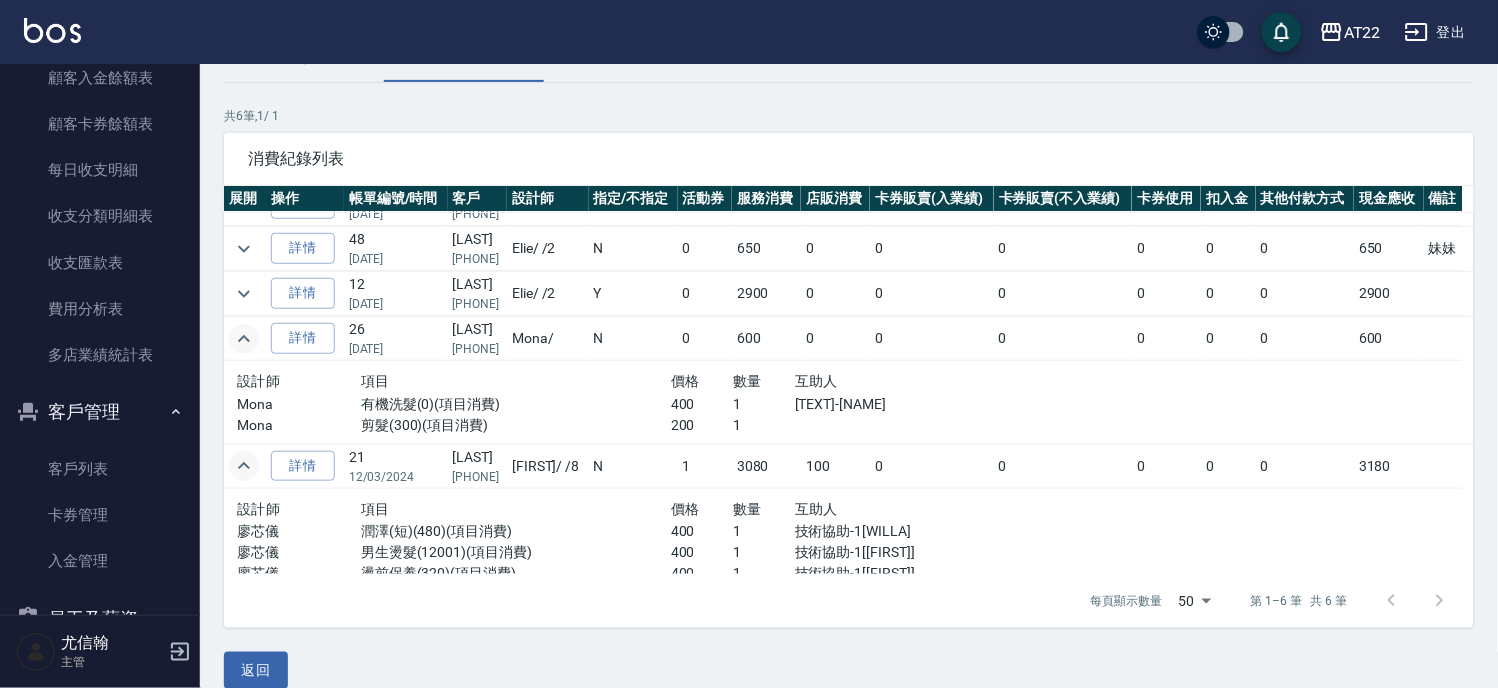 click at bounding box center [245, 294] 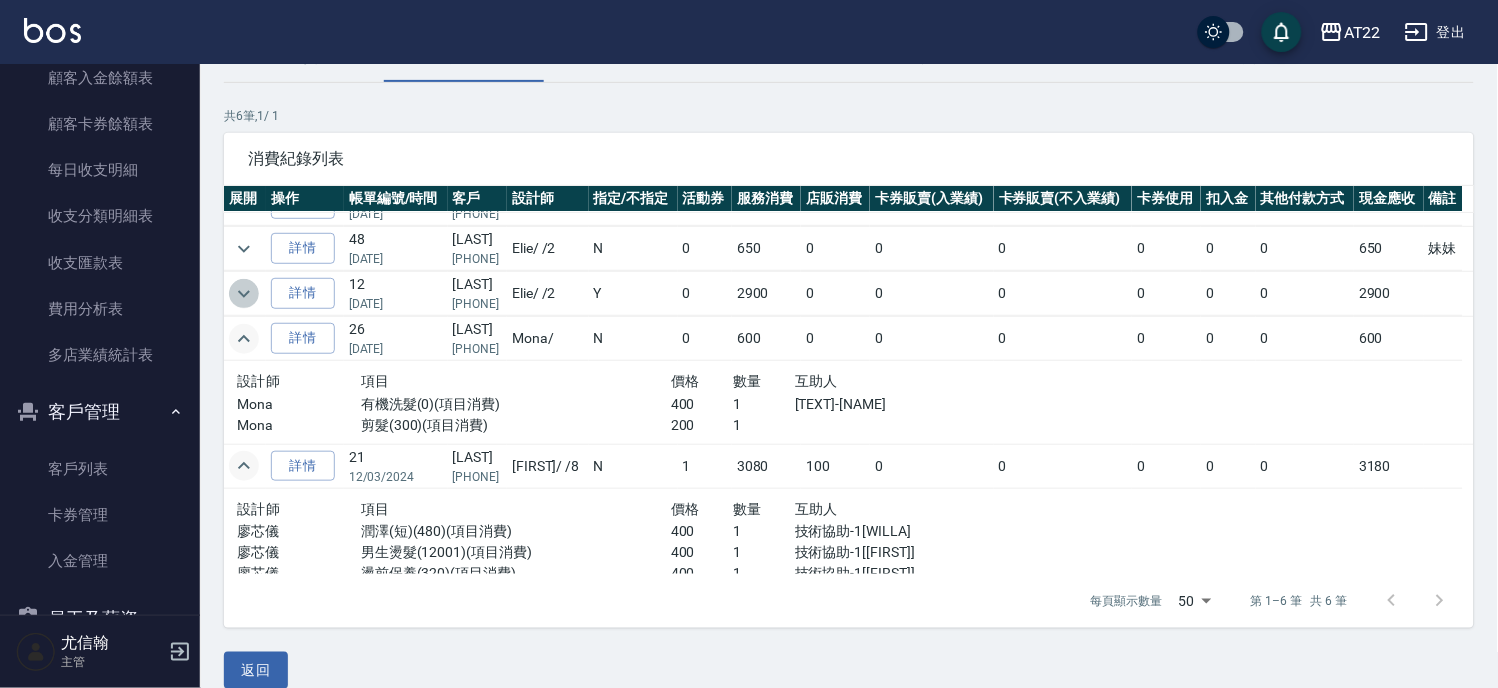 click 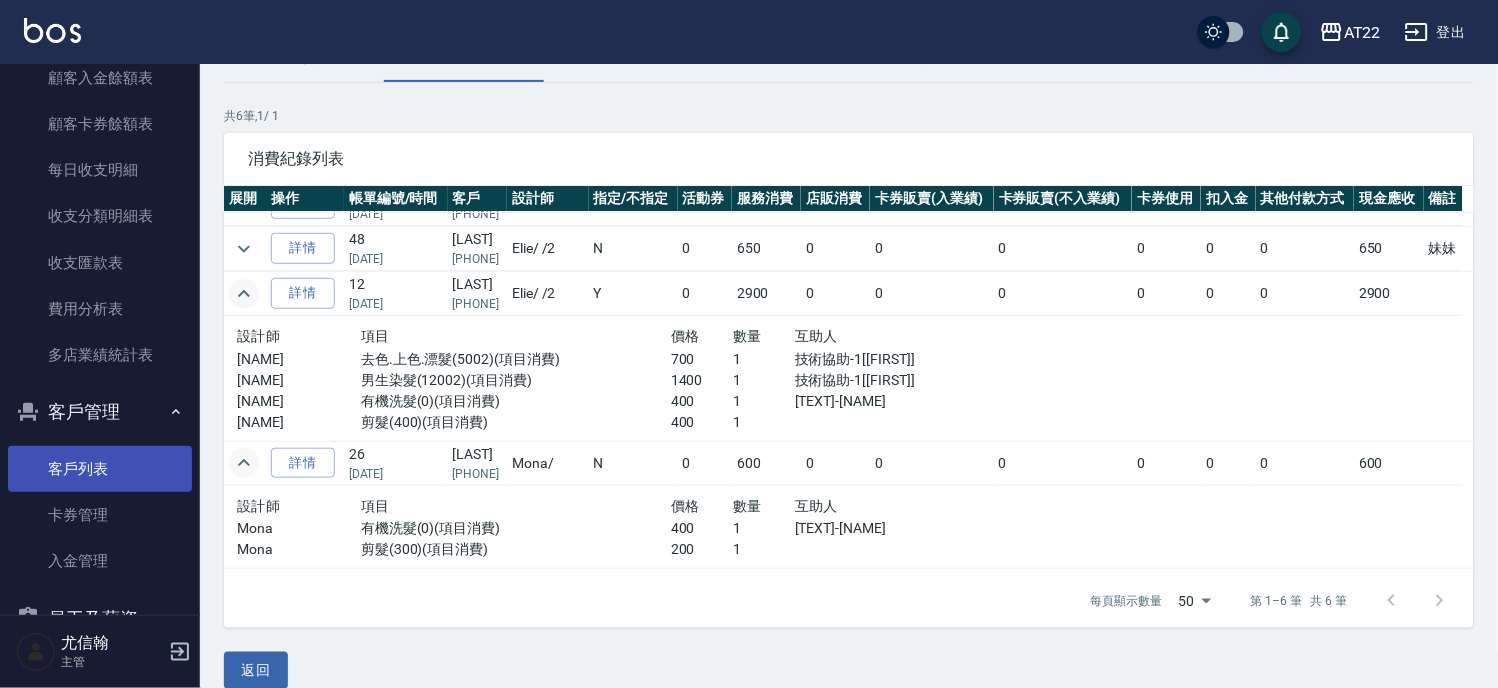 click on "客戶列表" at bounding box center [100, 469] 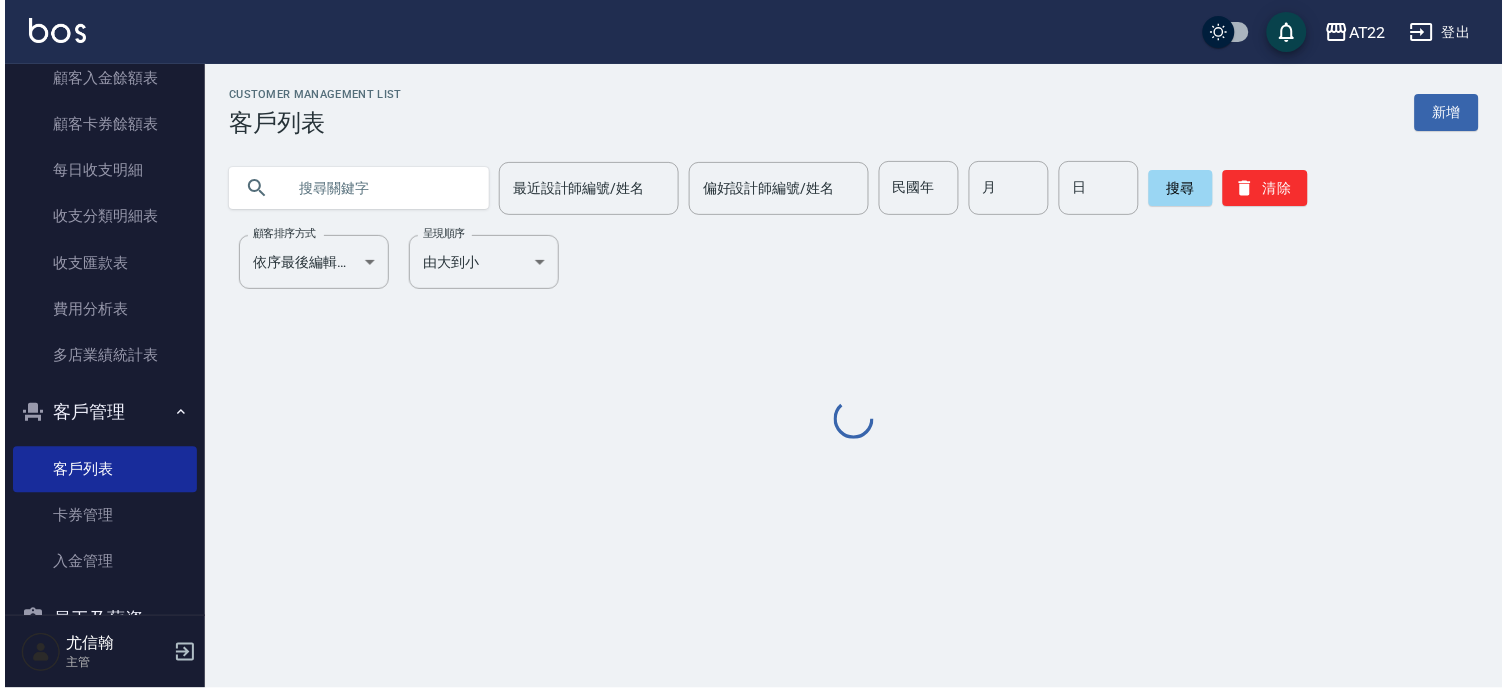 scroll, scrollTop: 0, scrollLeft: 0, axis: both 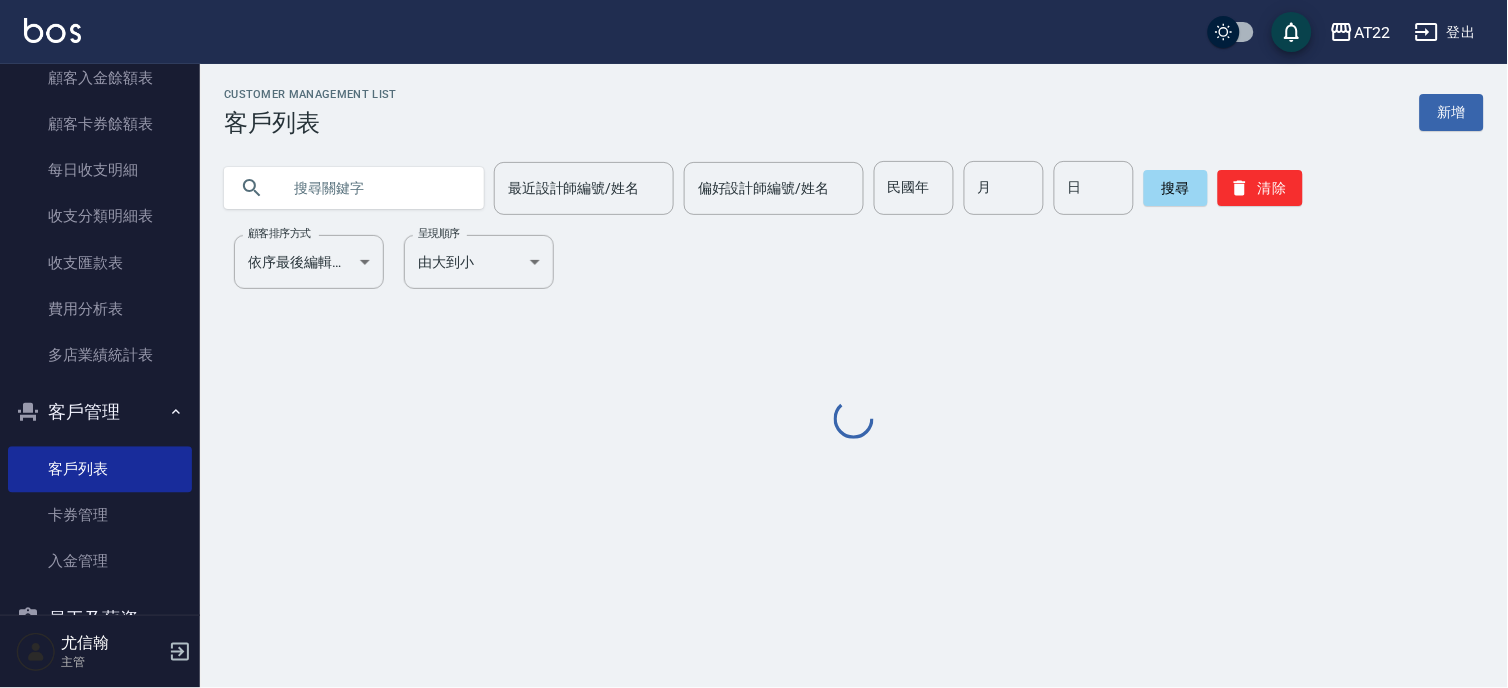 click at bounding box center [374, 188] 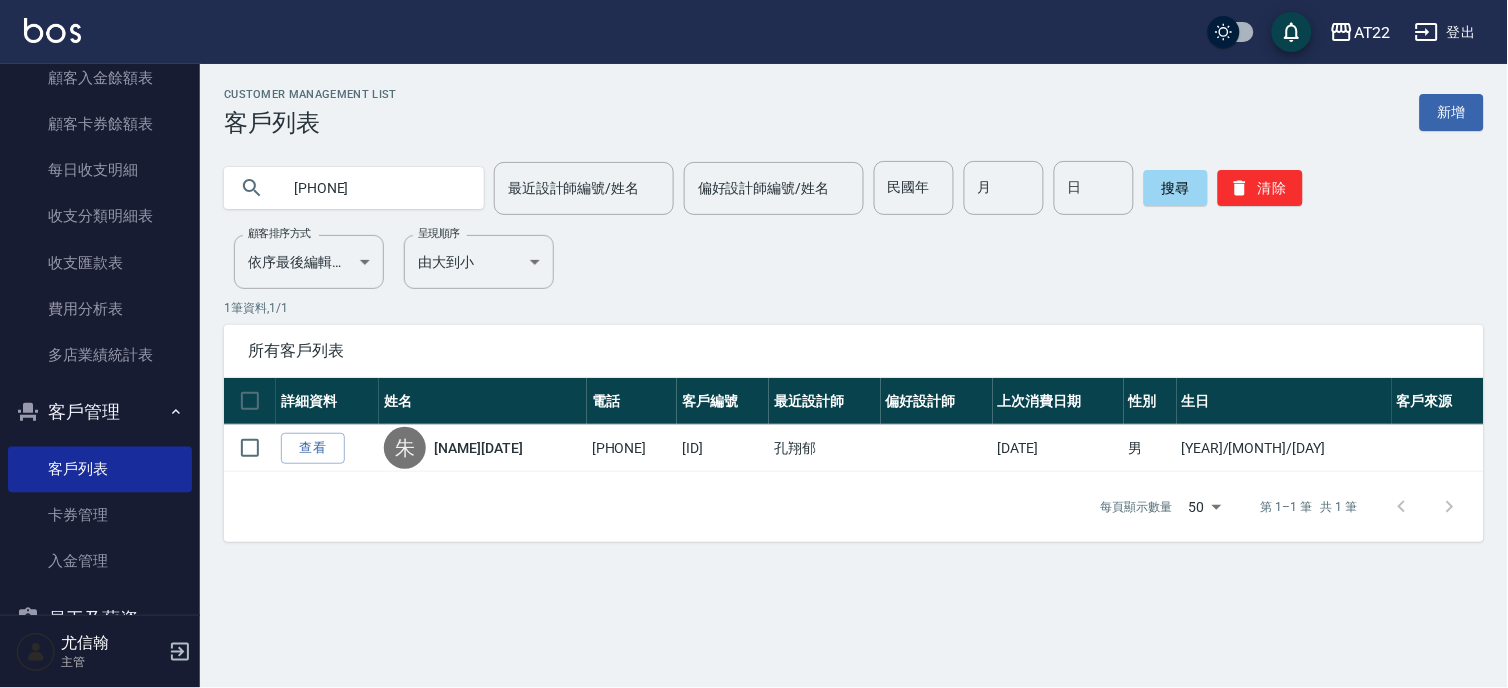 click on "[PHONE]" at bounding box center [374, 188] 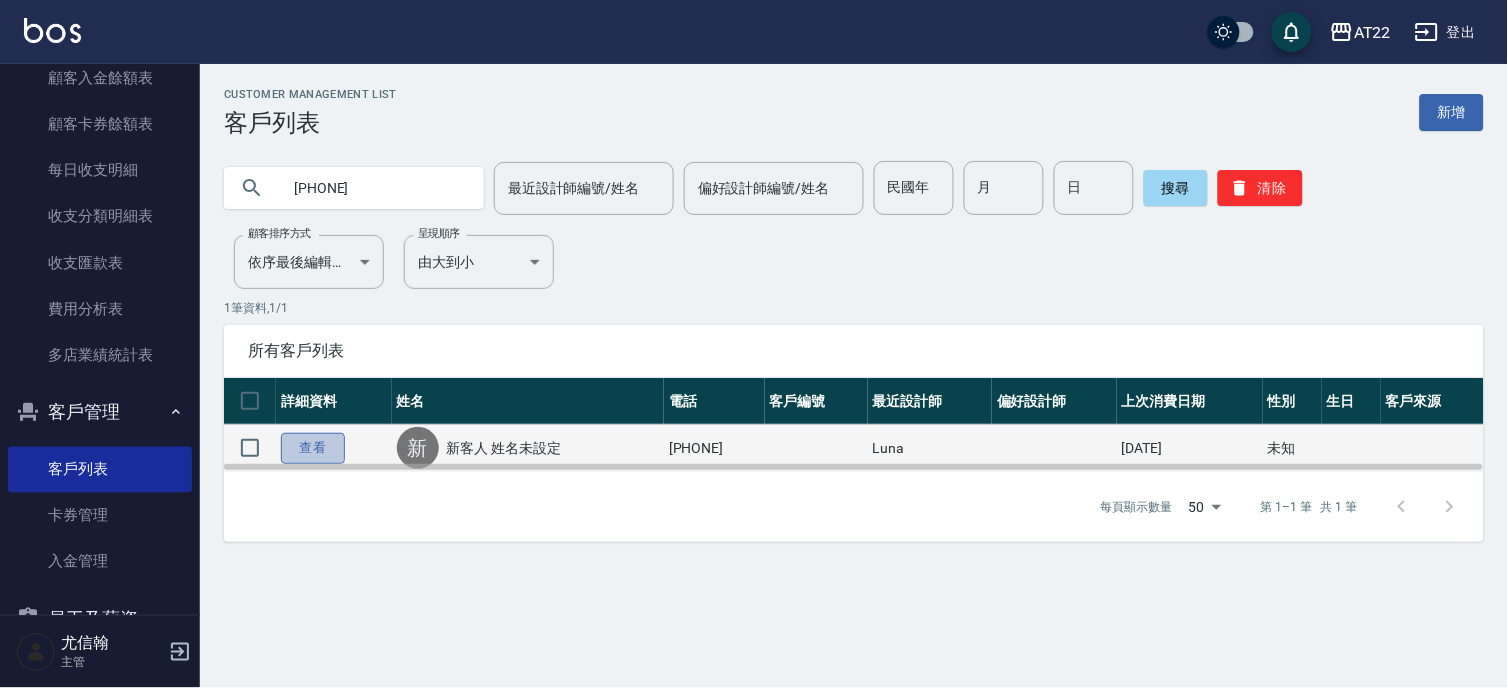 click on "查看" at bounding box center [313, 448] 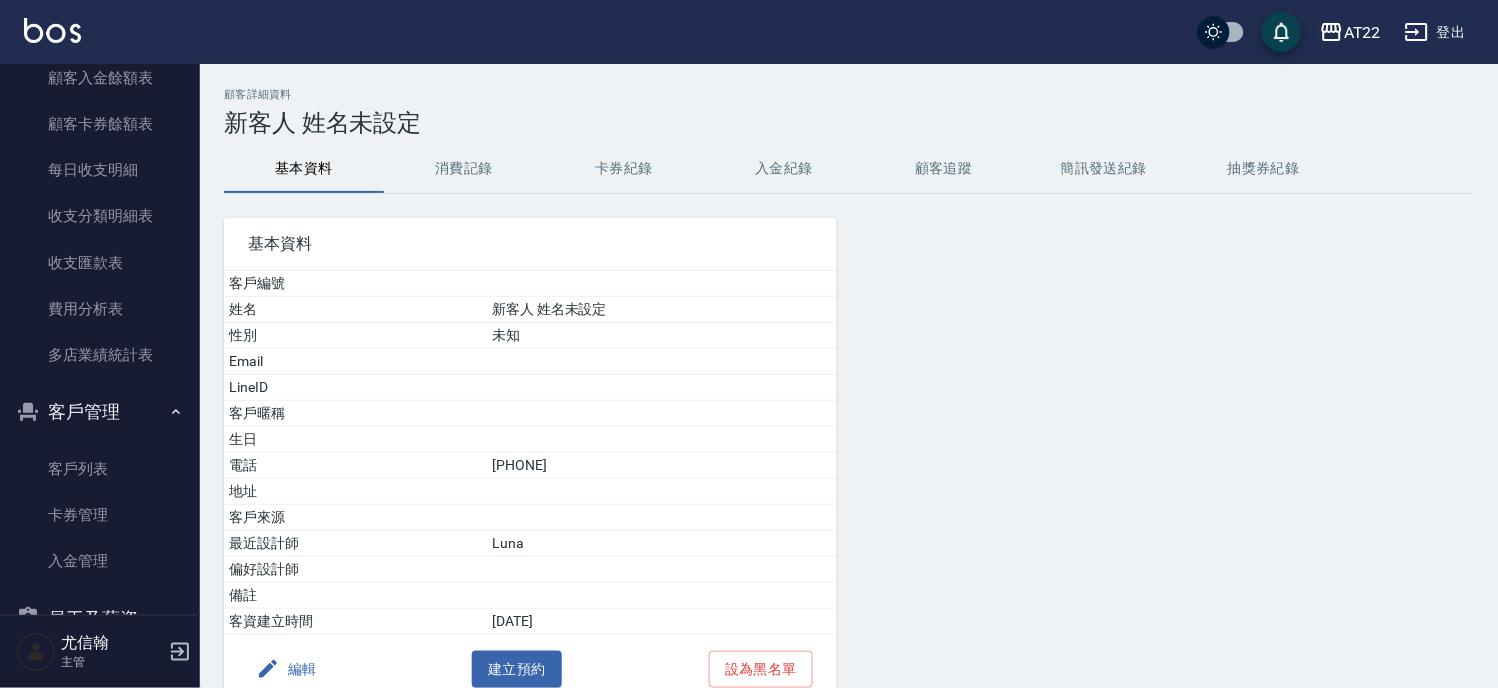 click on "消費記錄" at bounding box center (464, 169) 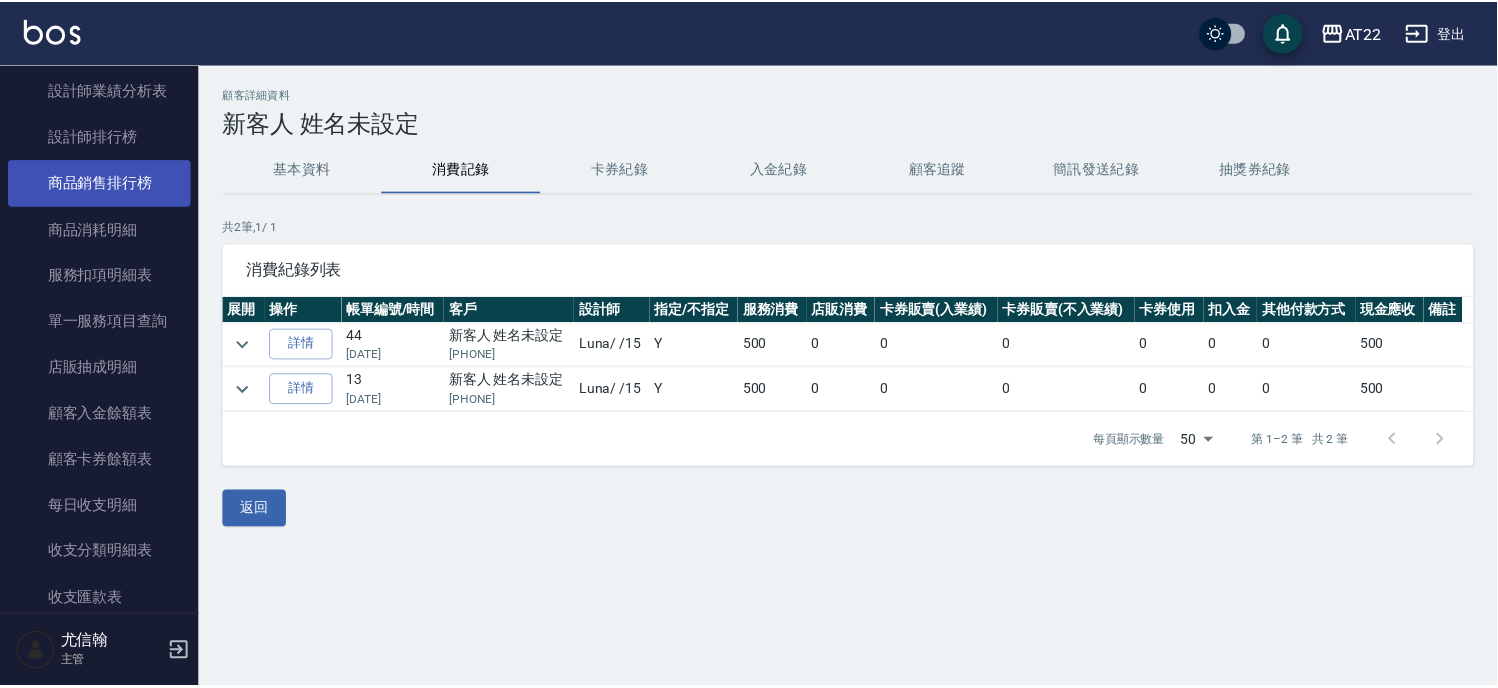 scroll, scrollTop: 475, scrollLeft: 0, axis: vertical 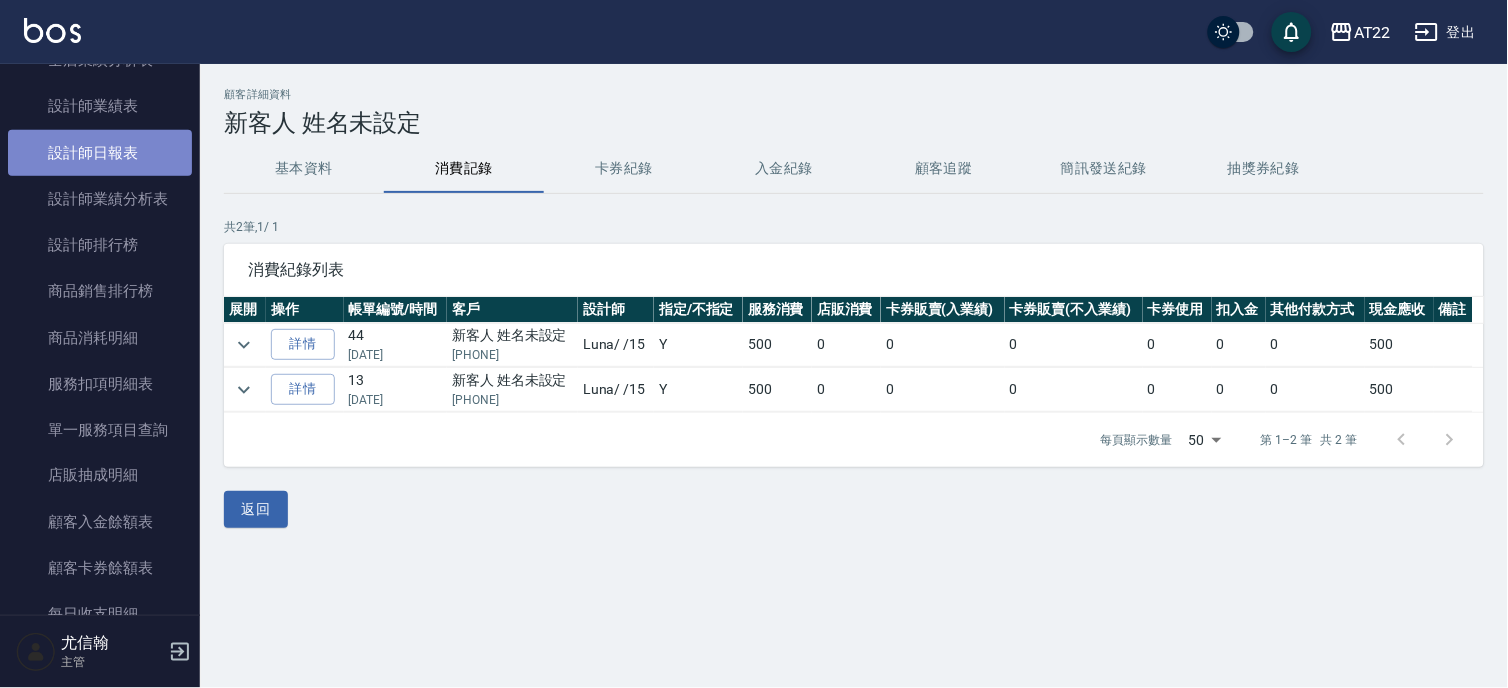 click on "設計師日報表" at bounding box center (100, 153) 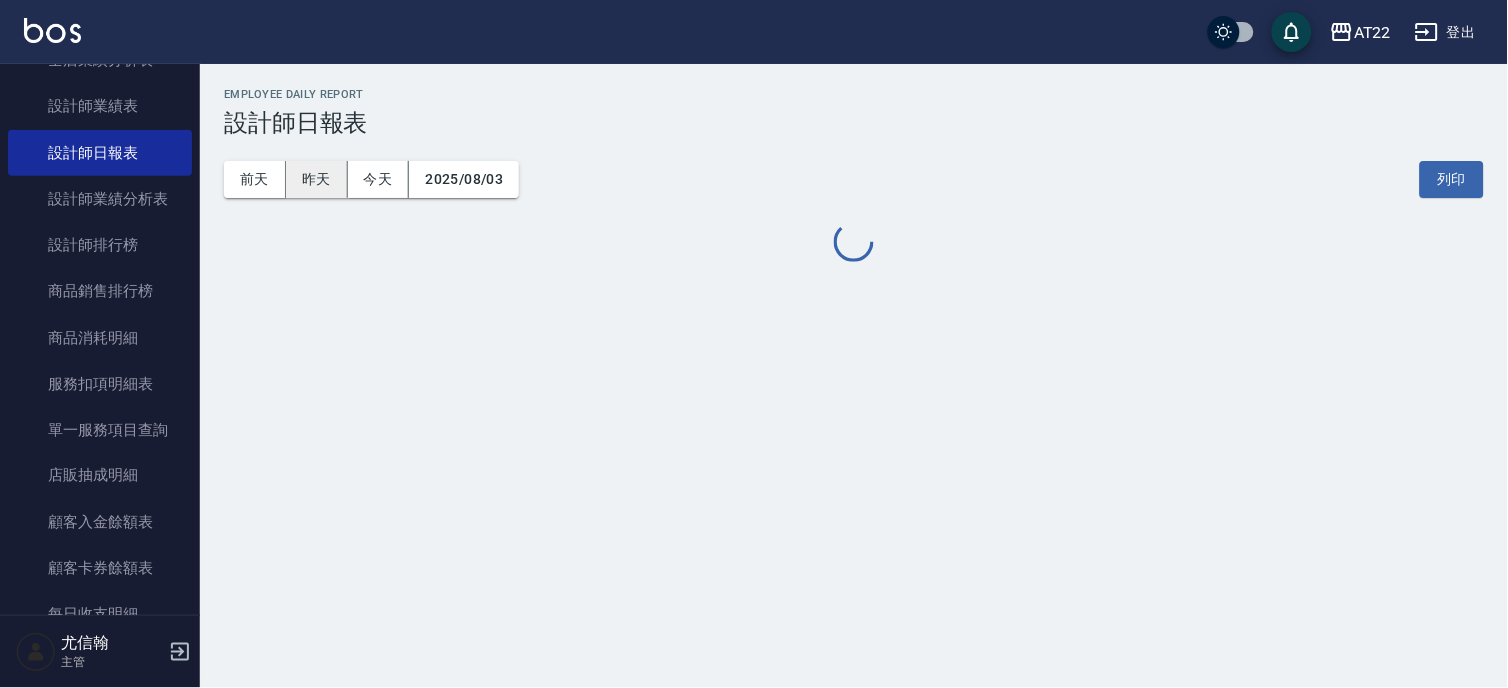 click on "昨天" at bounding box center (317, 179) 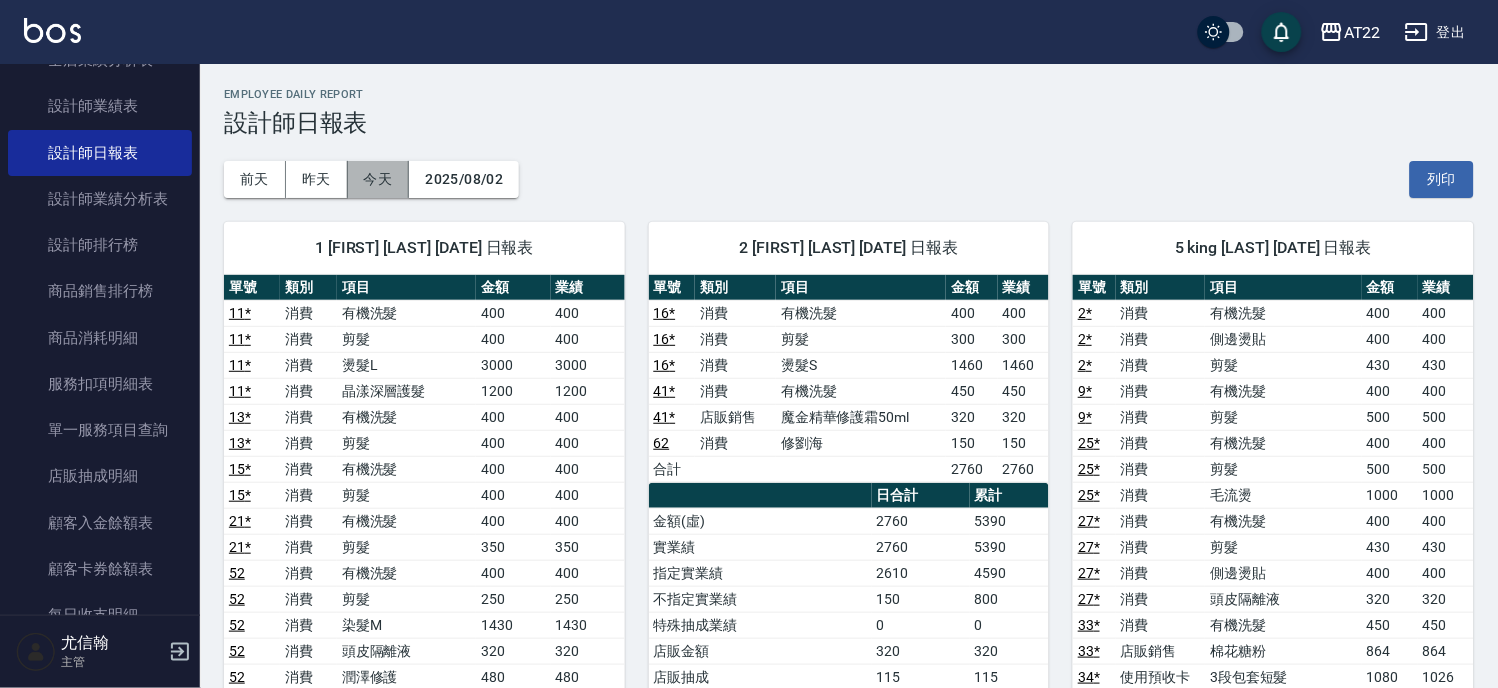 click on "今天" at bounding box center [379, 179] 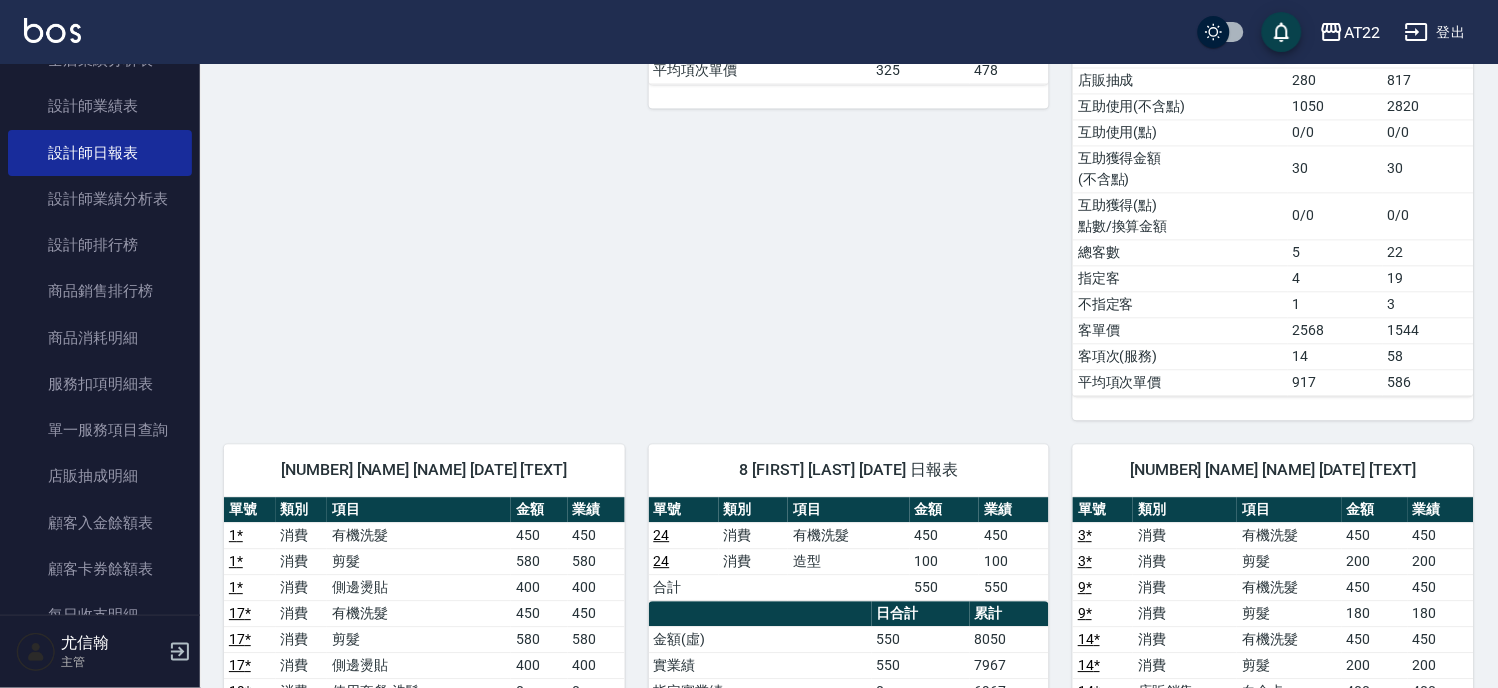 scroll, scrollTop: 1000, scrollLeft: 0, axis: vertical 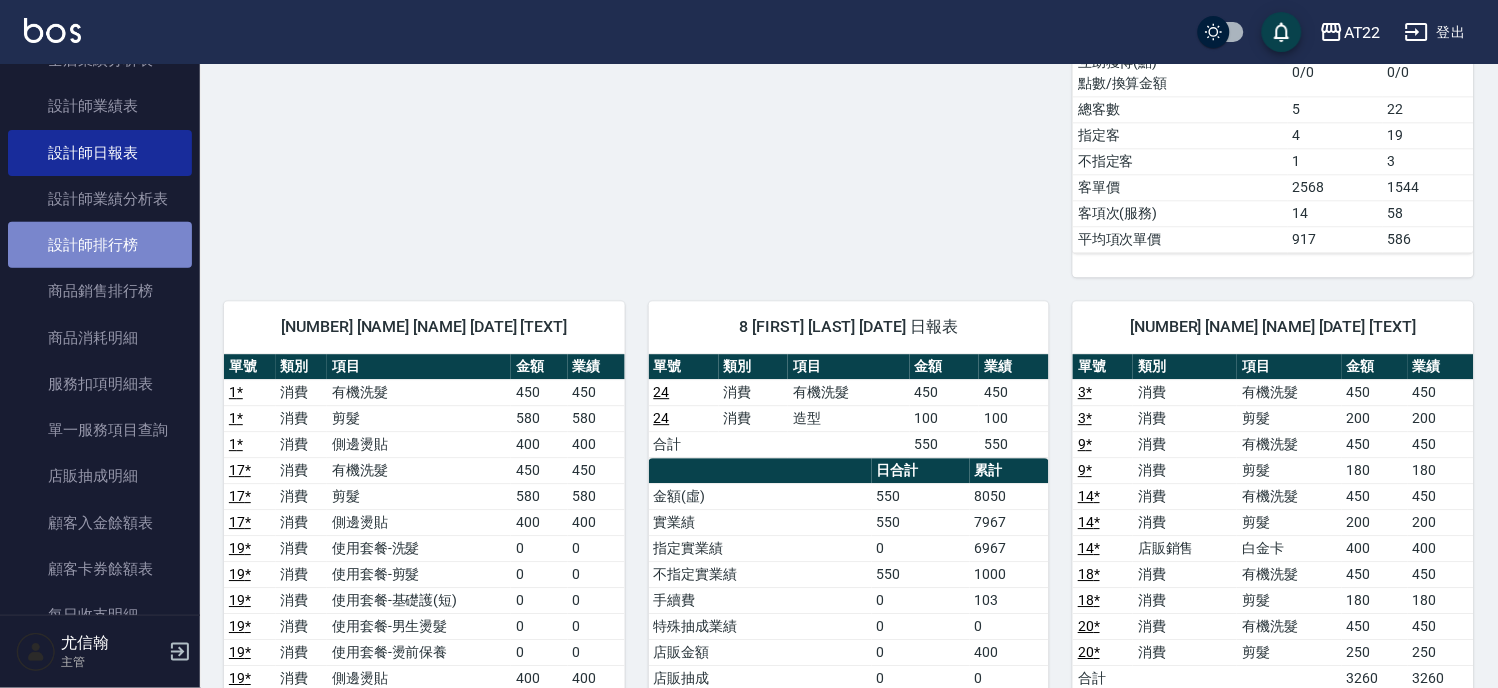 click on "設計師排行榜" at bounding box center [100, 245] 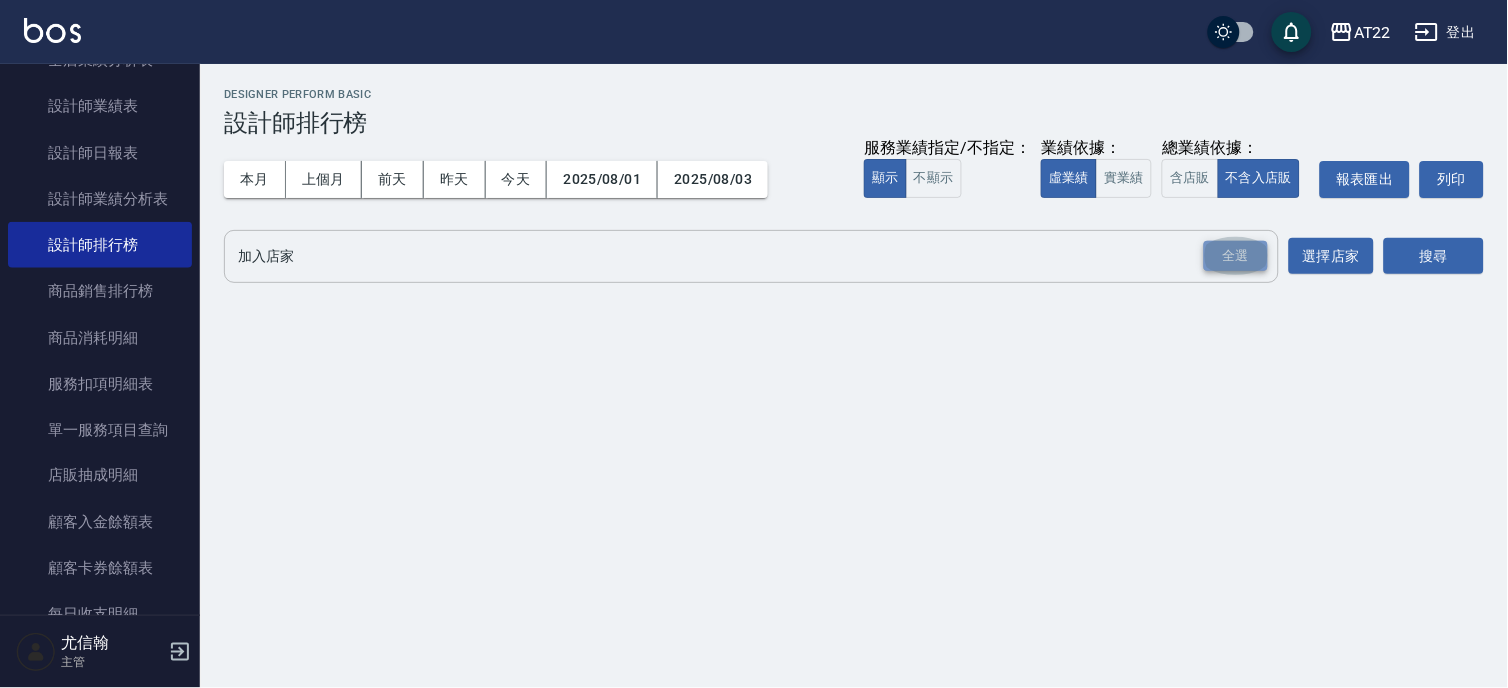 click on "全選" at bounding box center [1236, 256] 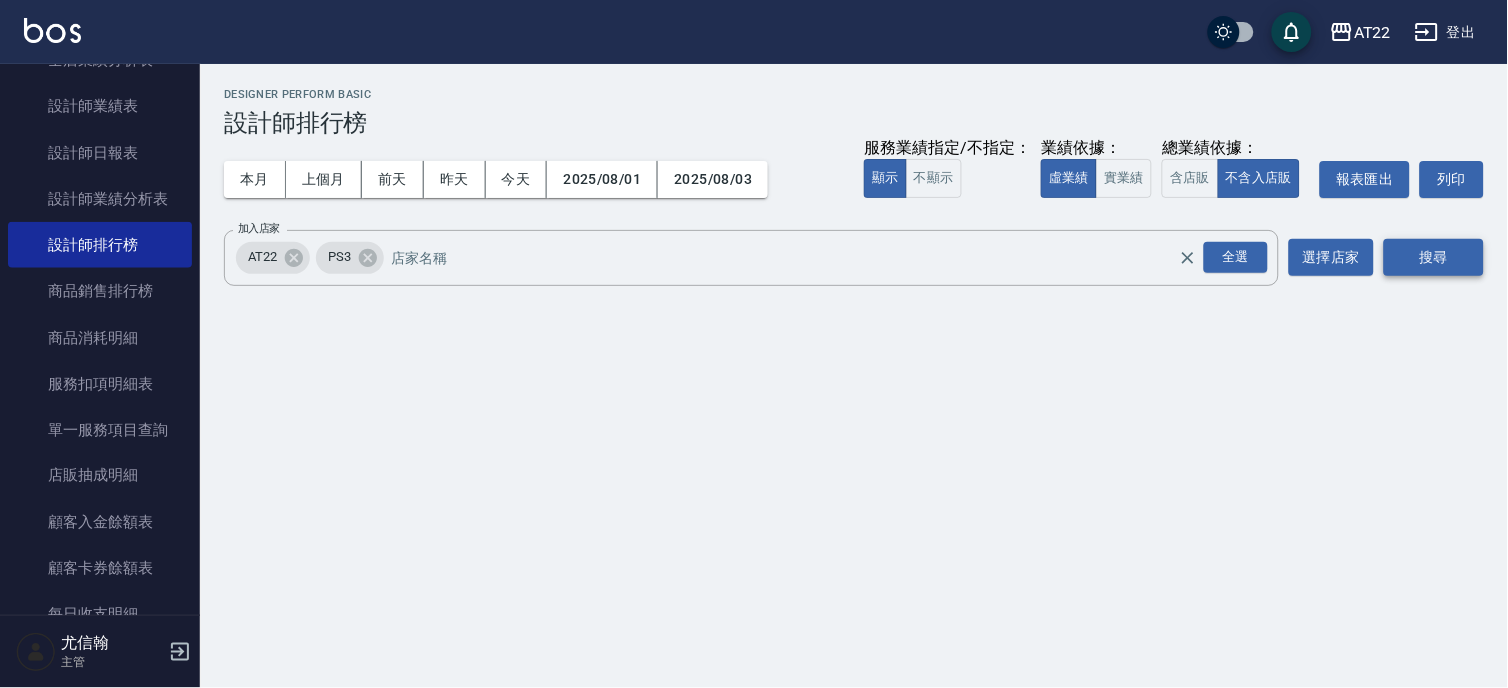 click on "搜尋" at bounding box center [1434, 257] 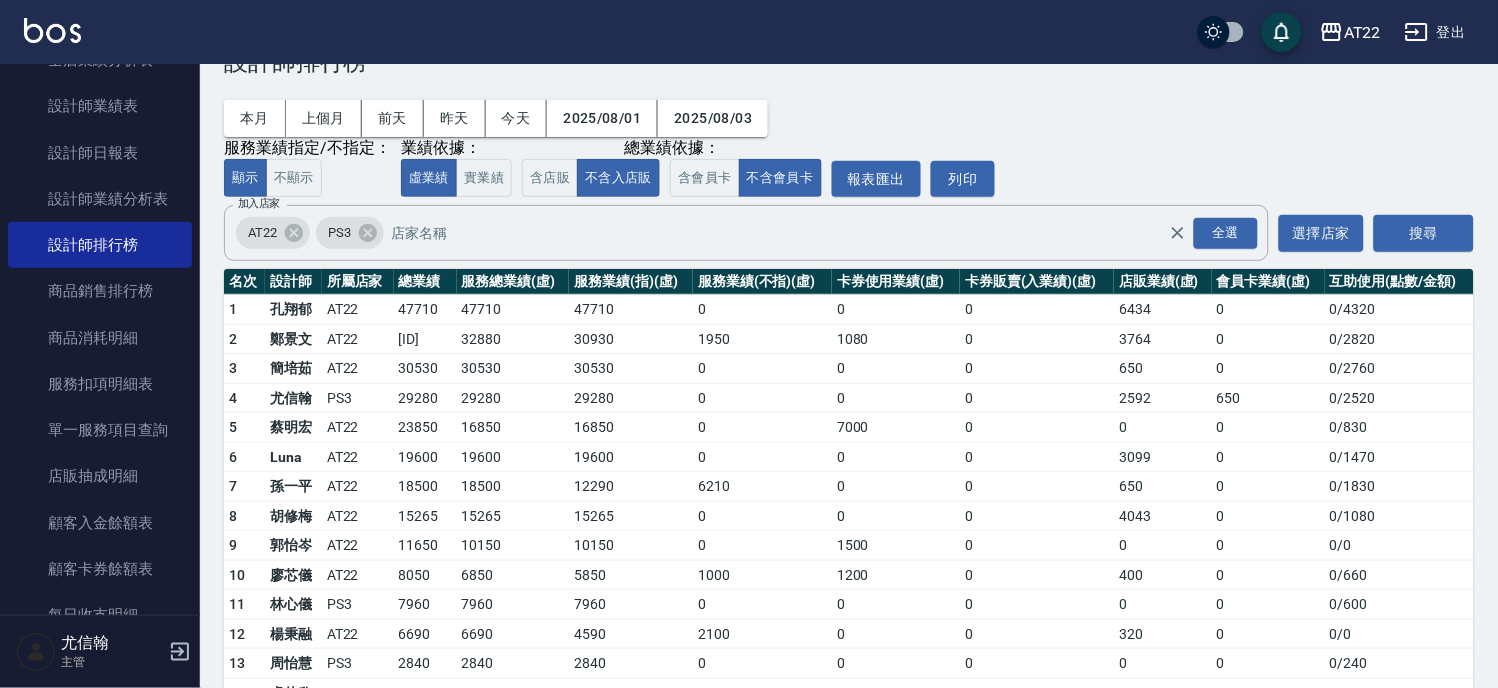scroll, scrollTop: 163, scrollLeft: 0, axis: vertical 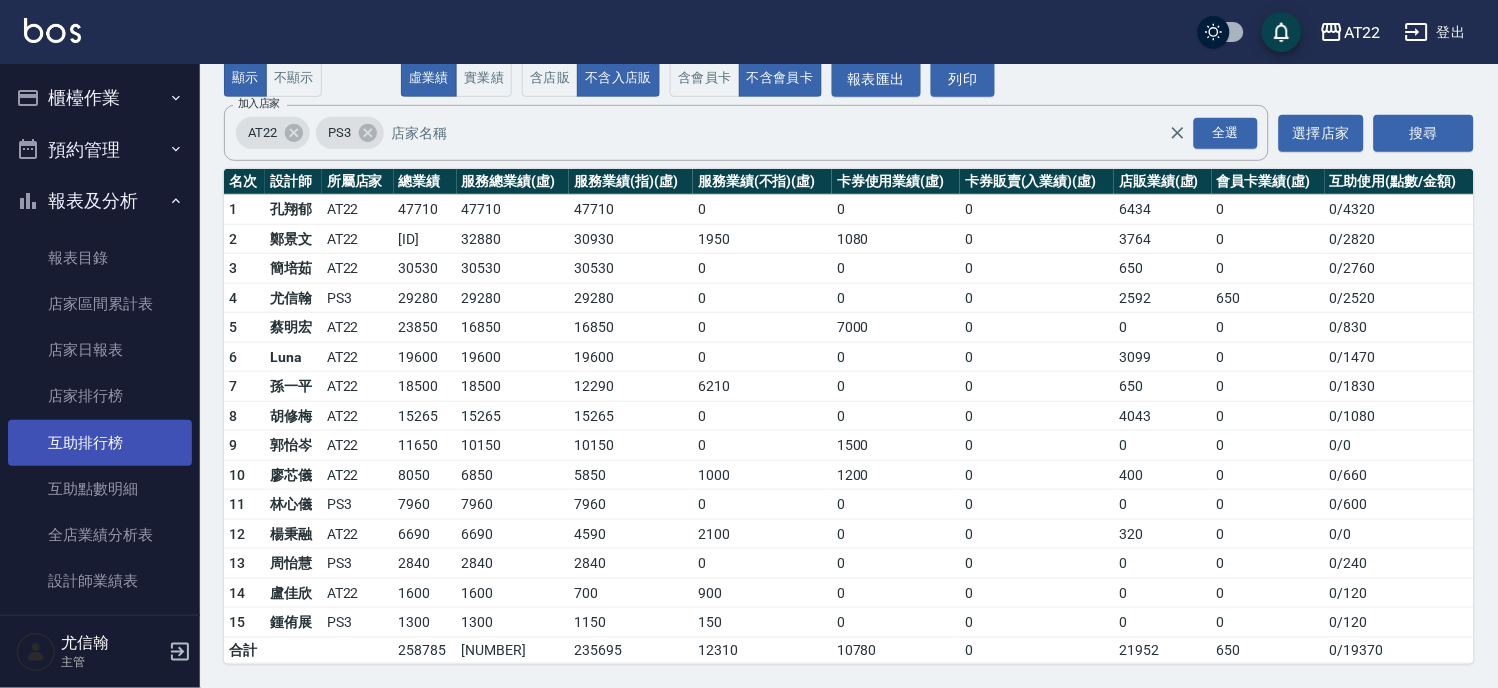 click on "互助排行榜" at bounding box center (100, 443) 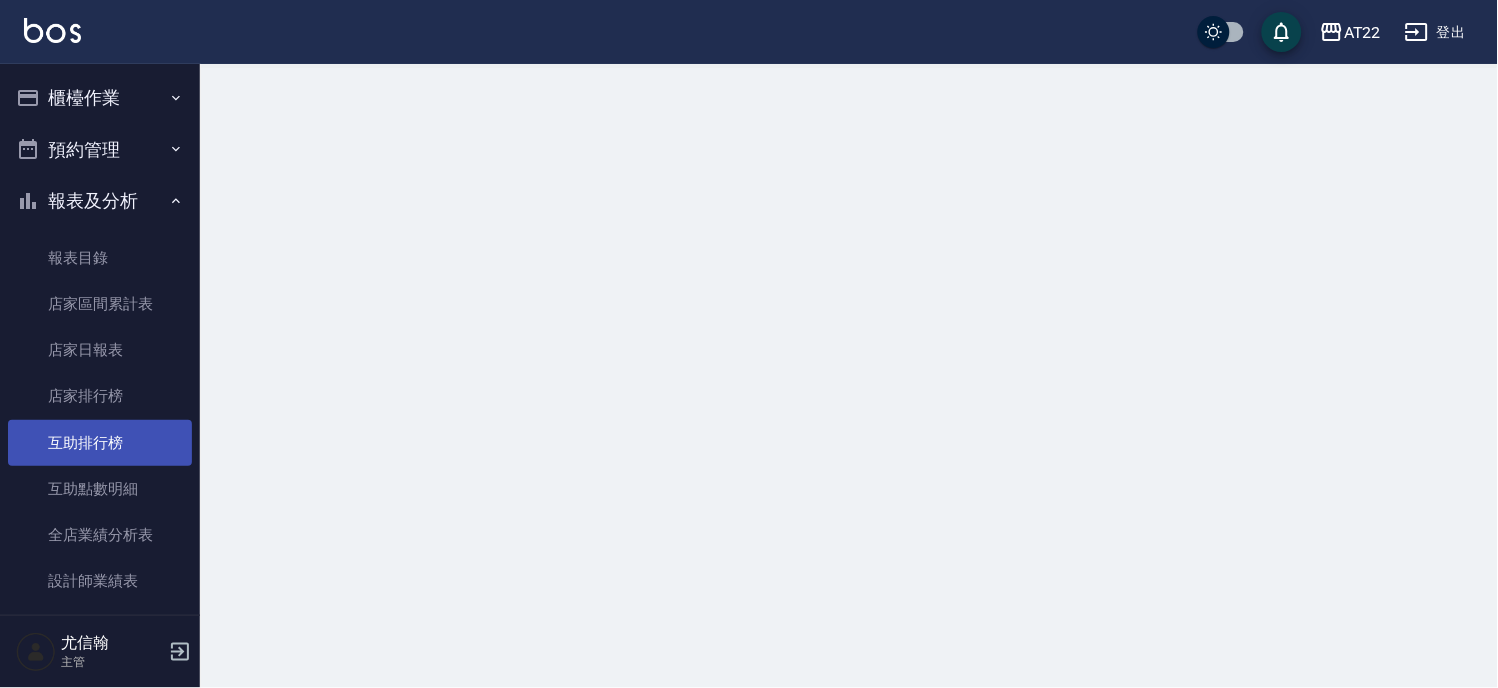 scroll, scrollTop: 0, scrollLeft: 0, axis: both 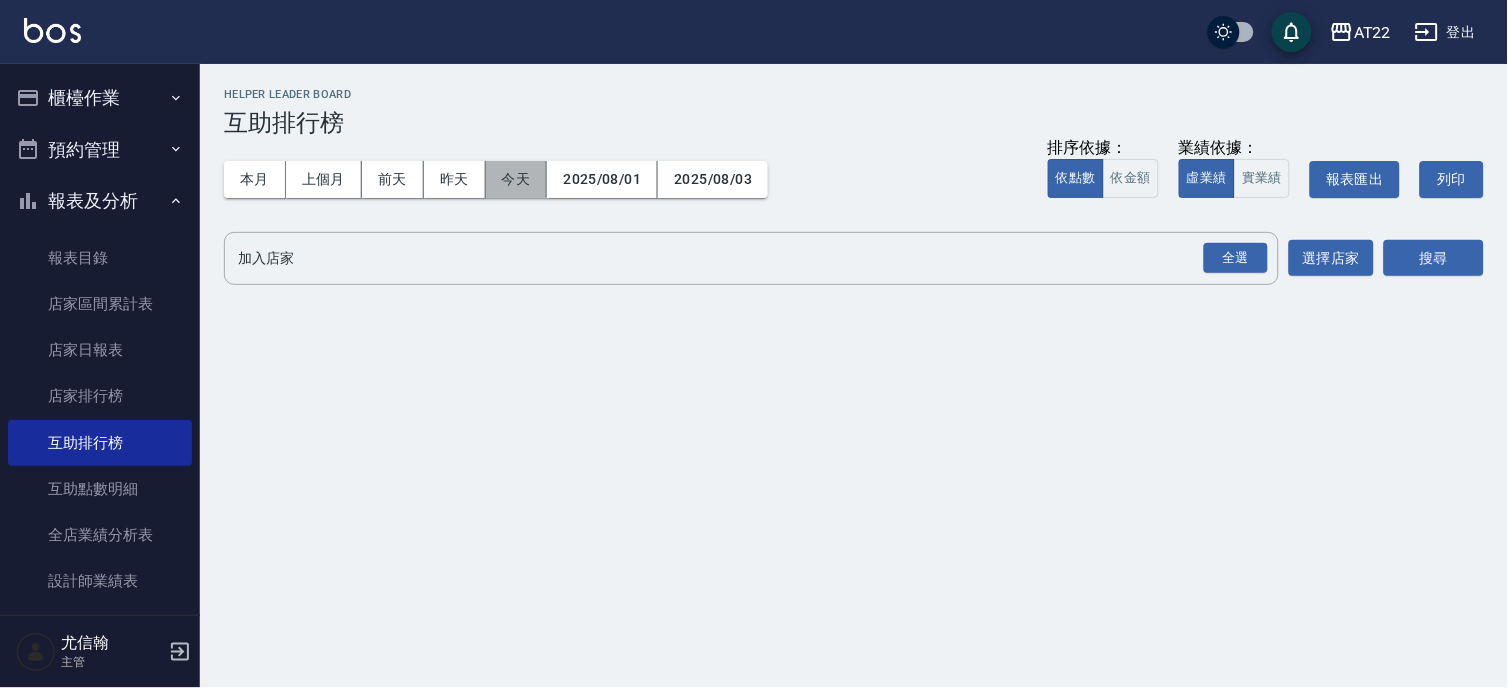 click on "今天" at bounding box center (517, 179) 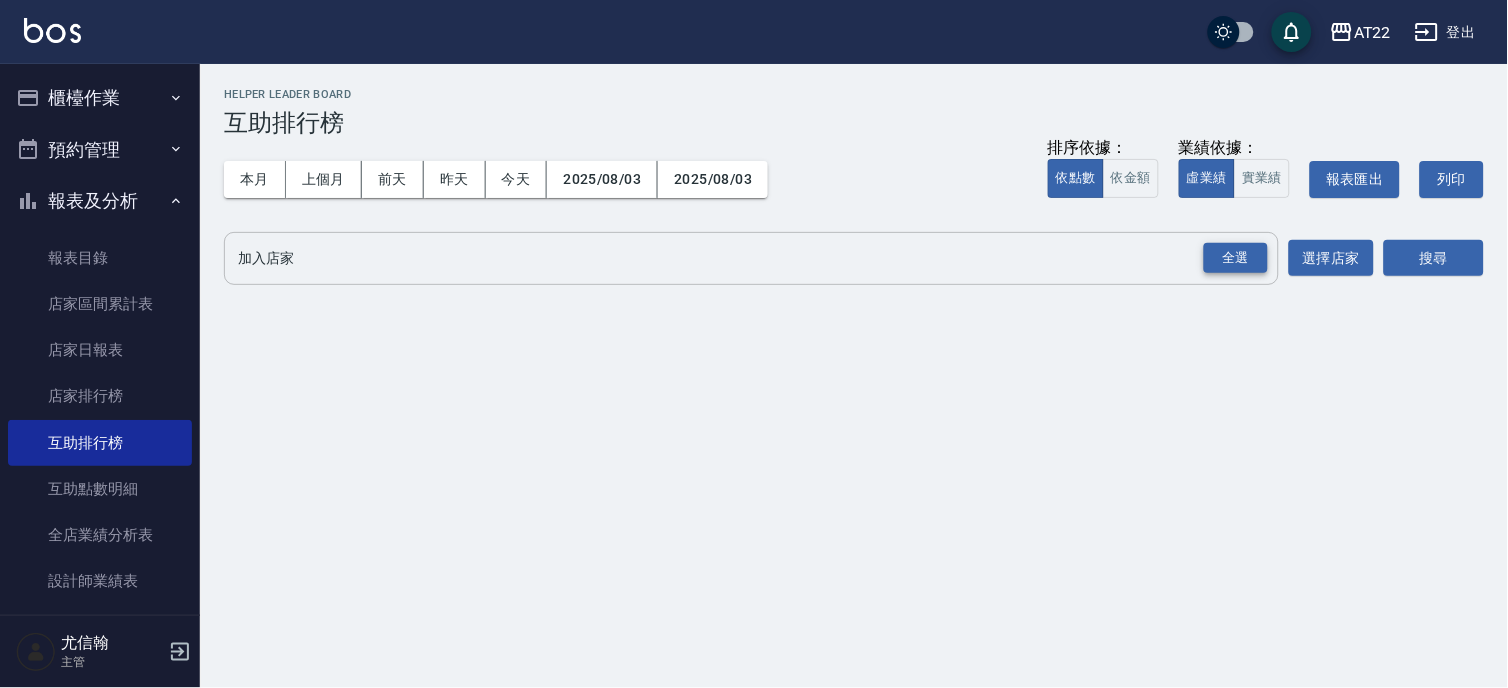 click on "全選" at bounding box center (1236, 258) 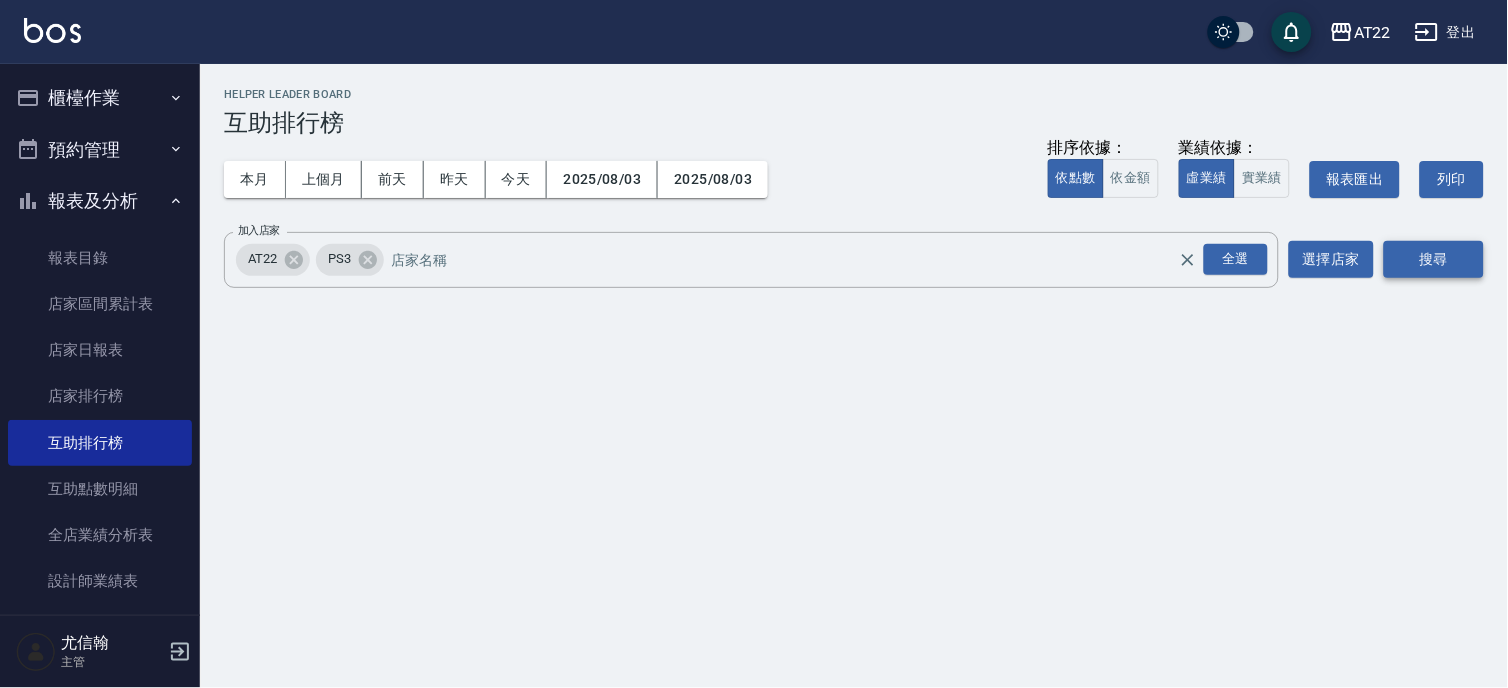 click on "搜尋" at bounding box center (1434, 259) 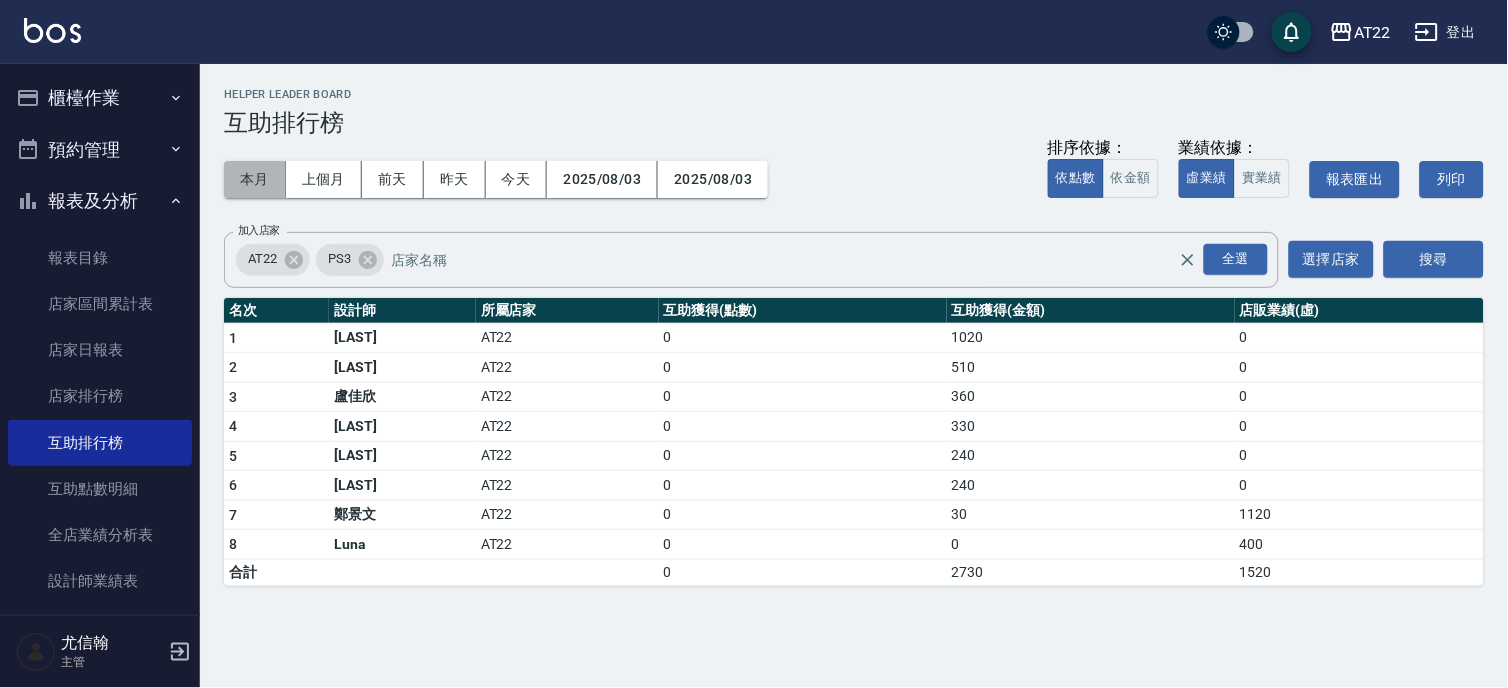 click on "本月" at bounding box center (255, 179) 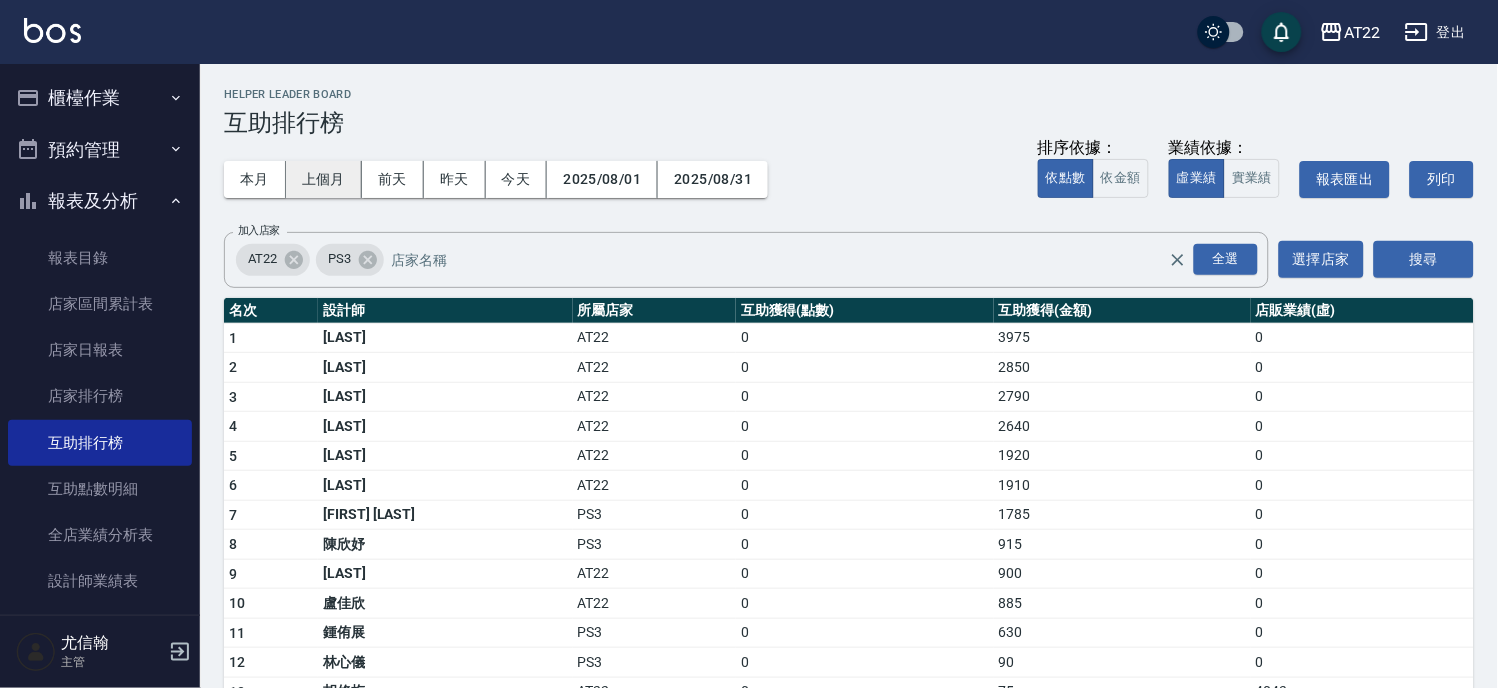 click on "上個月" at bounding box center (324, 179) 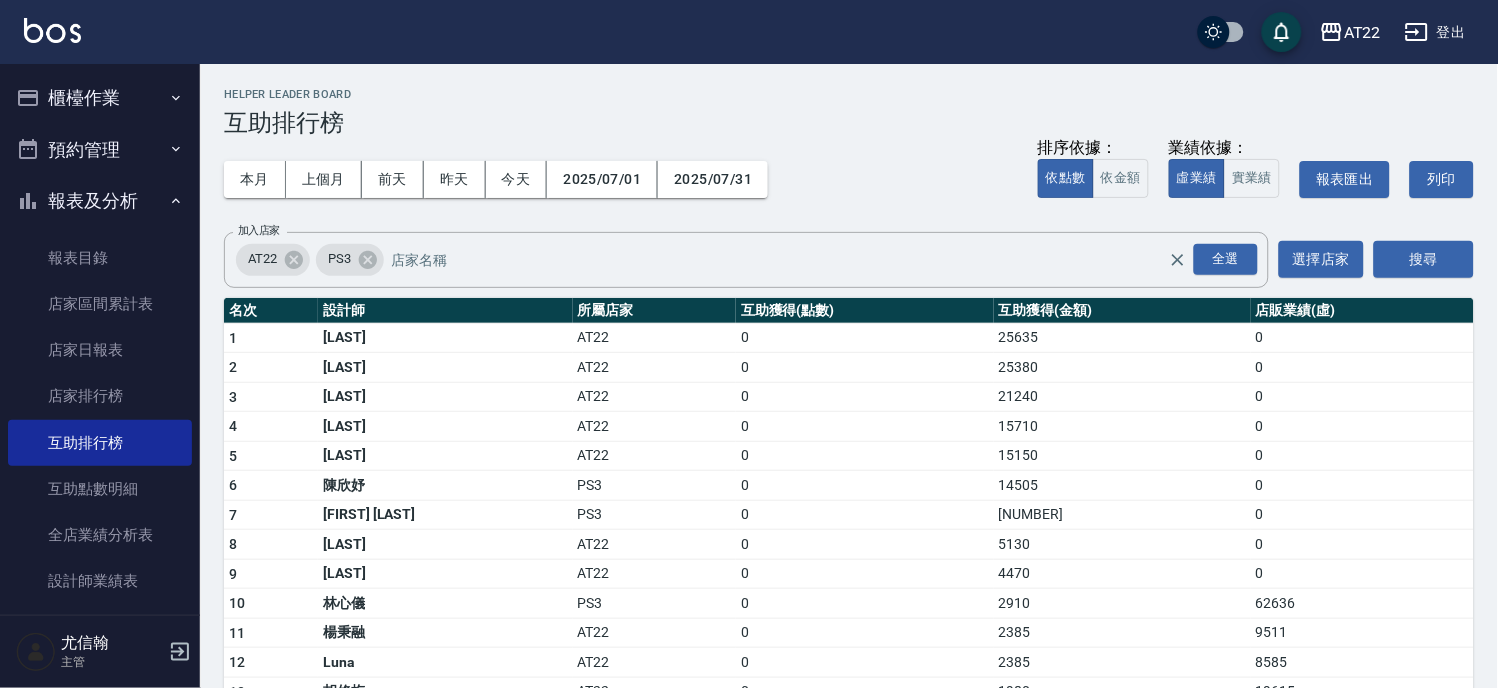 click on "報表及分析" at bounding box center [100, 201] 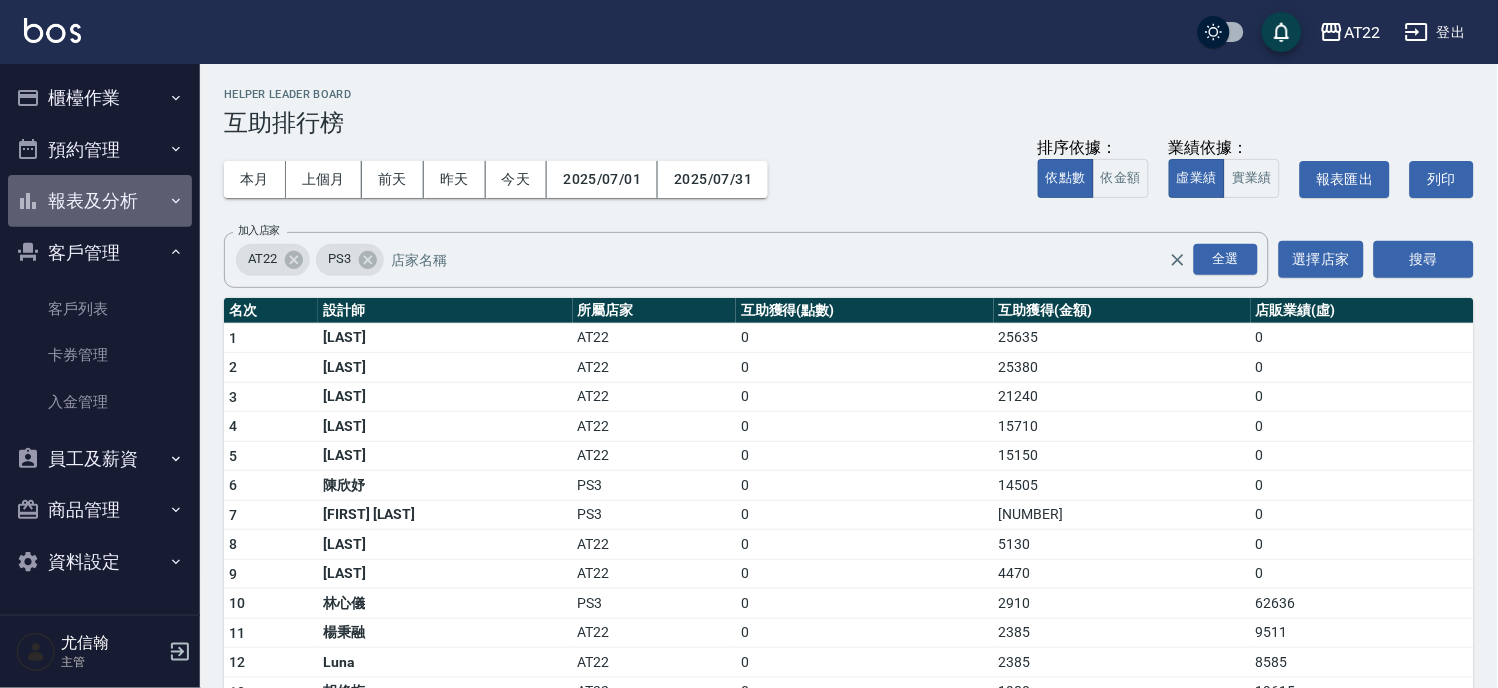 click on "報表及分析" at bounding box center (100, 201) 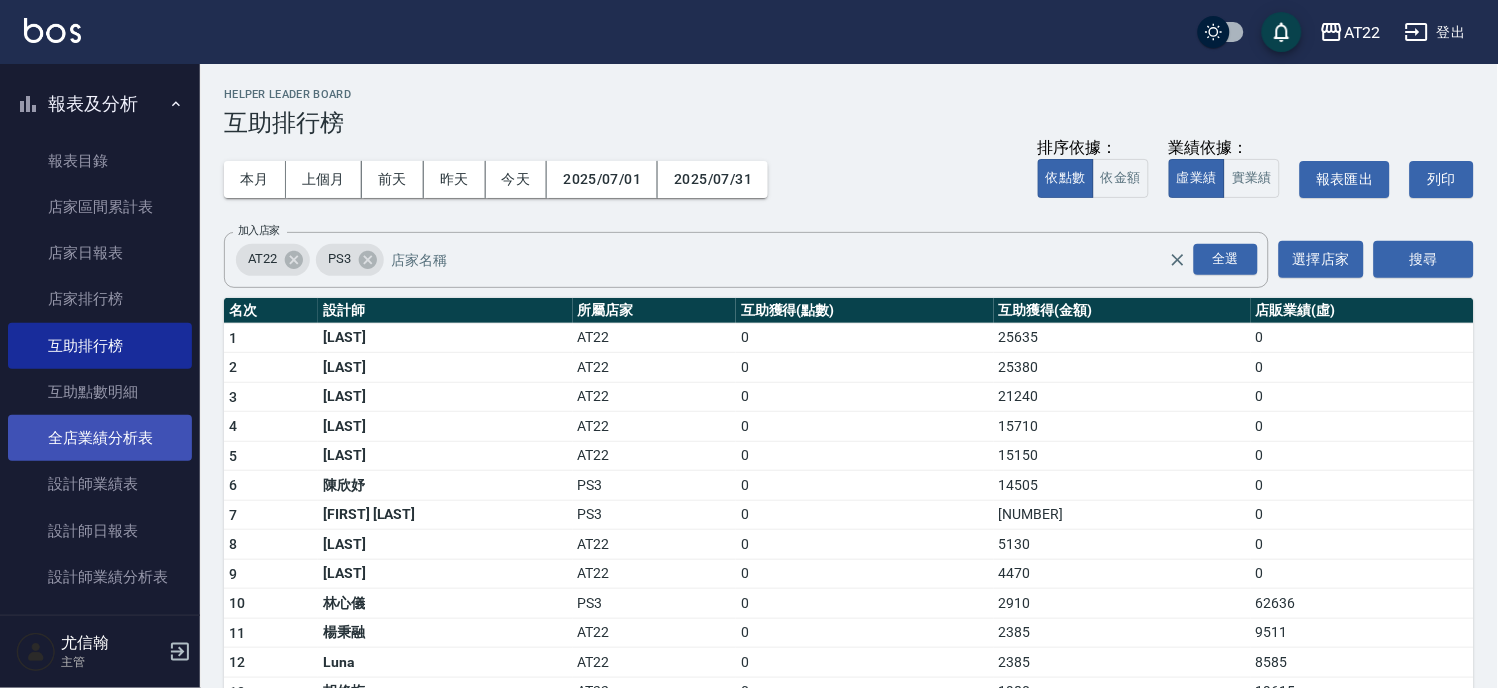 scroll, scrollTop: 222, scrollLeft: 0, axis: vertical 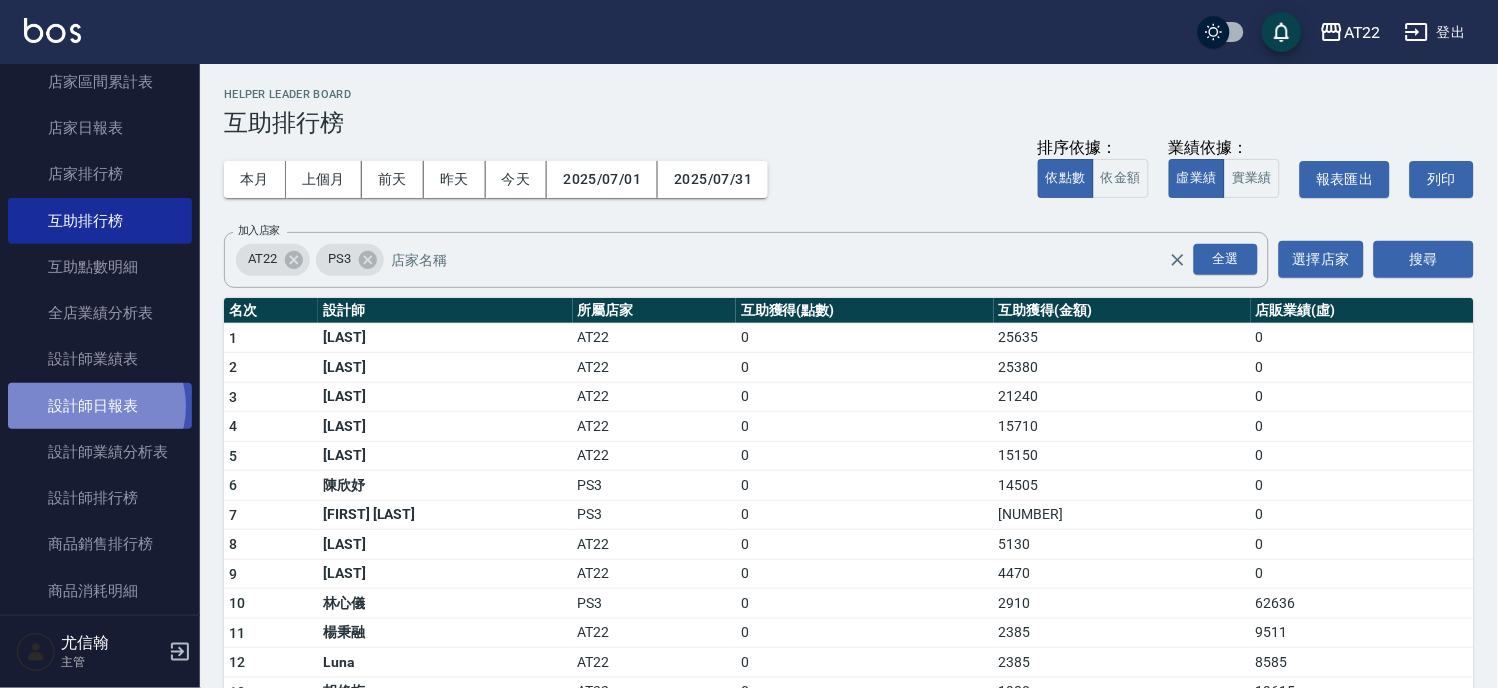 click on "設計師日報表" at bounding box center [100, 406] 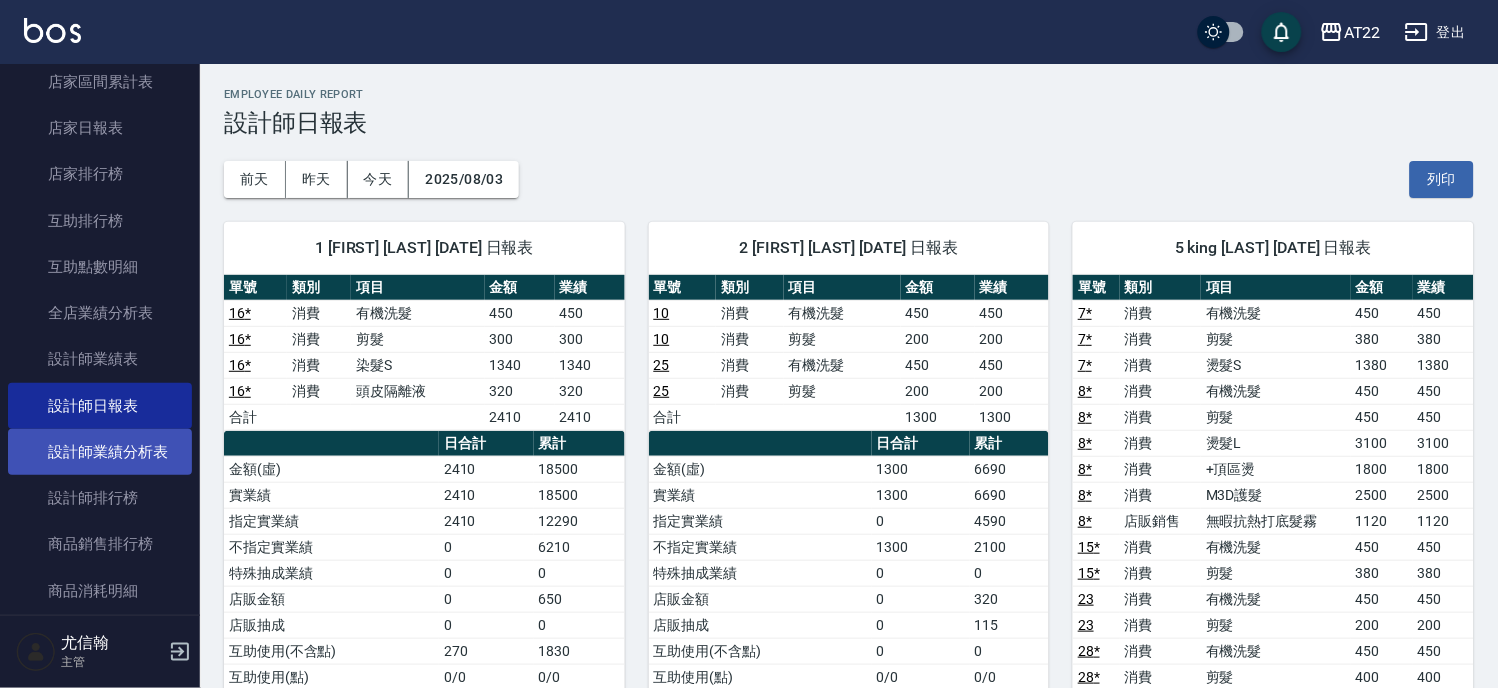 click on "設計師業績分析表" at bounding box center (100, 452) 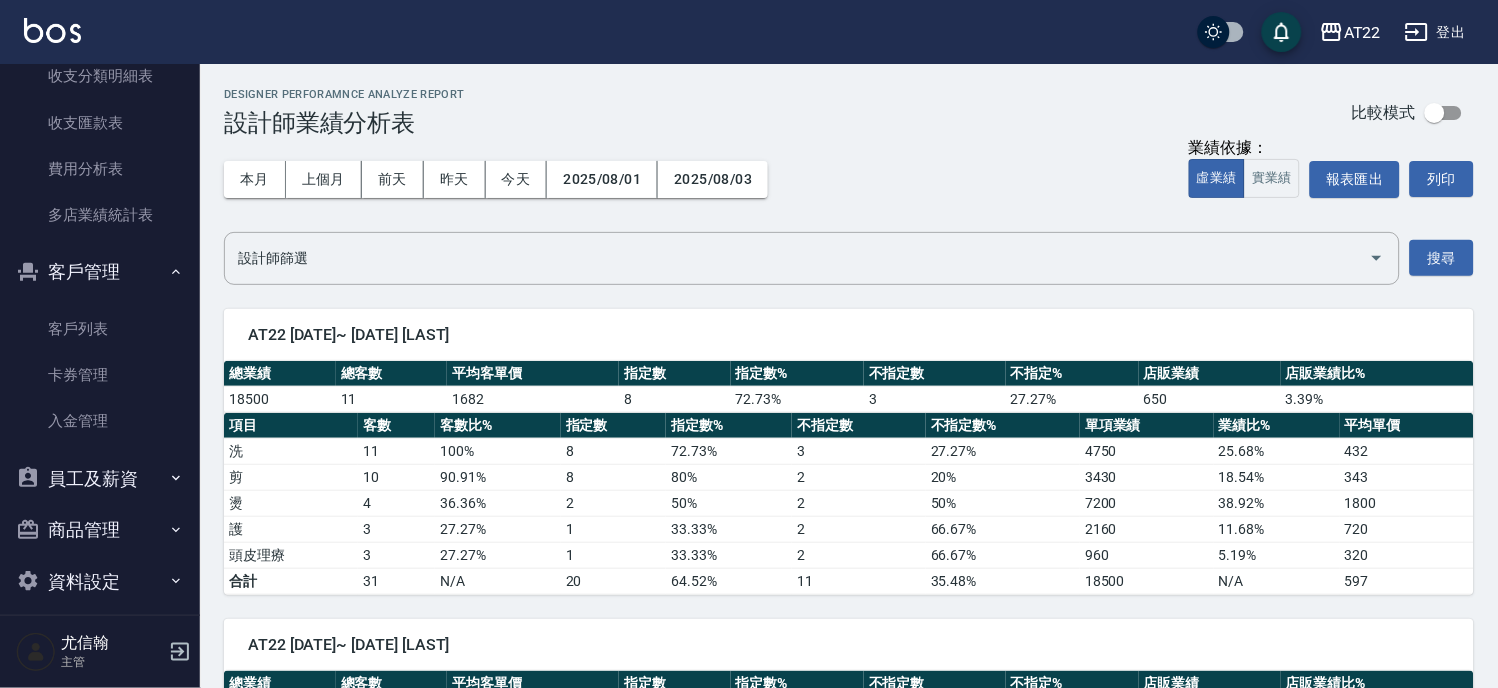 scroll, scrollTop: 1074, scrollLeft: 0, axis: vertical 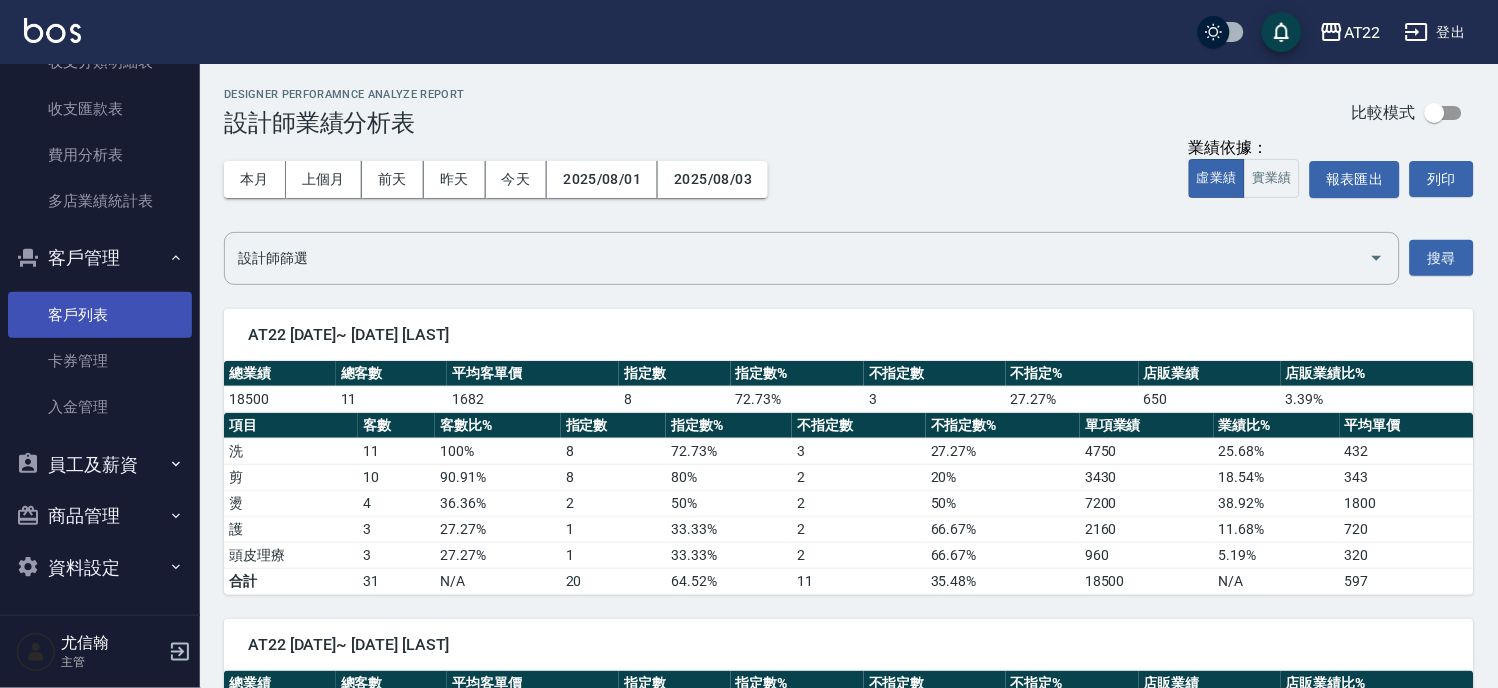 click on "客戶列表" at bounding box center (100, 315) 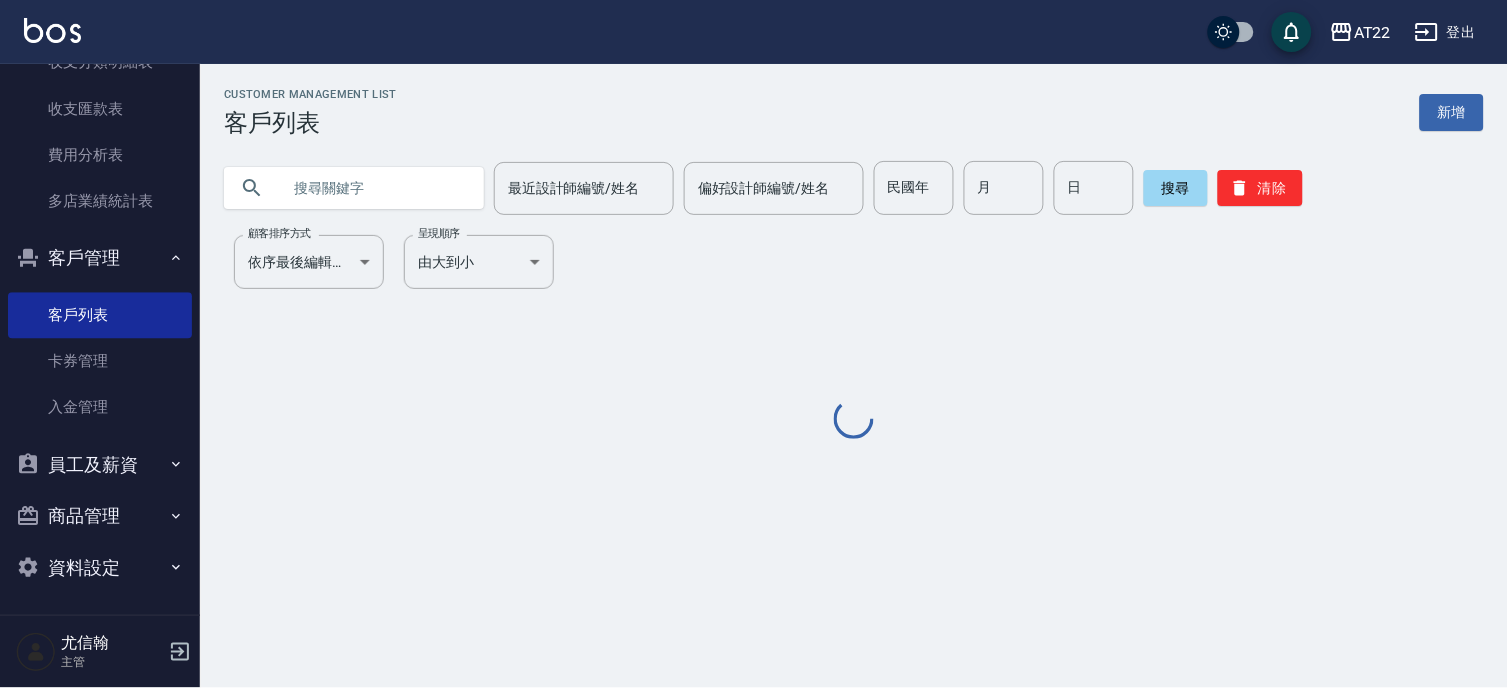 click at bounding box center [374, 188] 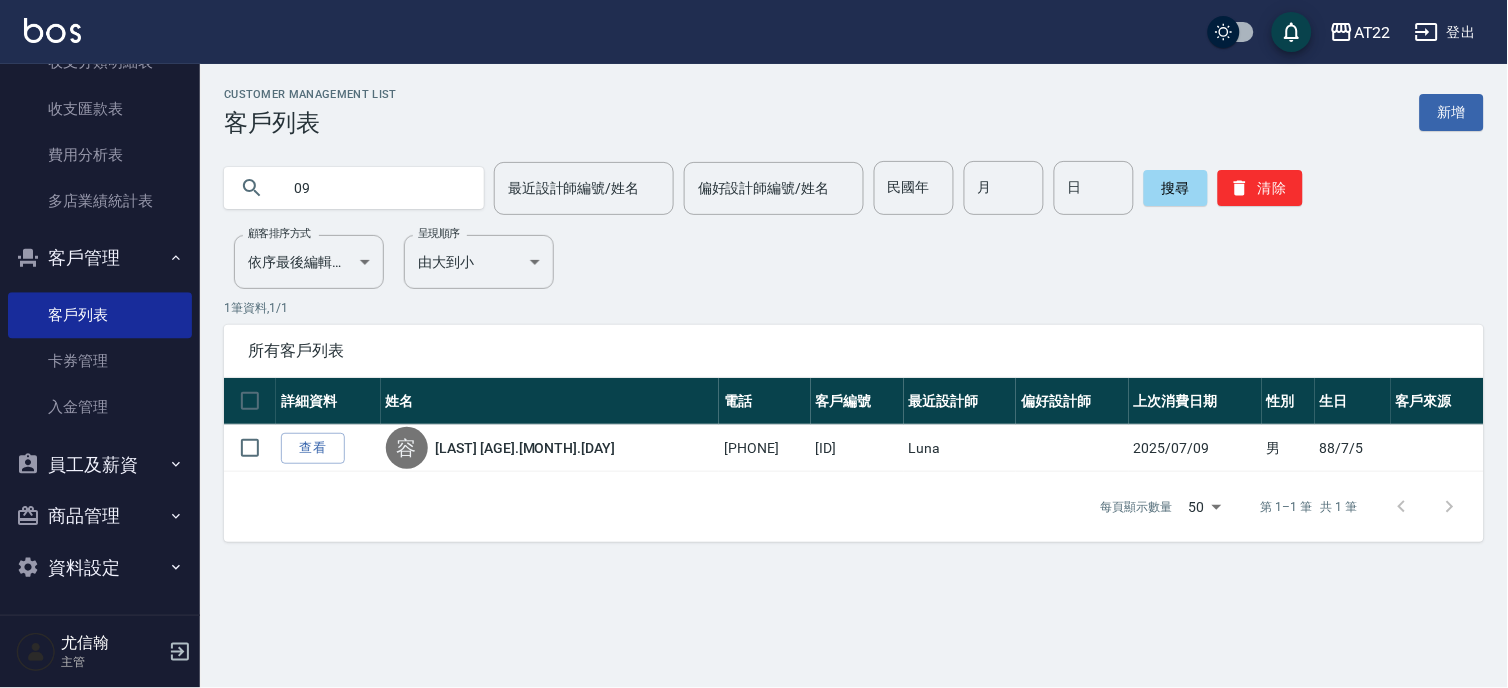 type on "0" 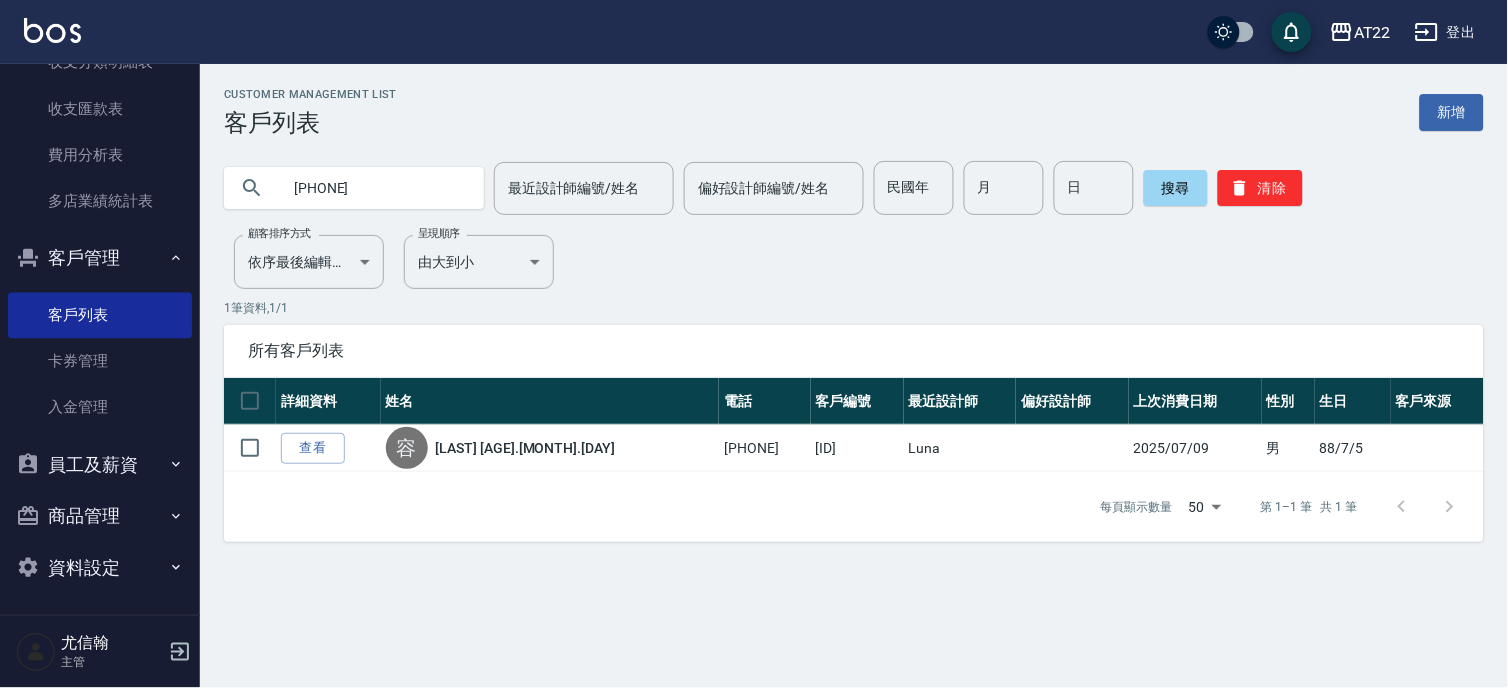 type on "[PHONE]" 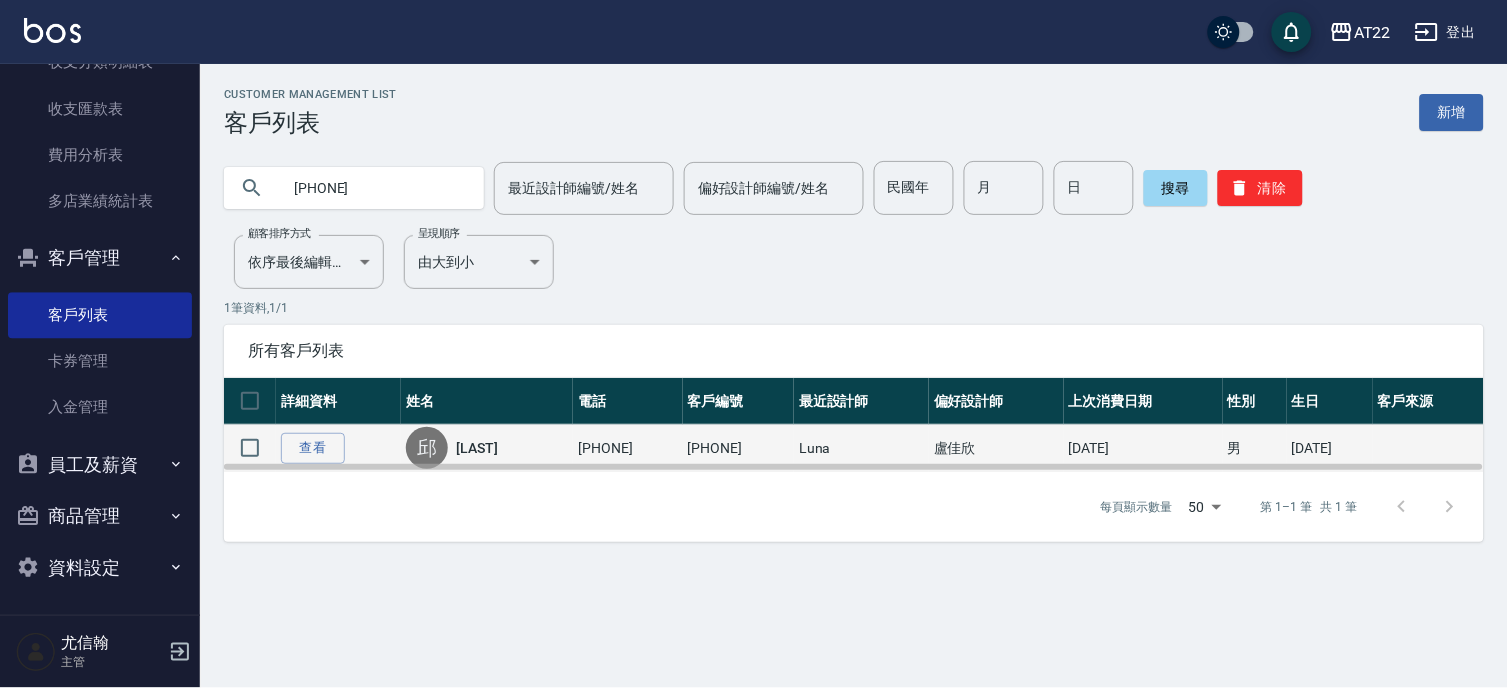 click on "[LAST]" at bounding box center [477, 448] 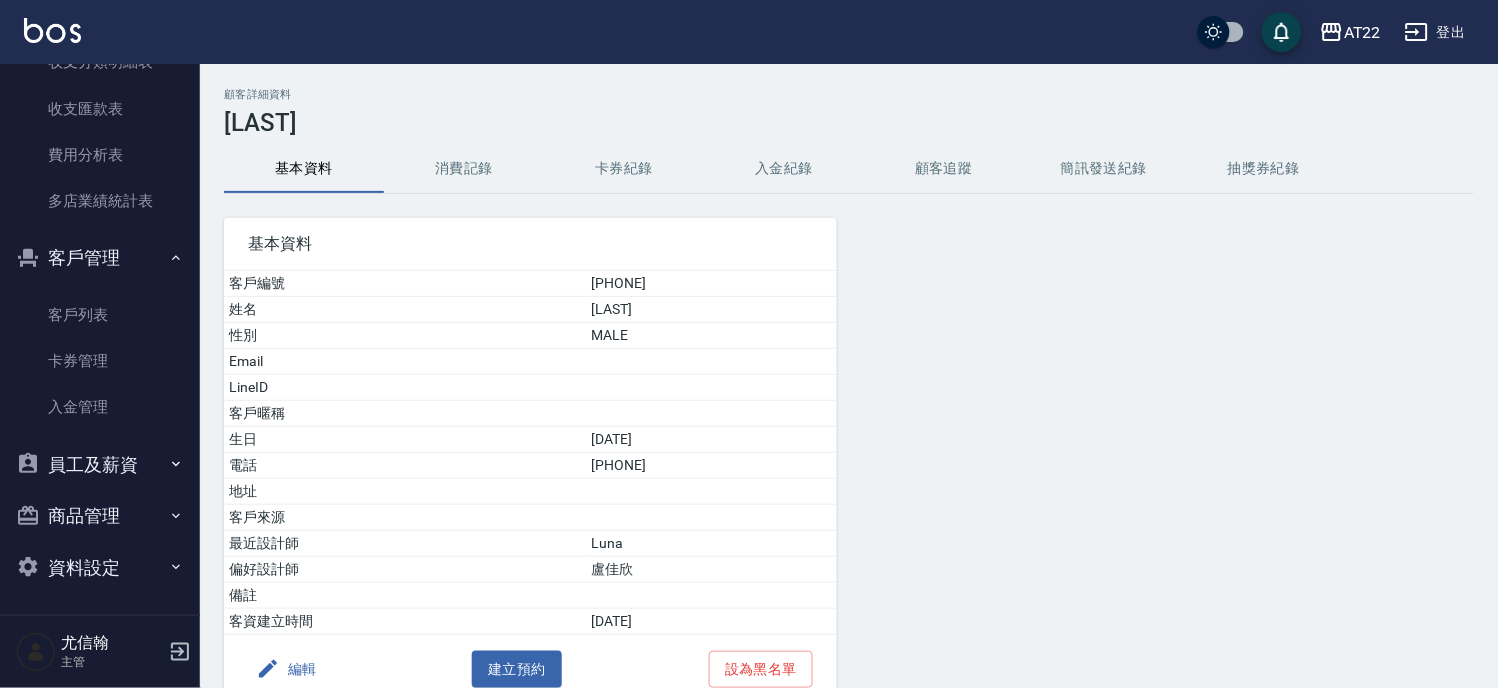 click on "消費記錄" at bounding box center (464, 169) 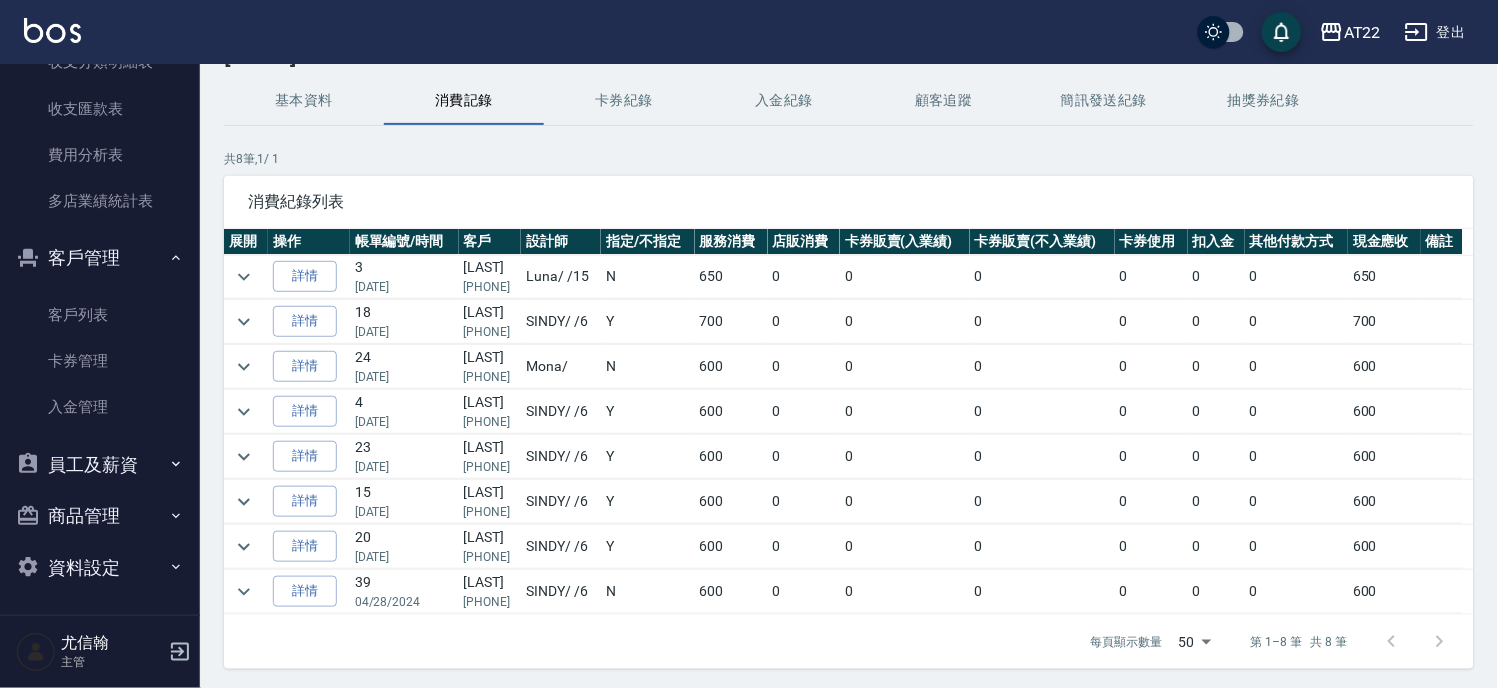 scroll, scrollTop: 134, scrollLeft: 0, axis: vertical 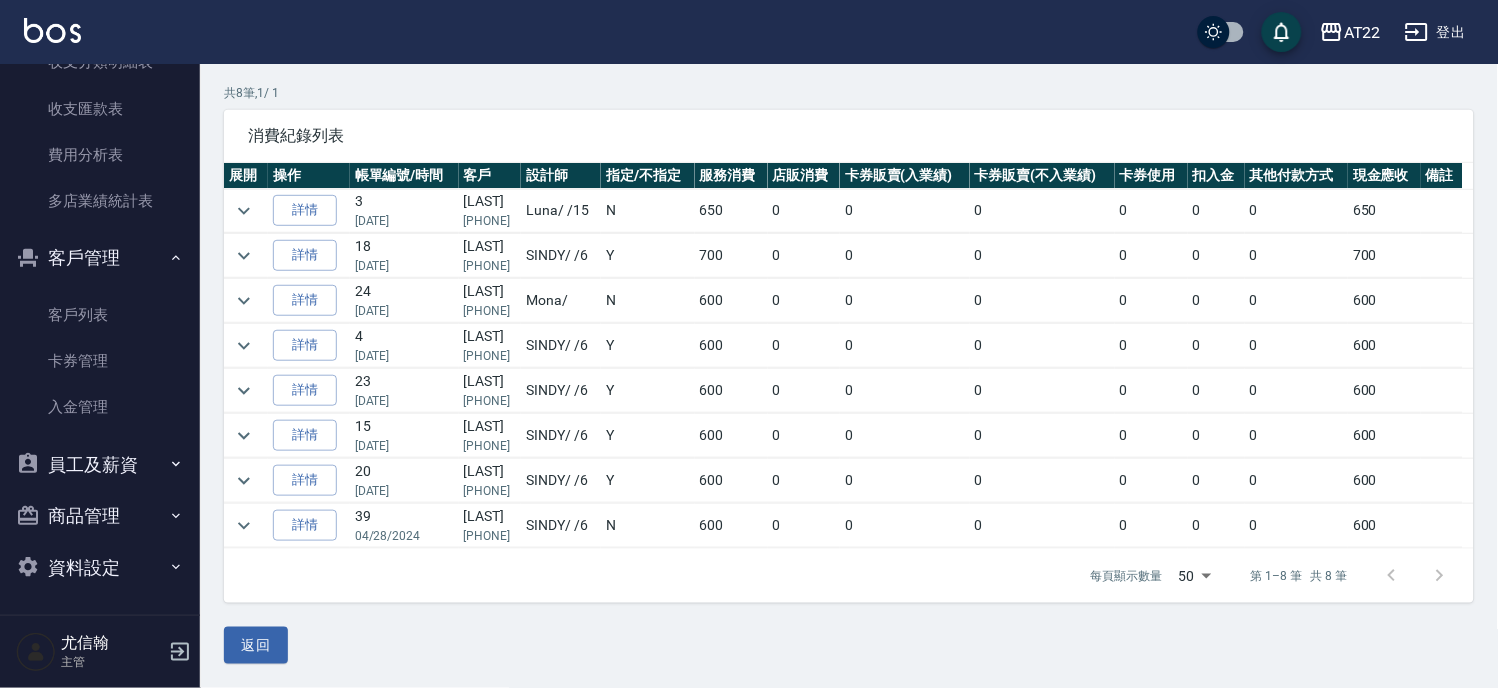 type 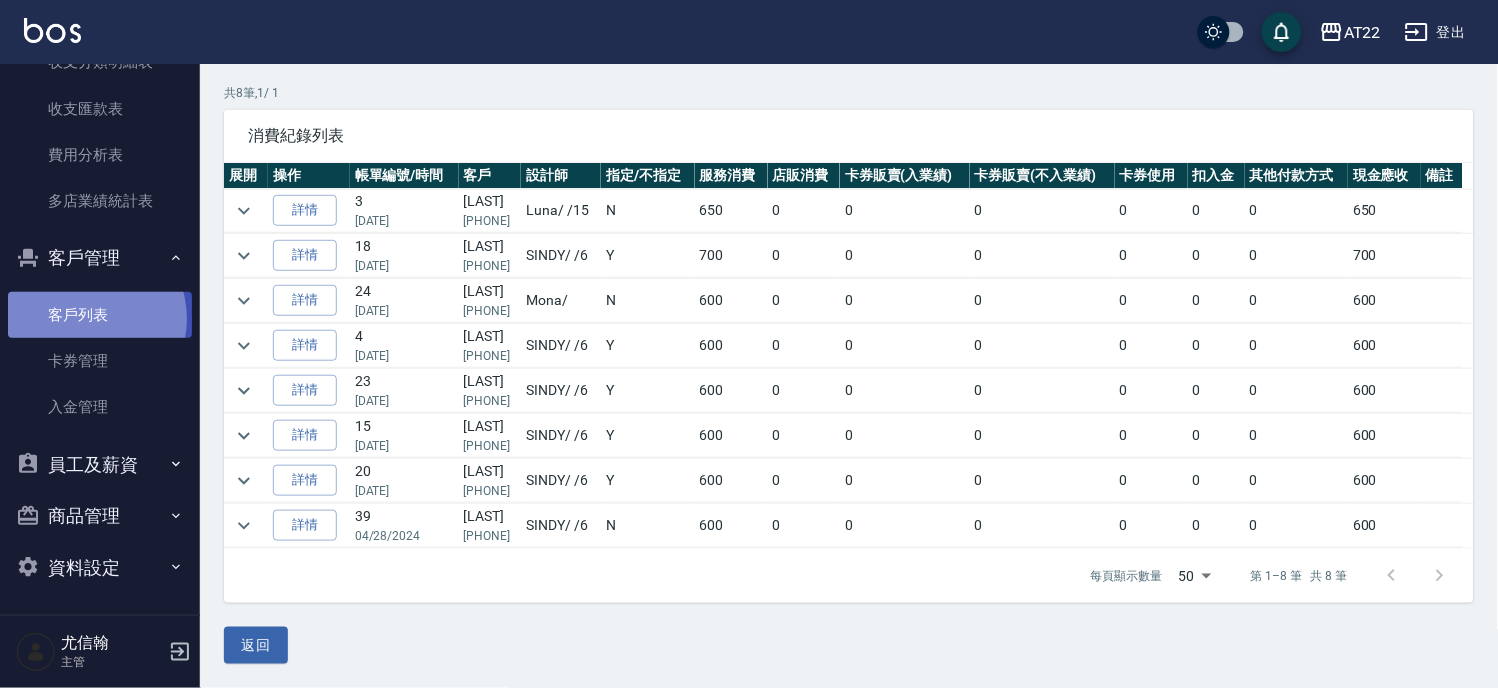 click on "客戶列表" at bounding box center [100, 315] 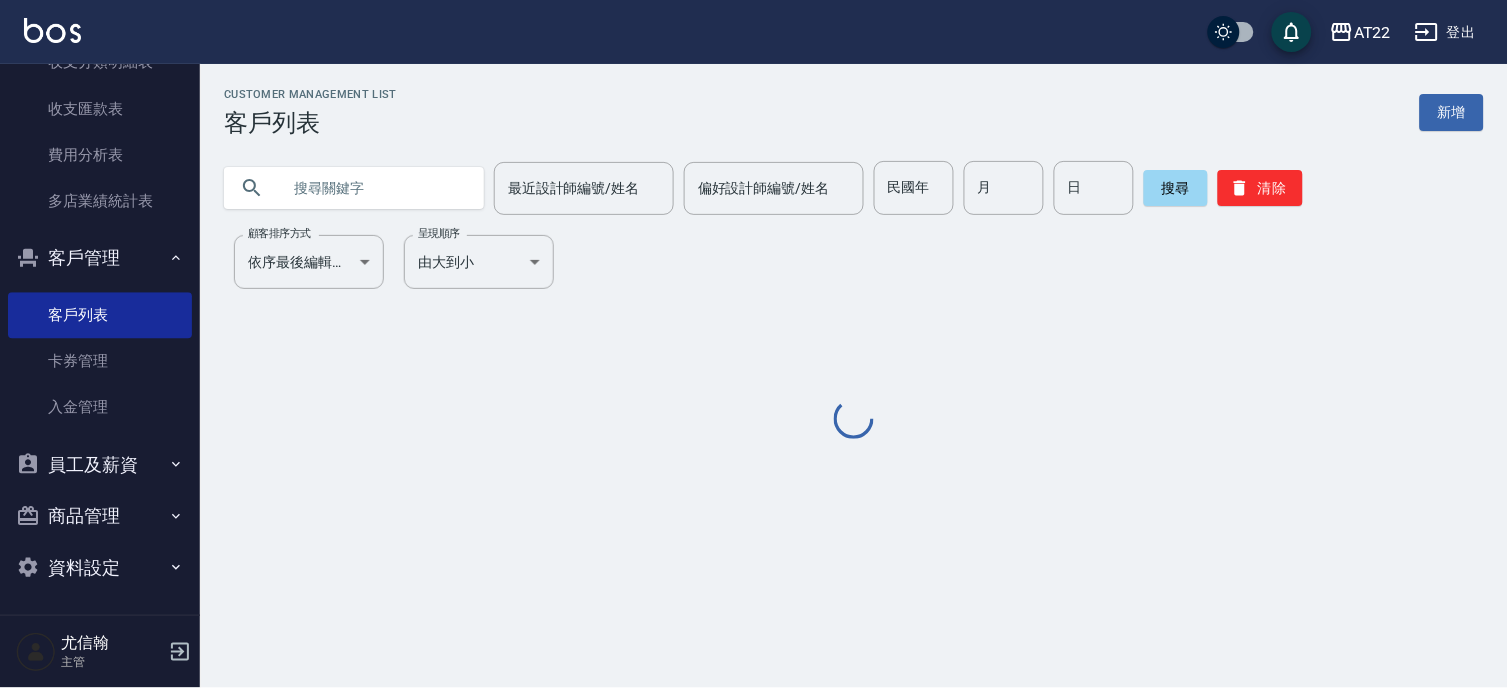 click at bounding box center [374, 188] 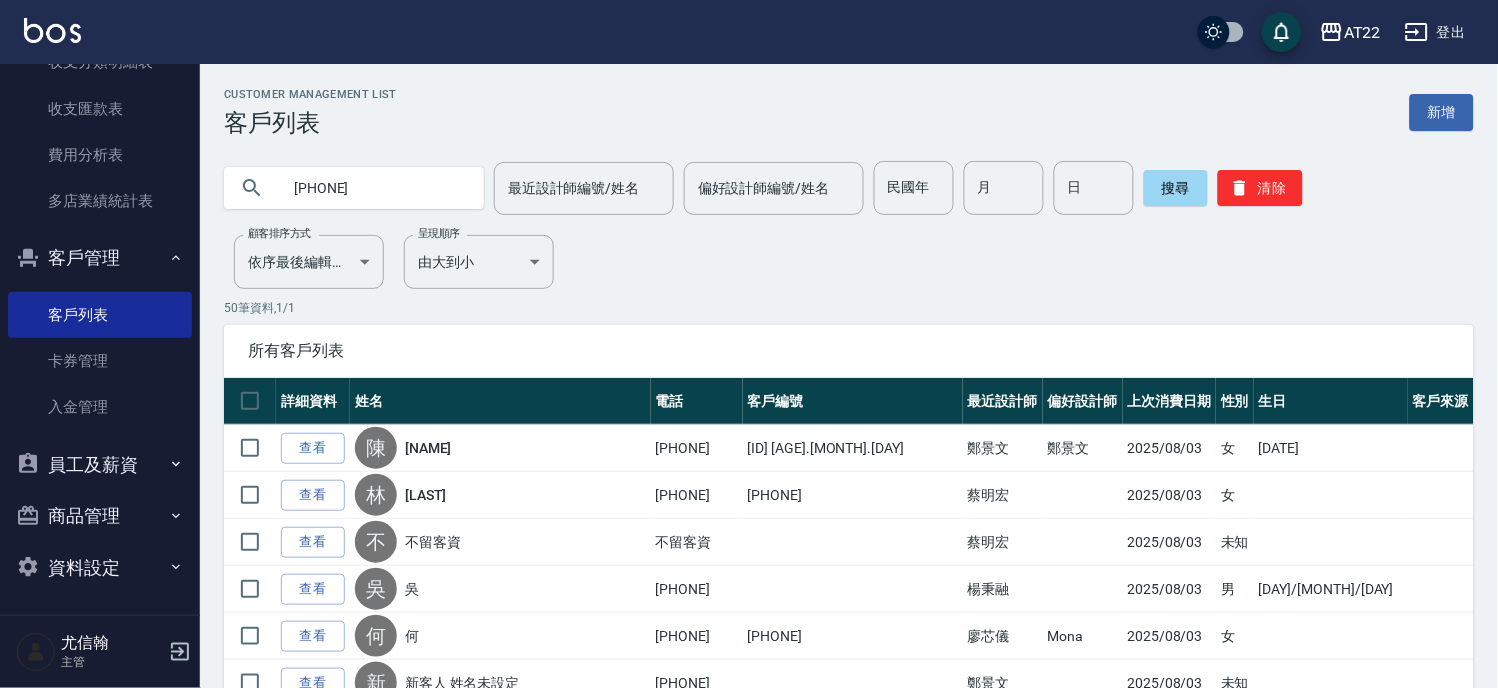 type on "[PHONE]" 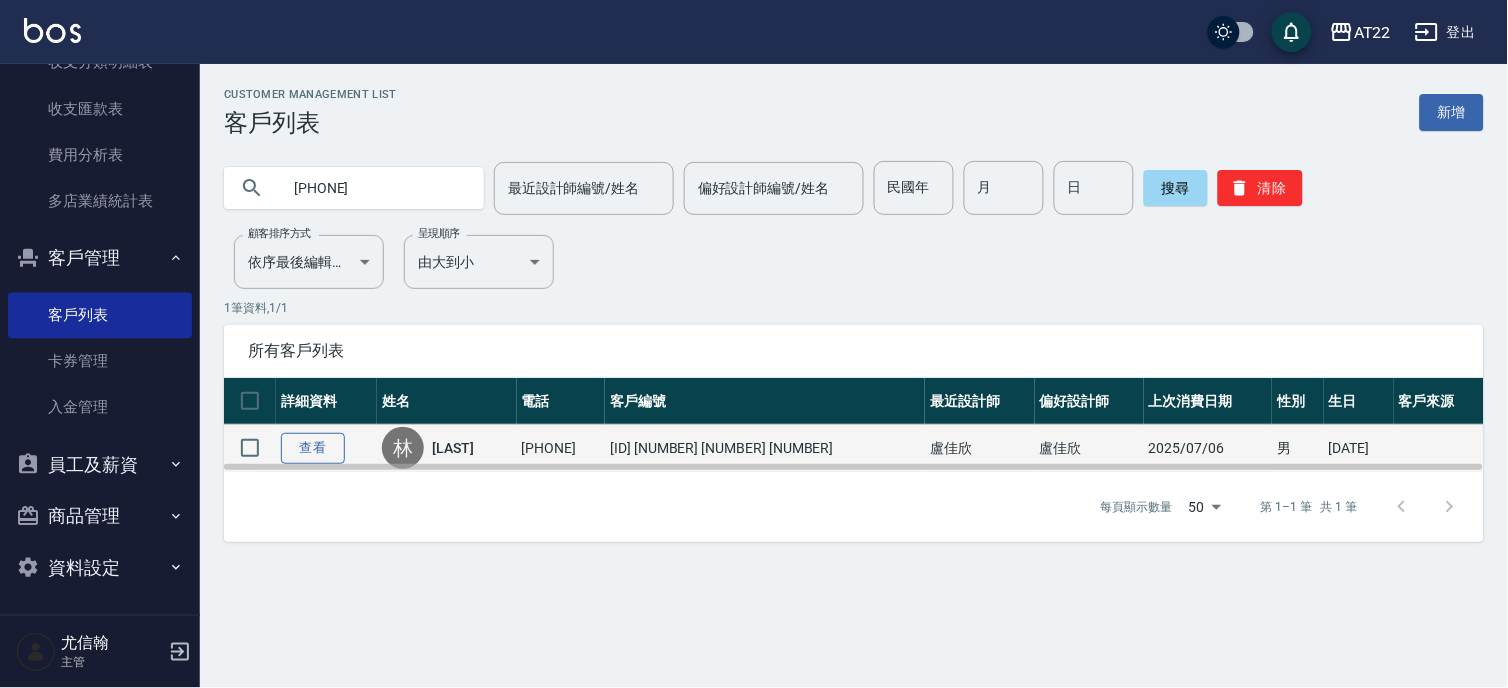 click on "查看" at bounding box center [313, 448] 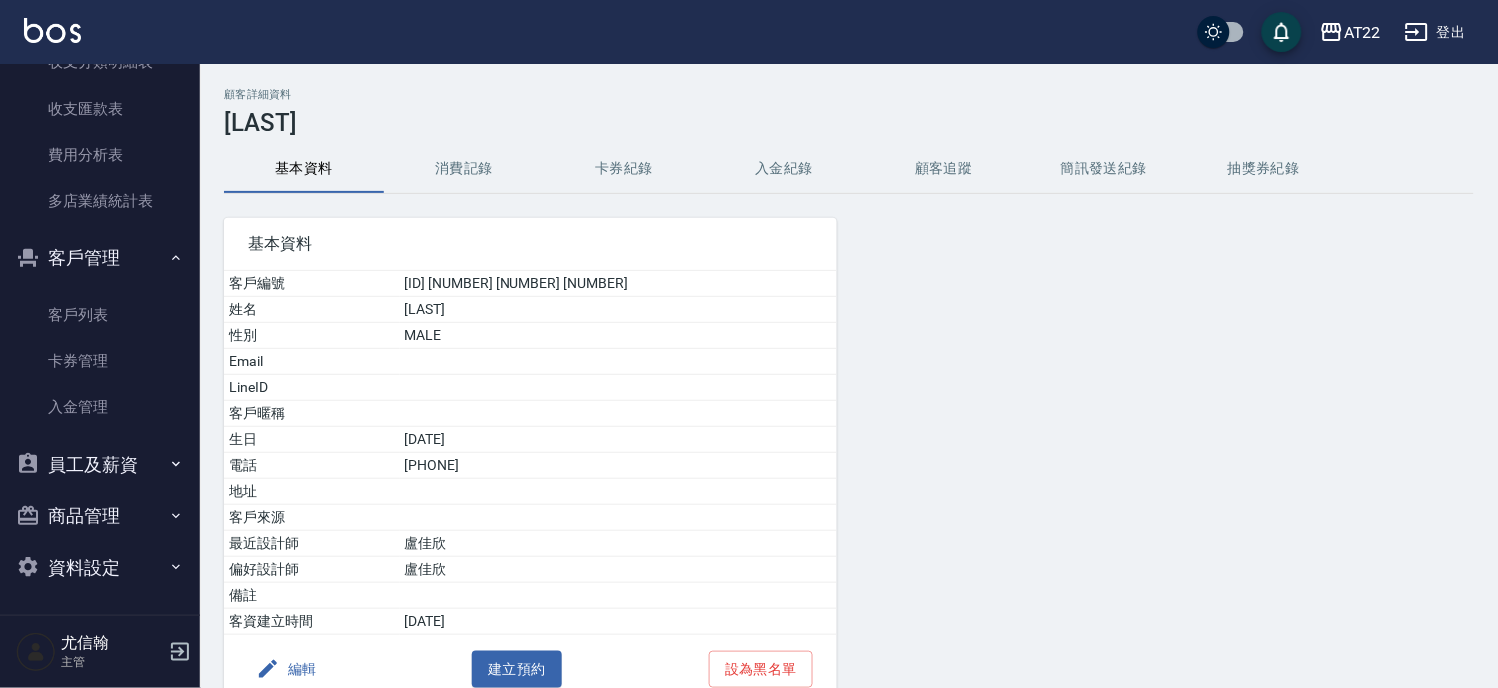 click on "消費記錄" at bounding box center [464, 169] 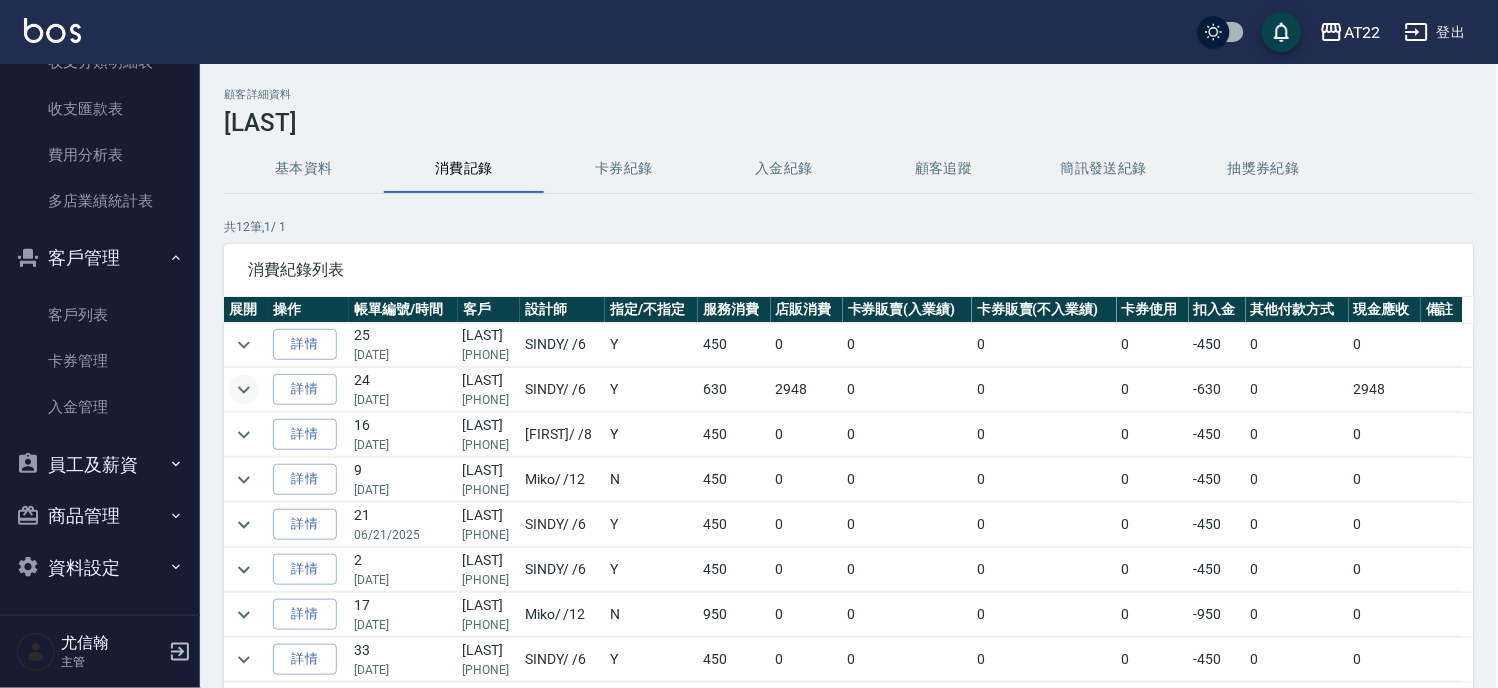 click 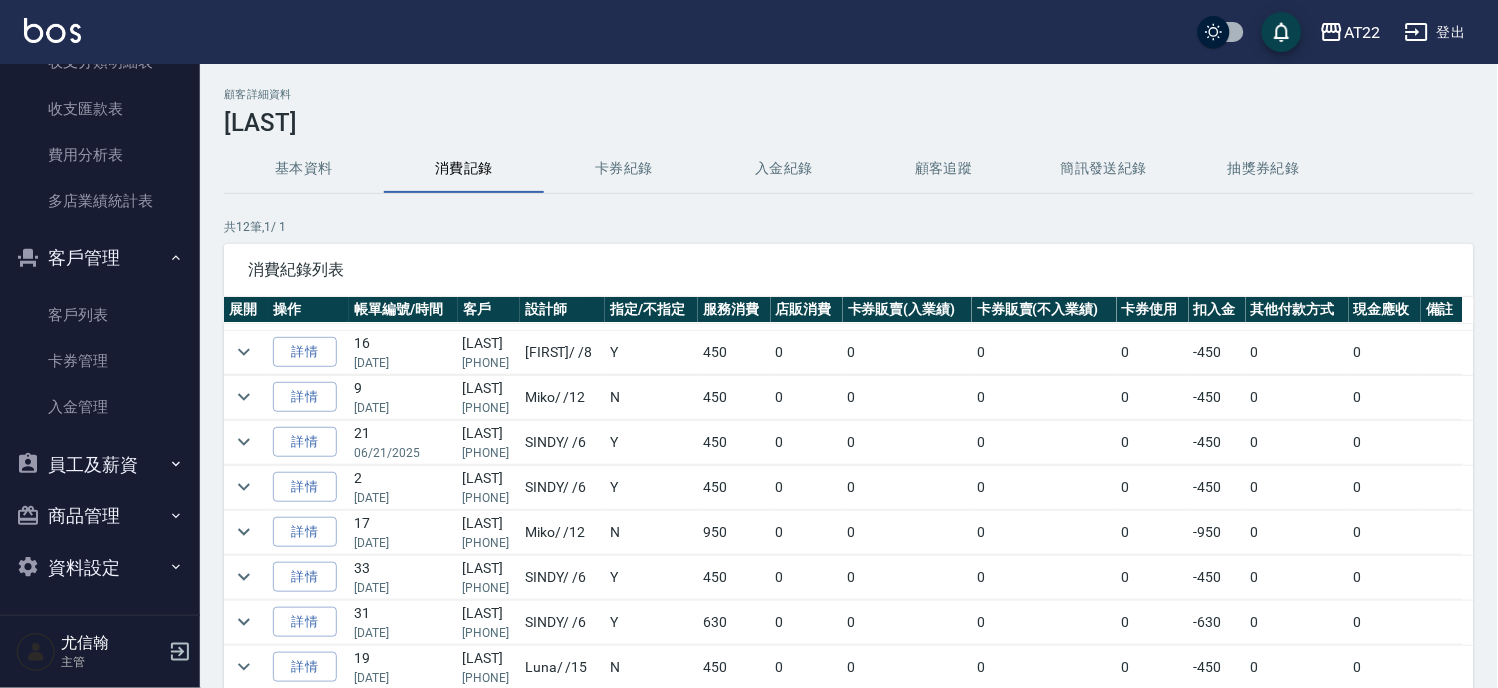 scroll, scrollTop: 325, scrollLeft: 0, axis: vertical 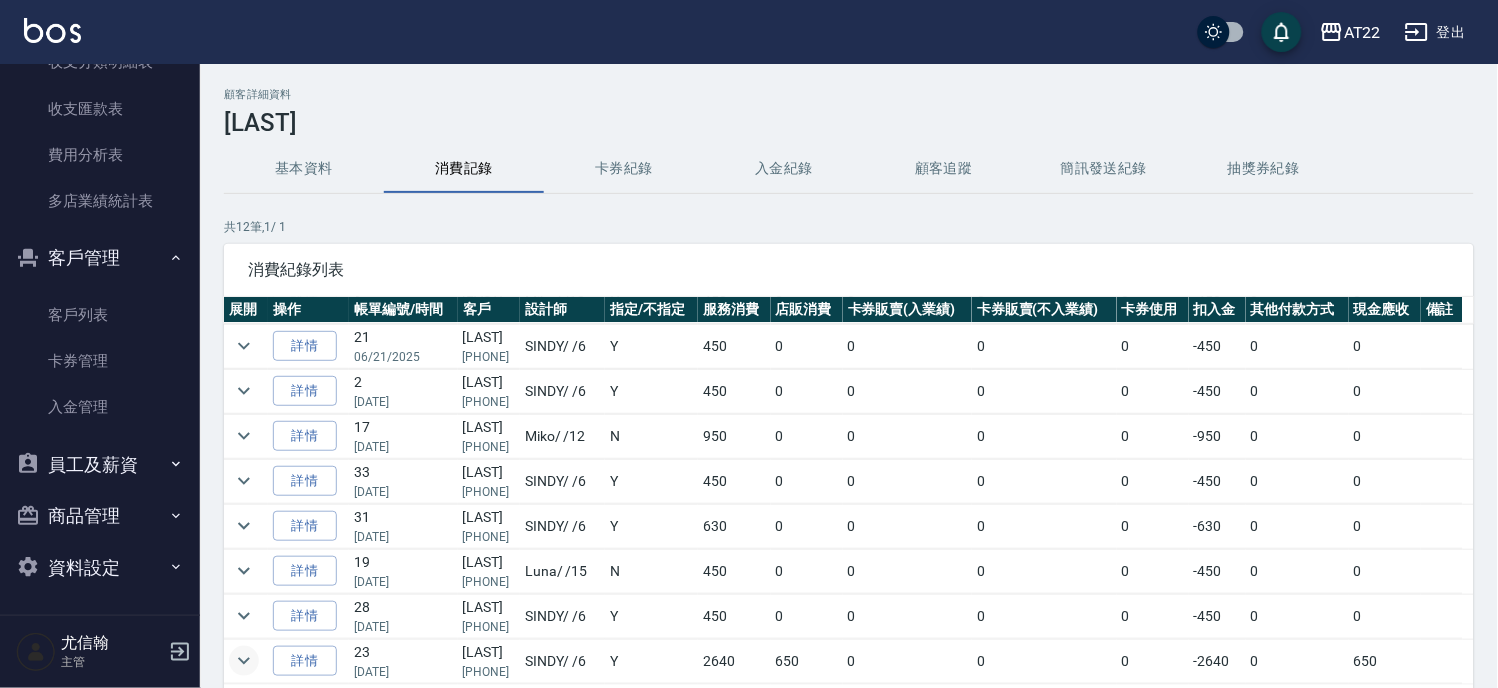 click 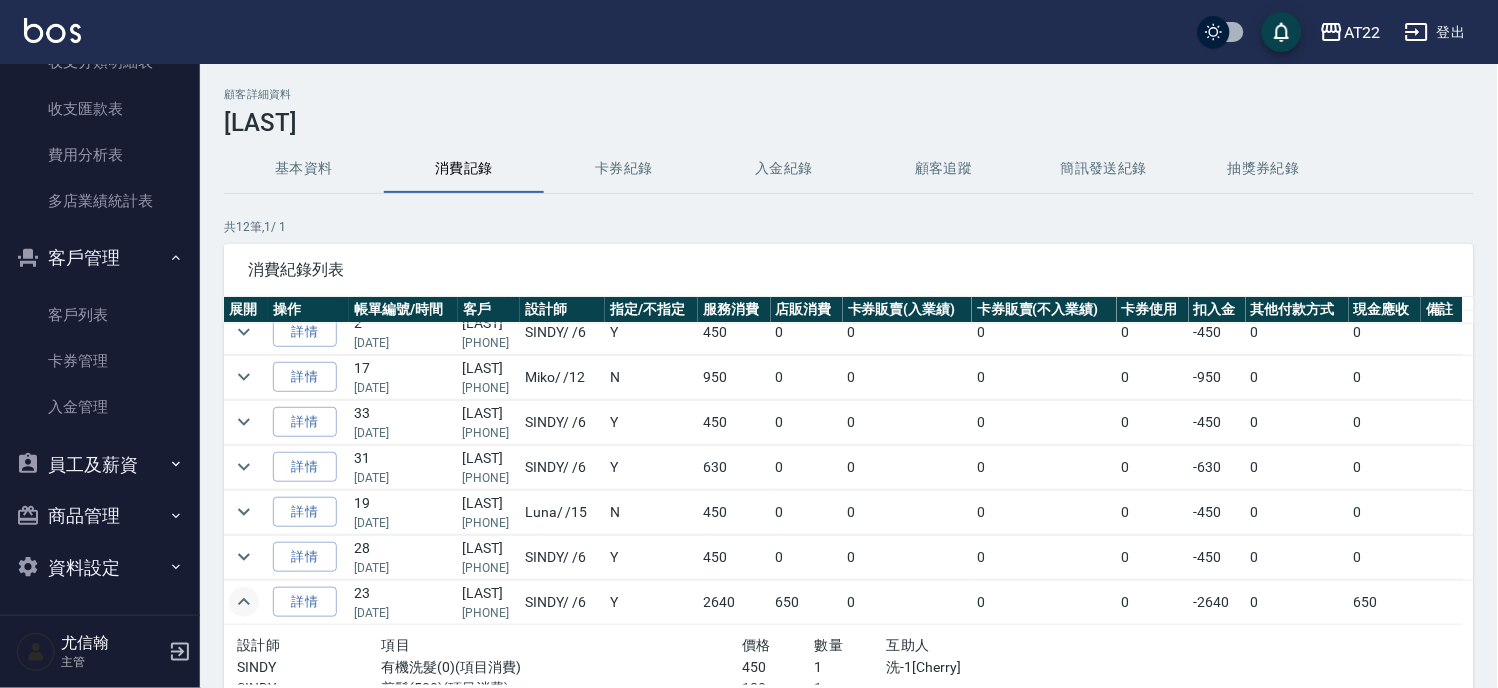 scroll, scrollTop: 471, scrollLeft: 0, axis: vertical 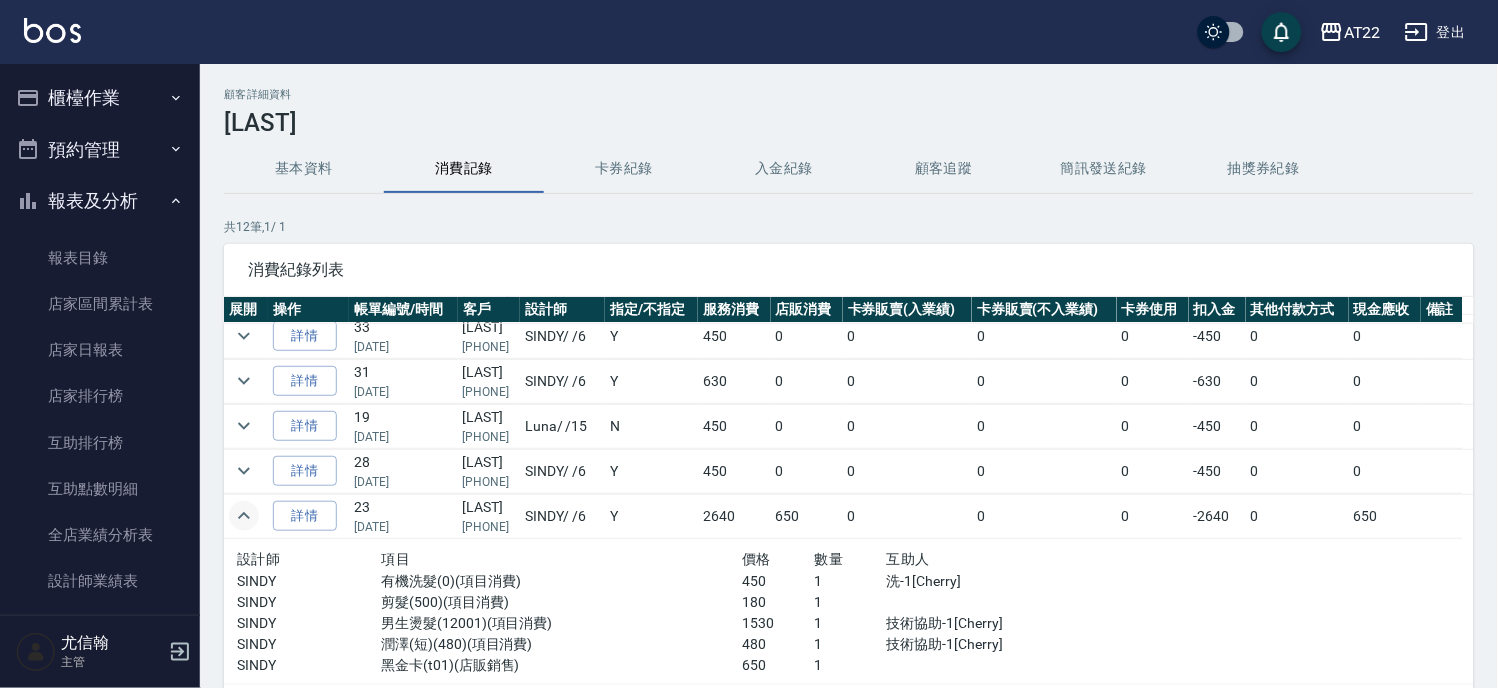 click on "櫃檯作業" at bounding box center [100, 98] 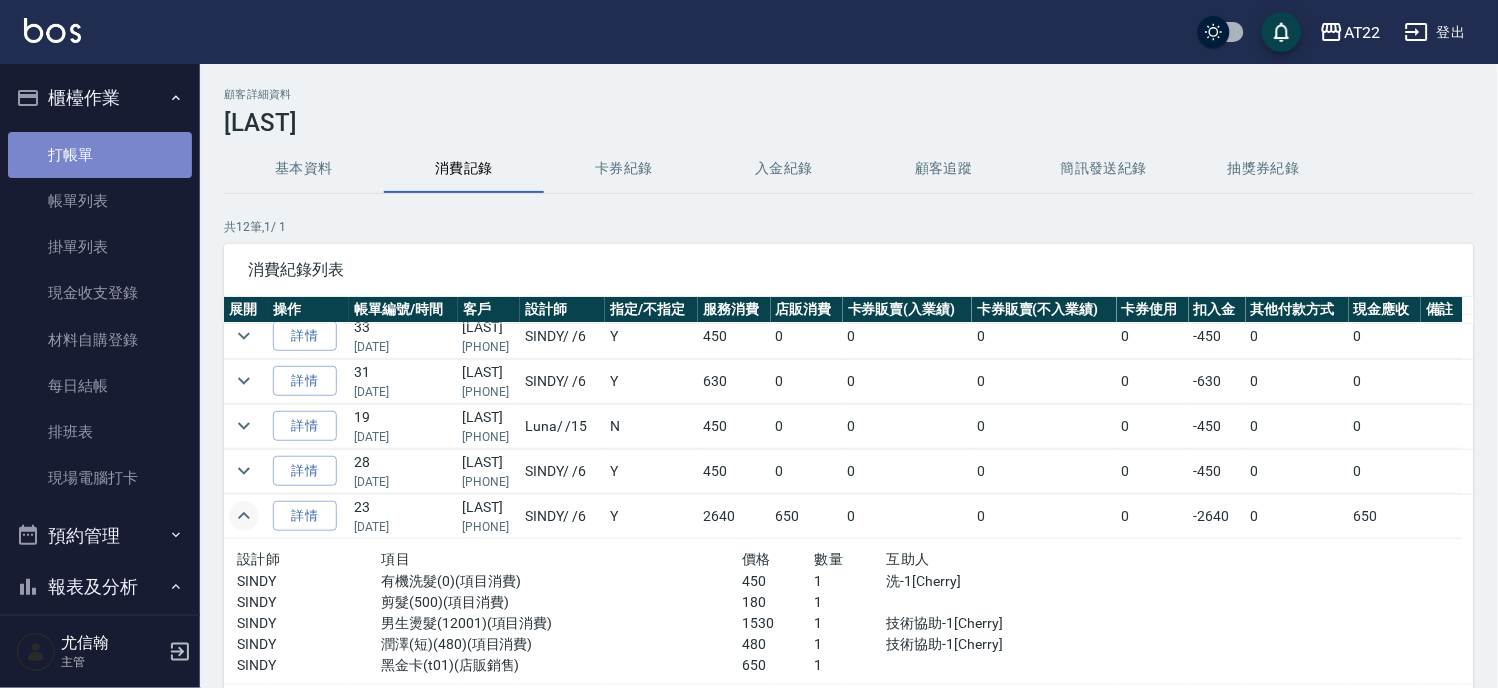 click on "打帳單" at bounding box center [100, 155] 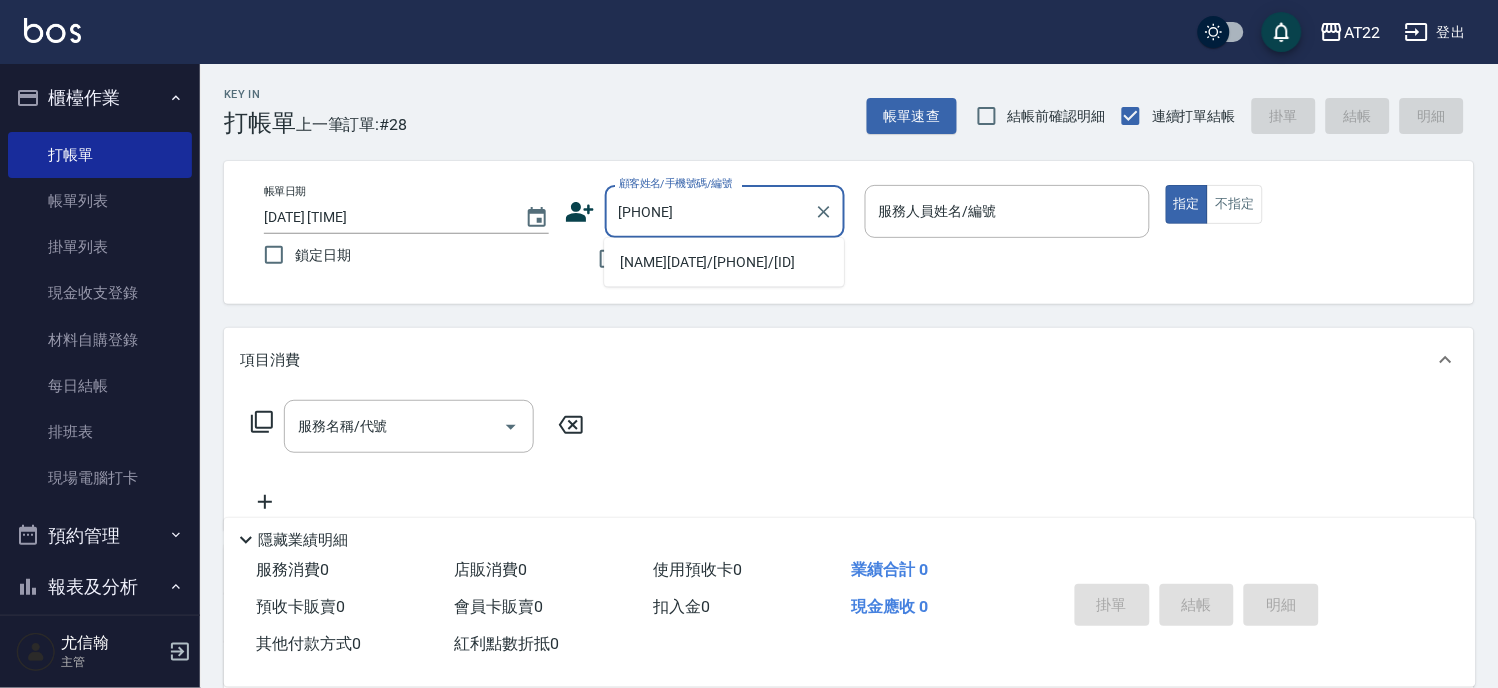 click on "[NAME][DATE]/[PHONE]/[ID]" at bounding box center [724, 262] 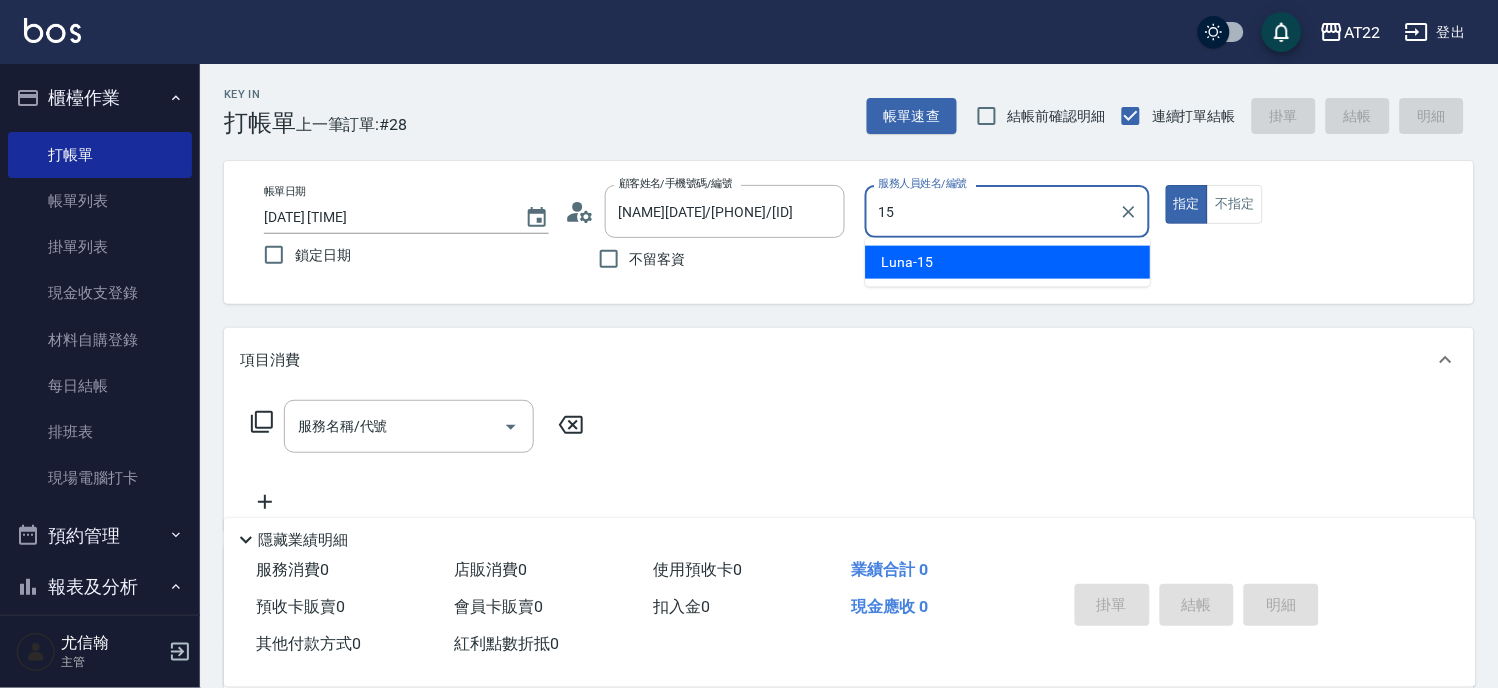 type on "Luna-15" 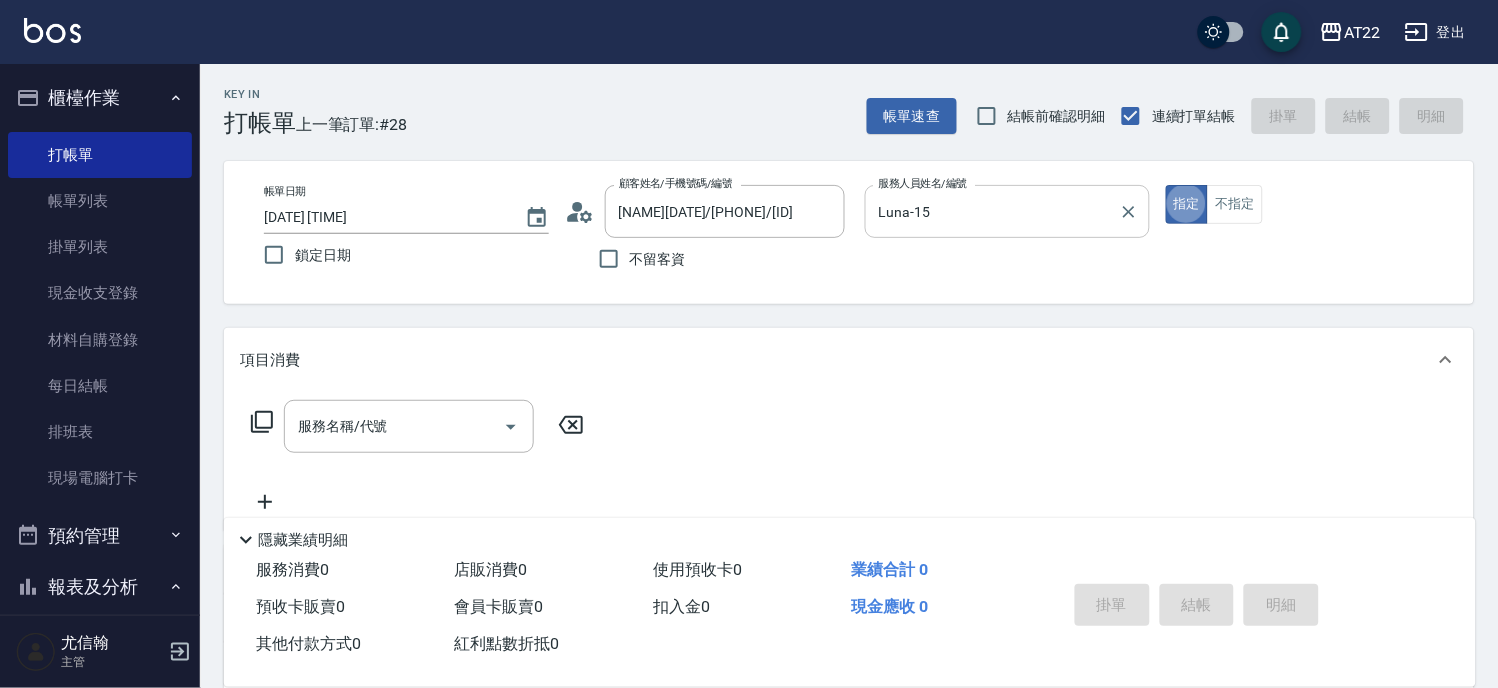 type on "true" 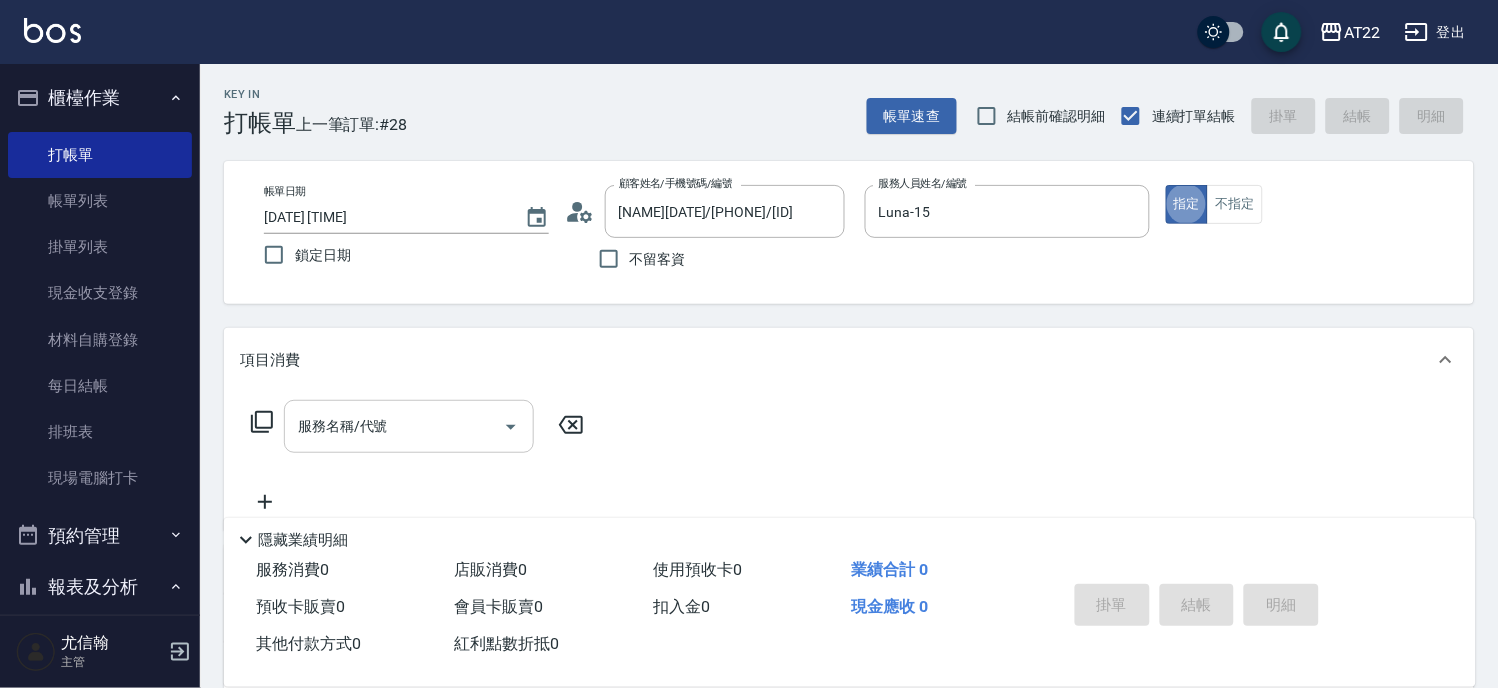 click on "服務名稱/代號" at bounding box center [394, 426] 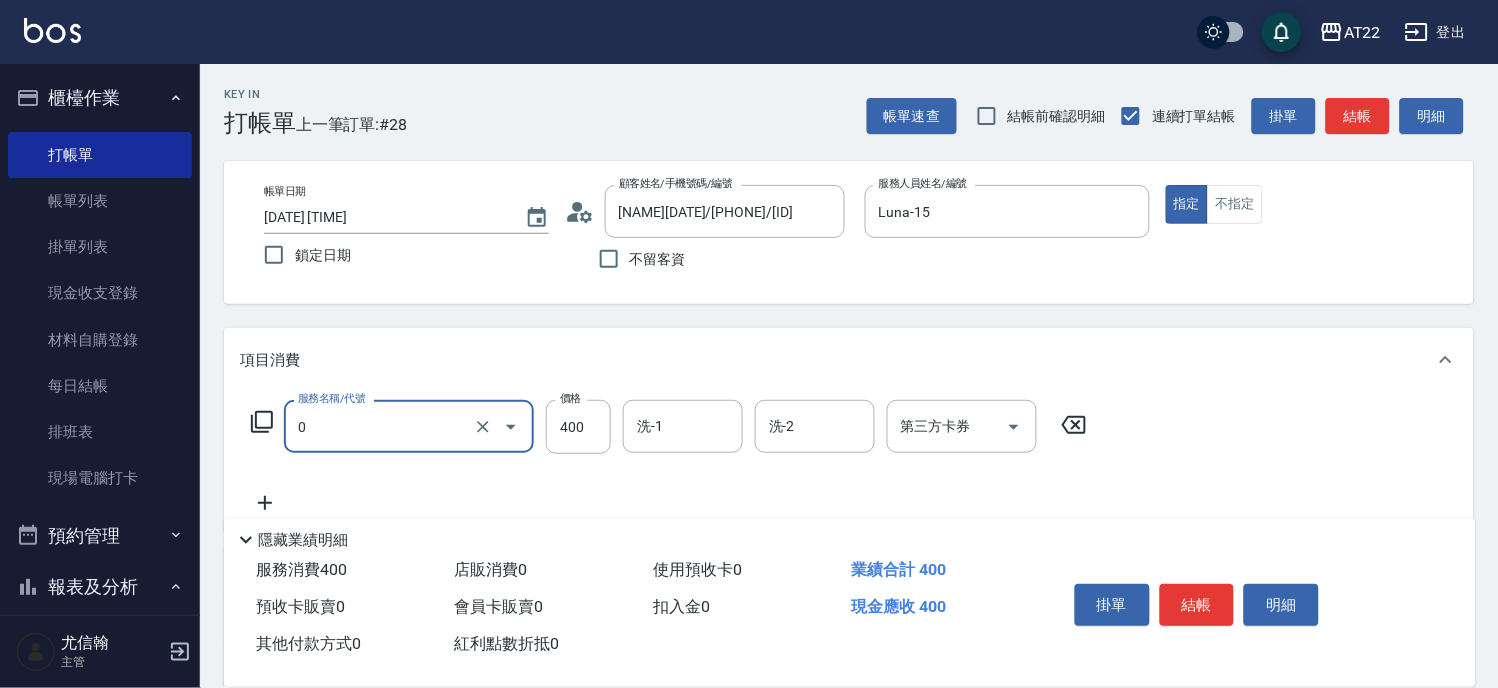 type on "有機洗髮(0)" 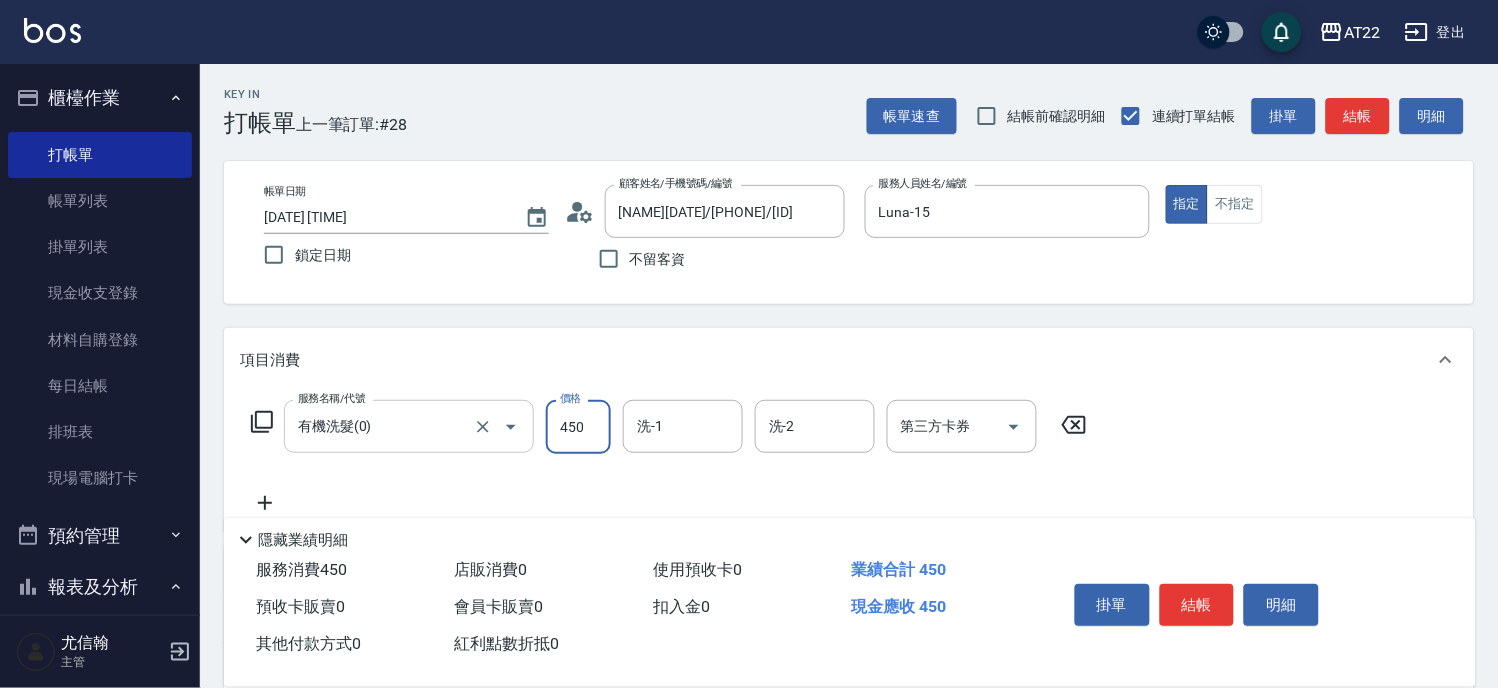 type on "450" 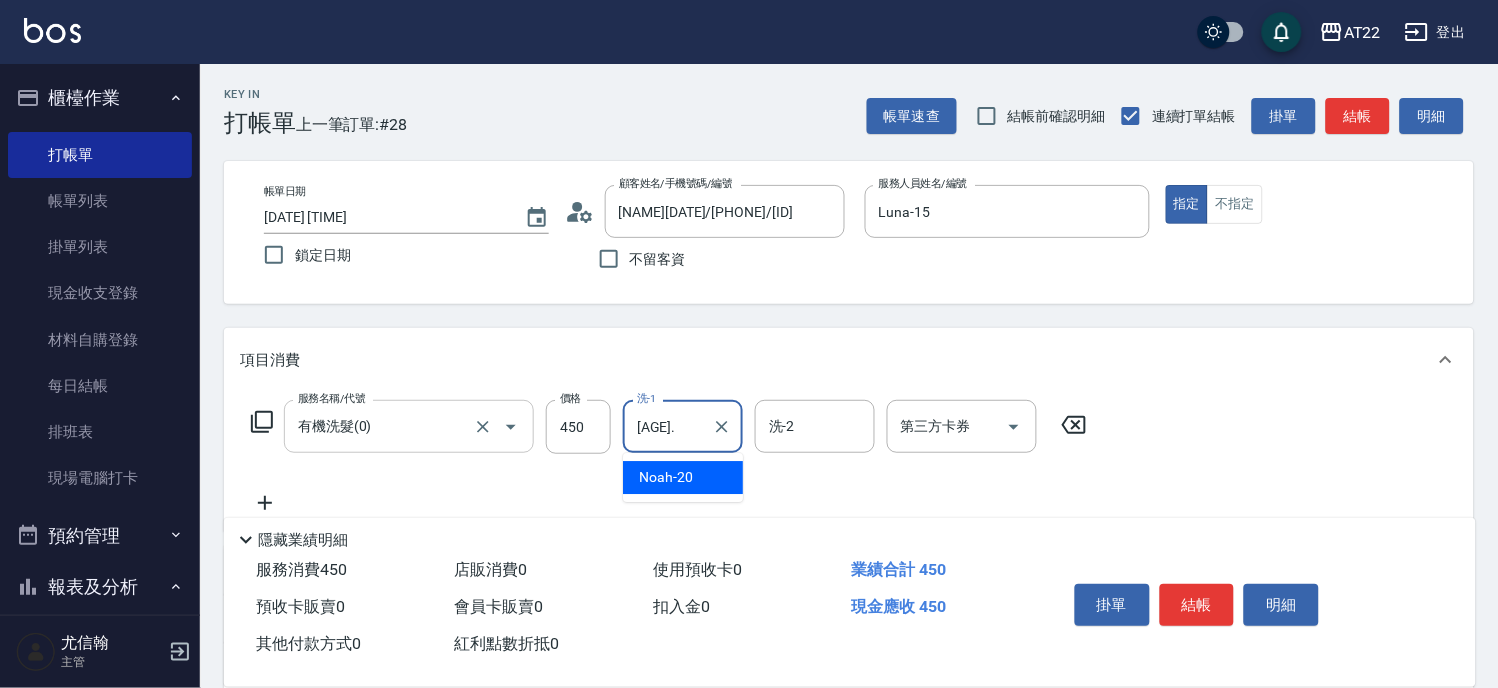 type on "[AGE]." 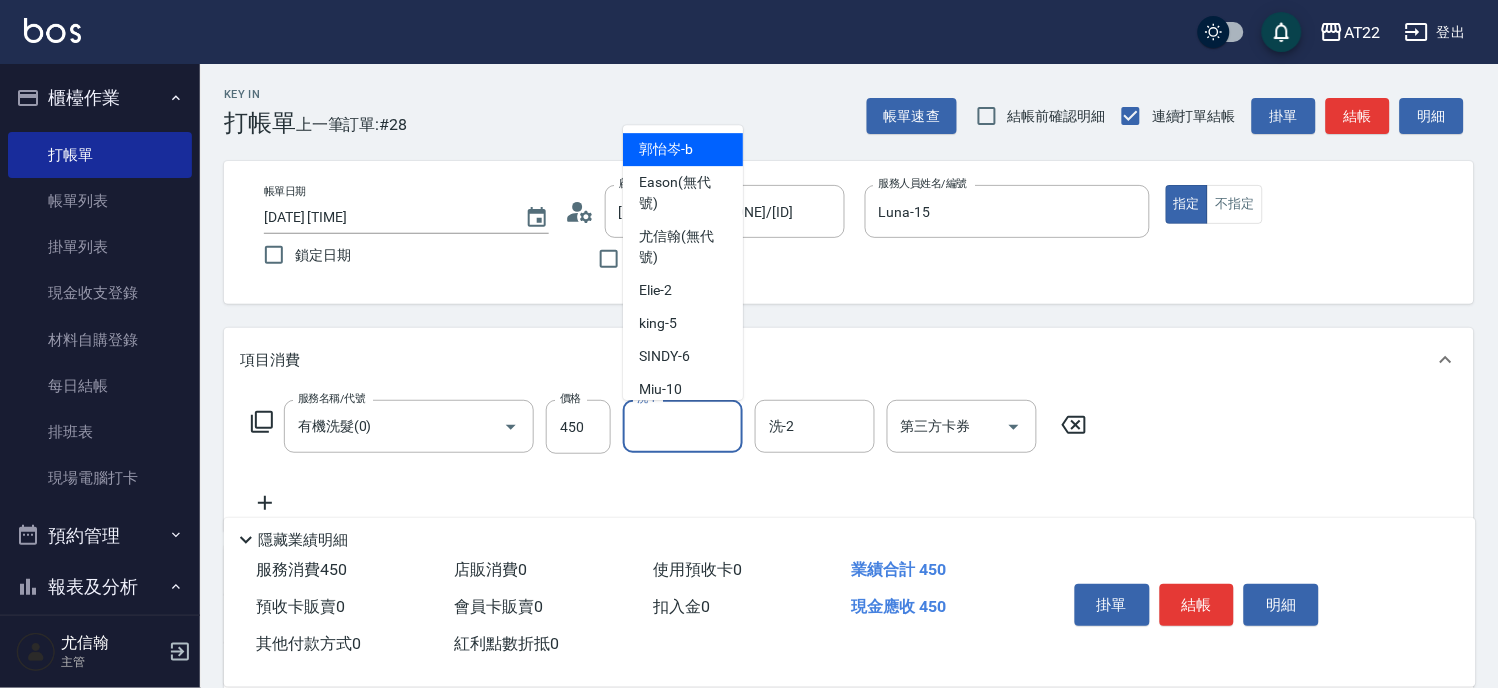 click on "洗-1" at bounding box center [683, 426] 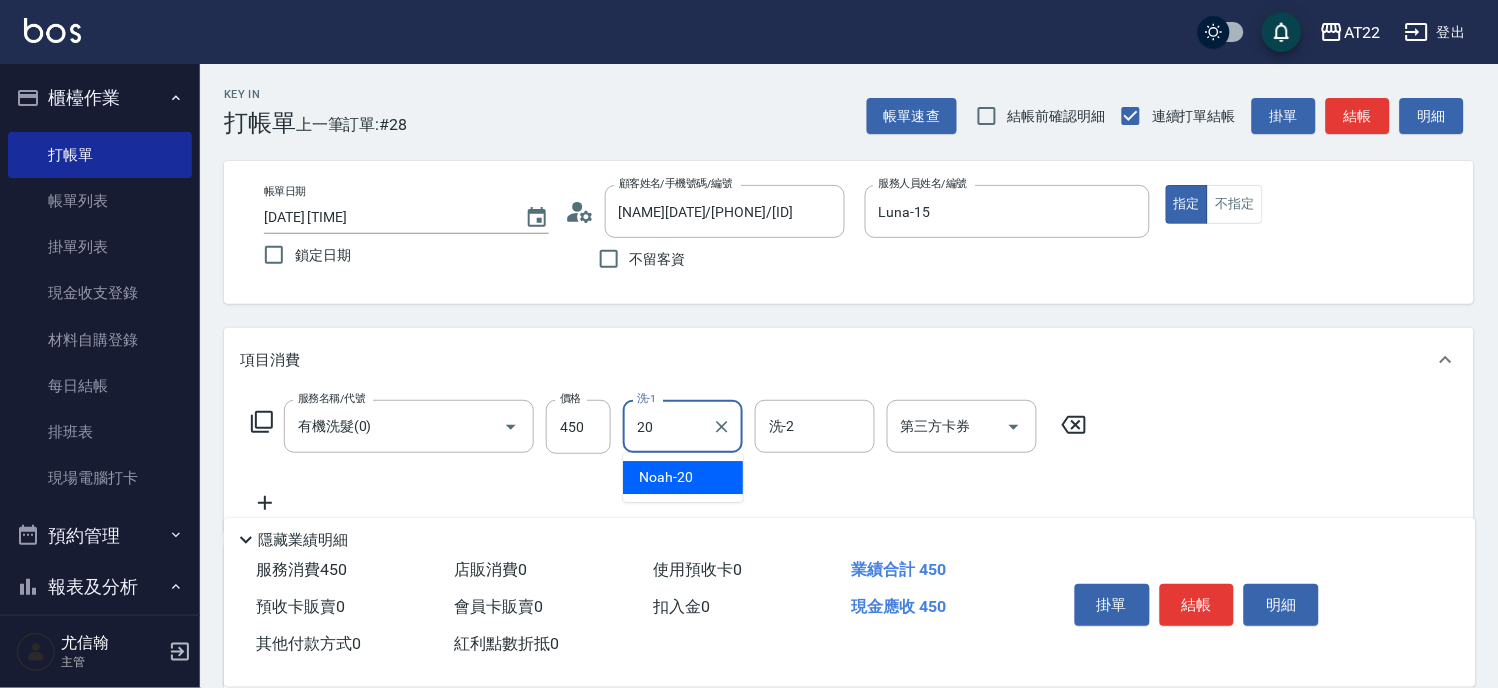 type on "20" 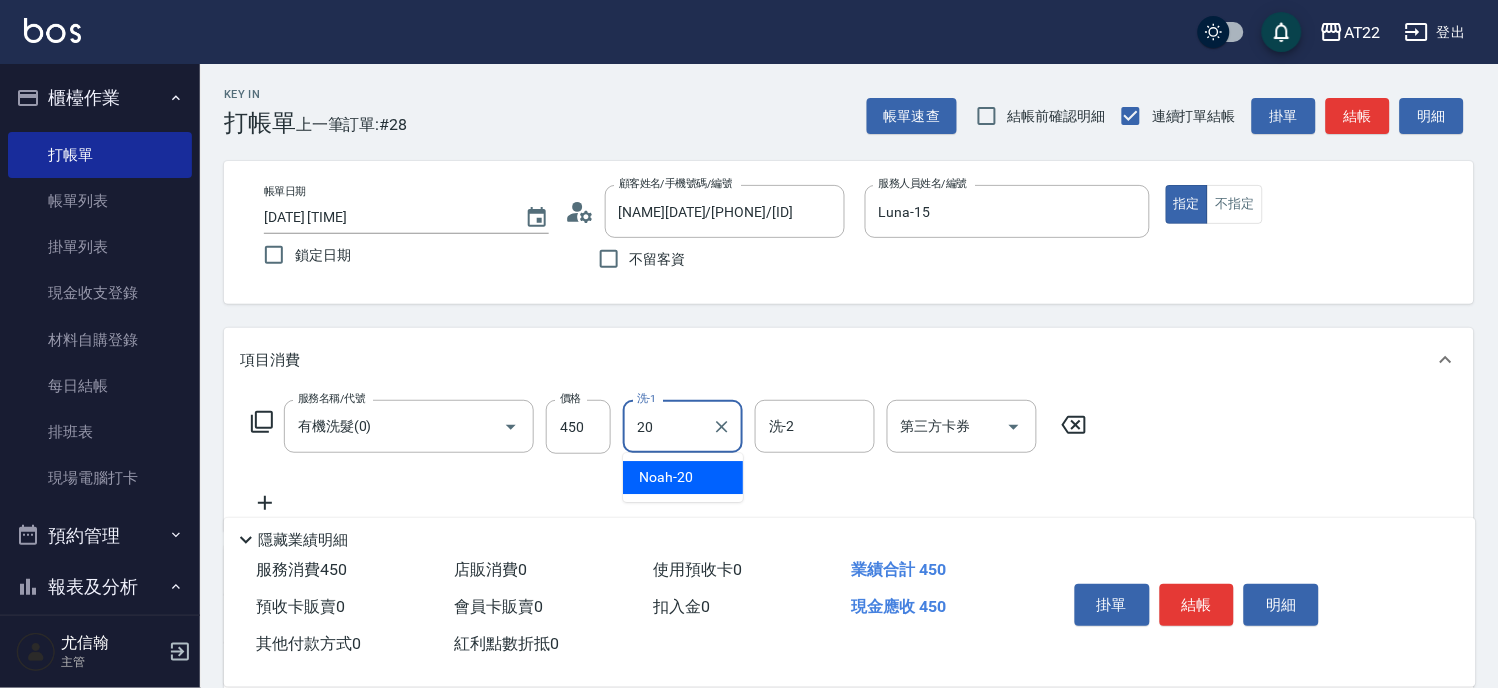 type on "[NAME]-[NUMBER]" 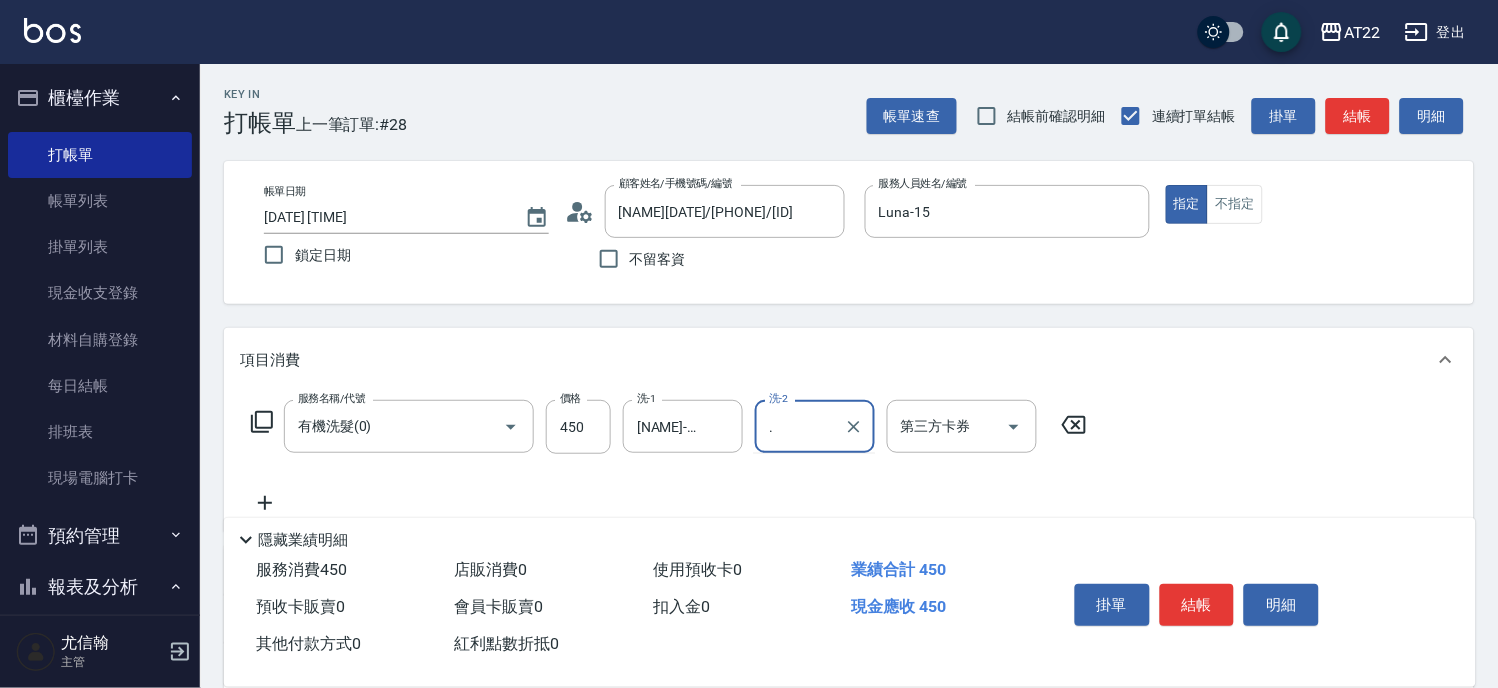 type on "." 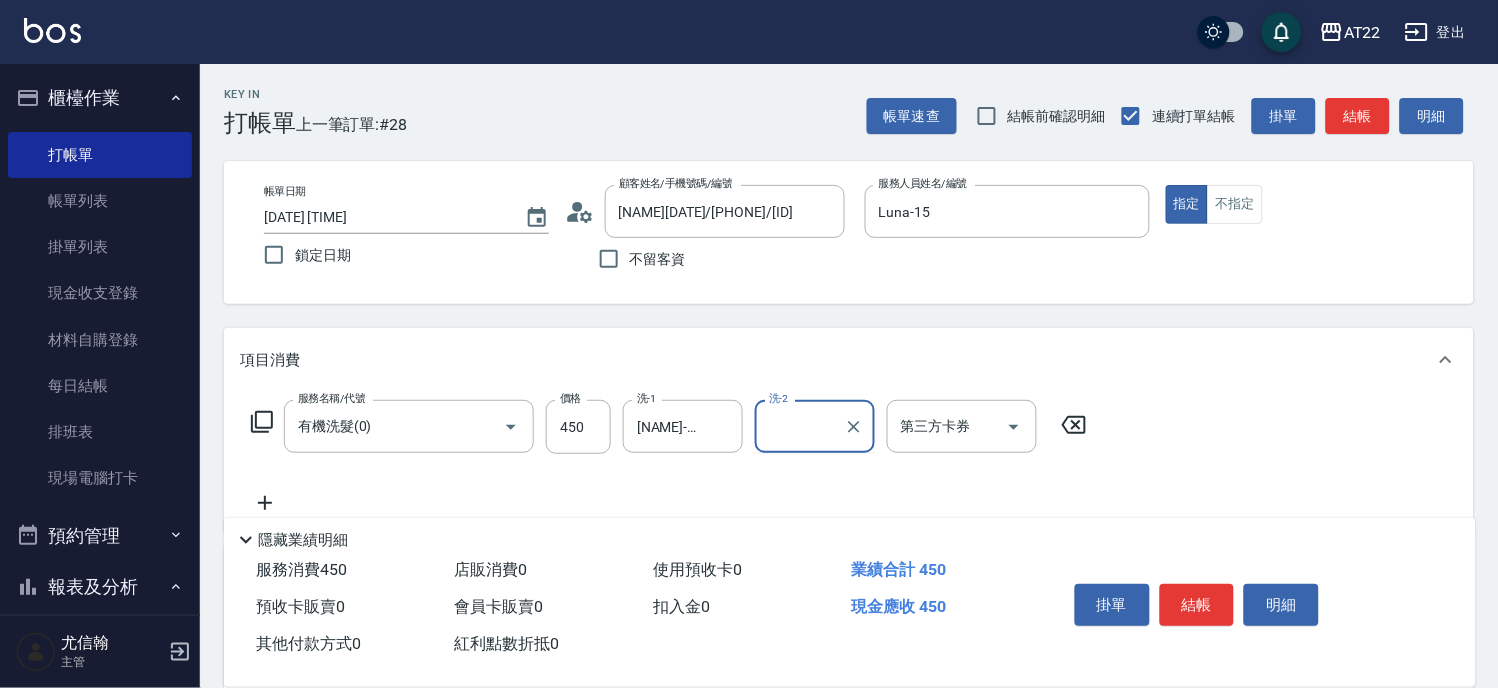 click 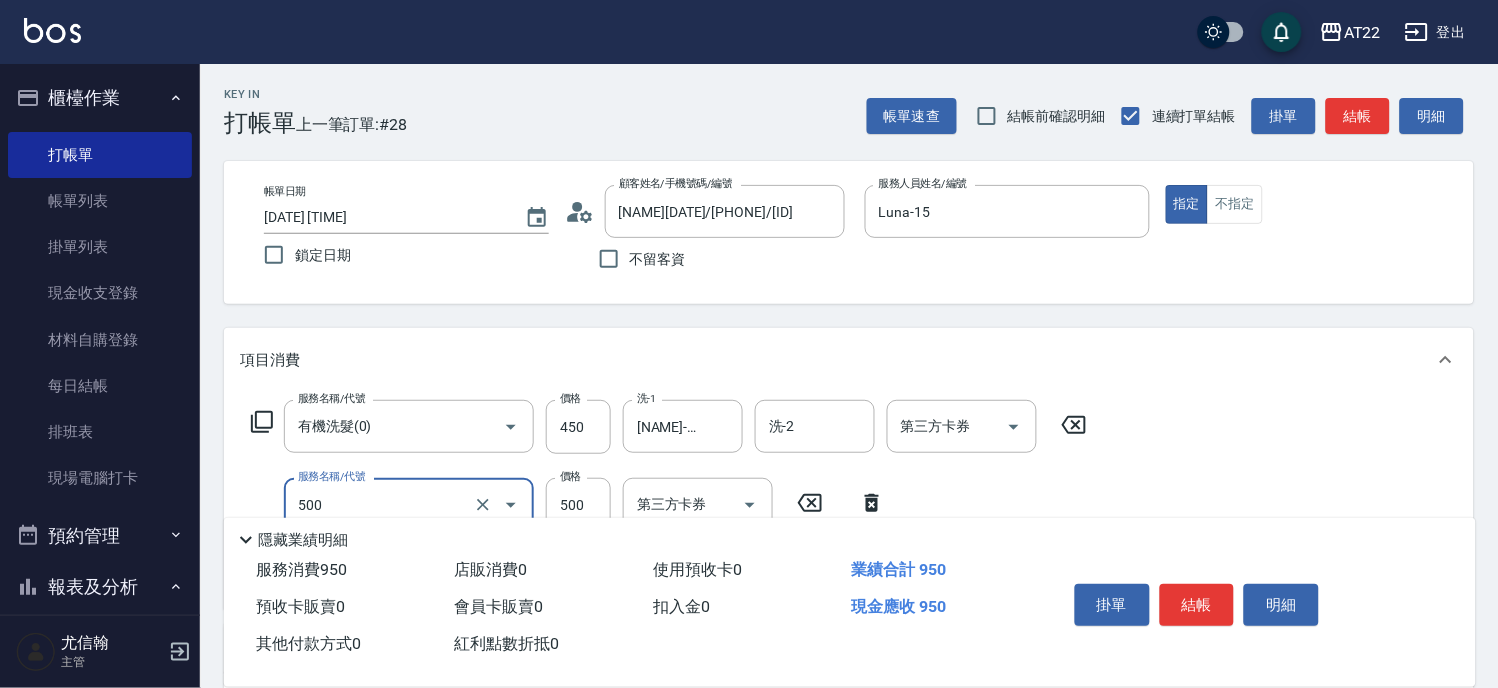 type on "剪髮(500)" 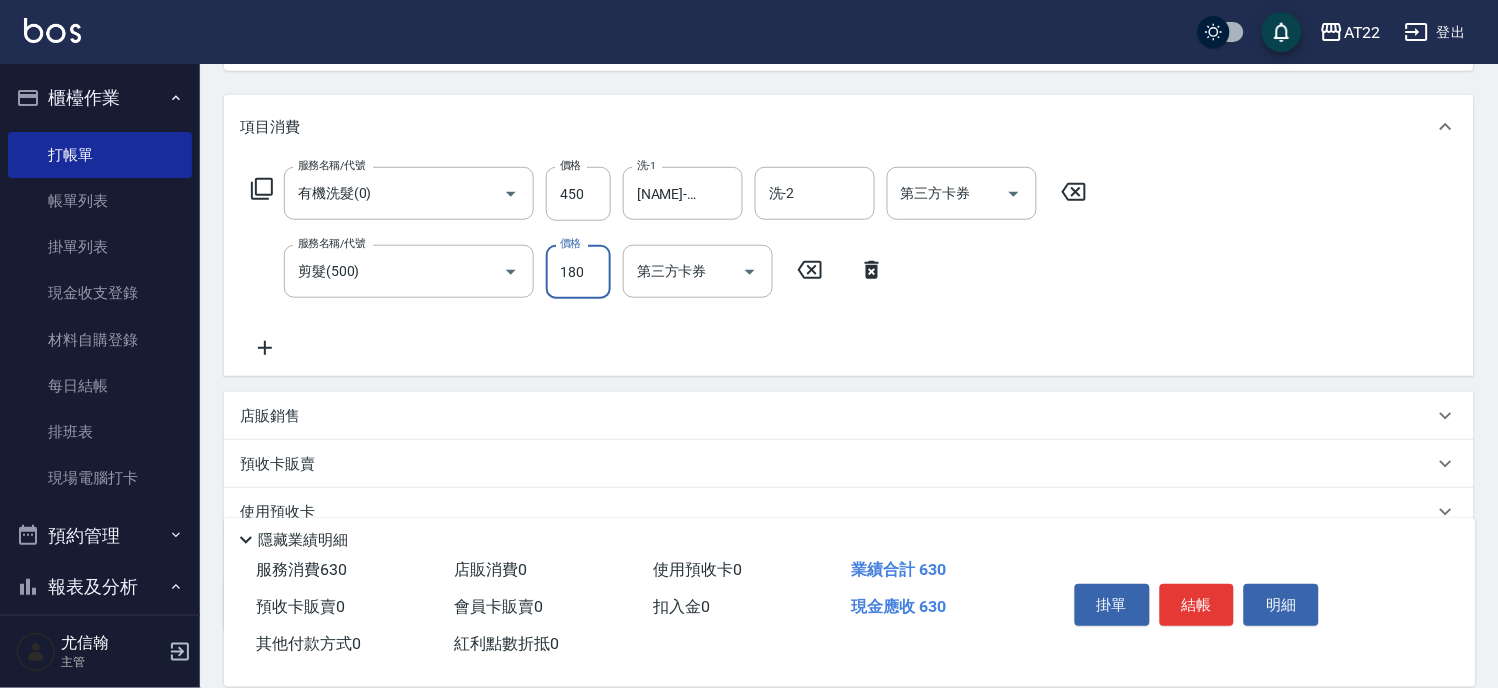 scroll, scrollTop: 333, scrollLeft: 0, axis: vertical 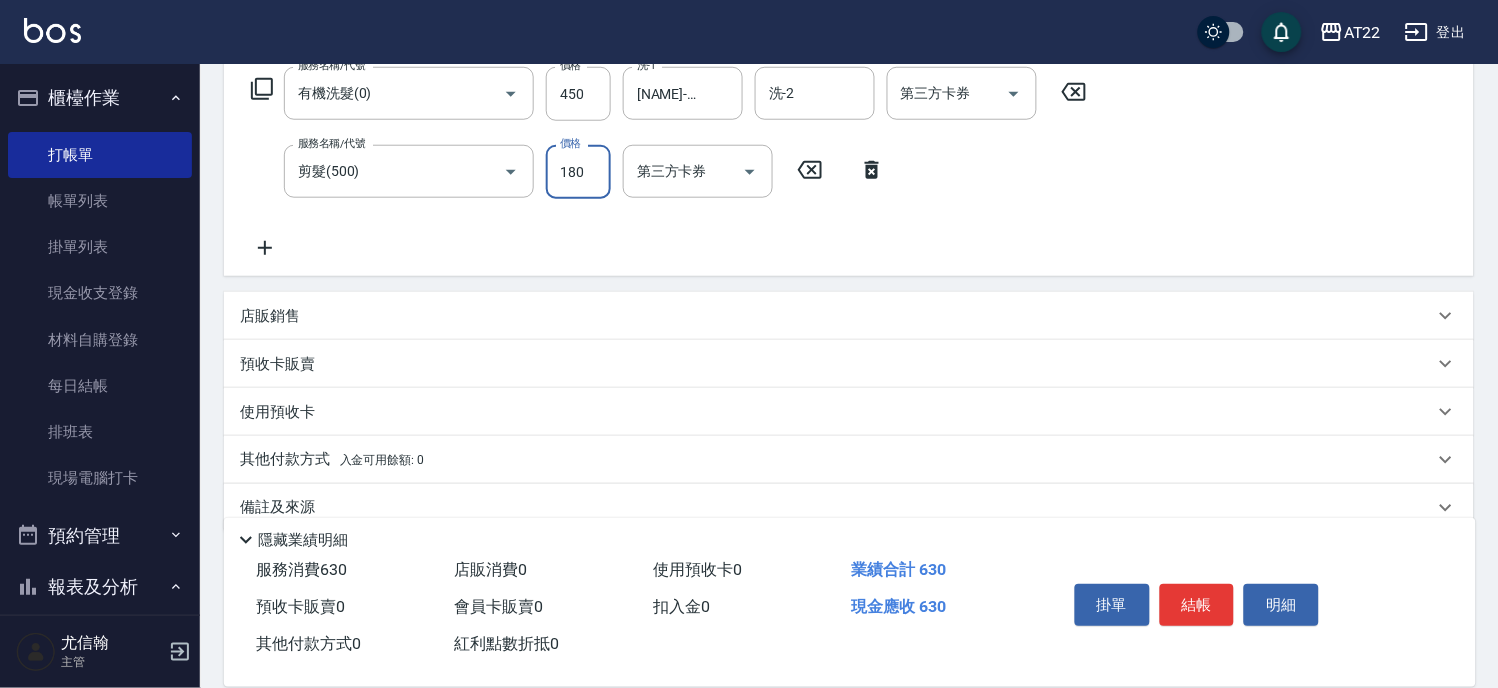type on "180" 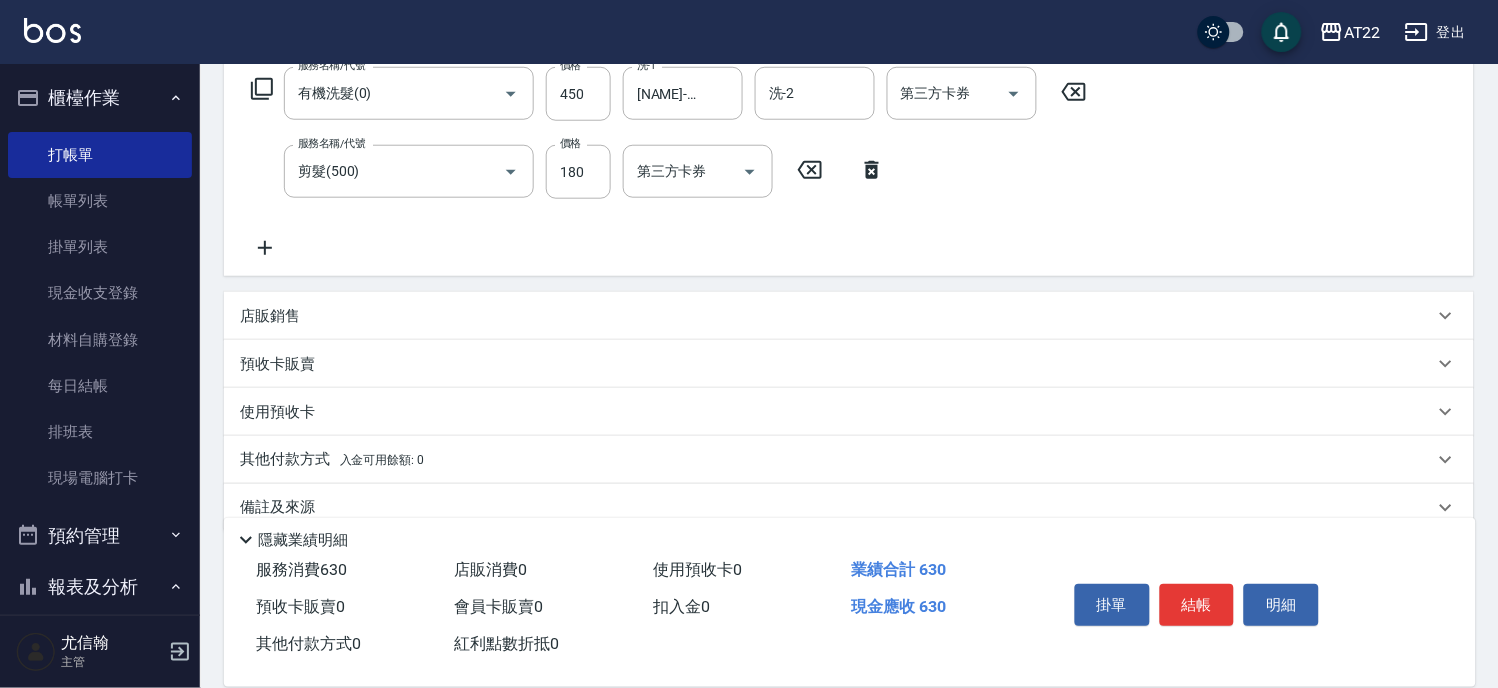 click 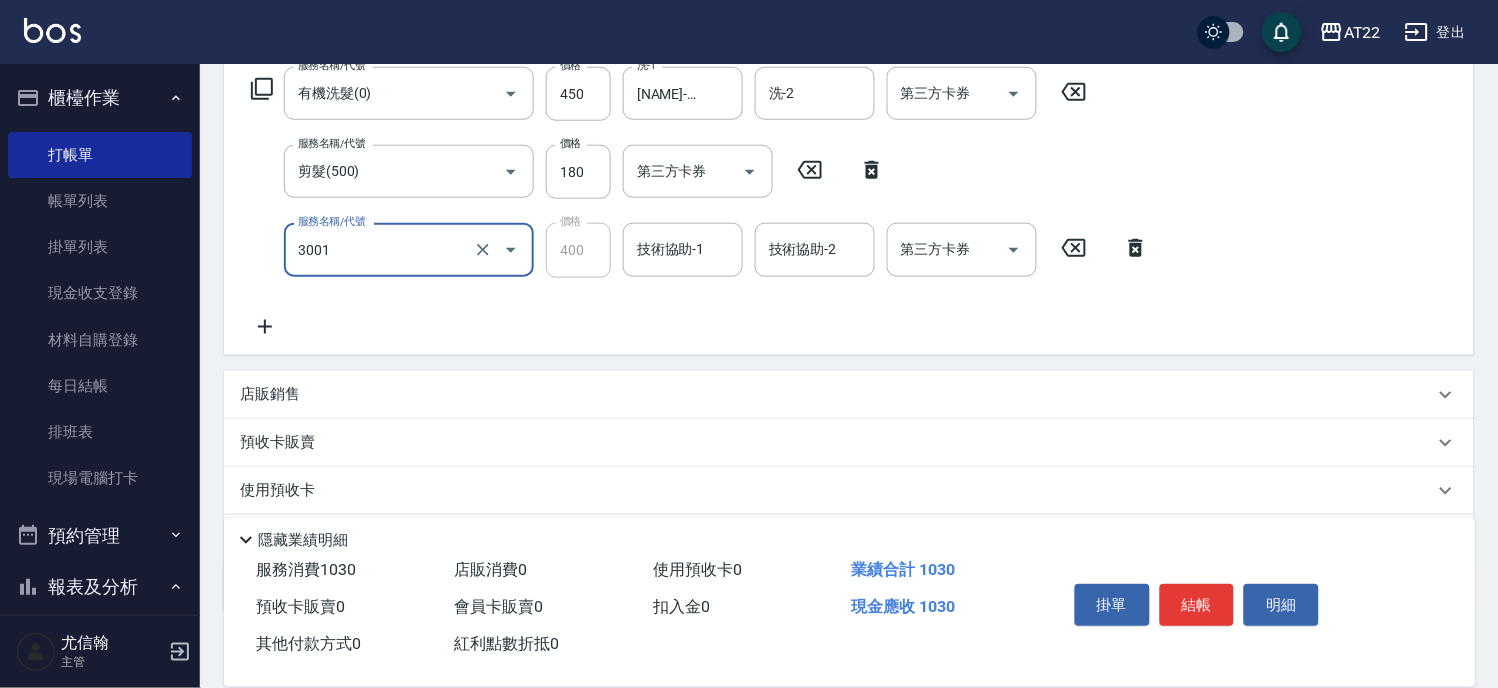 type on "側邊燙貼(3001)" 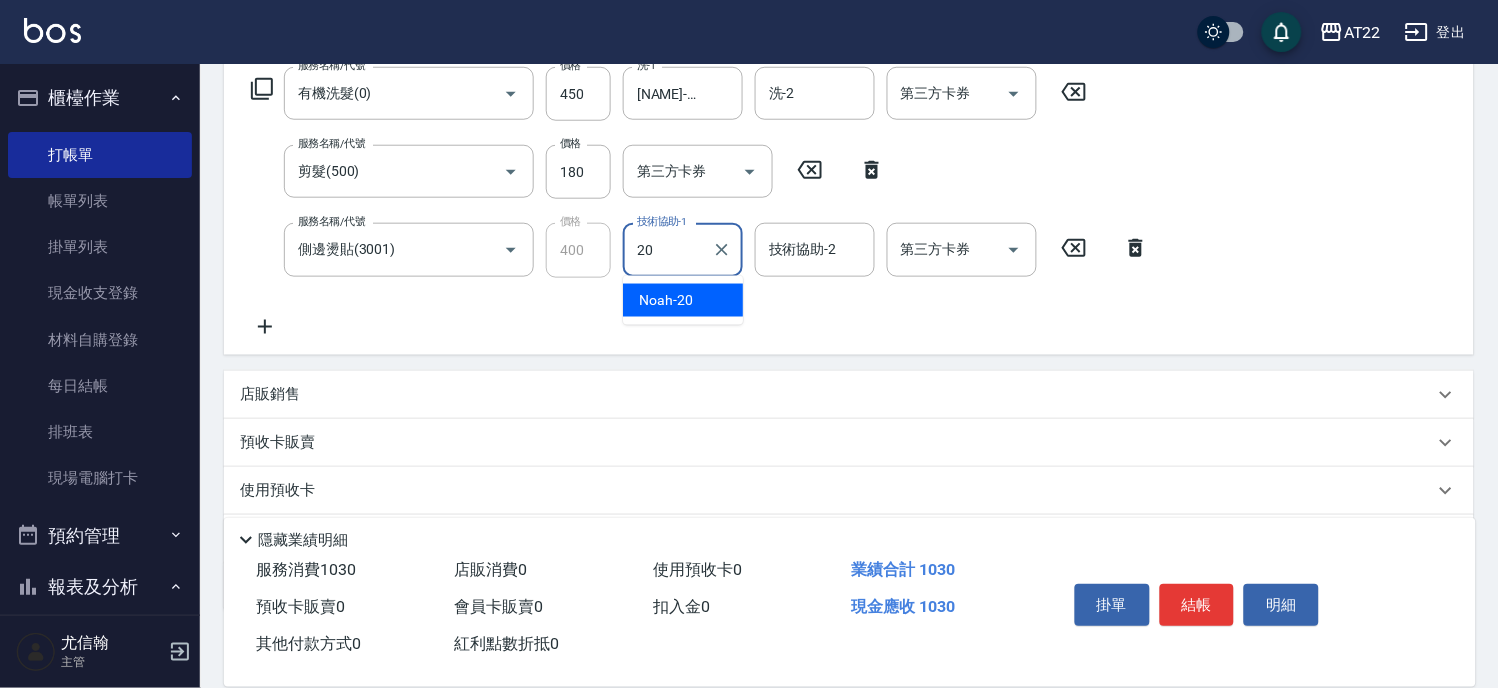 type on "[NAME]-[NUMBER]" 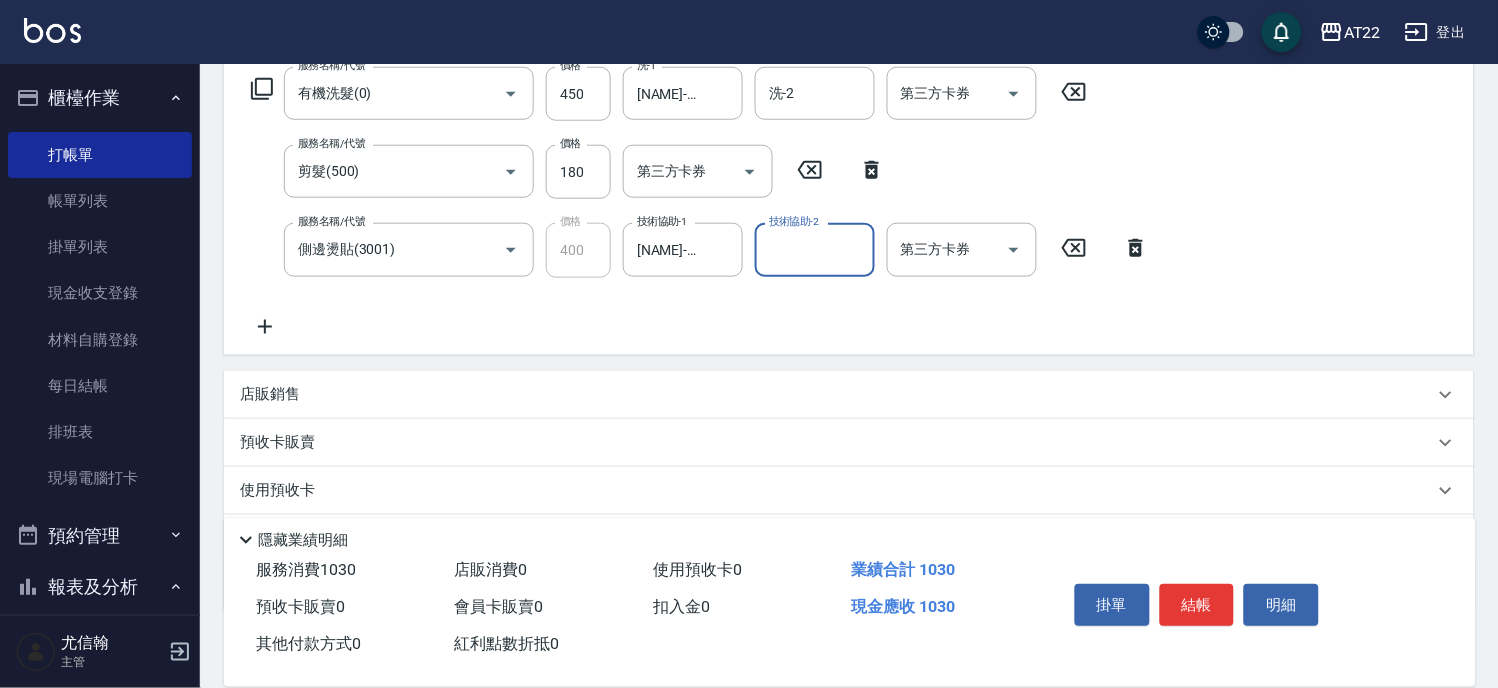 click 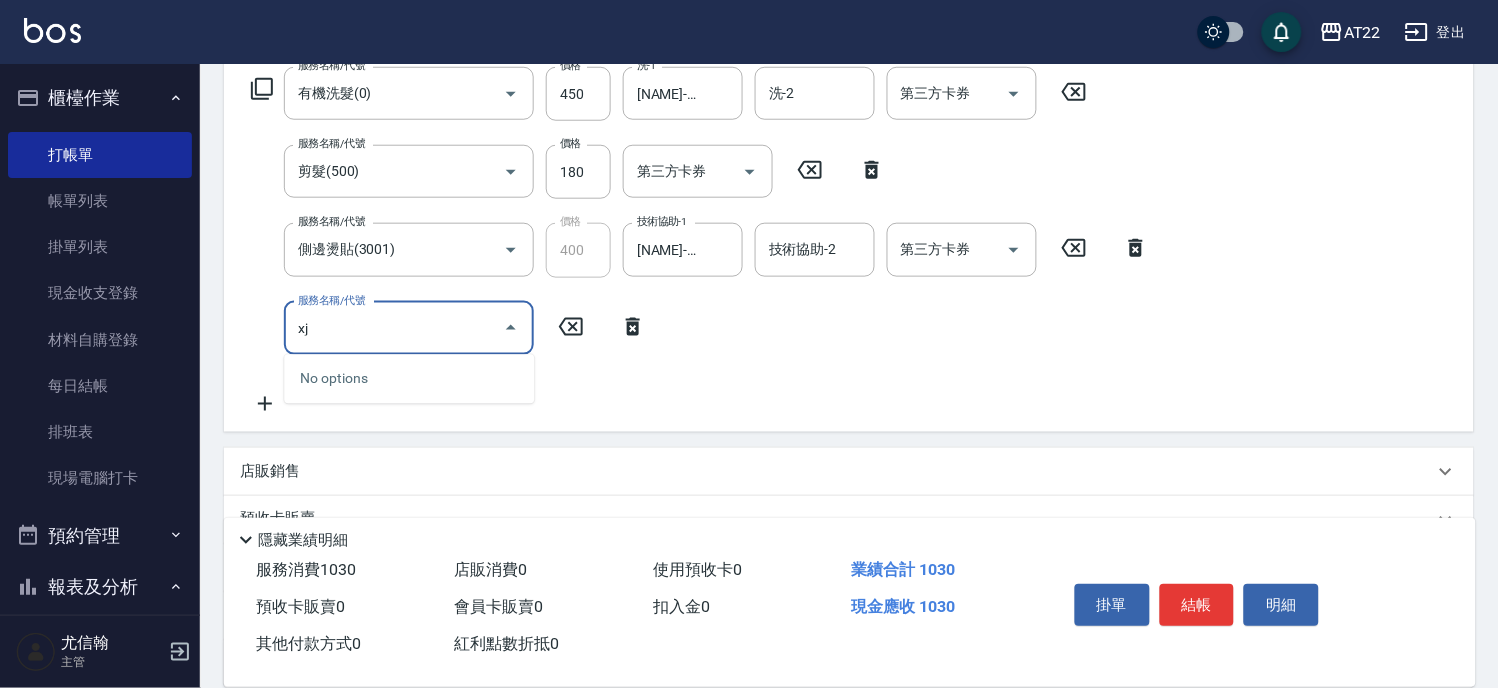 type on "x" 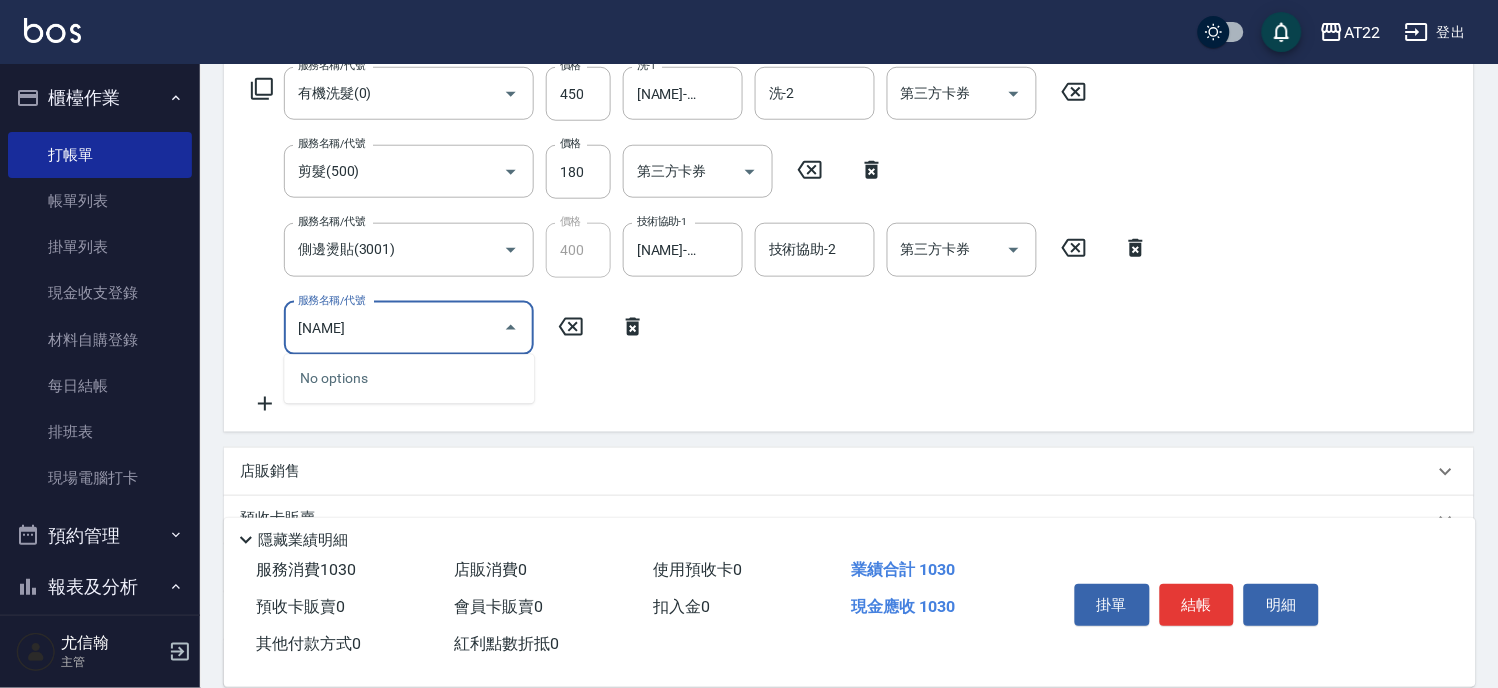 type on "盧" 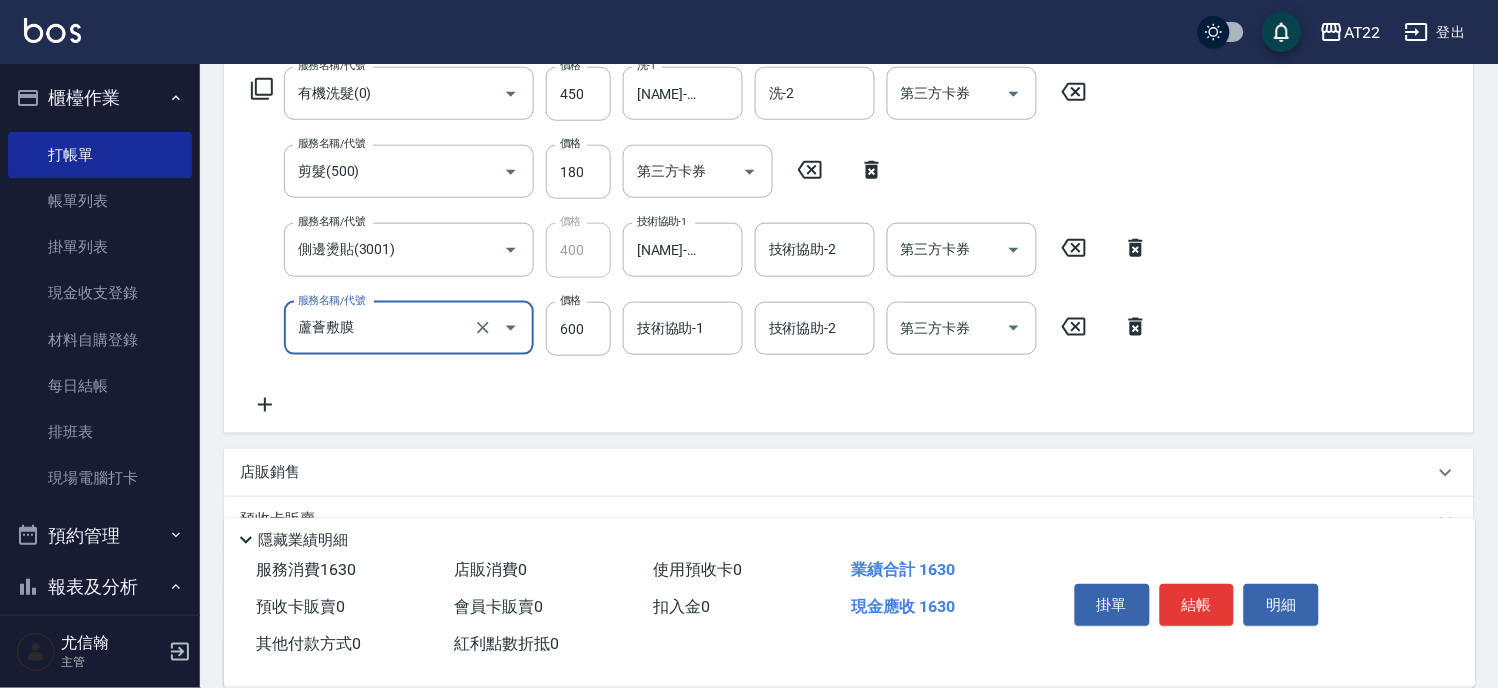 type on "蘆薈敷膜" 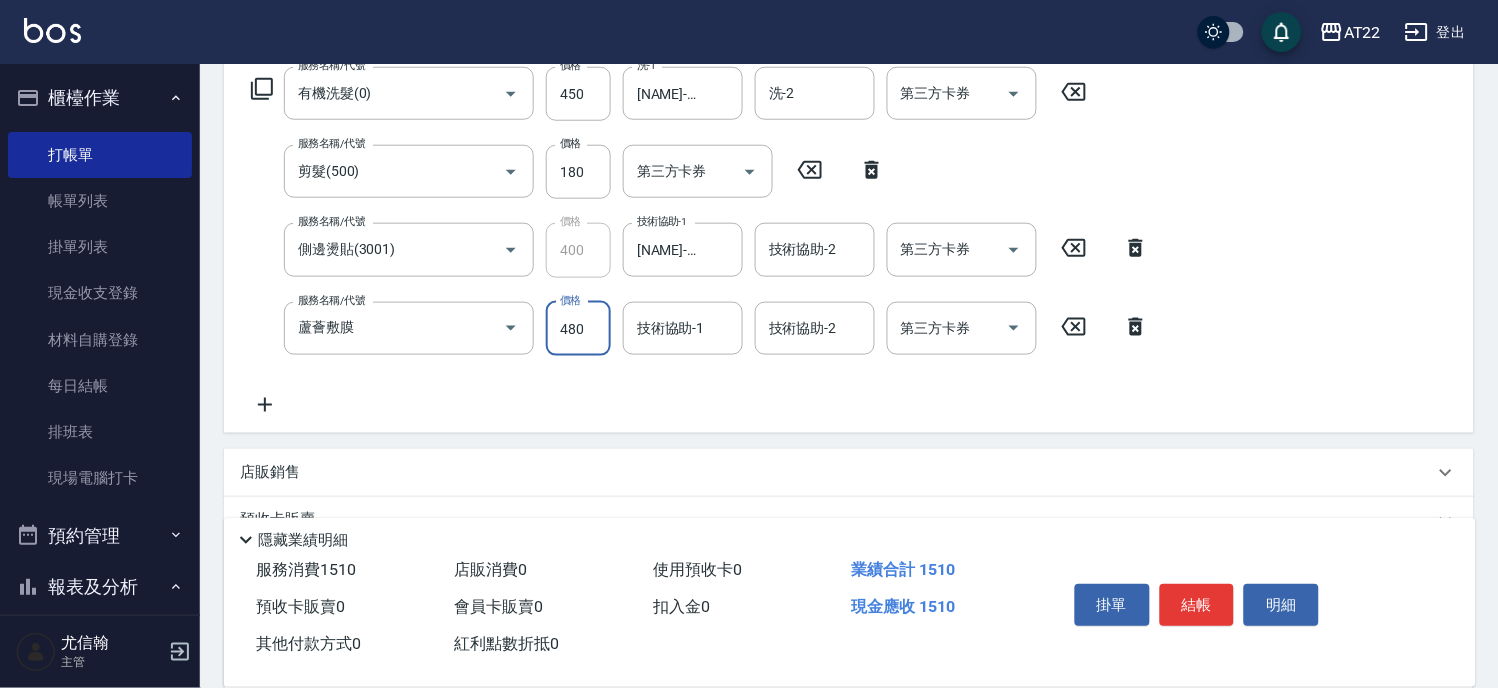 type on "480" 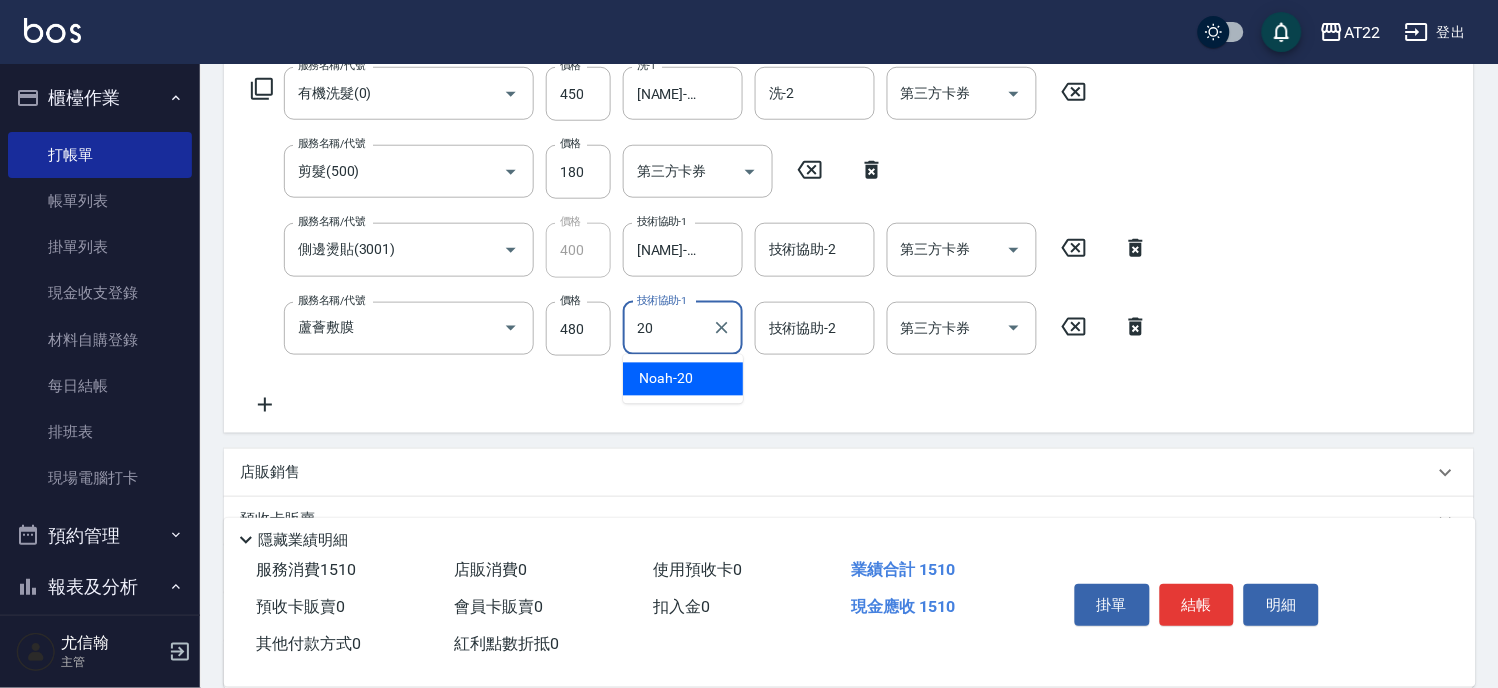 type on "[NAME]-[NUMBER]" 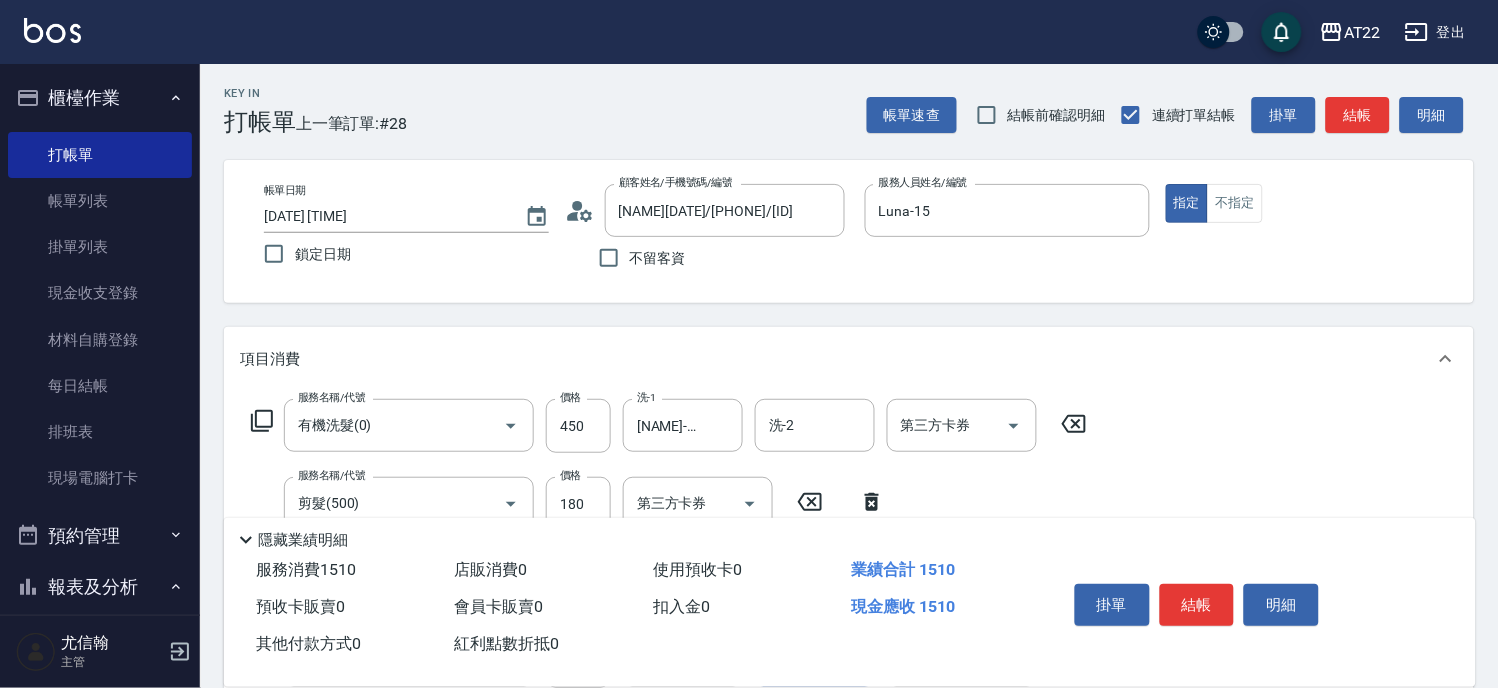 scroll, scrollTop: 0, scrollLeft: 0, axis: both 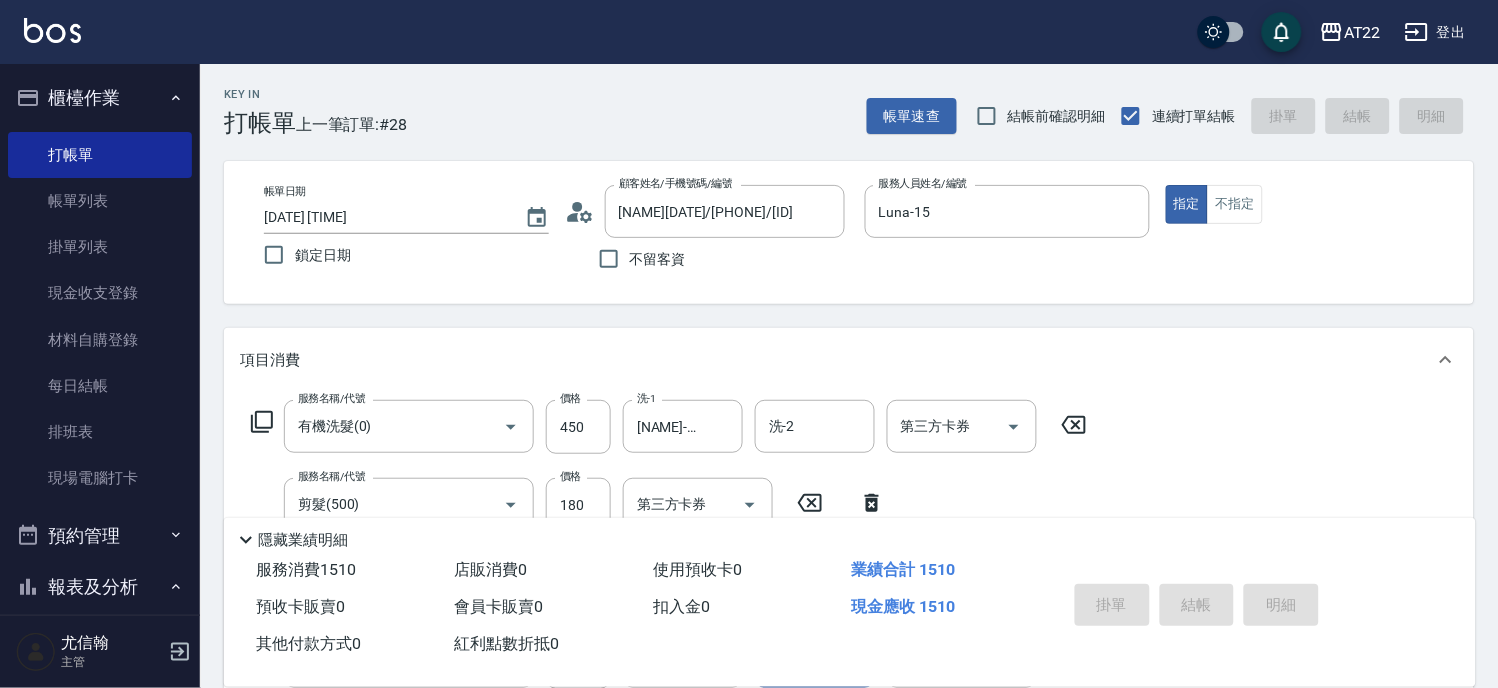 type on "[DATE] [TIME]" 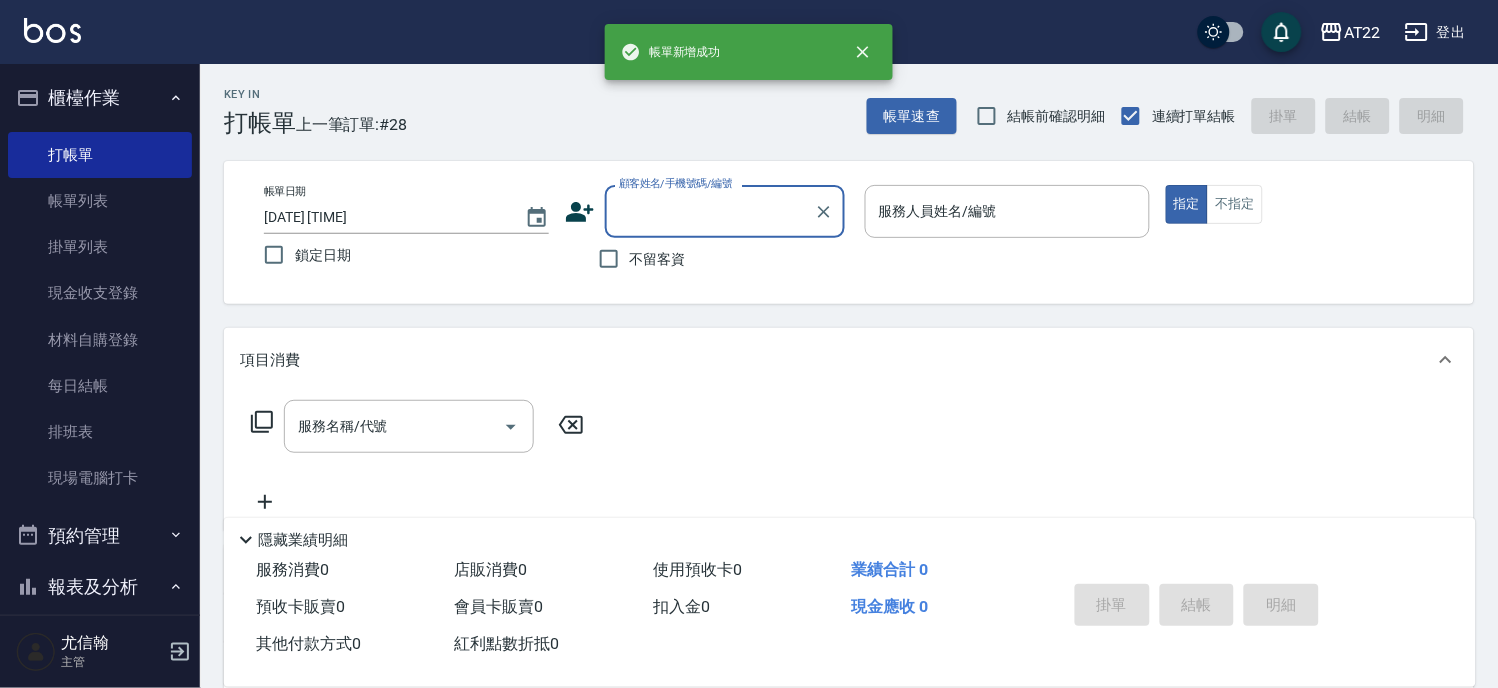 scroll, scrollTop: 0, scrollLeft: 0, axis: both 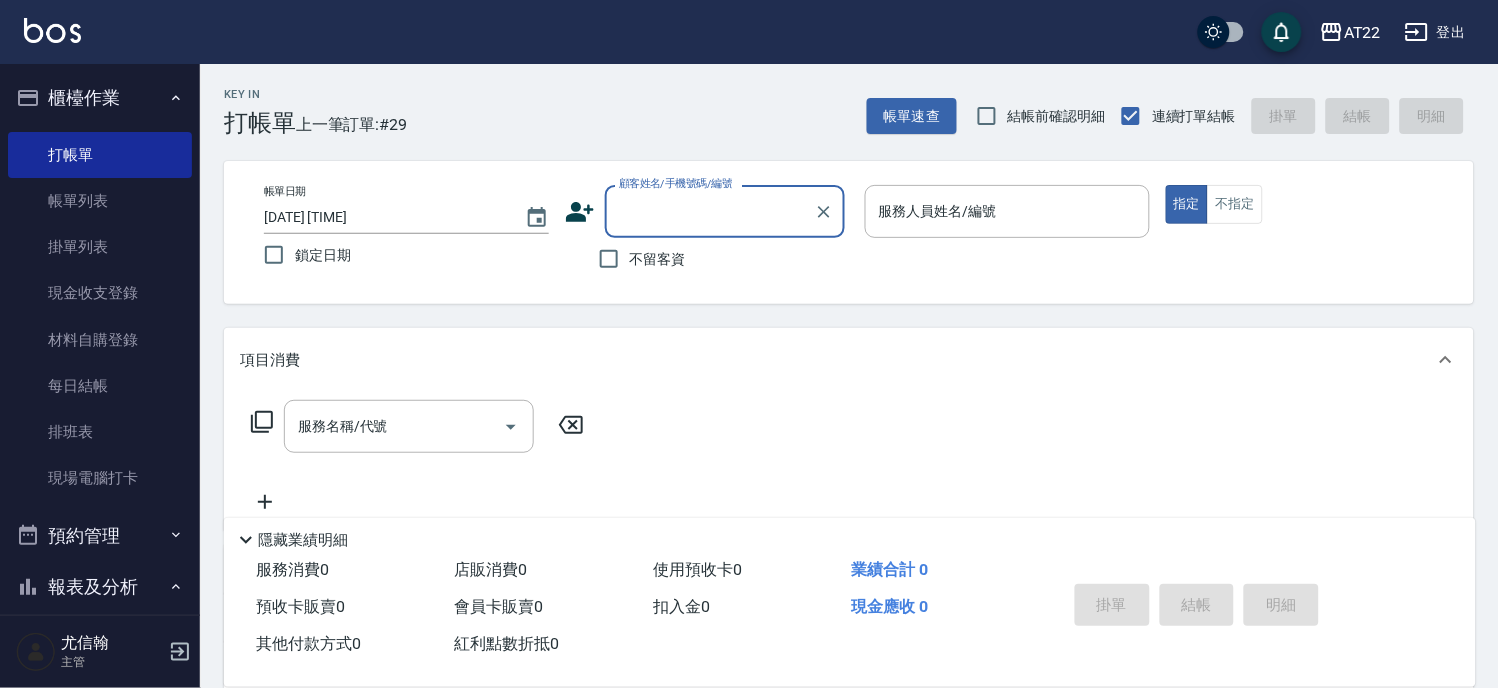 click 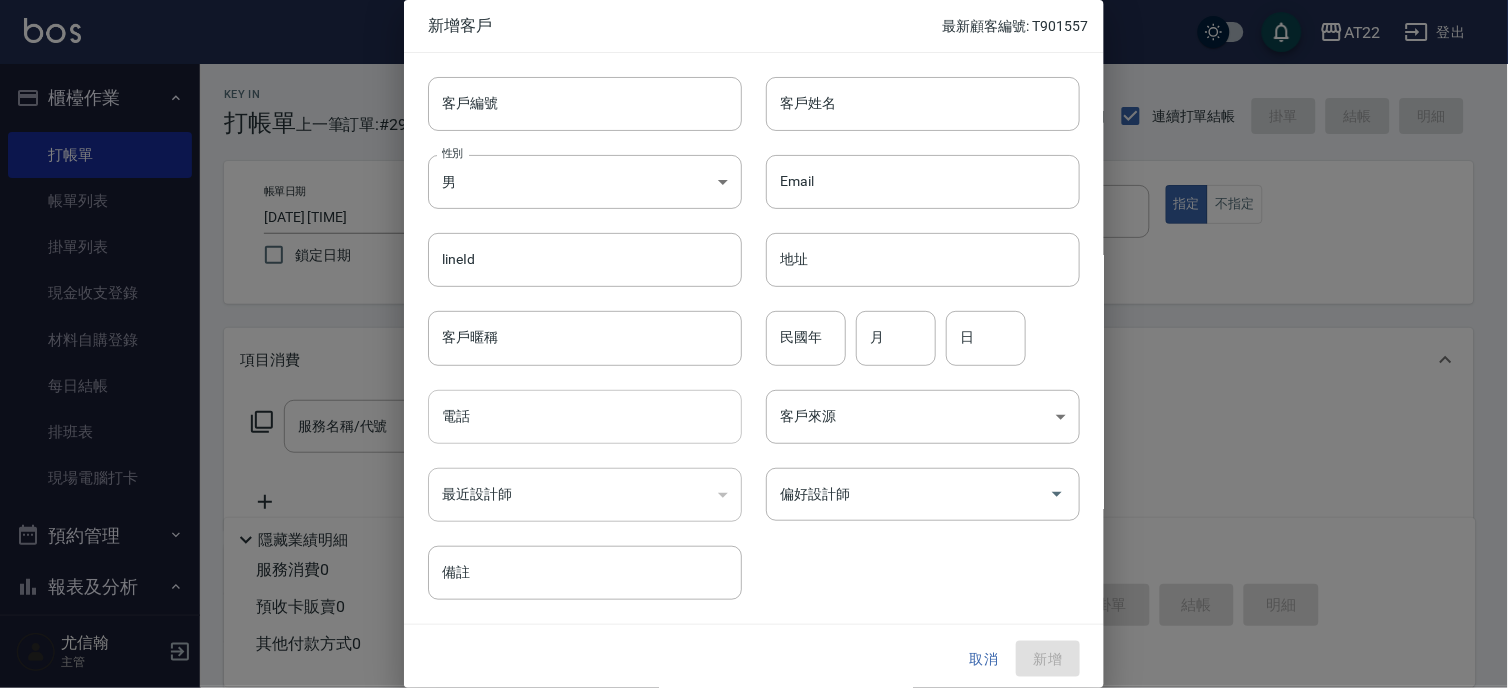 click on "電話" at bounding box center (585, 417) 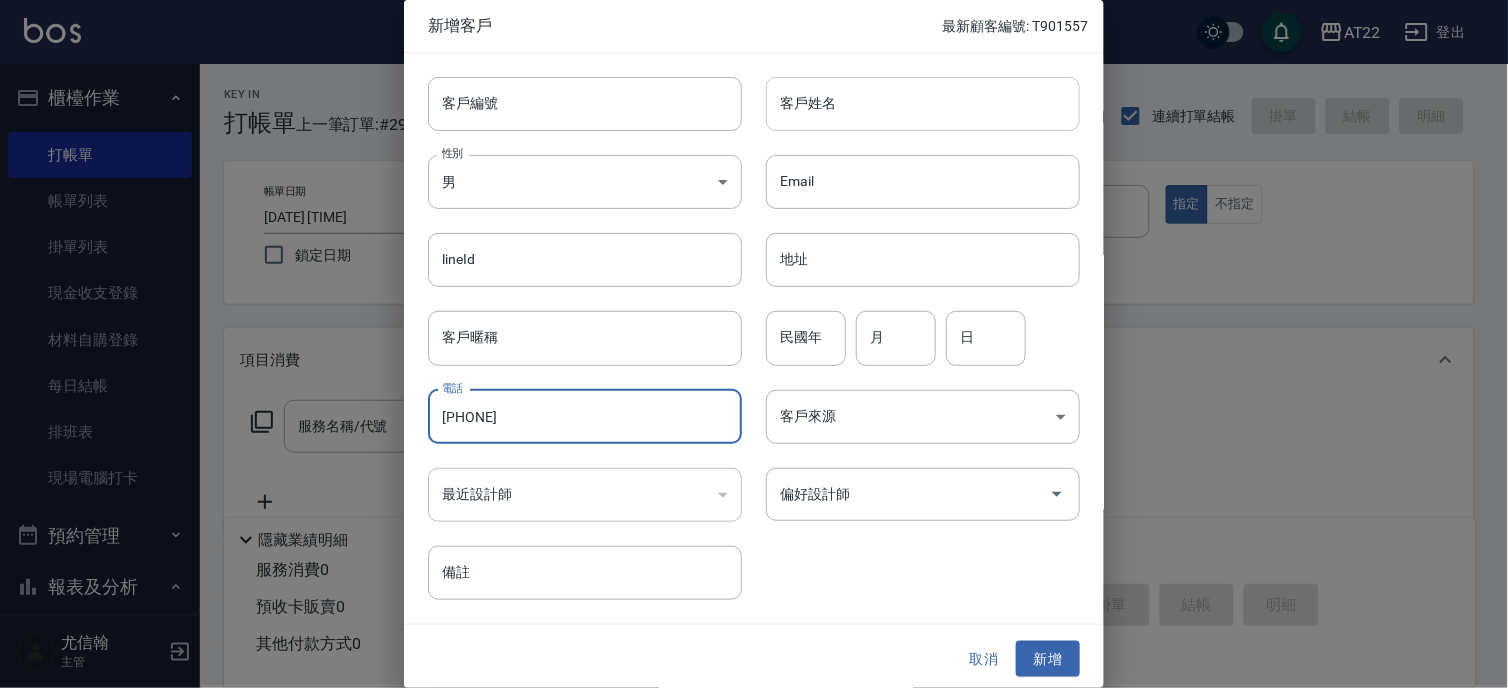 type on "[PHONE]" 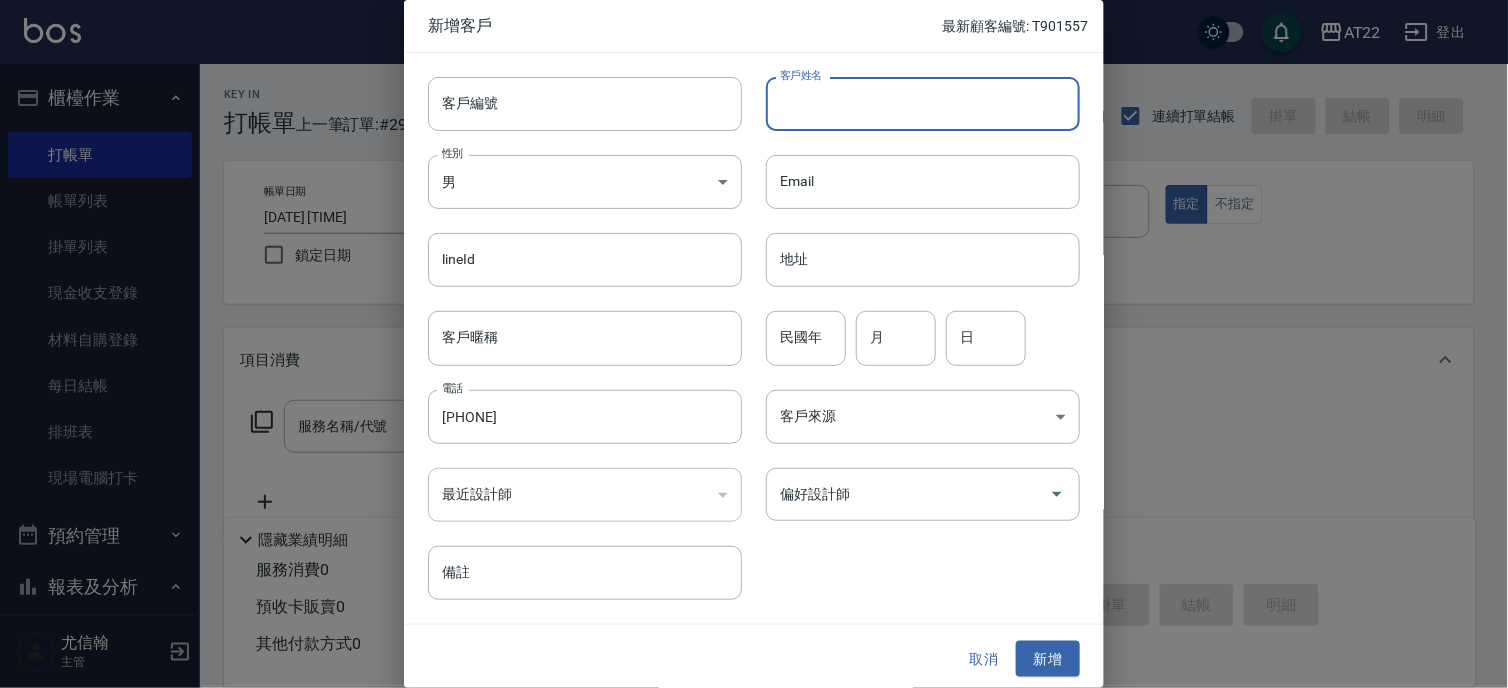 click on "客戶姓名" at bounding box center [923, 104] 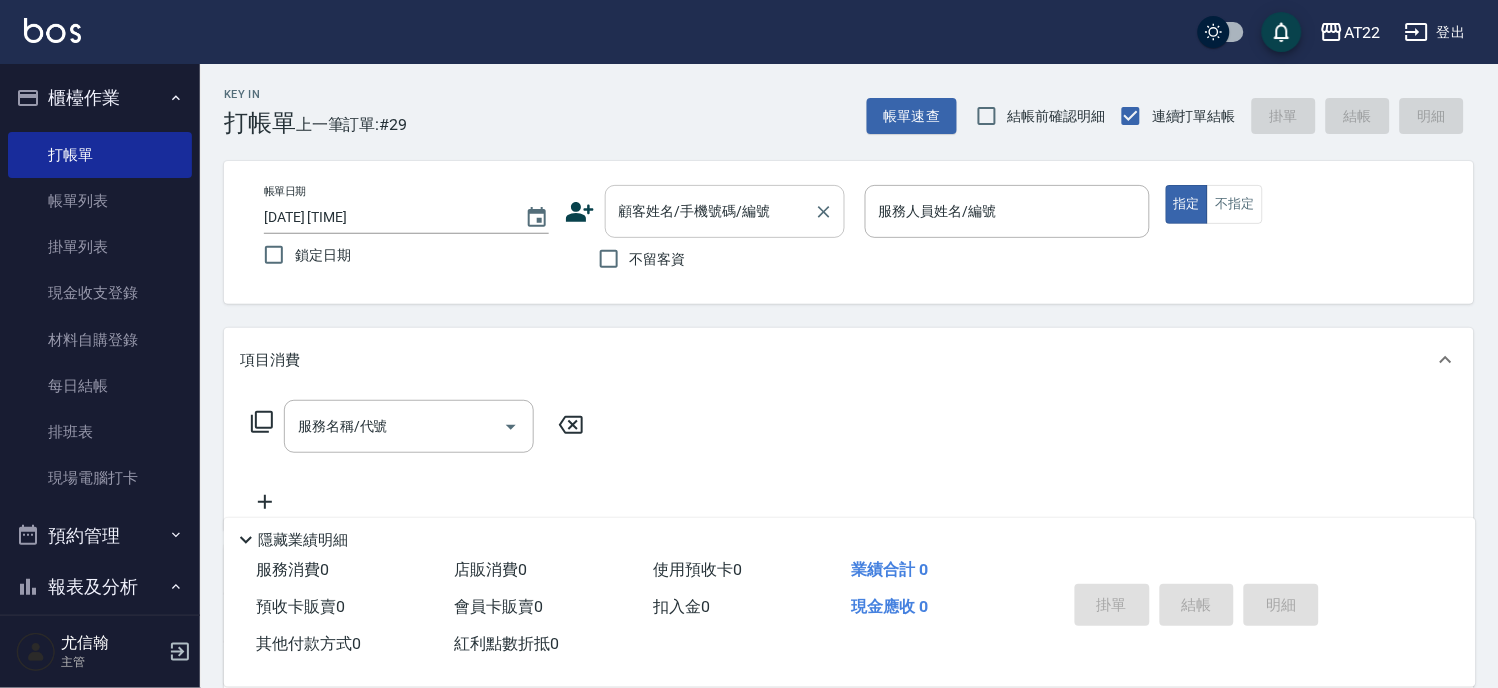 click on "顧客姓名/手機號碼/編號" at bounding box center [725, 211] 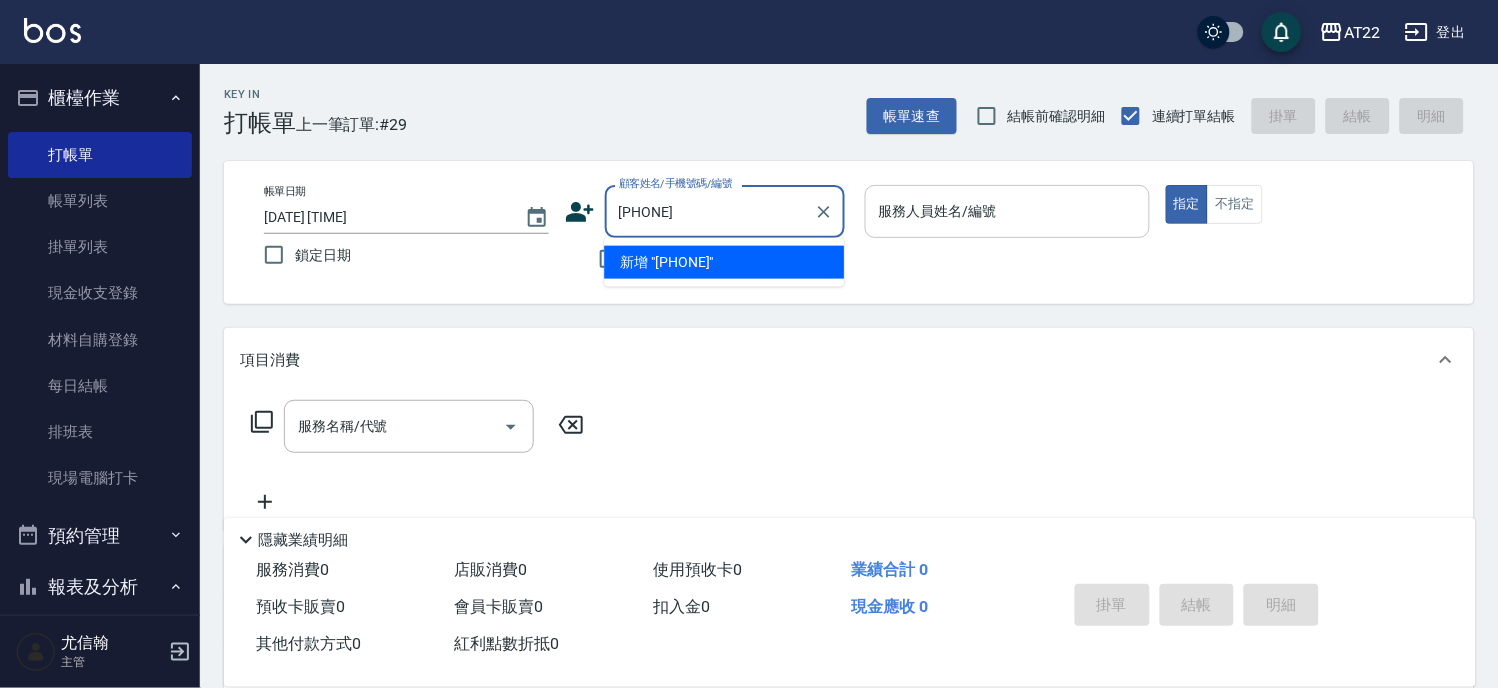 type on "[PHONE]" 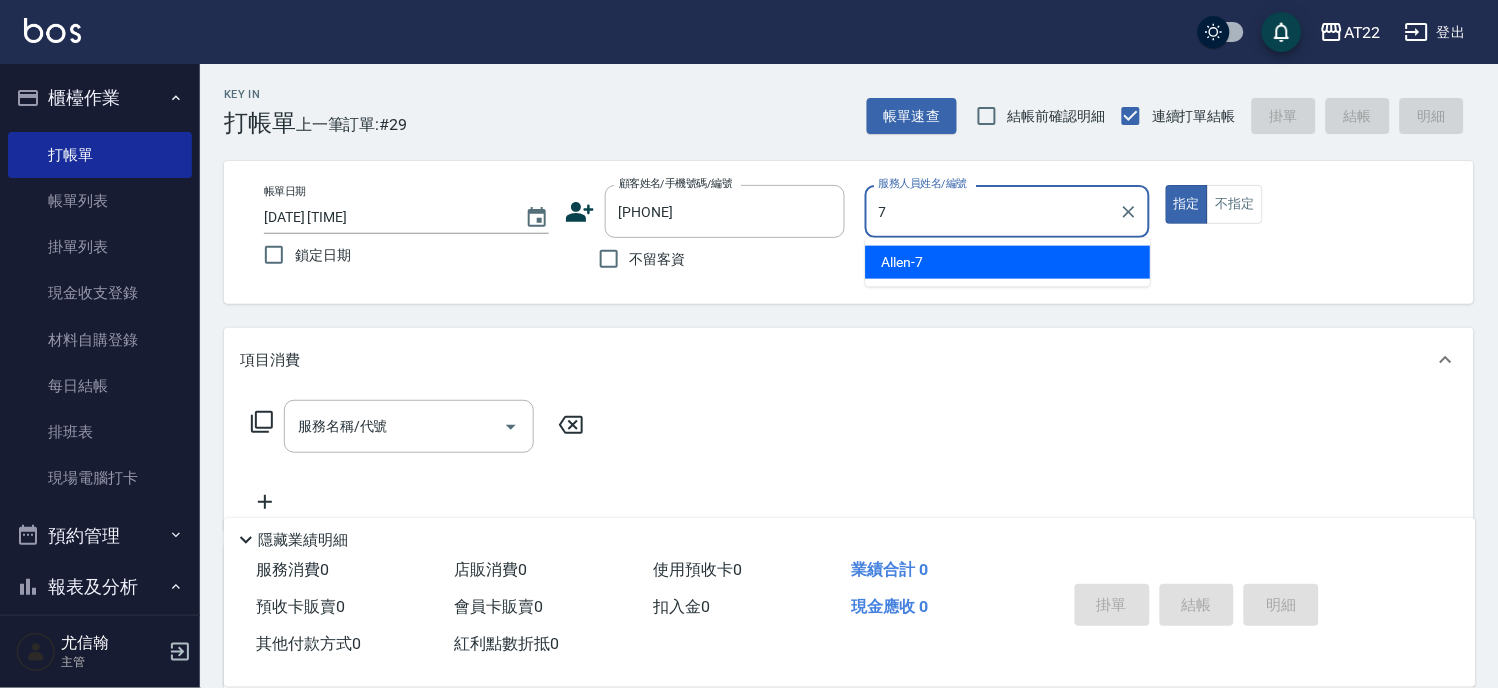 type on "Allen-7" 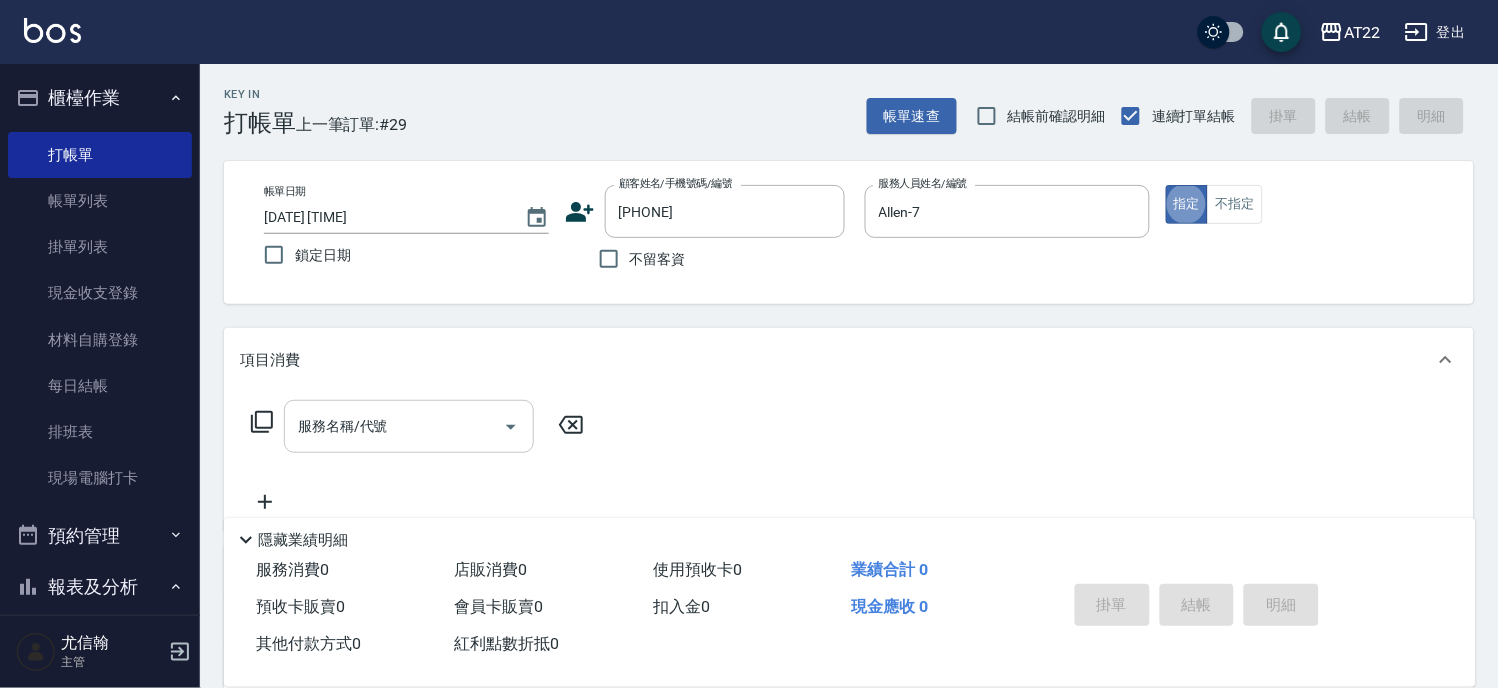 click on "服務名稱/代號" at bounding box center (409, 426) 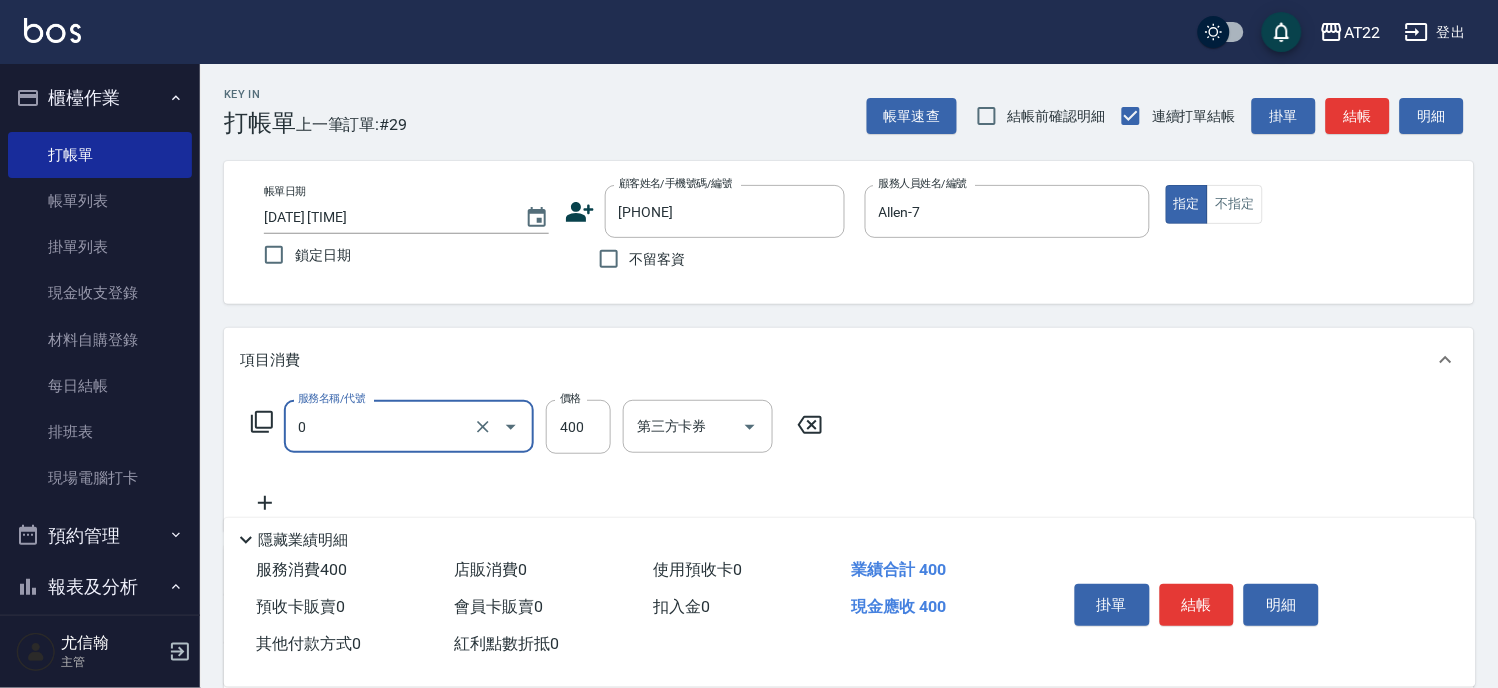 type on "有機洗髮(0)" 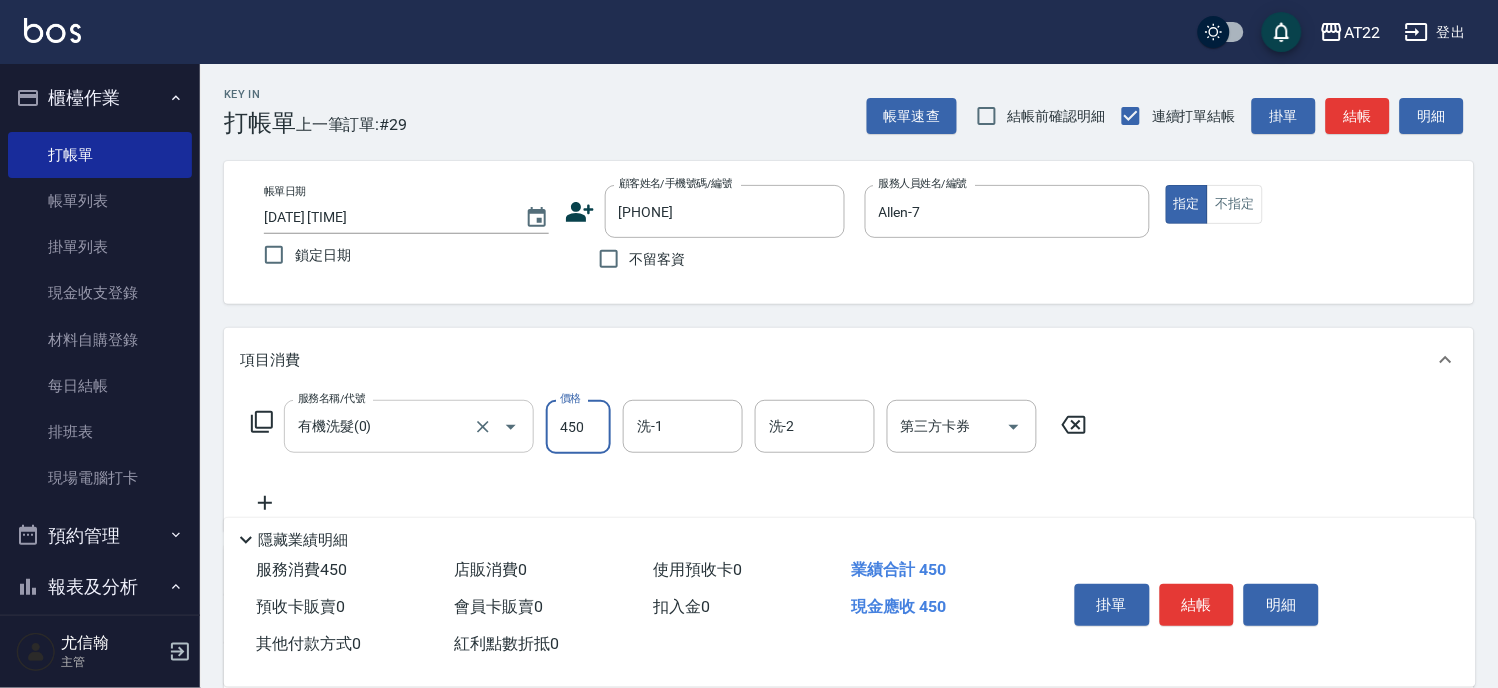 type on "450" 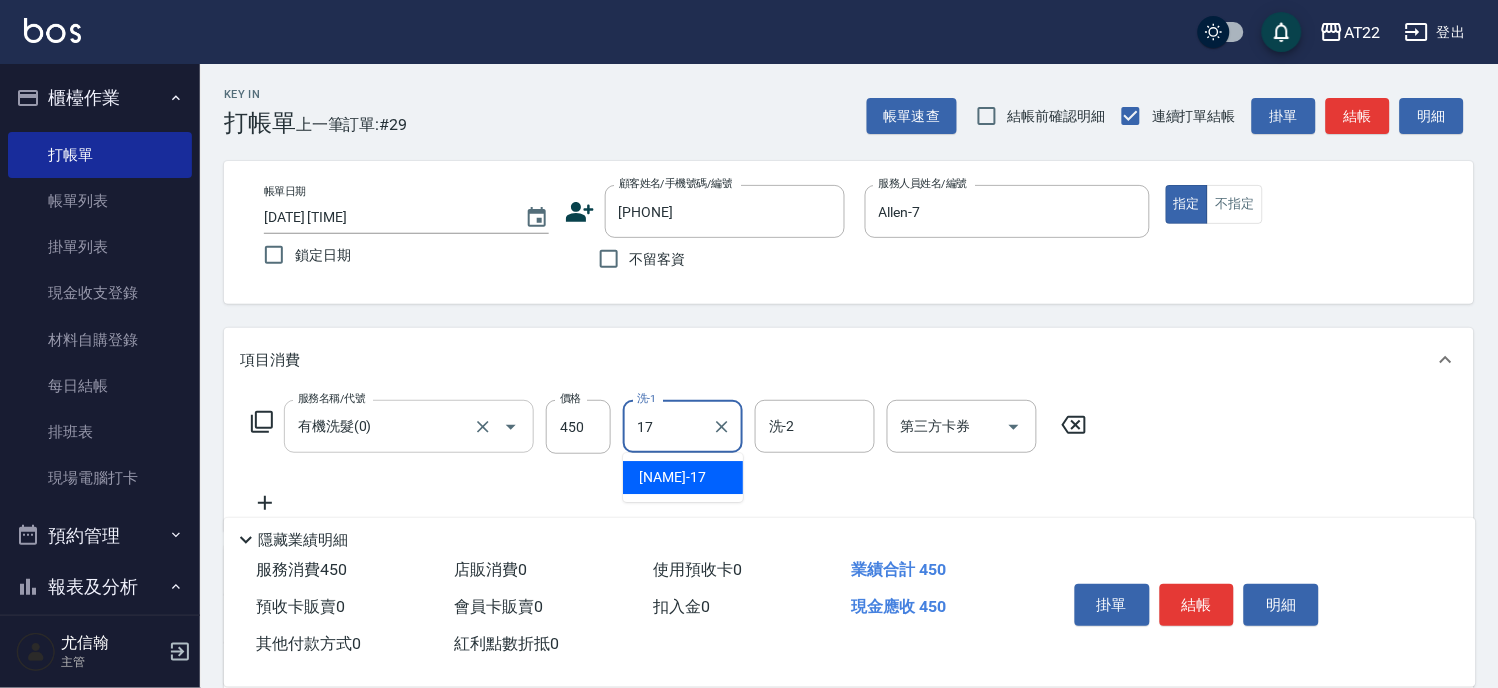 type on "YunYun-17" 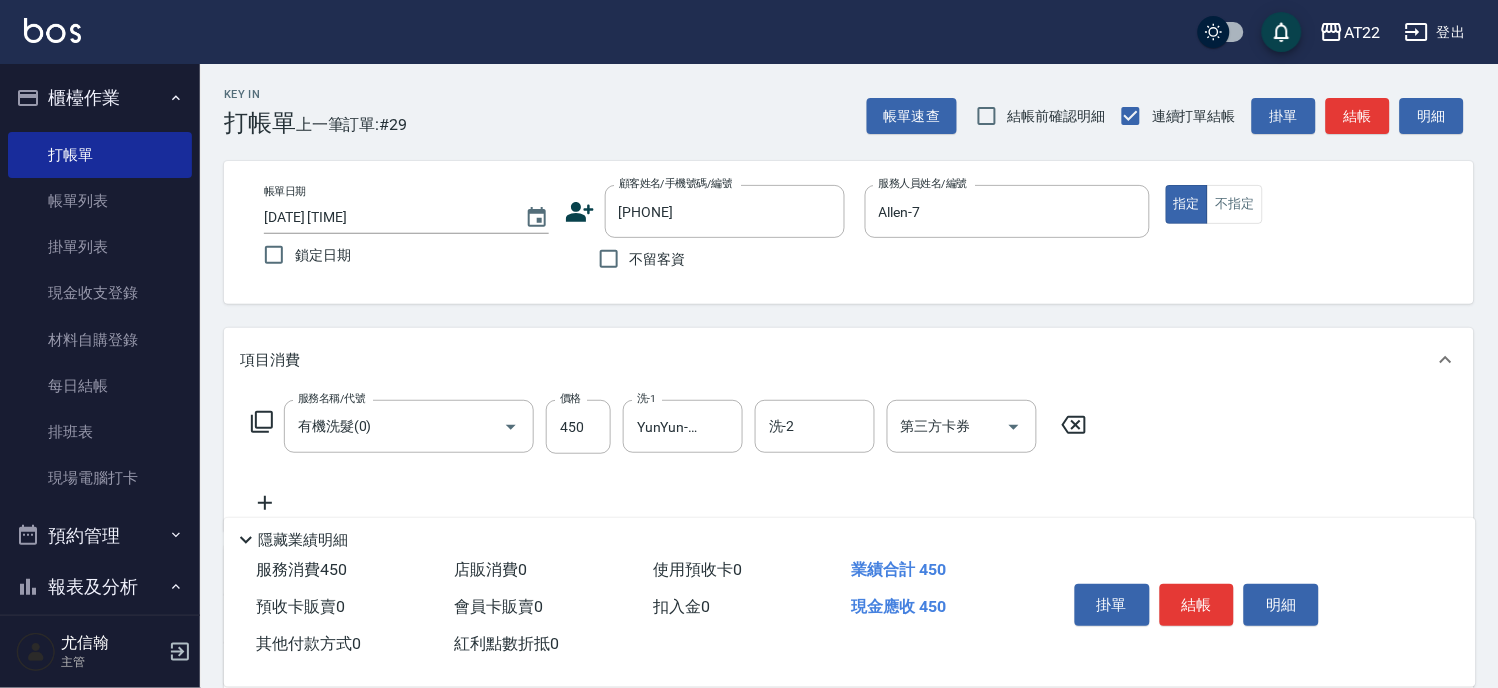 click 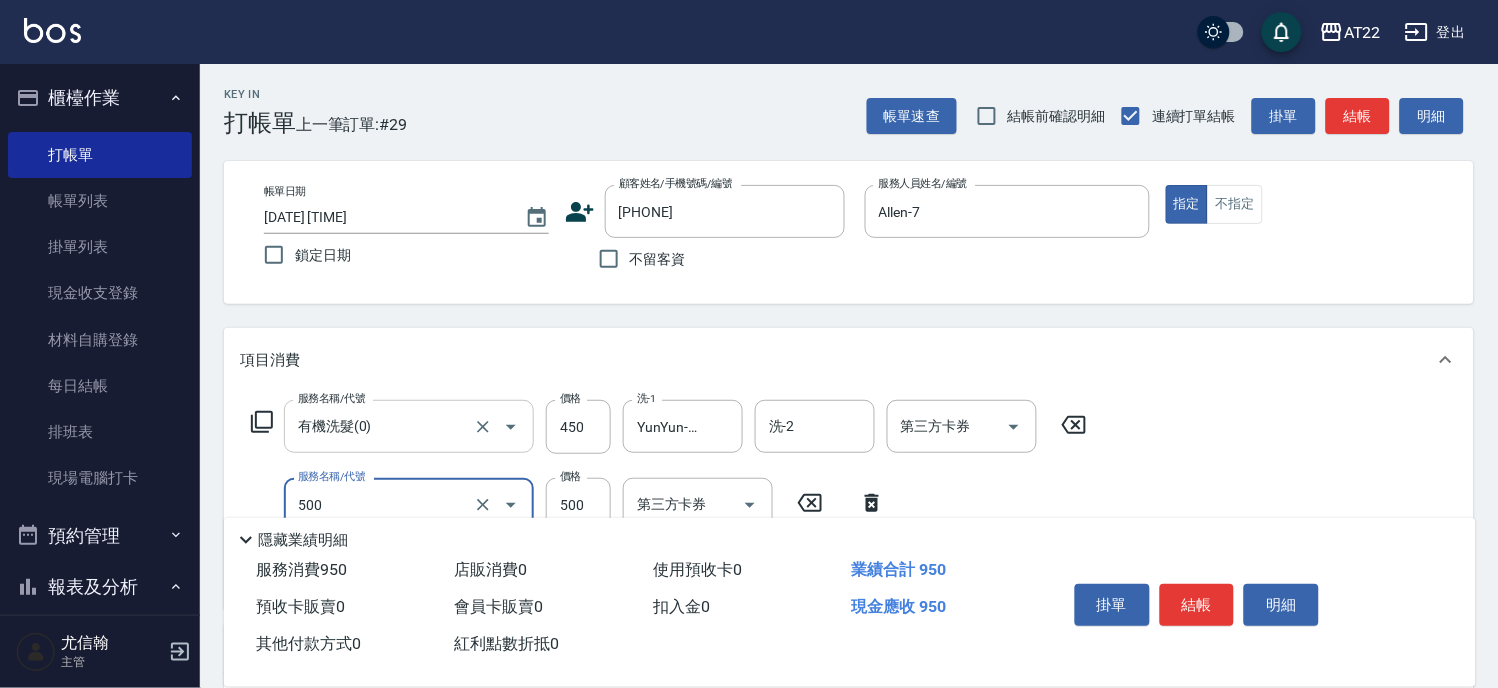 type on "剪髮(500)" 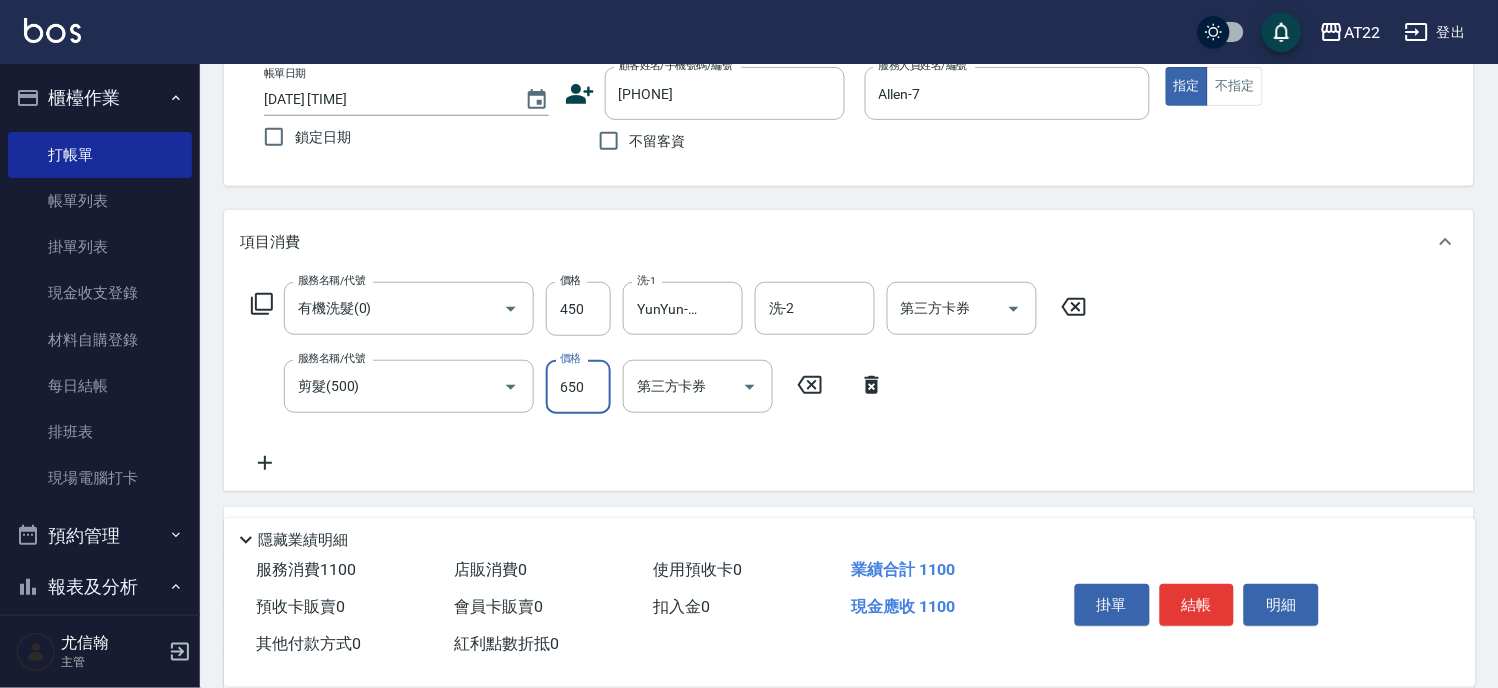scroll, scrollTop: 222, scrollLeft: 0, axis: vertical 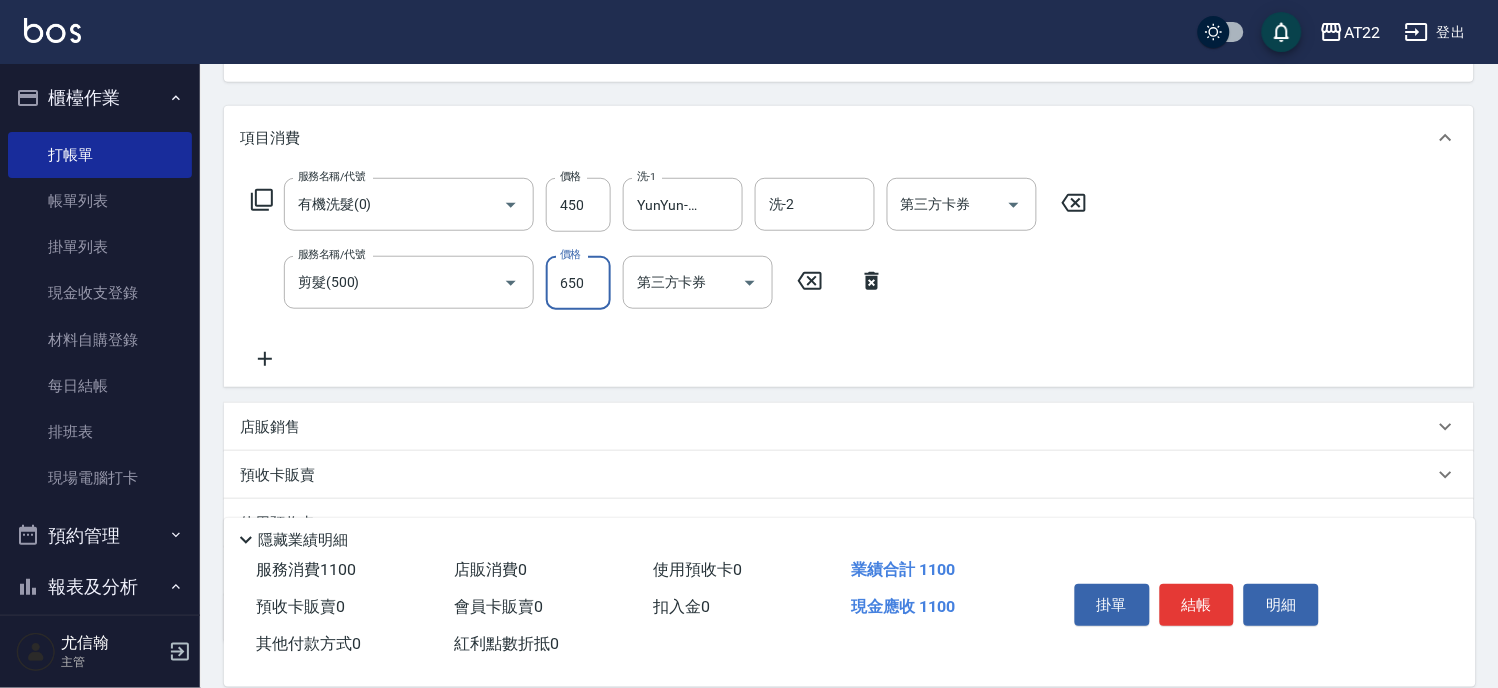 type on "650" 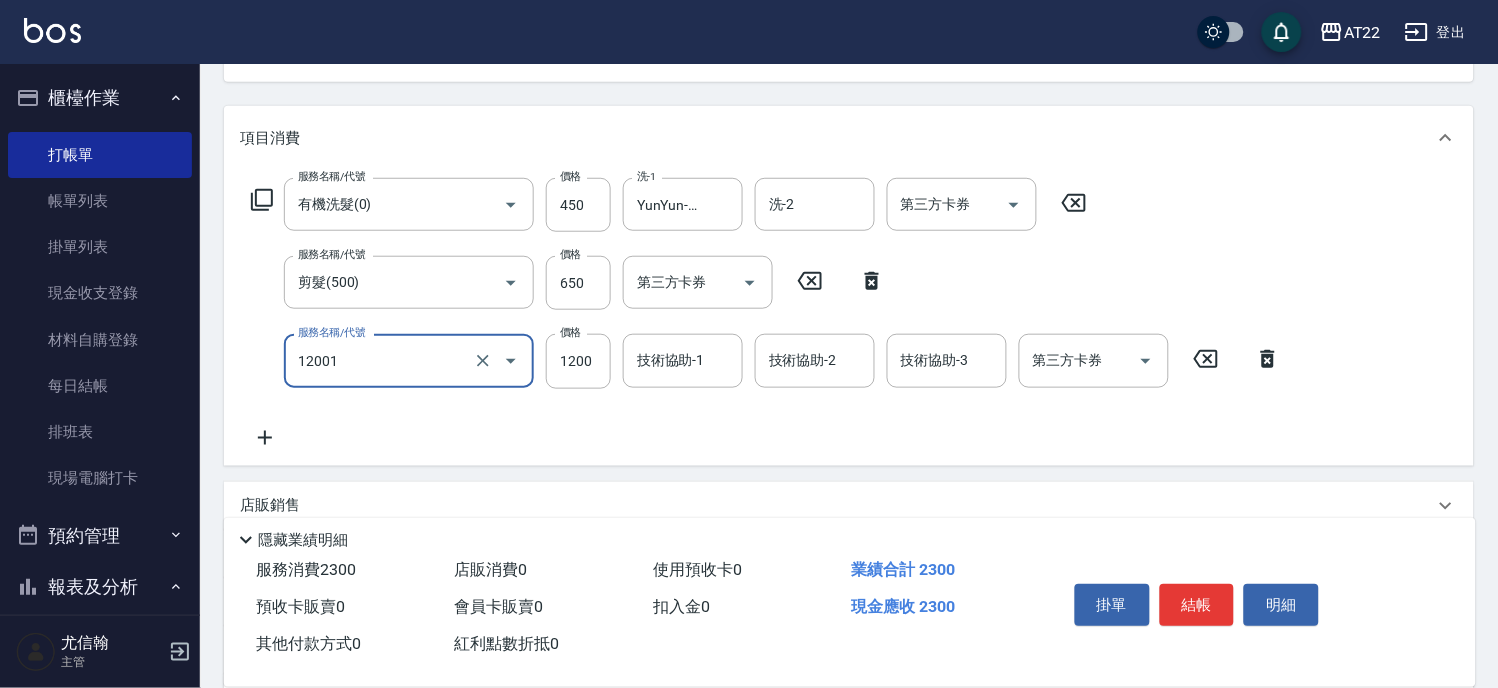 type on "燙髮S(12001)" 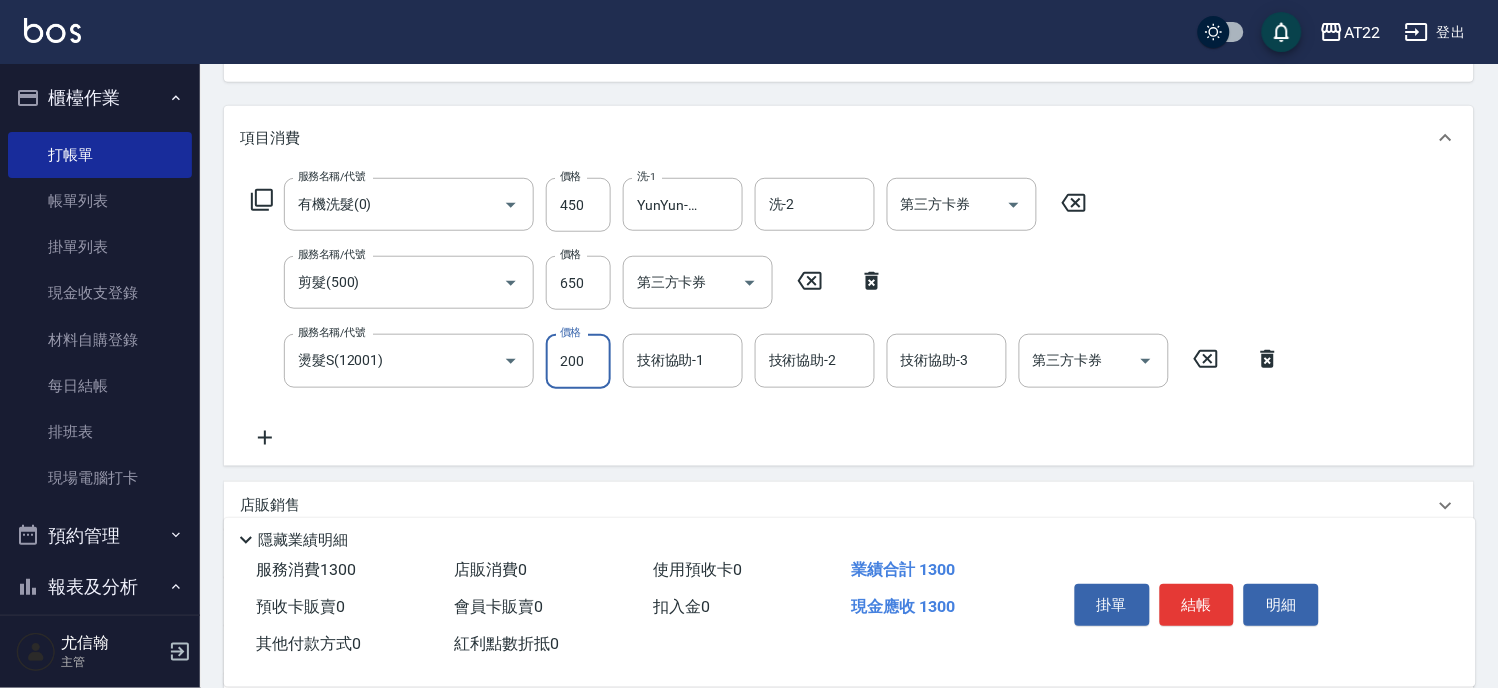 type on "200" 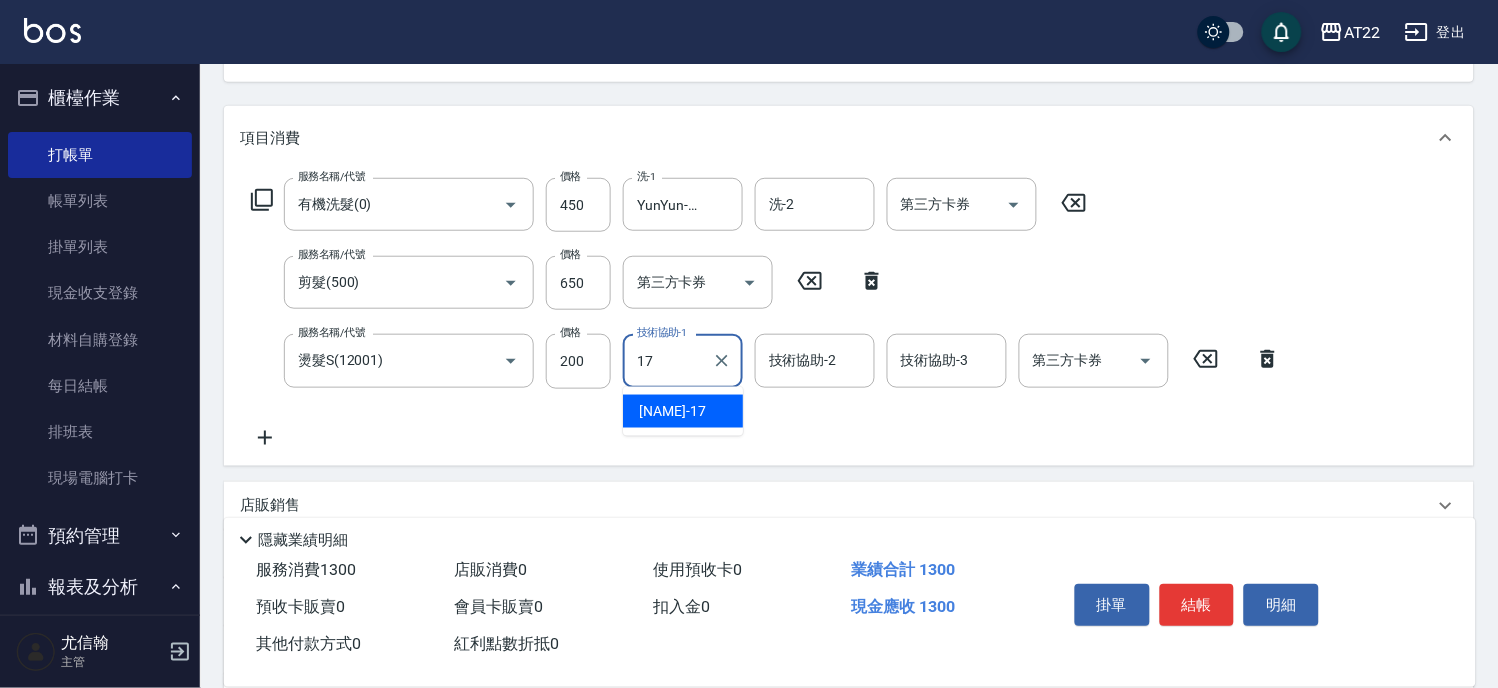 type on "YunYun-17" 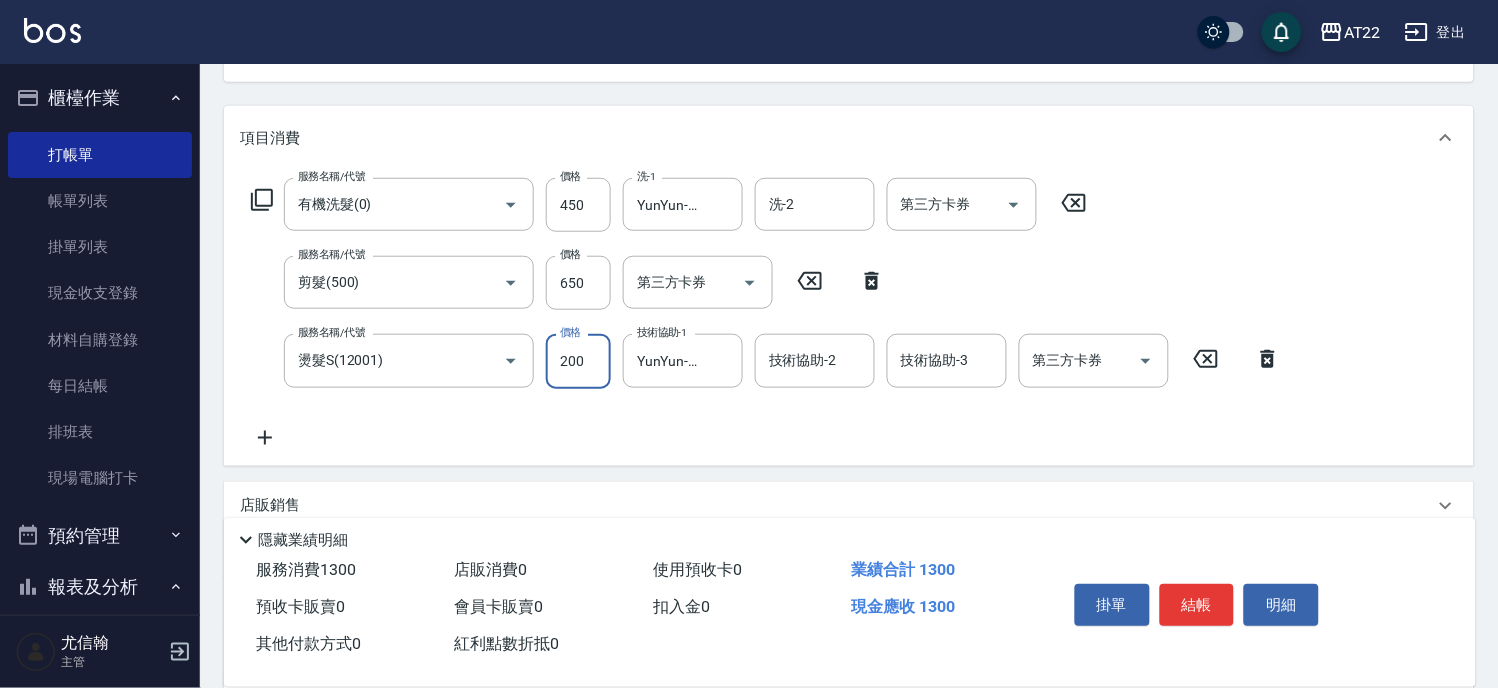 click on "200" at bounding box center (578, 361) 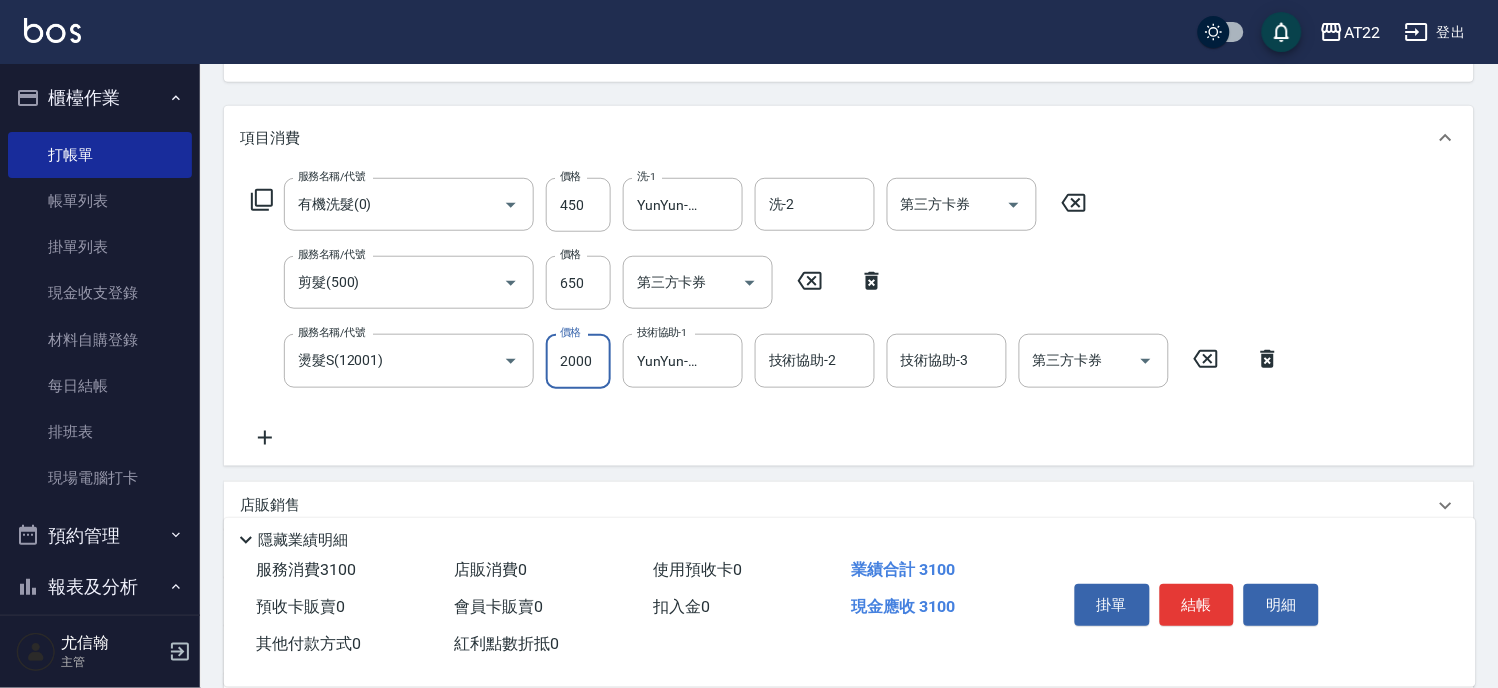 type on "2000" 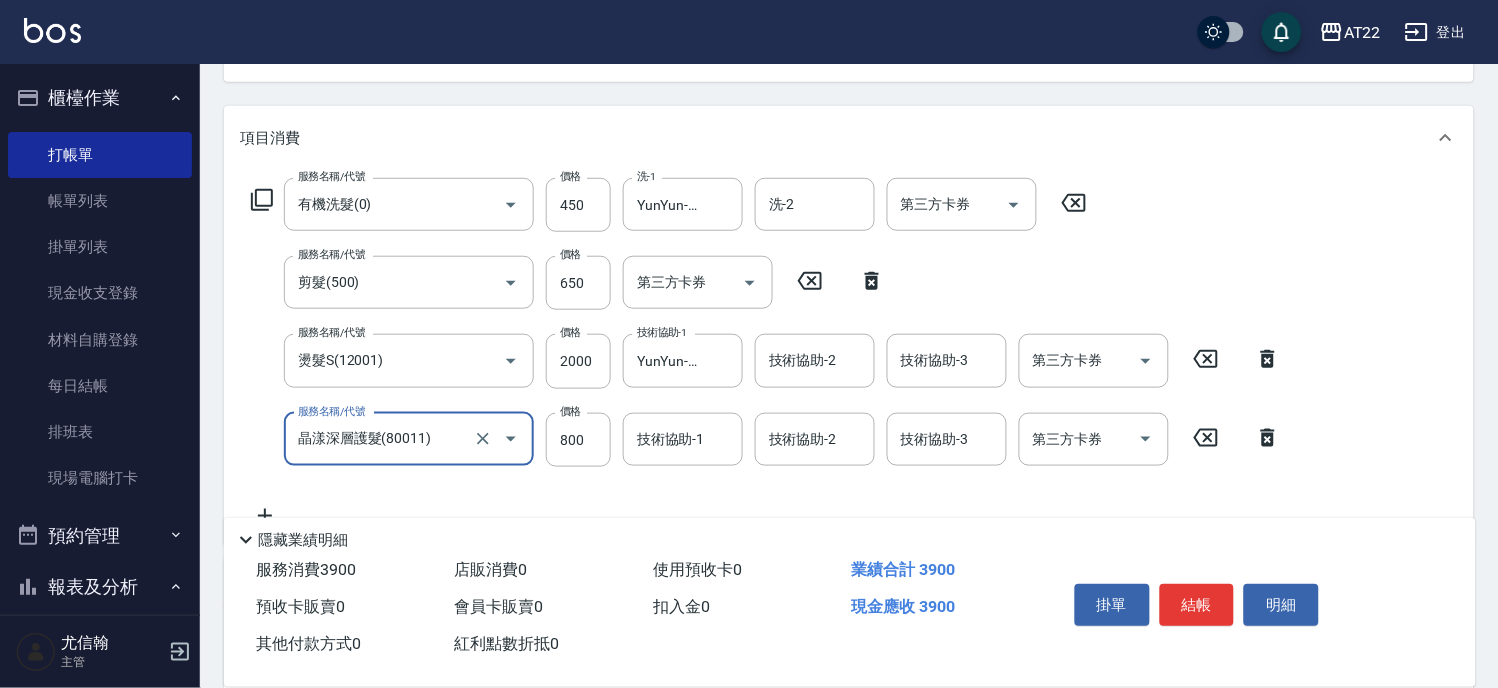 type on "晶漾深層護髮(80011)" 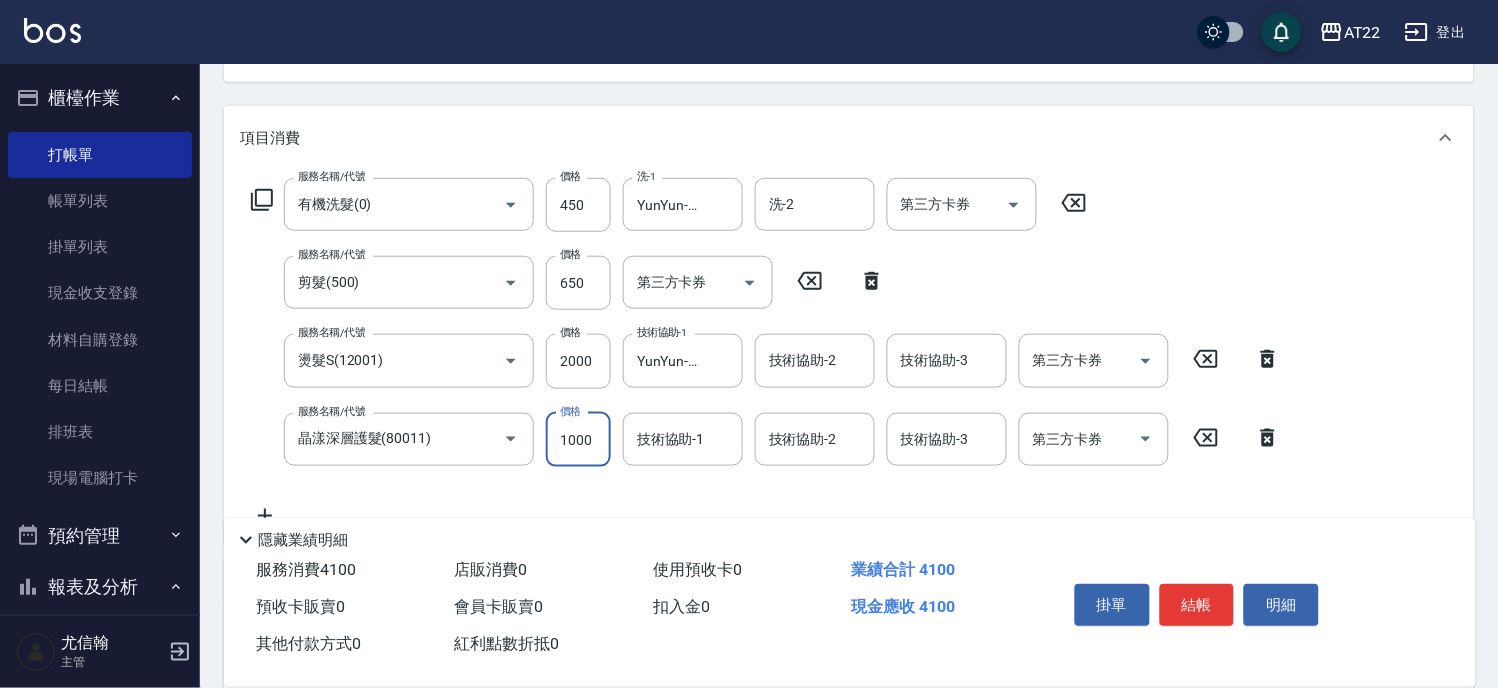 type on "1000" 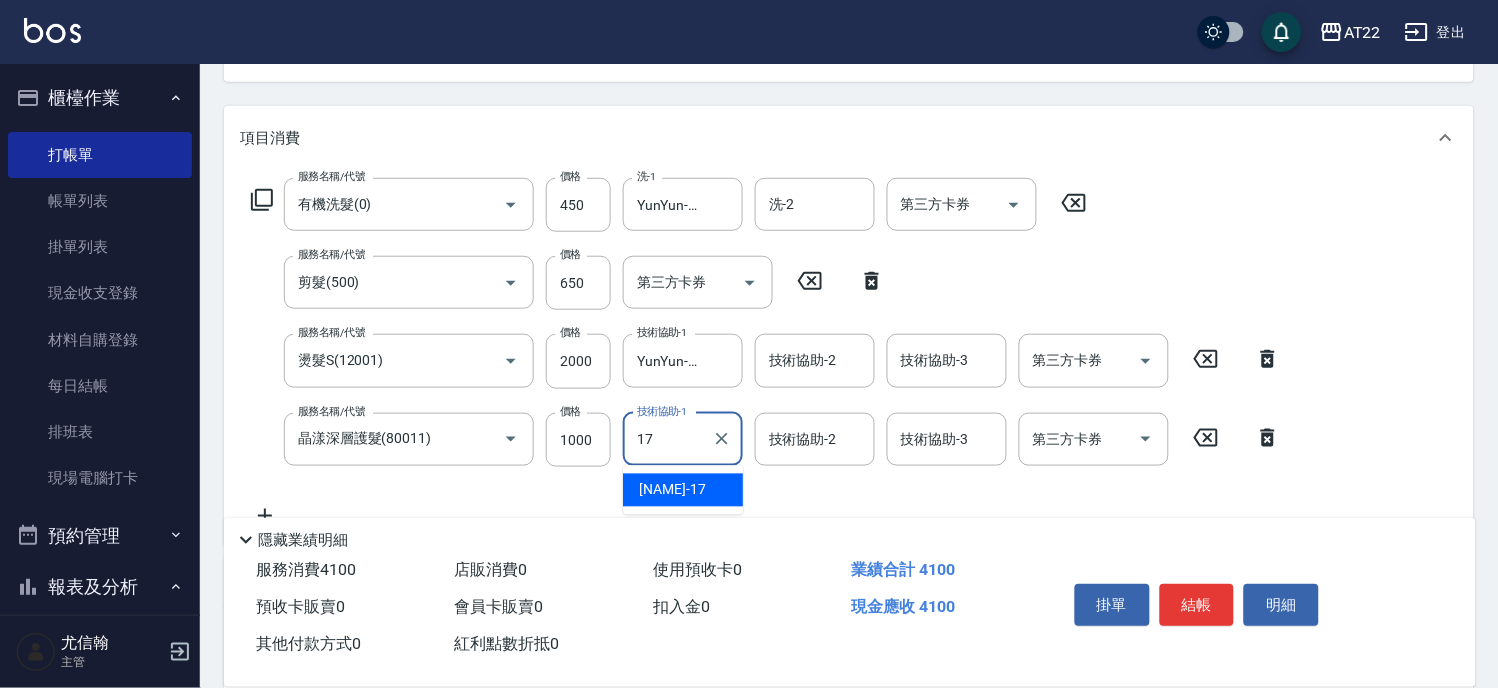 type on "YunYun-17" 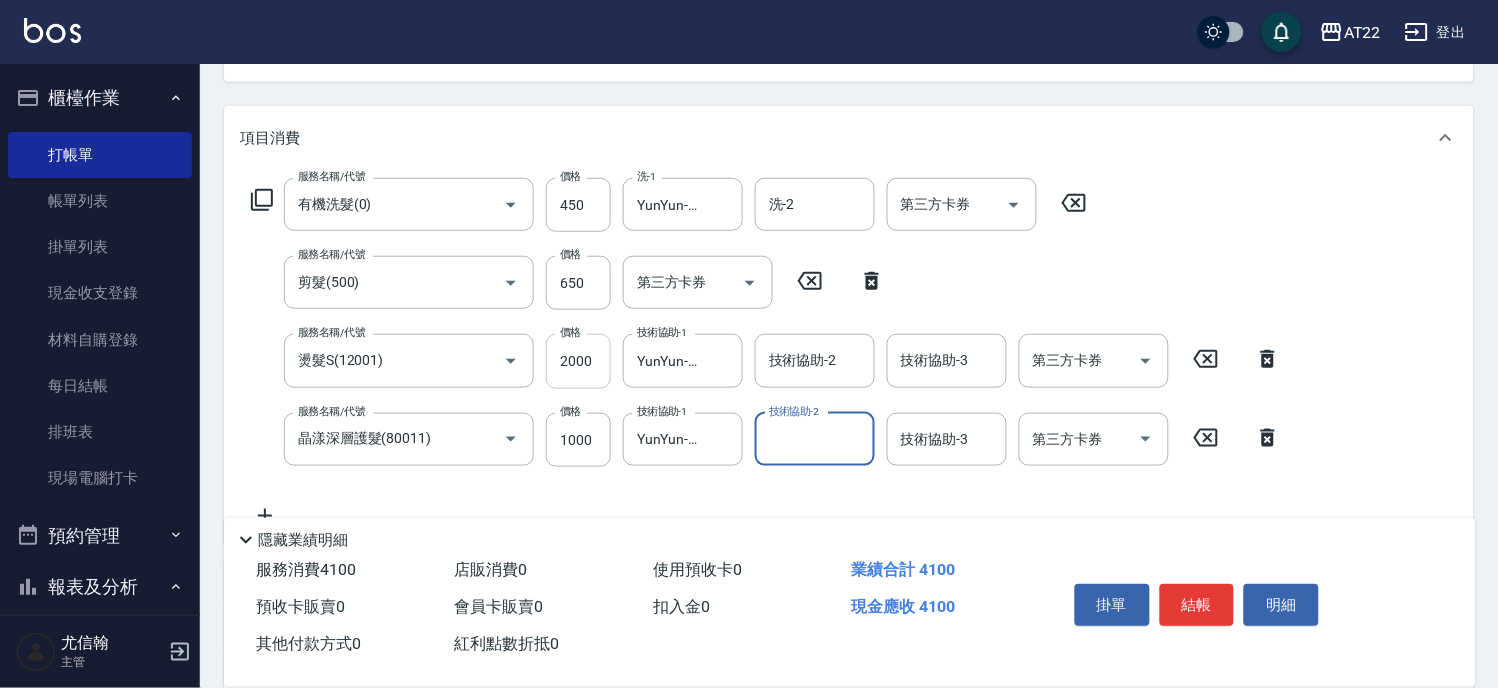 click on "2000" at bounding box center (578, 361) 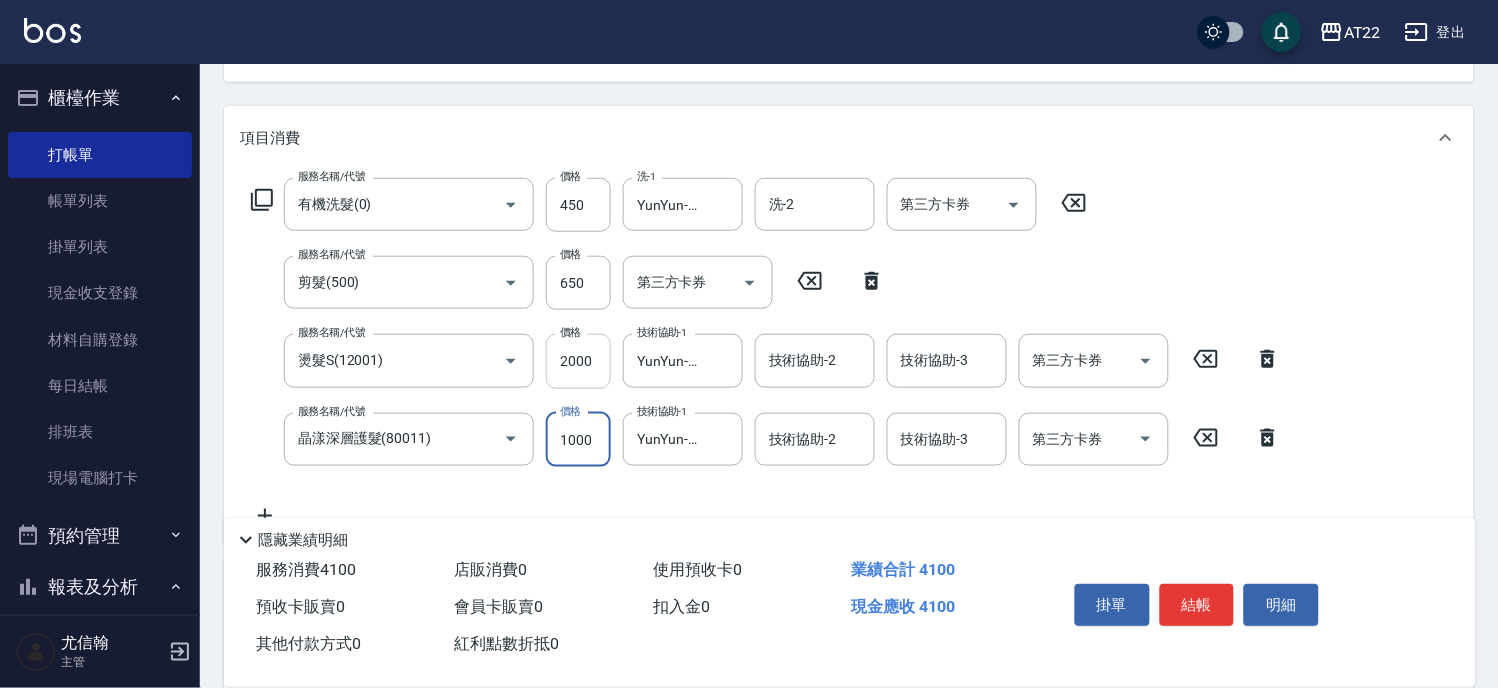 click on "2000" at bounding box center [578, 361] 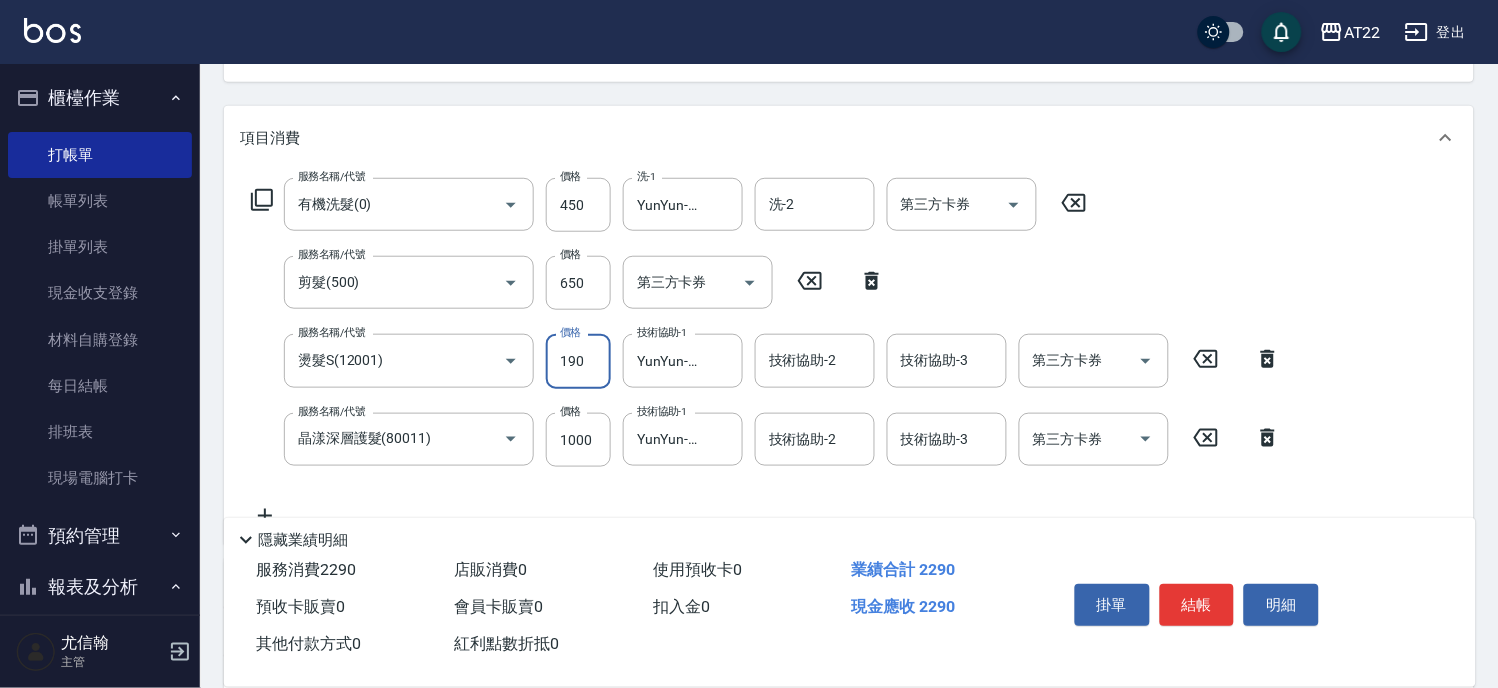 type on "1900" 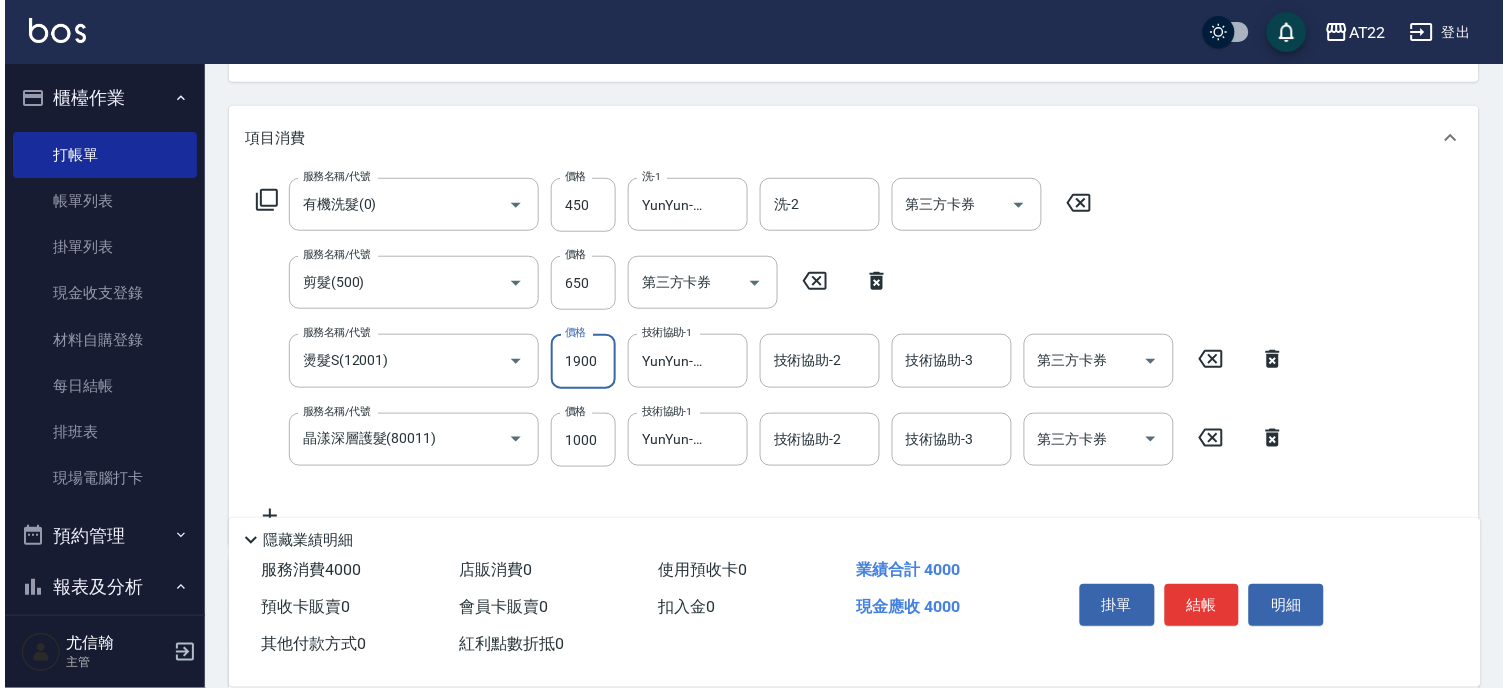 scroll, scrollTop: 0, scrollLeft: 0, axis: both 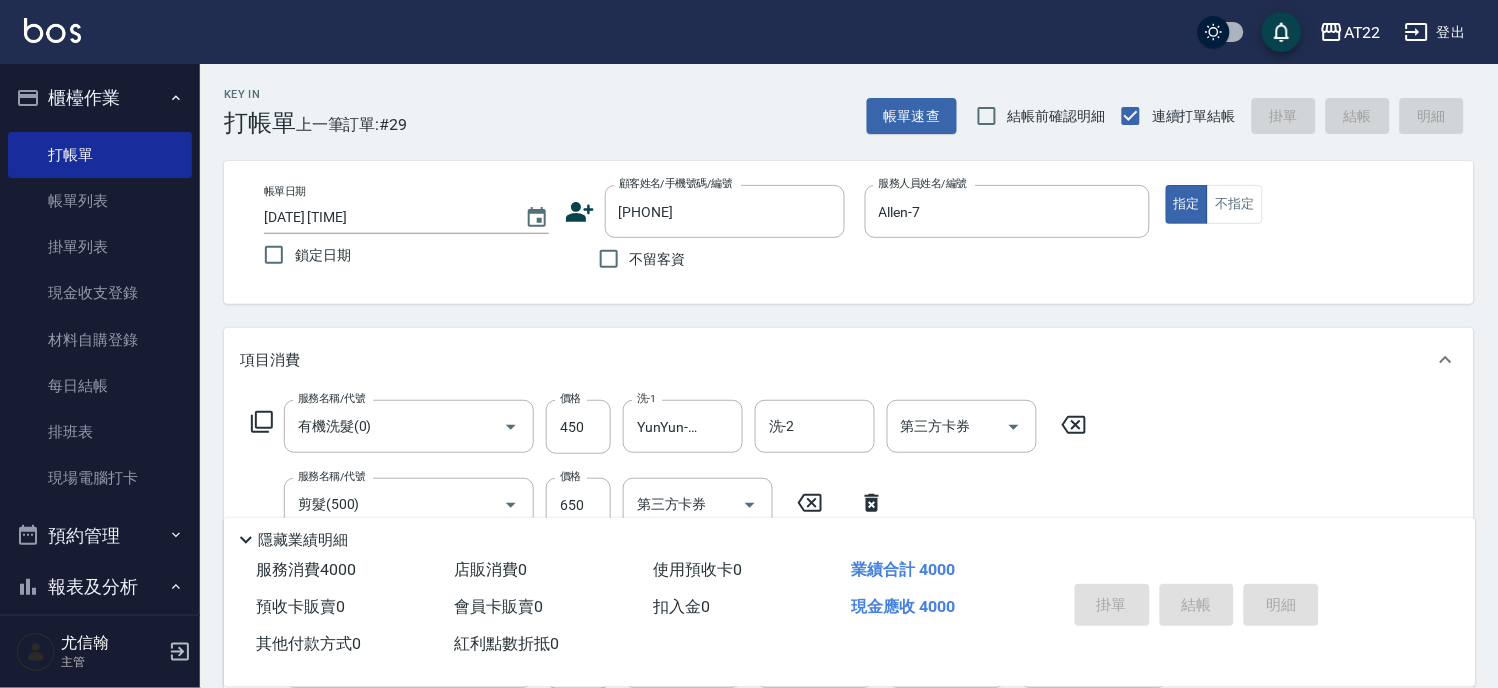 type on "[DATE] [TIME]" 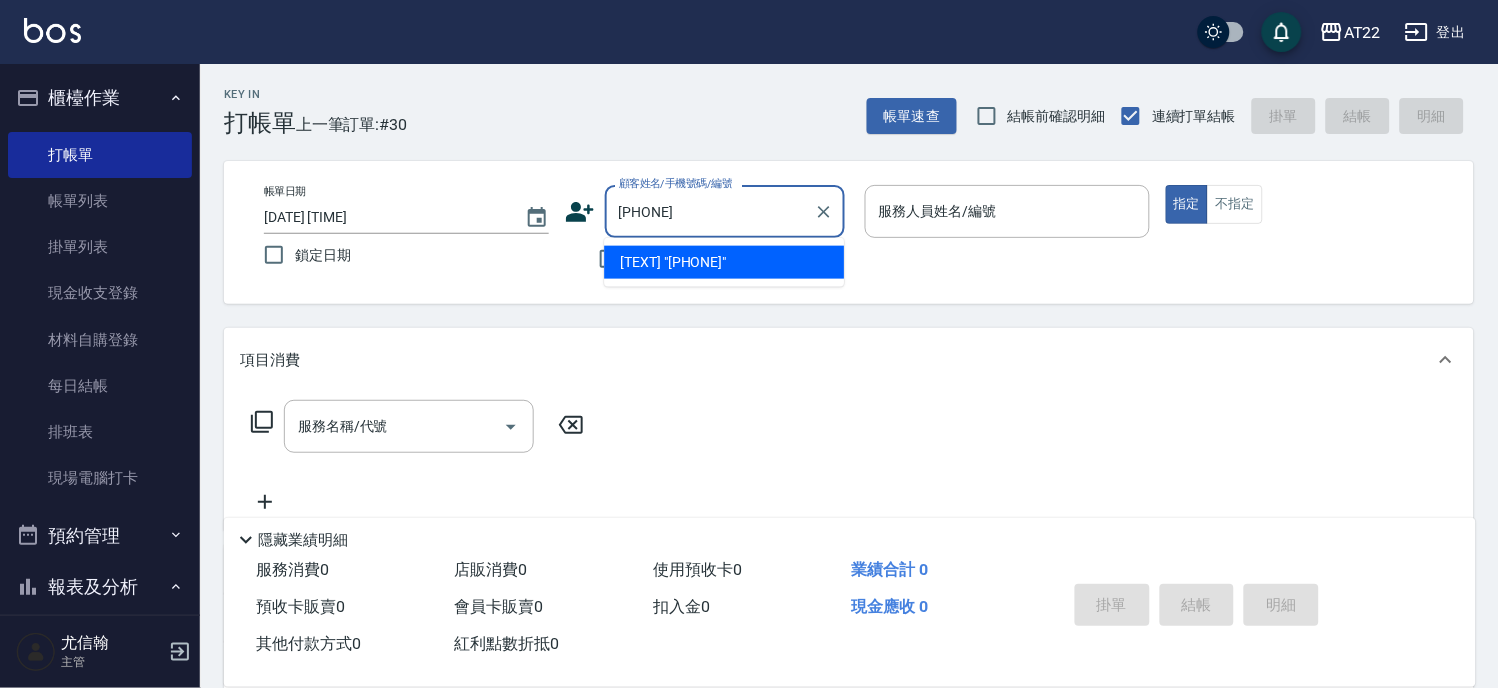 type on "[PHONE]" 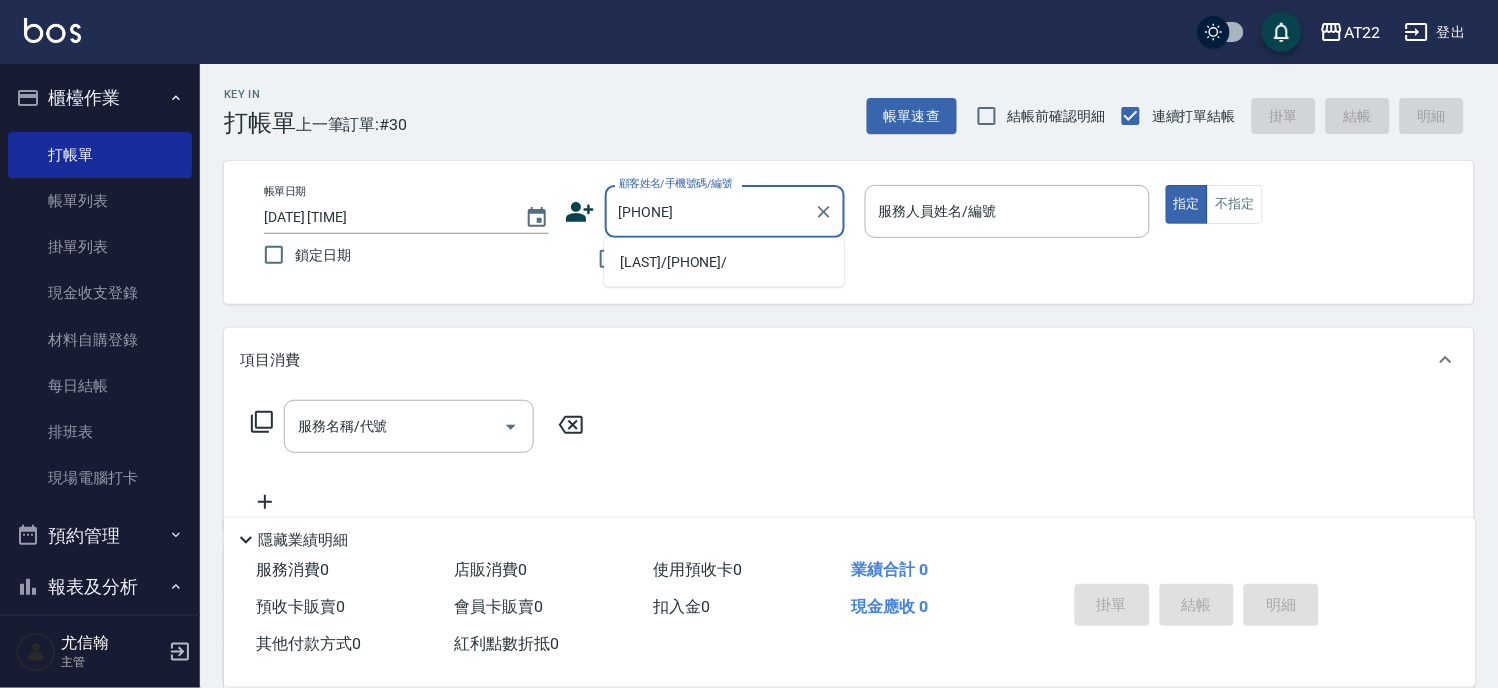 click on "[LAST]/[PHONE]/" at bounding box center (724, 262) 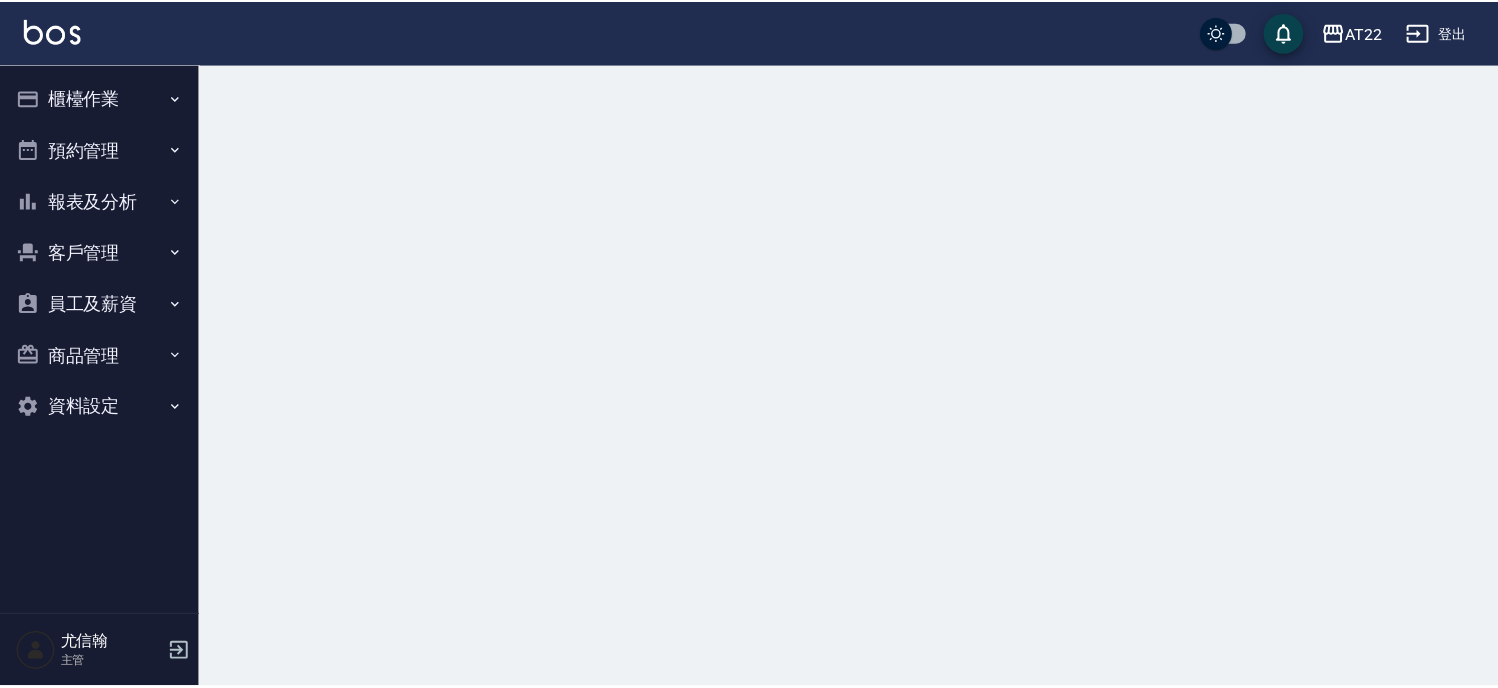 scroll, scrollTop: 0, scrollLeft: 0, axis: both 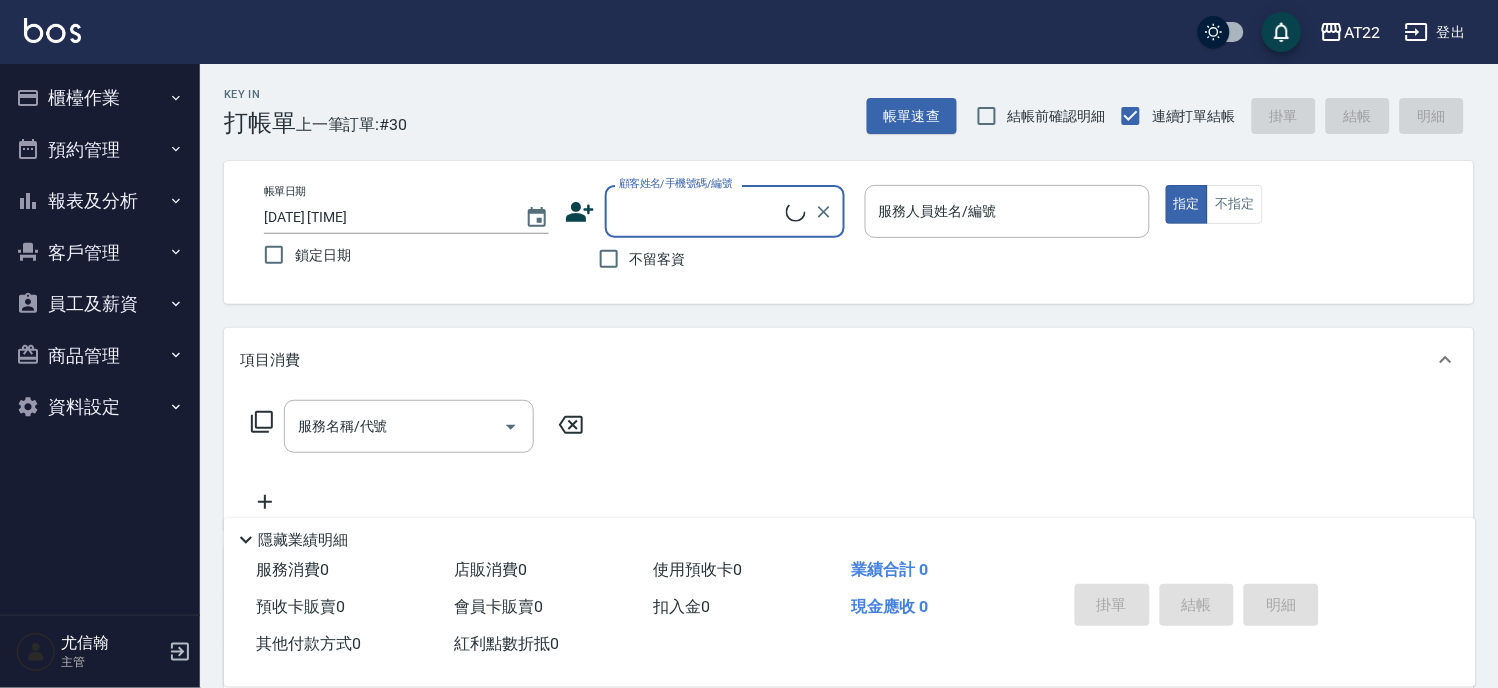 click on "顧客姓名/手機號碼/編號" at bounding box center (700, 211) 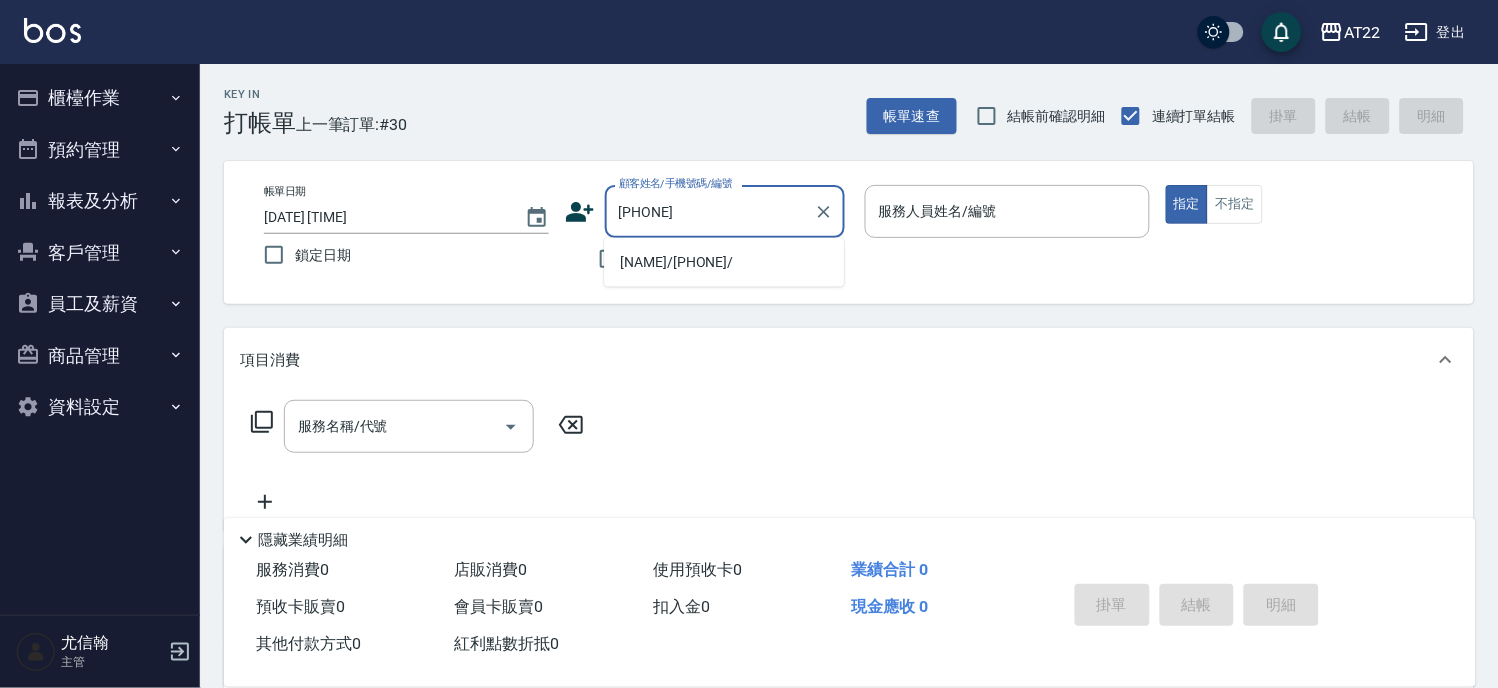 click on "[LAST]/[PHONE]/" at bounding box center (724, 262) 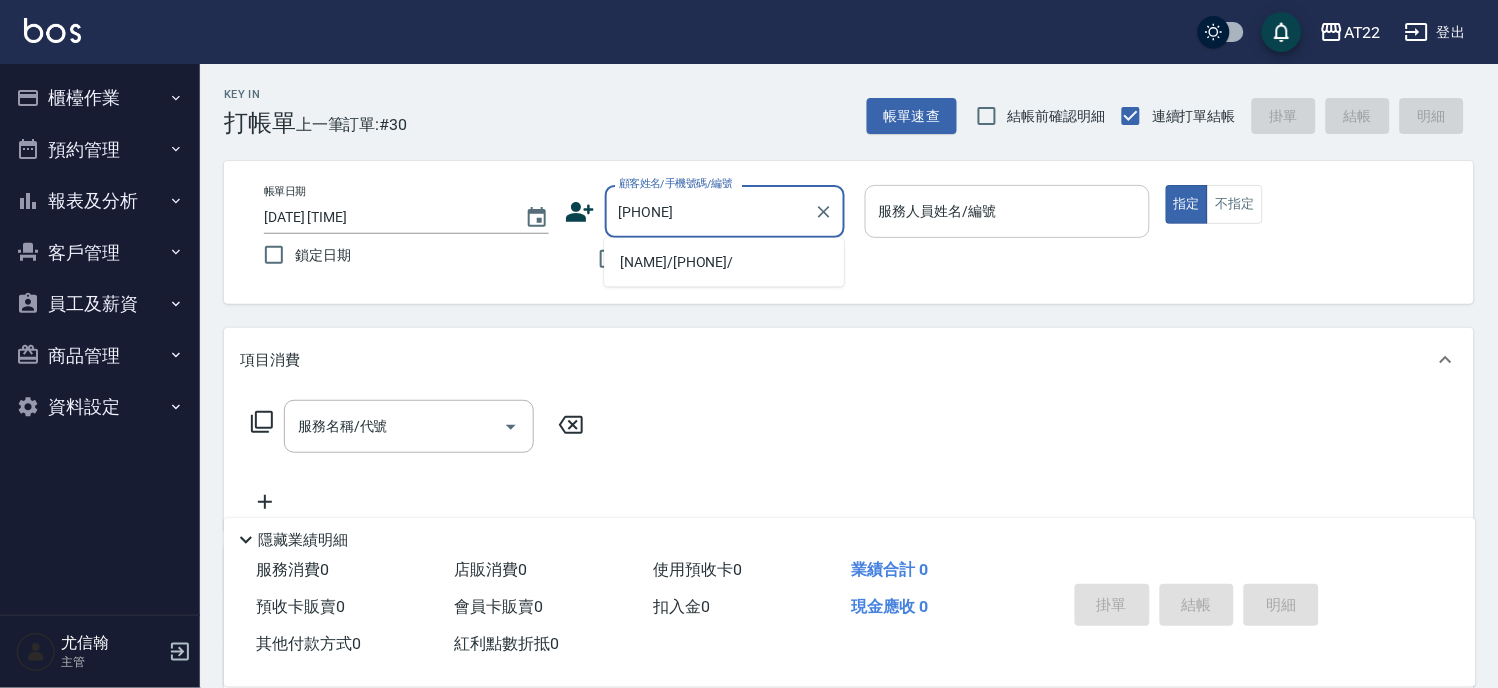 type on "[LAST]/[PHONE]/" 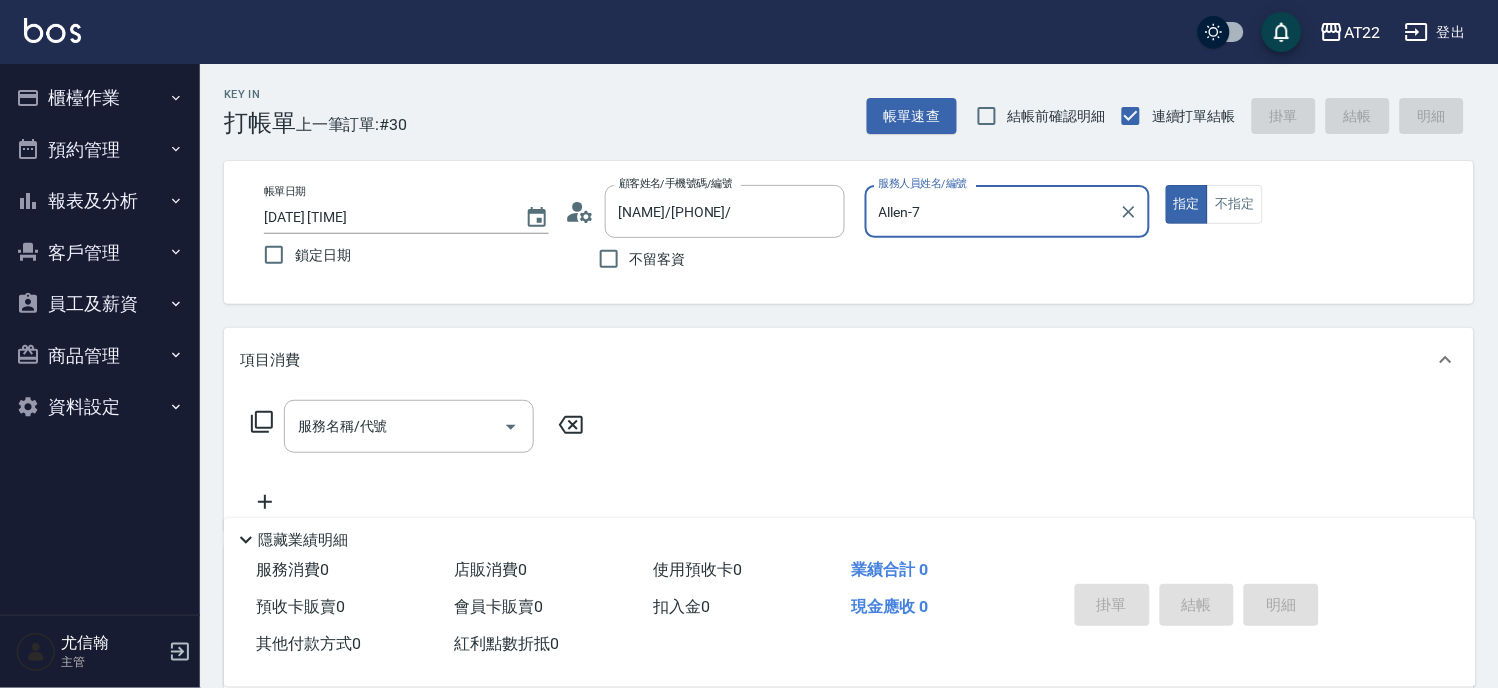 type on "Allen-7" 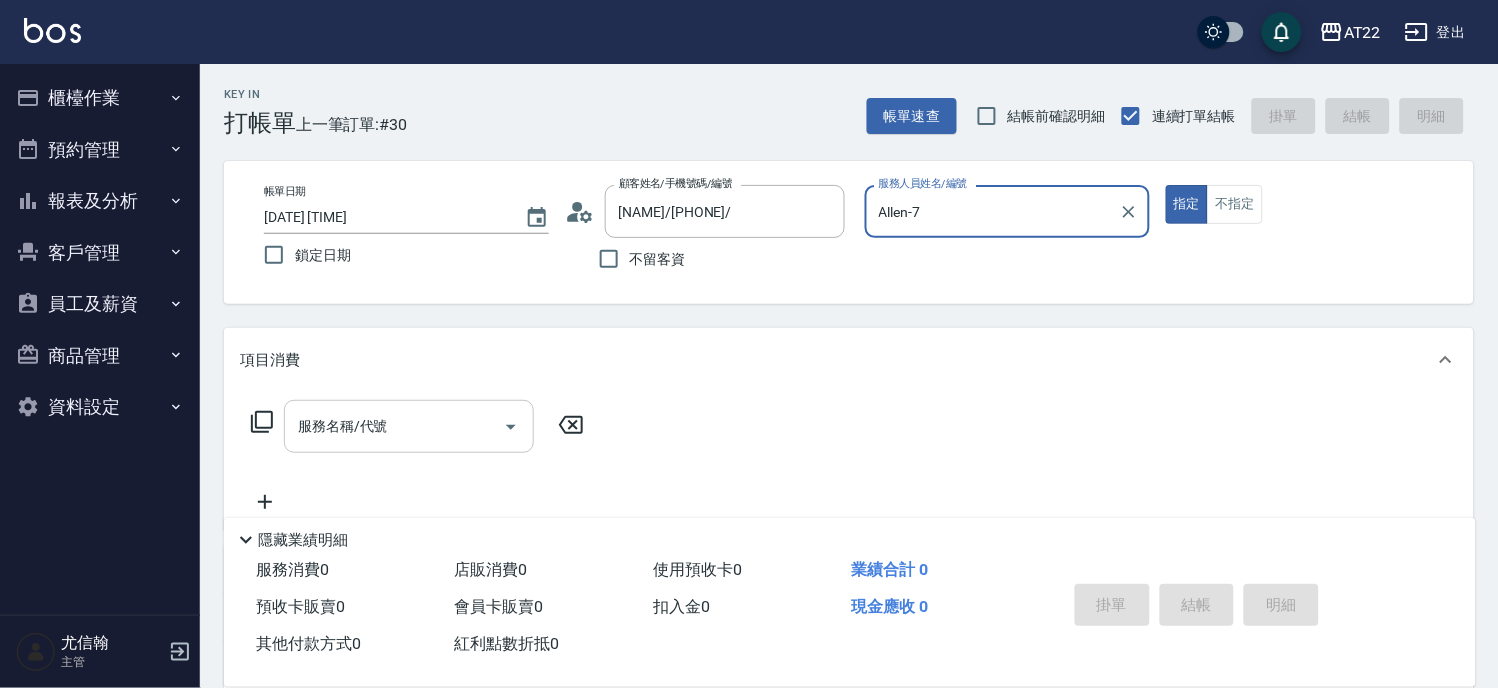 click on "服務名稱/代號" at bounding box center (409, 426) 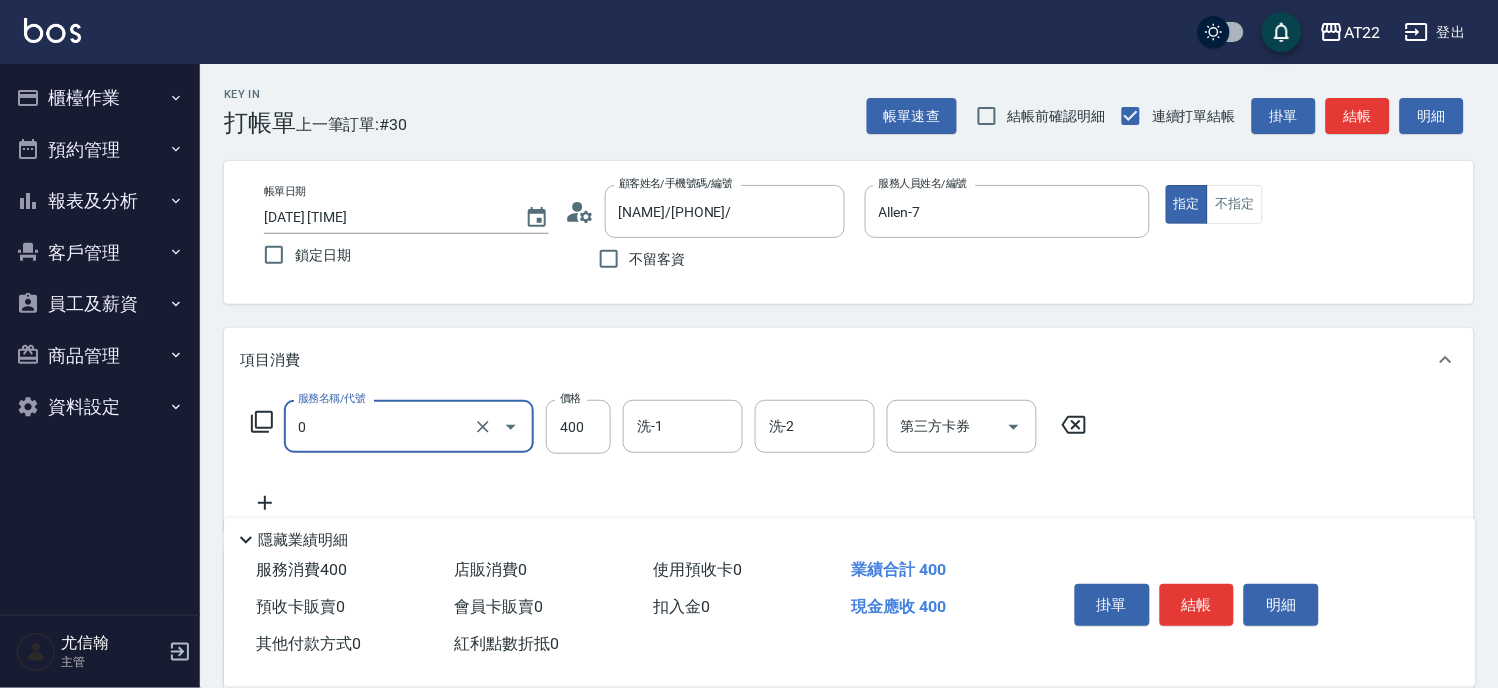 type on "有機洗髮(0)" 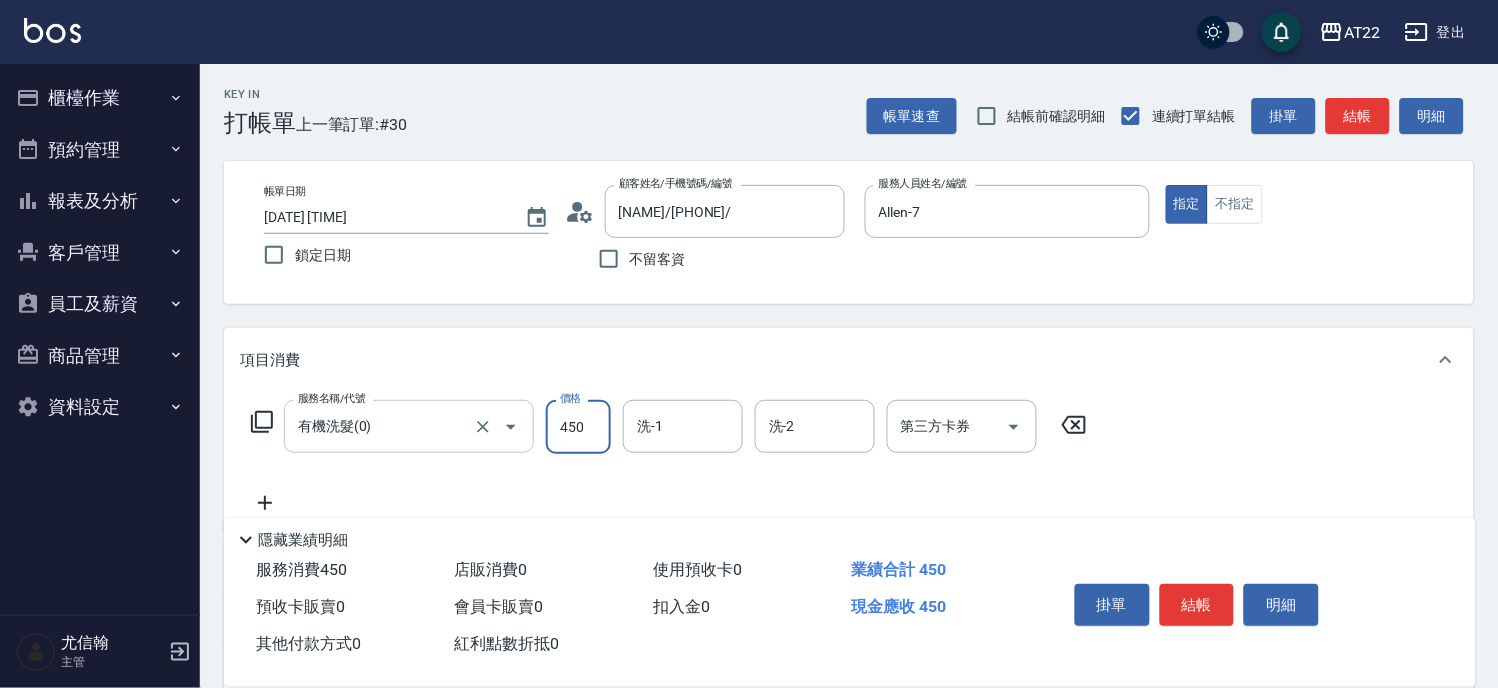 type on "450" 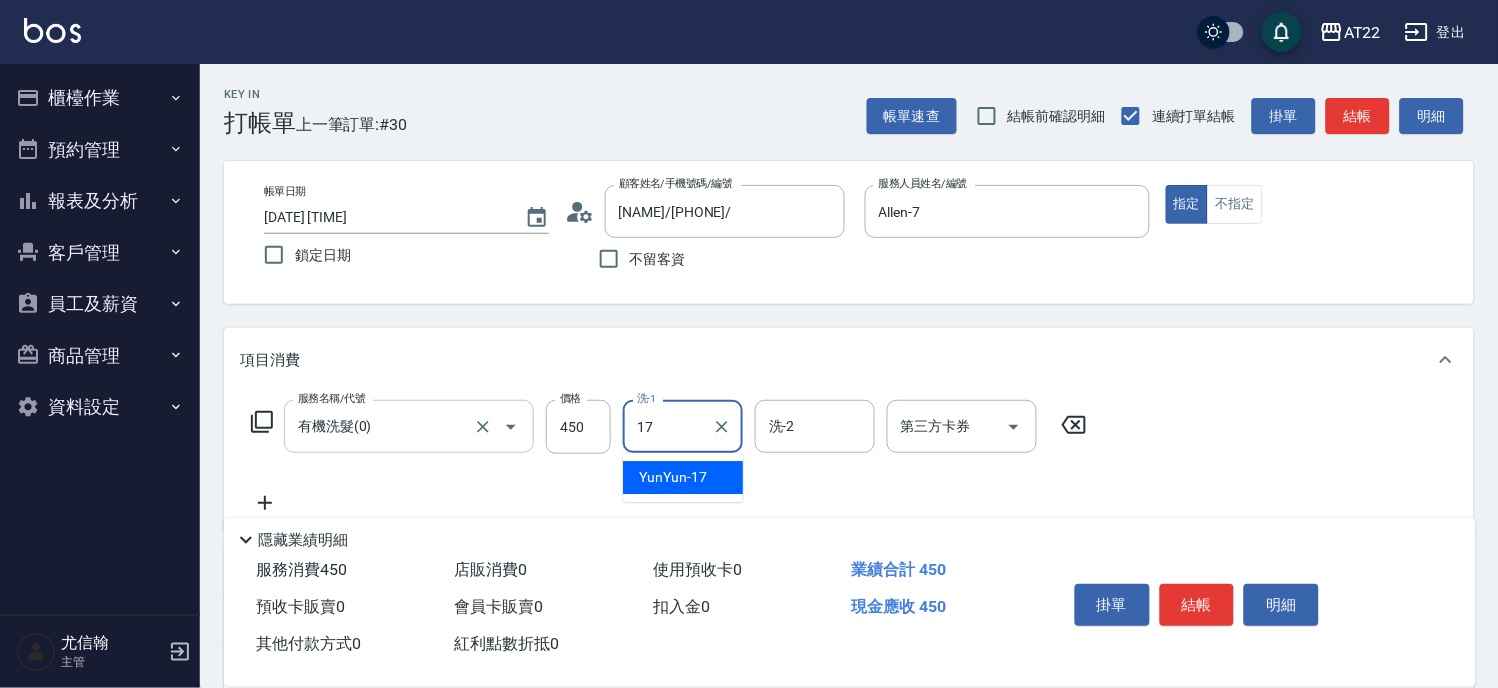 type on "YunYun-17" 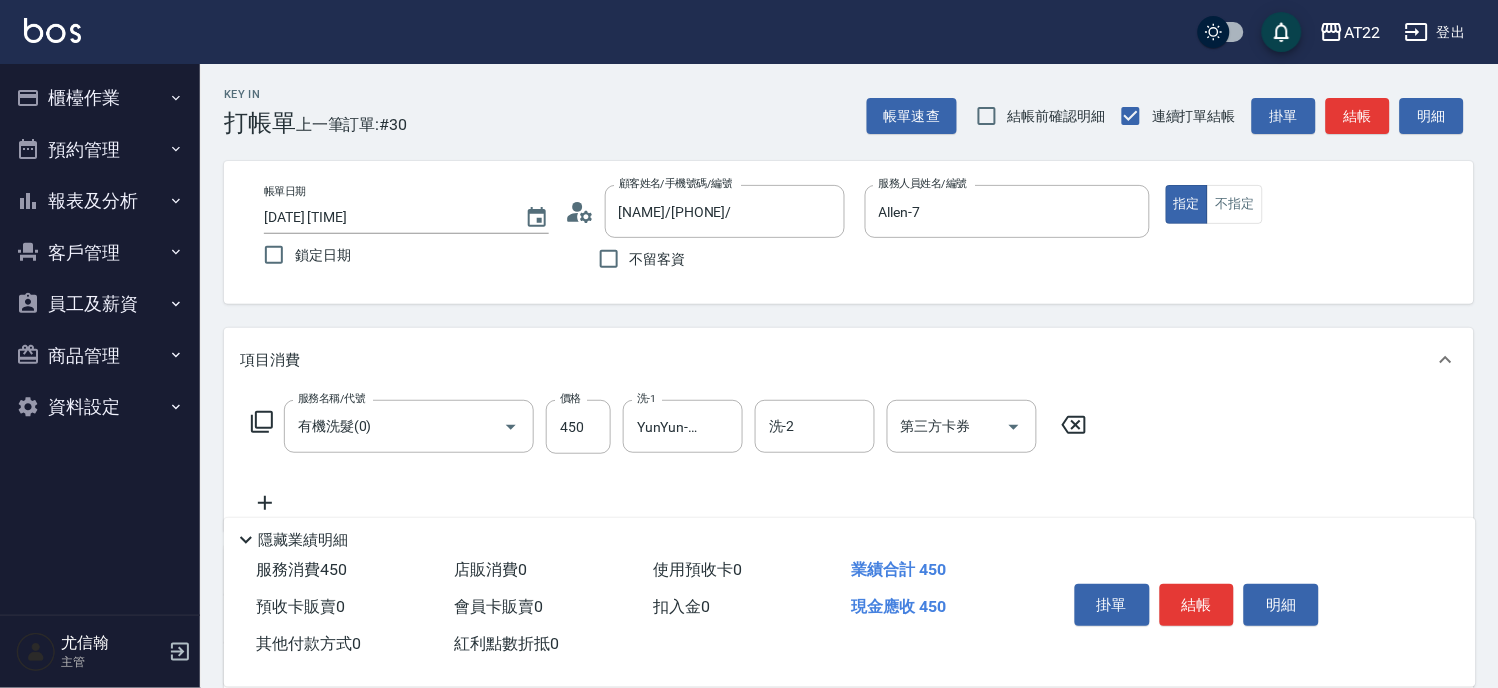 click 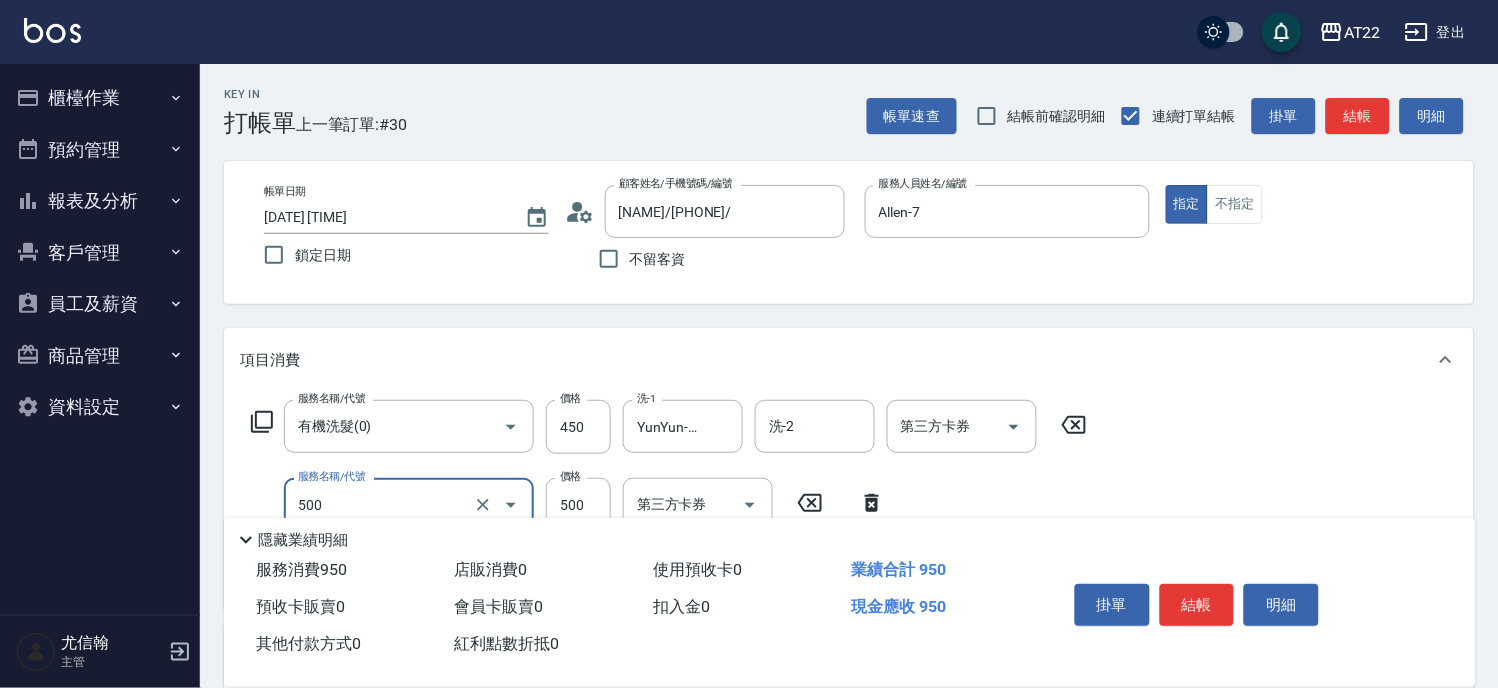 type on "剪髮(500)" 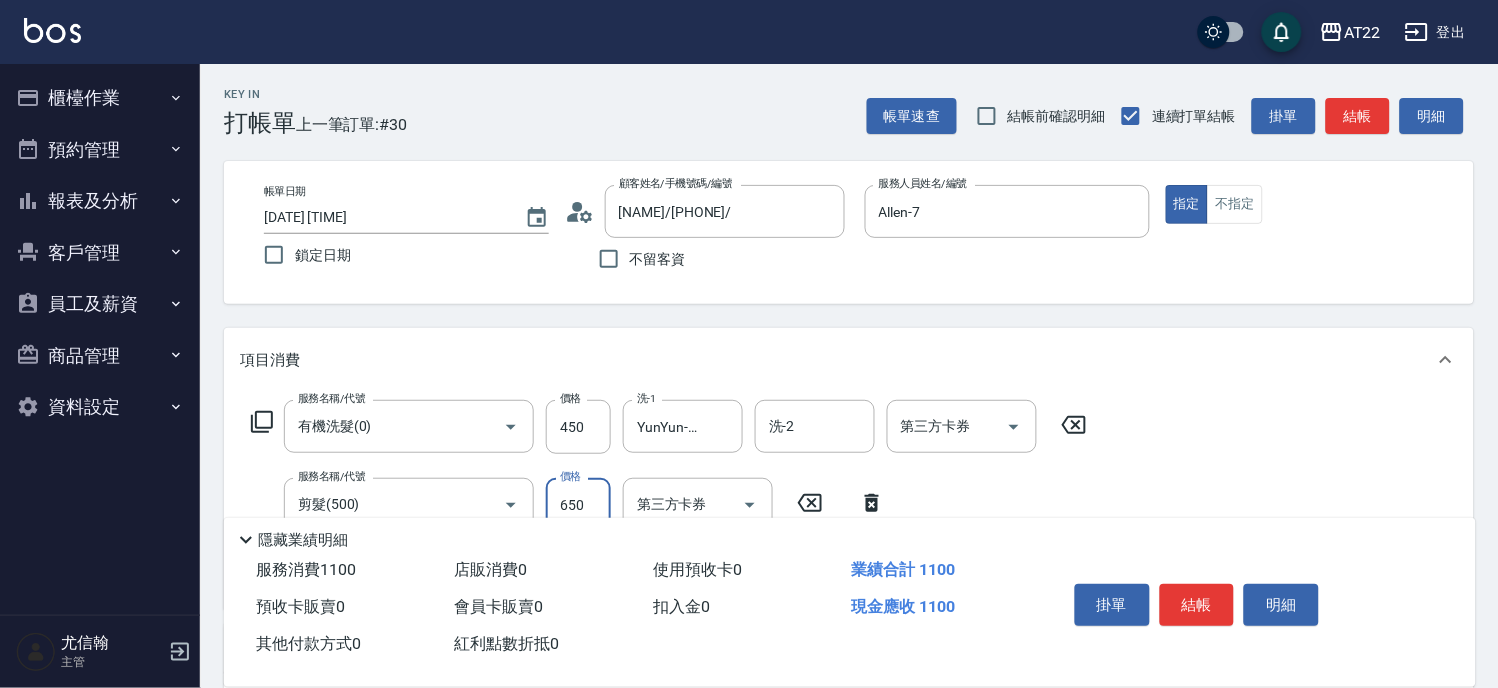 scroll, scrollTop: 222, scrollLeft: 0, axis: vertical 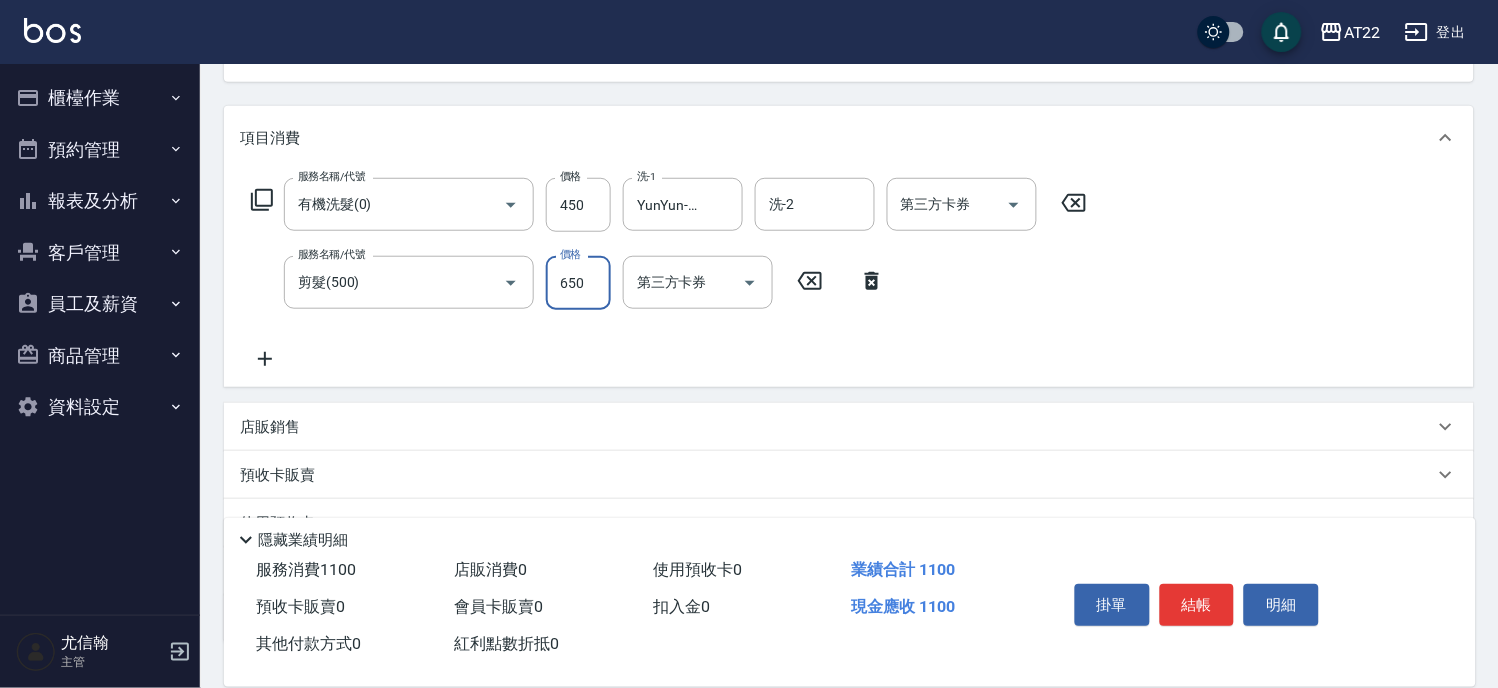 type on "650" 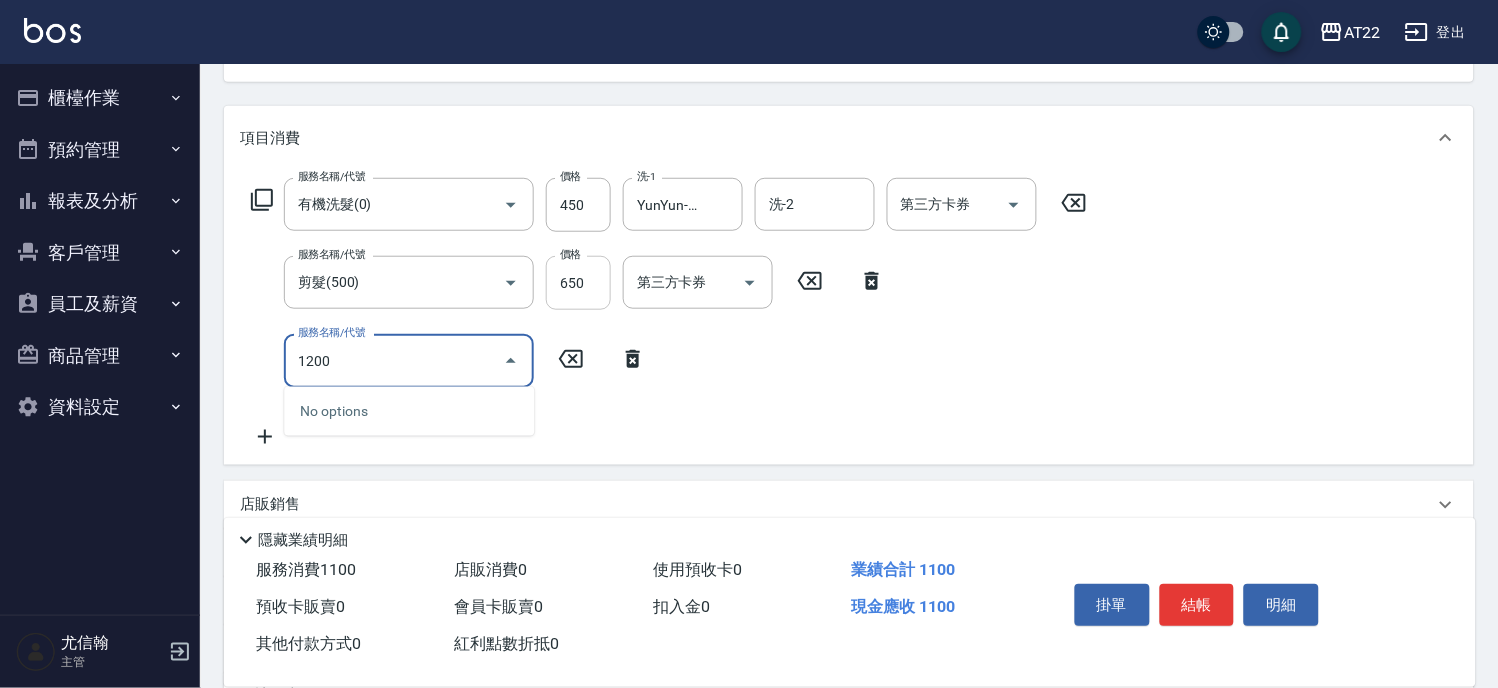 type on "1200" 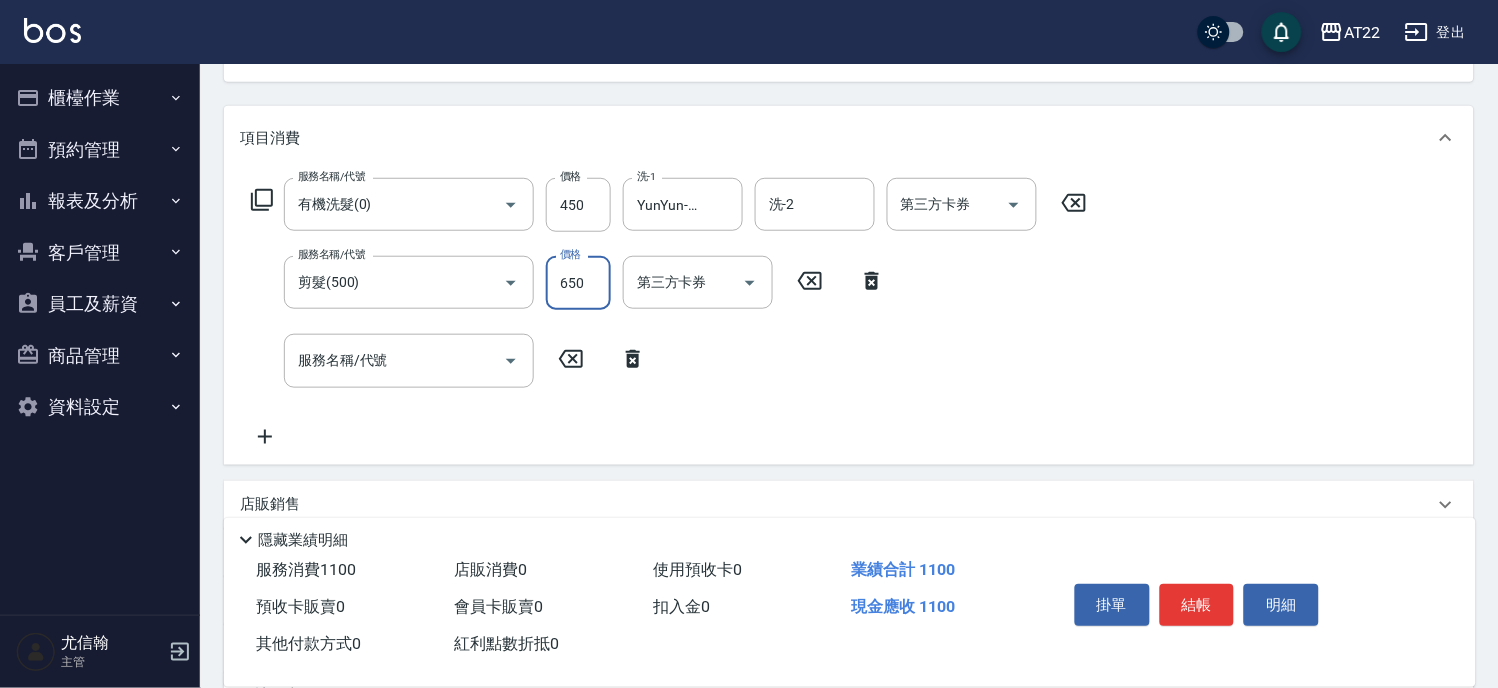 click on "650" at bounding box center (578, 283) 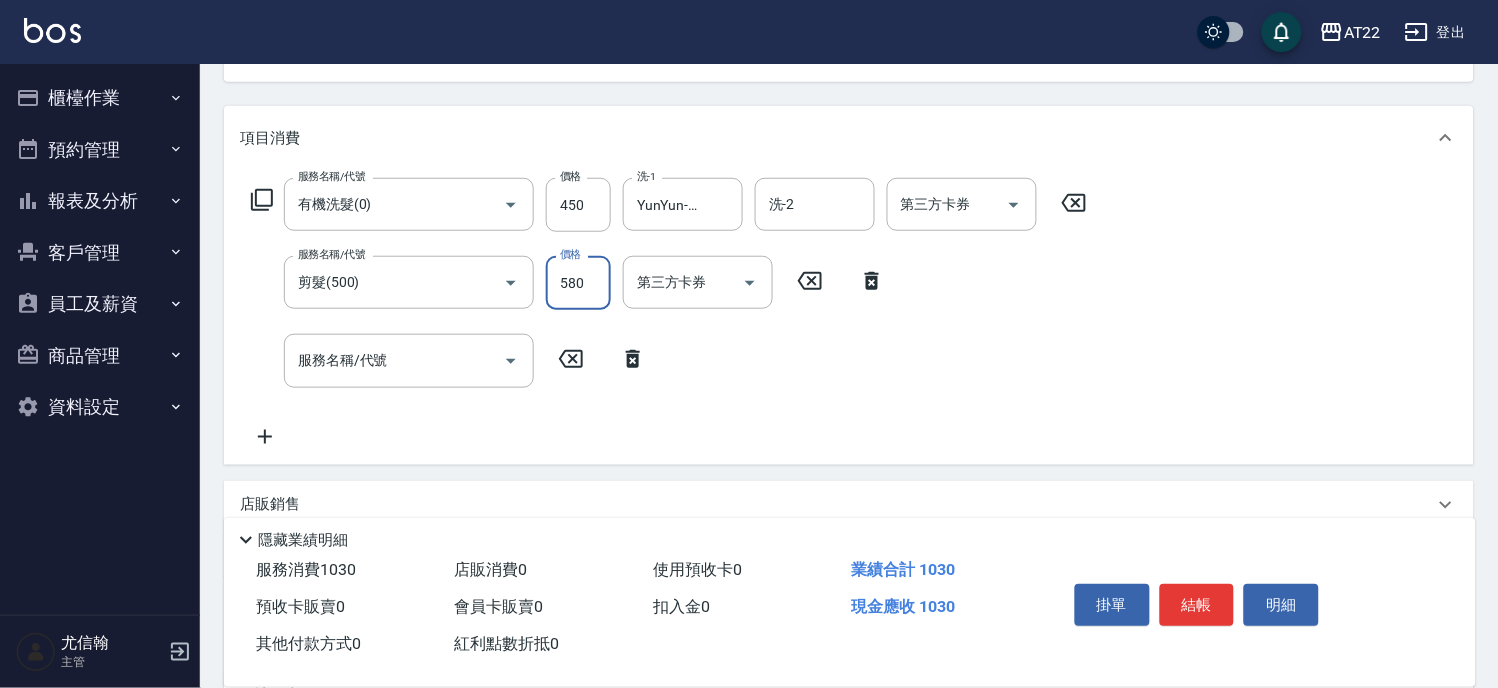 type on "580" 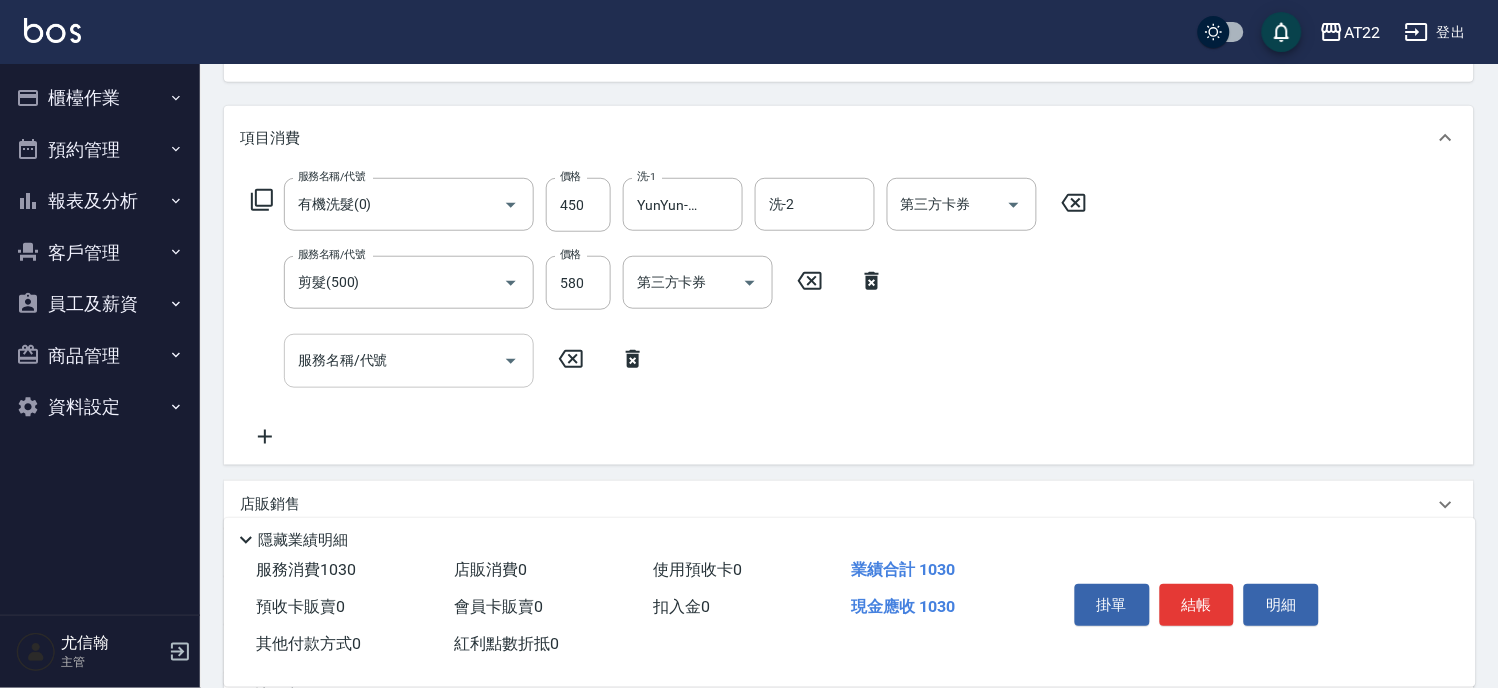 click on "服務名稱/代號" at bounding box center (394, 360) 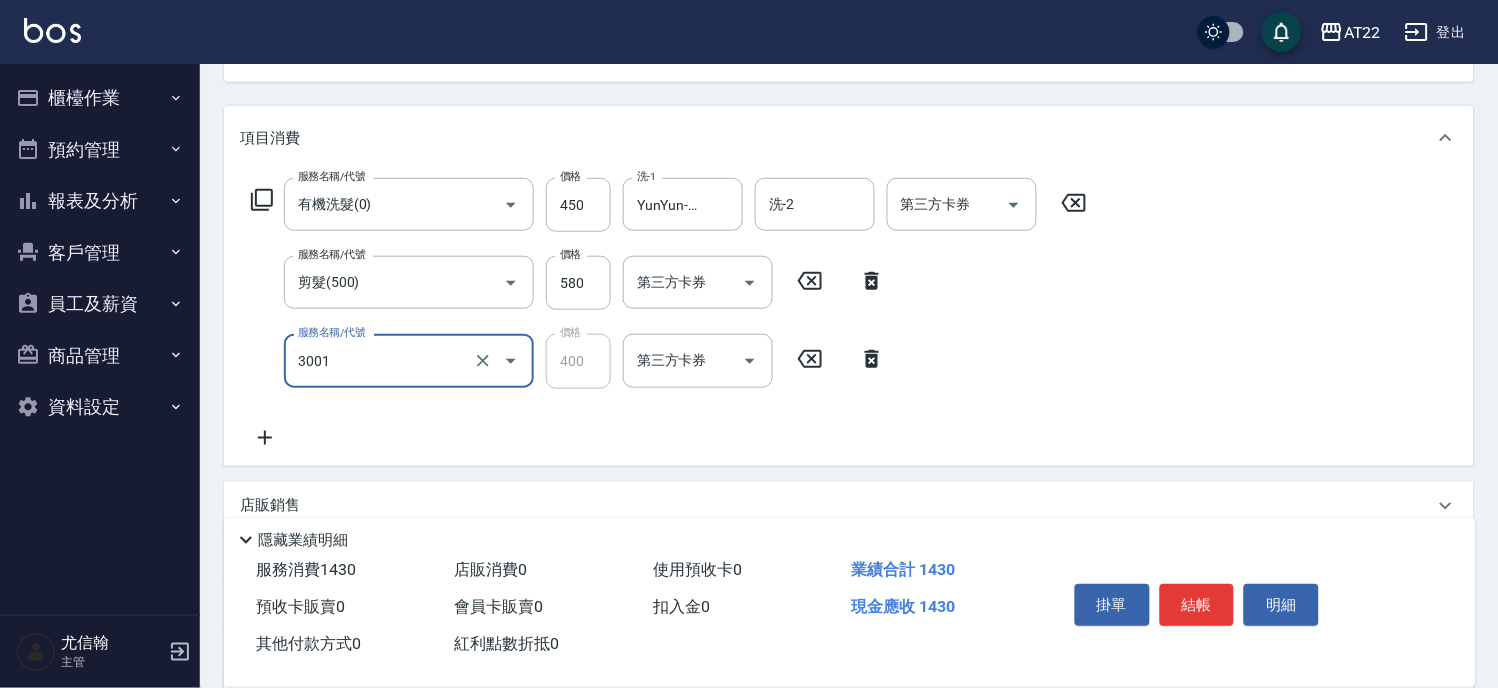 type on "側邊燙貼(3001)" 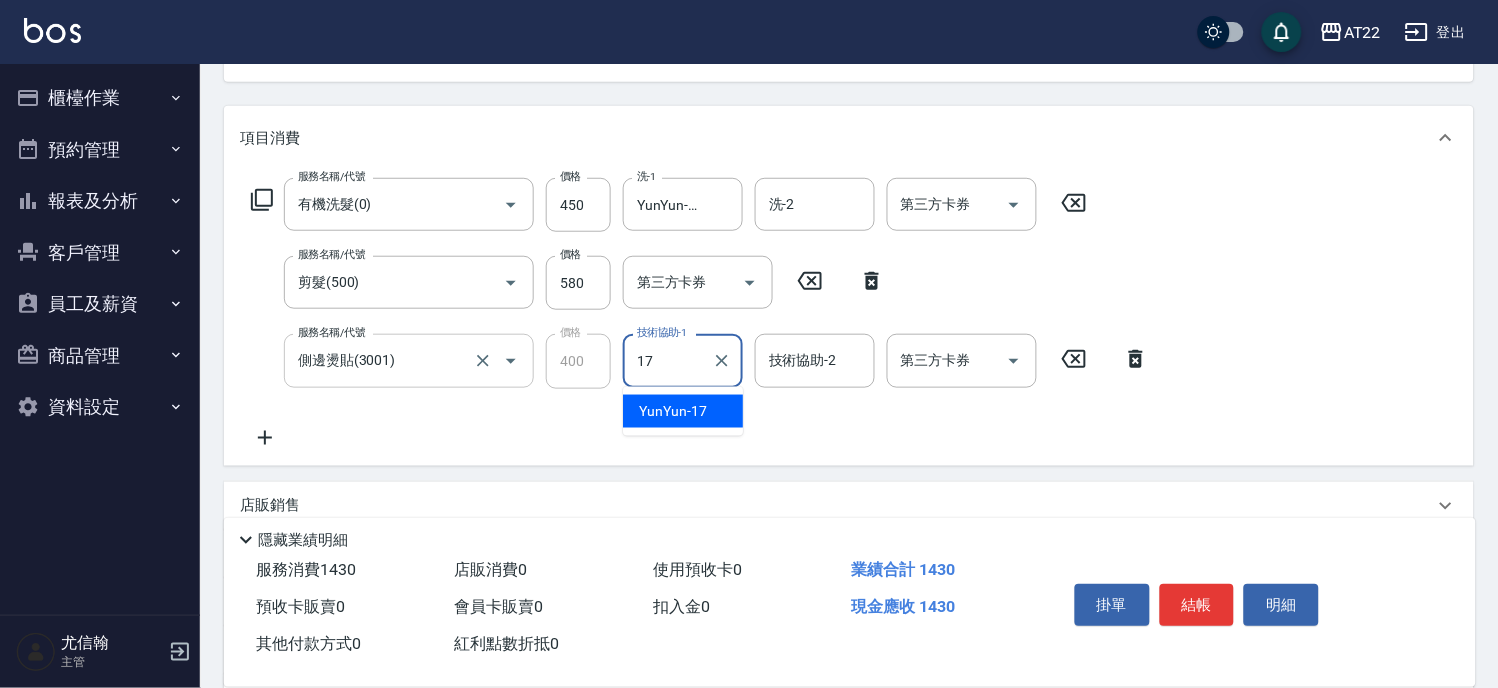 type on "YunYun-17" 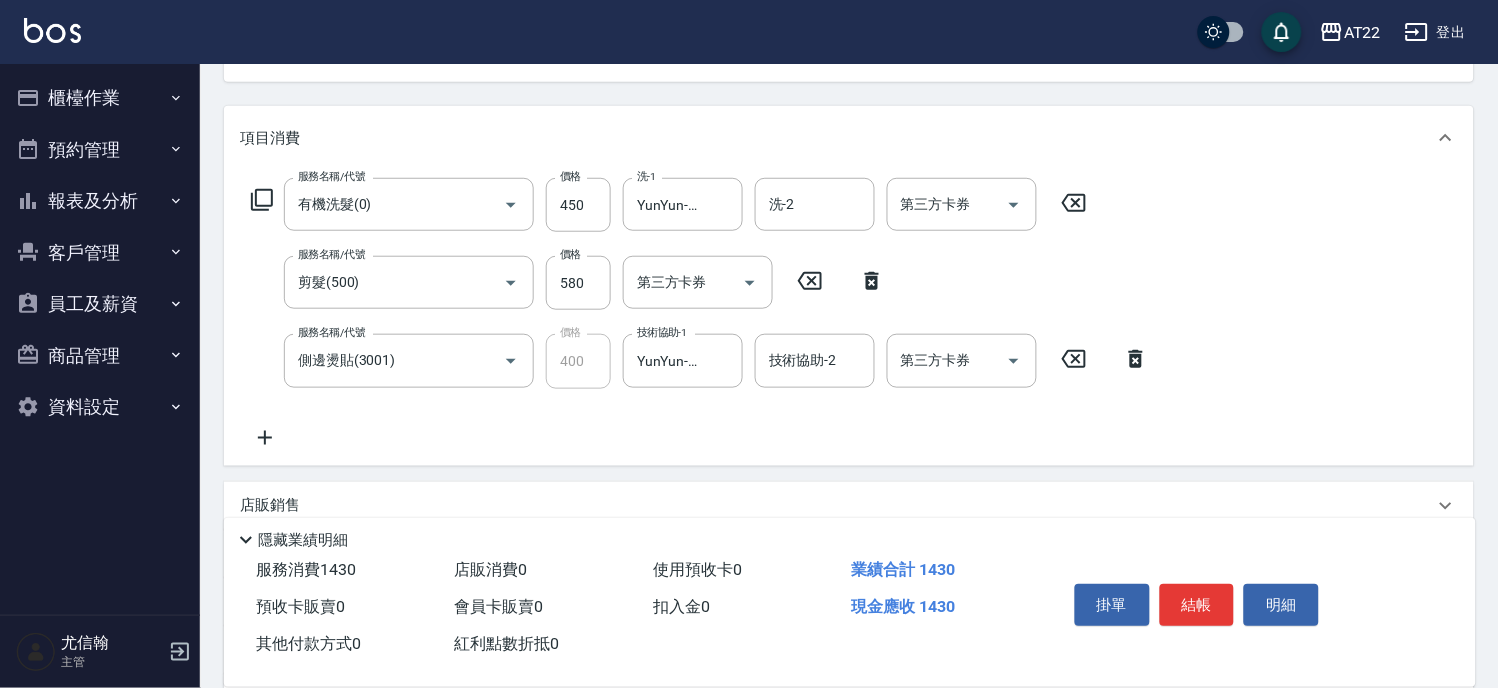 click 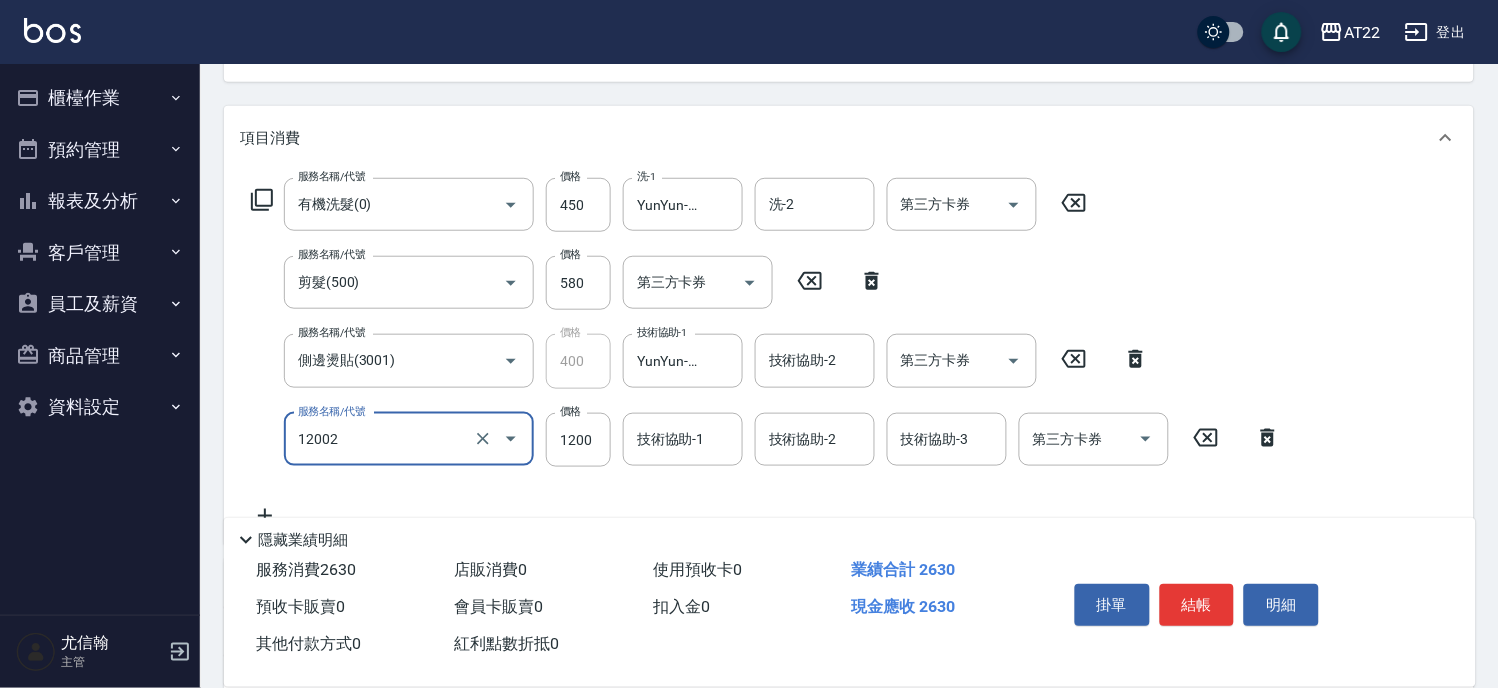 type on "染髮S(12002)" 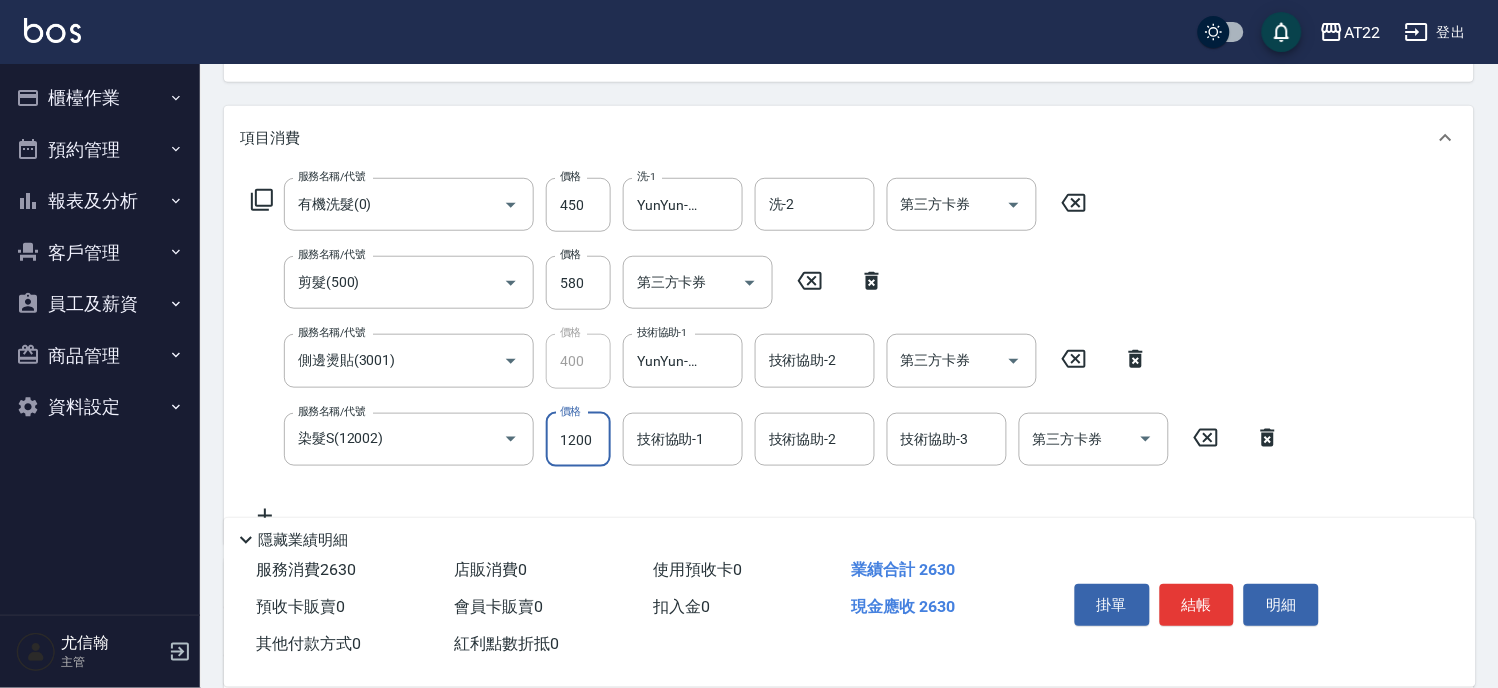 scroll, scrollTop: 0, scrollLeft: 0, axis: both 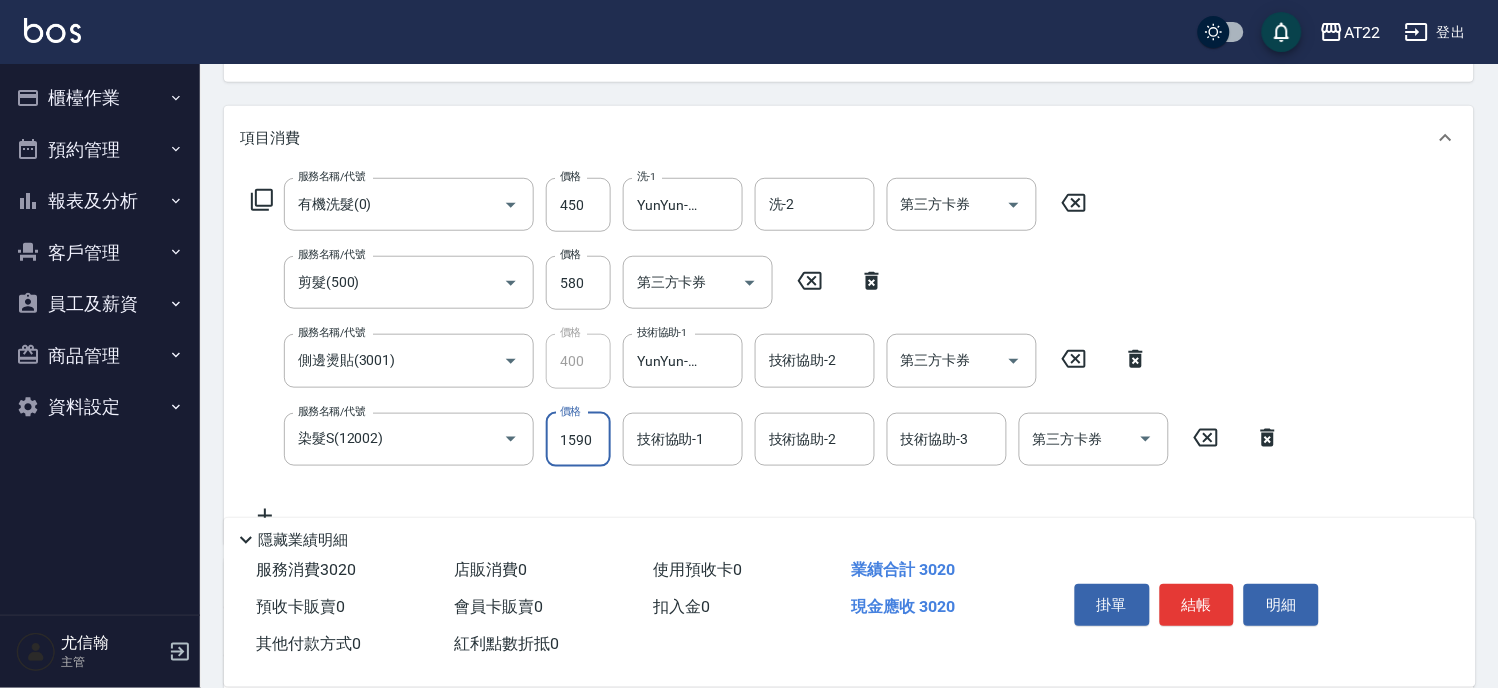 type on "1590" 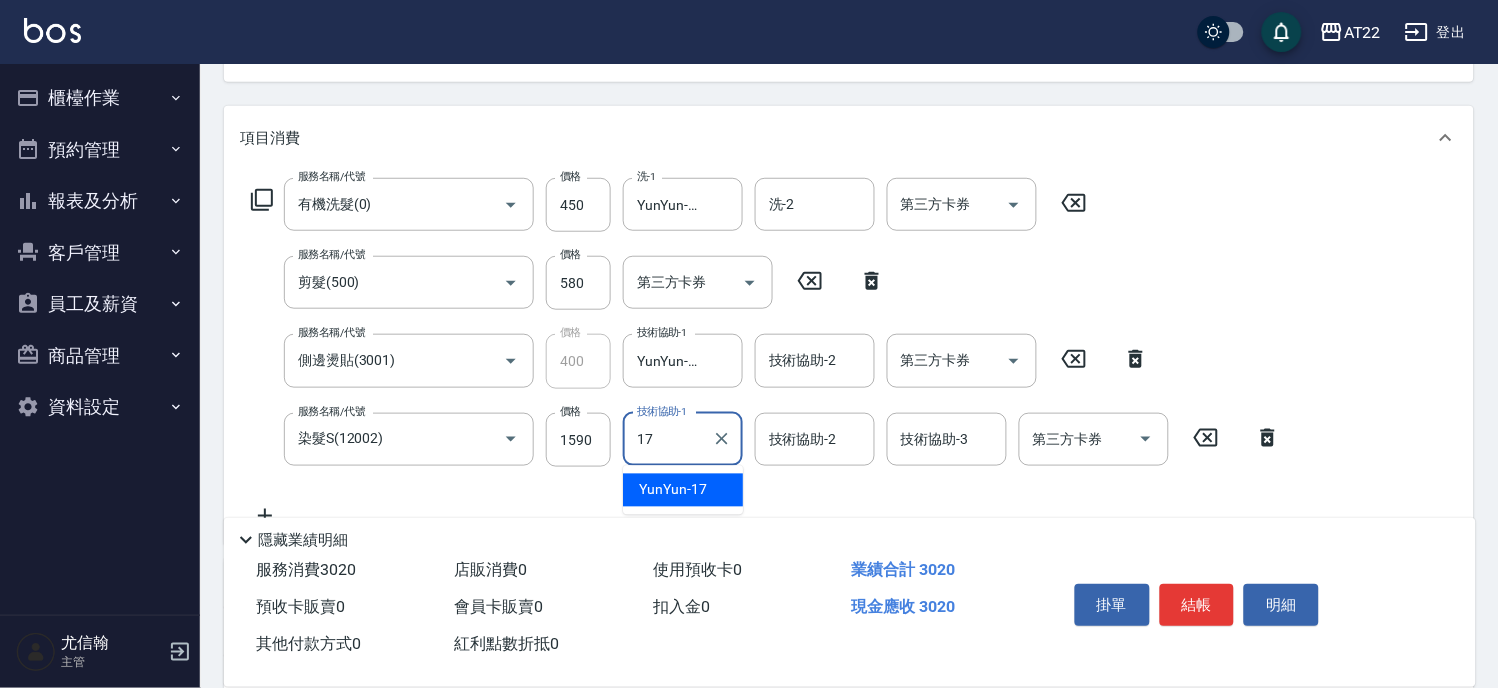 type on "YunYun-17" 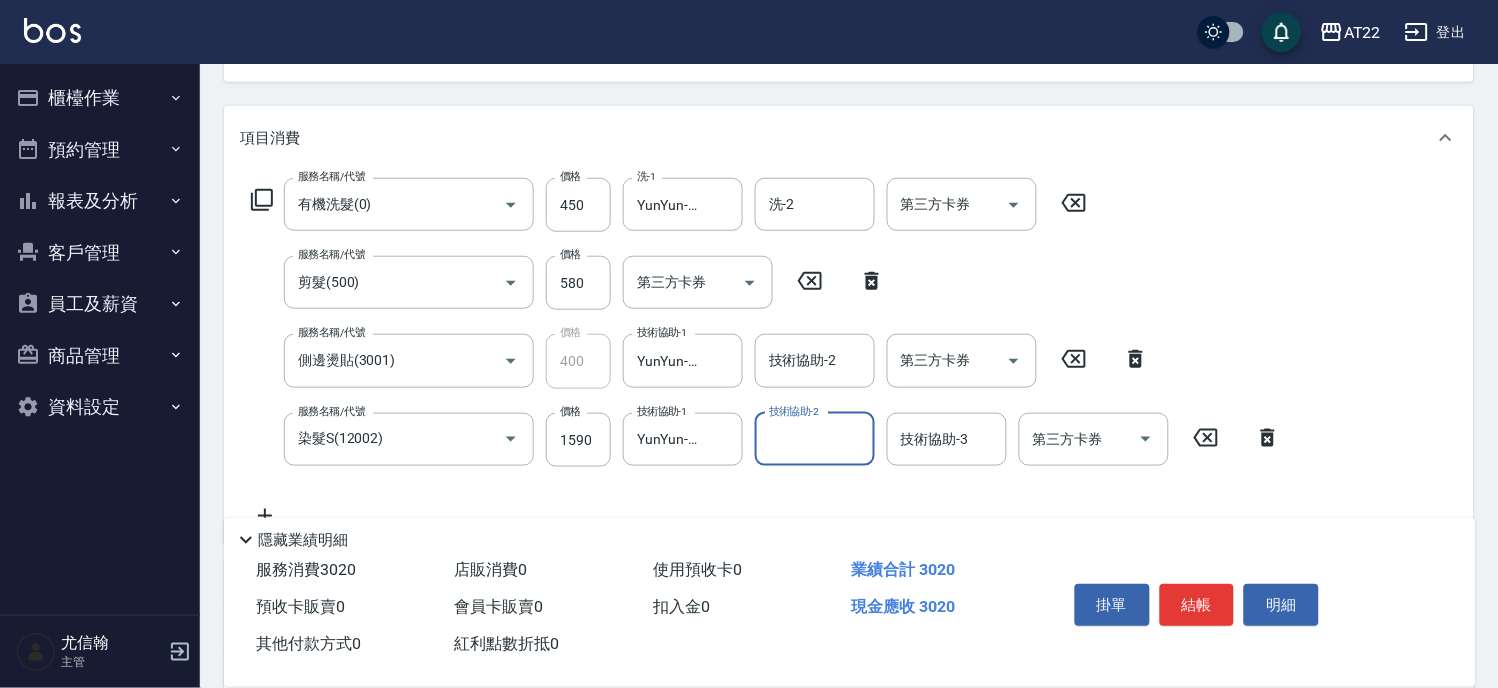 click 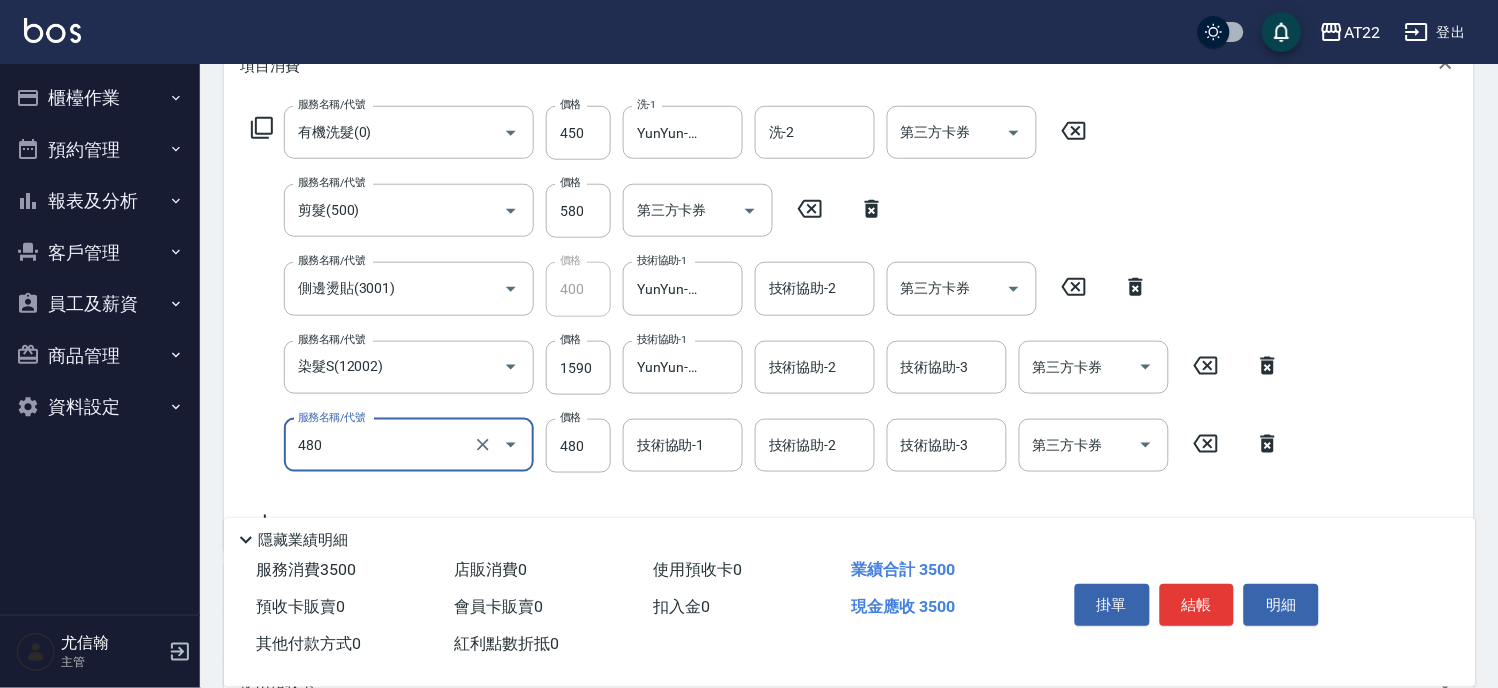 scroll, scrollTop: 333, scrollLeft: 0, axis: vertical 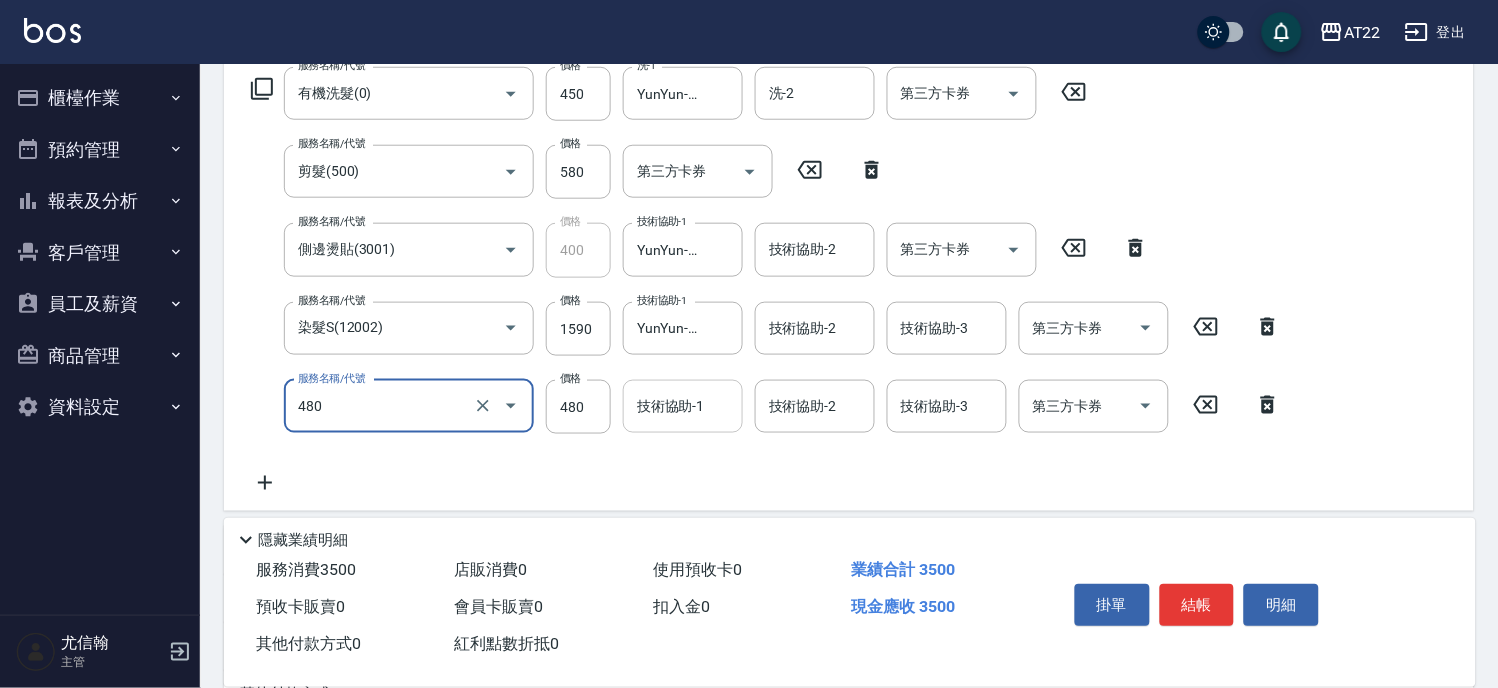 type on "潤澤修護(480)" 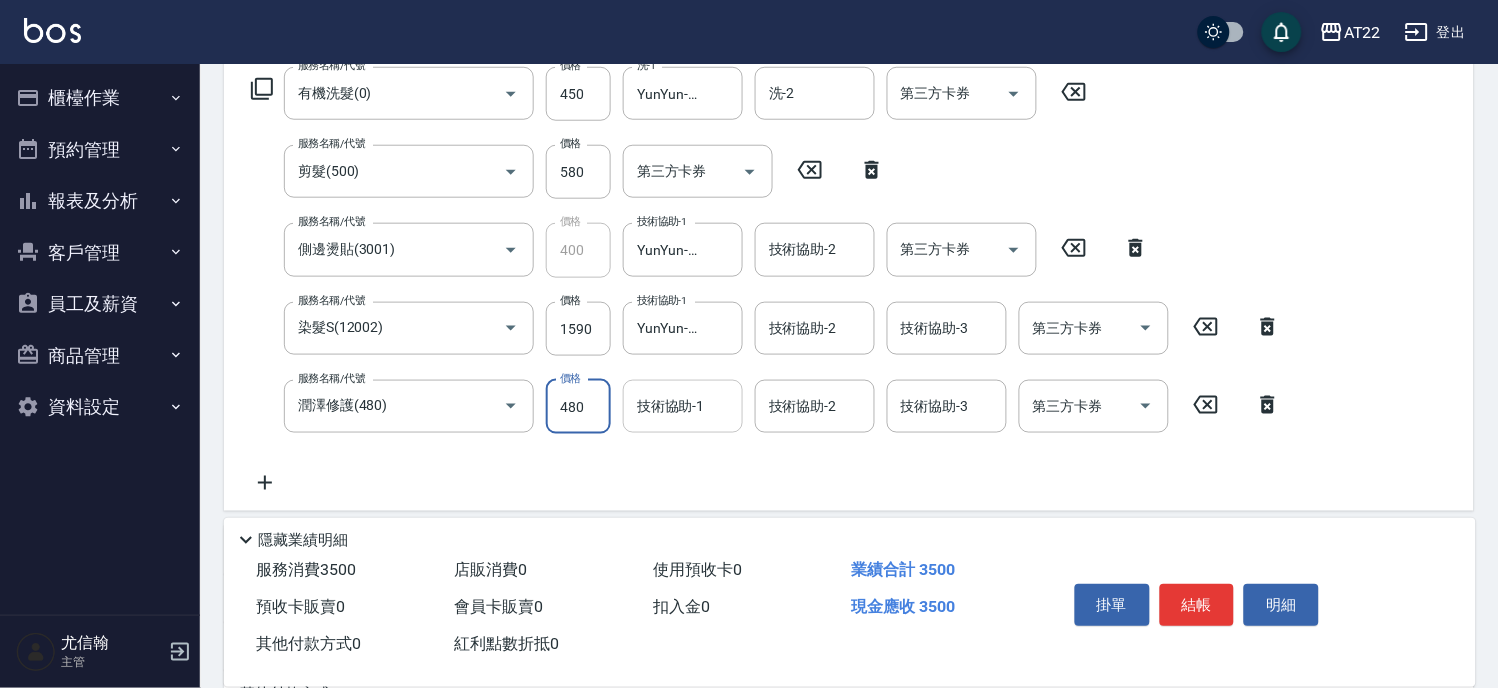 scroll, scrollTop: 0, scrollLeft: 0, axis: both 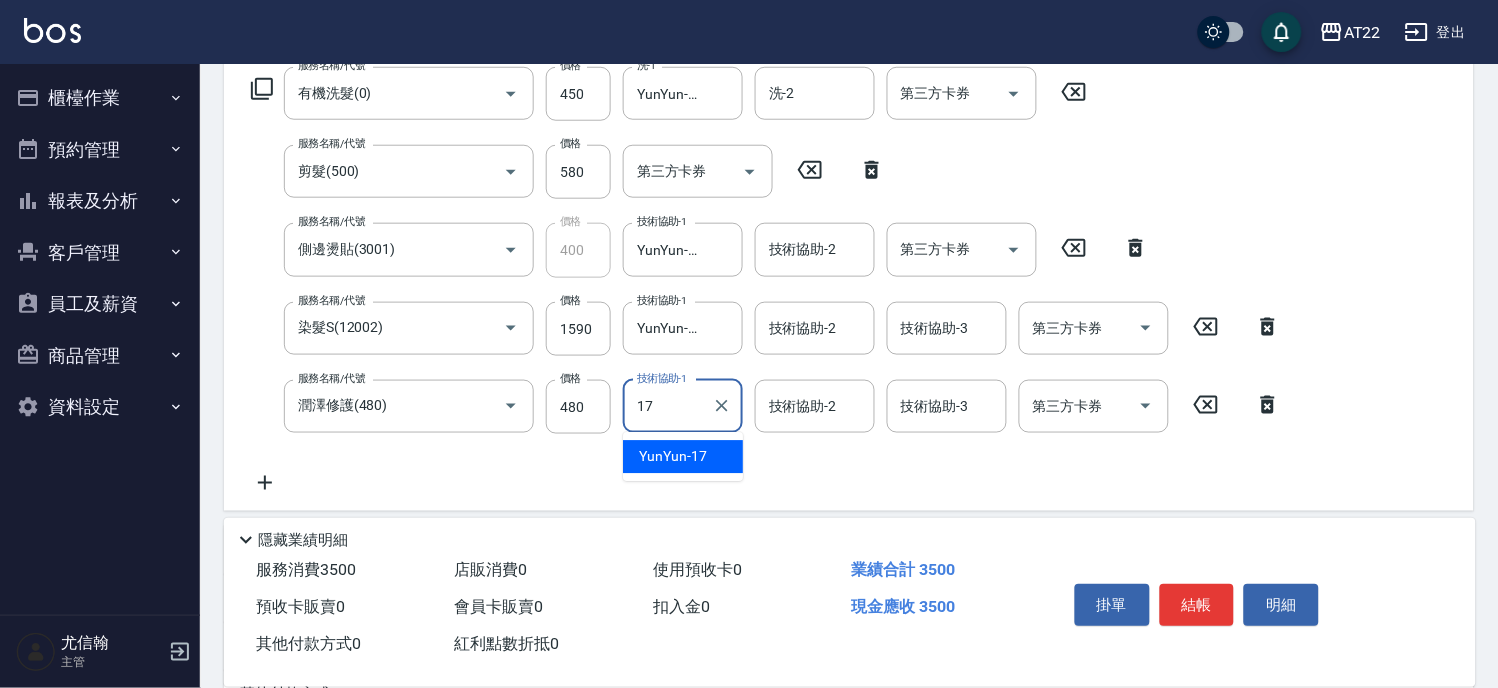 type on "YunYun-17" 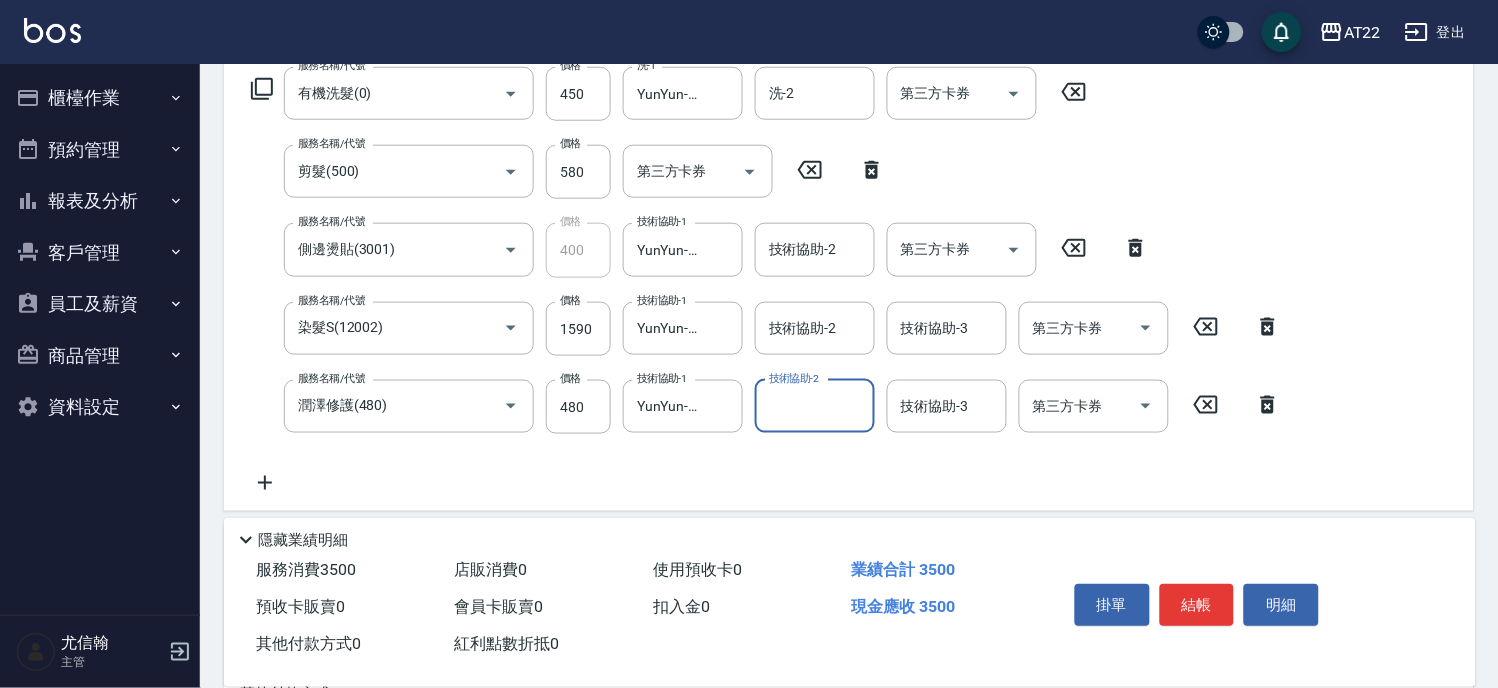 click 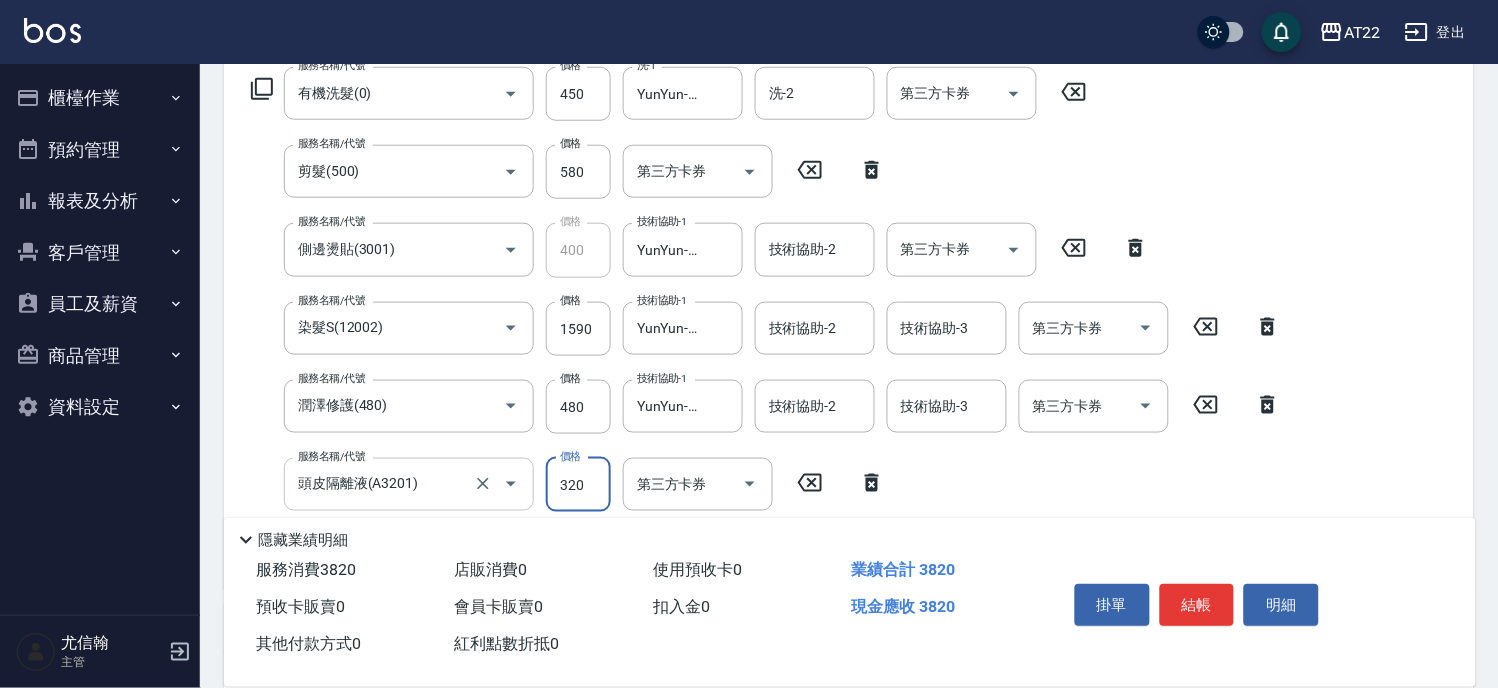 scroll, scrollTop: 0, scrollLeft: 0, axis: both 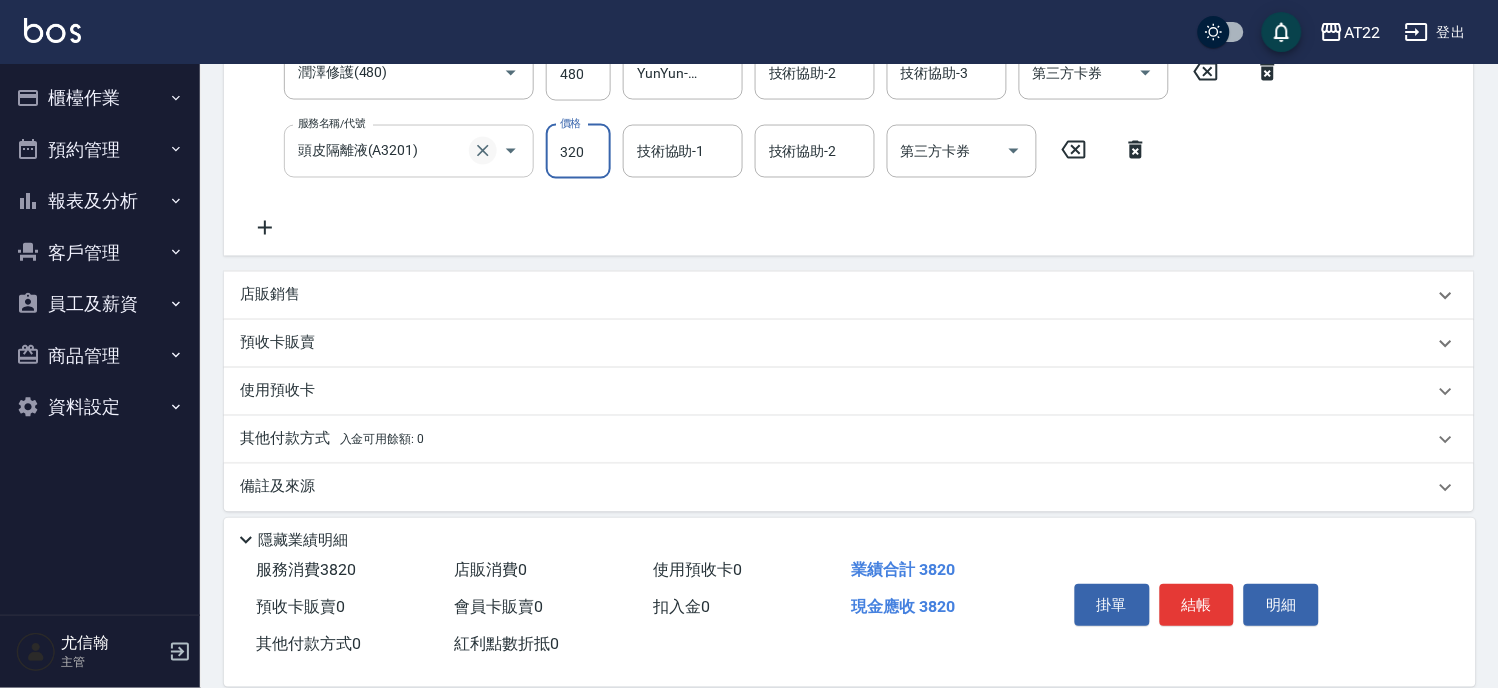 click 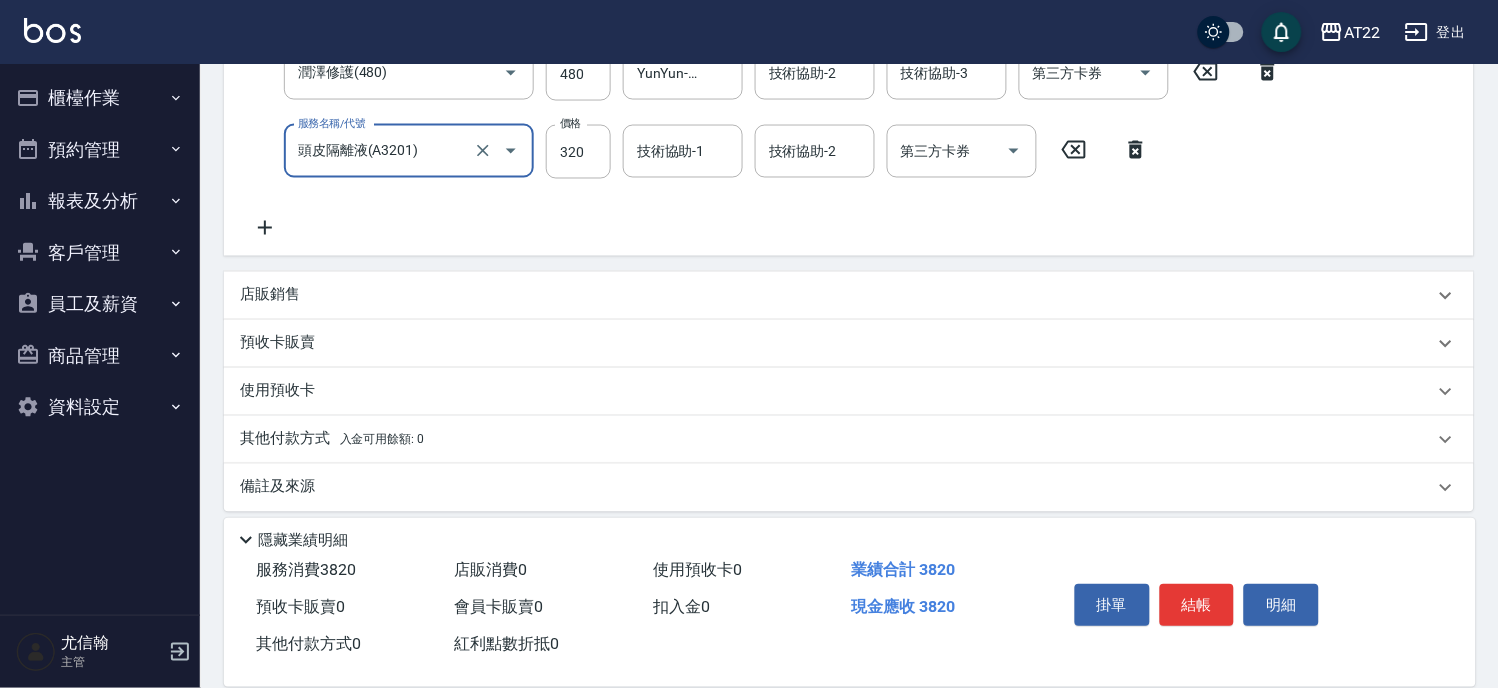 scroll, scrollTop: 472, scrollLeft: 0, axis: vertical 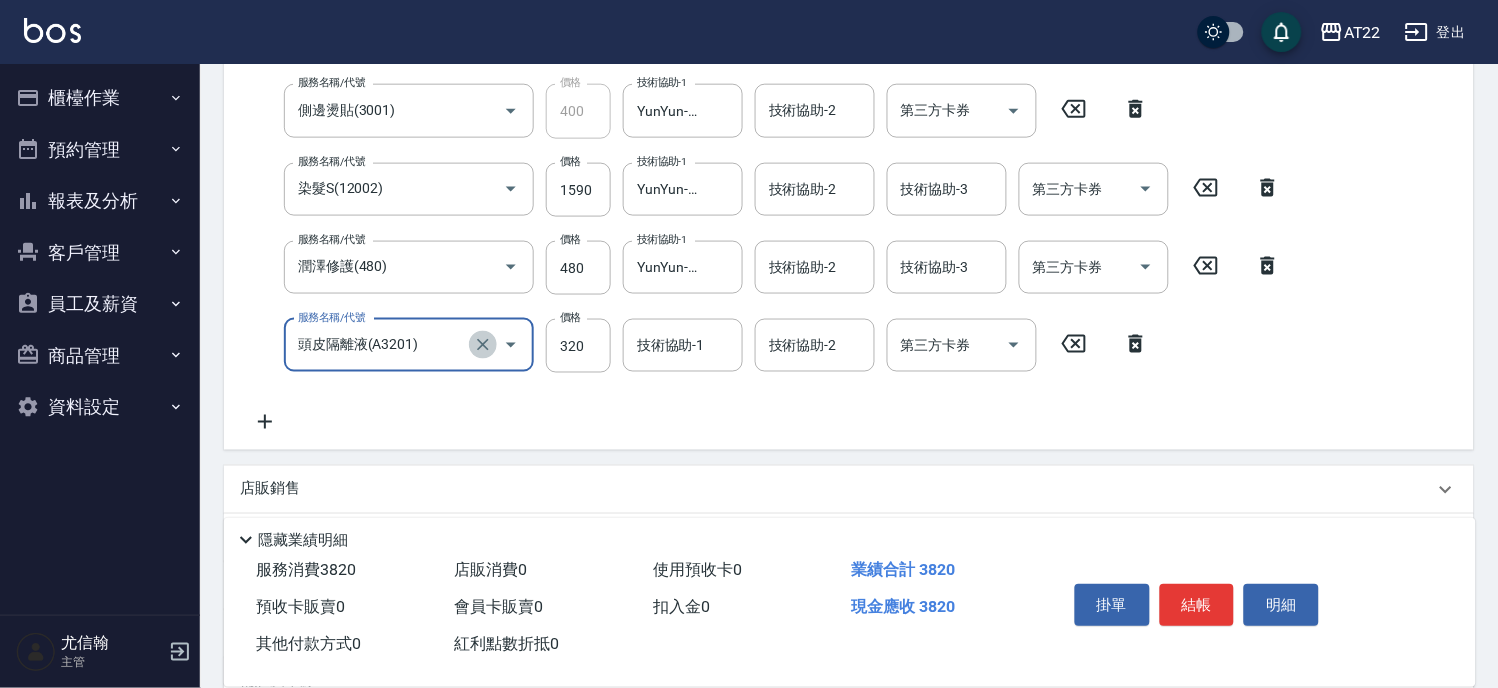 click 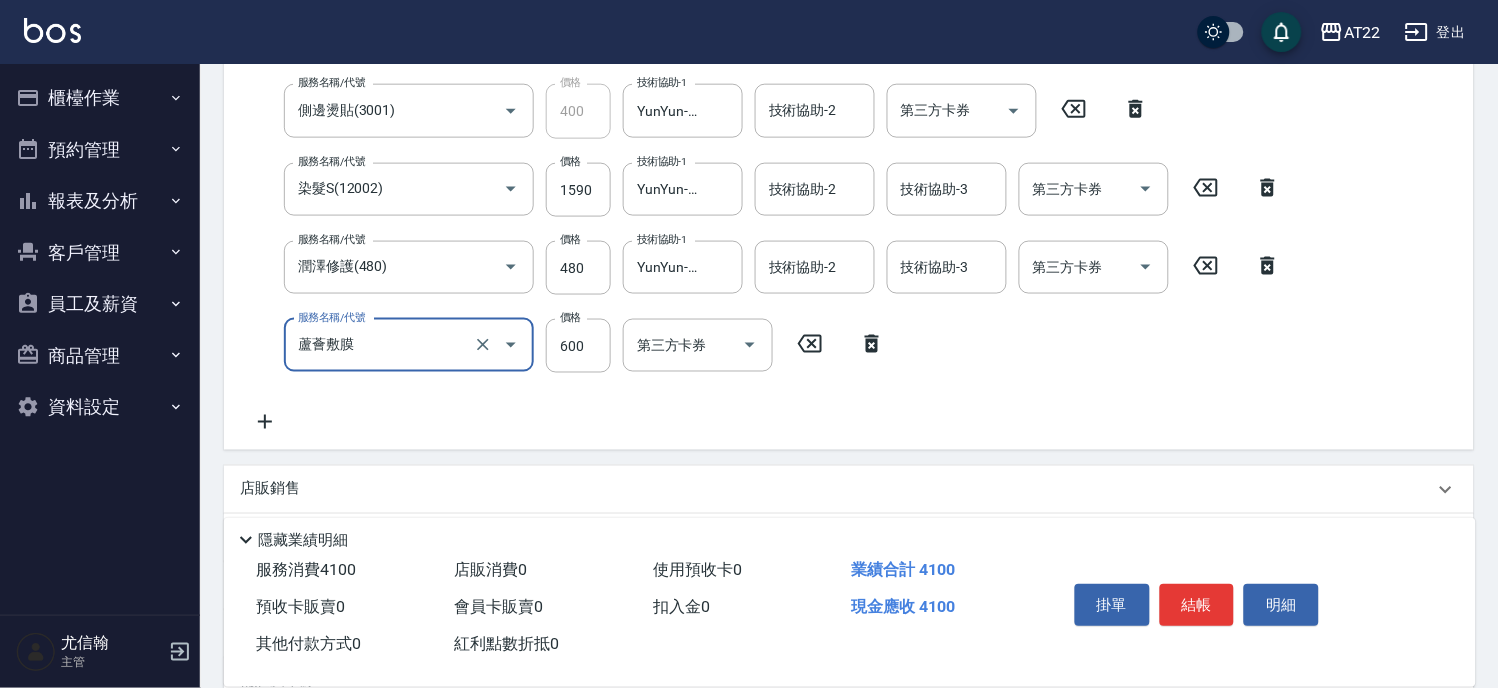 type on "蘆薈敷膜" 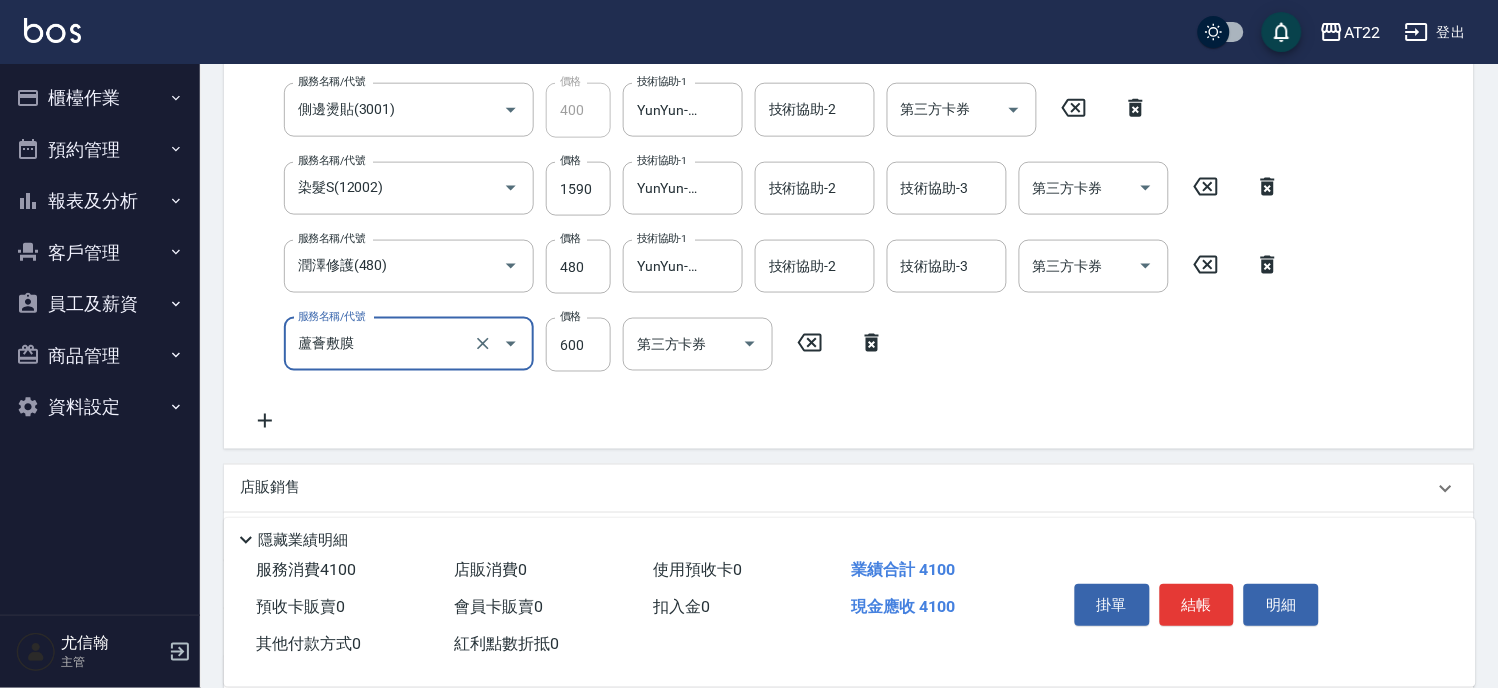 scroll, scrollTop: 0, scrollLeft: 0, axis: both 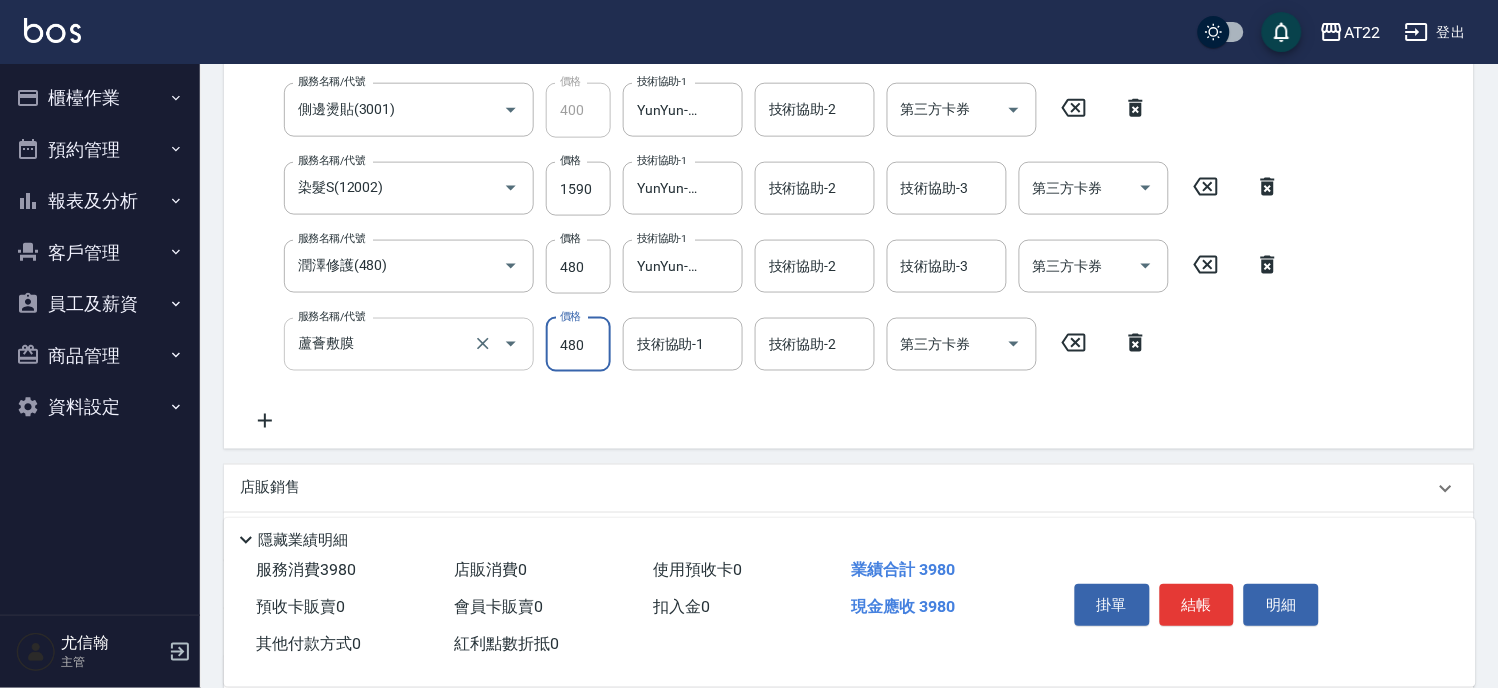 type on "480" 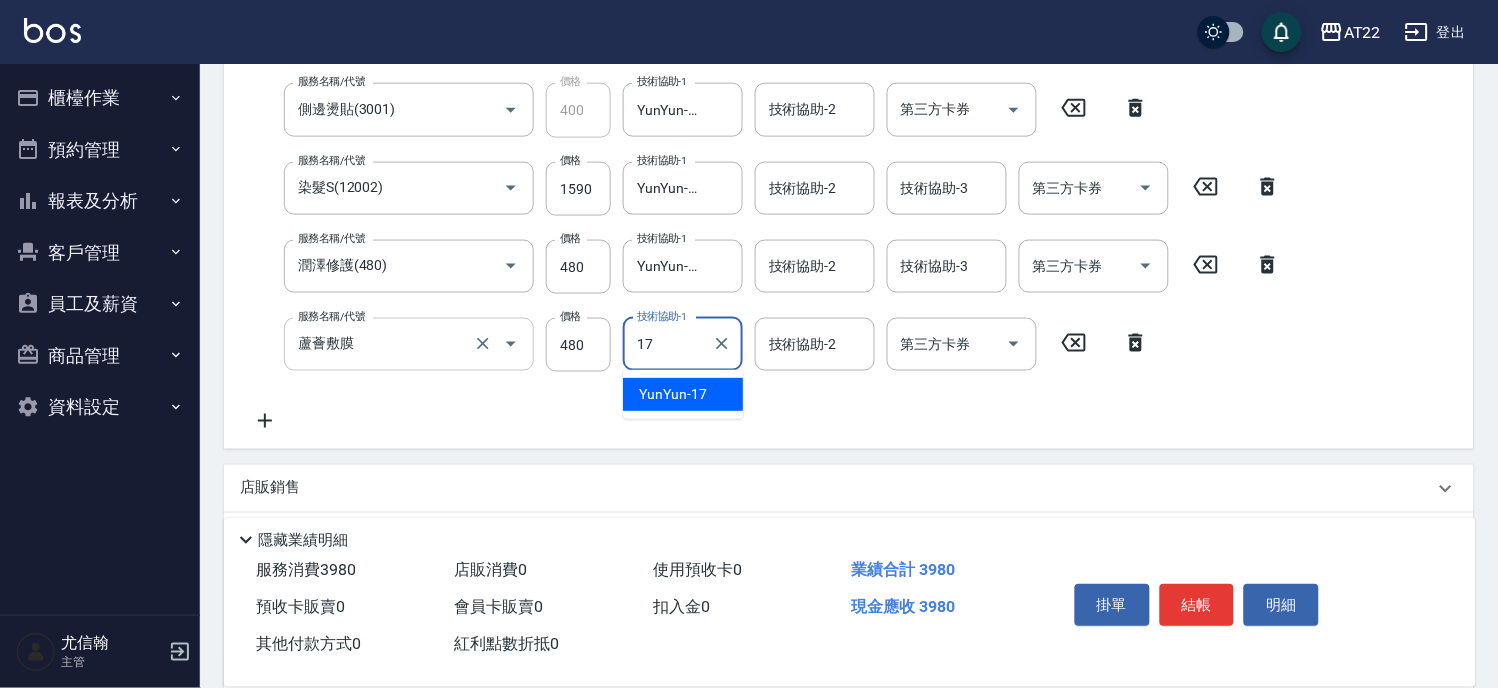 type on "YunYun-17" 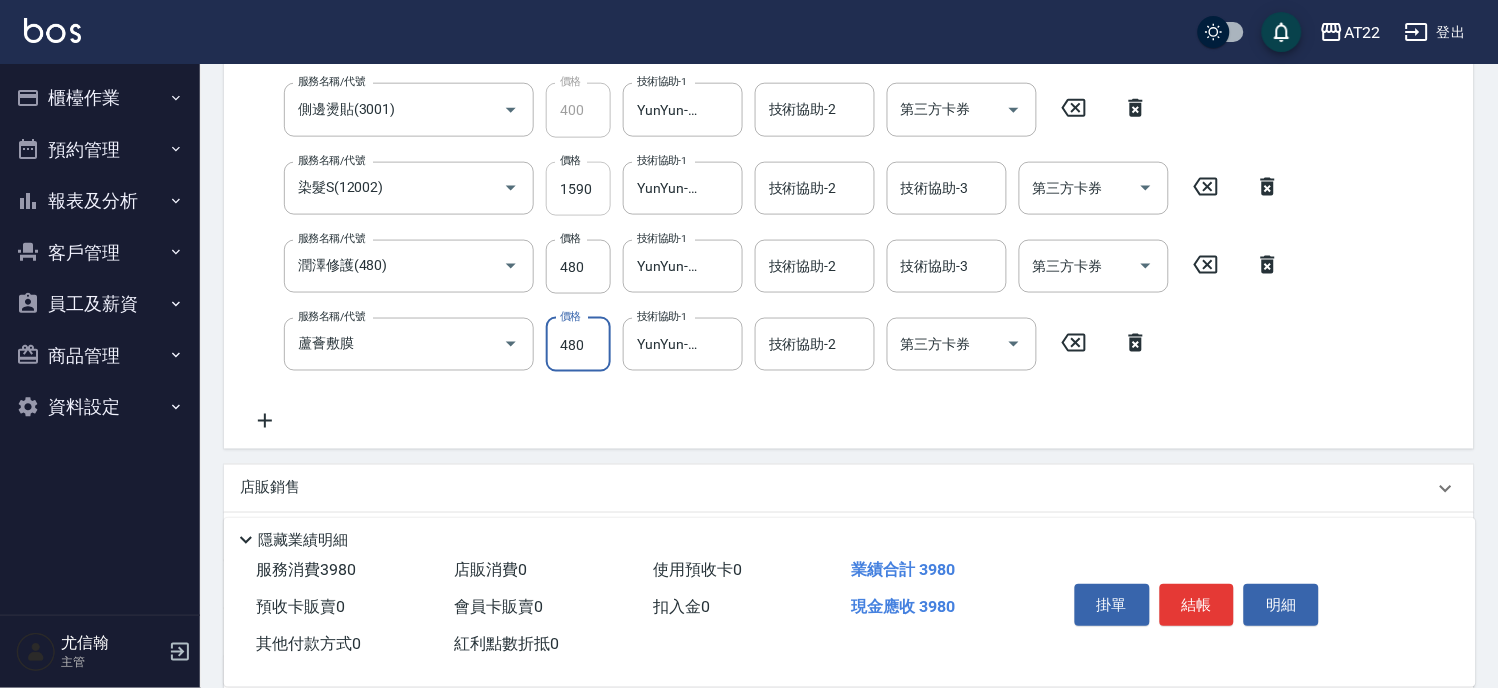 click on "1590" at bounding box center [578, 189] 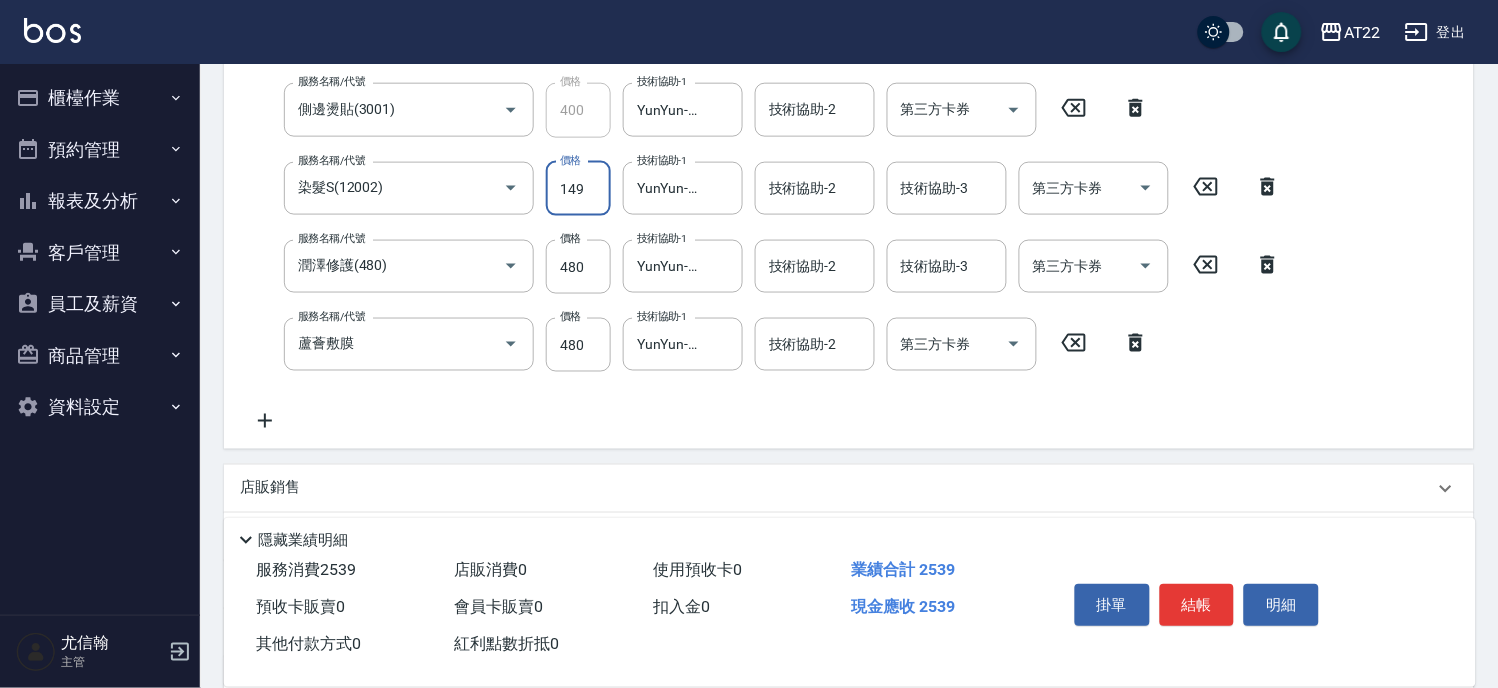 type on "1490" 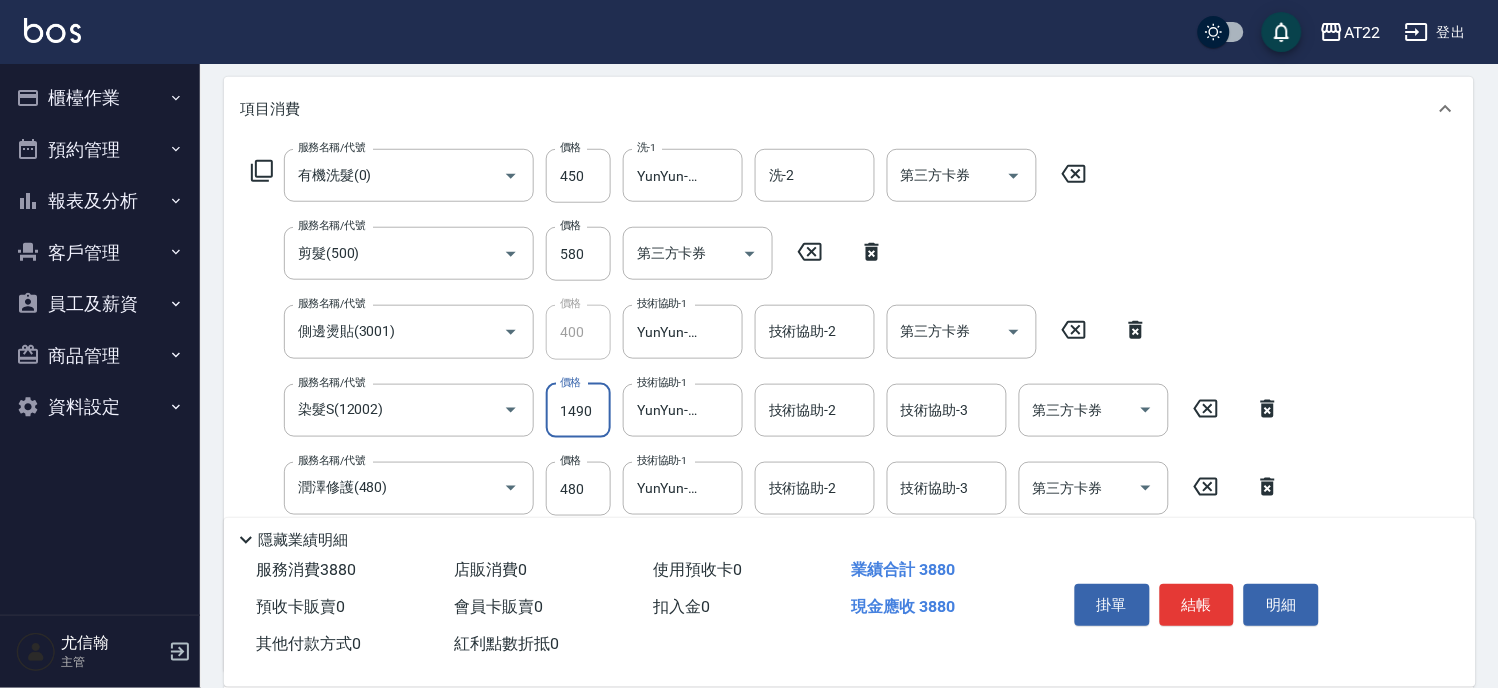 scroll, scrollTop: 0, scrollLeft: 0, axis: both 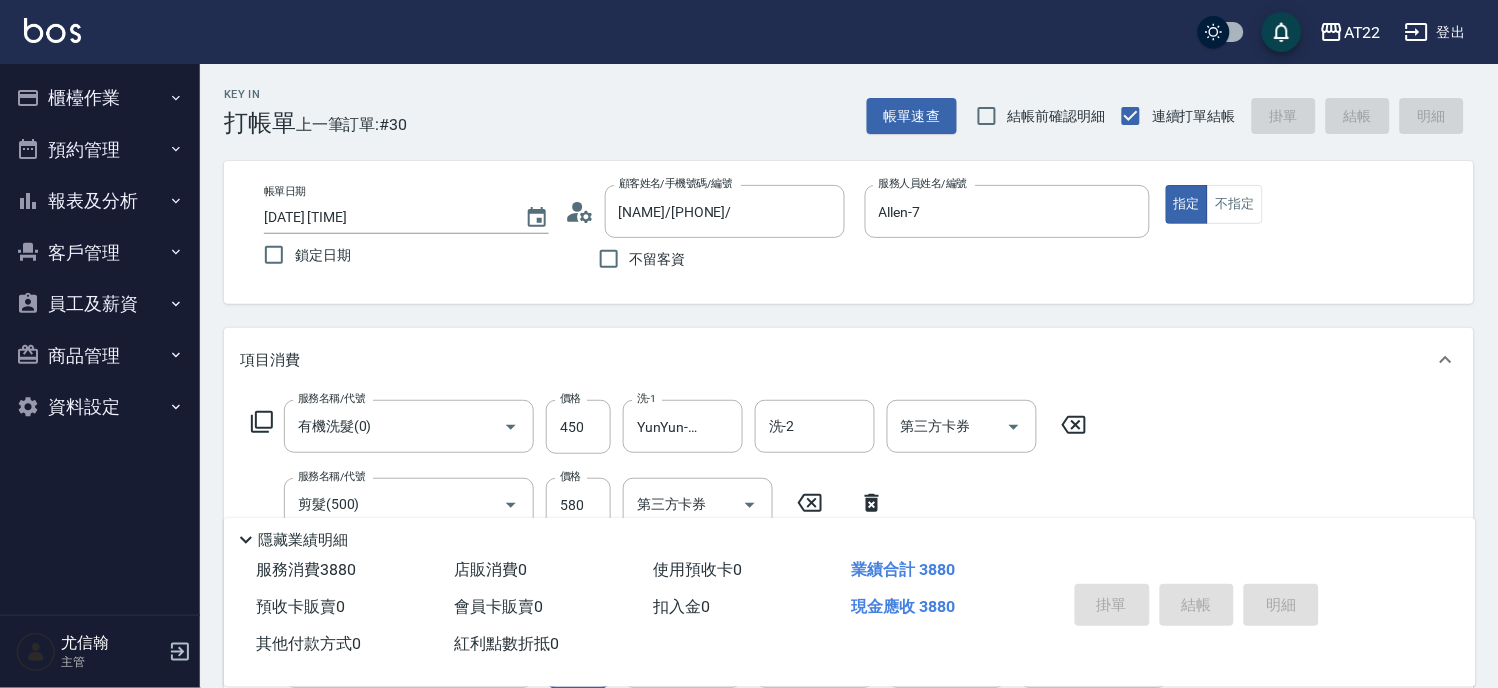 type on "2025/08/03 19:31" 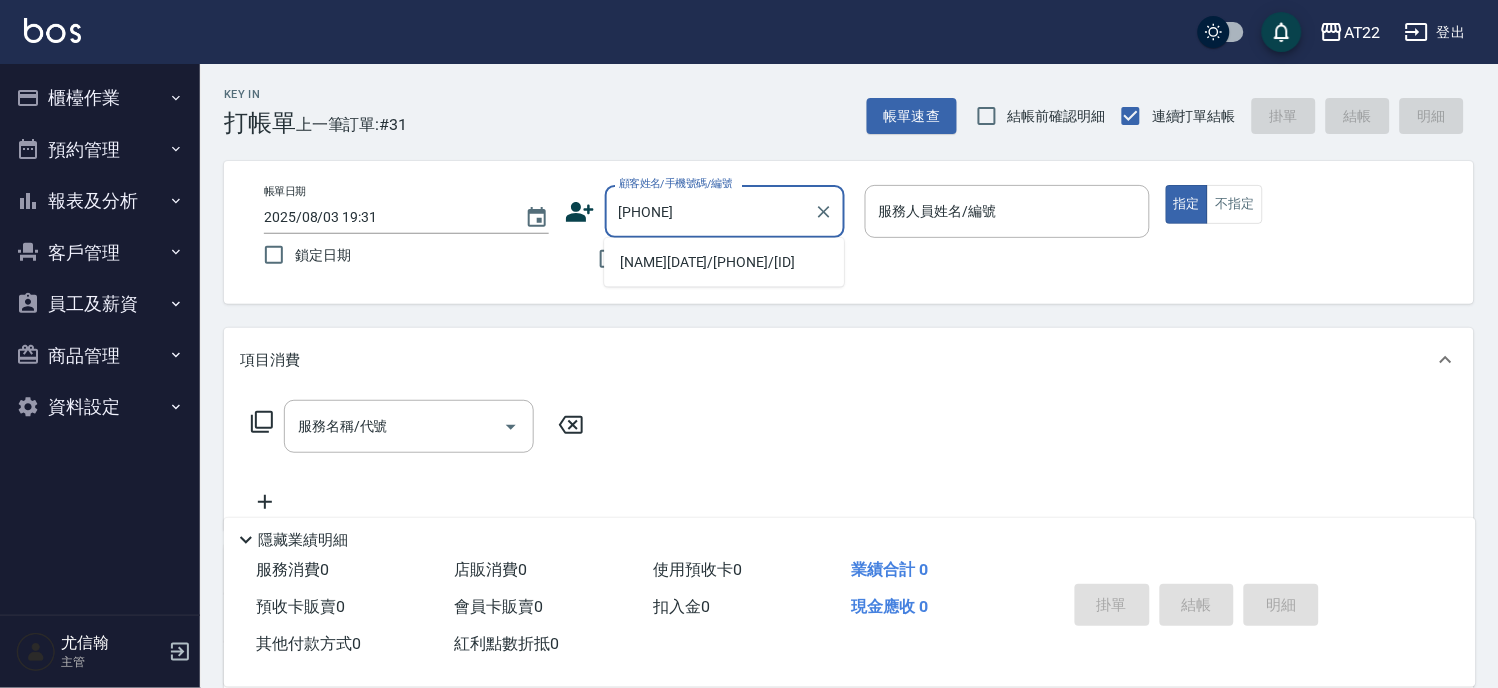 click on "陳楓環25.10.22/0911279026/V84079" at bounding box center [724, 262] 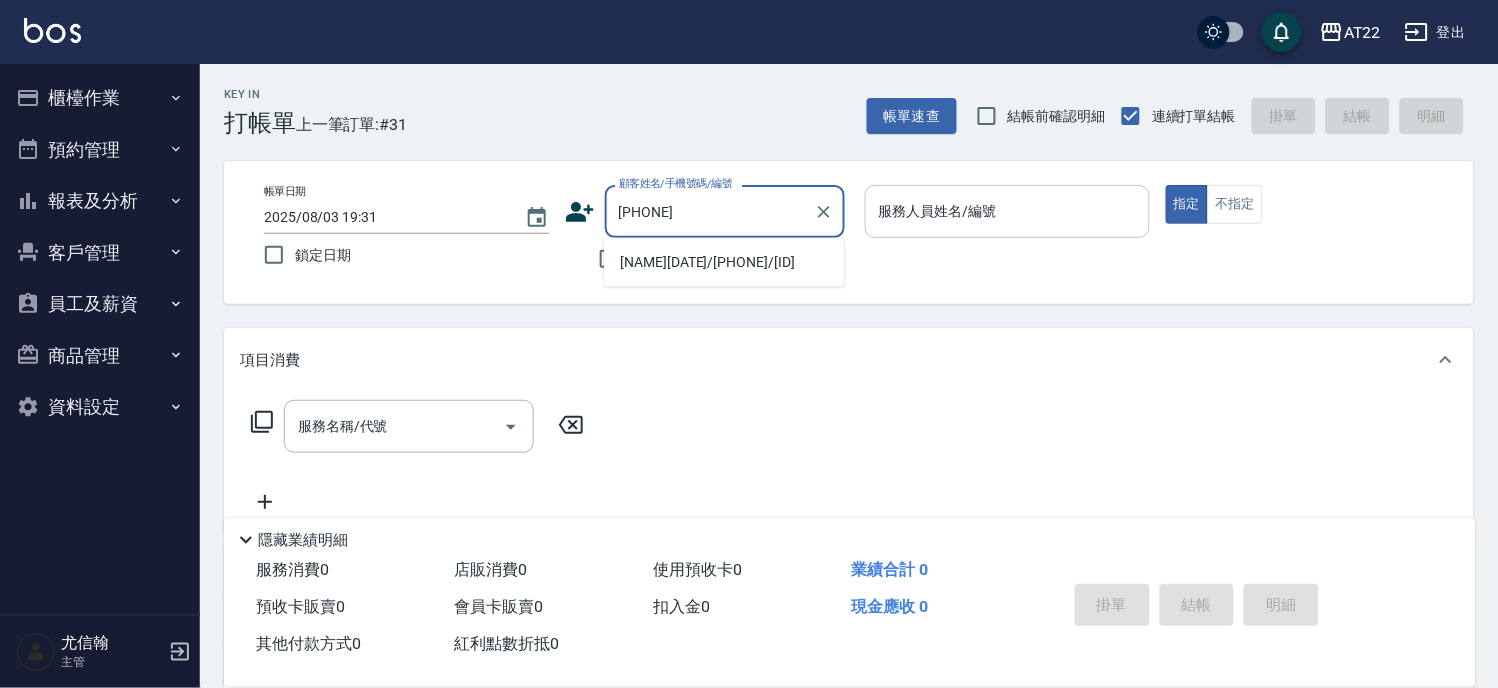 type on "陳楓環25.10.22/0911279026/V84079" 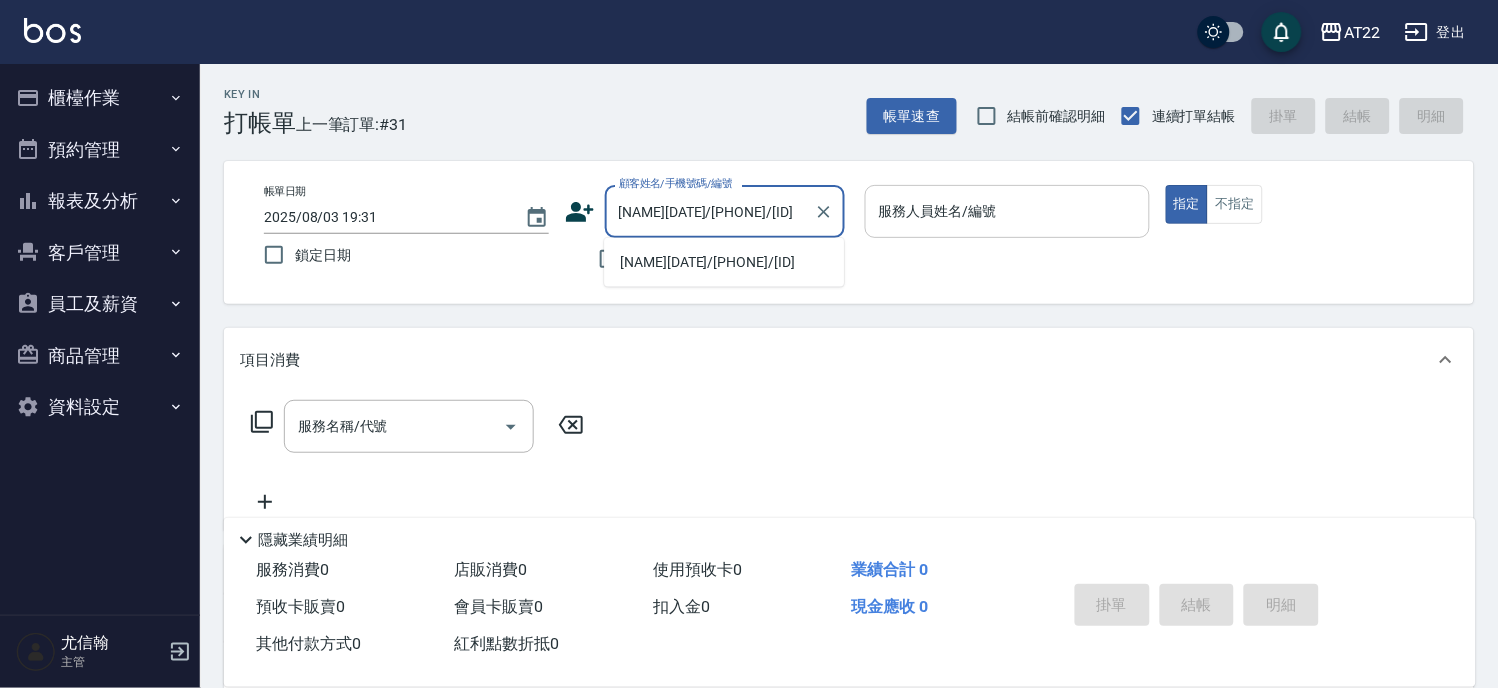 type on "Zoe-8" 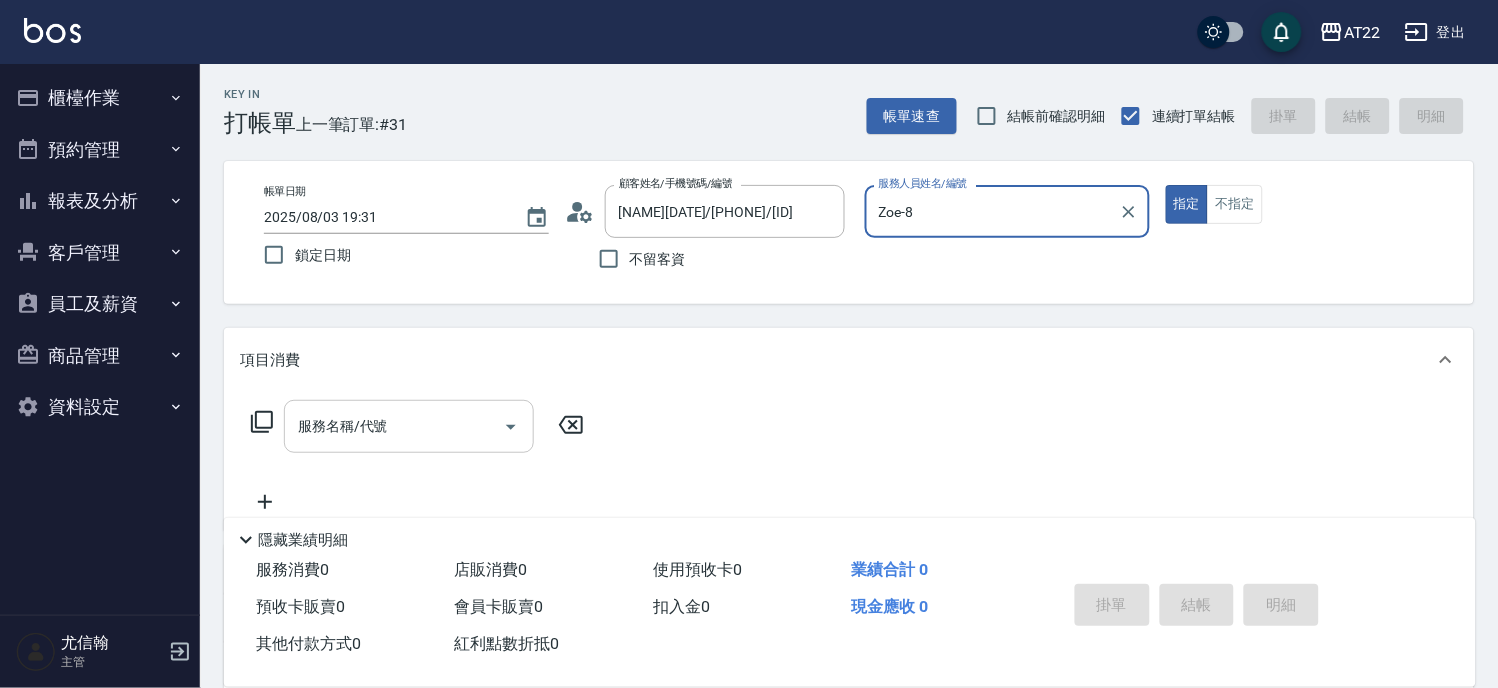 click on "服務名稱/代號 服務名稱/代號" at bounding box center [418, 457] 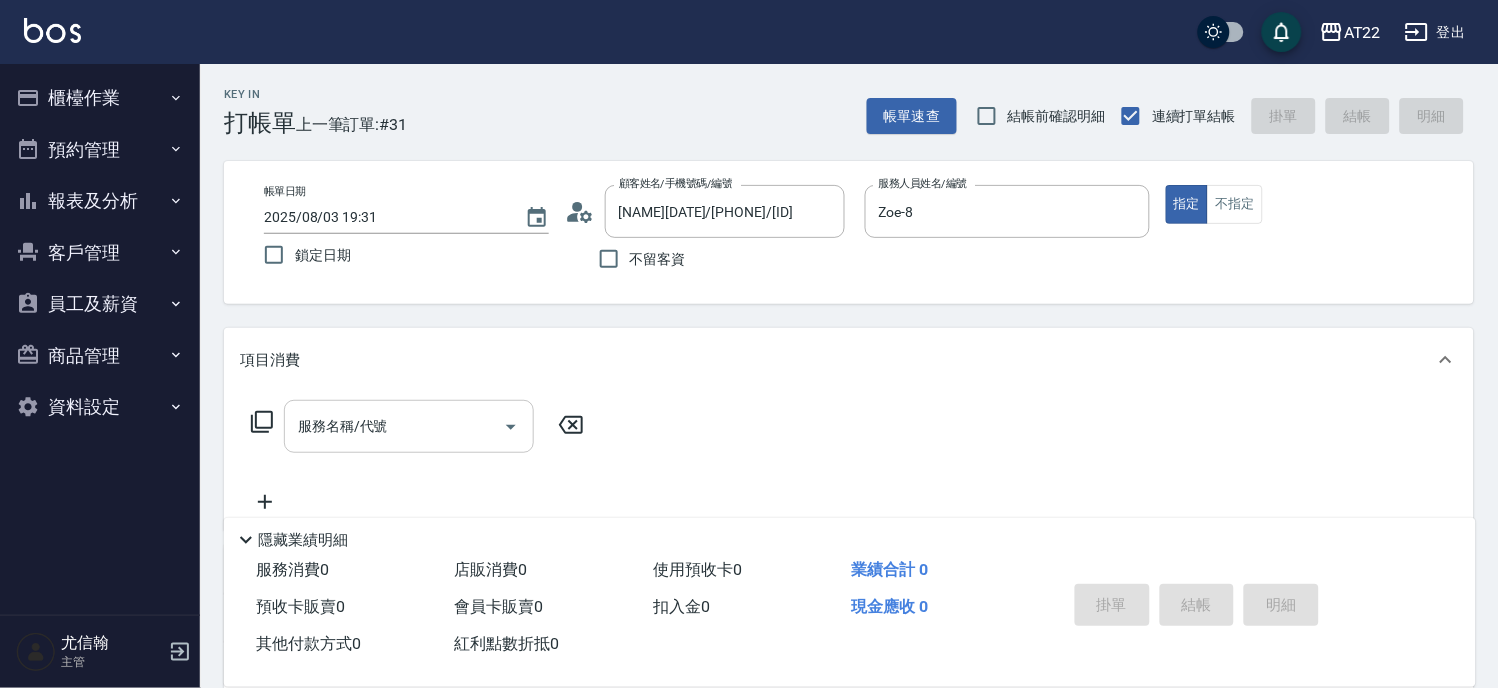 click on "服務名稱/代號" at bounding box center (409, 426) 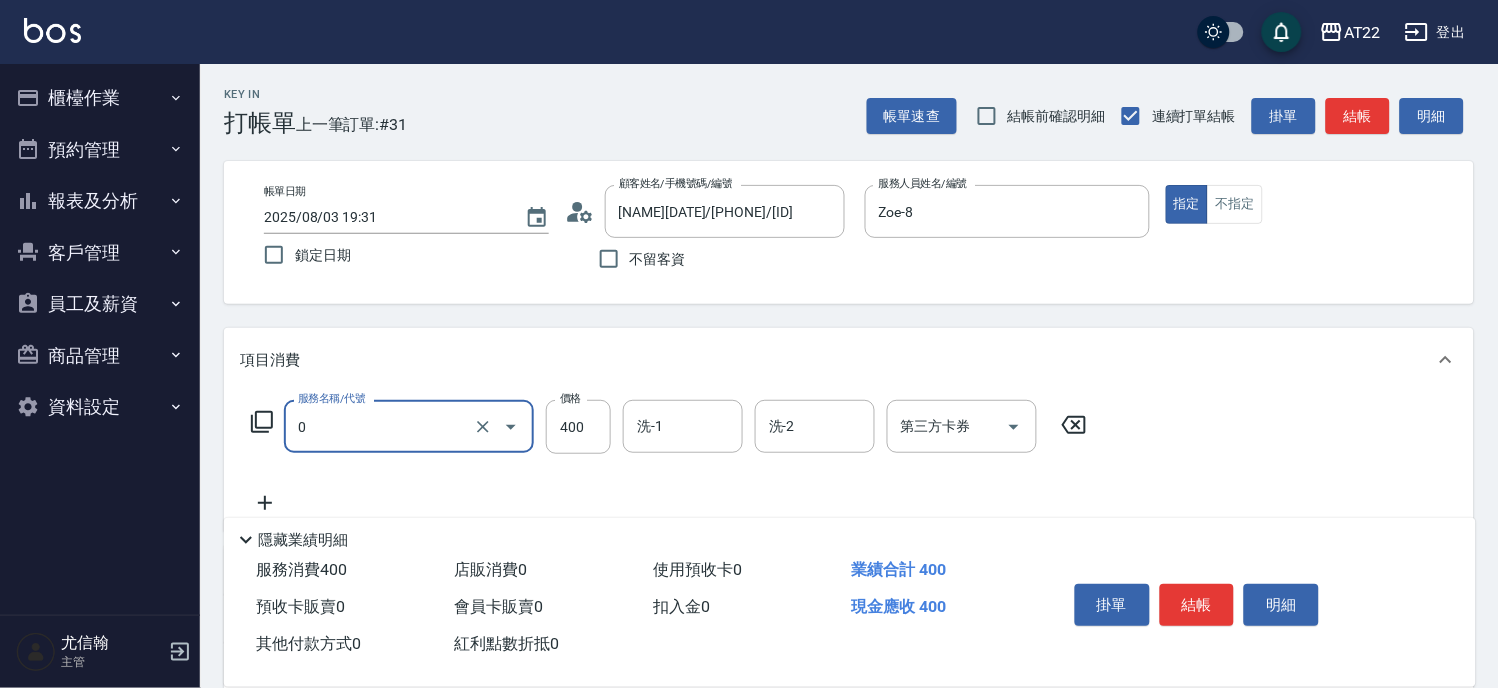 type on "有機洗髮(0)" 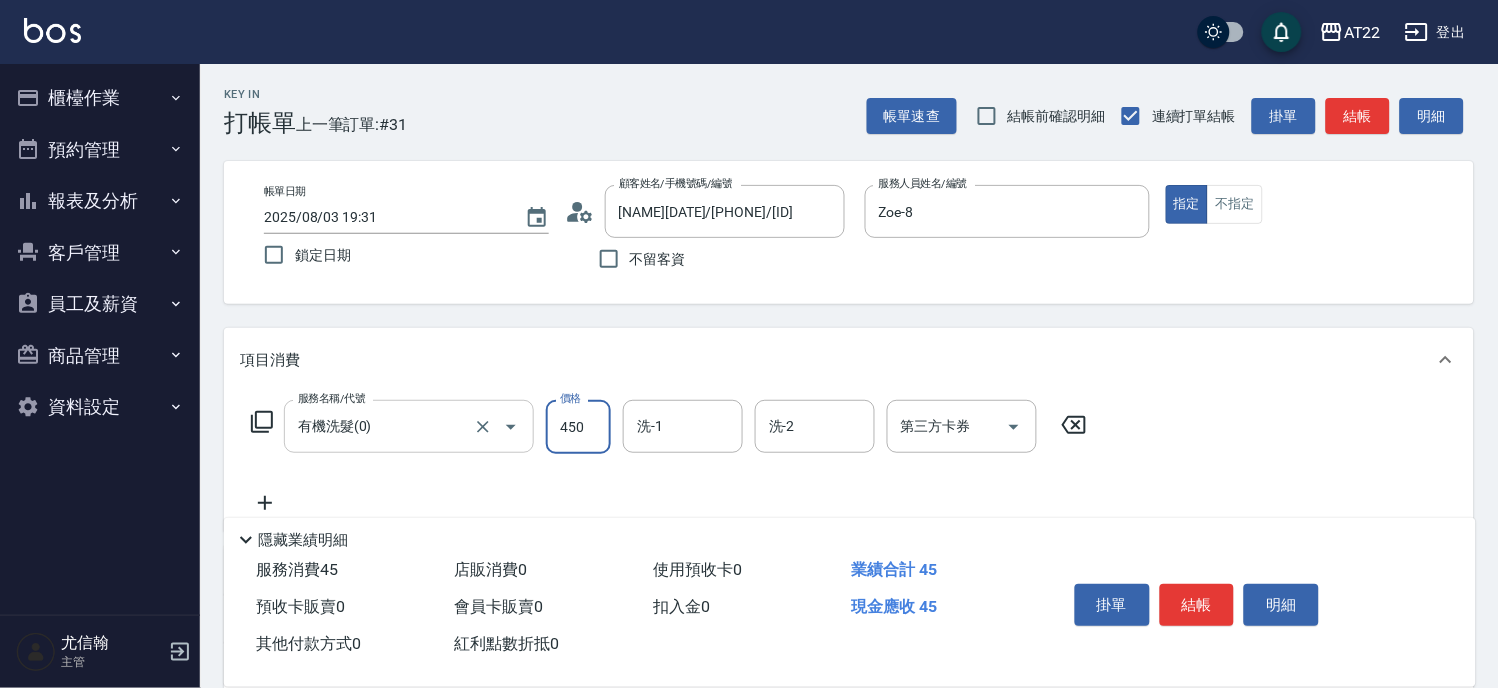 type on "450" 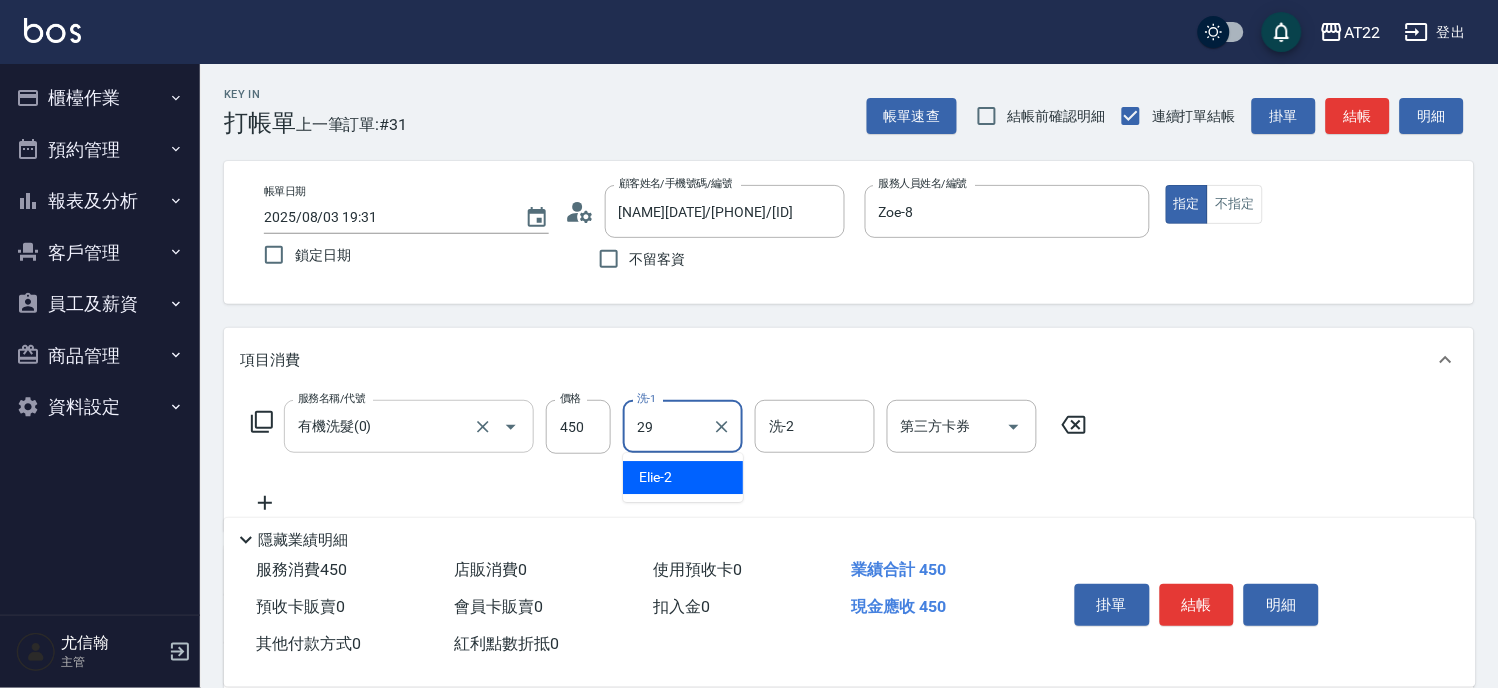type on "Joyce-29" 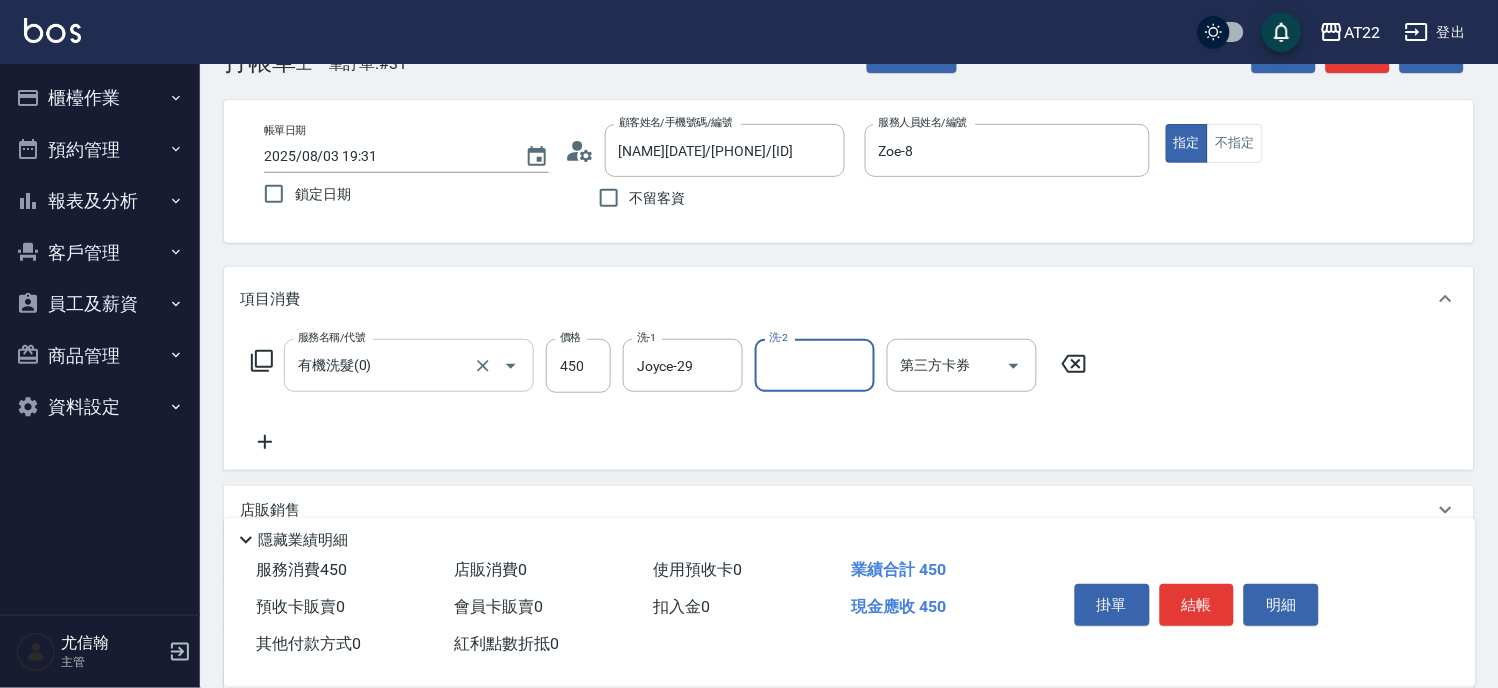 scroll, scrollTop: 111, scrollLeft: 0, axis: vertical 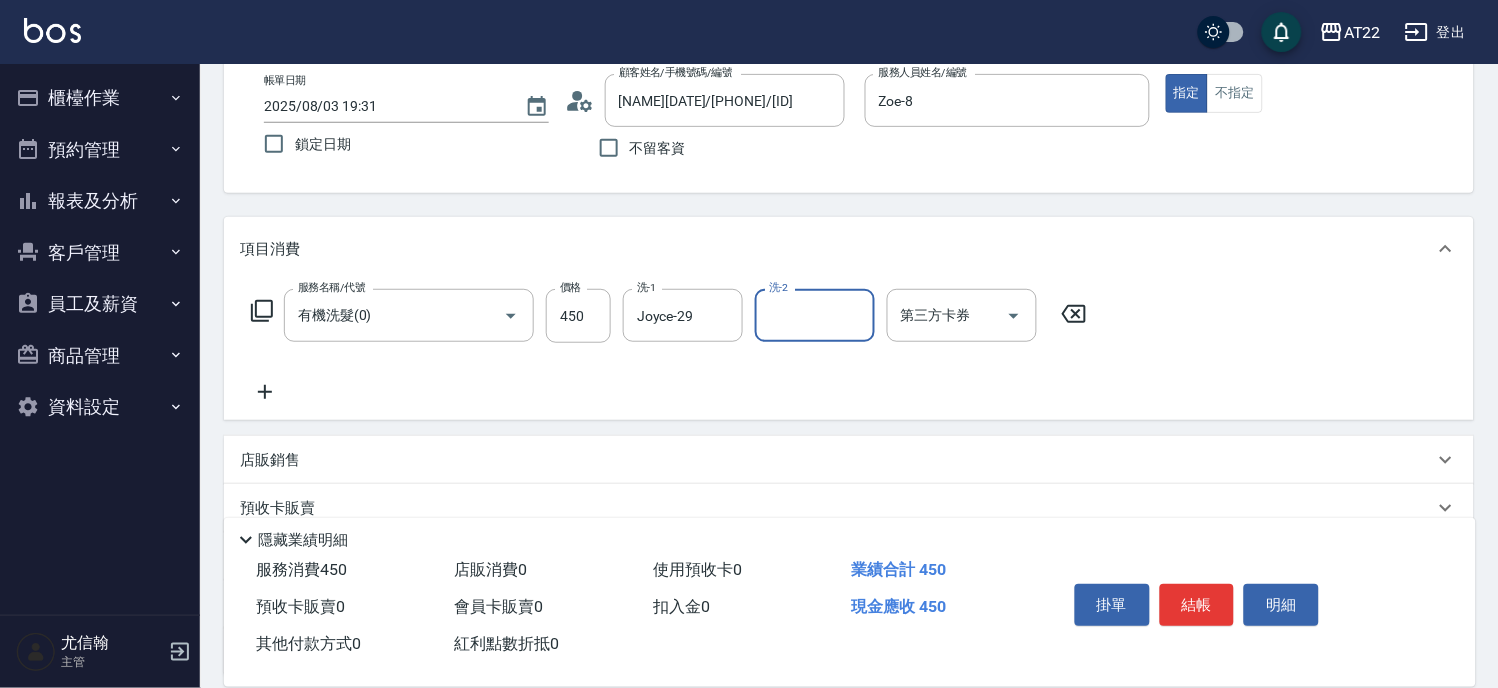 click 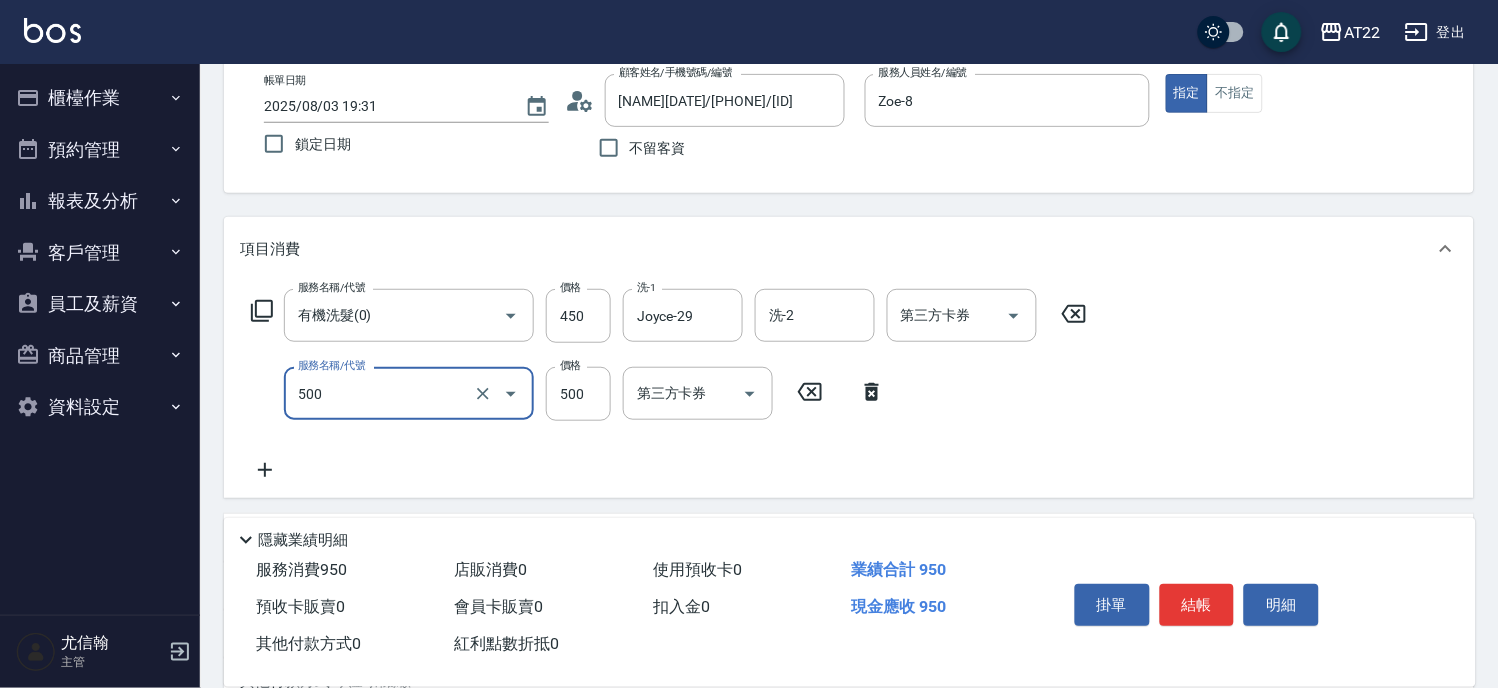 type on "剪髮(500)" 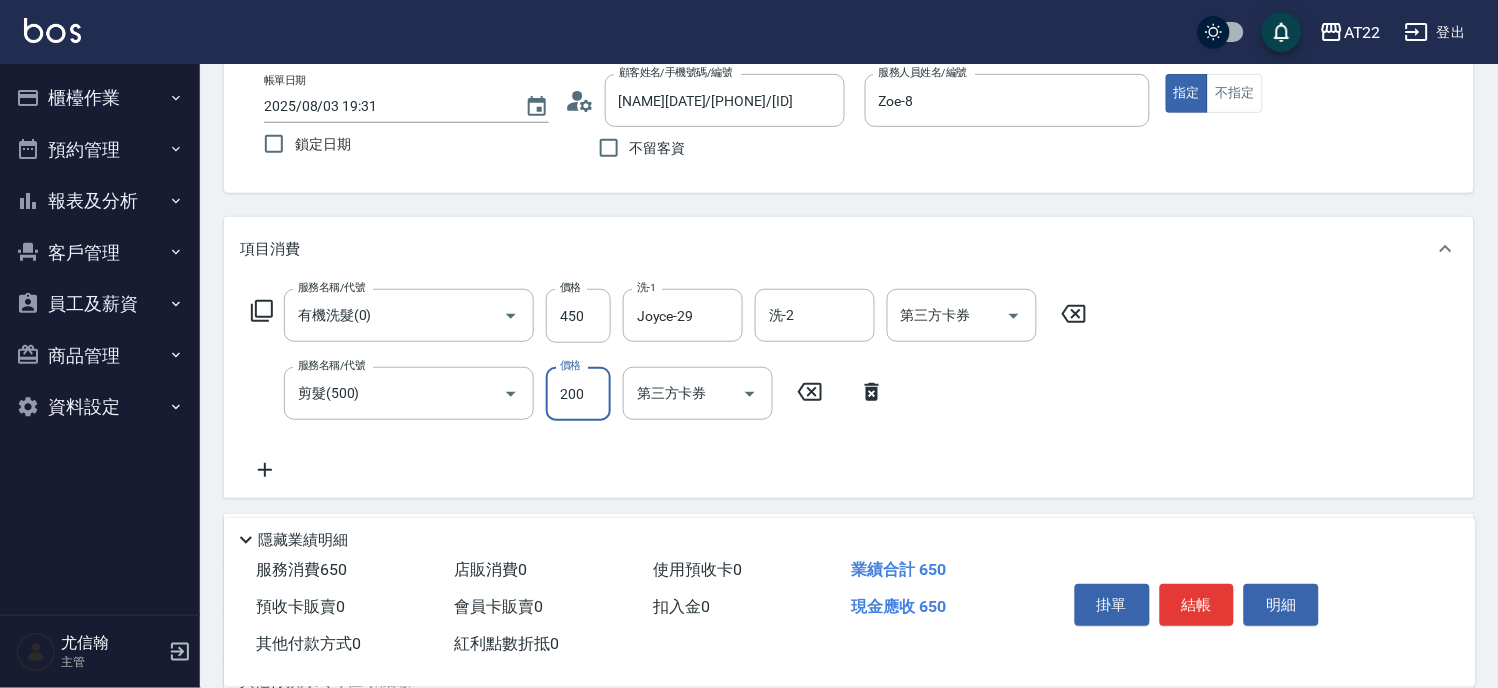 type on "200" 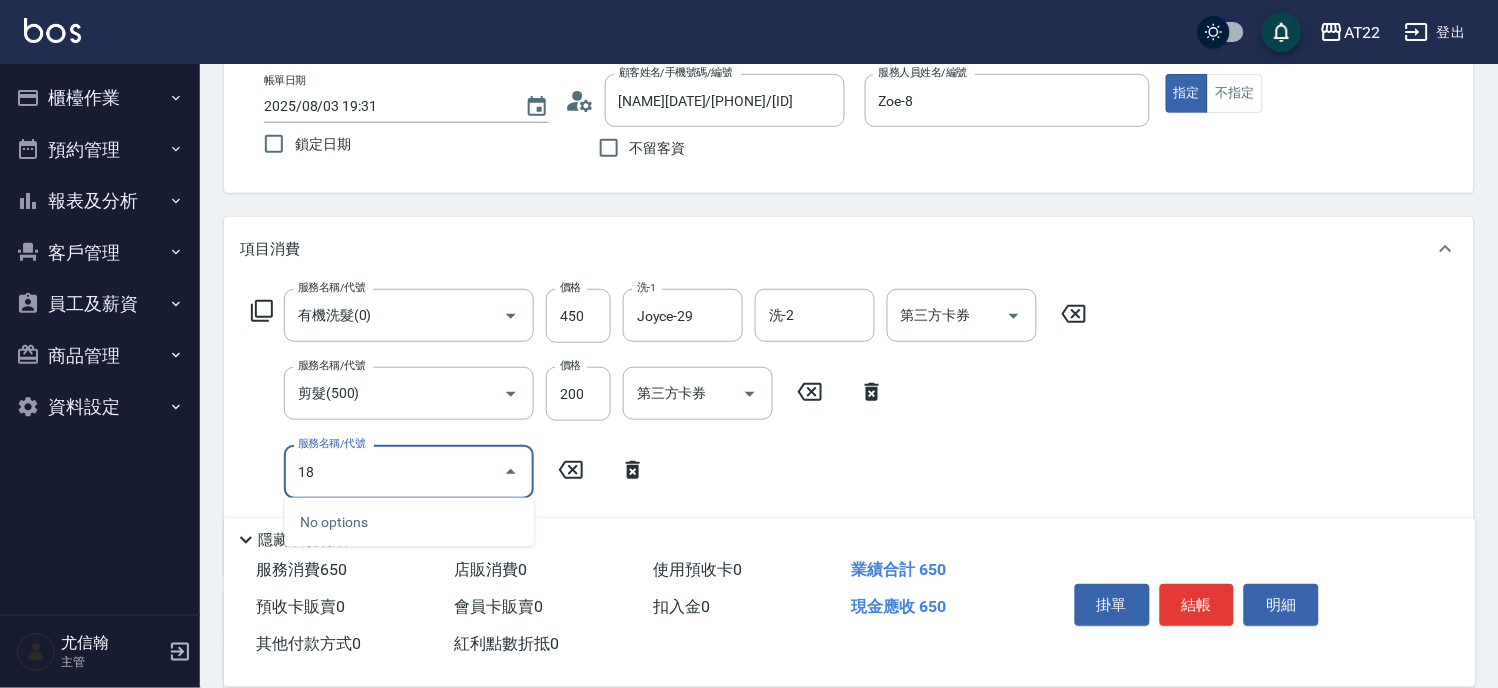 type on "1" 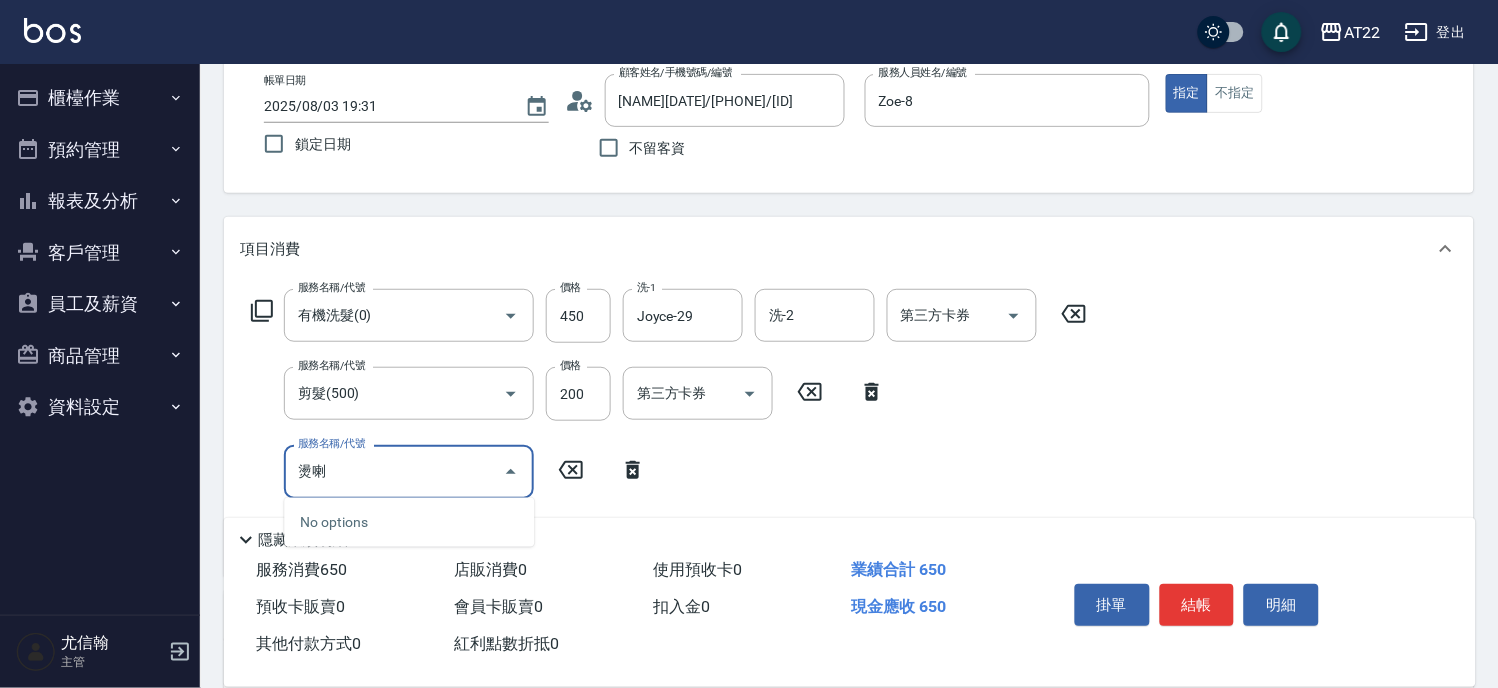 type on "燙" 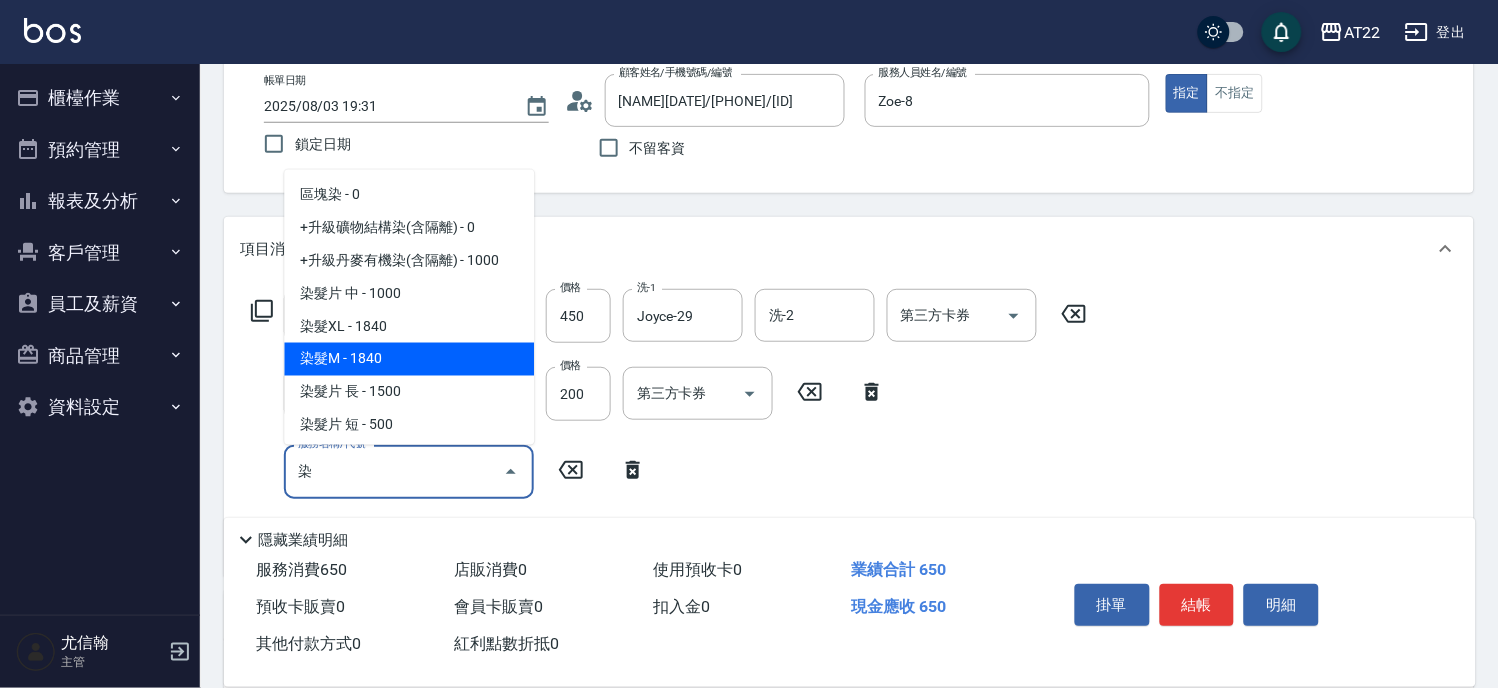 click on "染髮M - 1840" at bounding box center [409, 359] 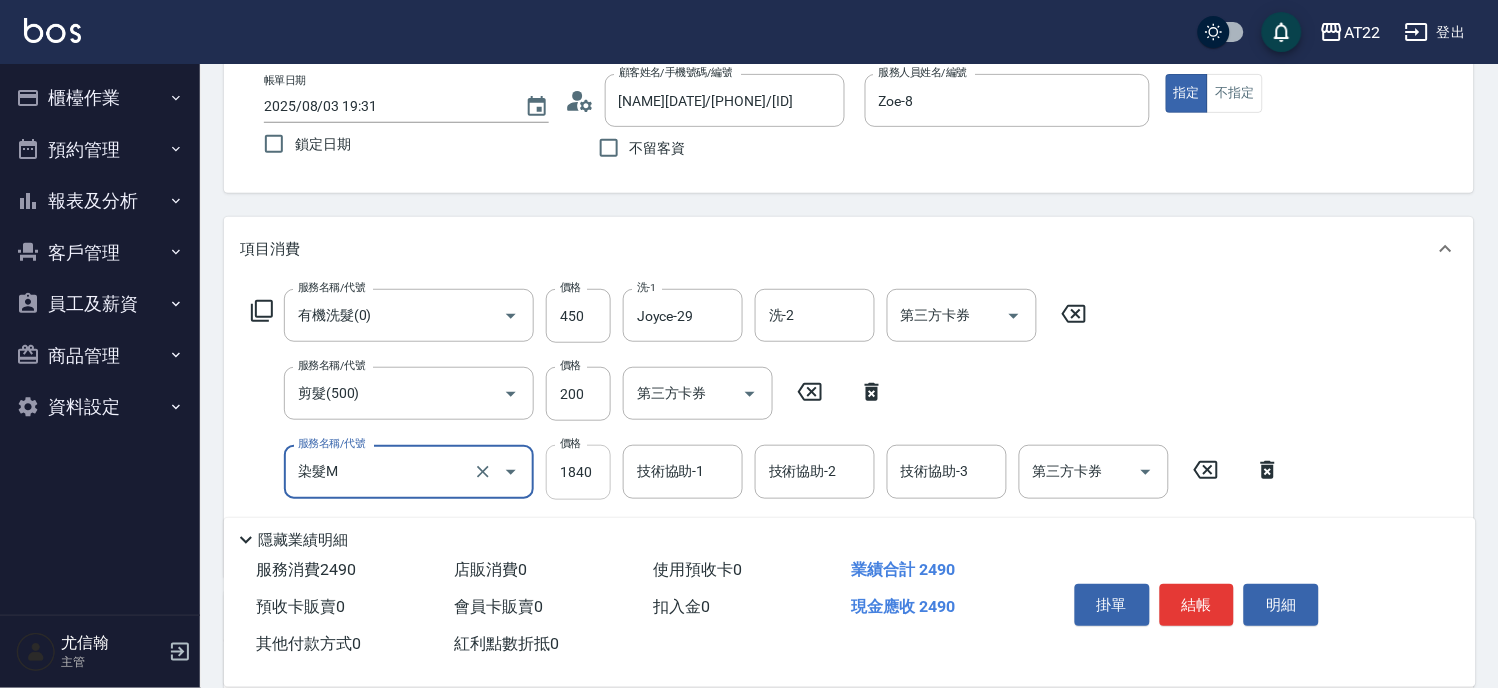 type on "染髮M" 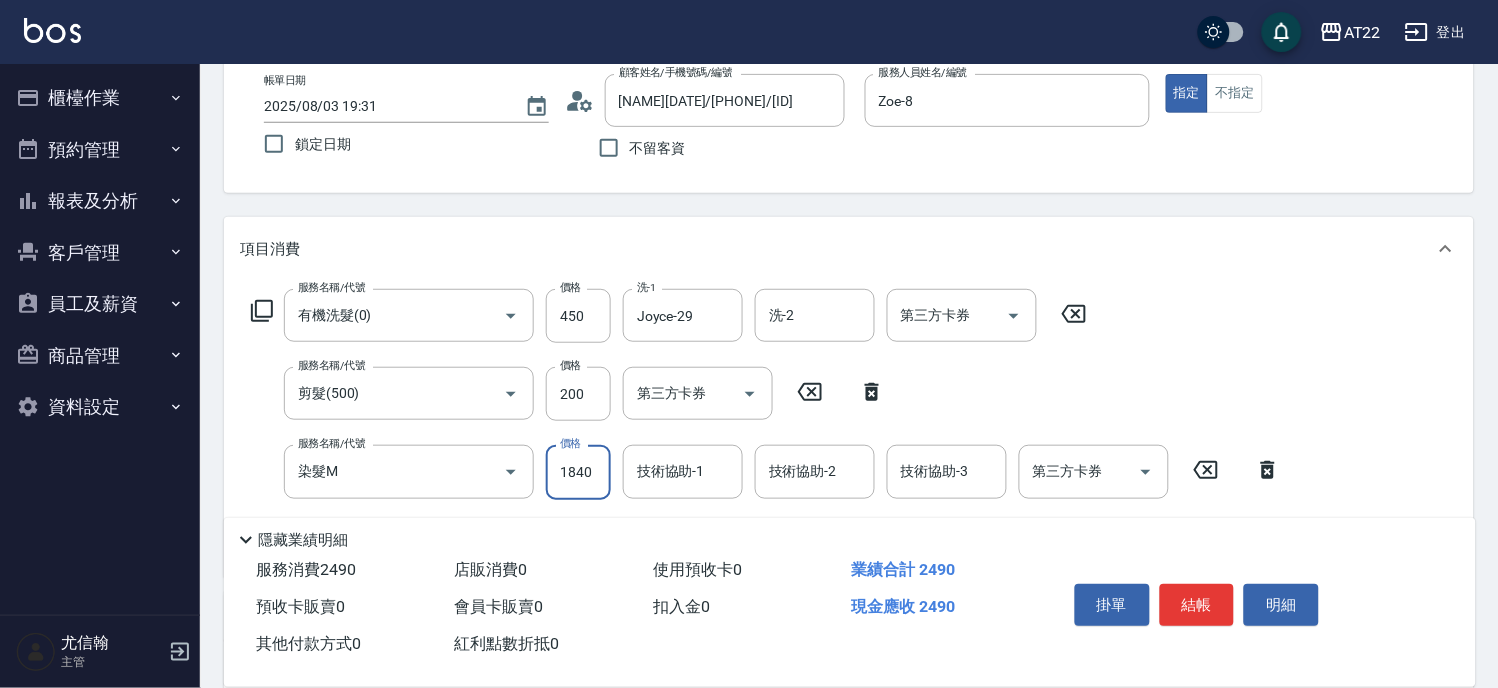click on "1840" at bounding box center (578, 472) 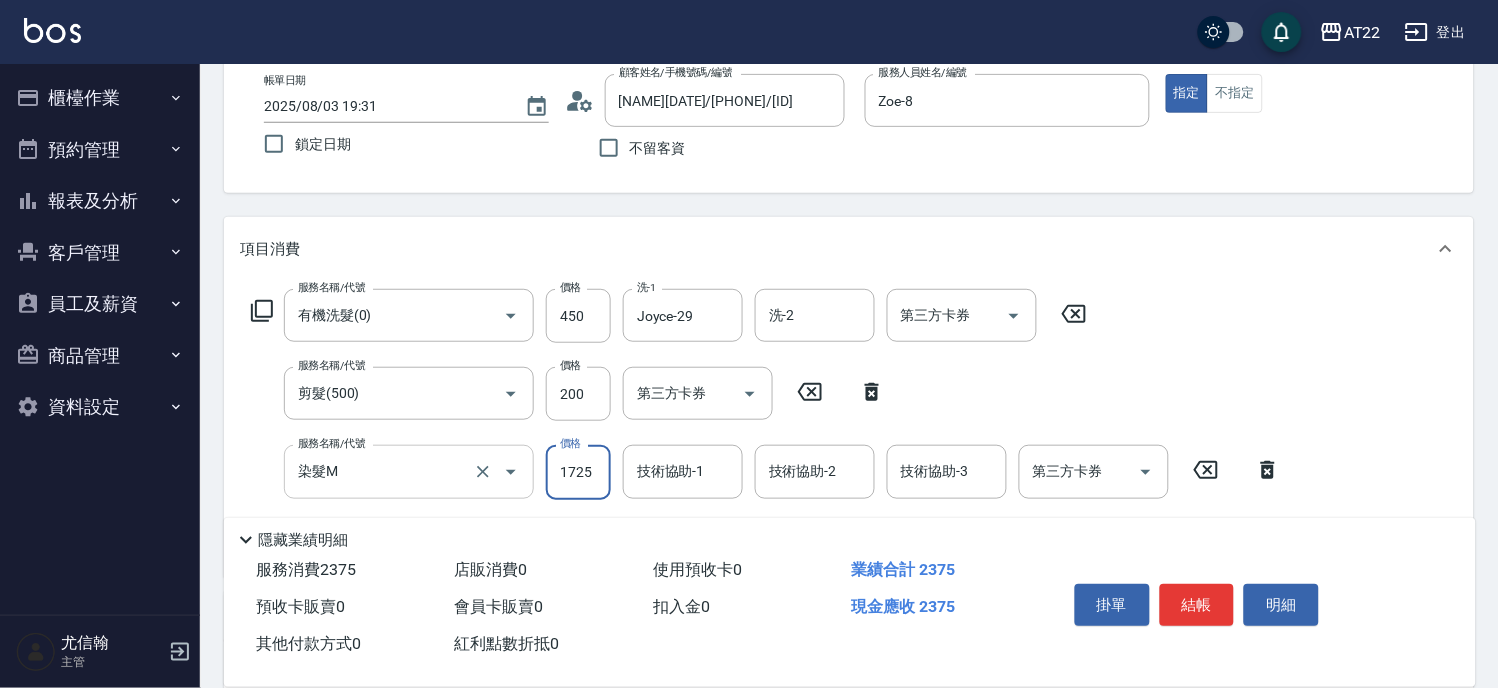 scroll, scrollTop: 222, scrollLeft: 0, axis: vertical 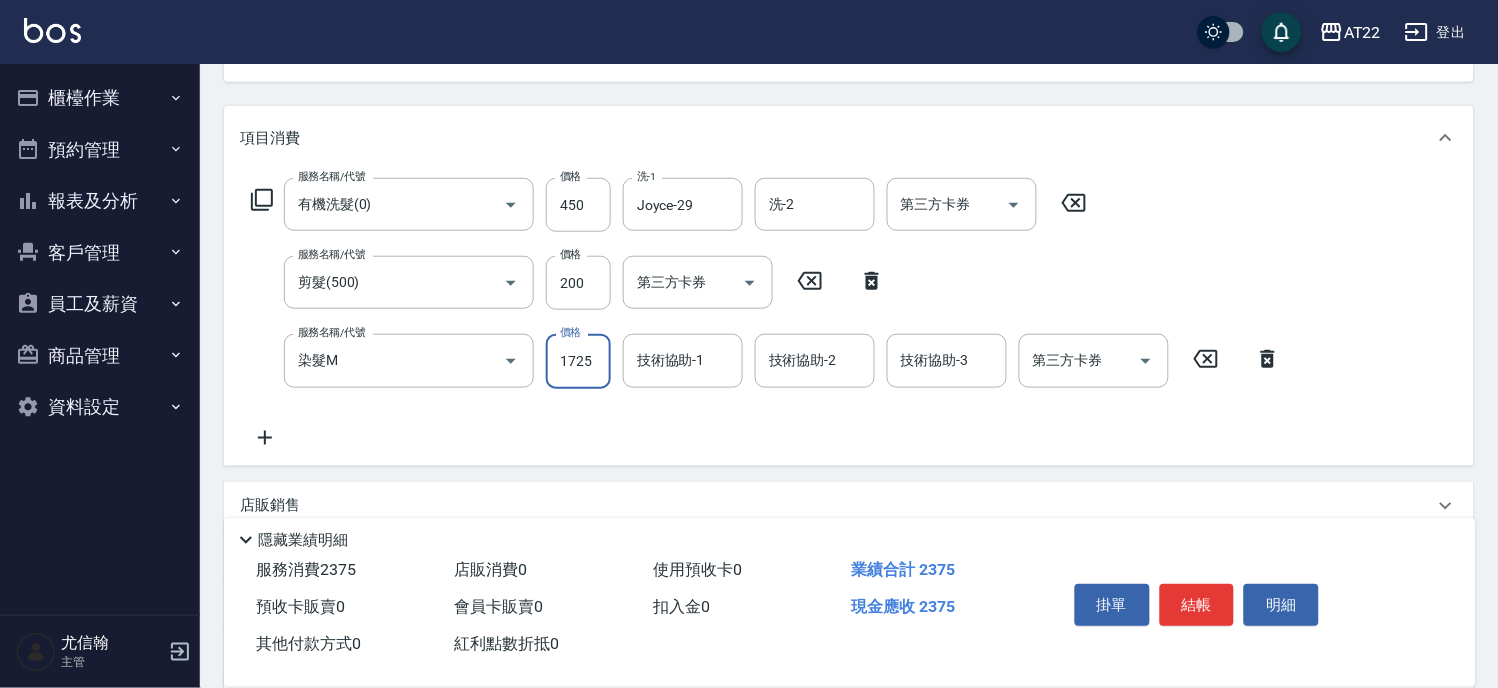 type on "1725" 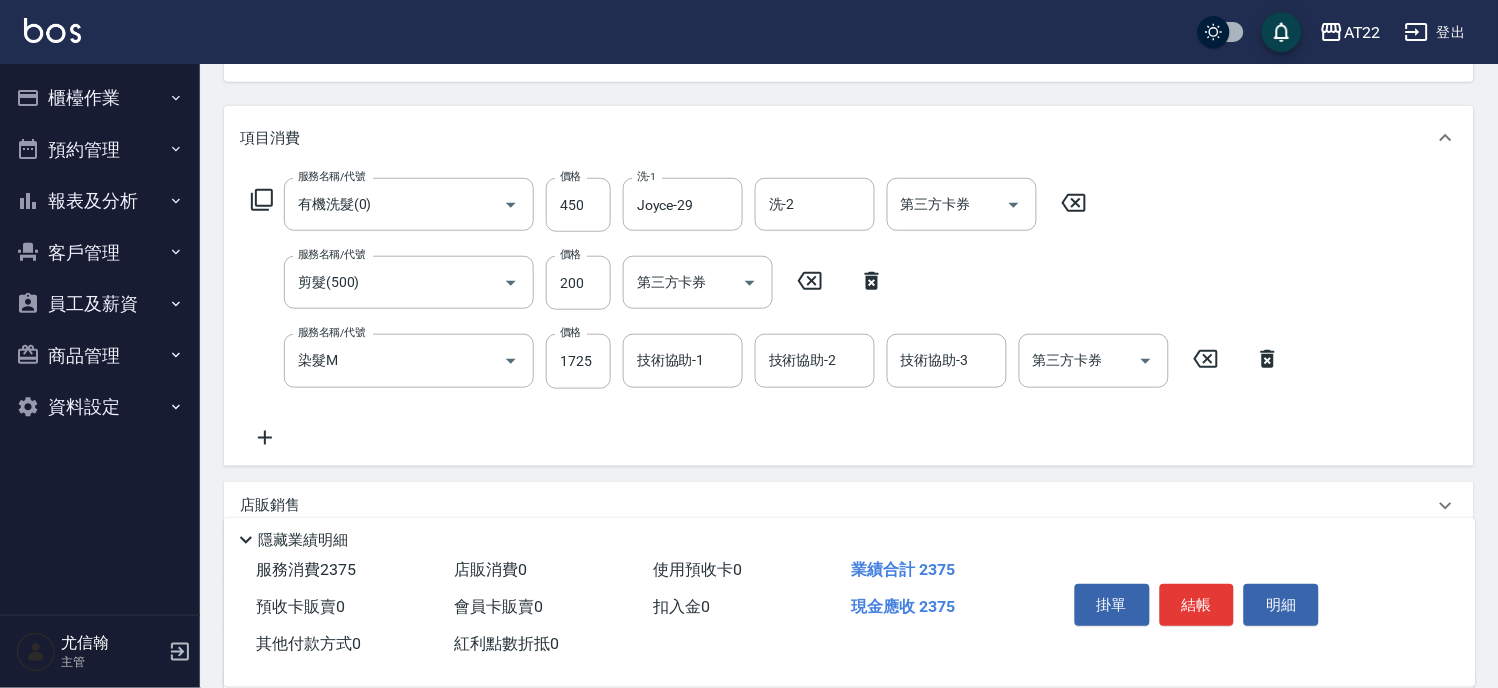 click 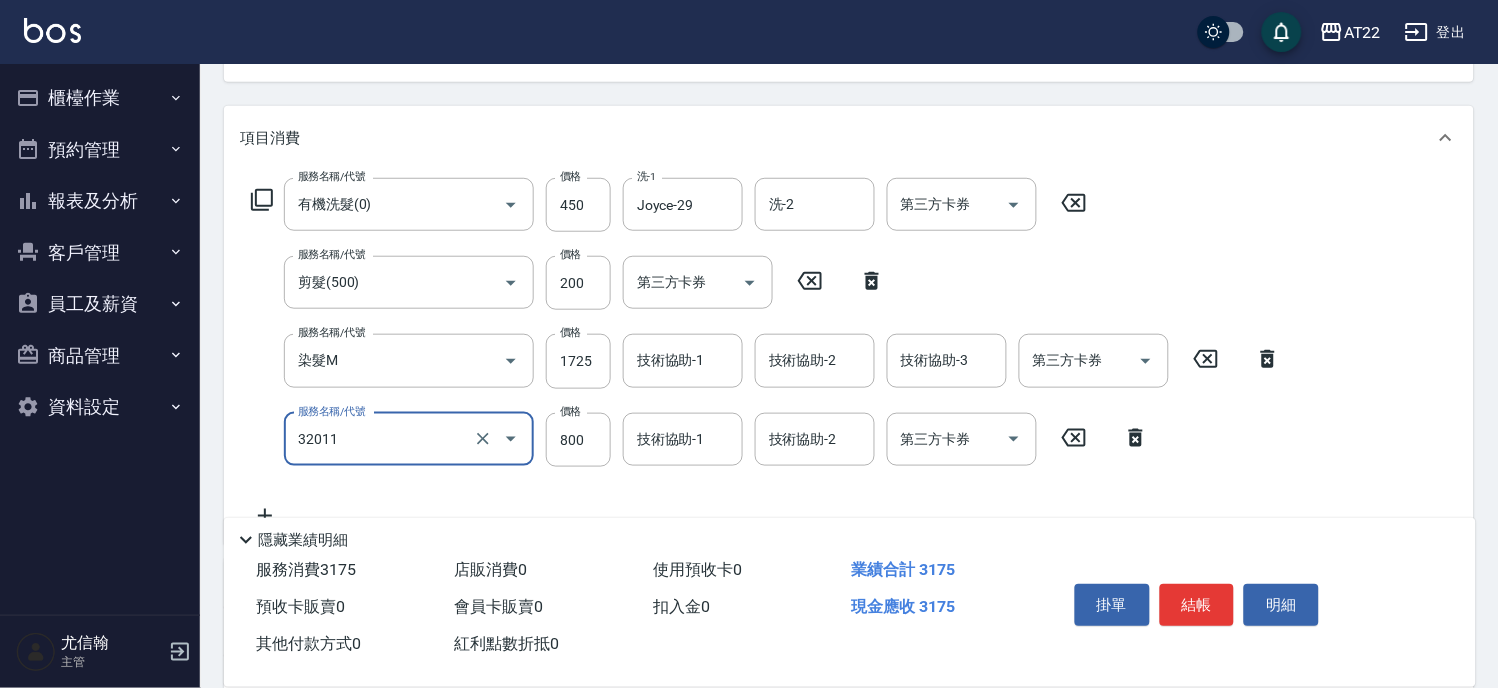 type on "+升級結構染(含隔離)(32011)" 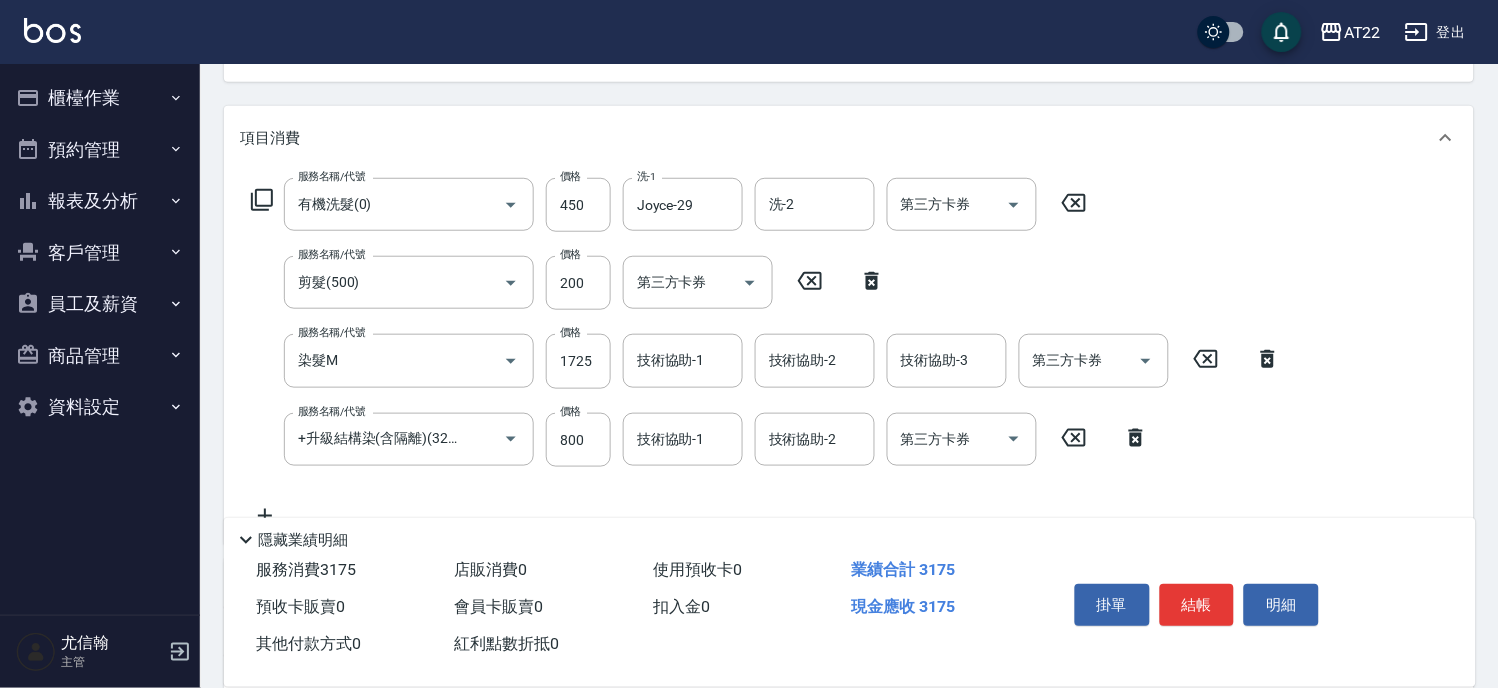 click 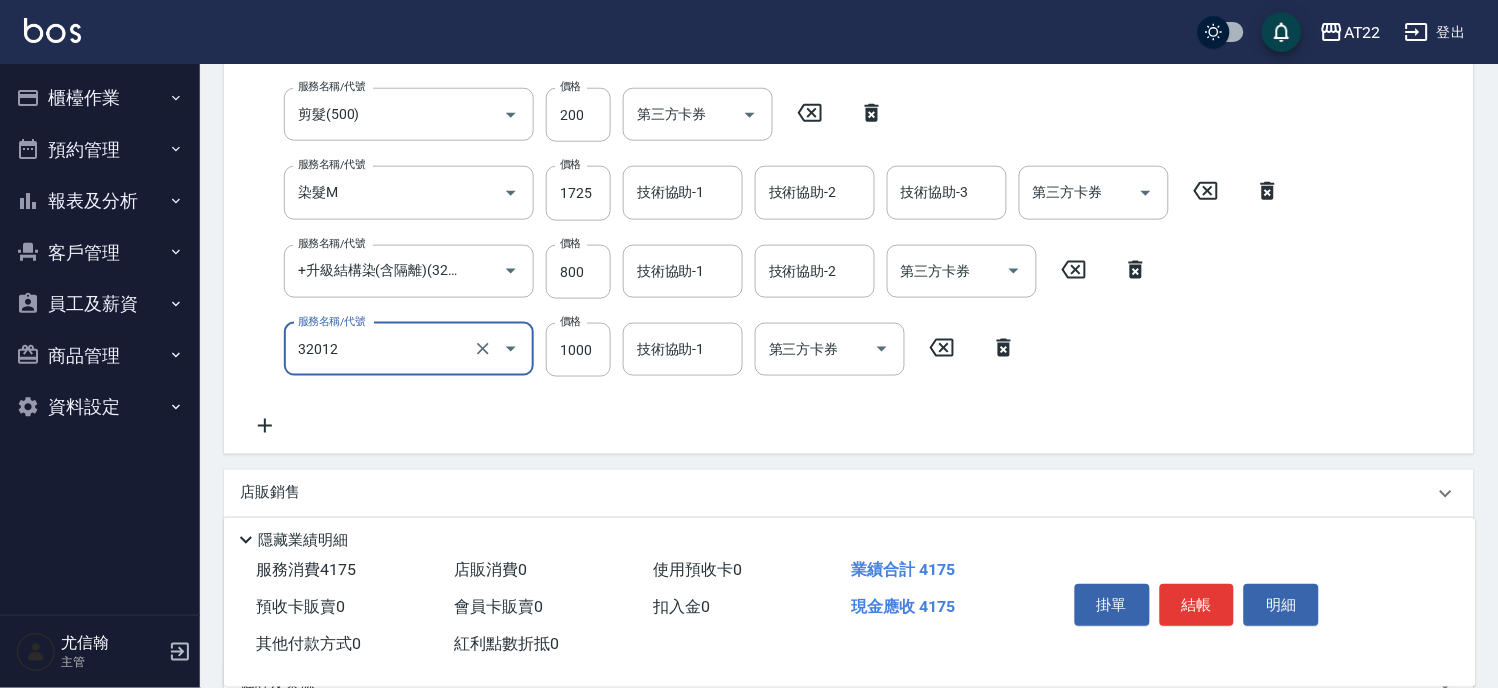 scroll, scrollTop: 555, scrollLeft: 0, axis: vertical 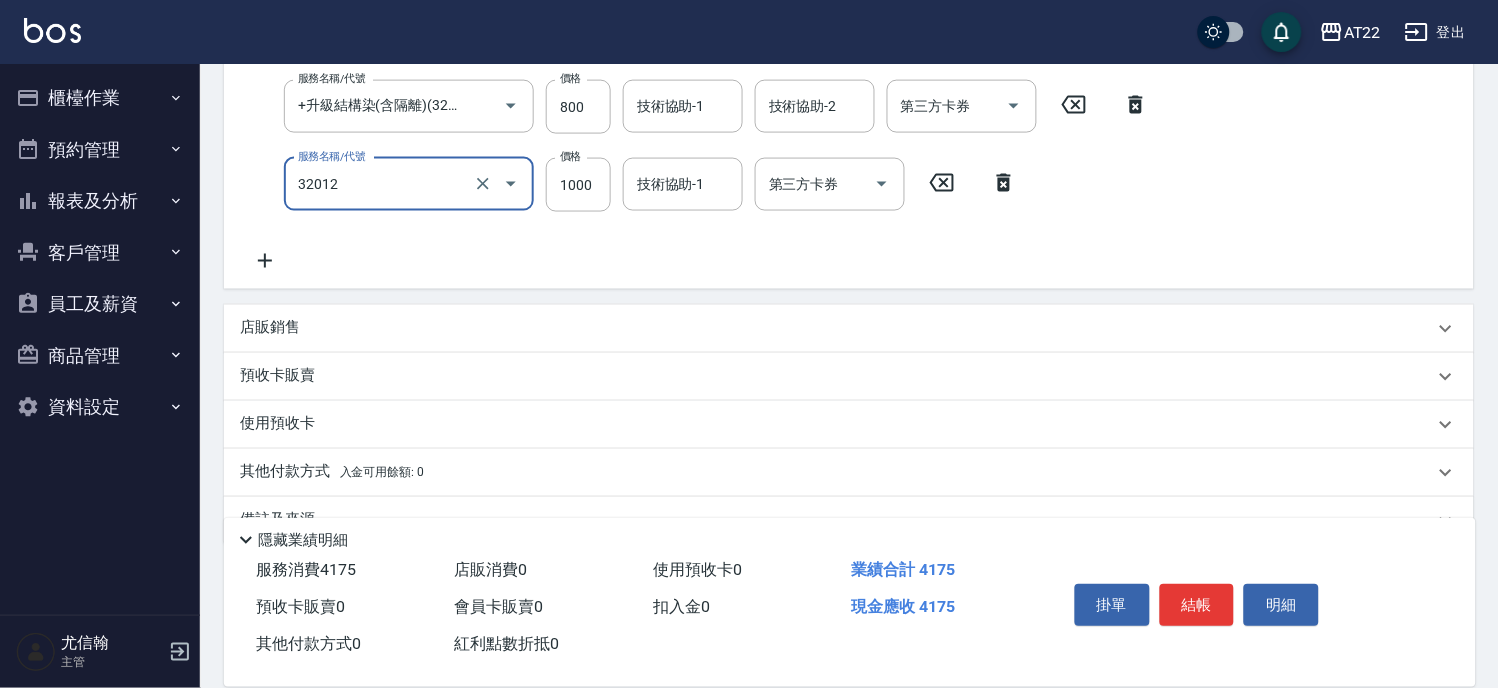 type on "+升級礦物染(含隔離)(32012)" 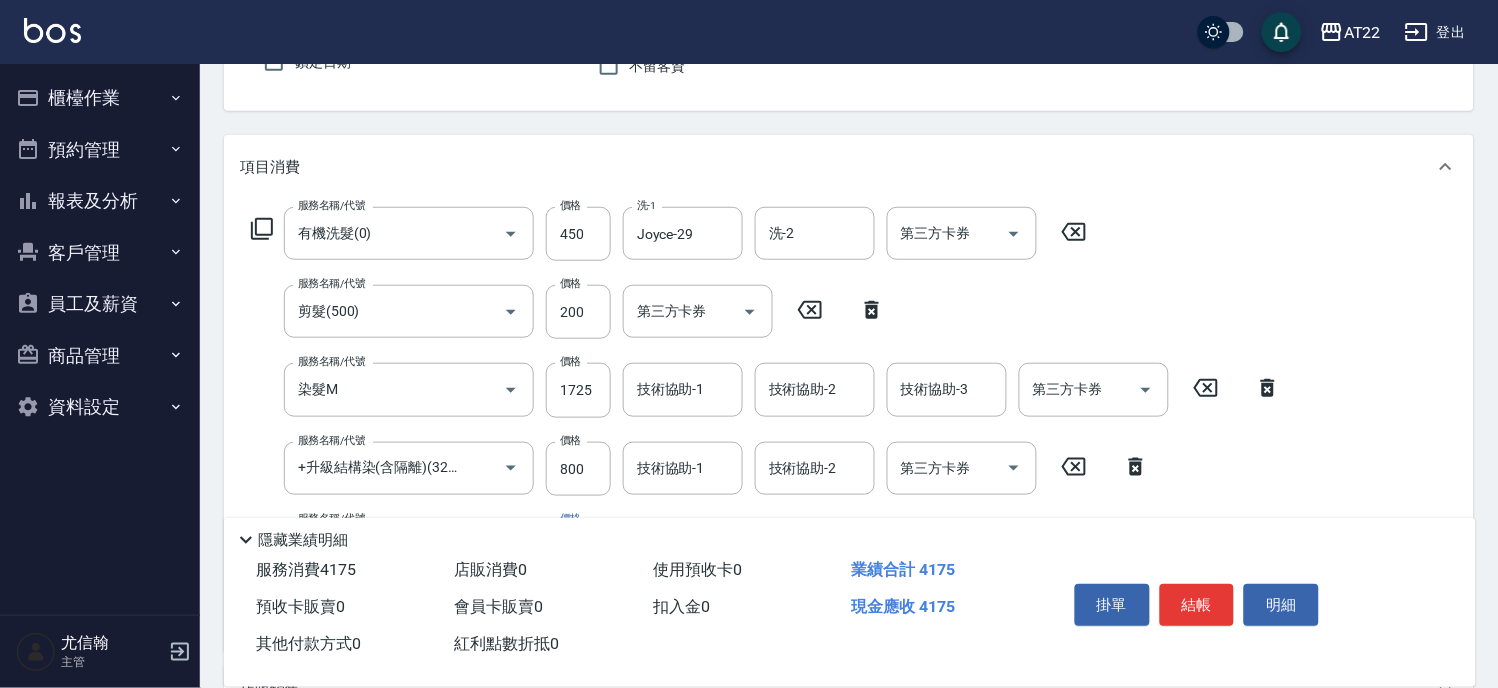 scroll, scrollTop: 526, scrollLeft: 0, axis: vertical 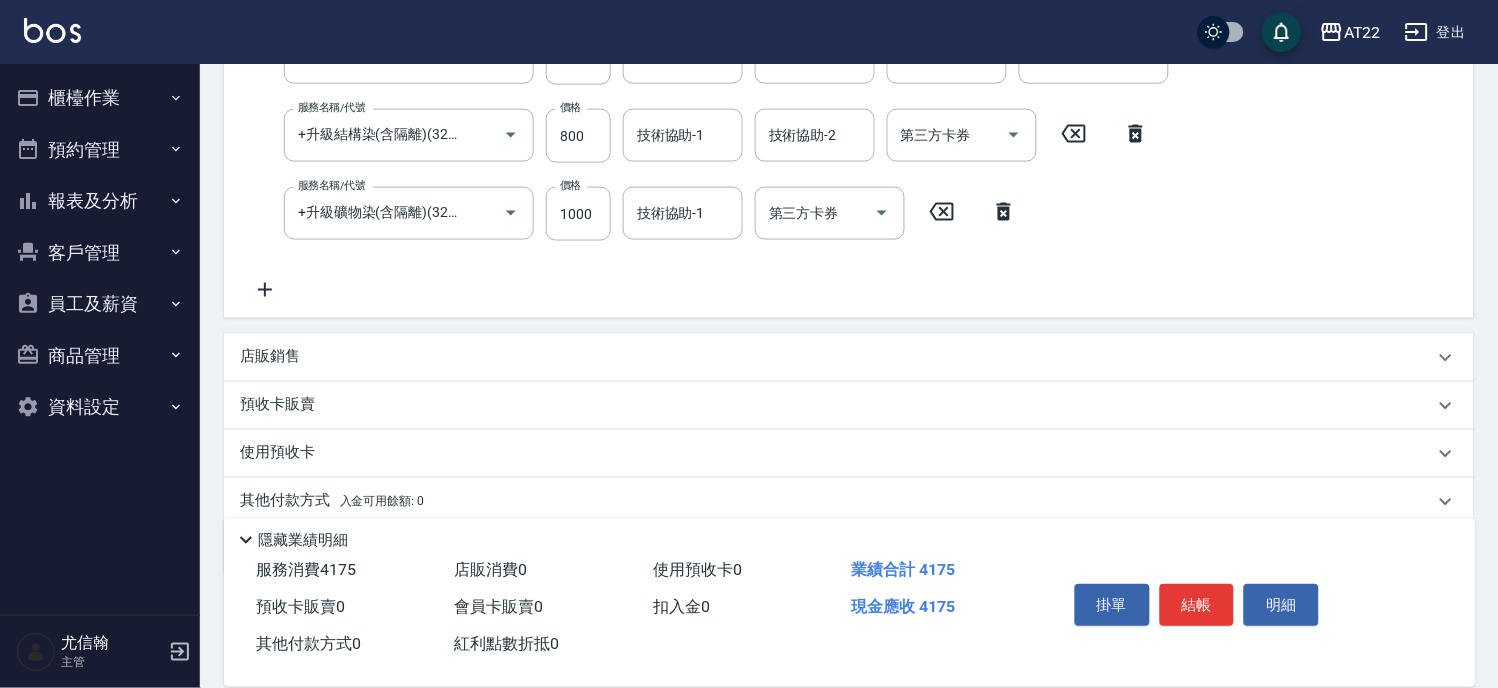 click 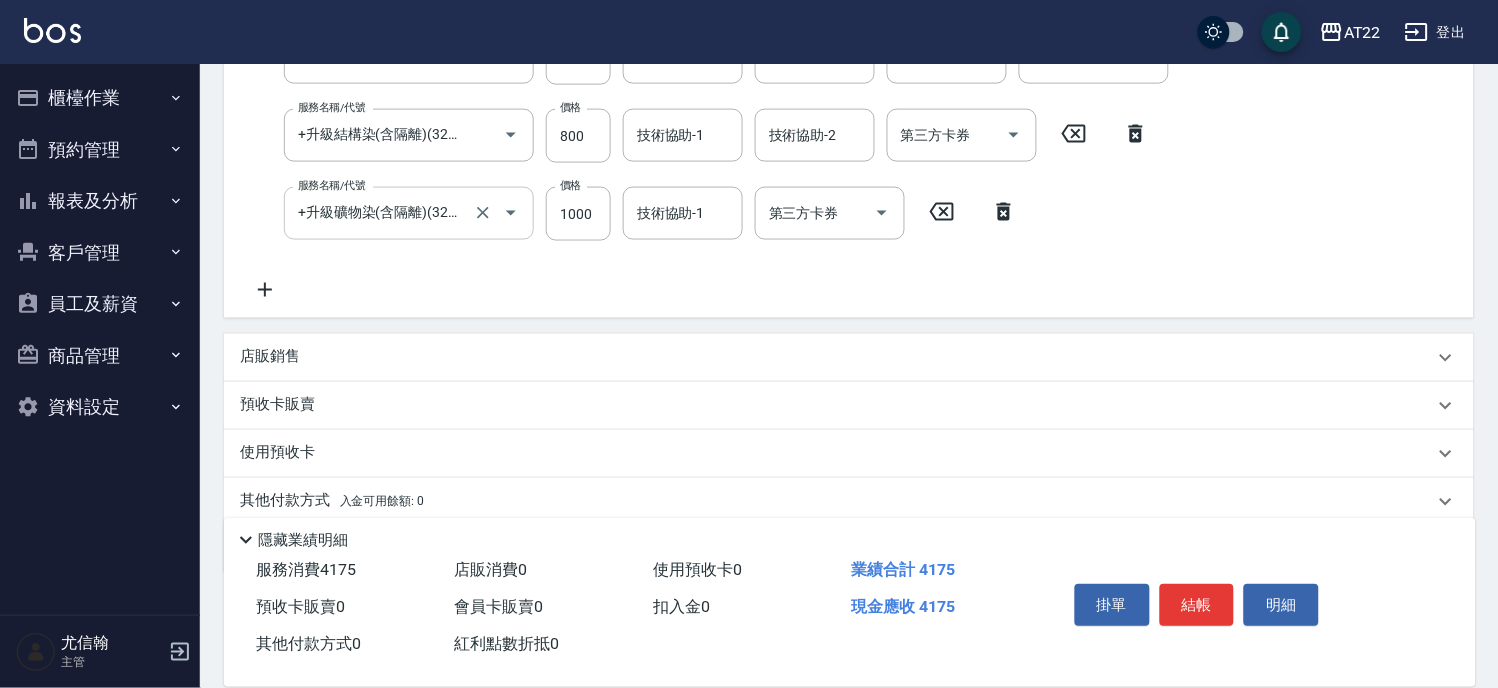 scroll, scrollTop: 472, scrollLeft: 0, axis: vertical 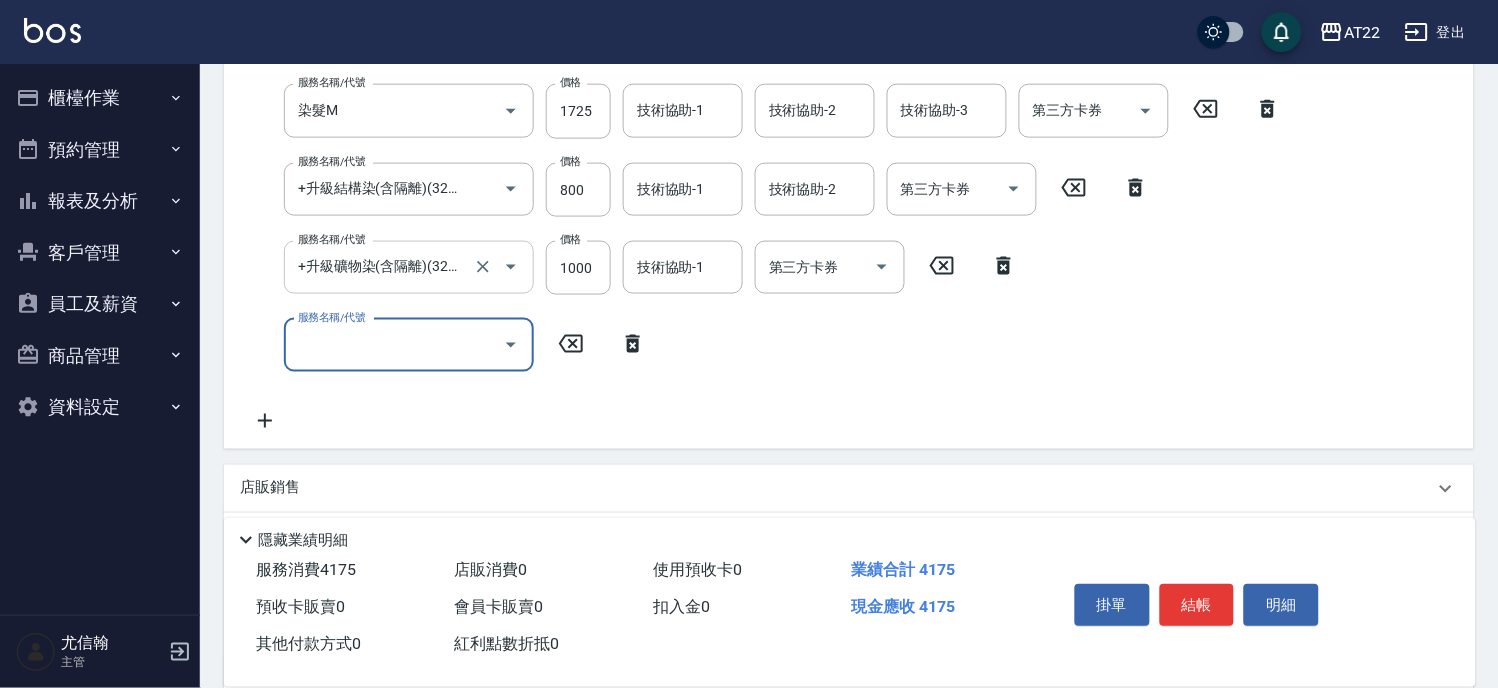 type on "ㄩ" 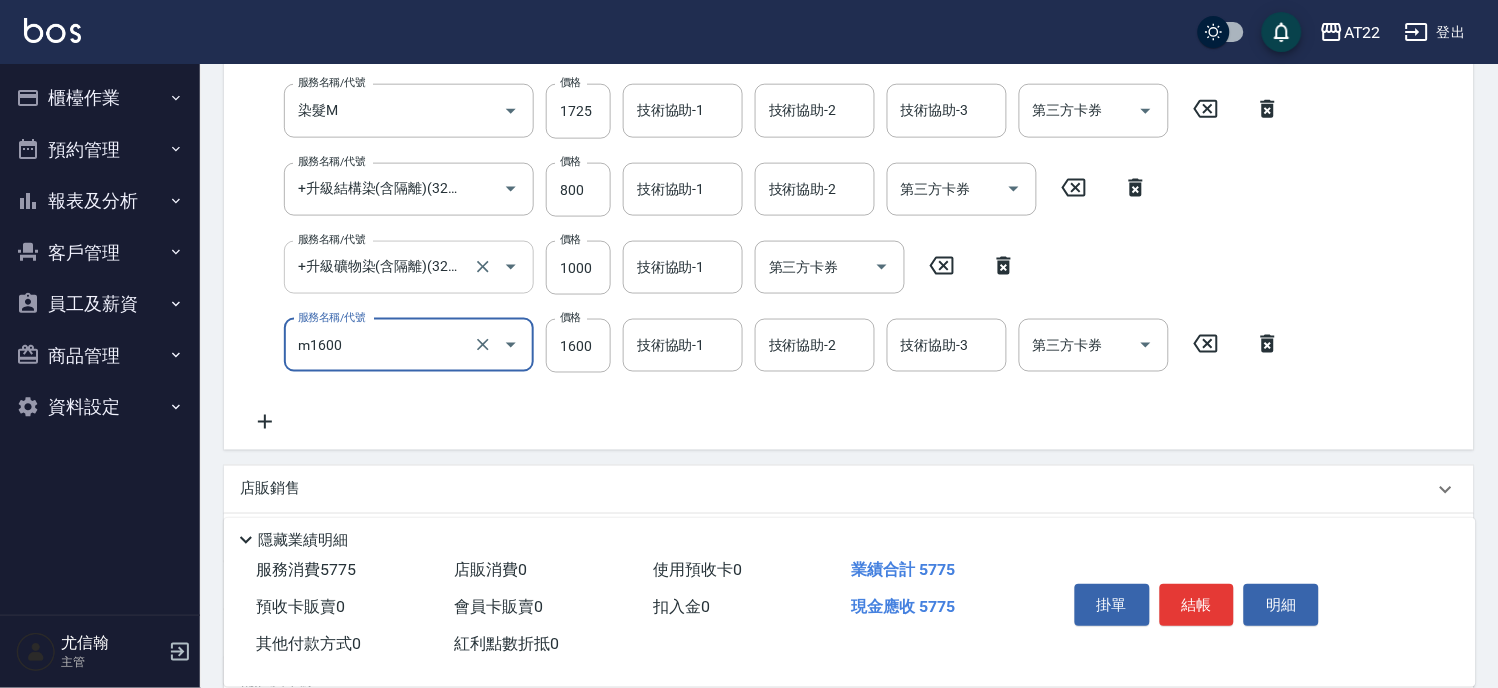 type on "M3D護髮(m1600)" 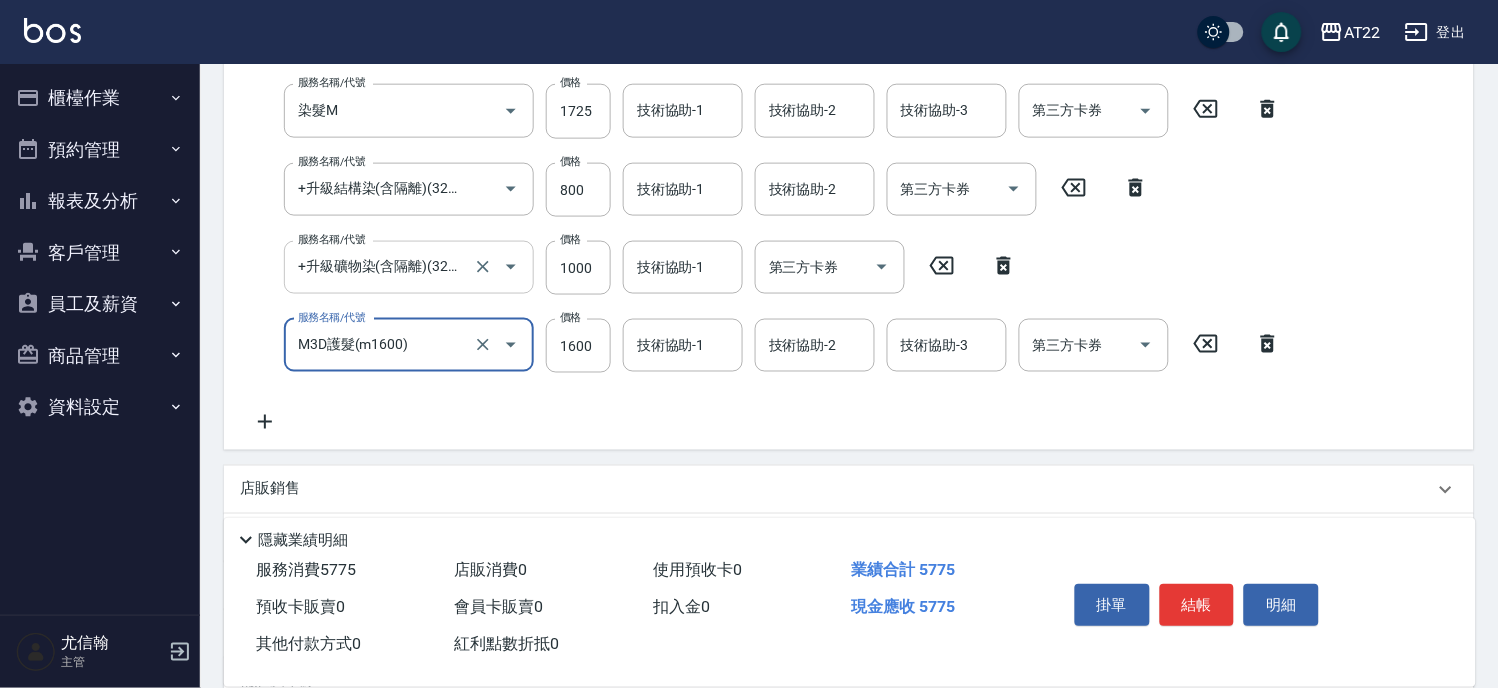 scroll, scrollTop: 473, scrollLeft: 0, axis: vertical 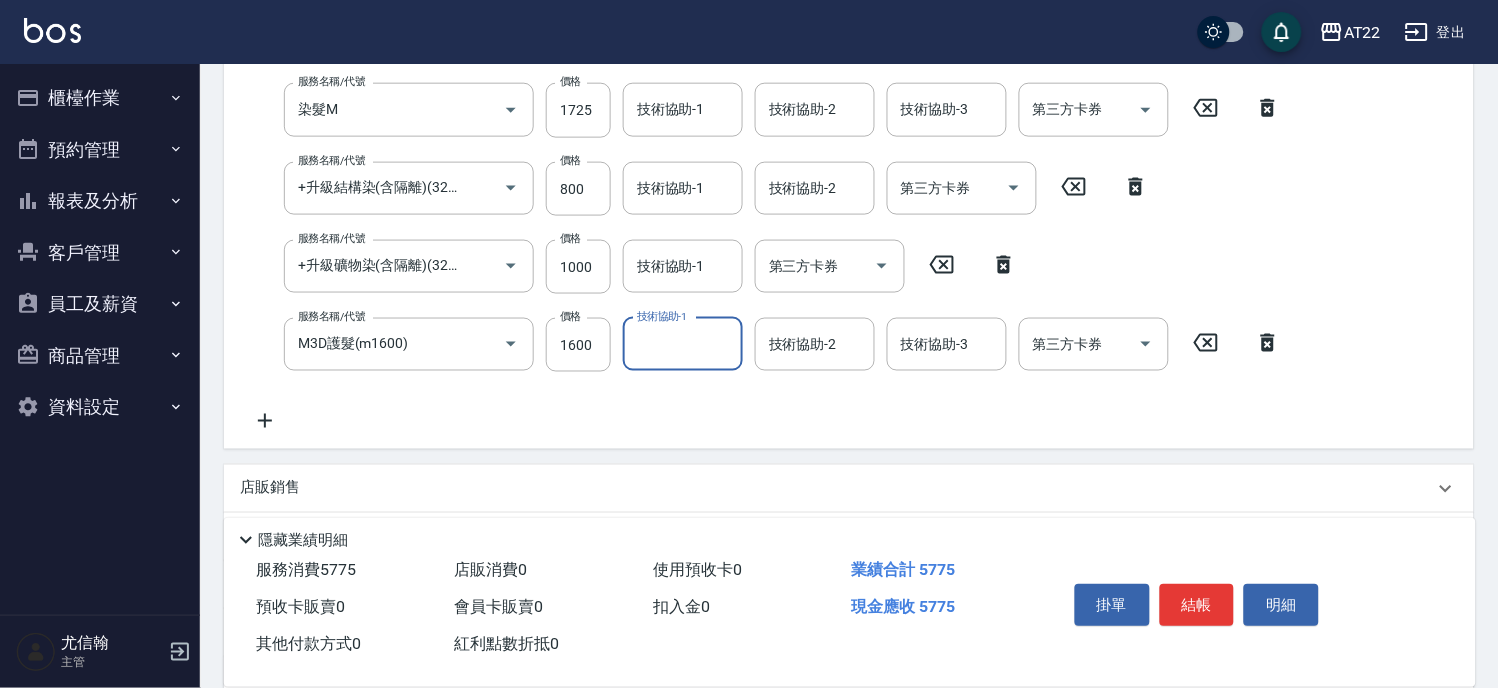 click on "店販銷售" at bounding box center (270, 488) 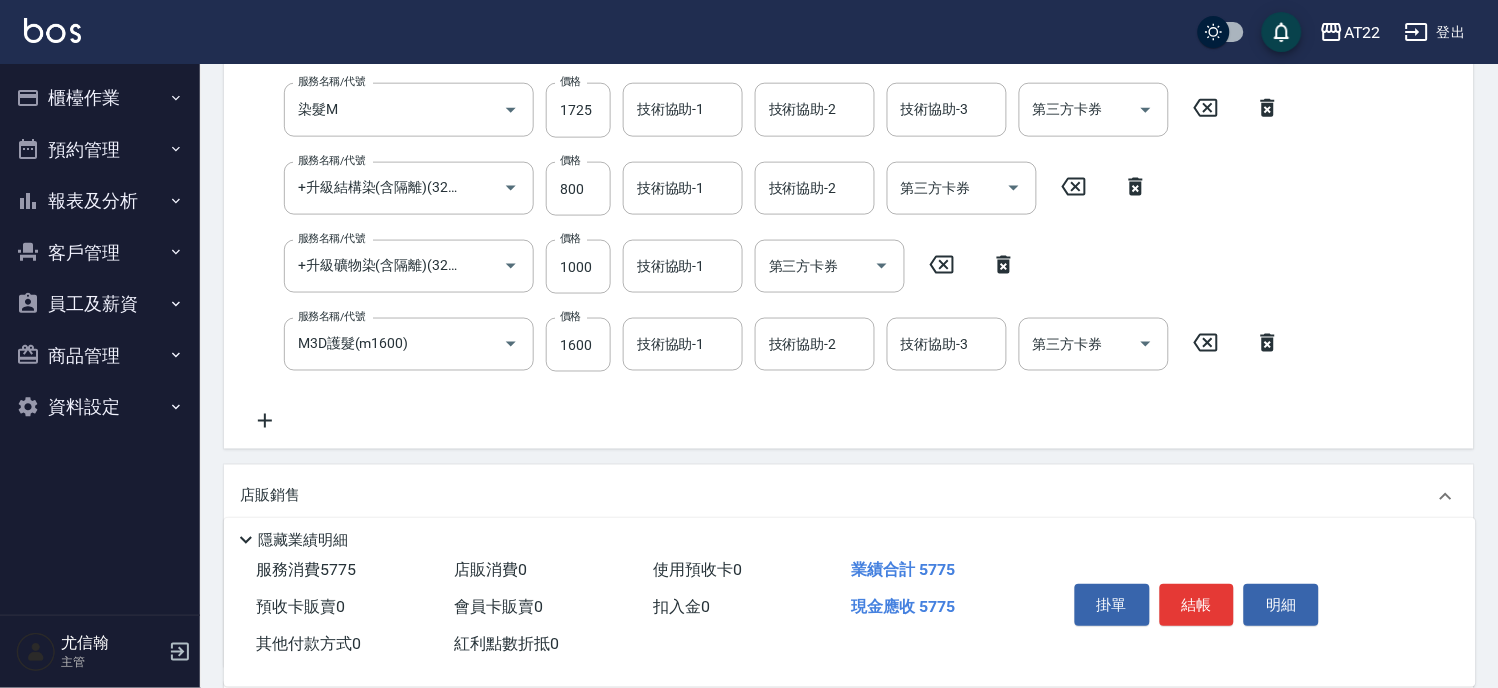 scroll, scrollTop: 0, scrollLeft: 0, axis: both 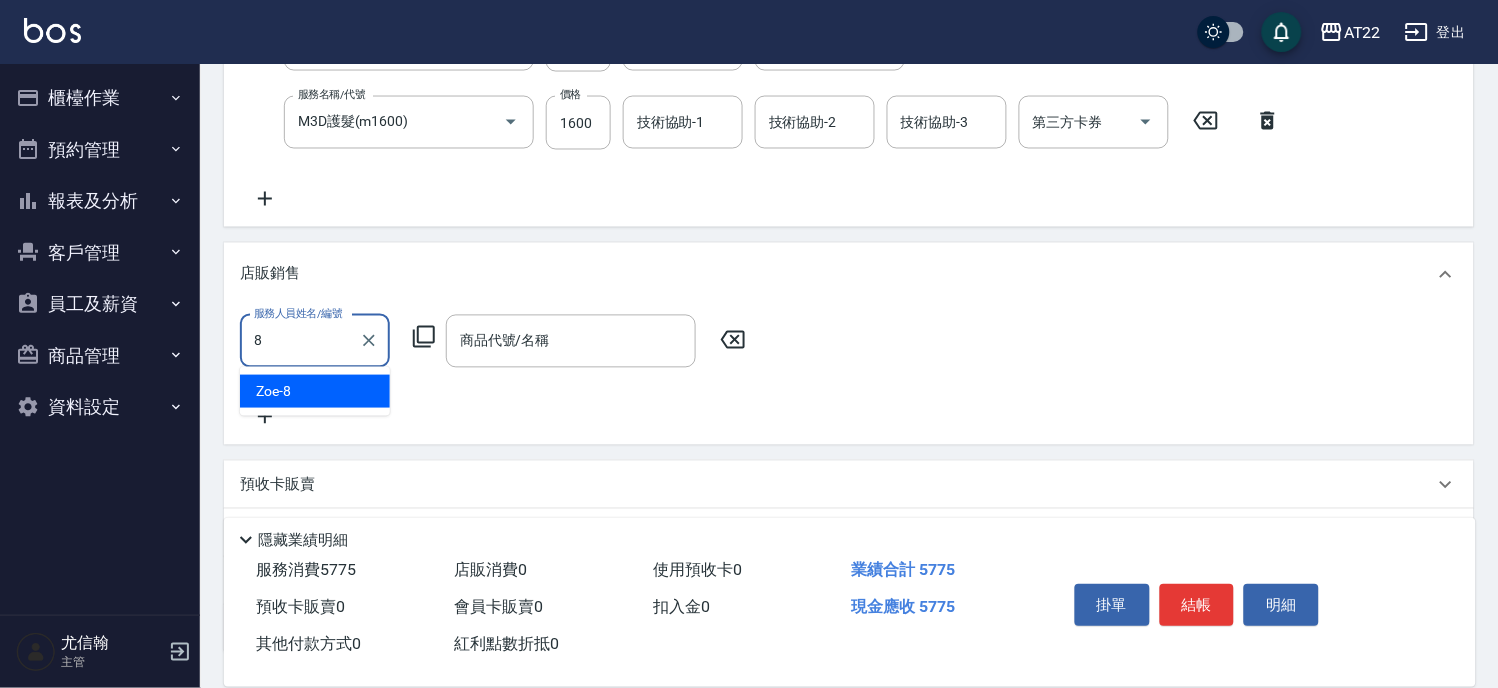 type on "Zoe-8" 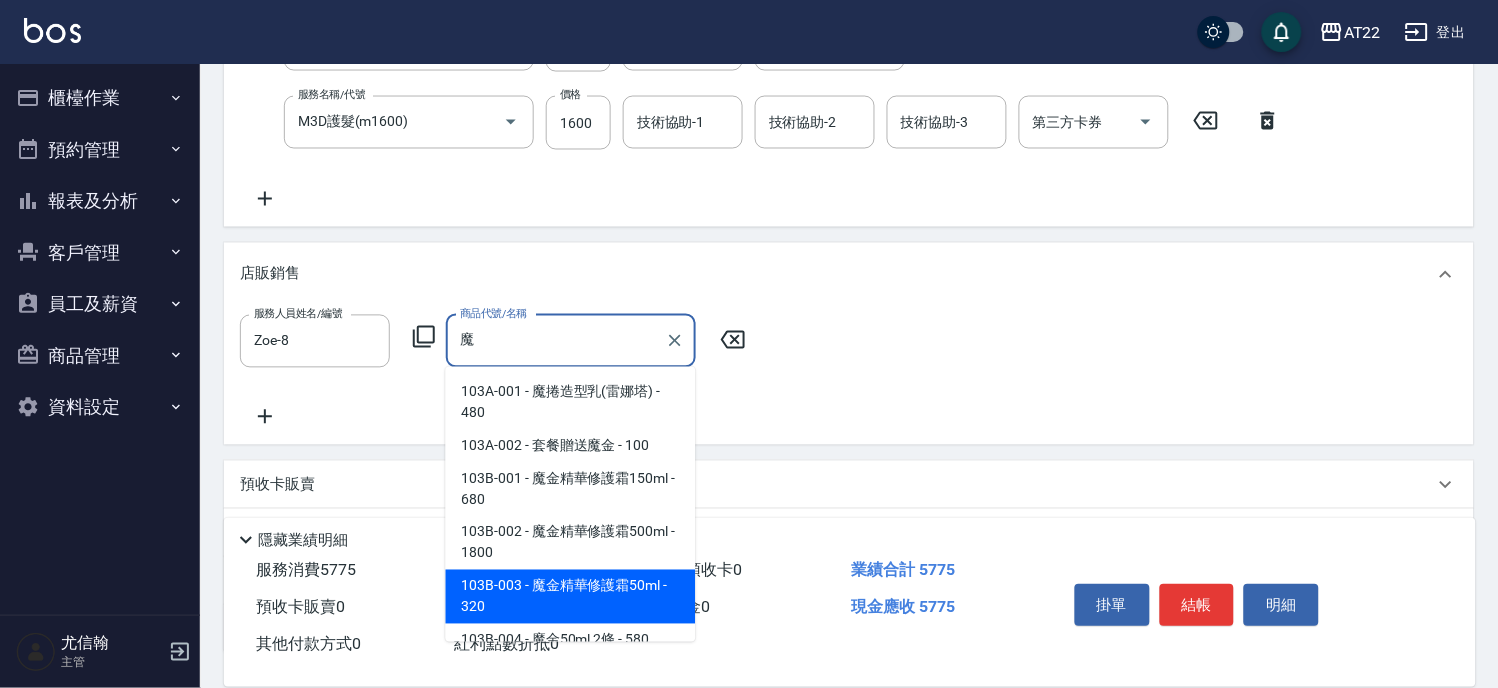 click on "103B-003 - 魔金精華修護霜50ml - 320" at bounding box center (571, 597) 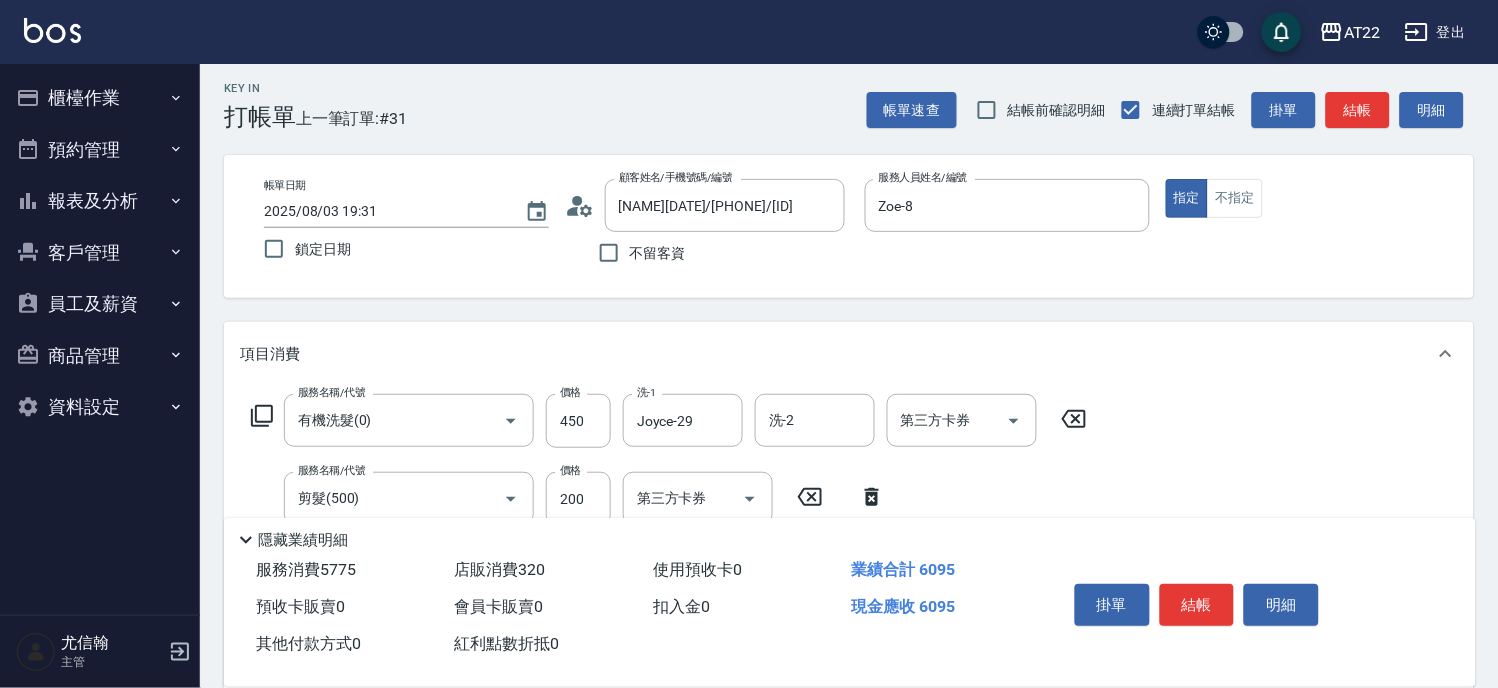 scroll, scrollTop: 0, scrollLeft: 0, axis: both 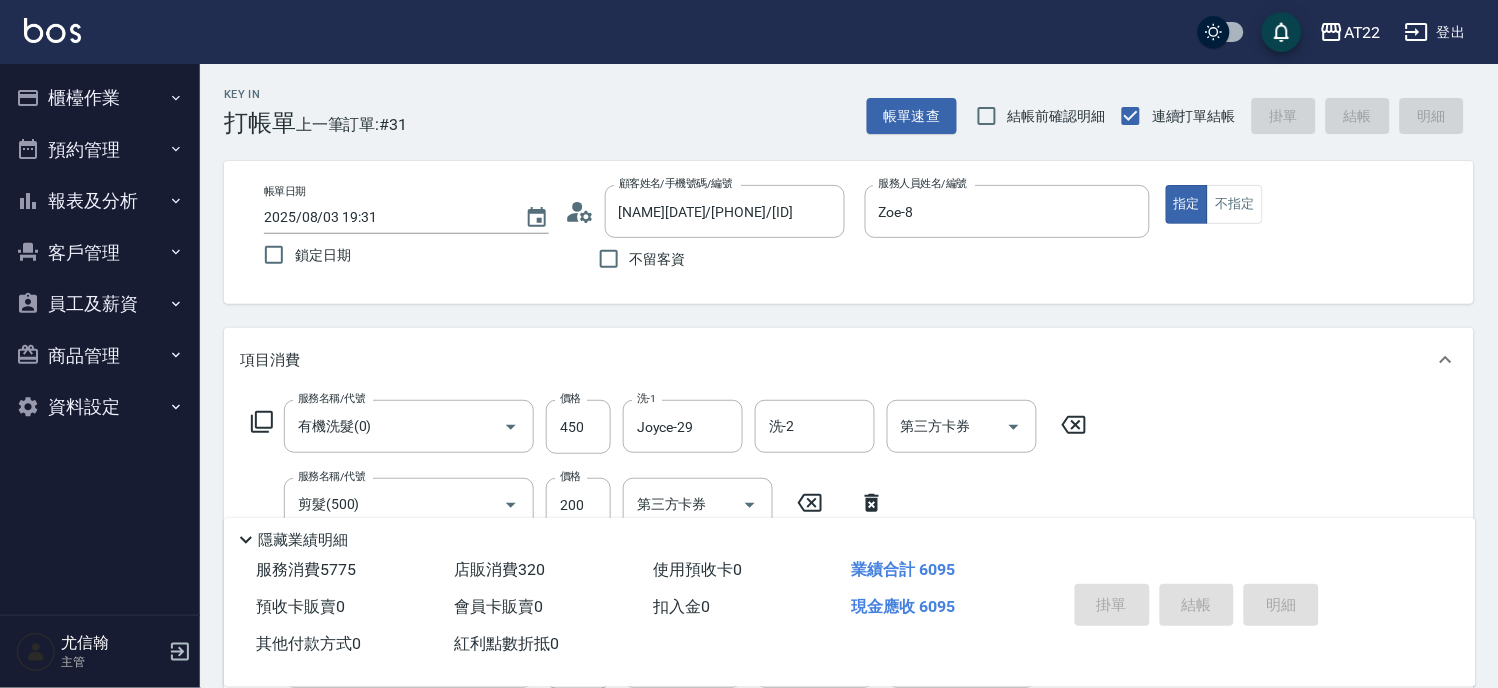 type on "魔金精華修護霜50ml" 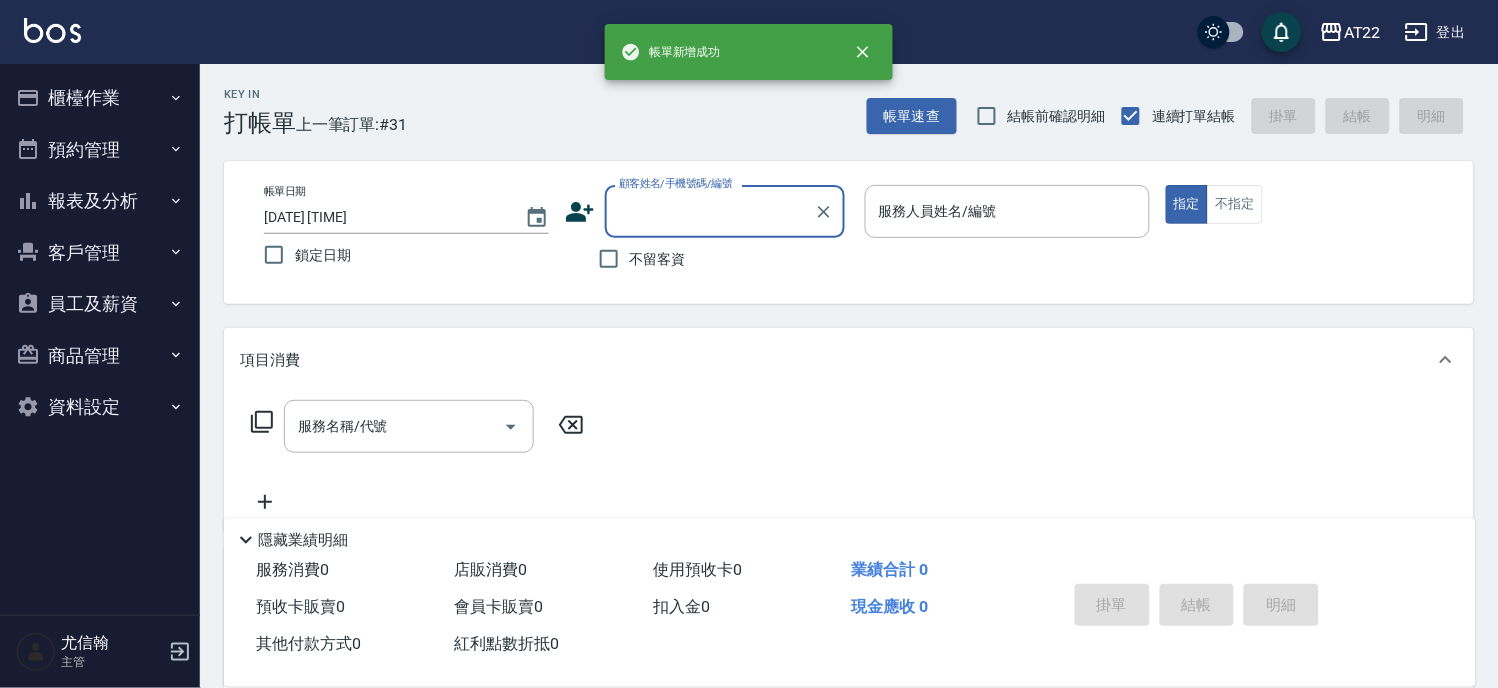 scroll, scrollTop: 0, scrollLeft: 0, axis: both 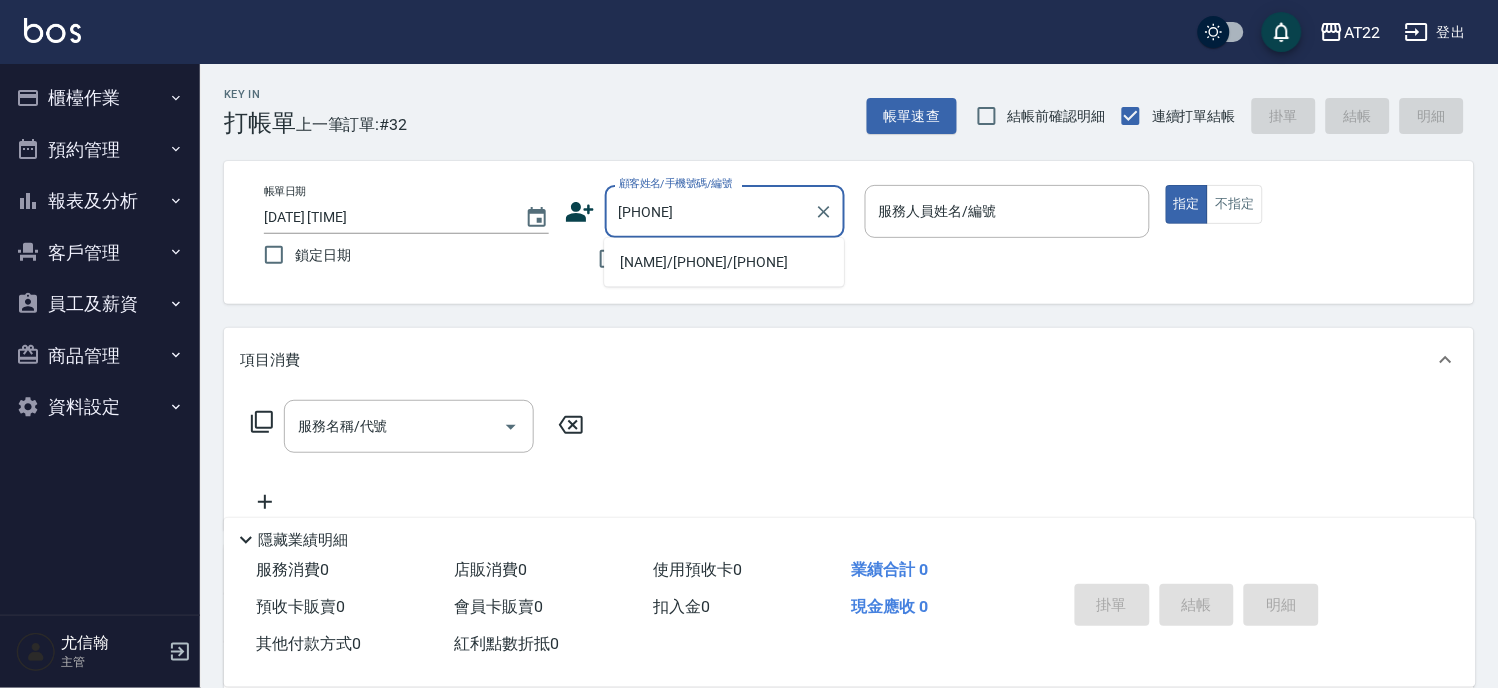 click on "邱邦奇/0979639856/0979639856" at bounding box center [724, 262] 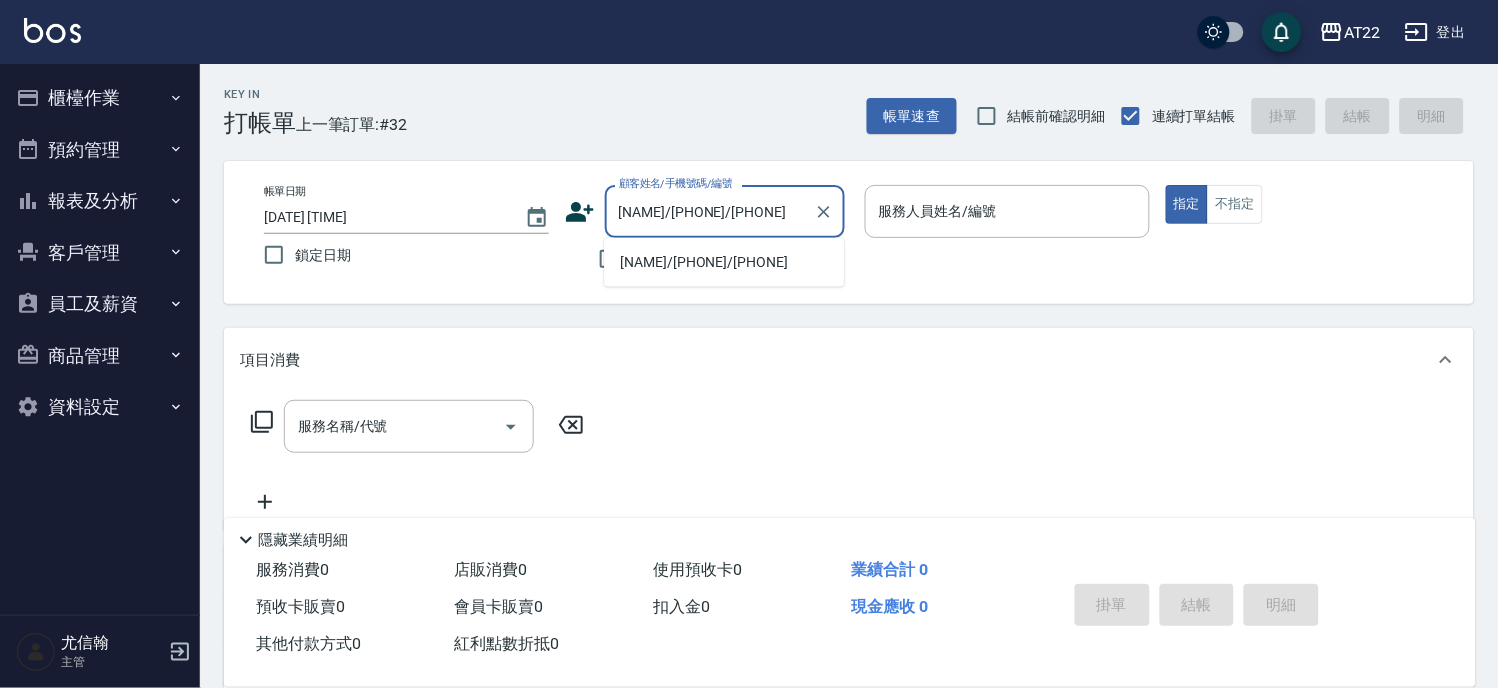 type on "SINDY-6" 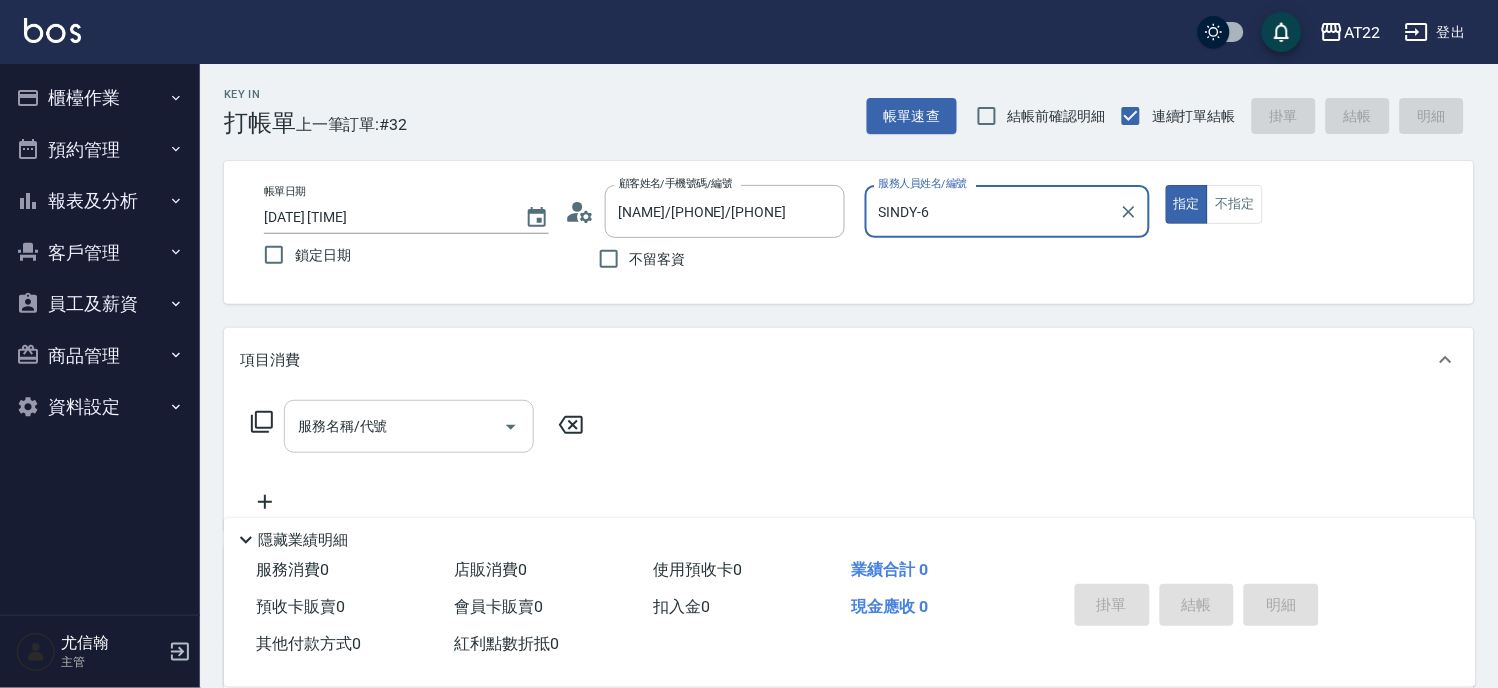 click on "服務名稱/代號" at bounding box center (394, 426) 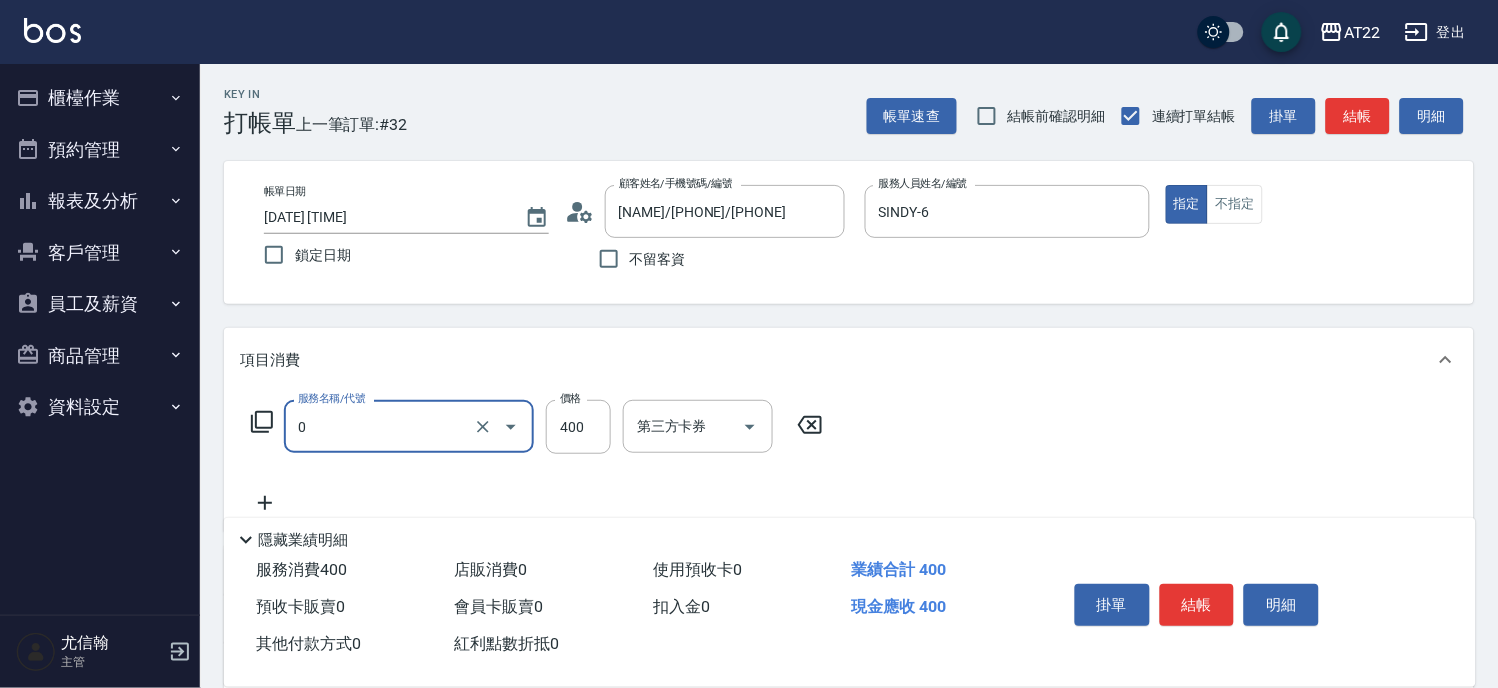 type on "有機洗髮(0)" 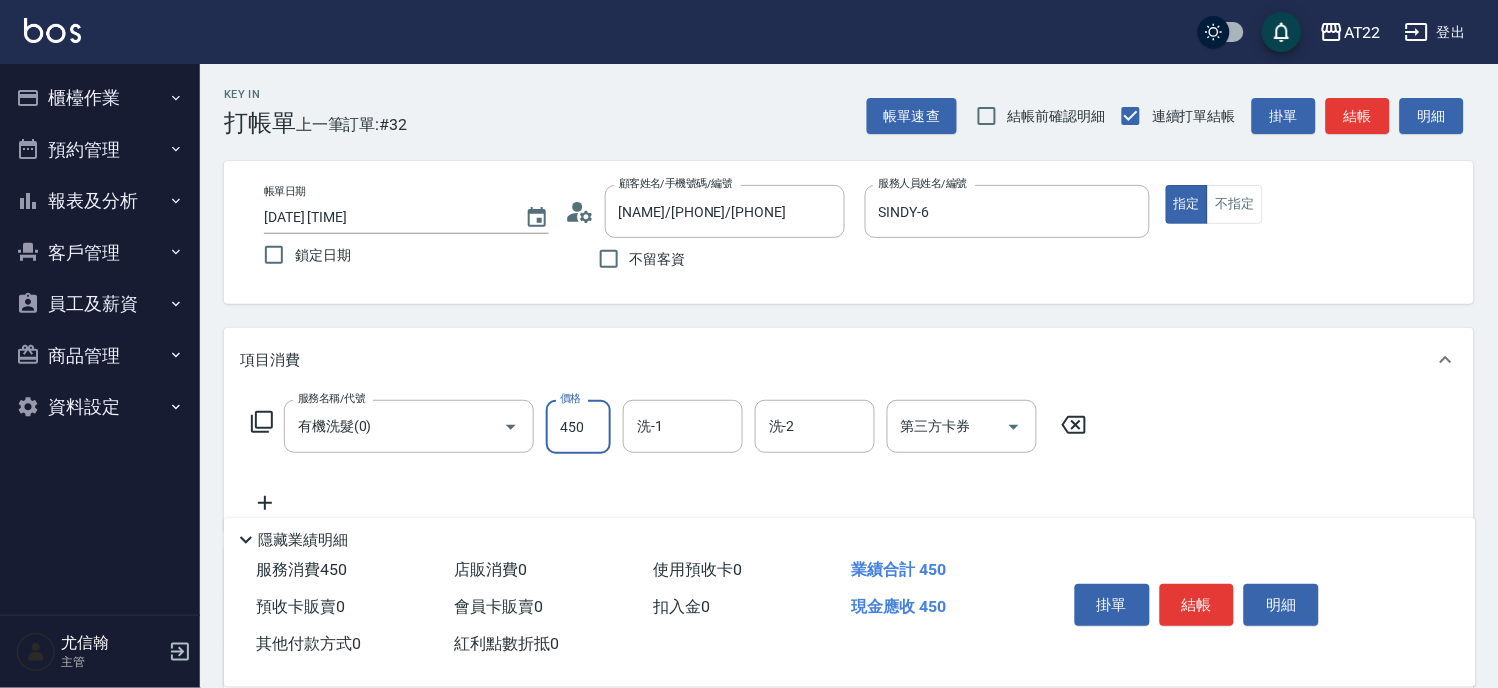 type on "450" 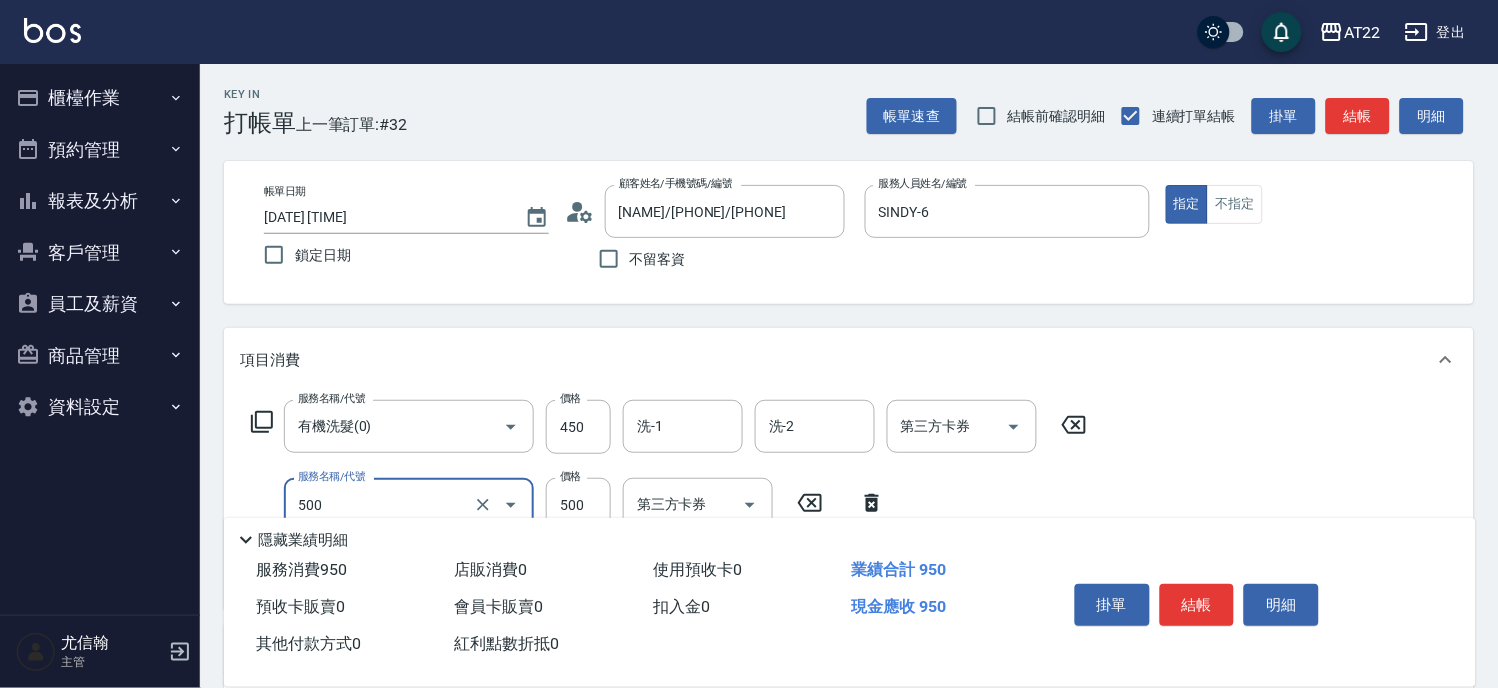 type on "剪髮(500)" 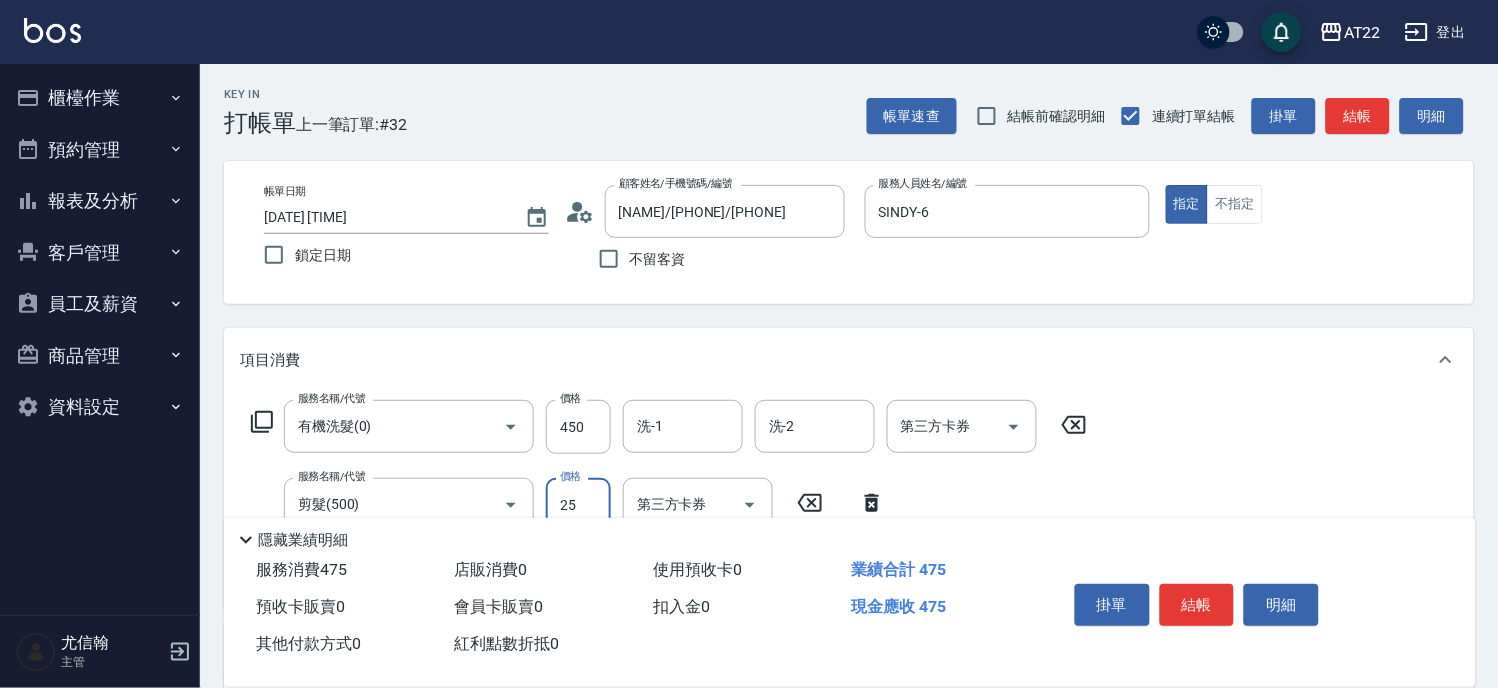 type on "250" 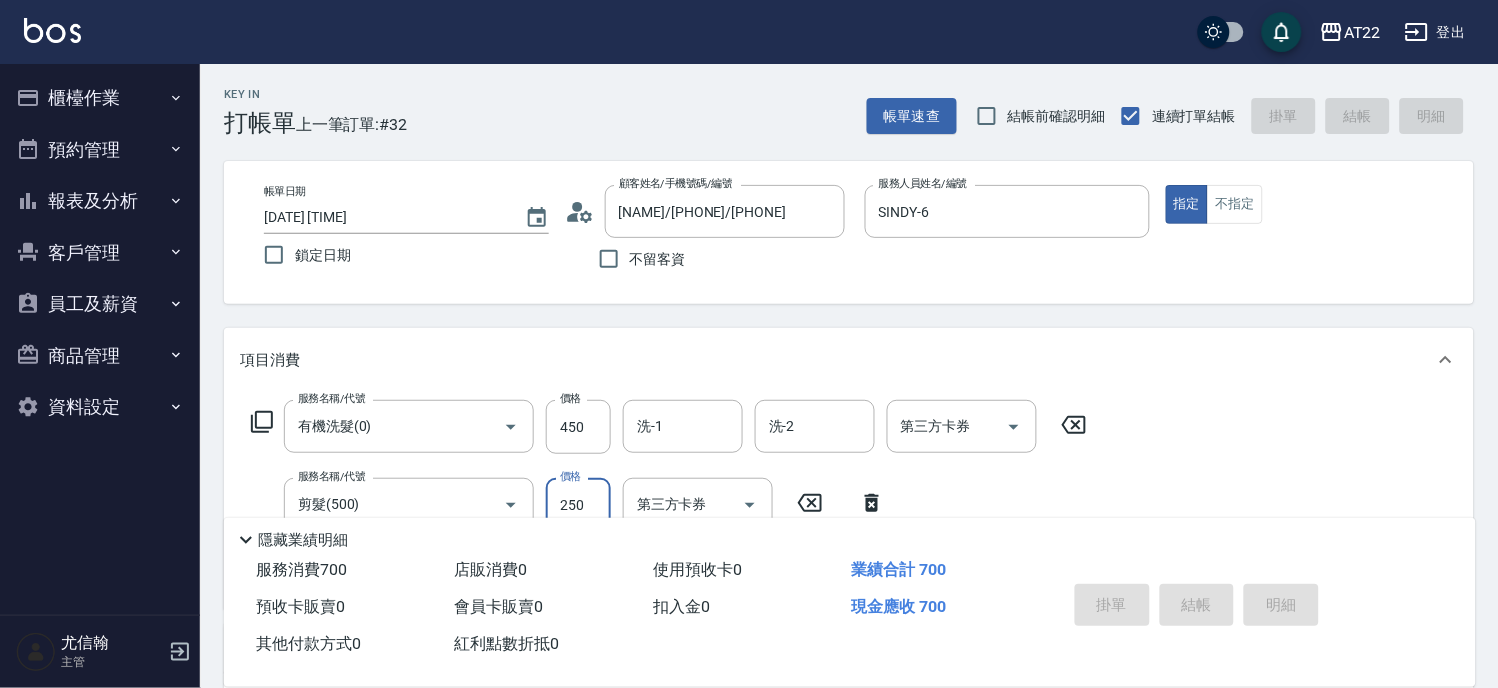 type on "2025/08/03 19:33" 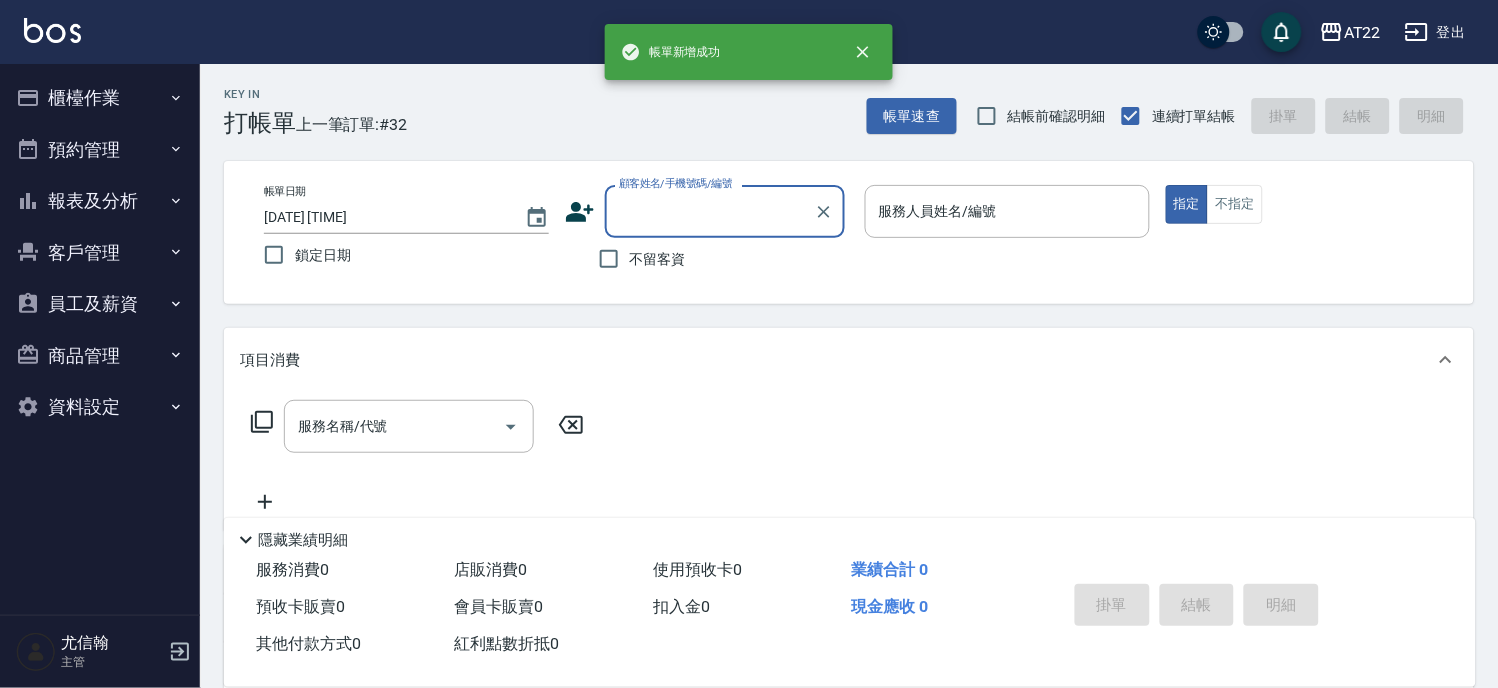 scroll, scrollTop: 0, scrollLeft: 0, axis: both 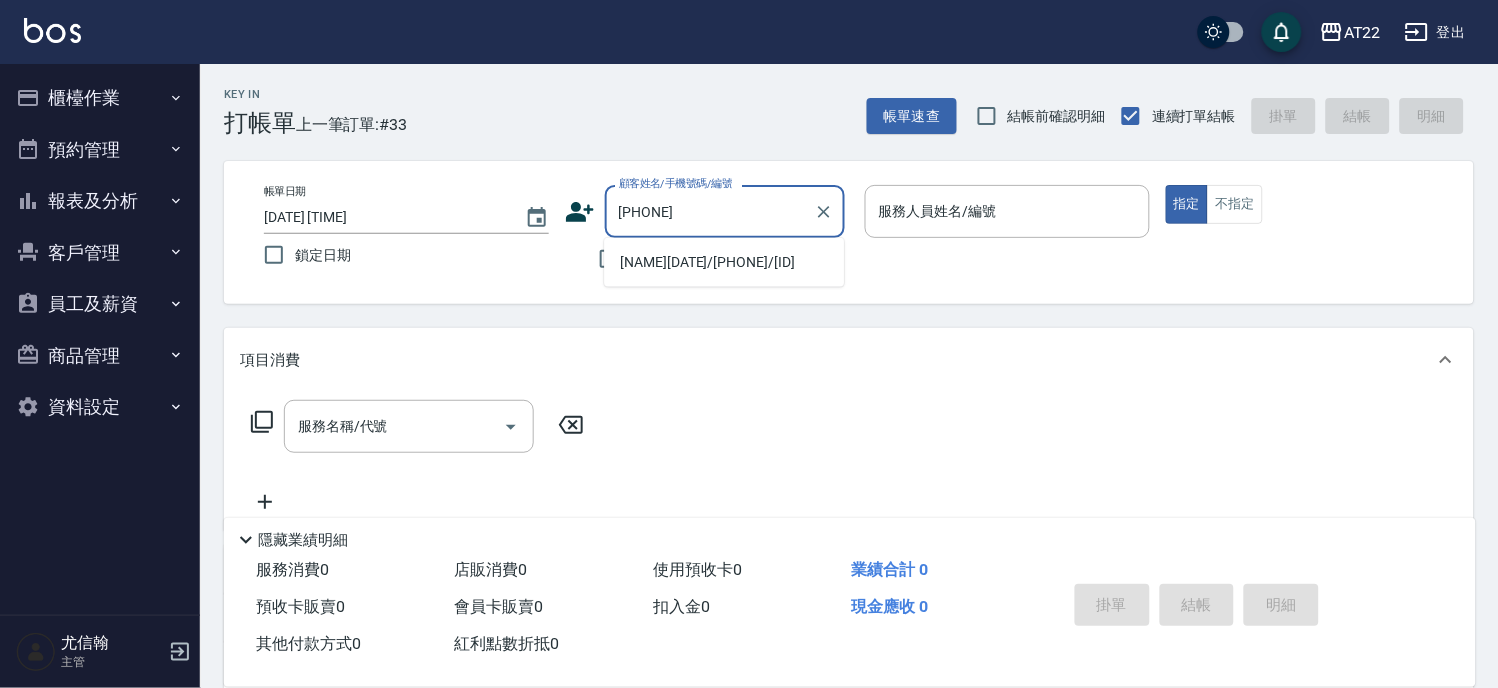 click on "賴東祥26.12.27/0976286719/t81291" at bounding box center (724, 262) 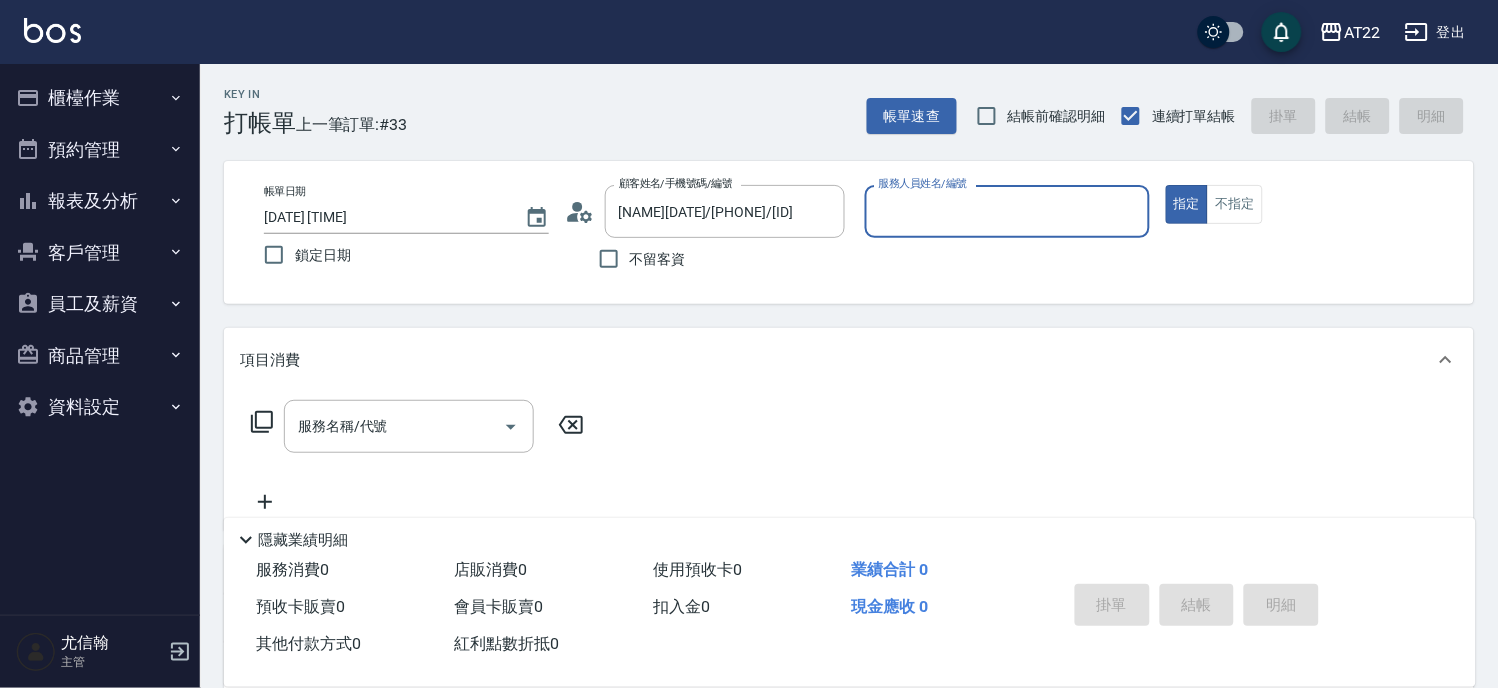 type on "king-5" 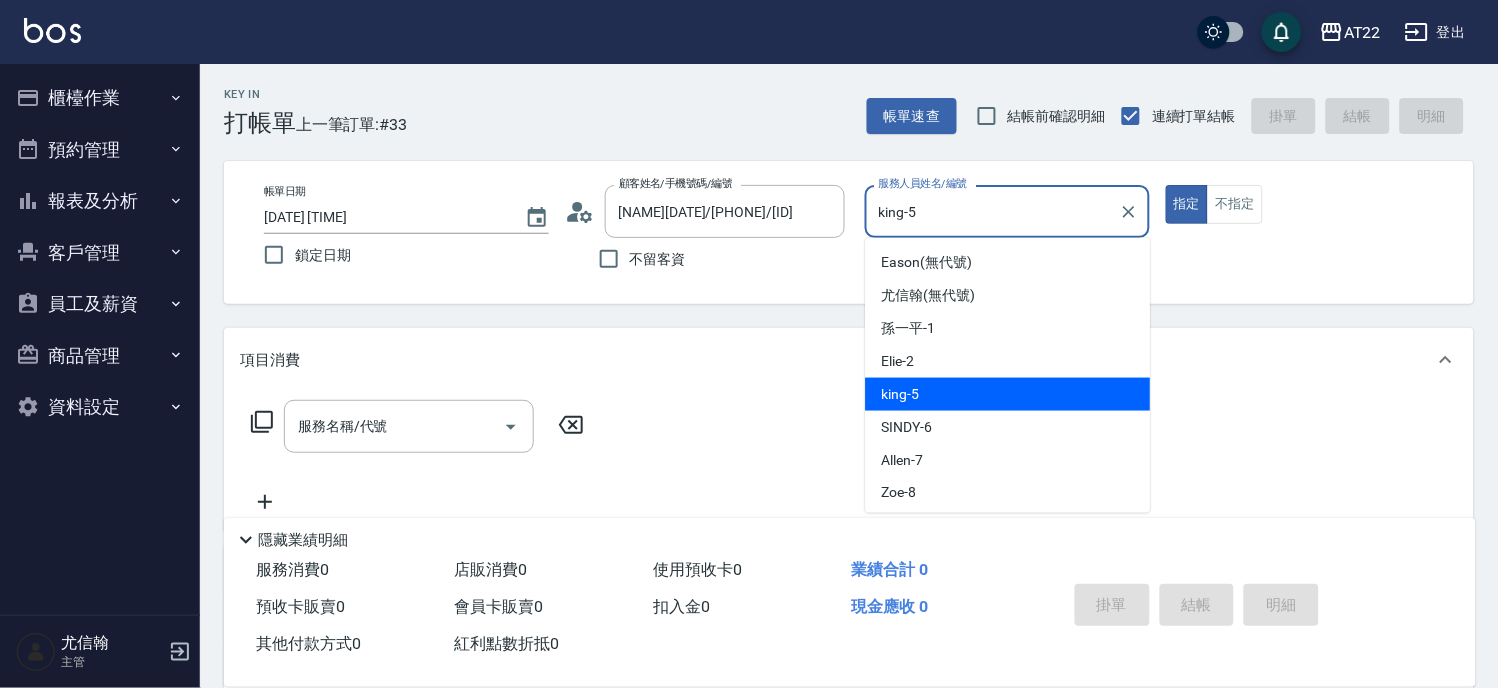 click on "king-5" at bounding box center (992, 211) 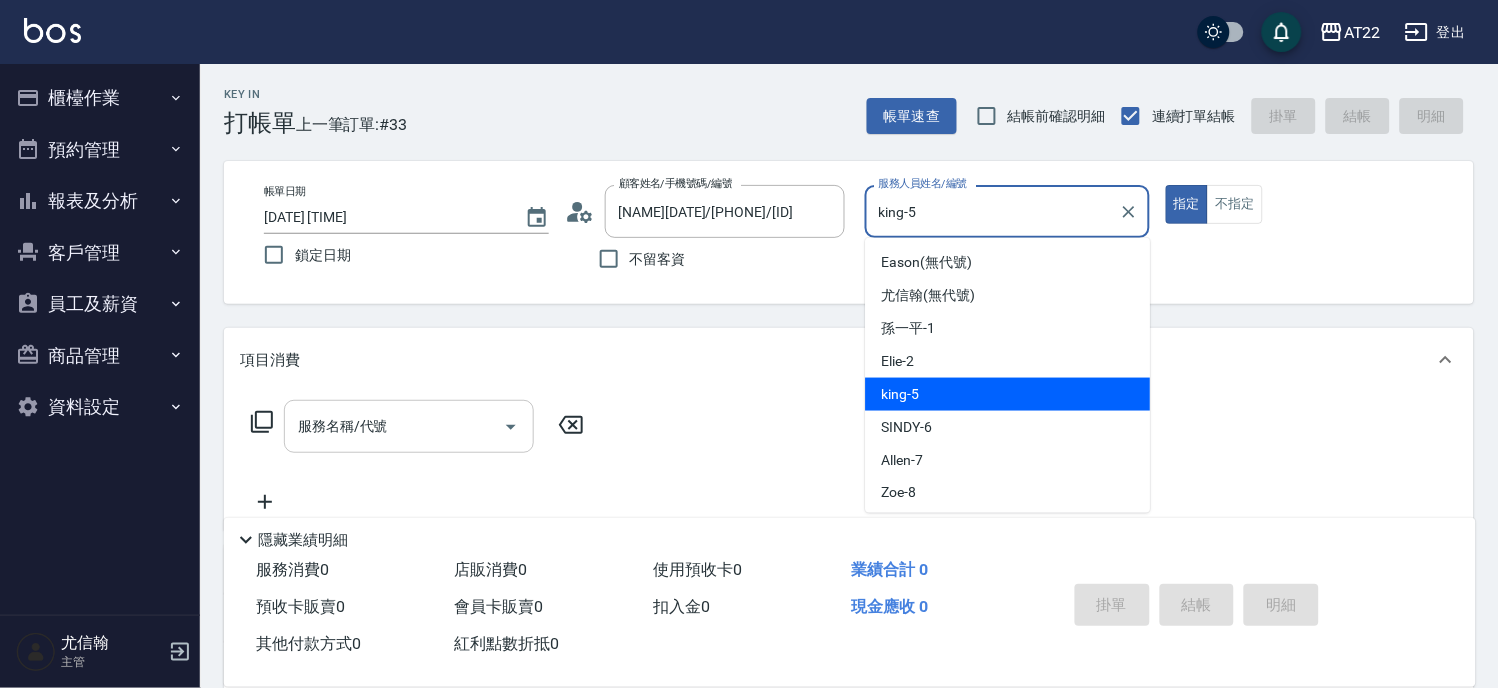 click on "服務名稱/代號" at bounding box center [394, 426] 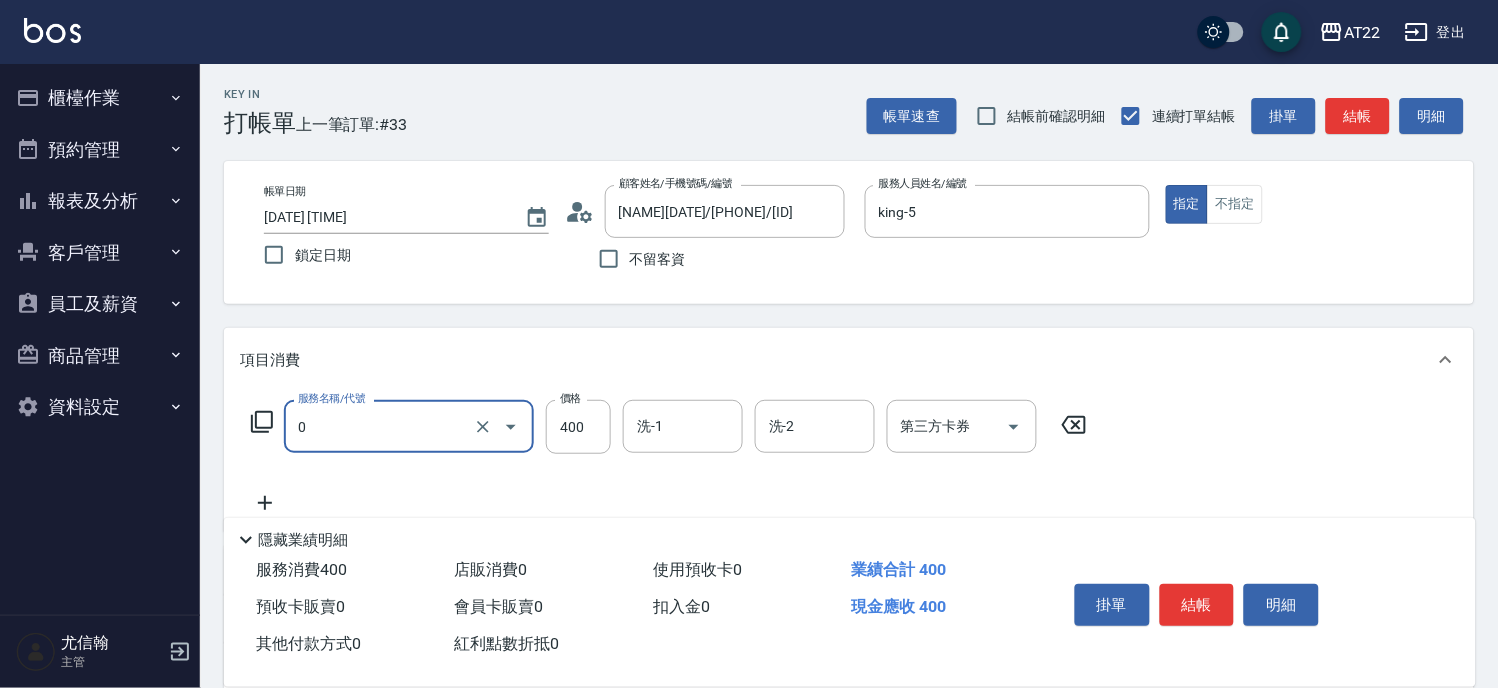 type on "有機洗髮(0)" 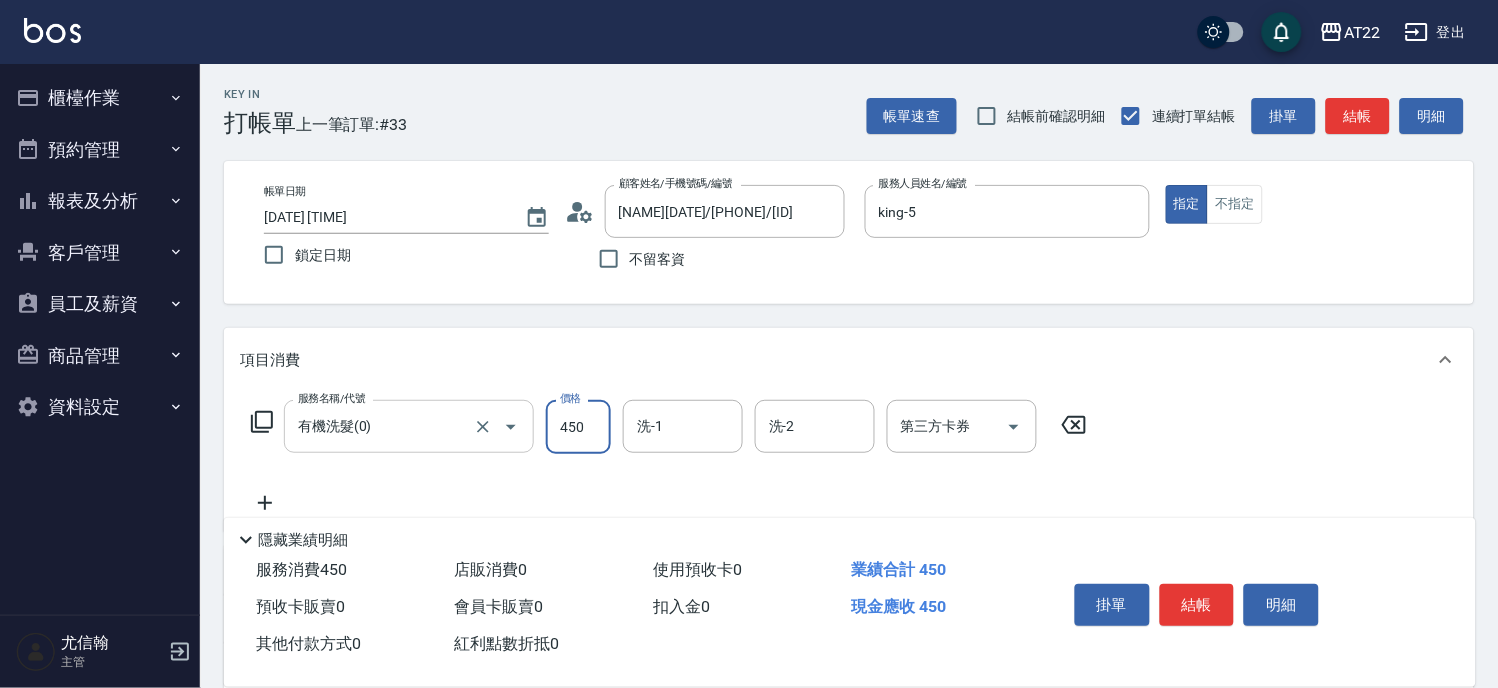type on "450" 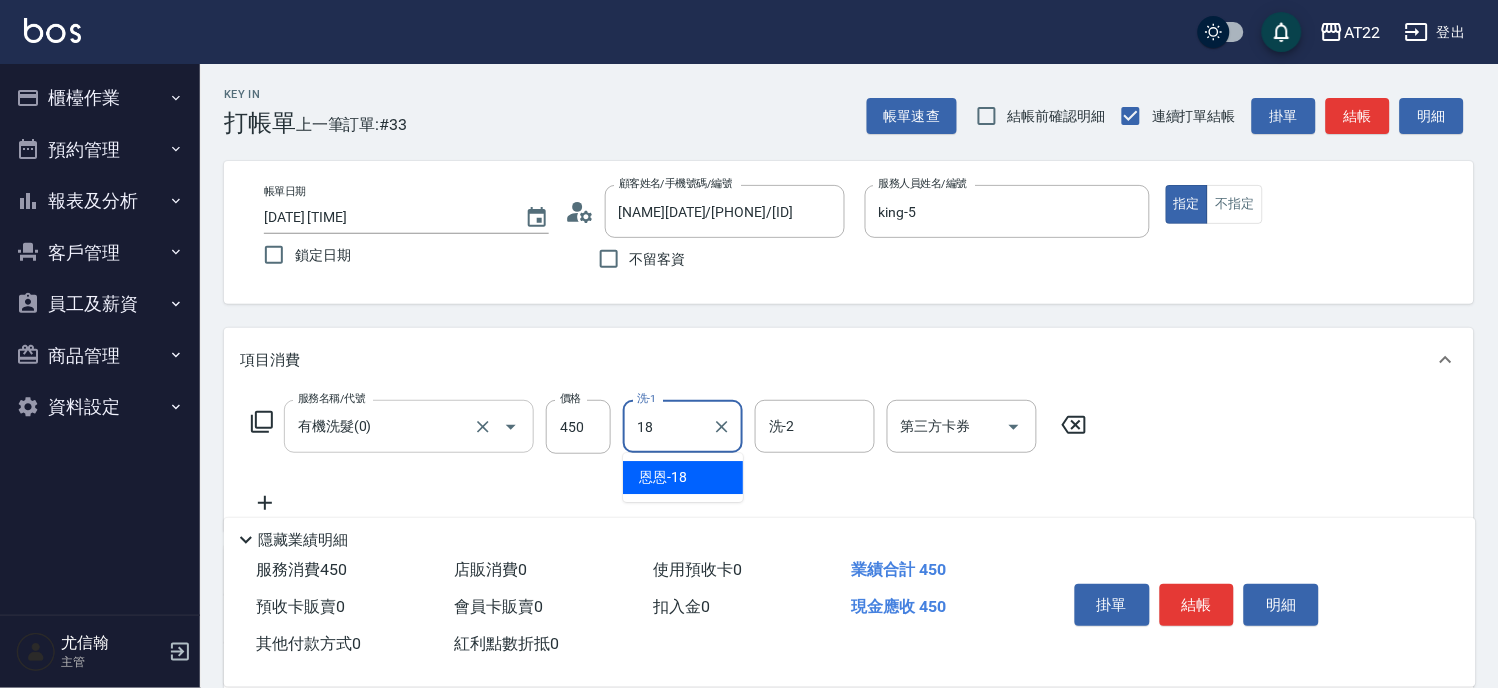 type on "恩恩-18" 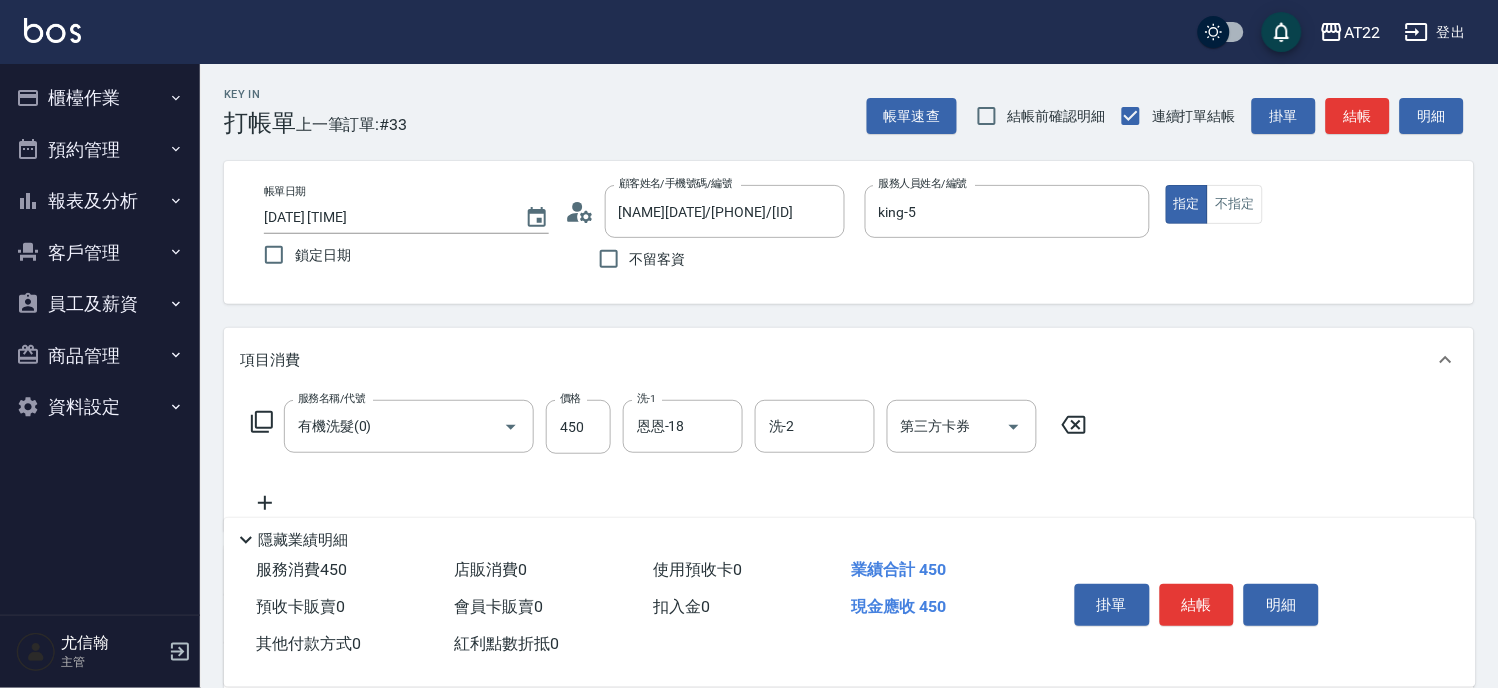 click 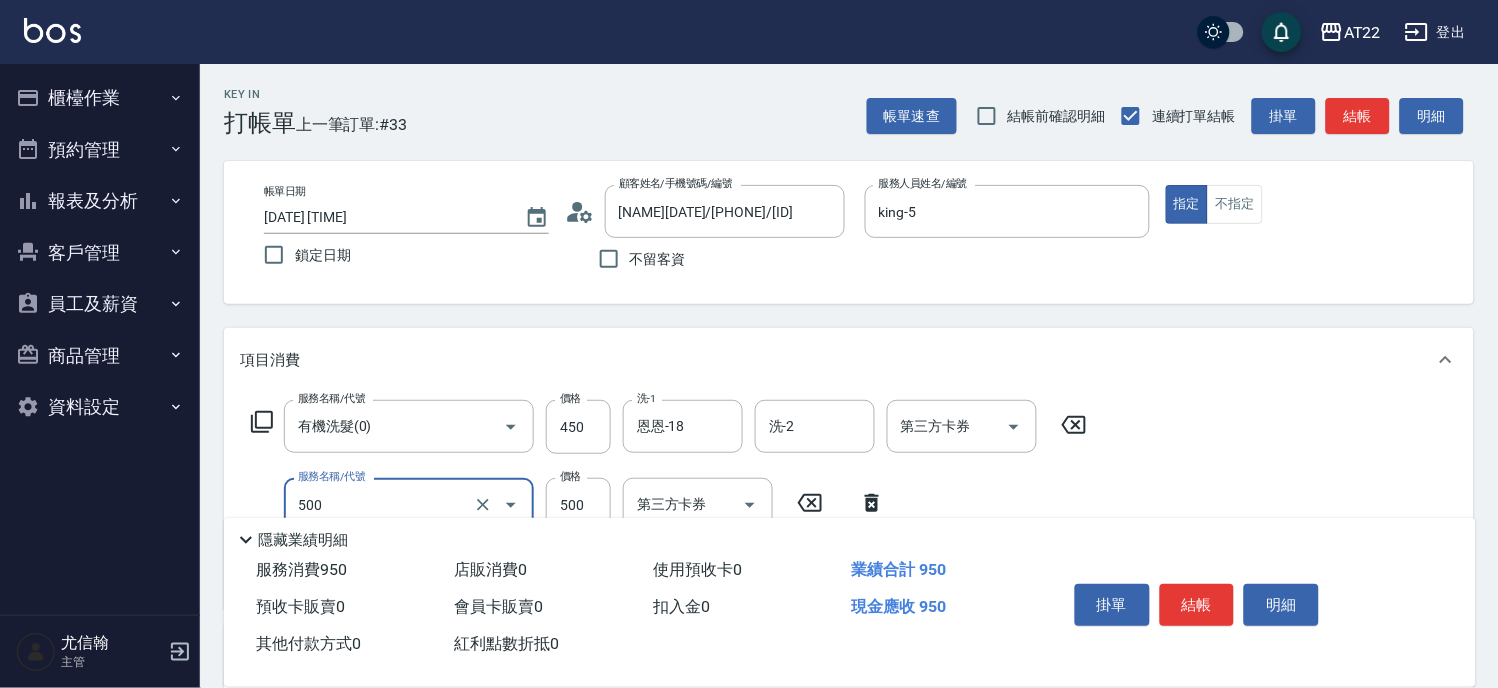 type on "剪髮(500)" 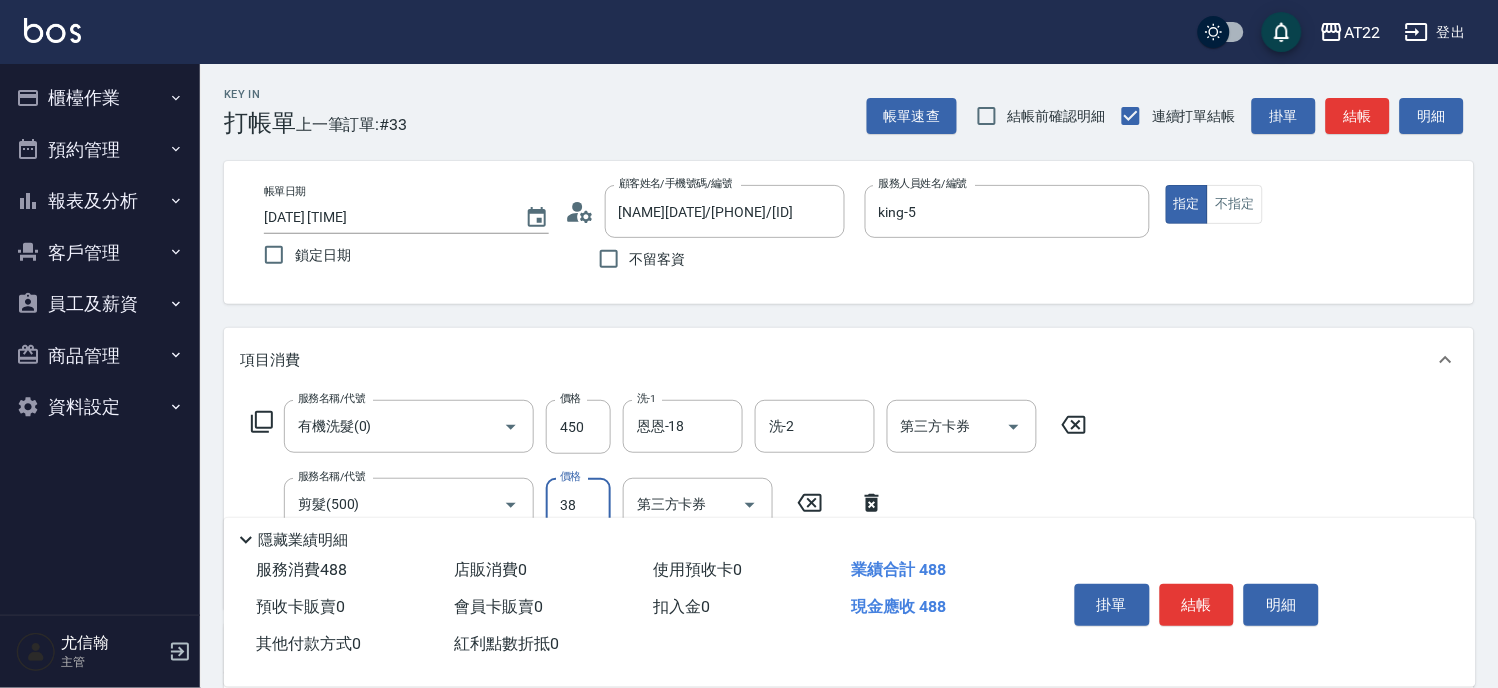 type on "380" 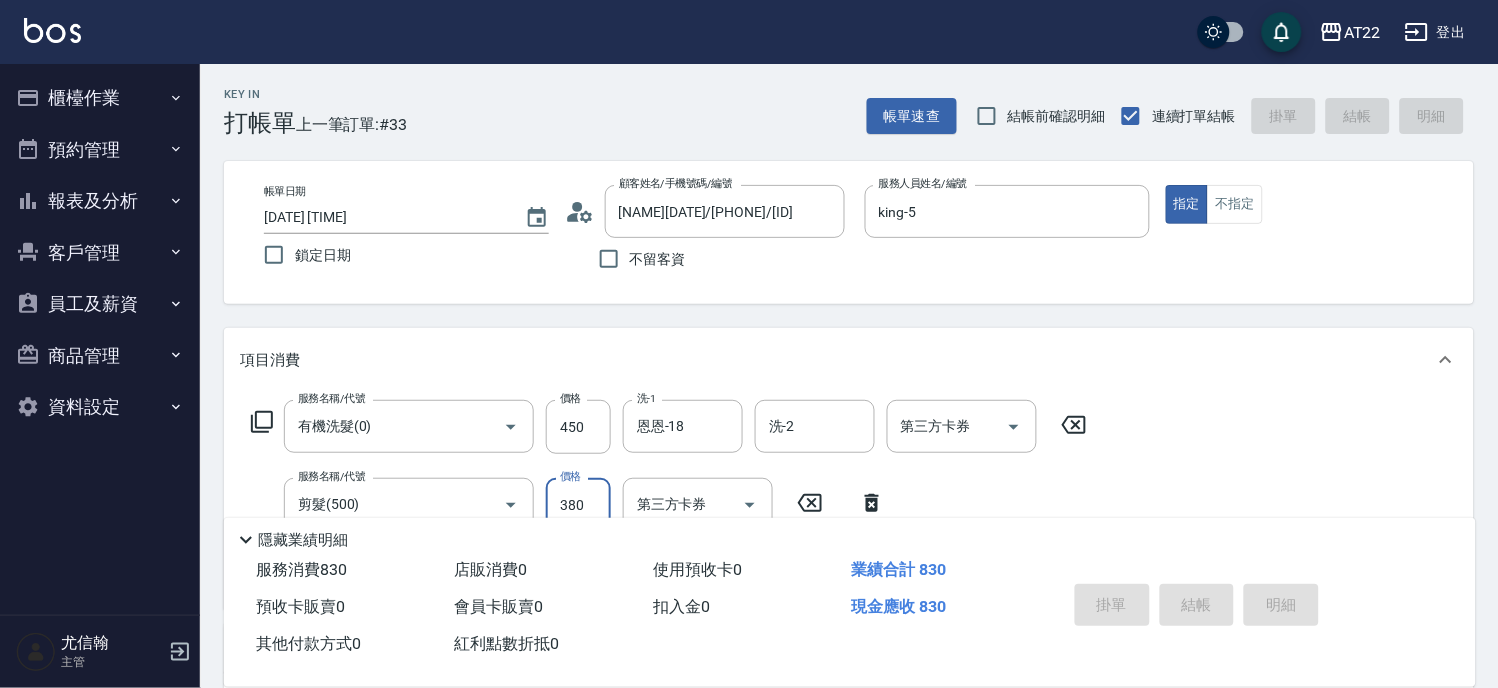 type 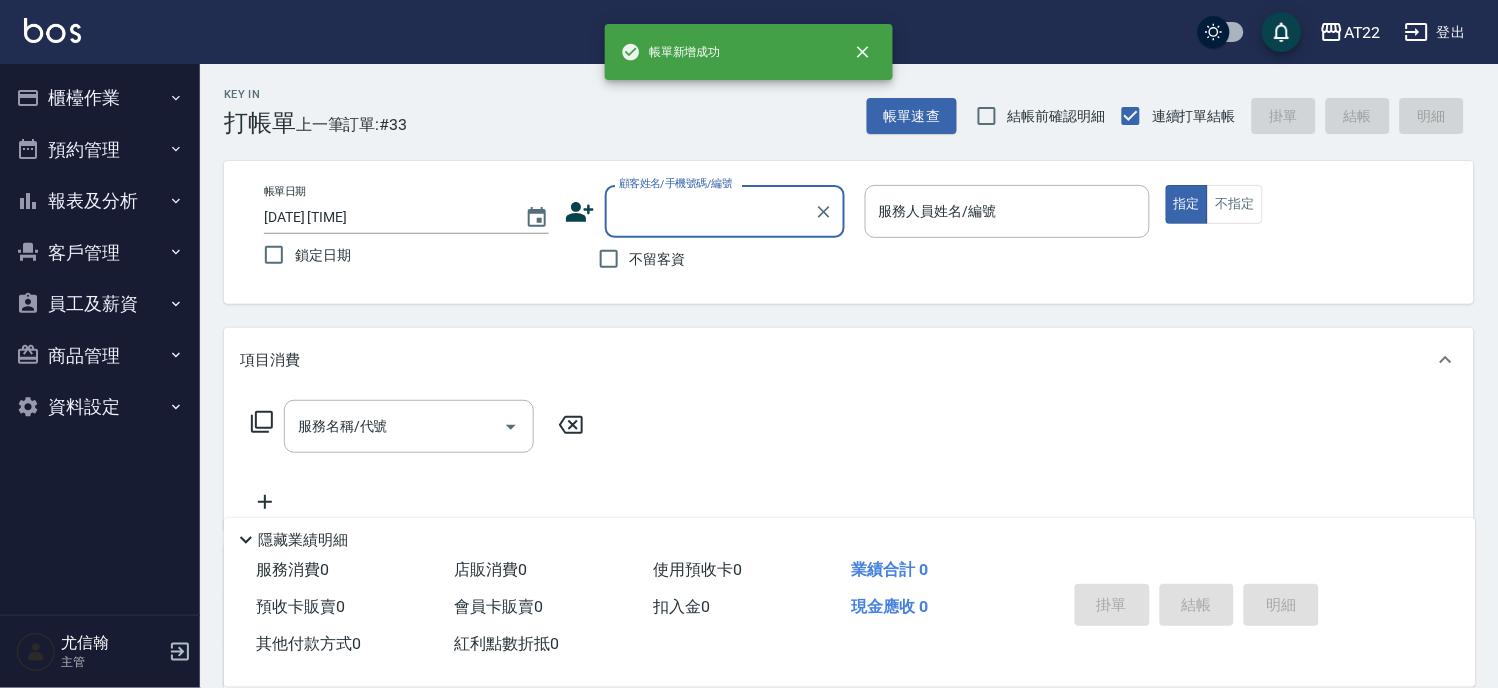 scroll, scrollTop: 0, scrollLeft: 0, axis: both 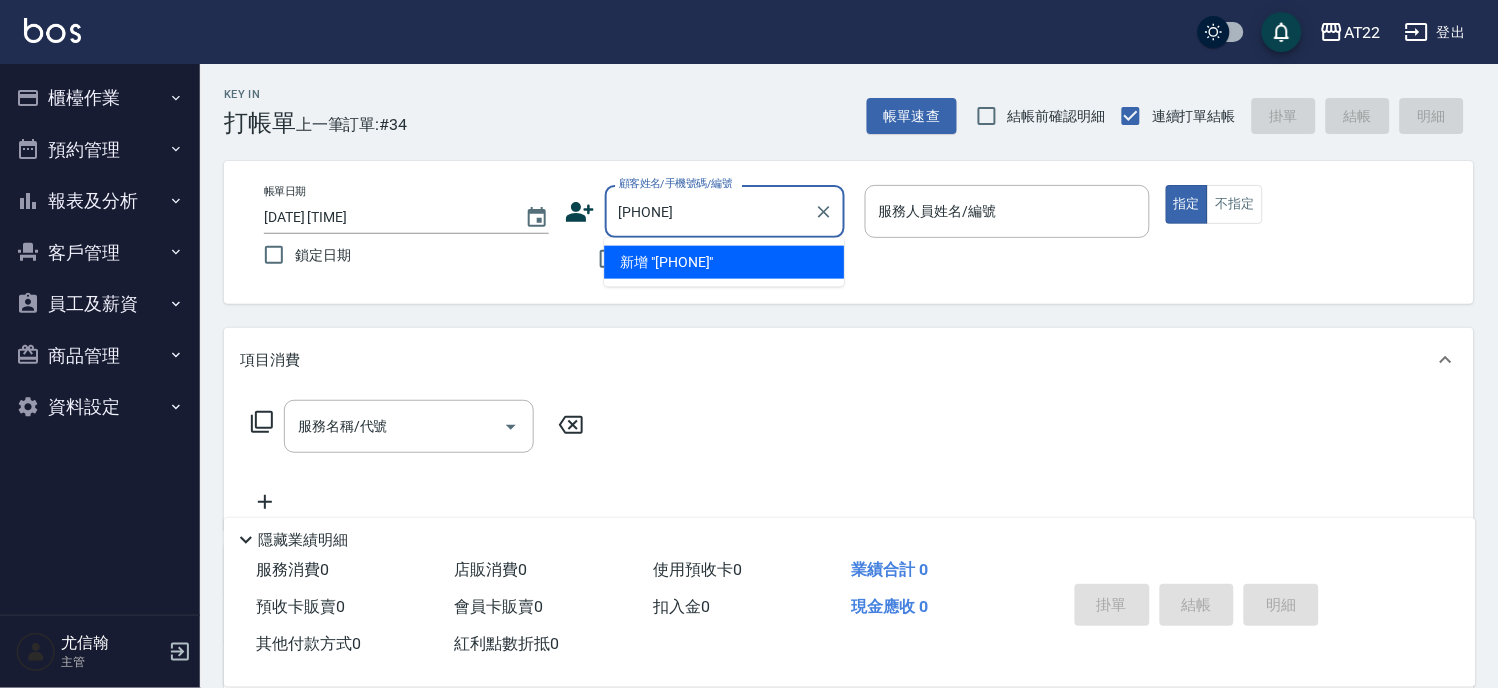 type on "0965232500" 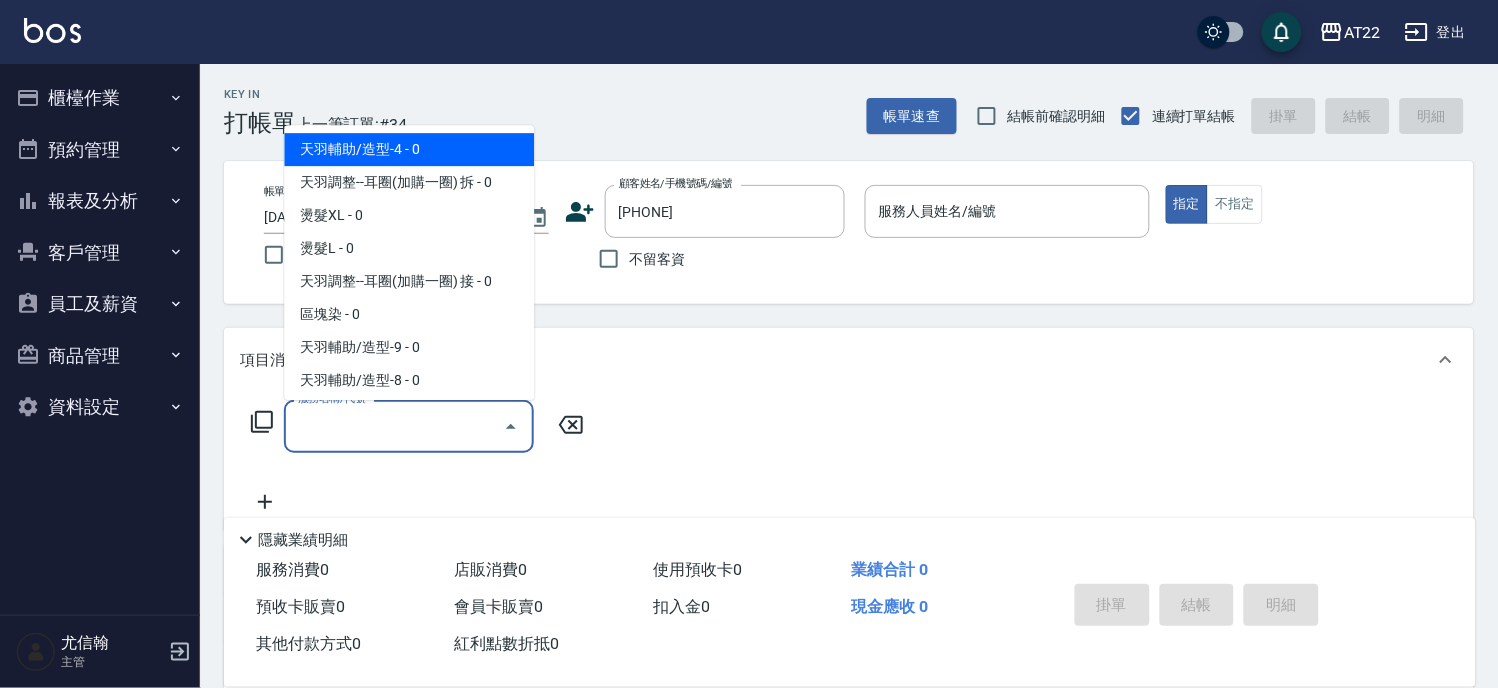 click on "服務名稱/代號" at bounding box center [394, 426] 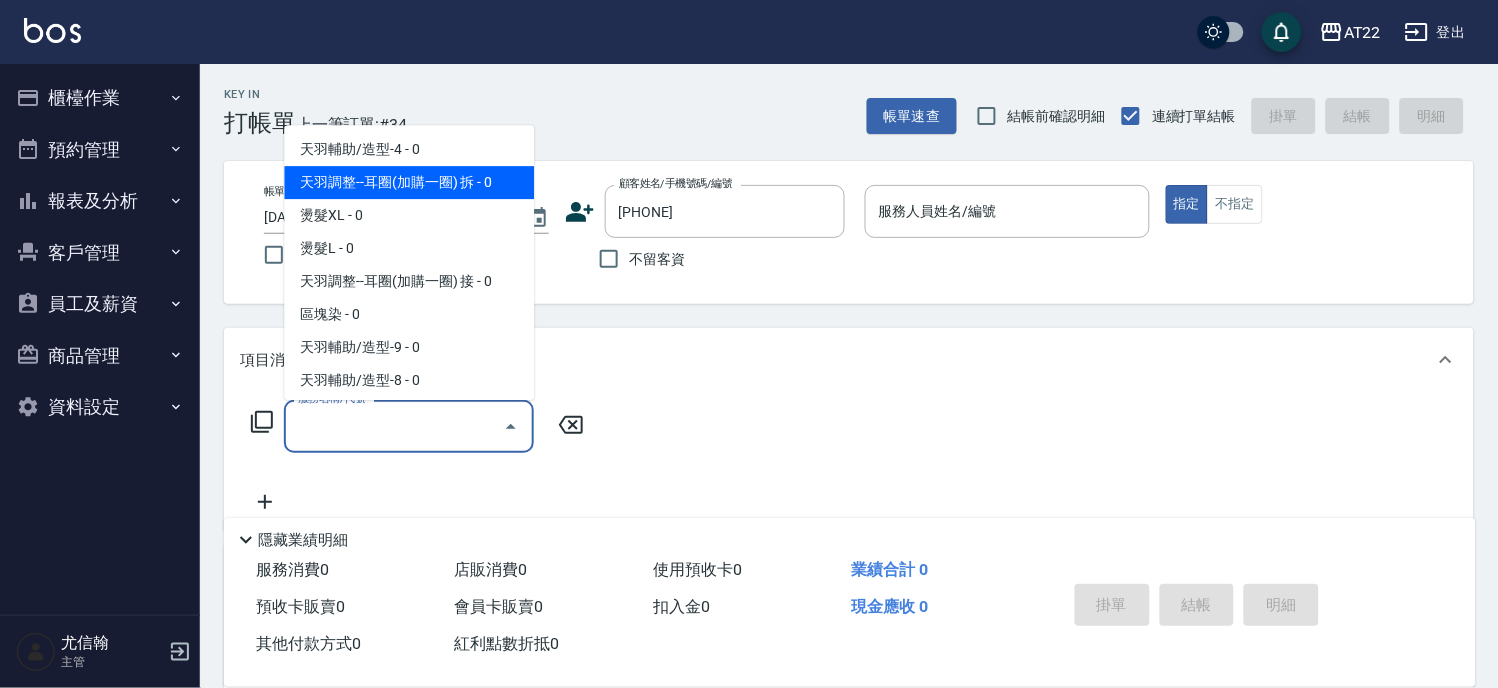 click 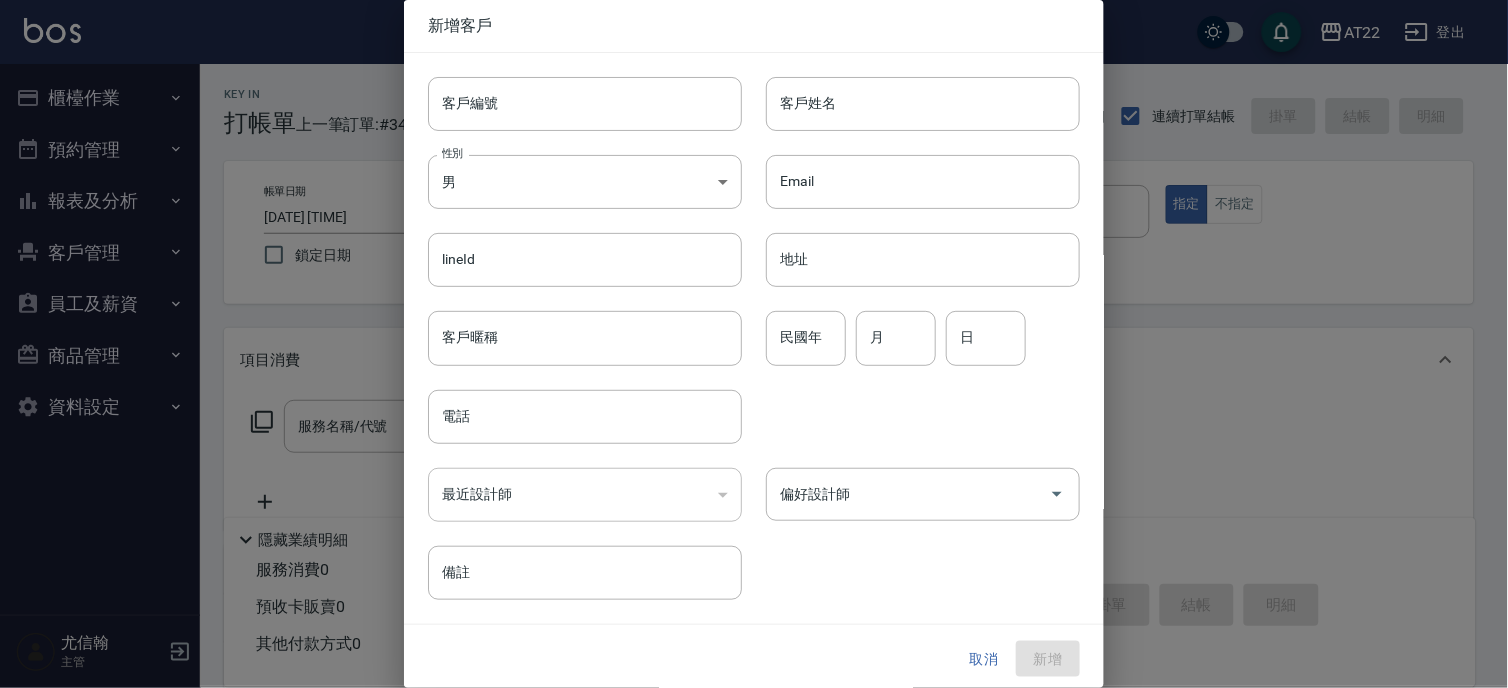 type on "0965232500" 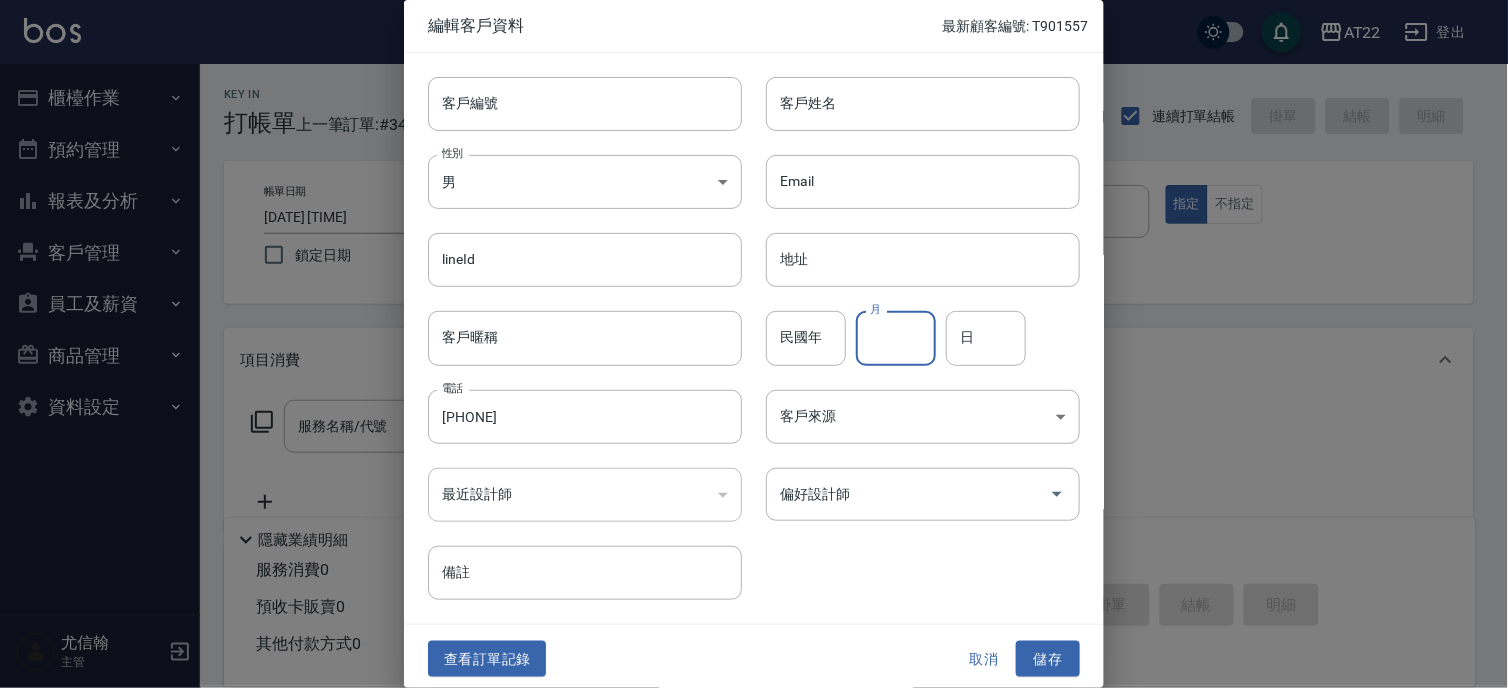 click on "月" at bounding box center (896, 338) 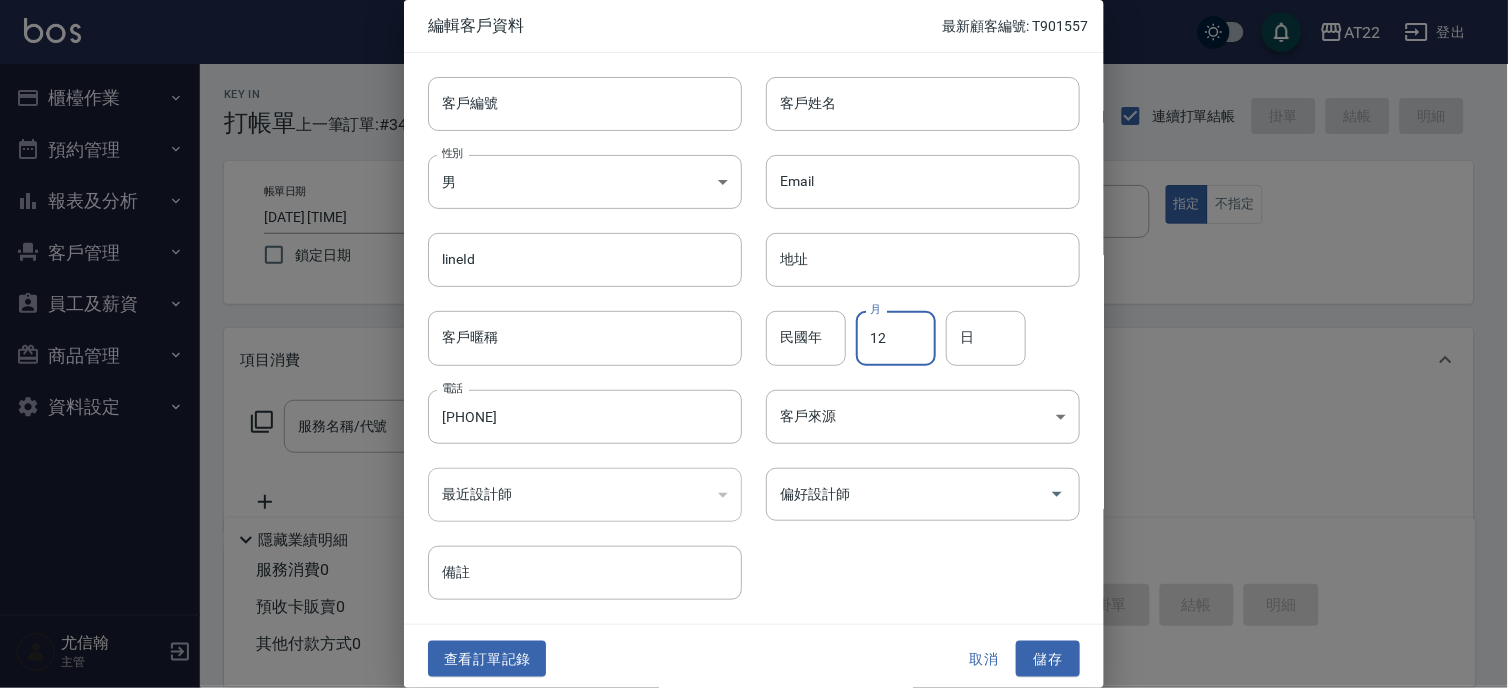 type on "12" 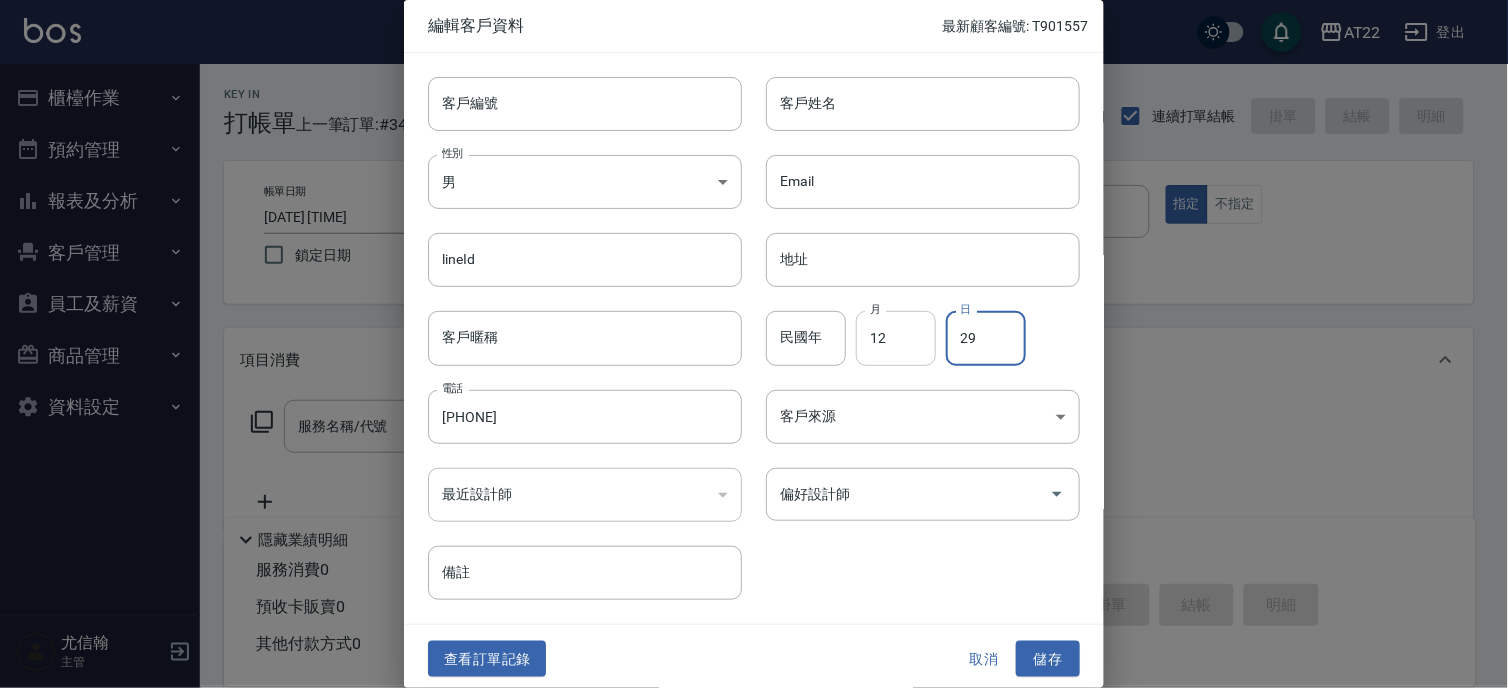 type on "29" 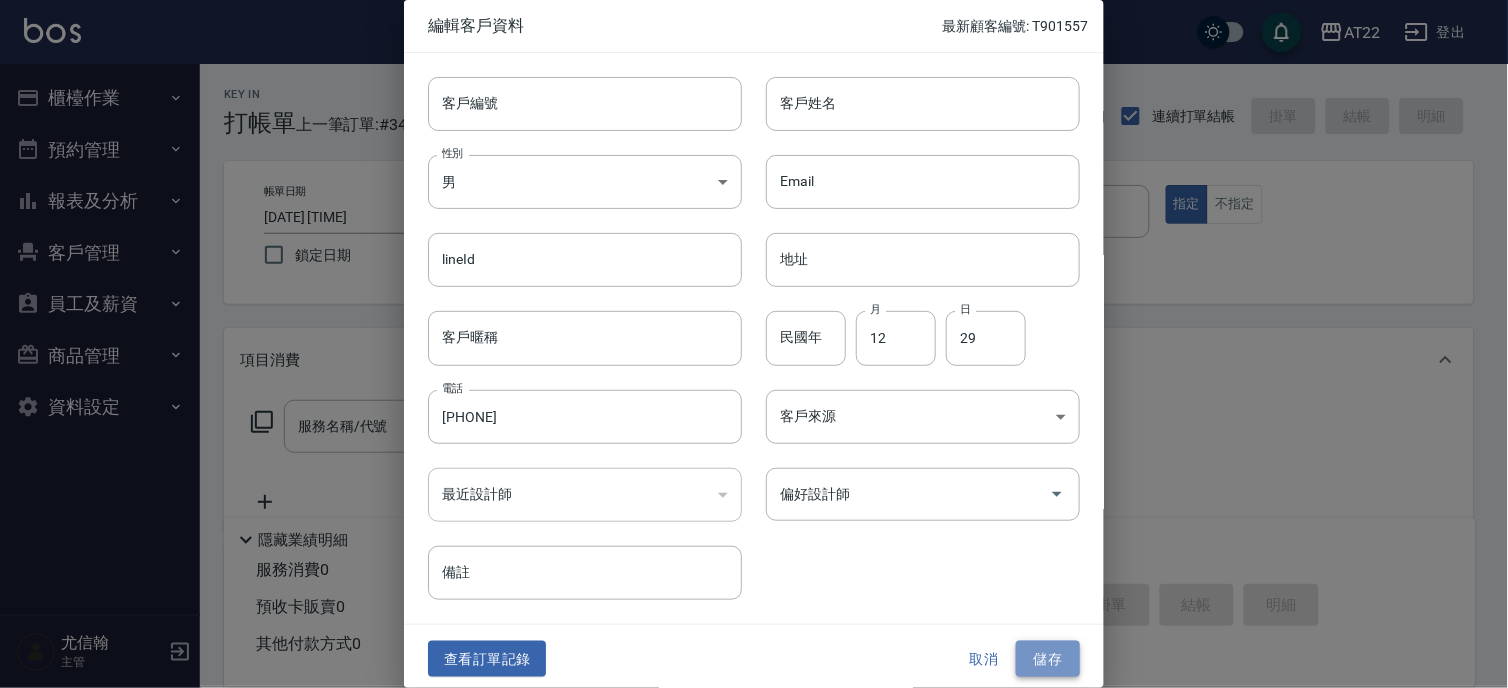 click on "儲存" at bounding box center [1048, 659] 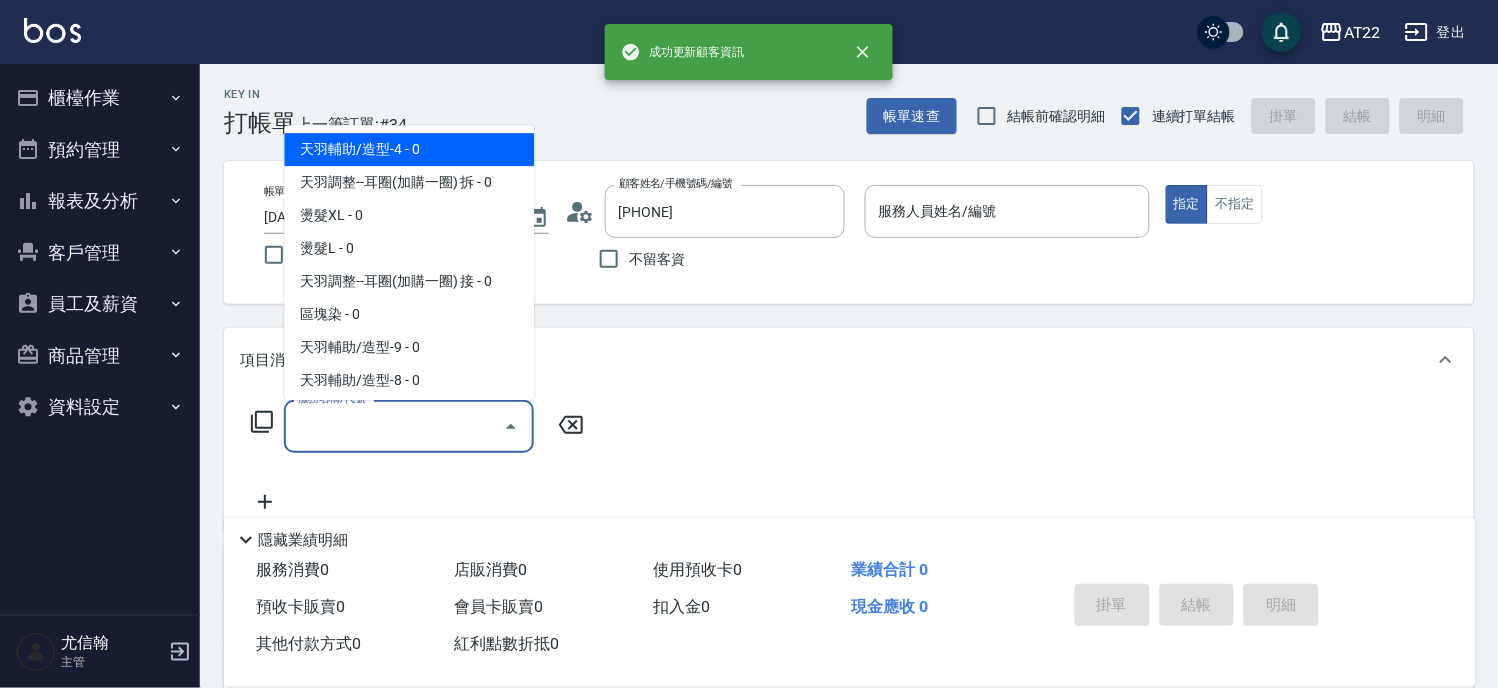 click on "服務名稱/代號" at bounding box center [394, 426] 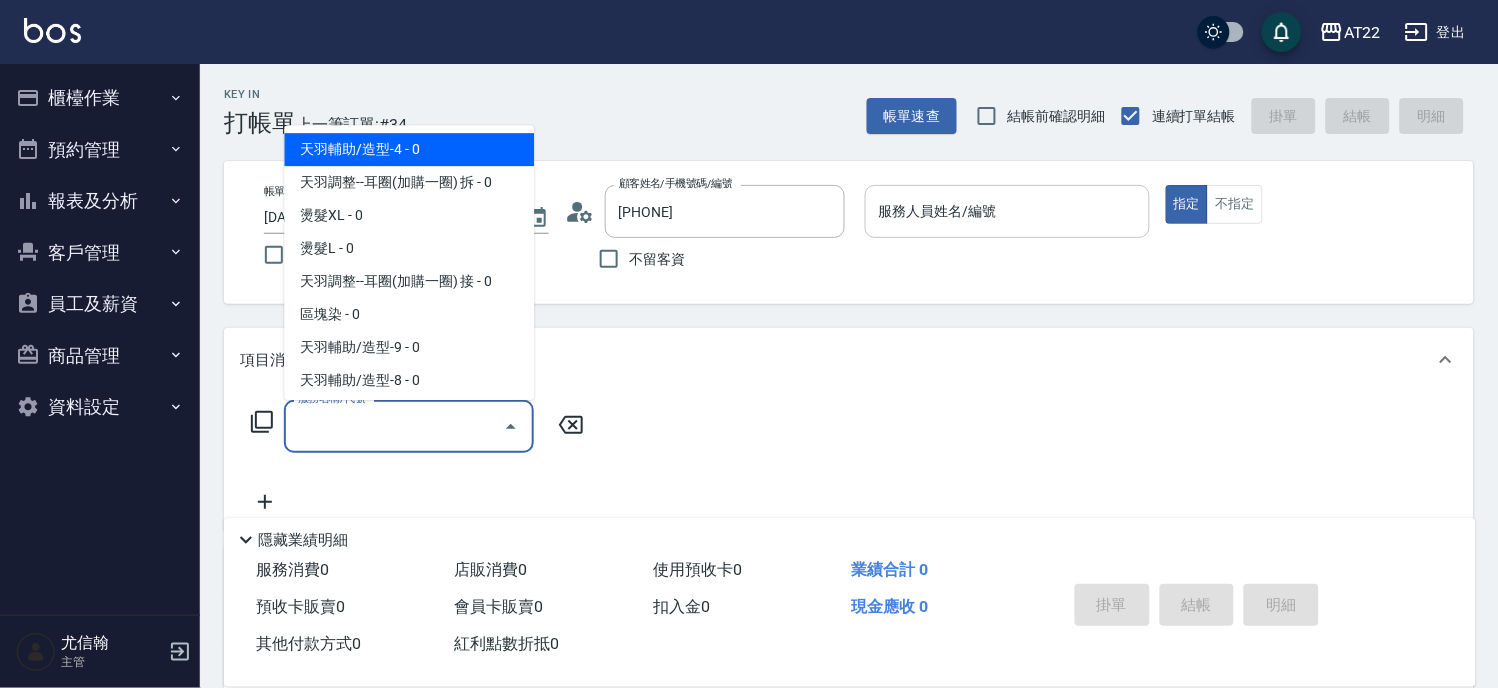 click on "服務人員姓名/編號 服務人員姓名/編號" at bounding box center [1007, 211] 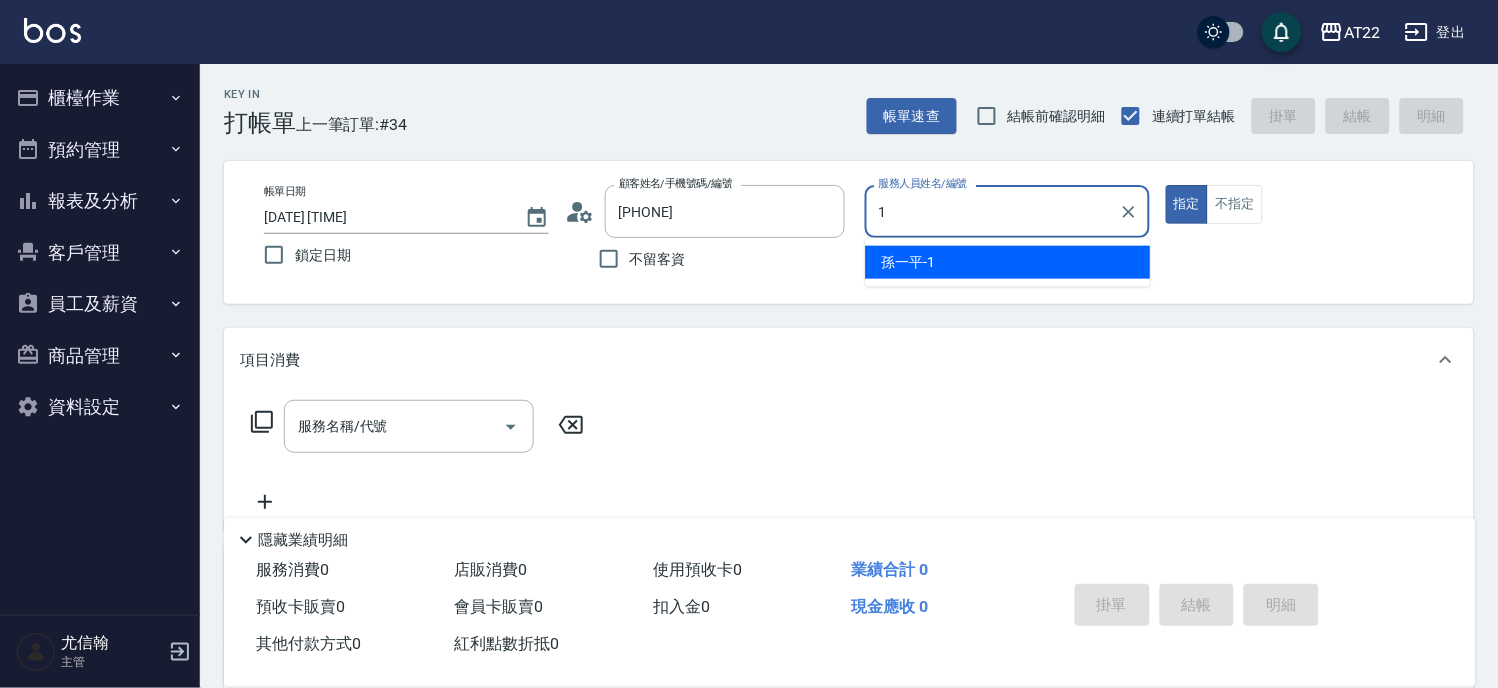 type on "孫一平-1" 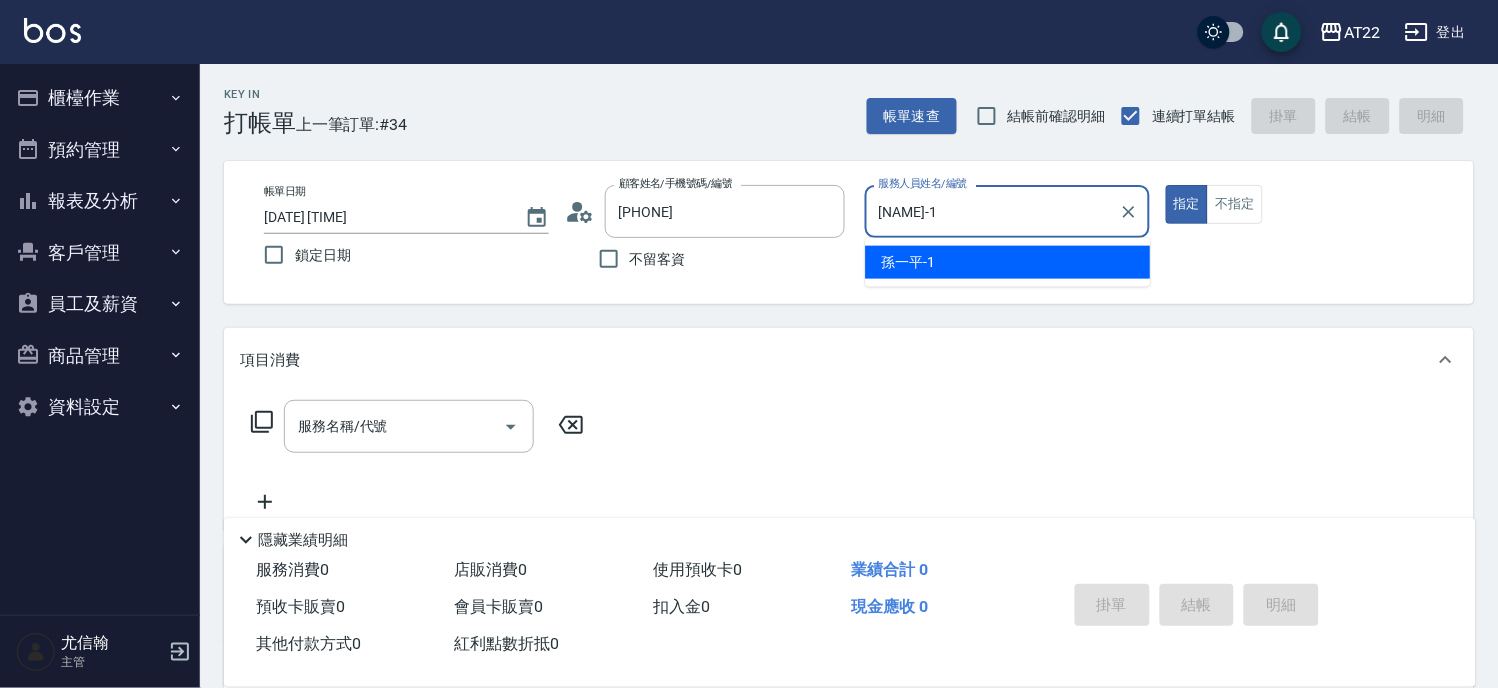 type on "true" 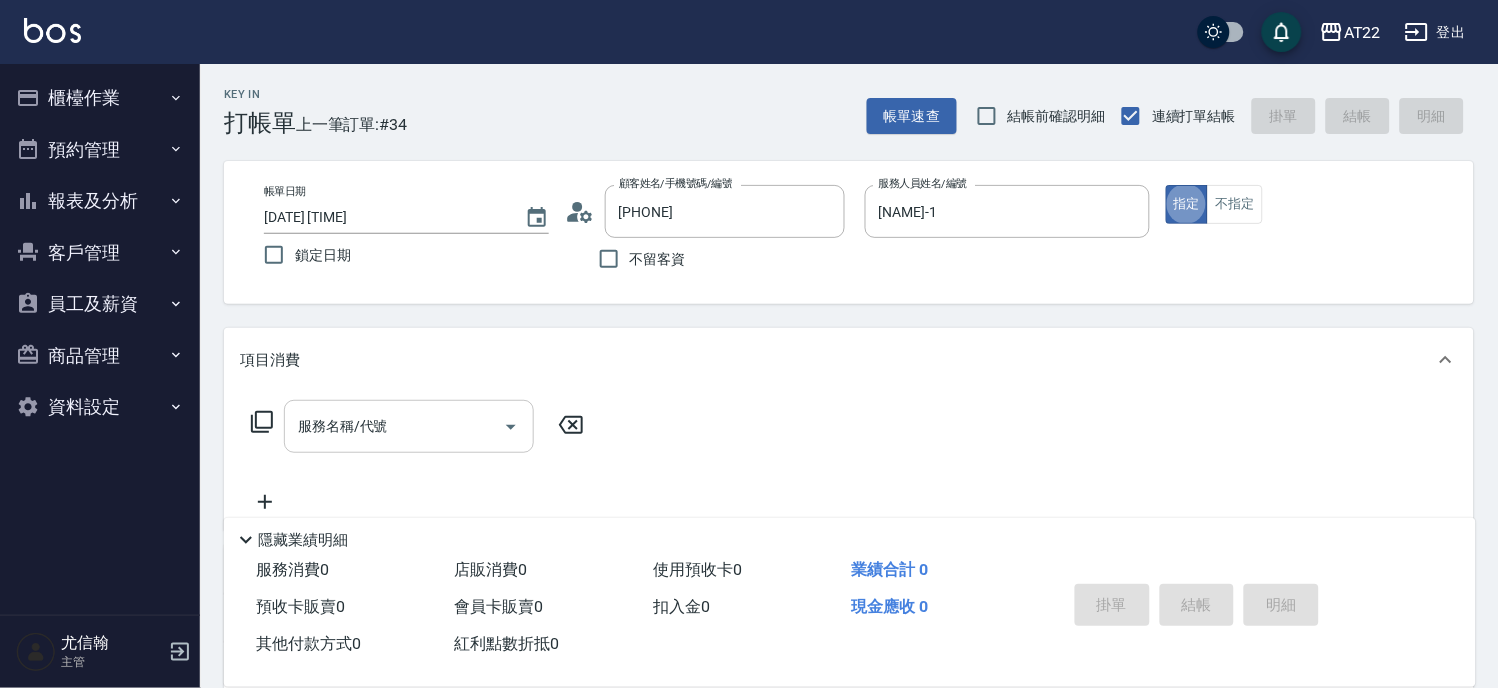 click on "服務名稱/代號" at bounding box center (409, 426) 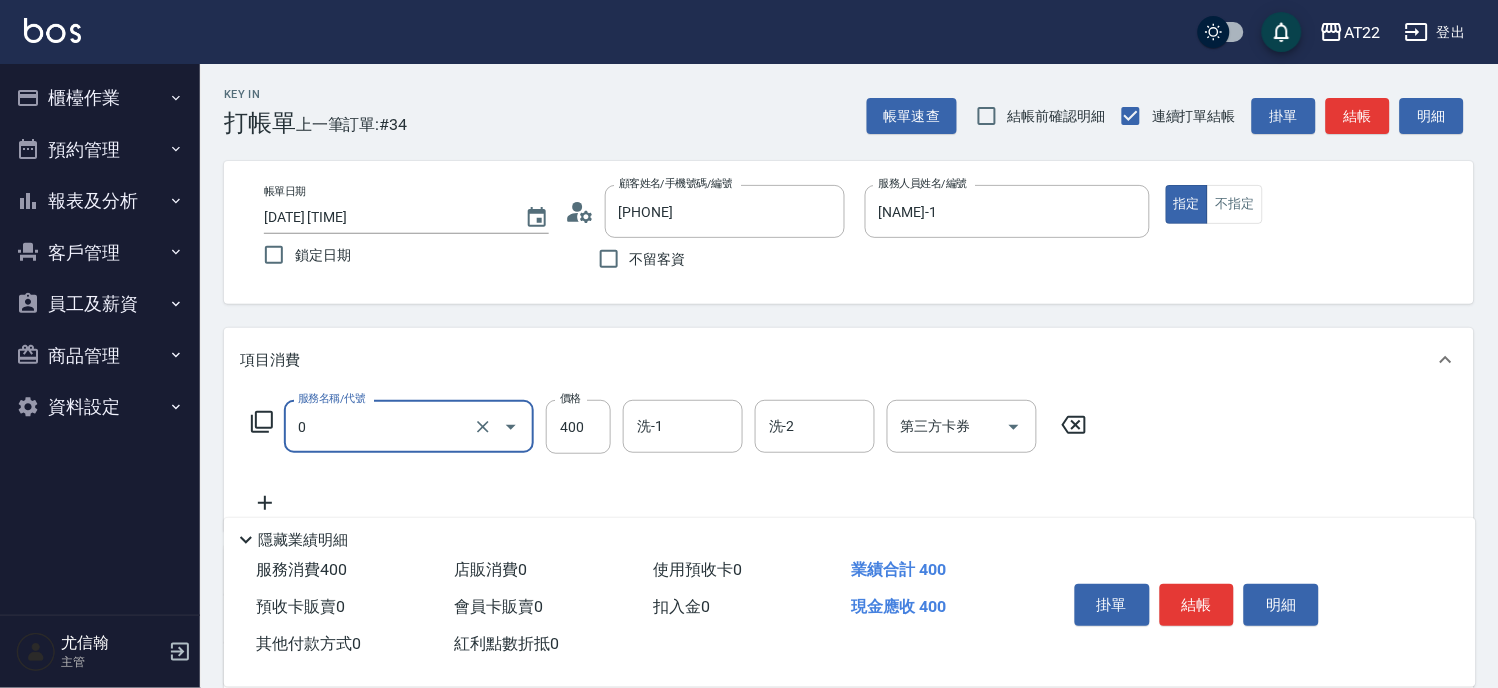 type on "有機洗髮(0)" 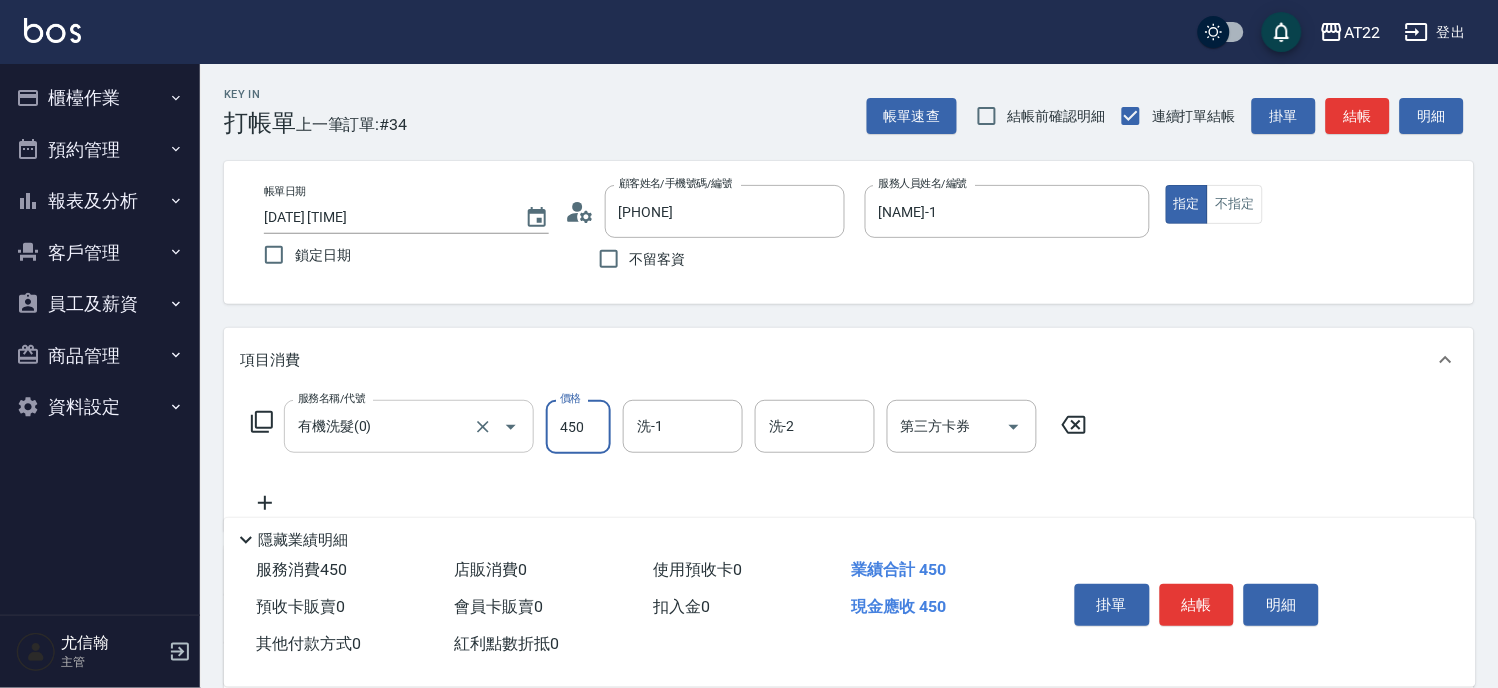 type on "450" 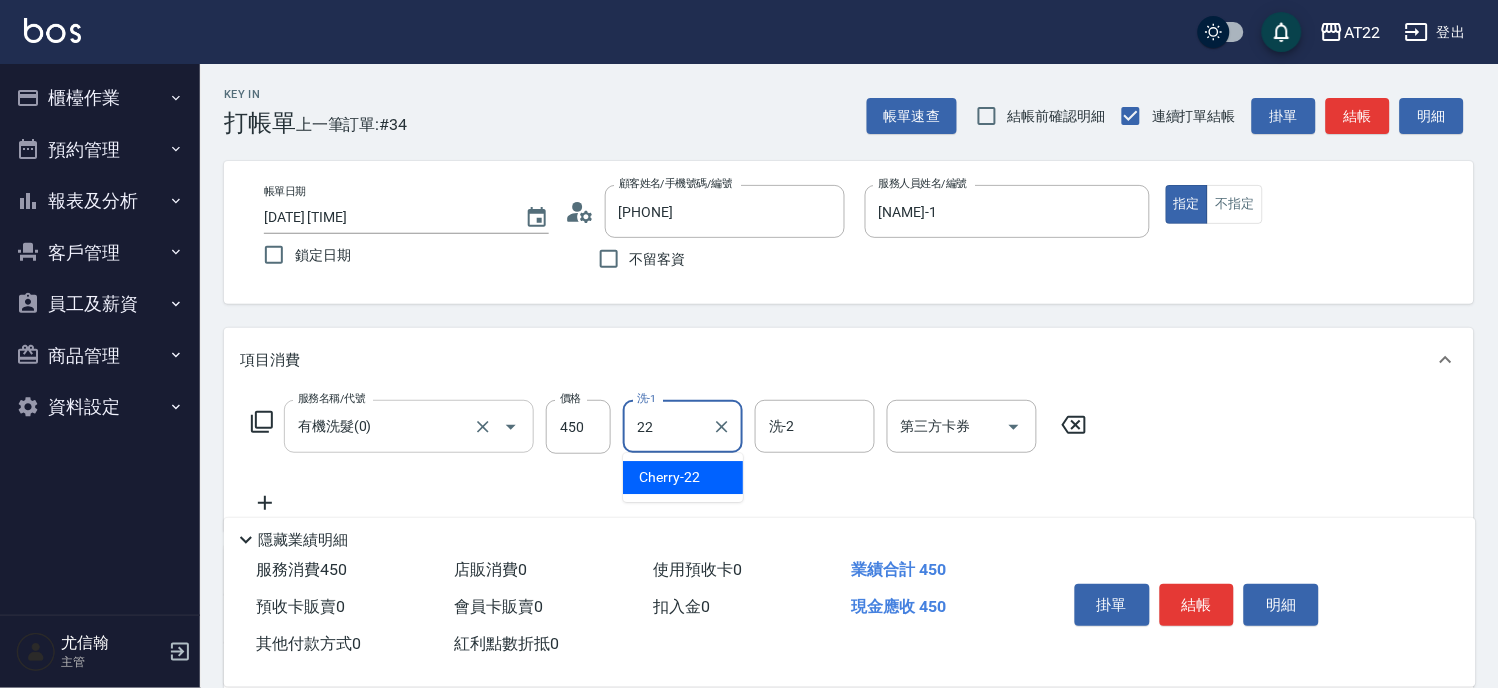 type on "Cherry-22" 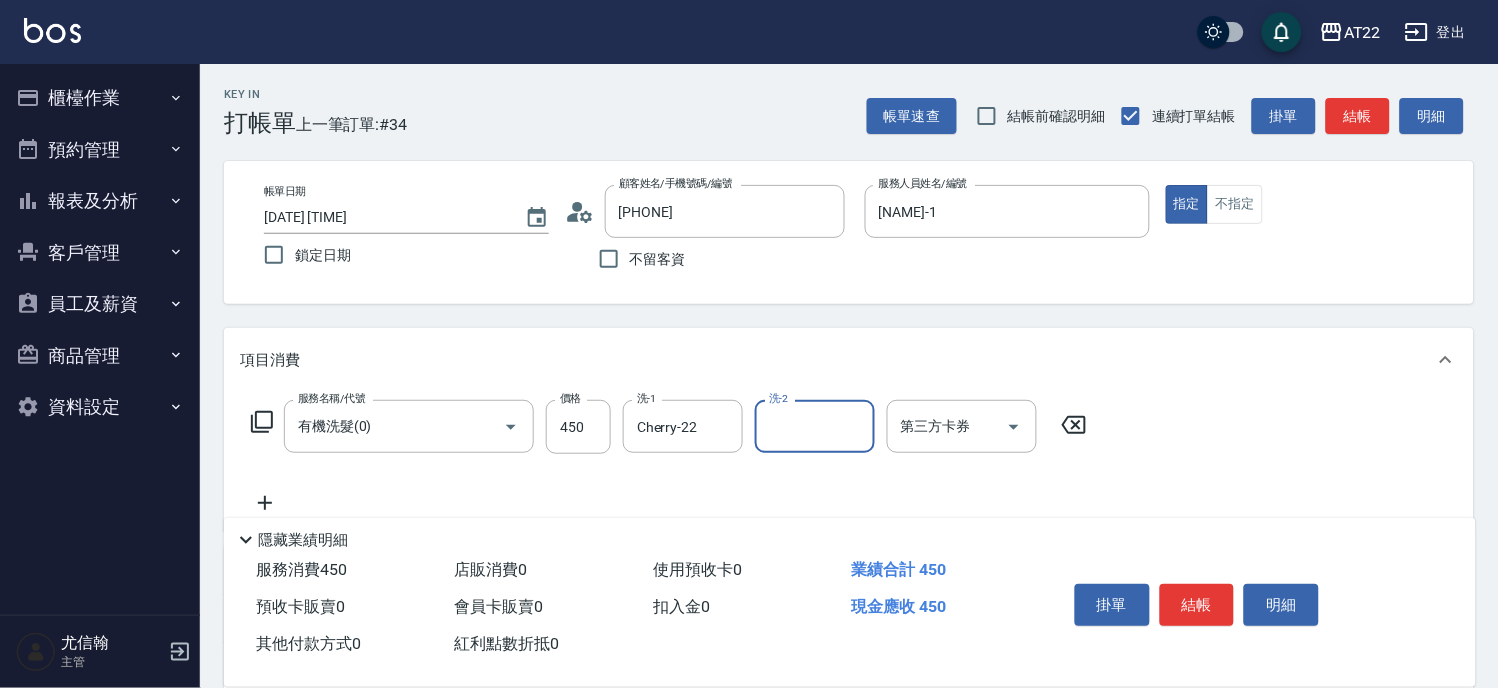 click 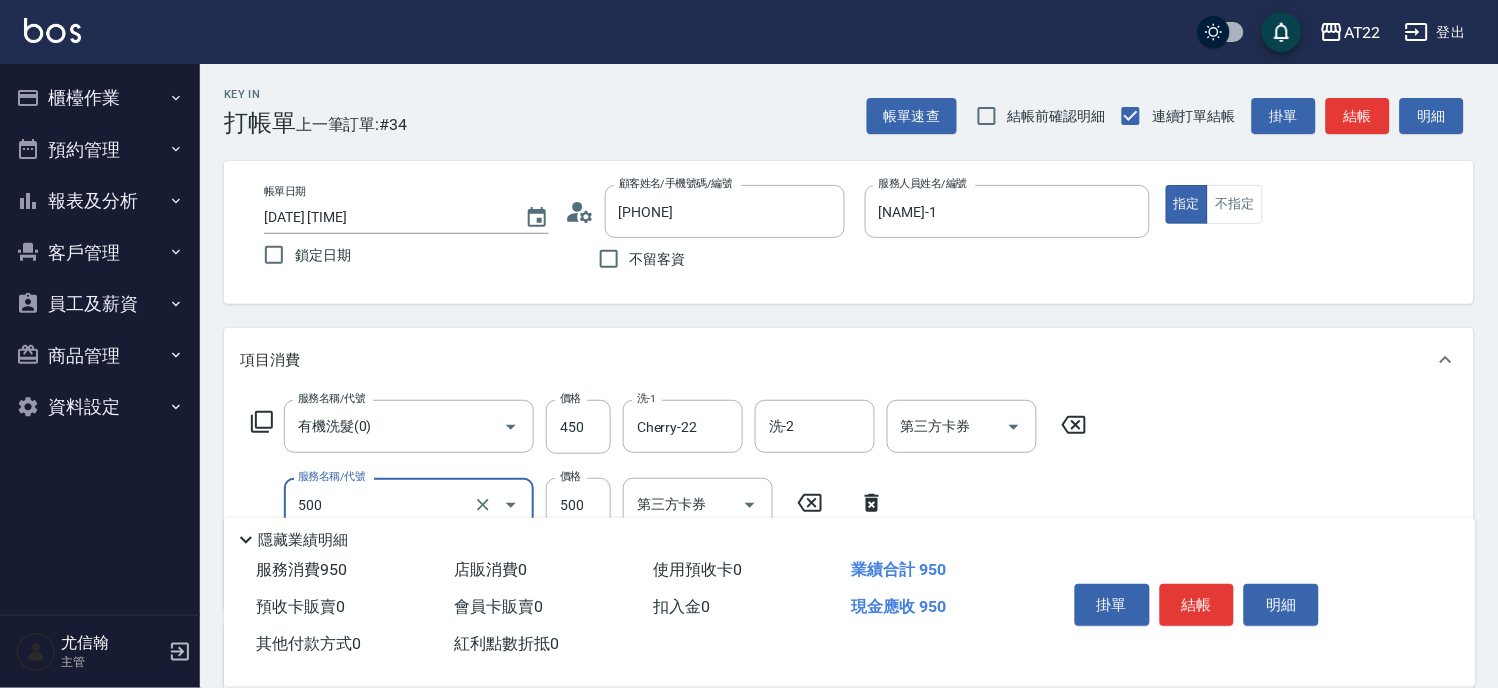 type on "剪髮(500)" 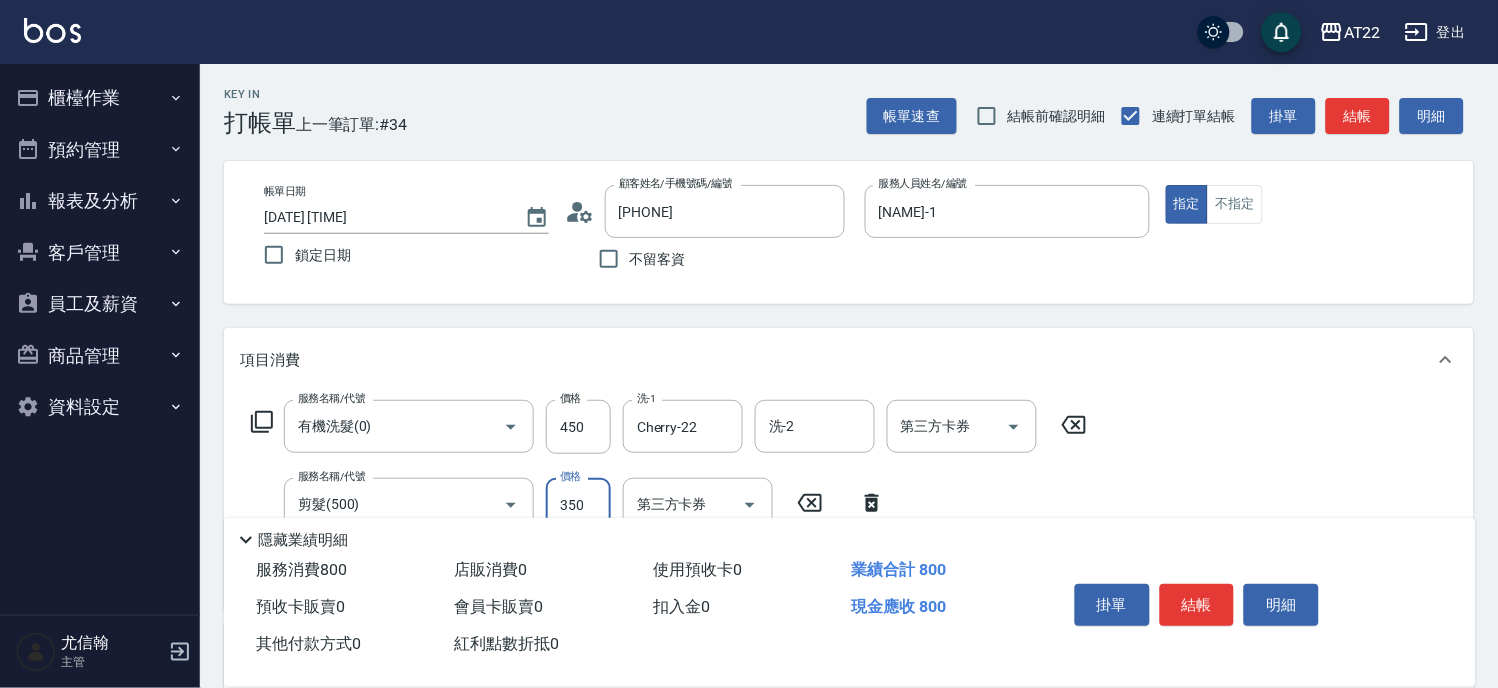 scroll, scrollTop: 111, scrollLeft: 0, axis: vertical 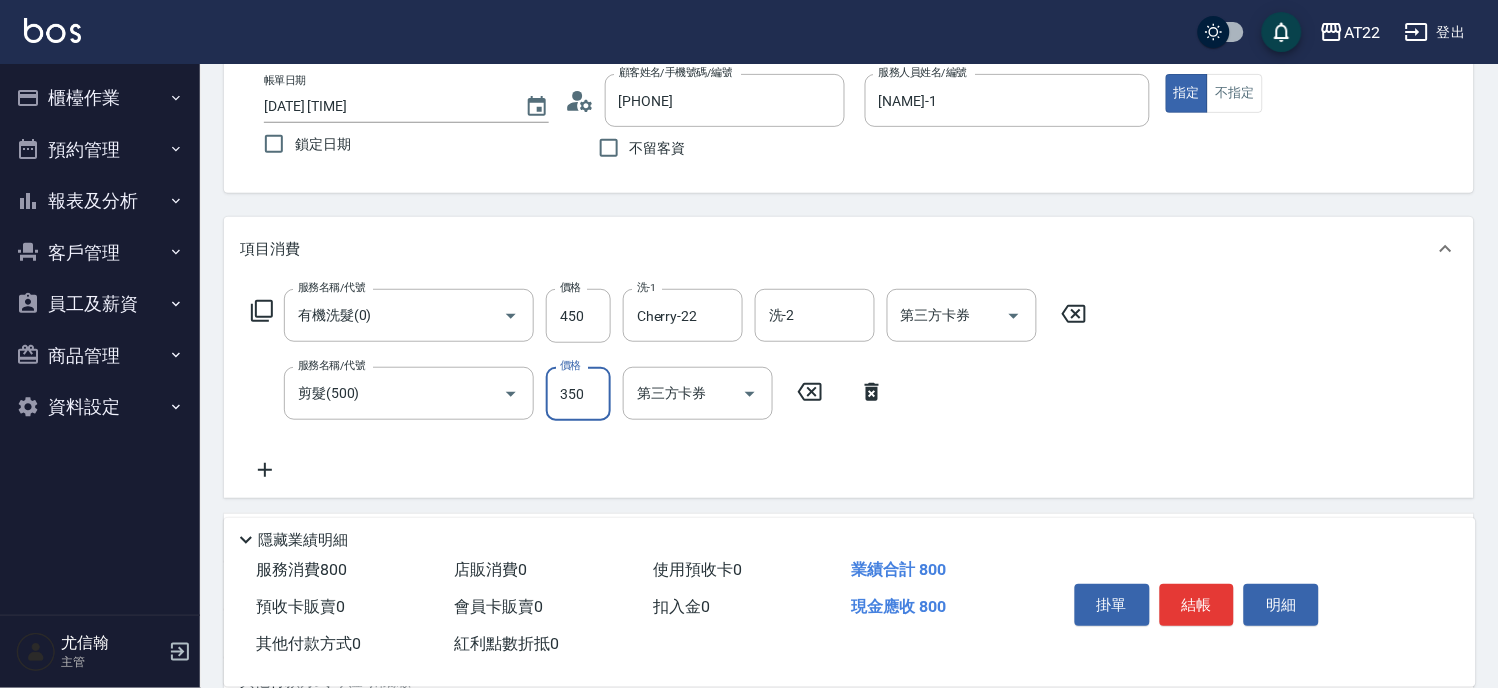 type on "350" 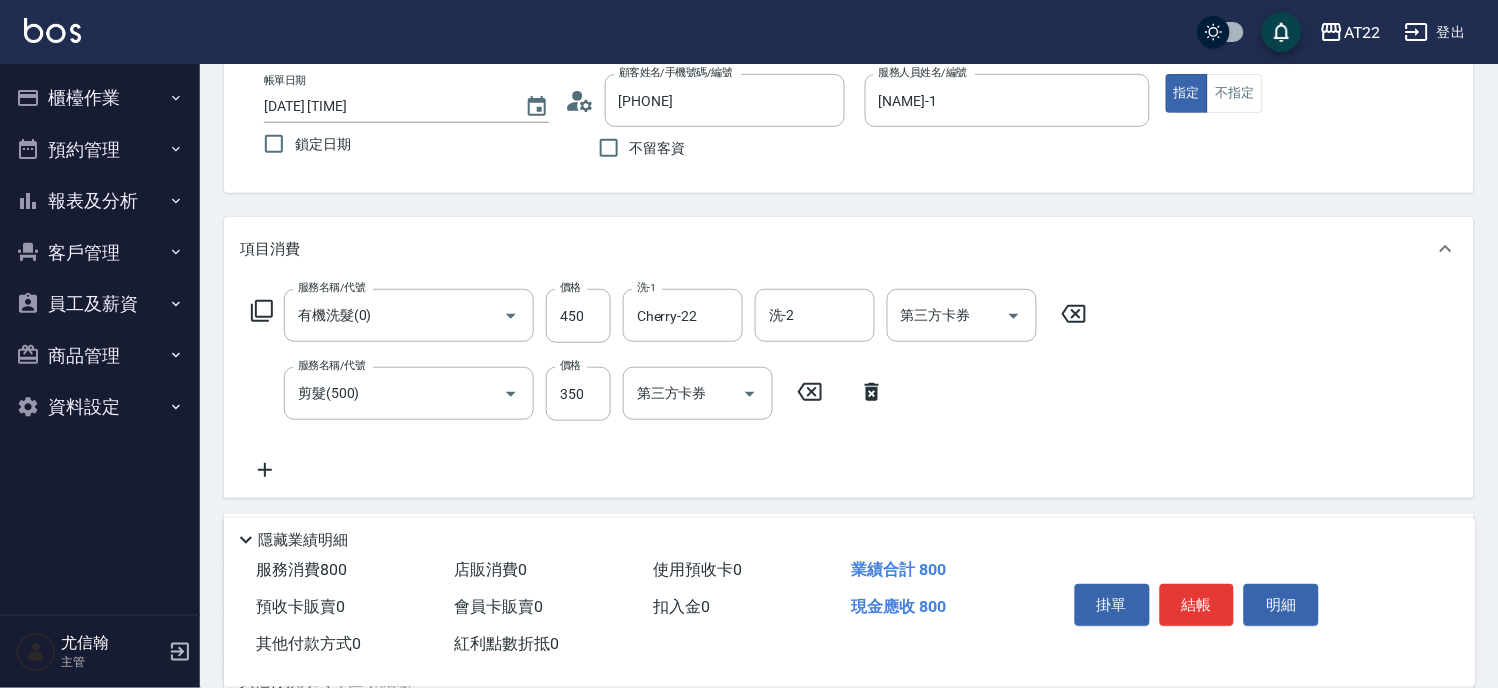 click 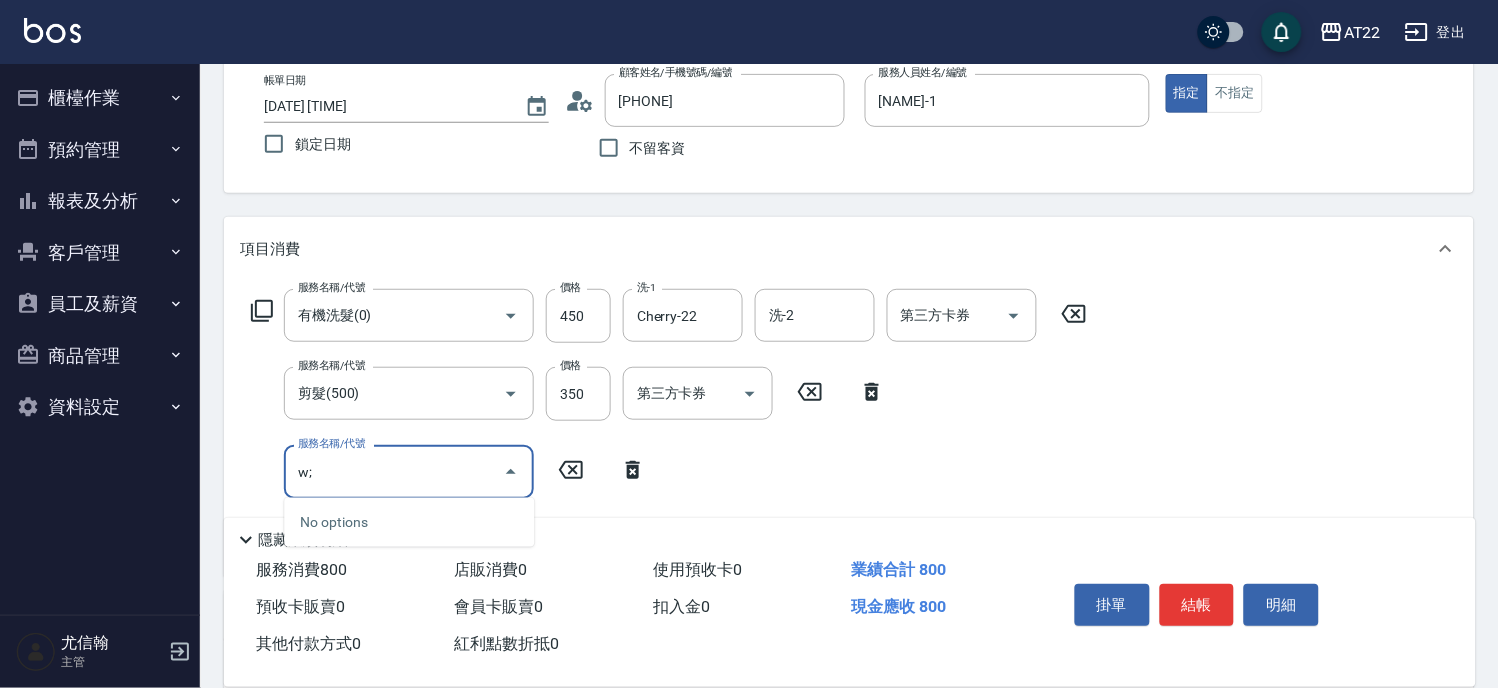 type on "w" 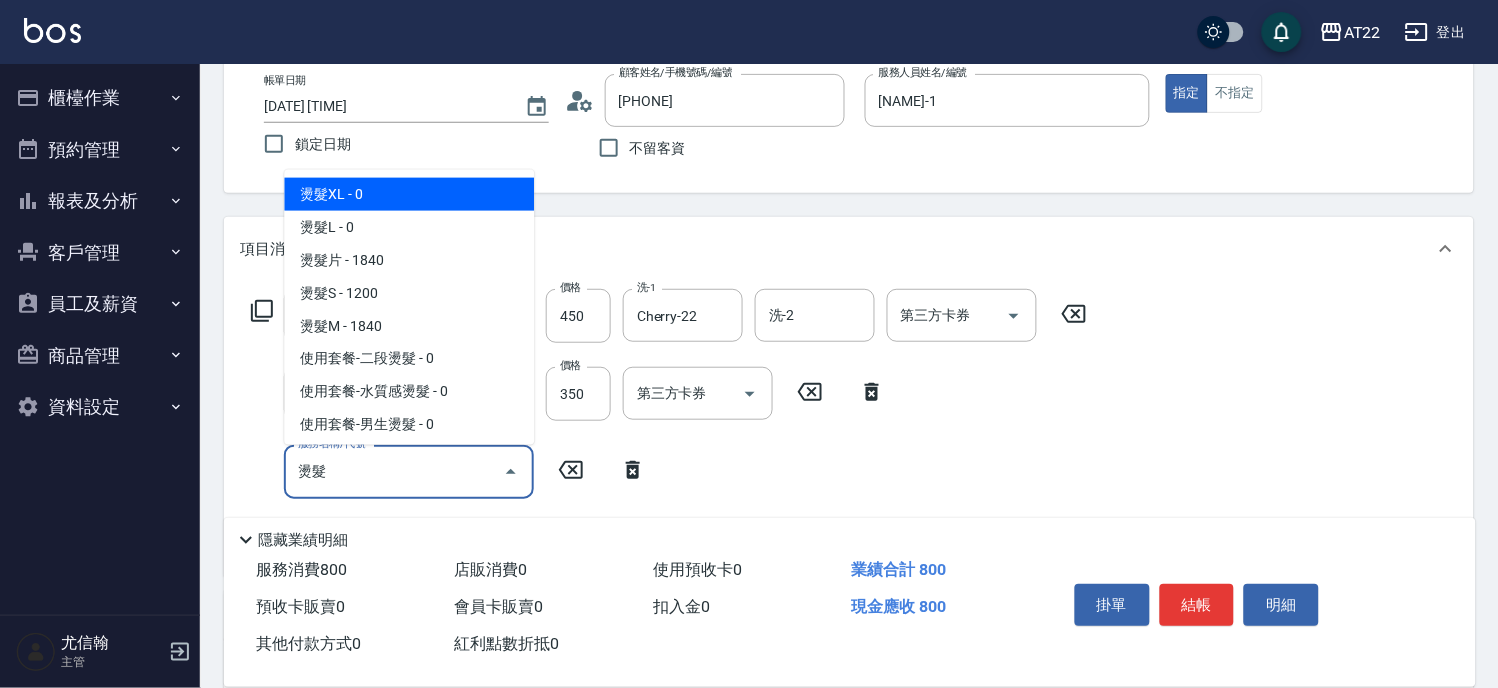 type on "燙" 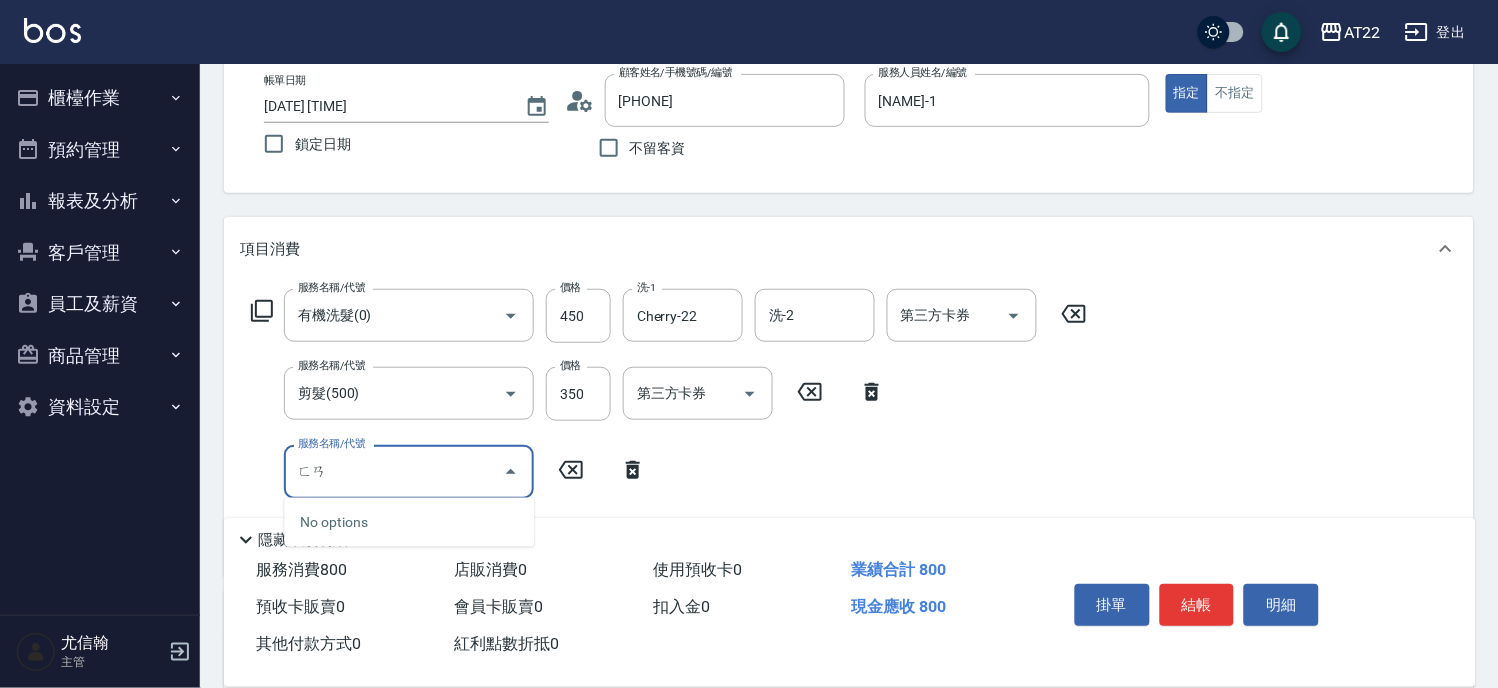 type on "ㄈ" 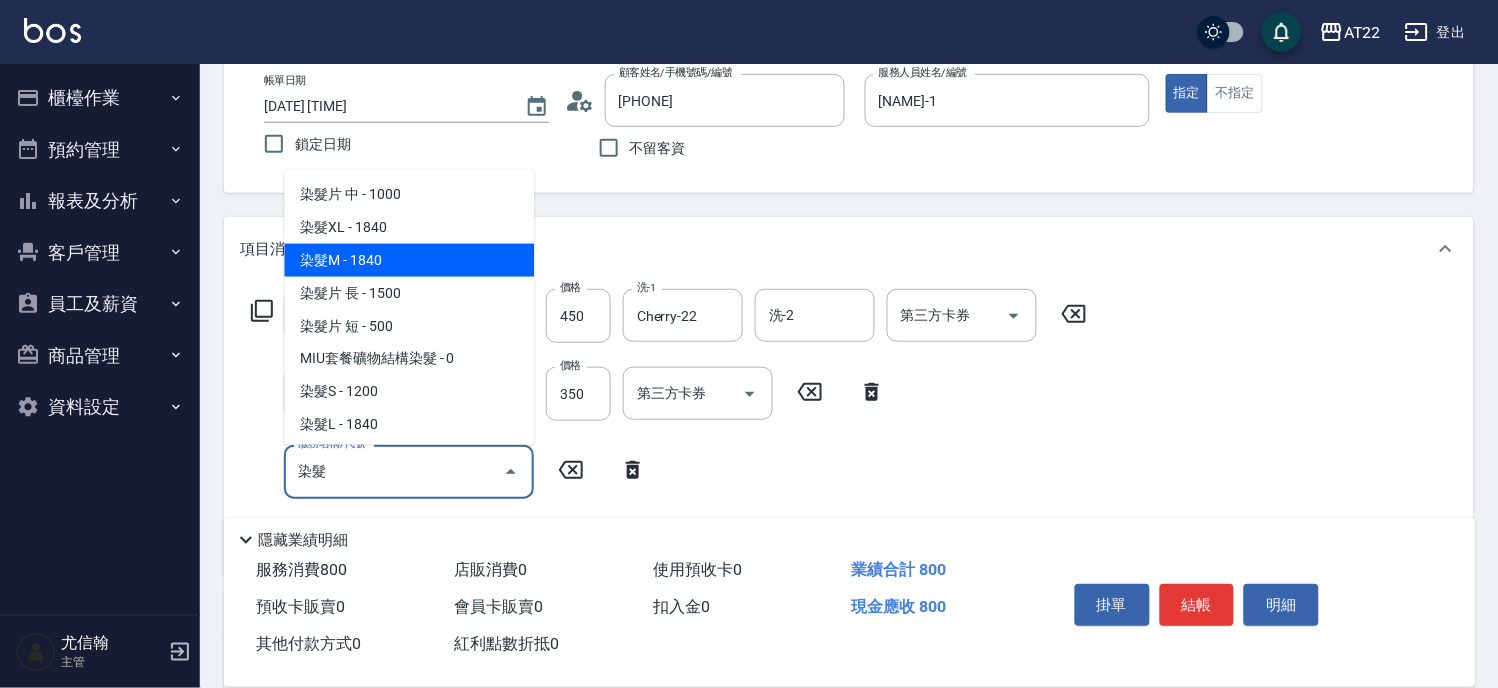 click on "染髮M - 1840" at bounding box center (409, 260) 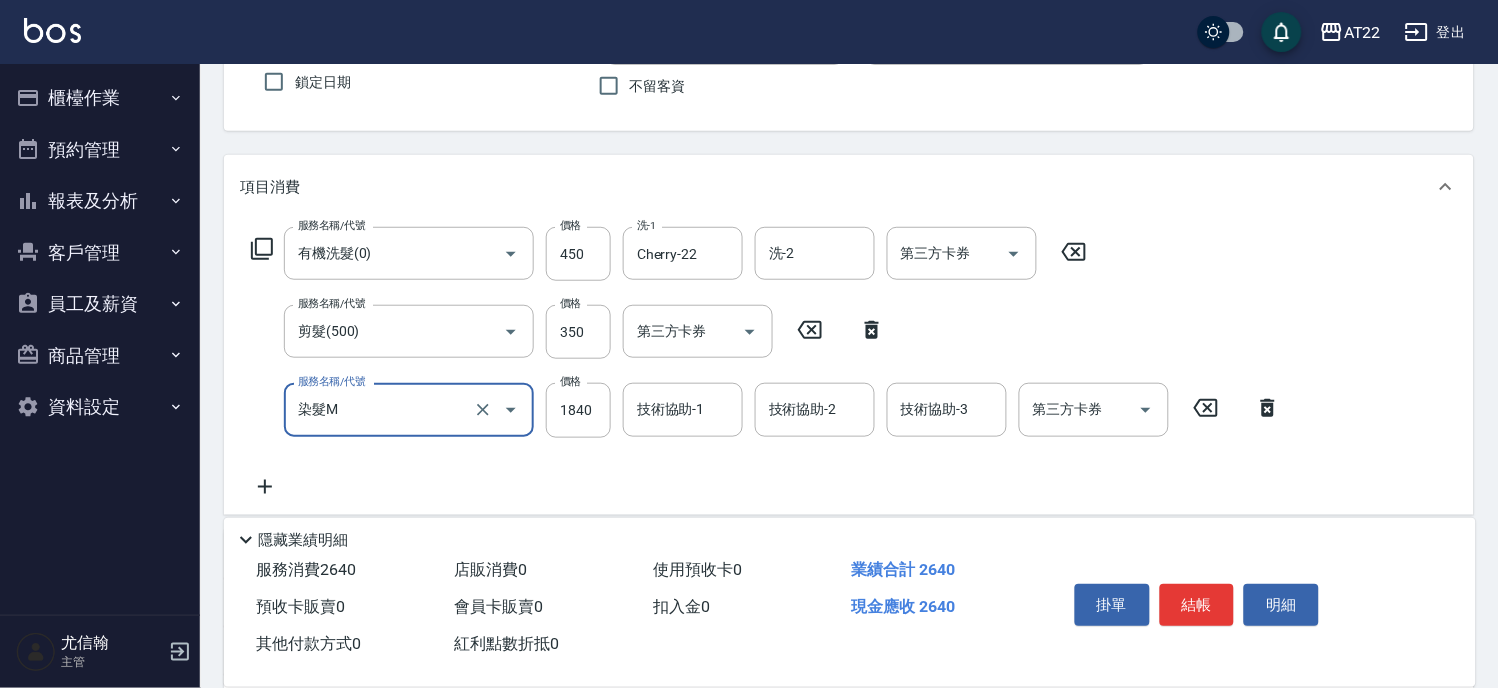 scroll, scrollTop: 222, scrollLeft: 0, axis: vertical 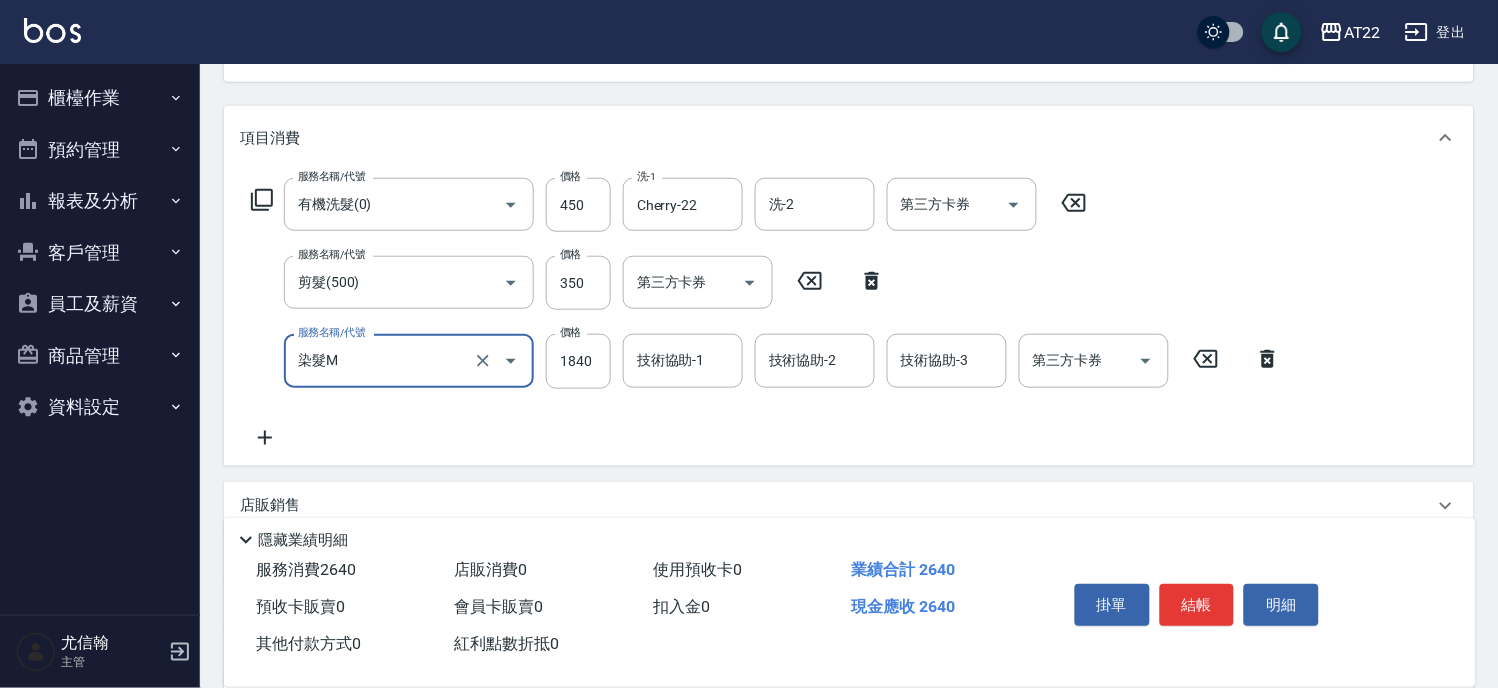 type on "染髮M" 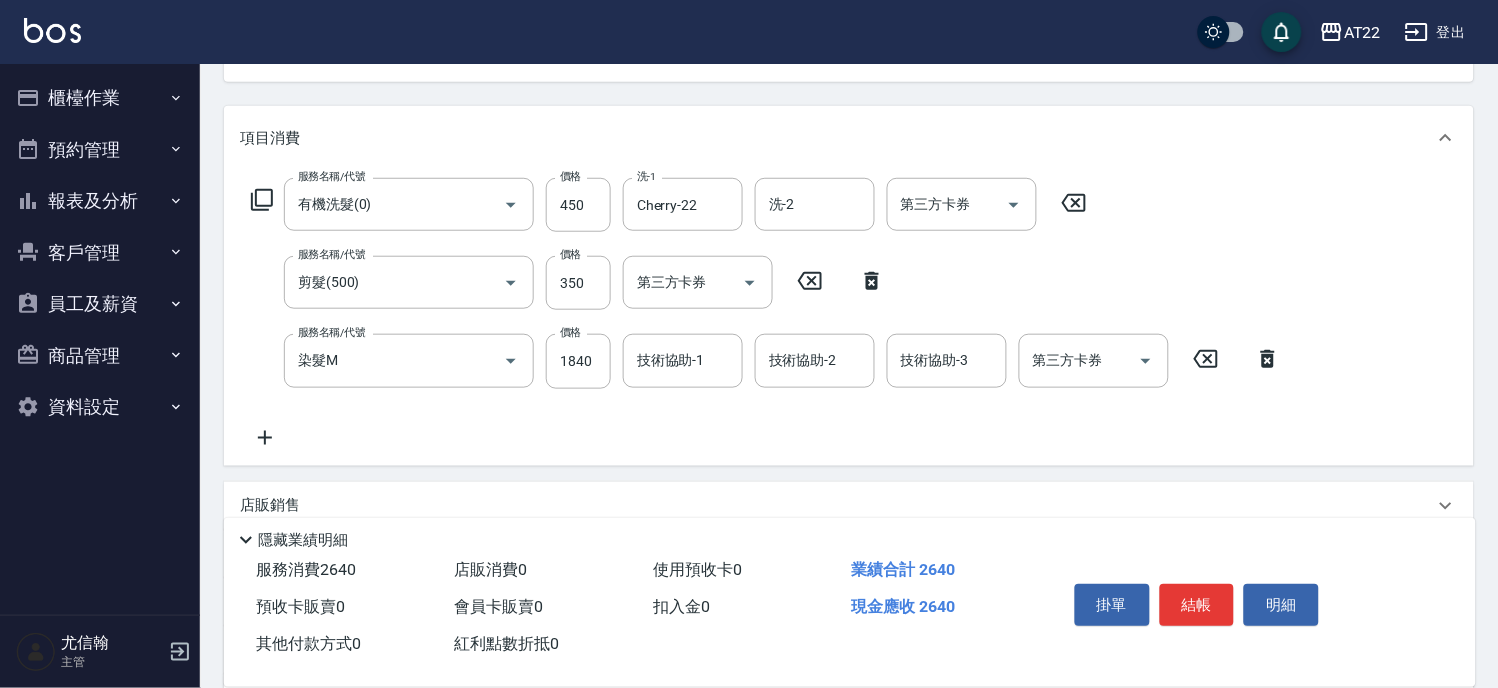 click 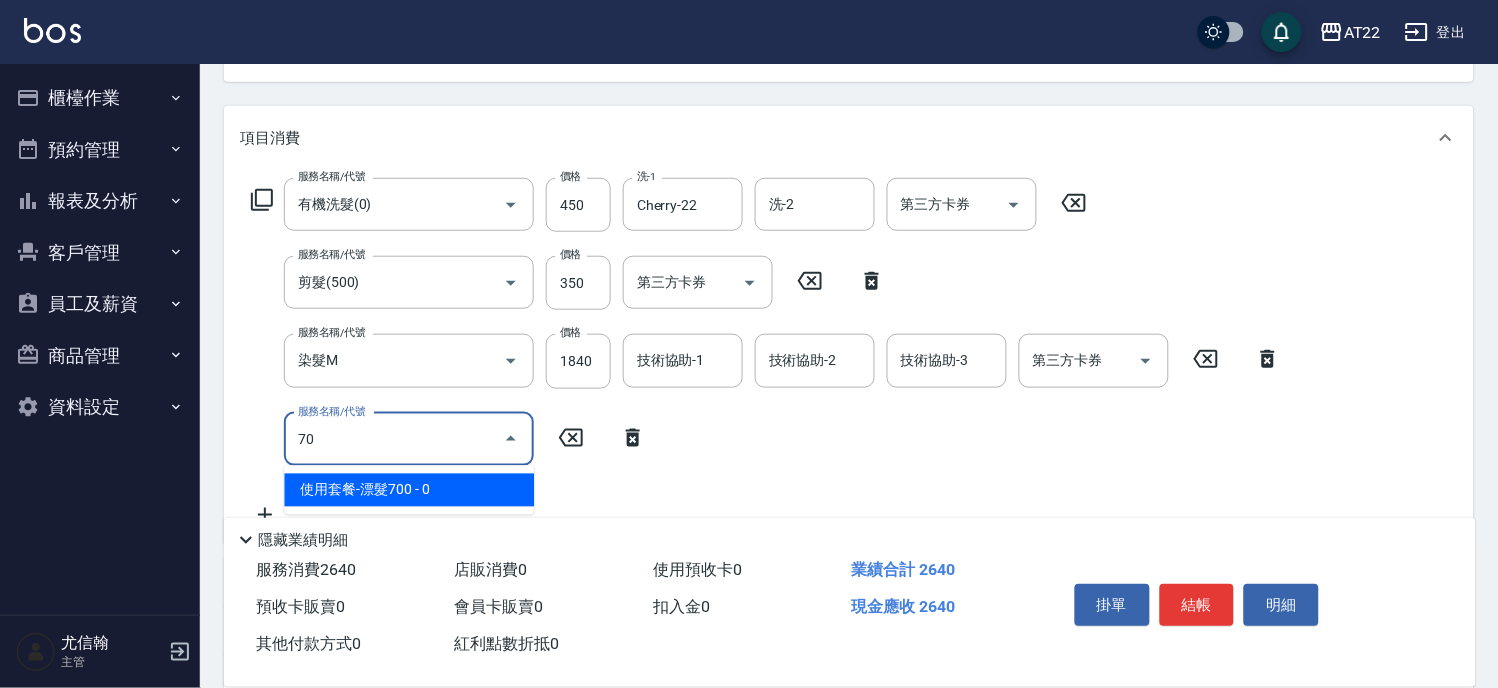 type on "7" 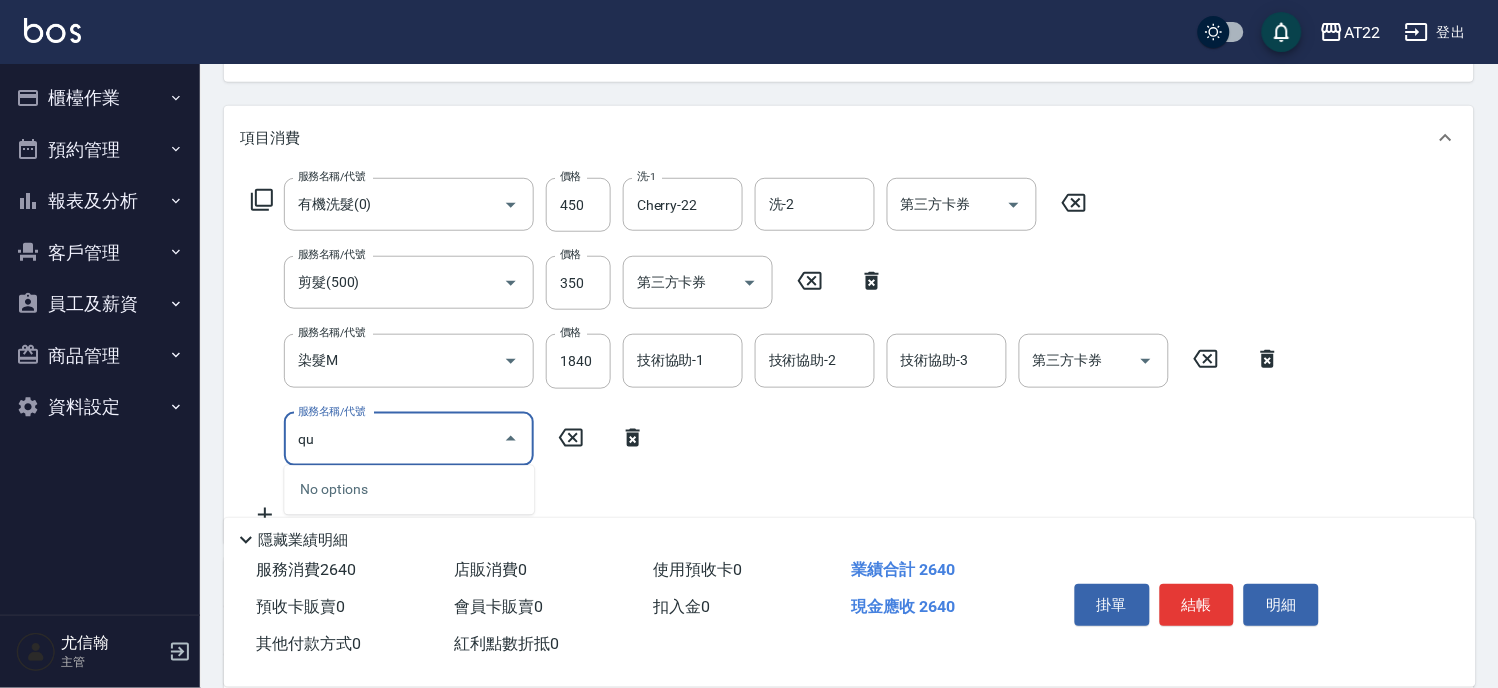 type on "q" 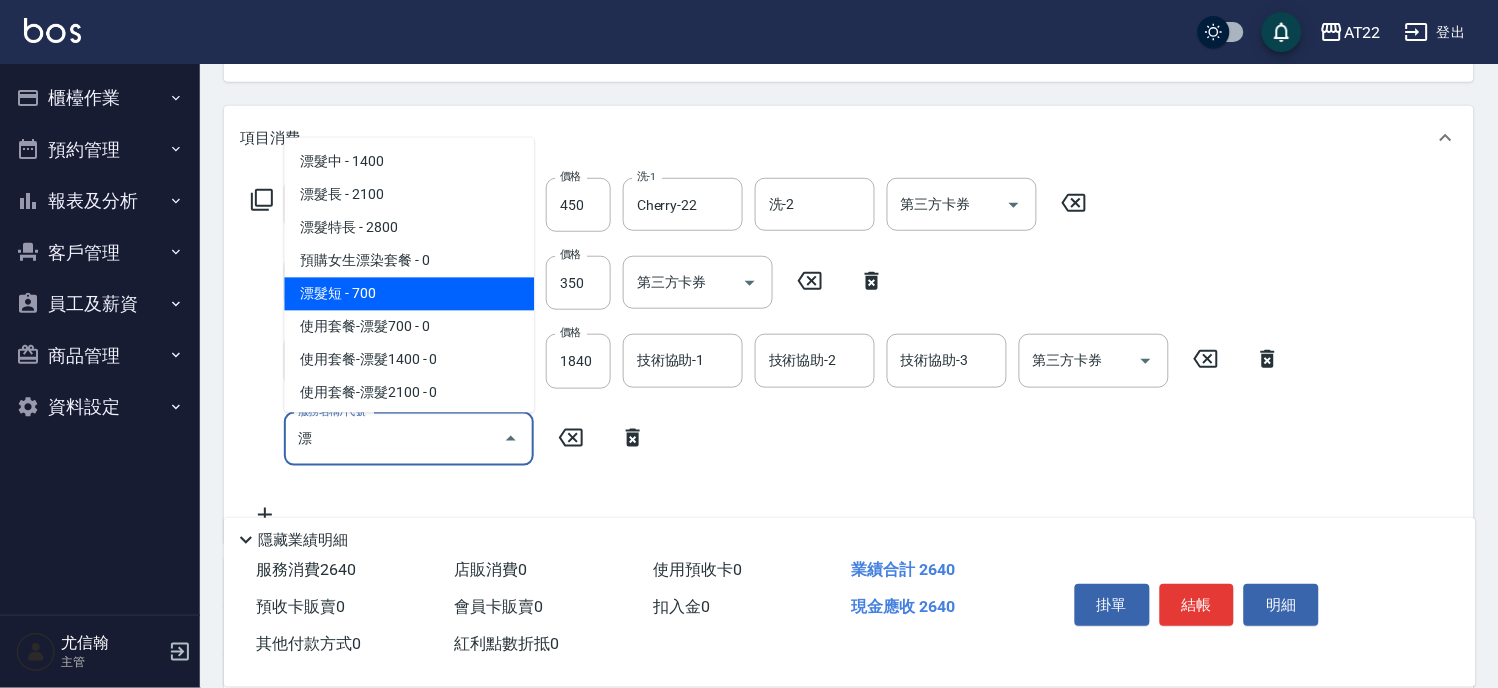click on "漂髮短 - 700" at bounding box center [409, 293] 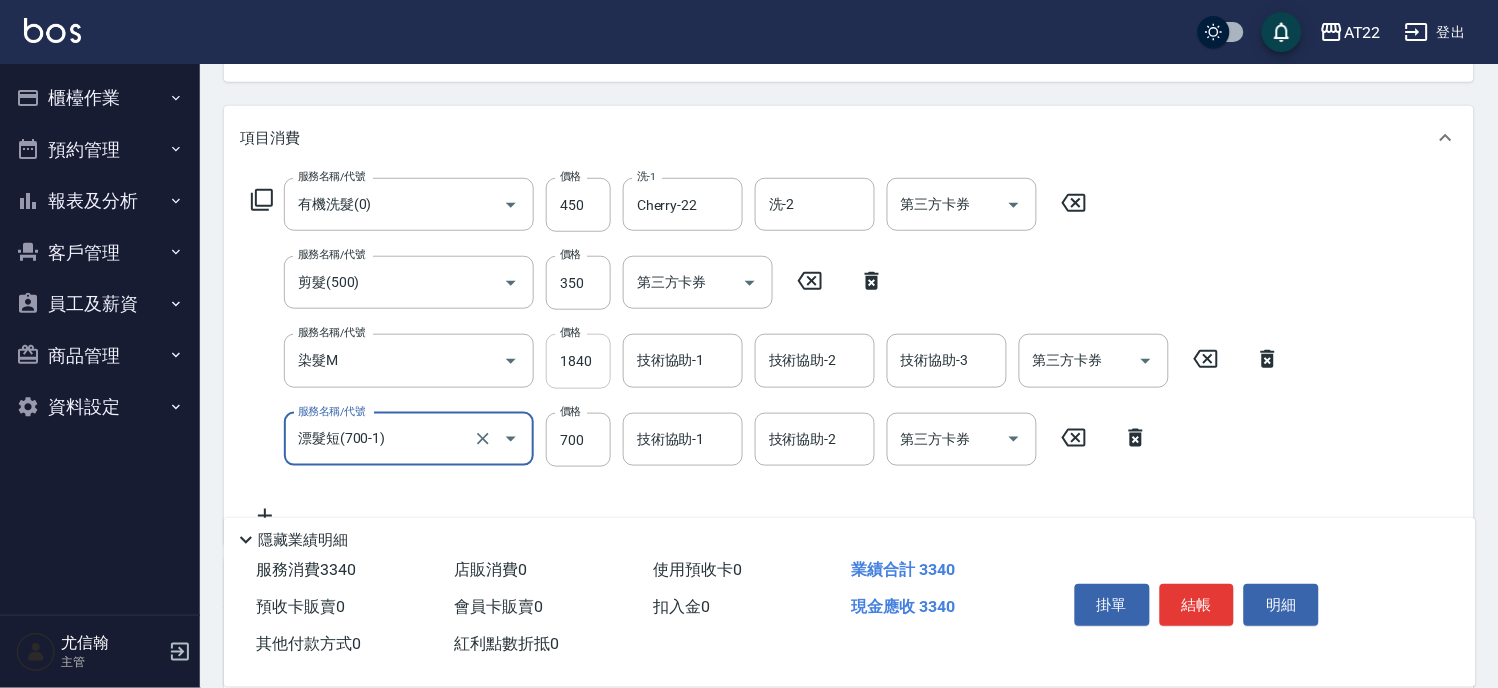 type on "漂髮短(700-1)" 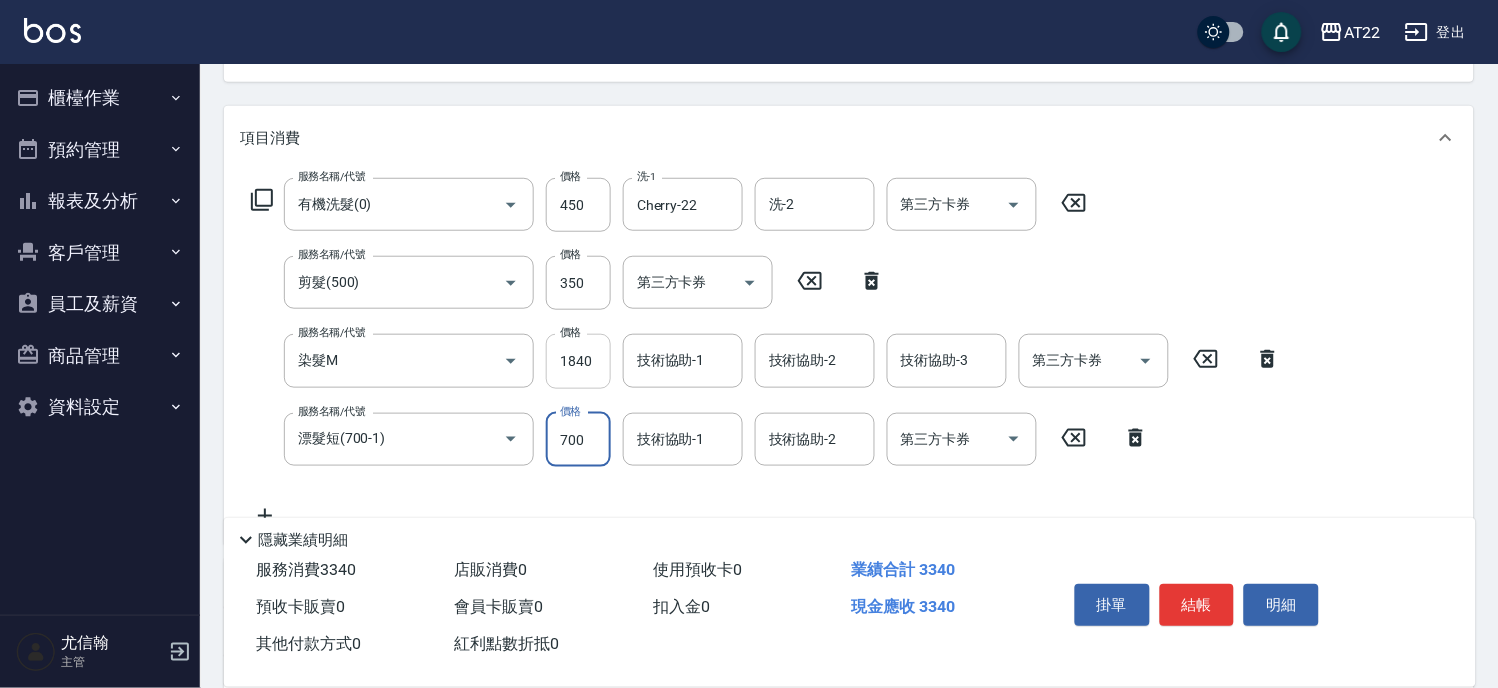 click on "1840" at bounding box center (578, 361) 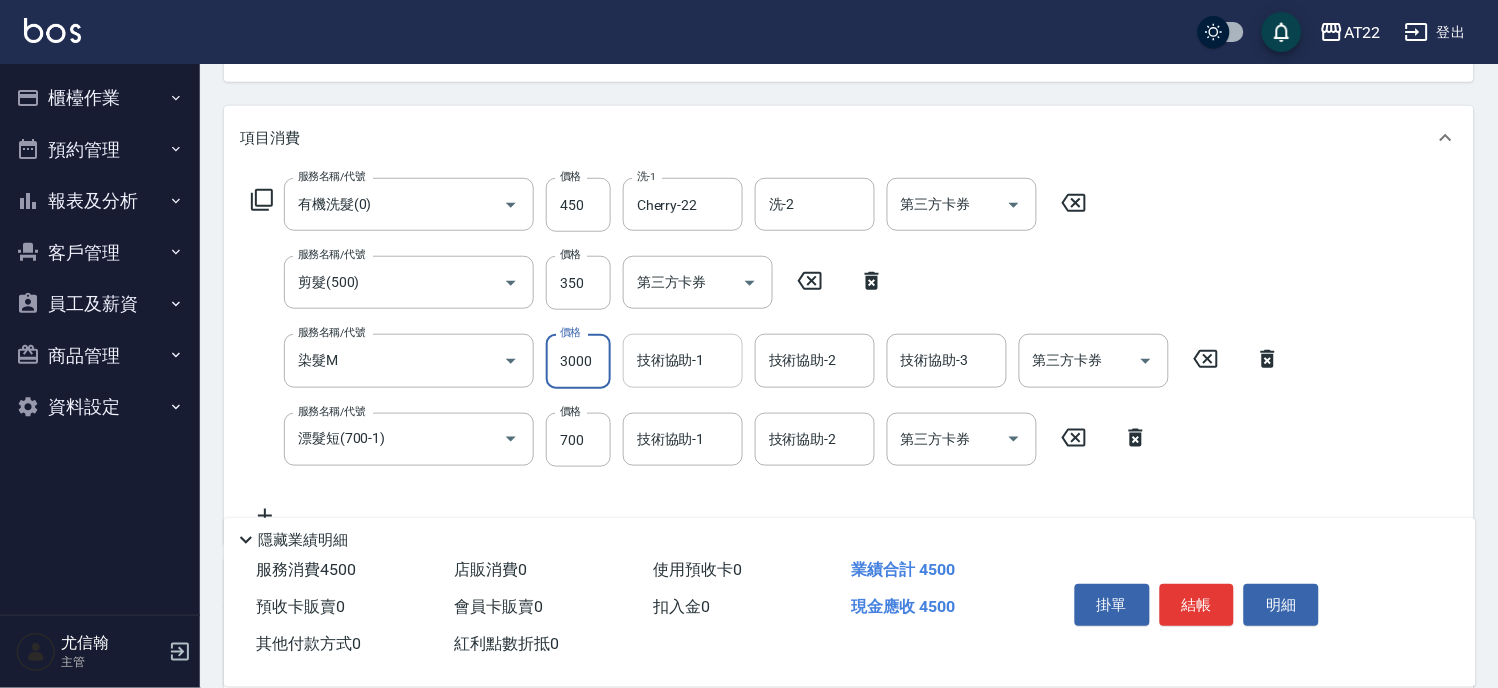 type on "3000" 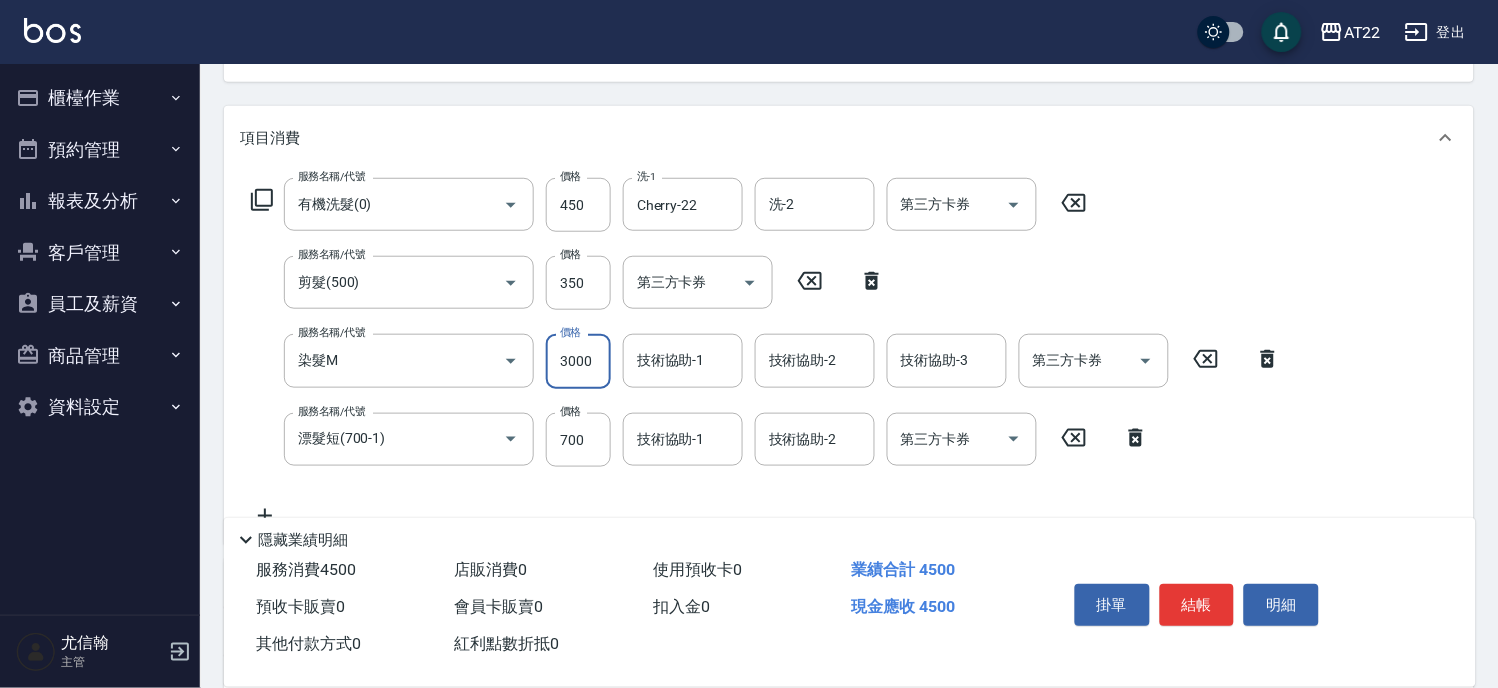 click on "技術協助-1" at bounding box center [683, 360] 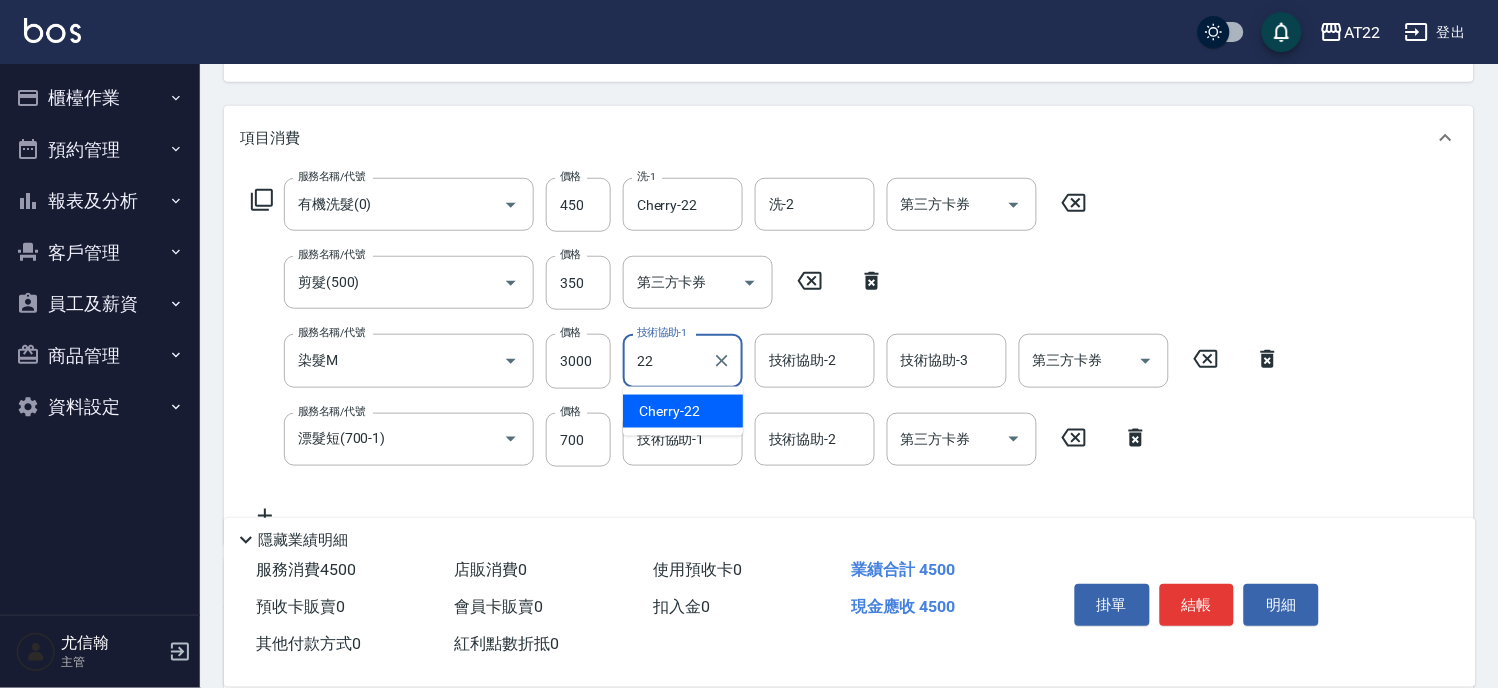 type on "Cherry-22" 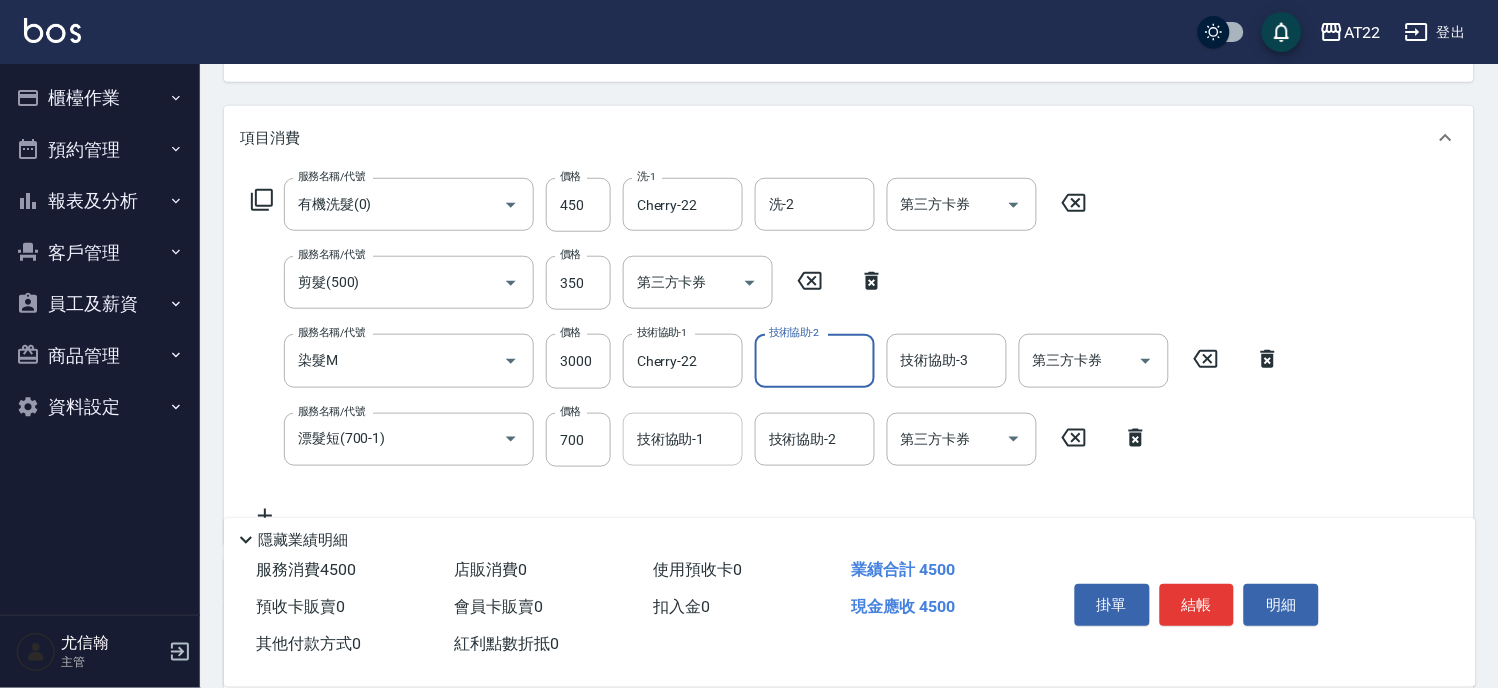 click on "技術協助-1" at bounding box center [683, 439] 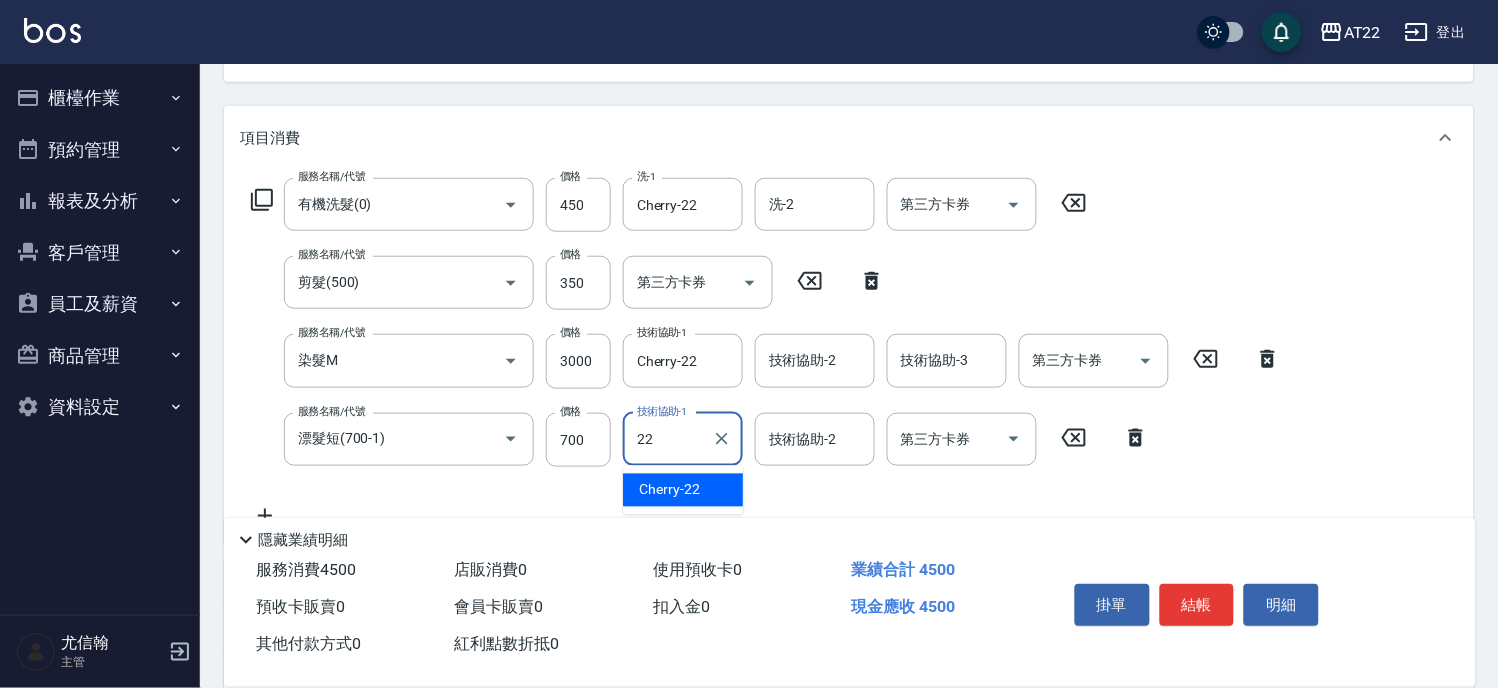 type on "Cherry-22" 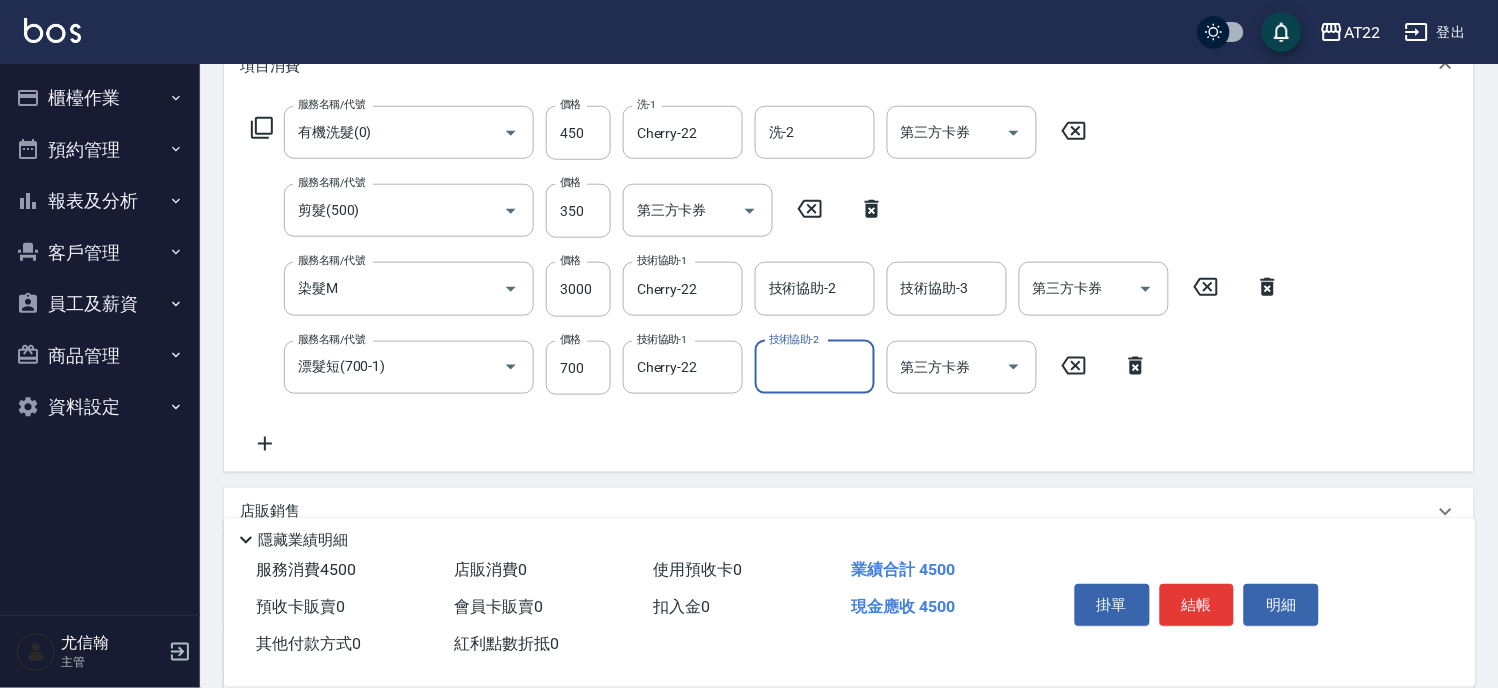 scroll, scrollTop: 333, scrollLeft: 0, axis: vertical 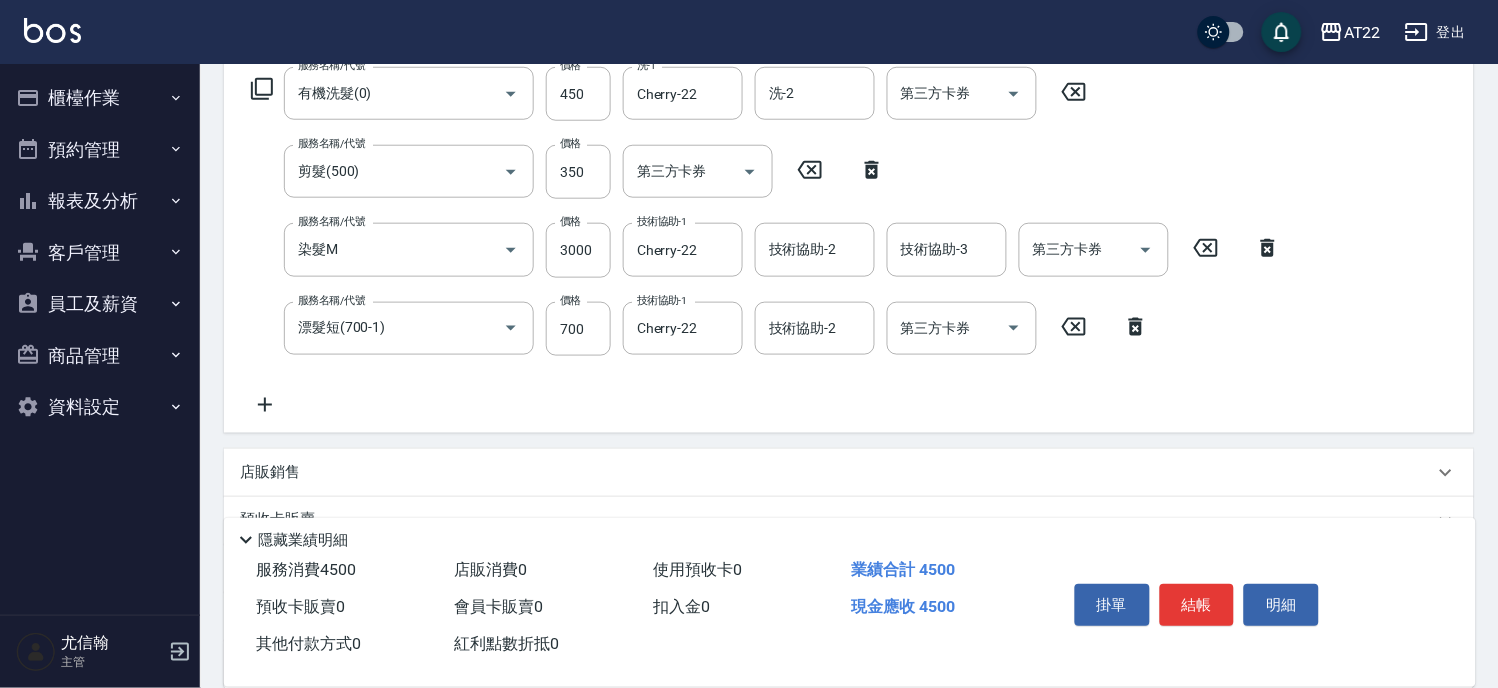 click 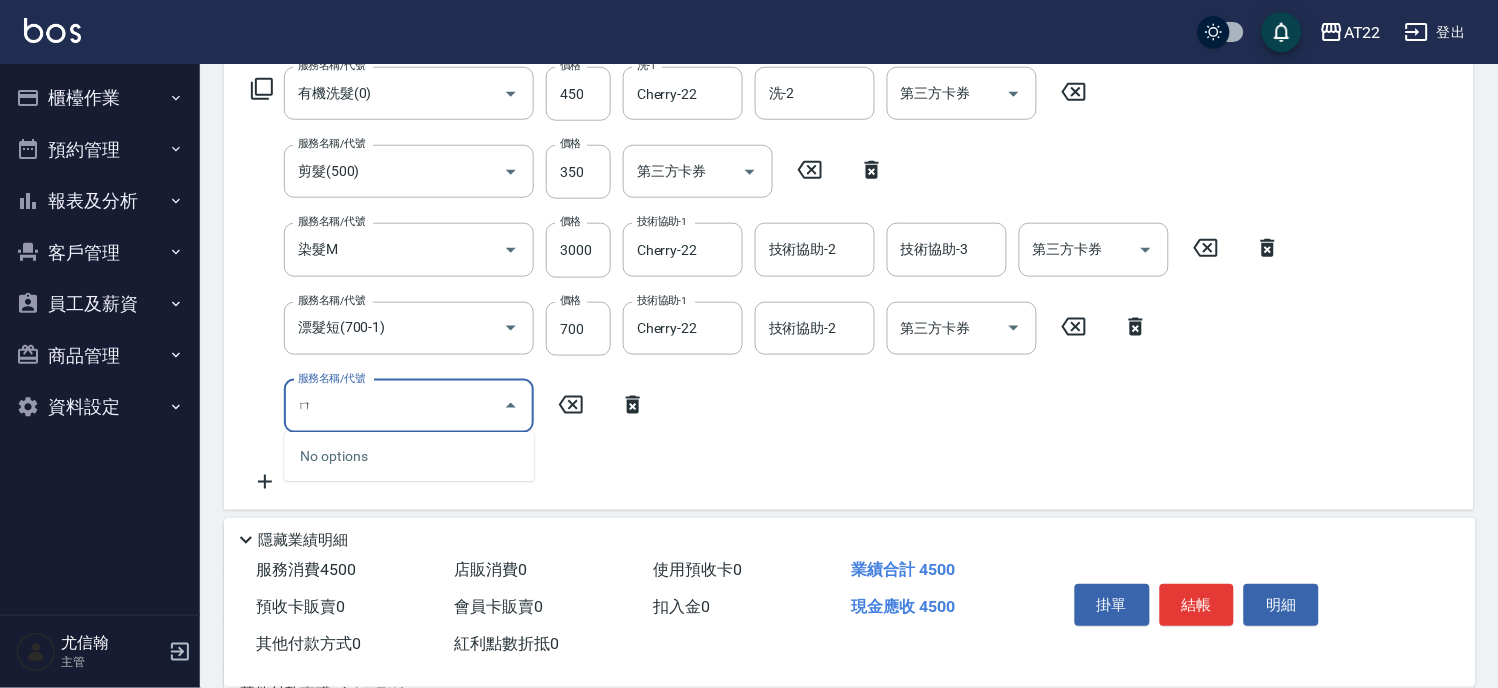 type on "ㄇ" 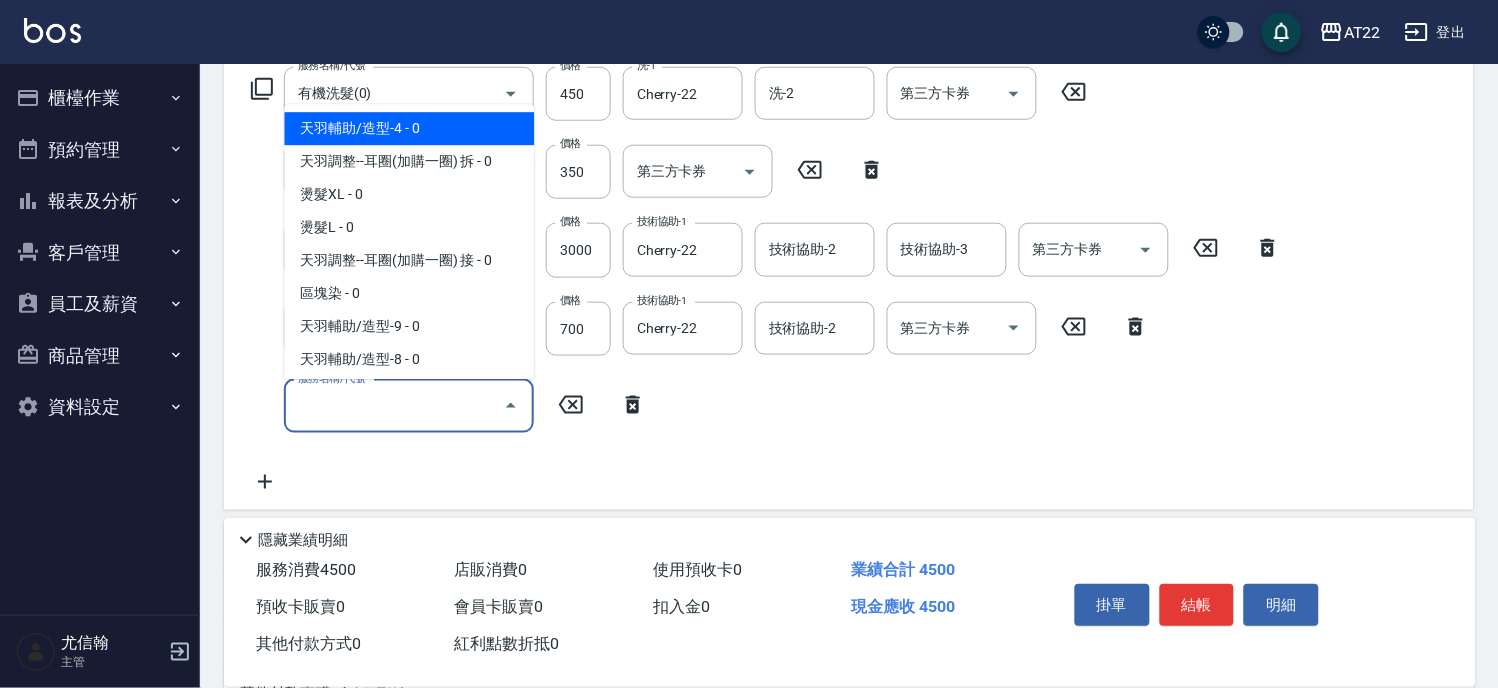 type on "ㄇ" 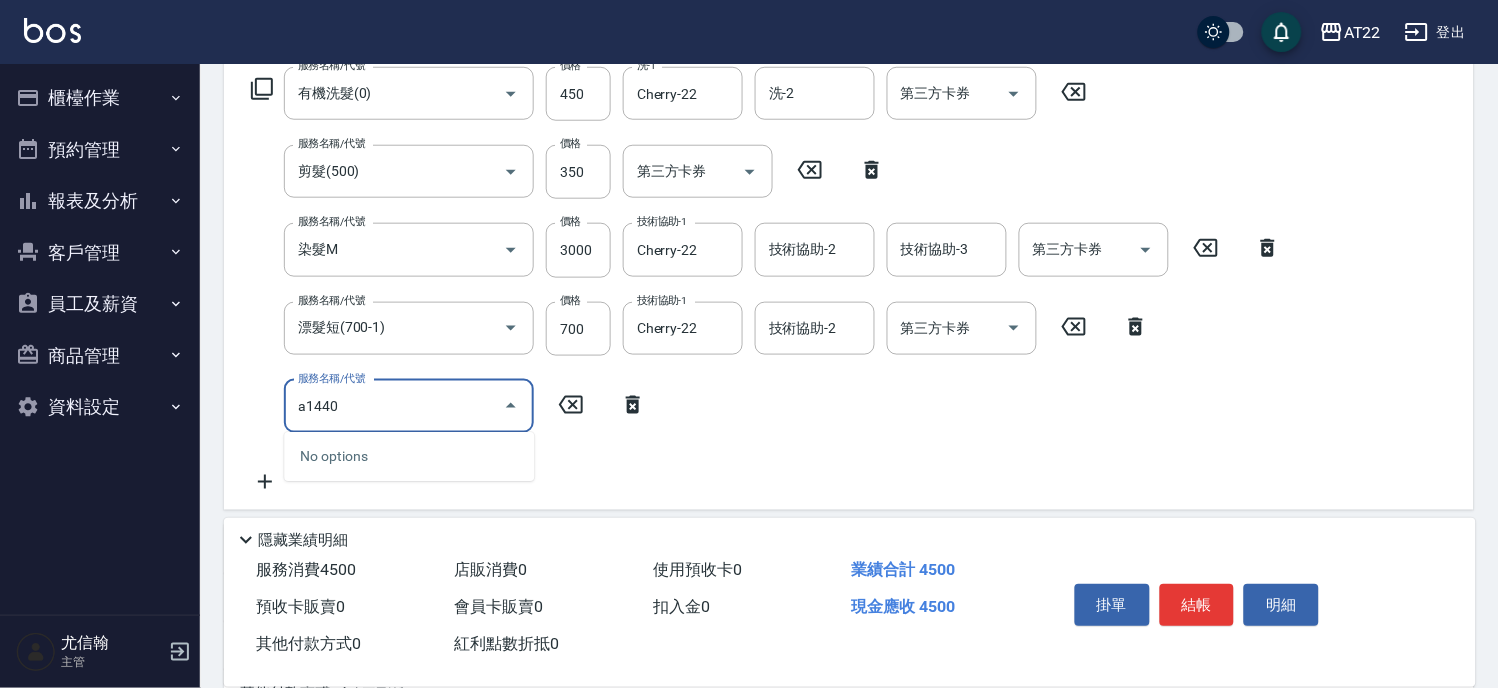 click on "a1440 服務名稱/代號" at bounding box center [409, 406] 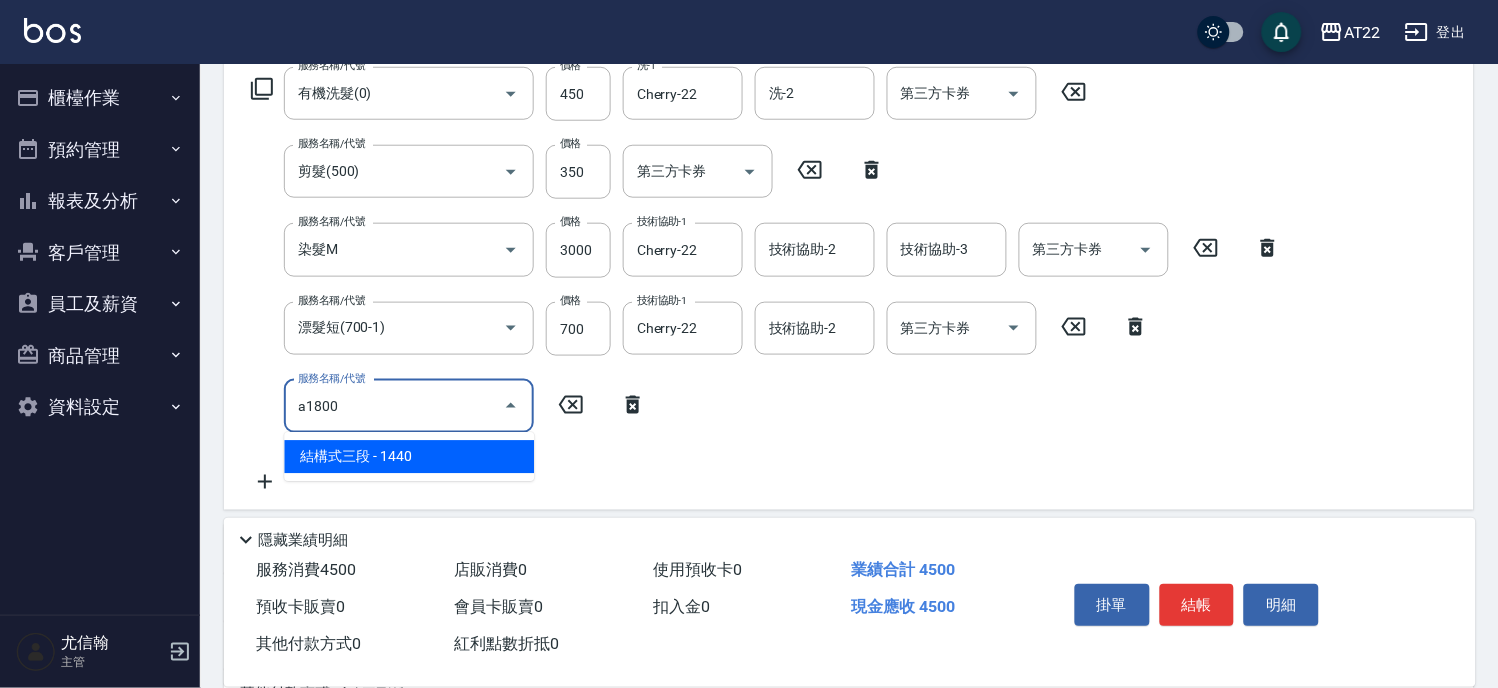 click on "結構式三段 - 1440" at bounding box center (409, 457) 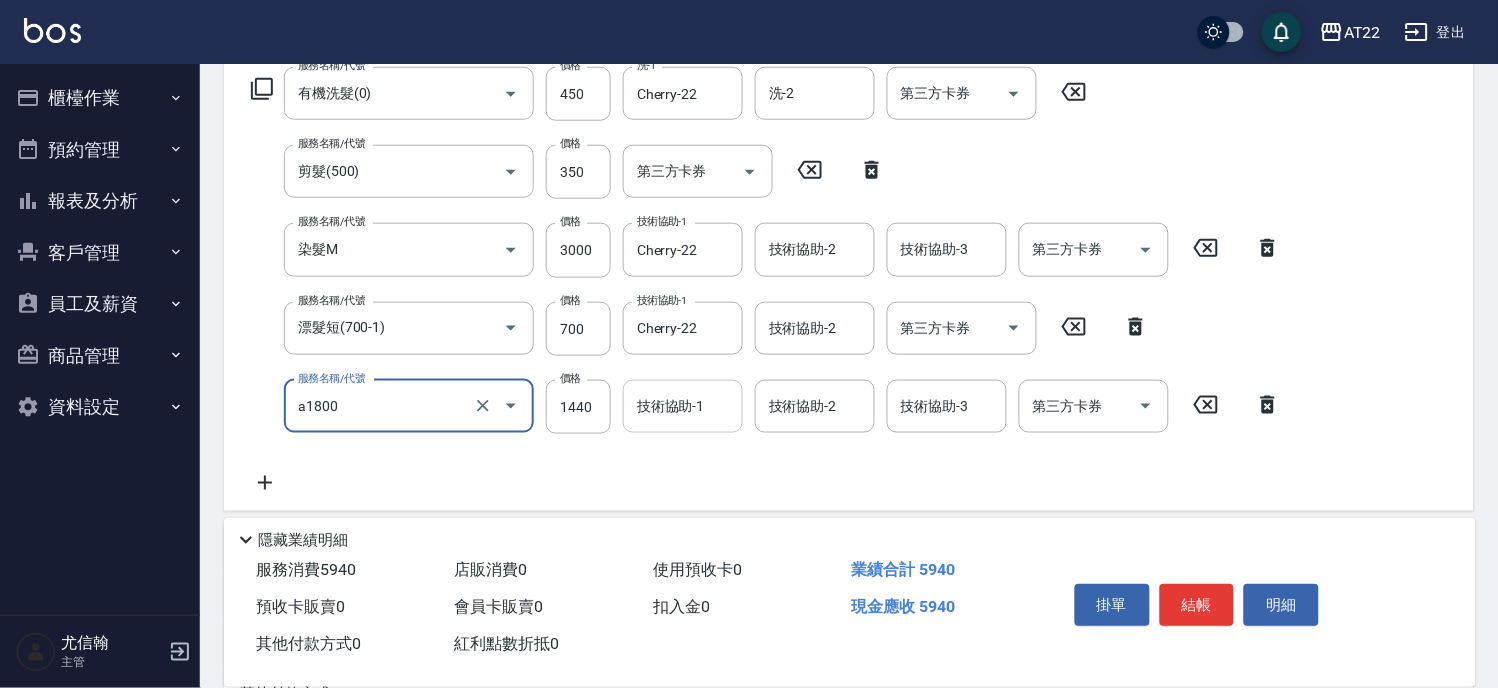 click on "技術協助-1" at bounding box center [683, 406] 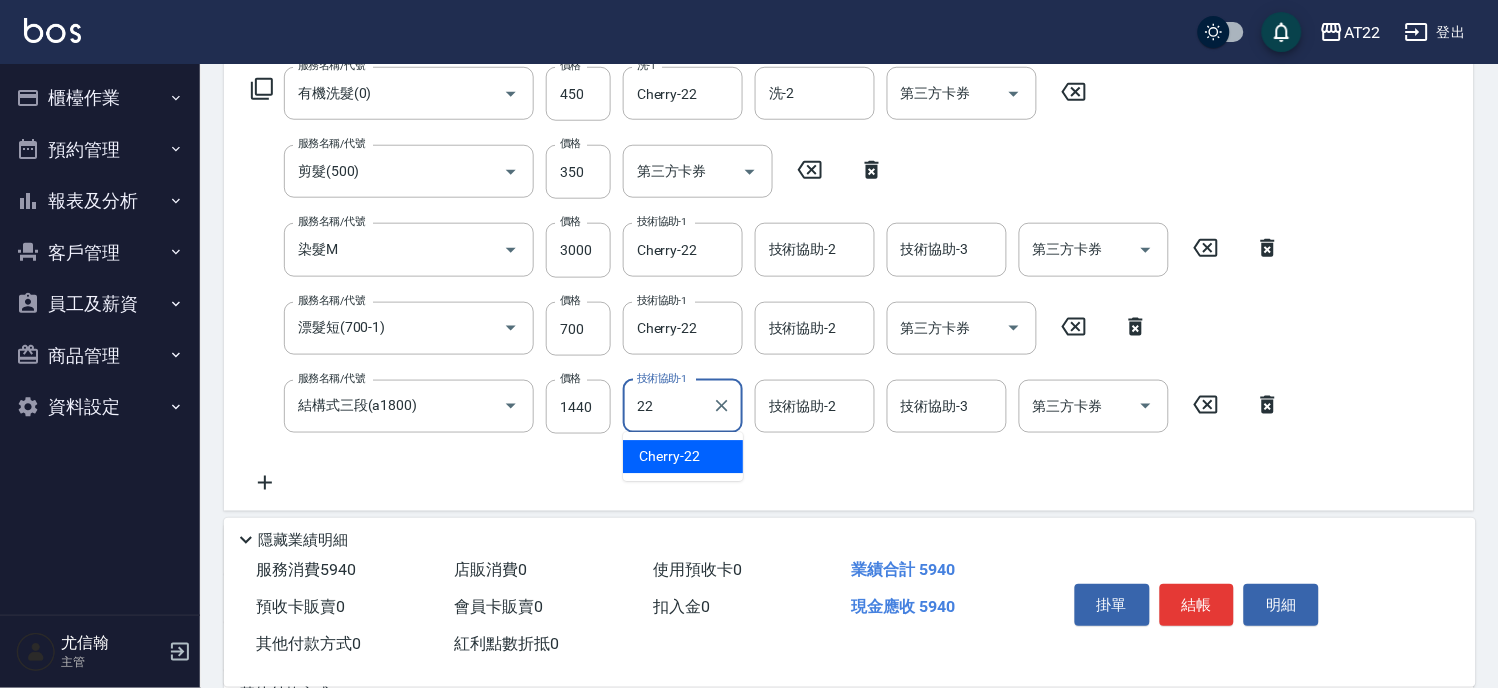 type on "Cherry-22" 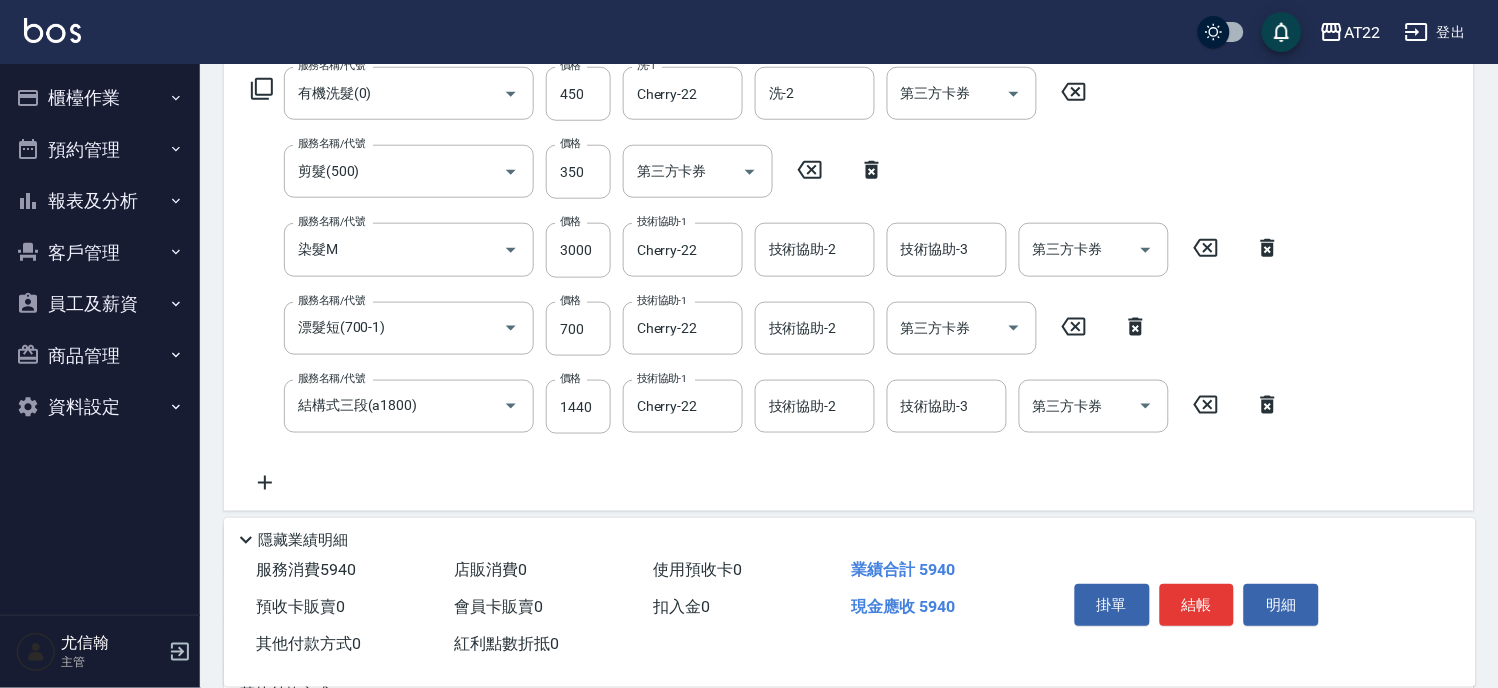 click 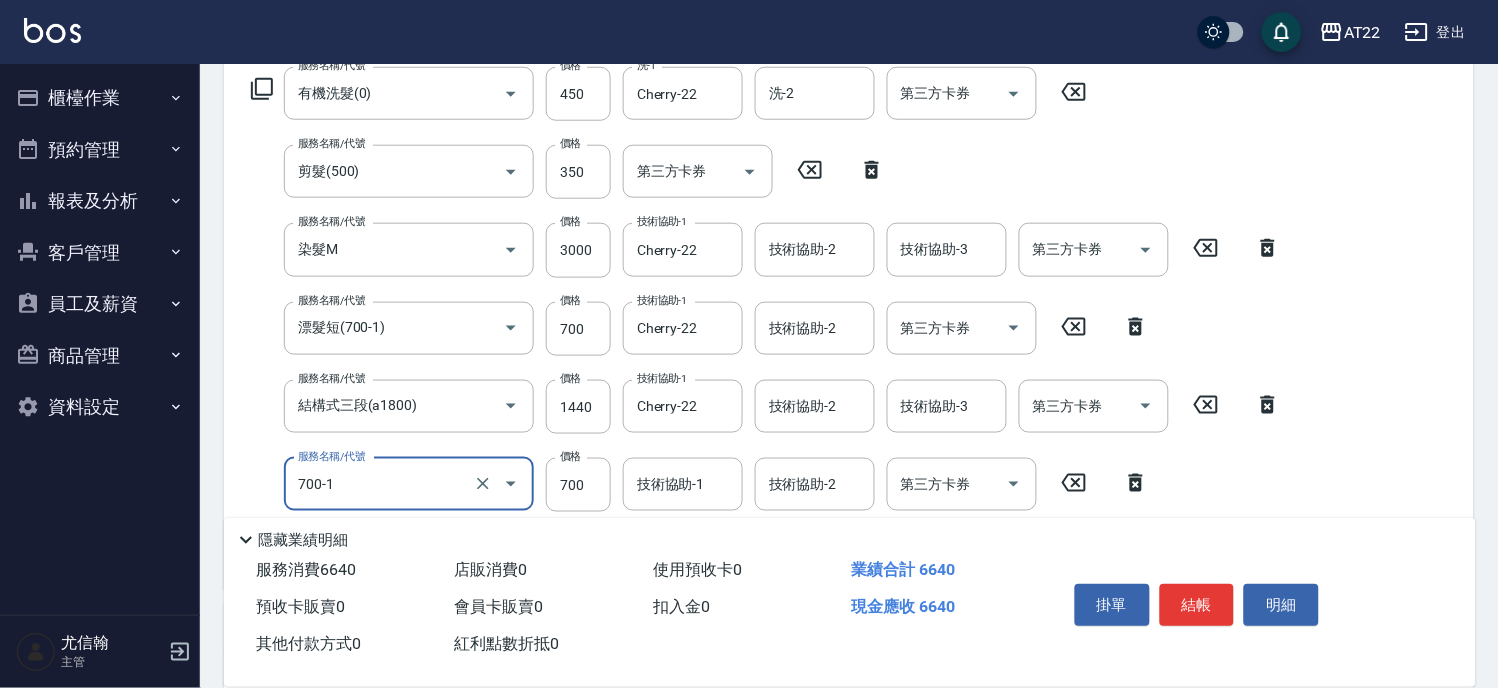type on "漂髮短(700-1)" 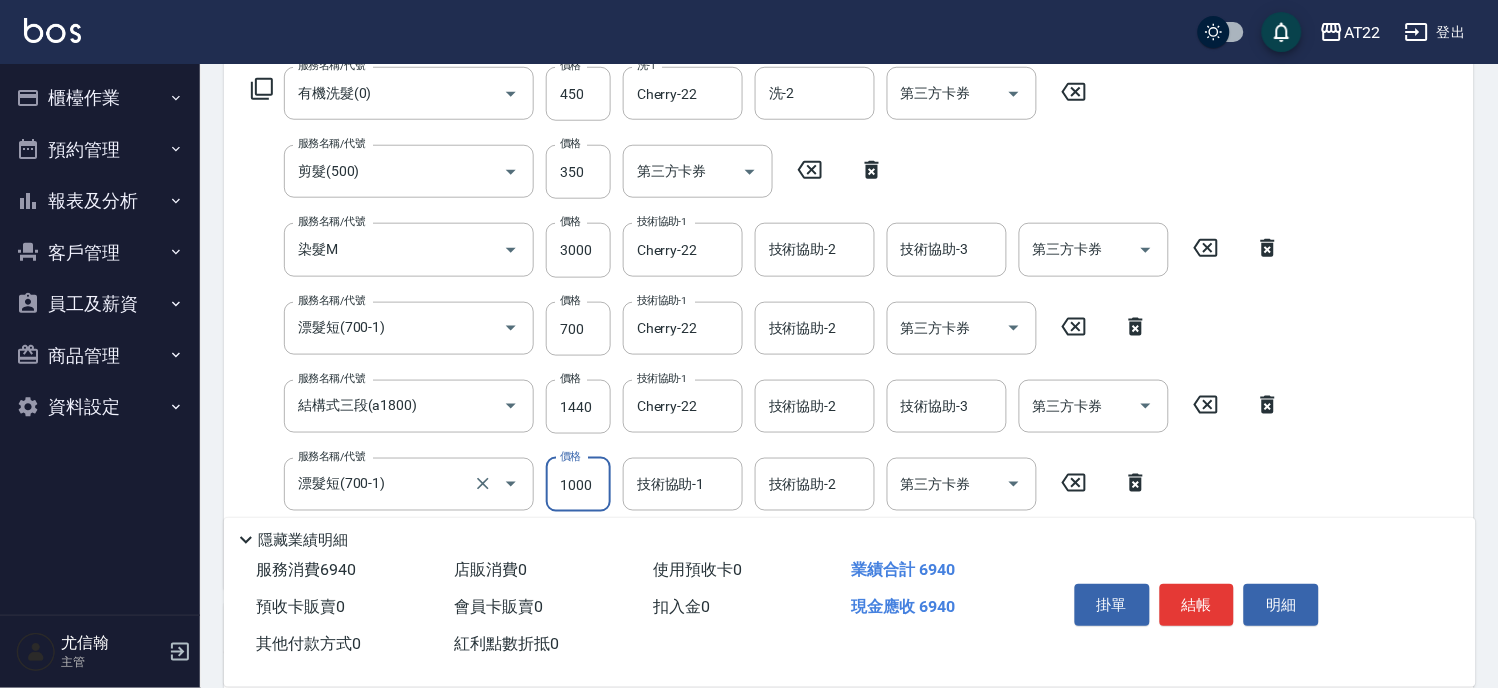 type on "1000" 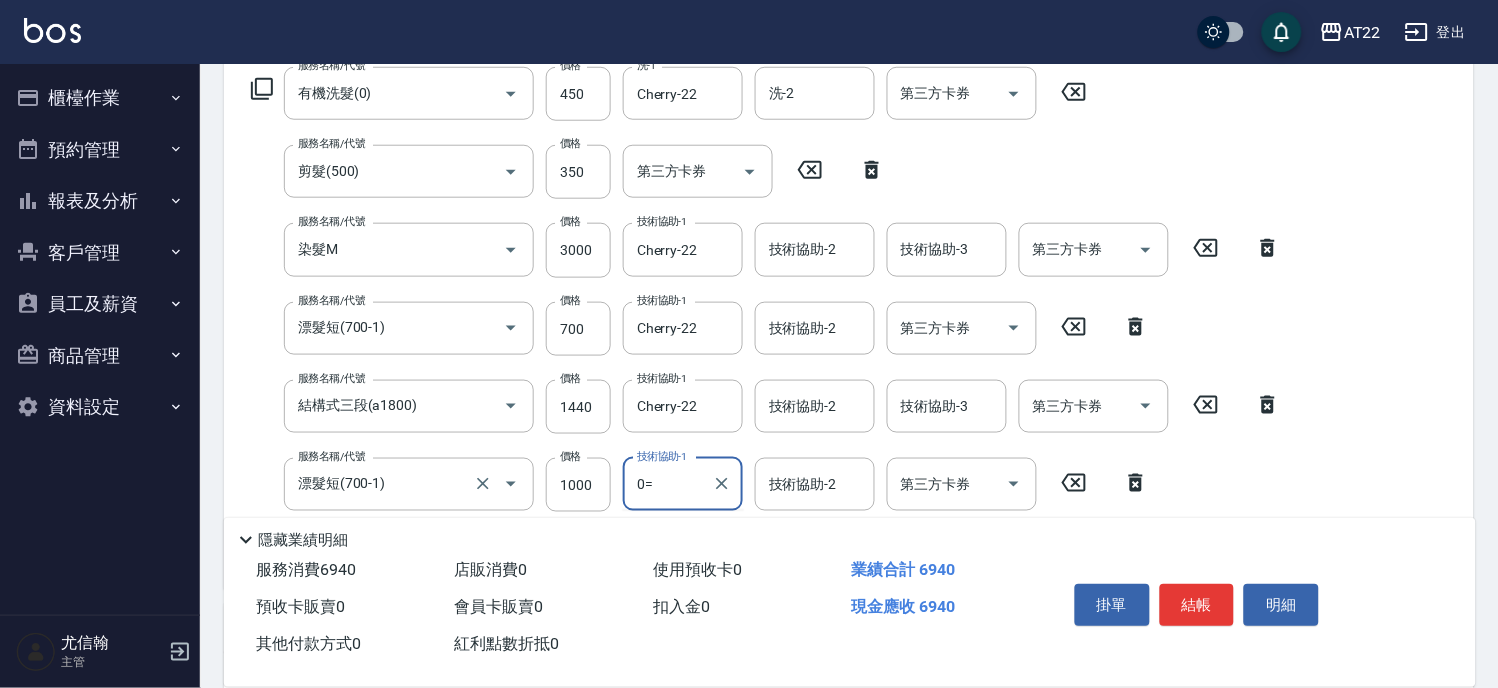 type on "0" 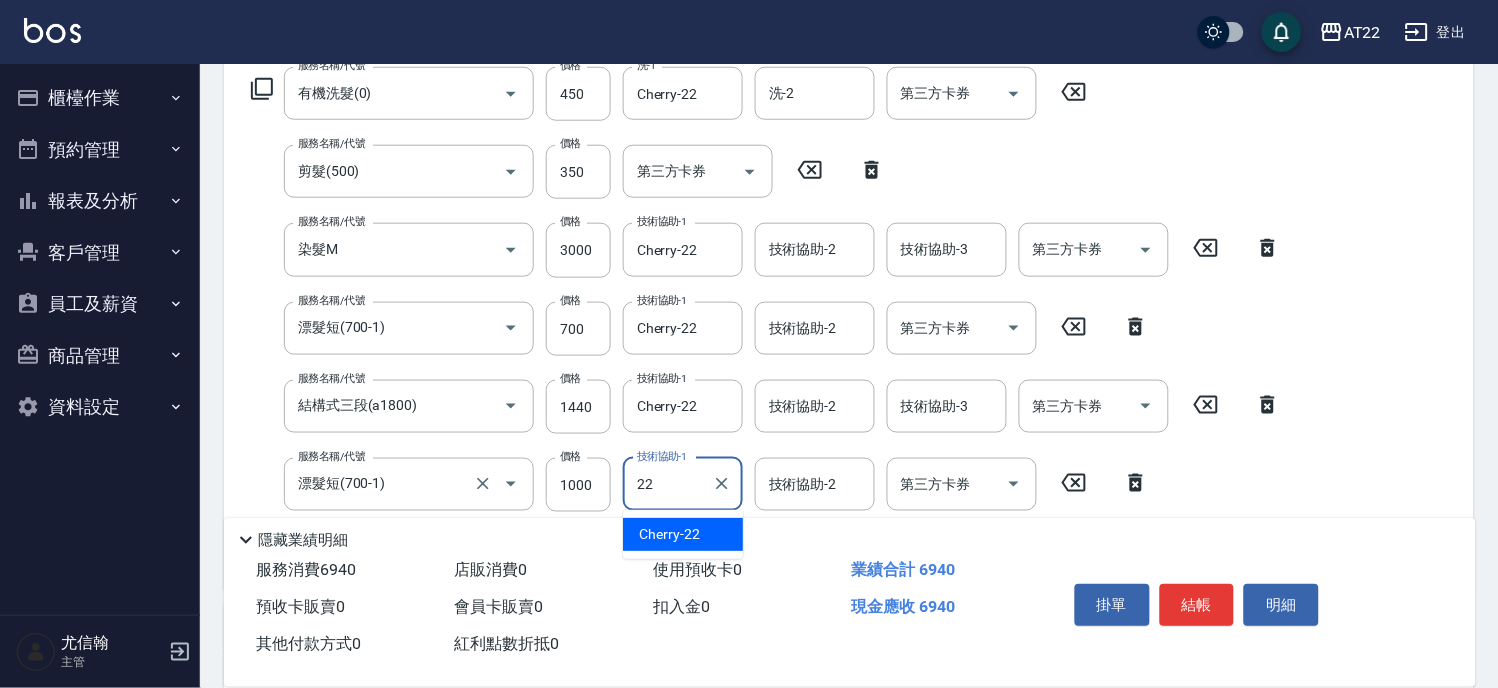 type on "Cherry-22" 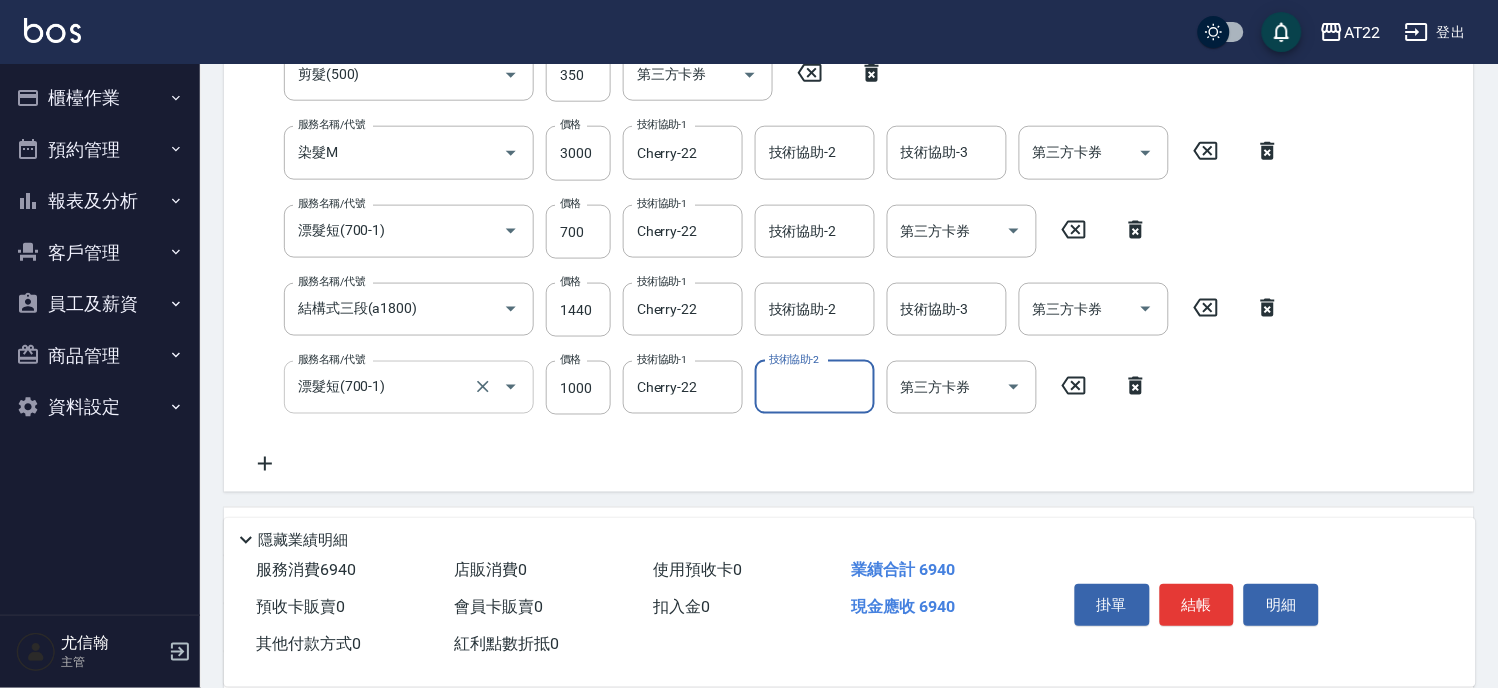 scroll, scrollTop: 555, scrollLeft: 0, axis: vertical 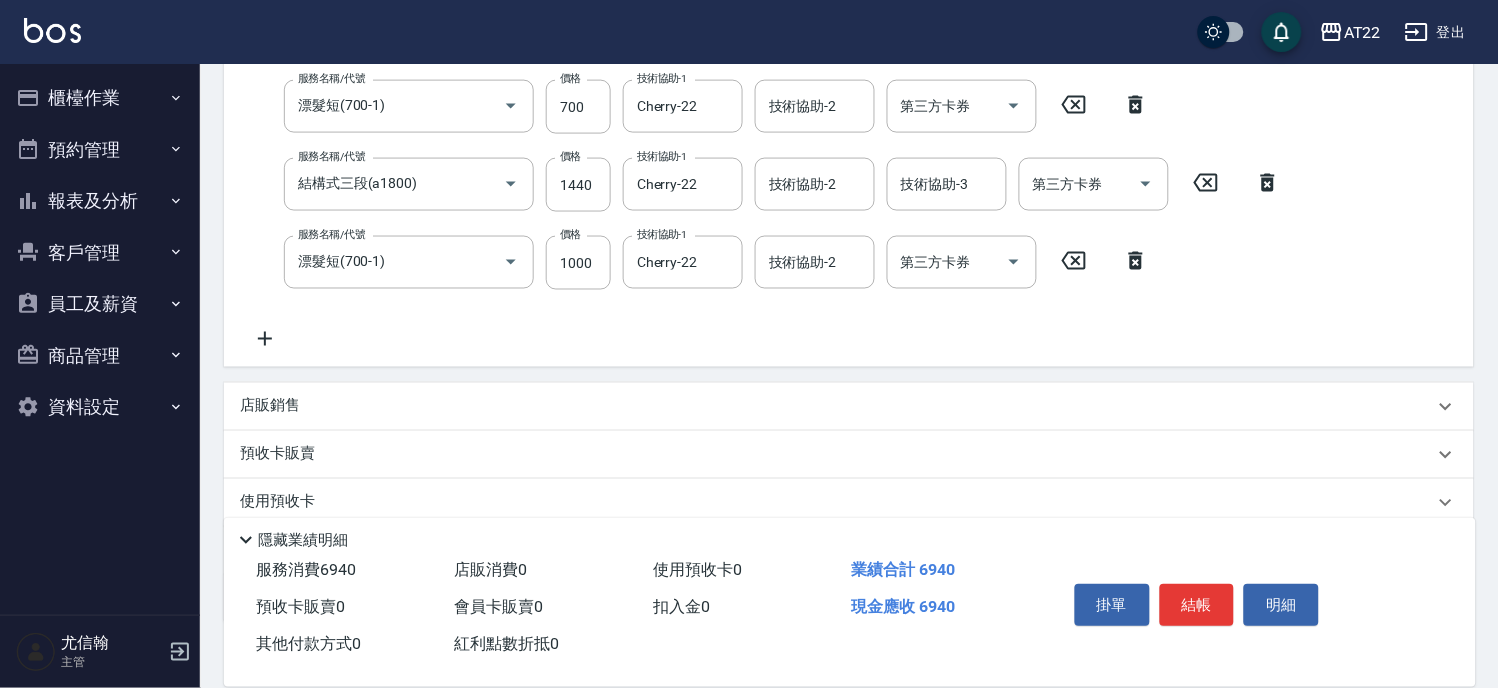click on "店販銷售" at bounding box center (270, 406) 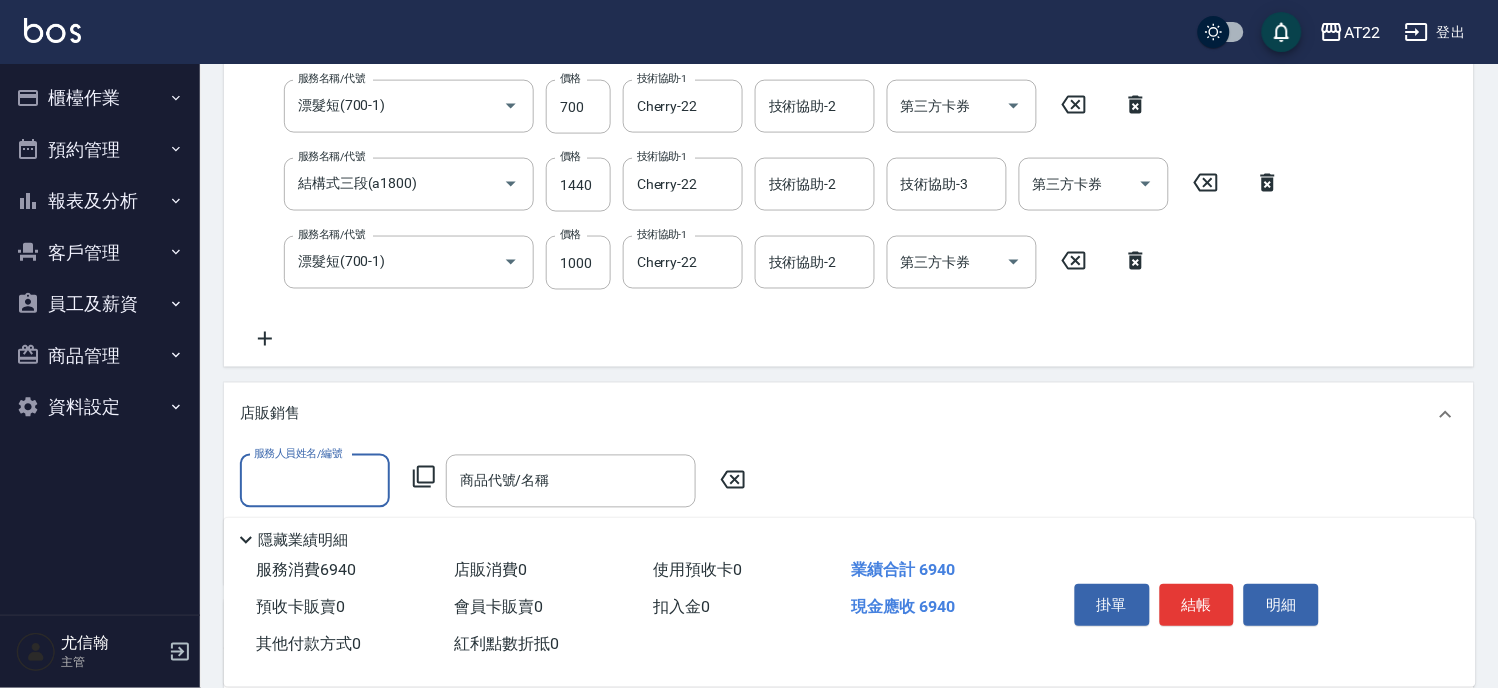scroll, scrollTop: 0, scrollLeft: 0, axis: both 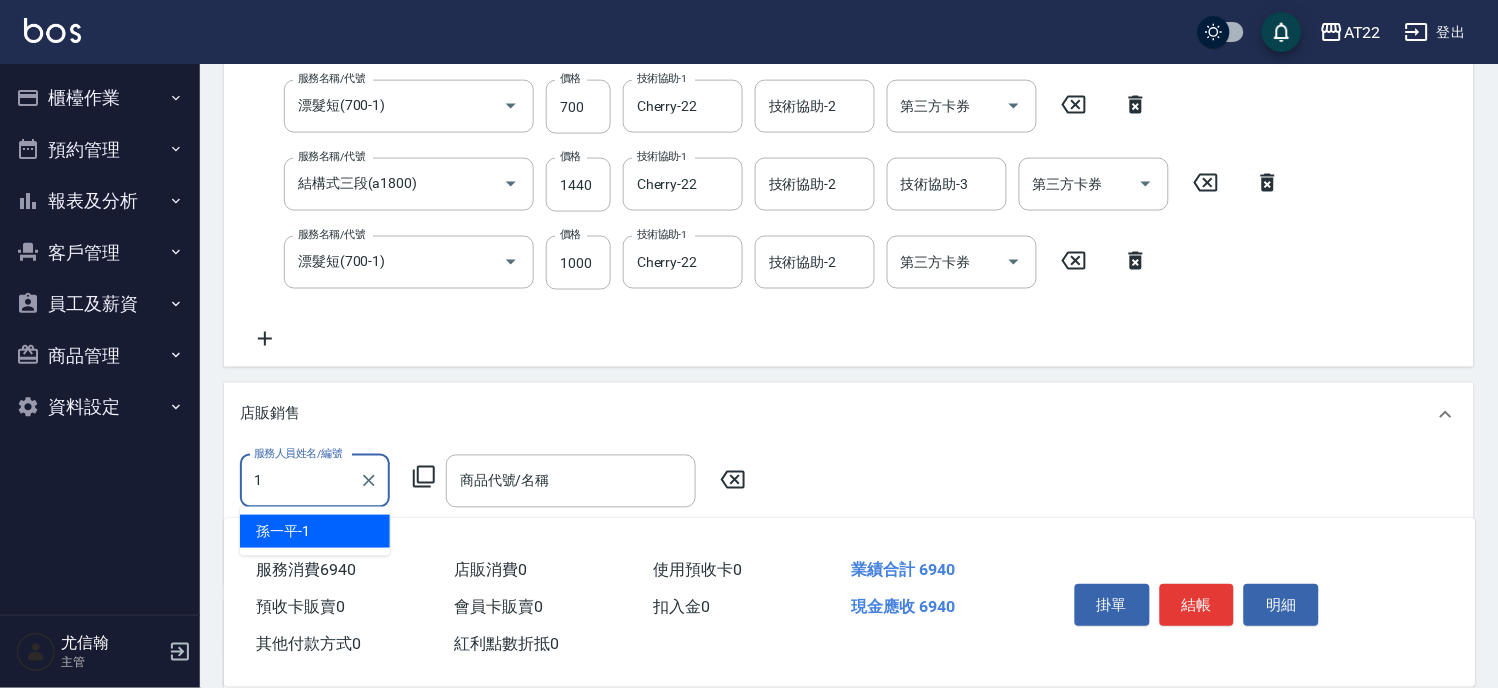 type on "孫一平-1" 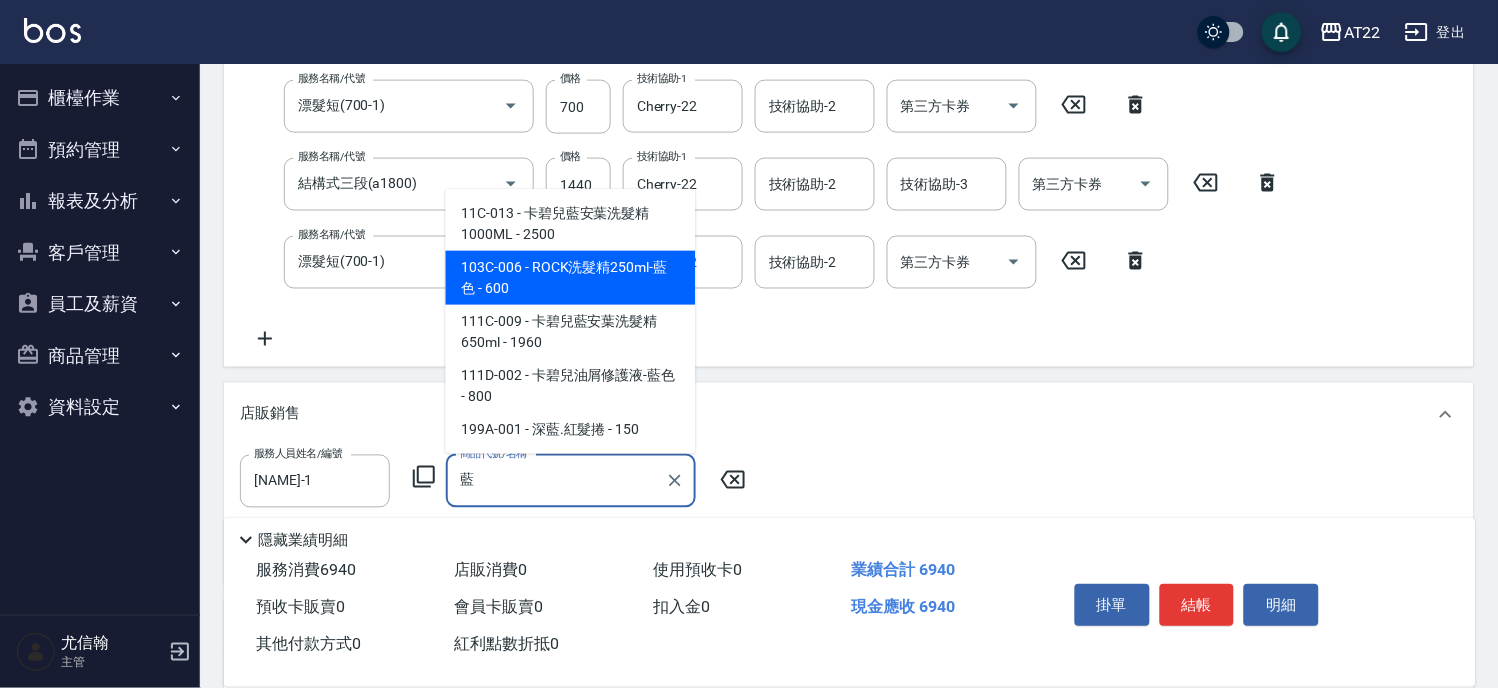 click on "103C-006 - ROCK洗髮精250ml-藍色 - 600" at bounding box center [571, 278] 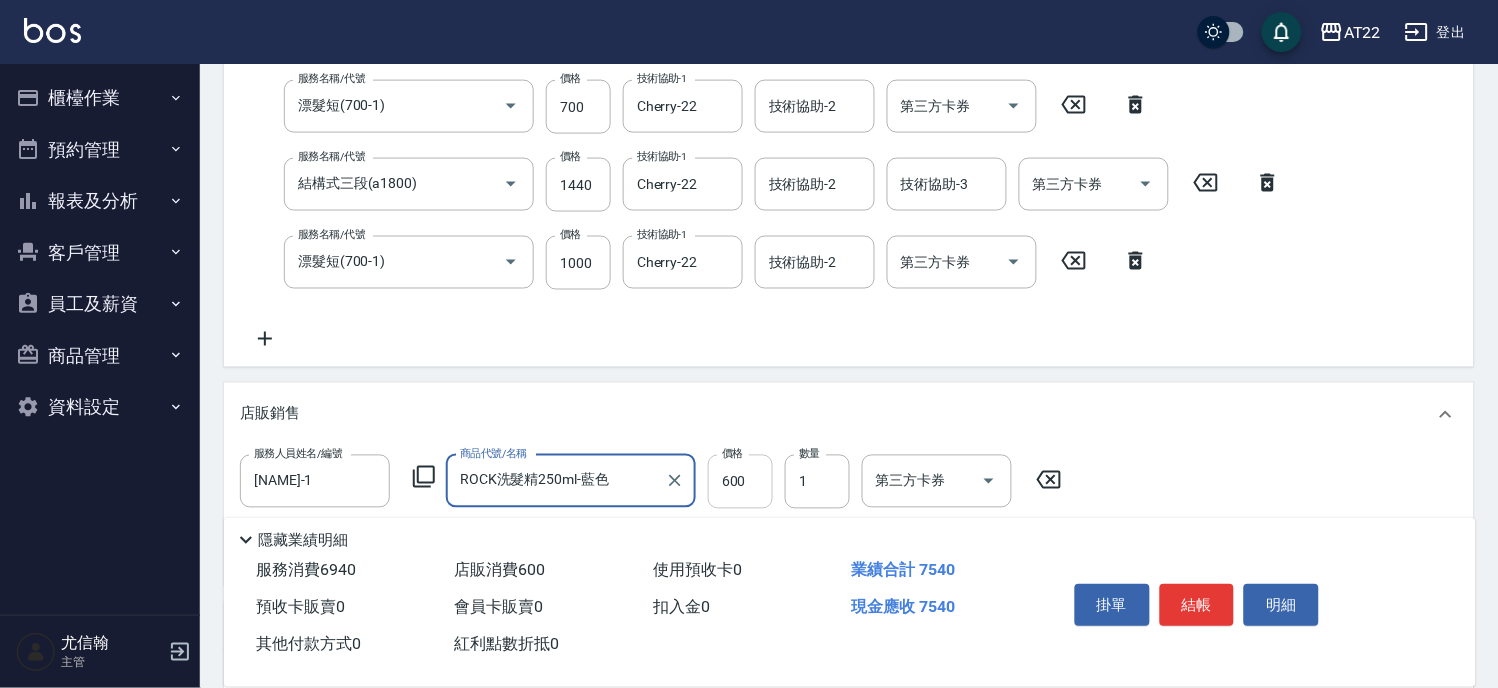 type on "ROCK洗髮精250ml-藍色" 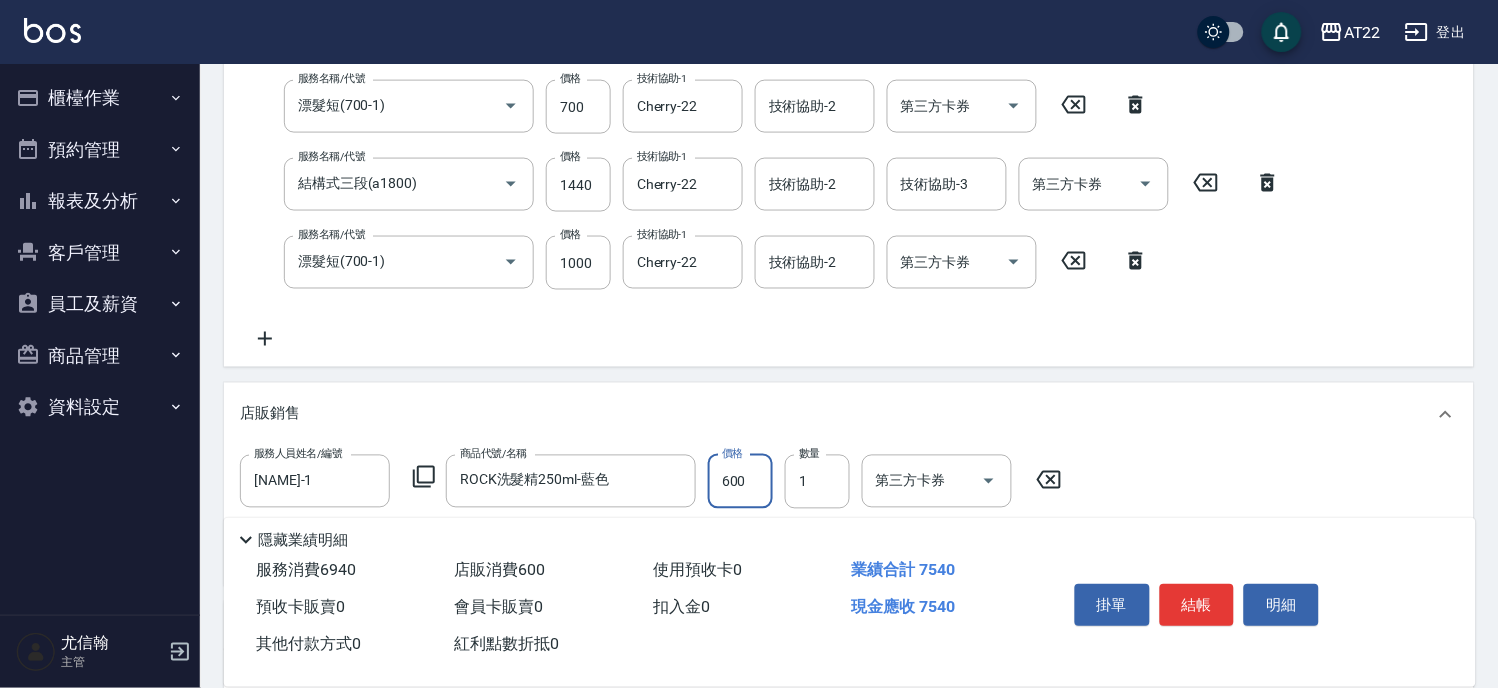 click on "600" at bounding box center [740, 482] 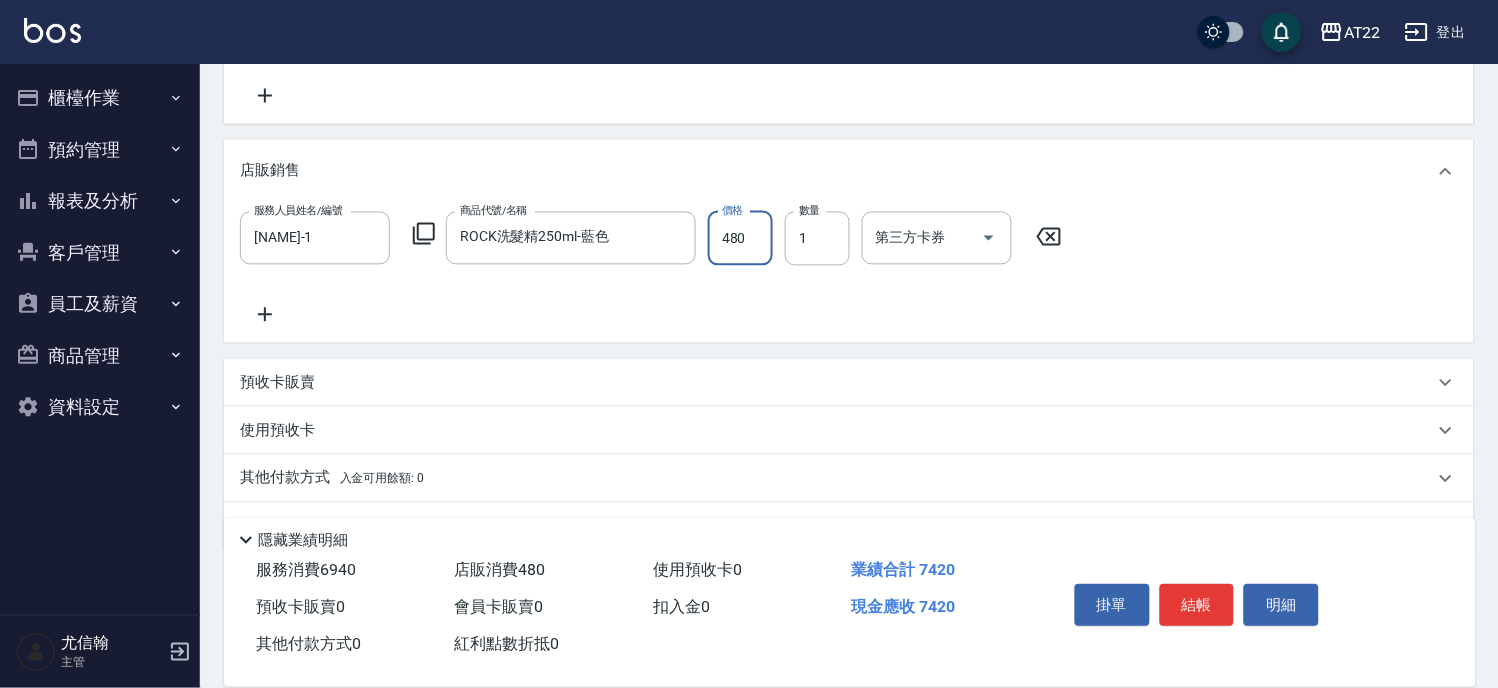 scroll, scrollTop: 850, scrollLeft: 0, axis: vertical 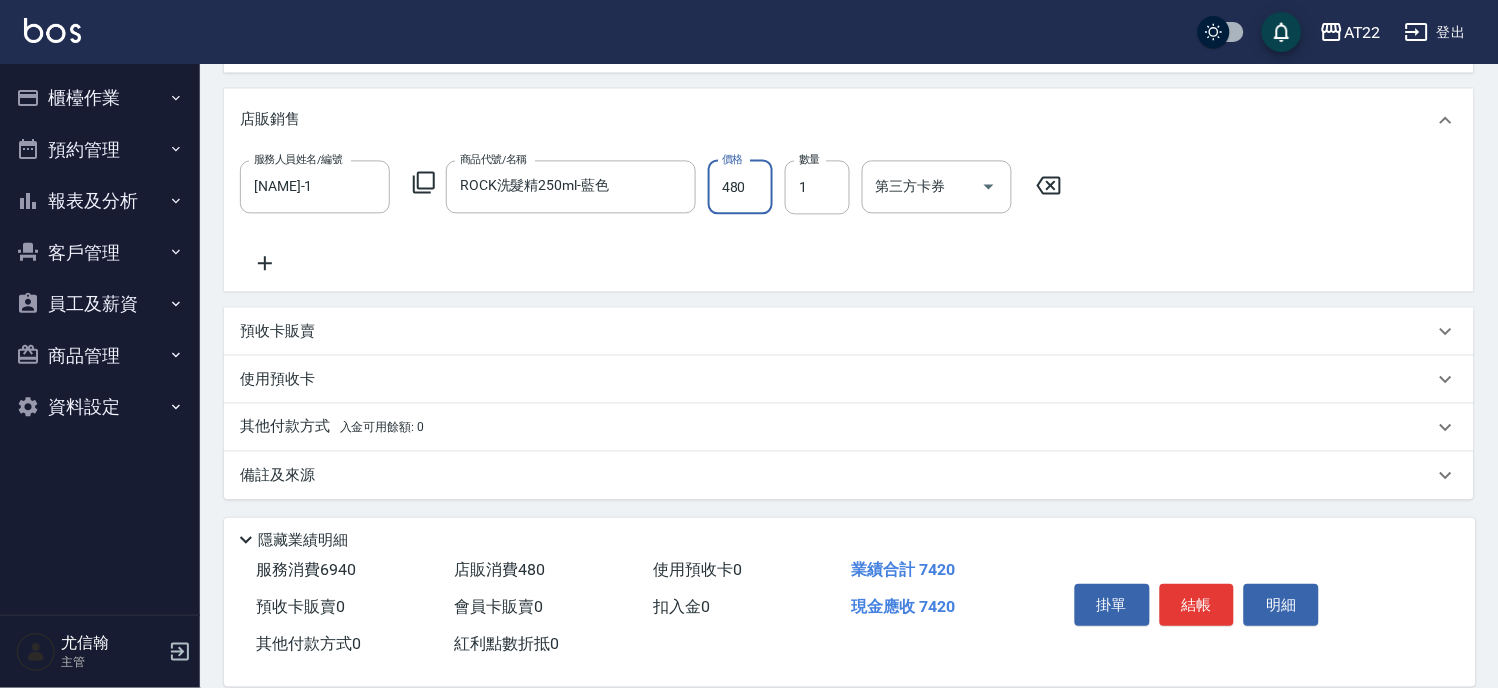 type on "480" 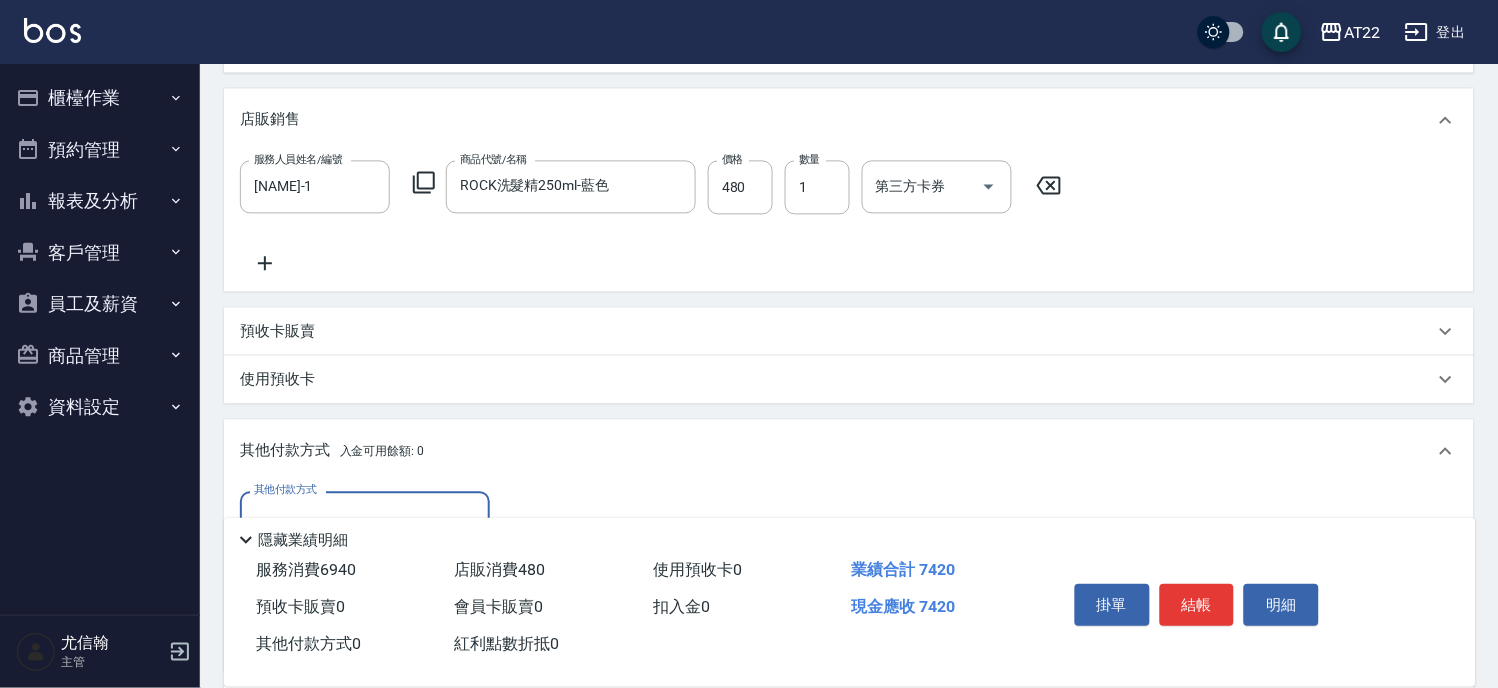 scroll, scrollTop: 0, scrollLeft: 0, axis: both 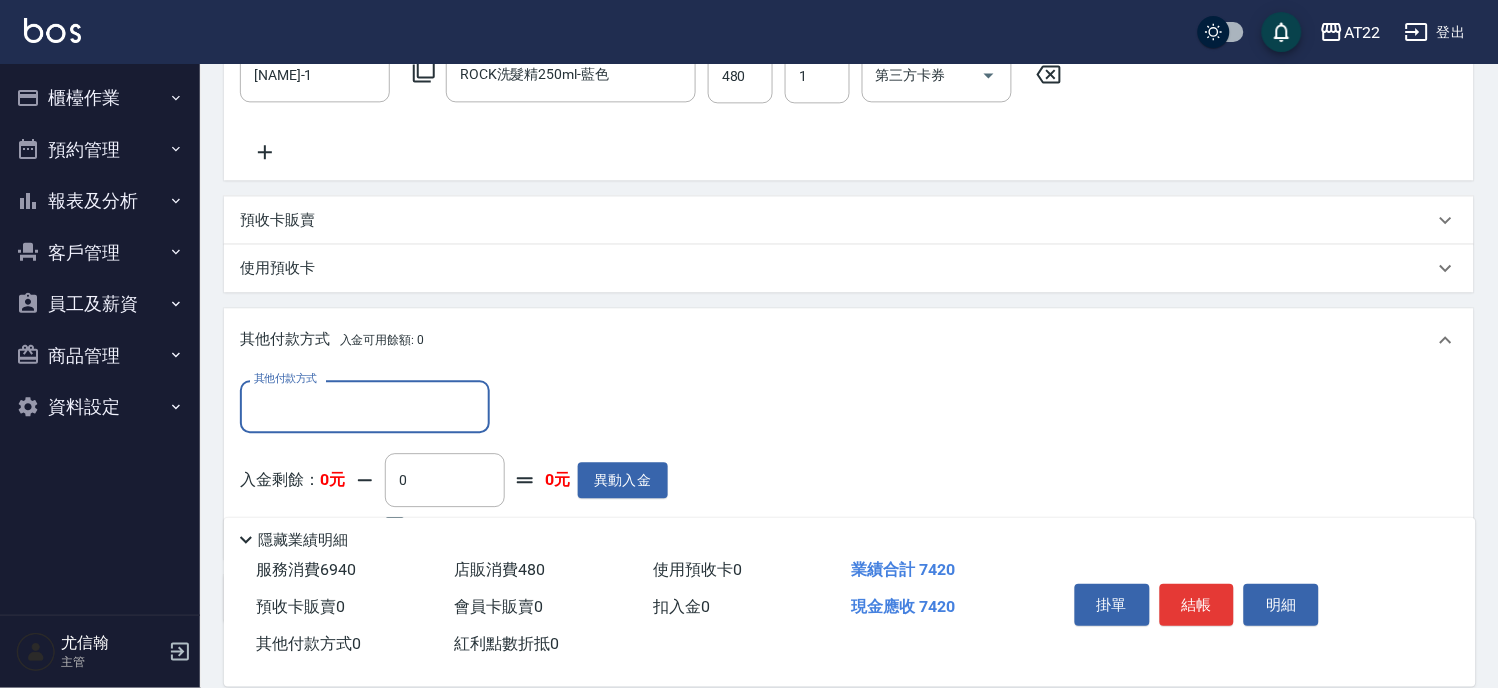 click on "其他付款方式" at bounding box center [365, 406] 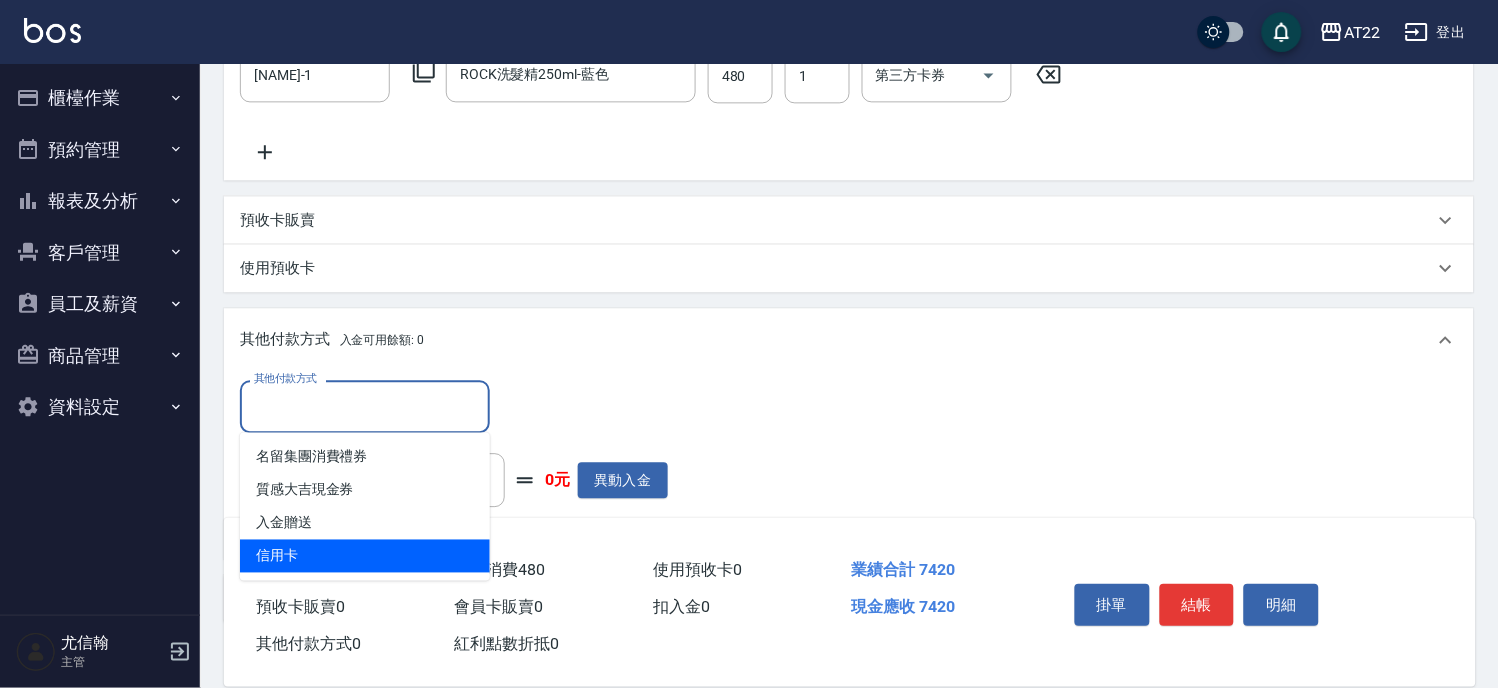 click on "信用卡" at bounding box center [365, 555] 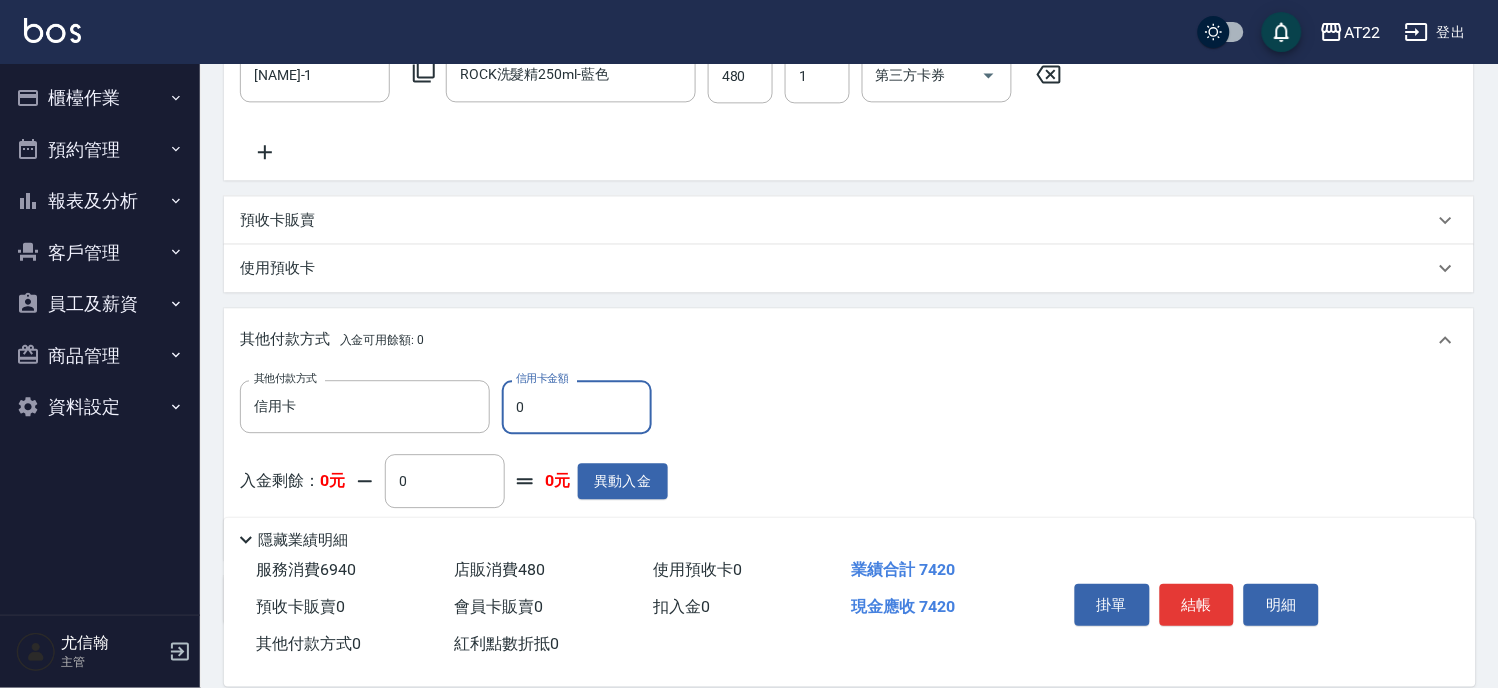 click on "0" at bounding box center [577, 407] 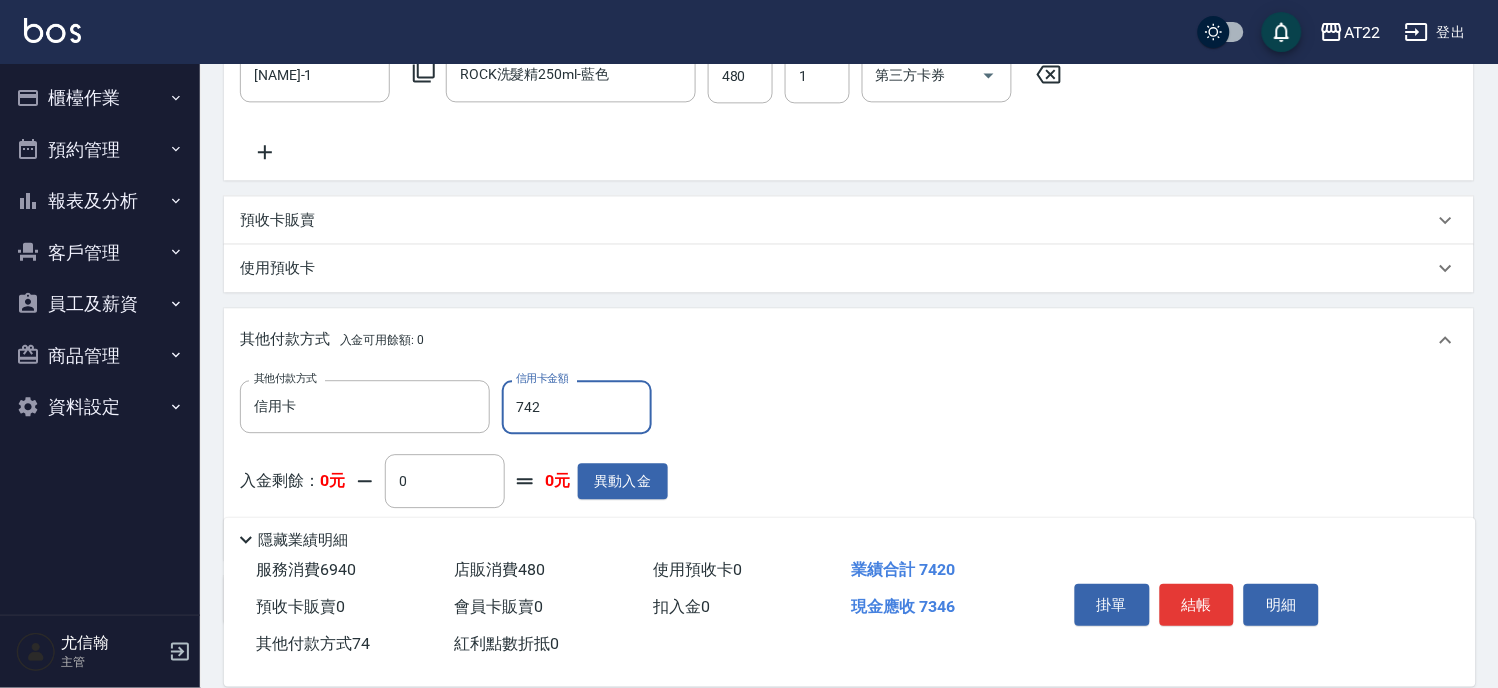 type on "7420" 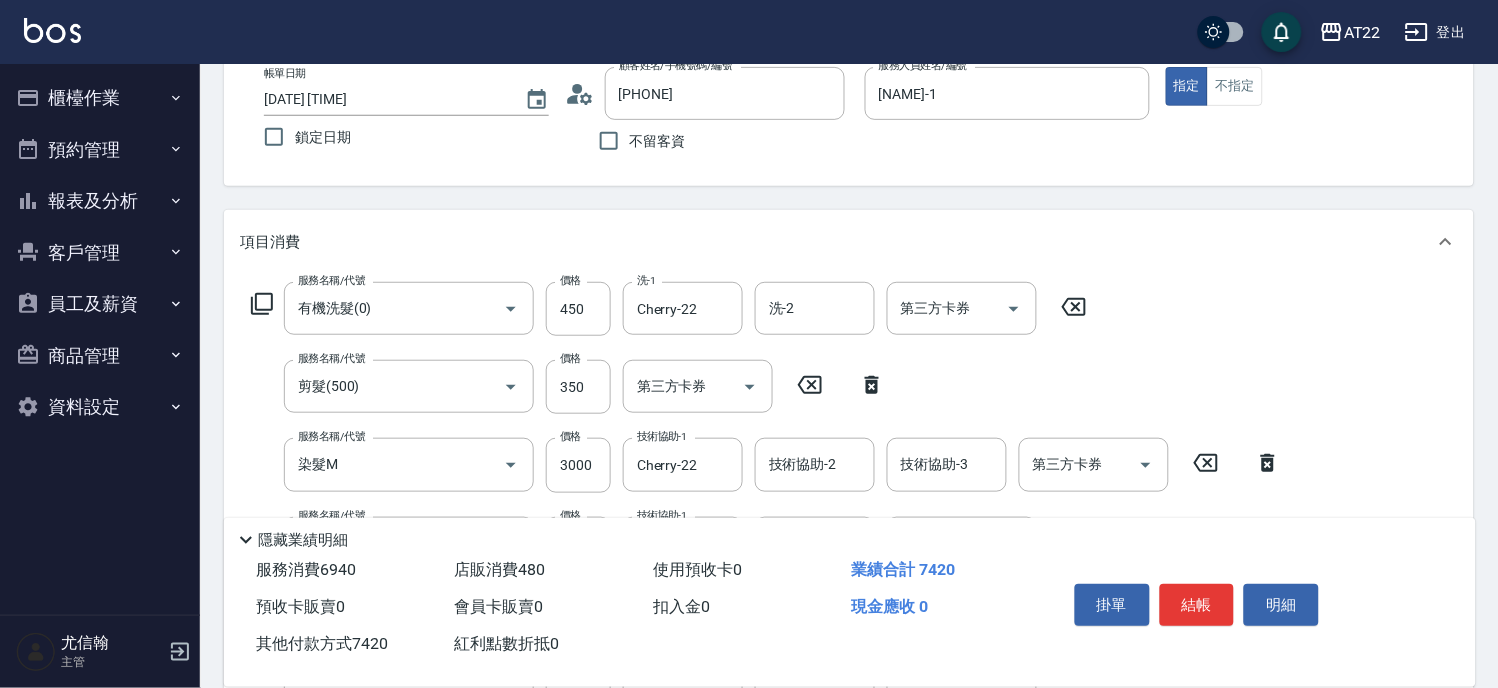 scroll, scrollTop: 0, scrollLeft: 0, axis: both 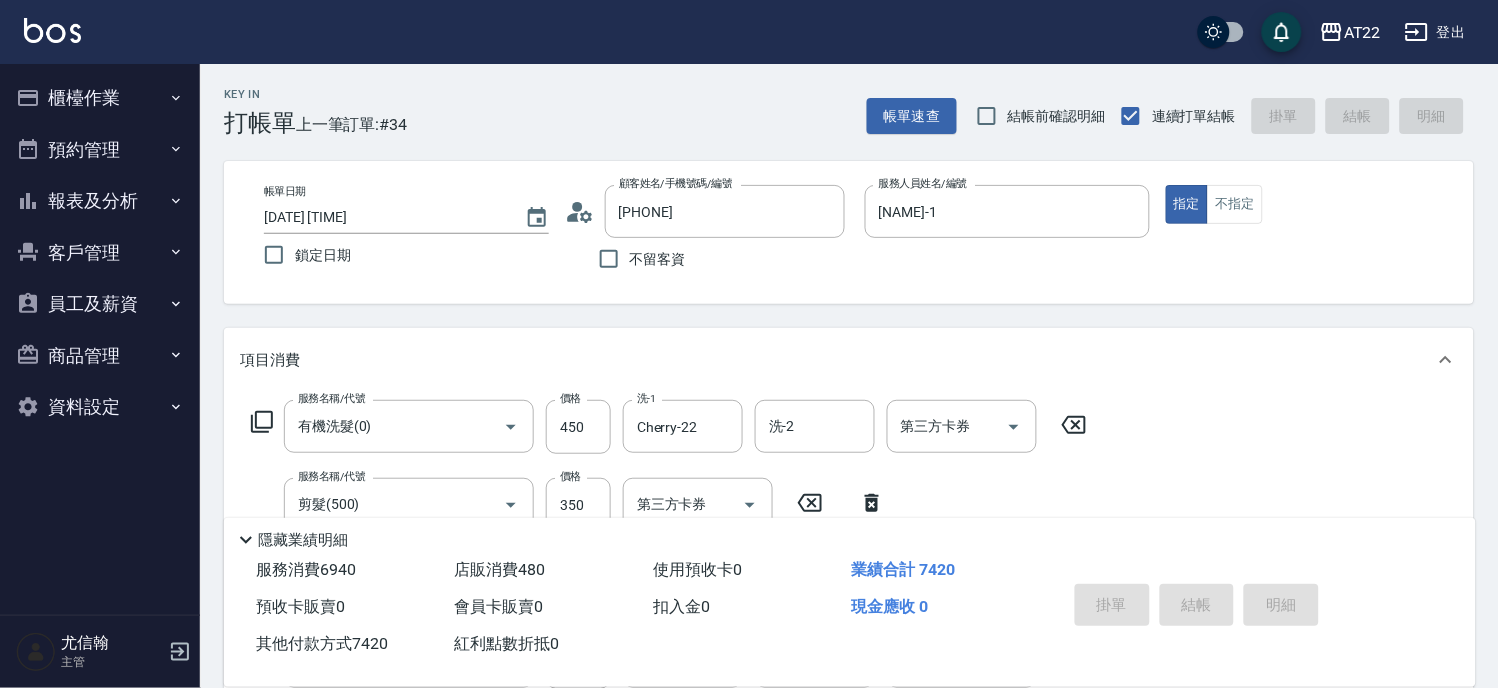 type on "2025/08/03 19:43" 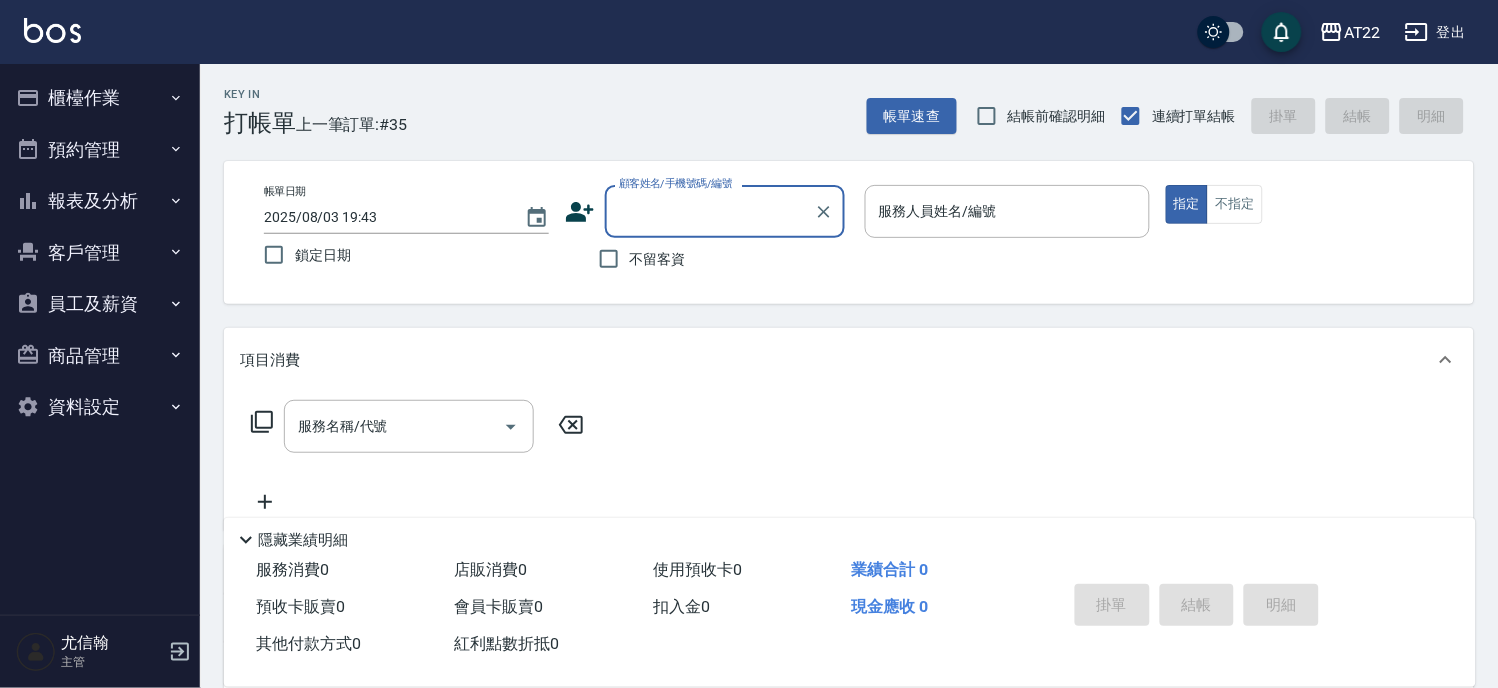 click on "顧客姓名/手機號碼/編號" at bounding box center (710, 211) 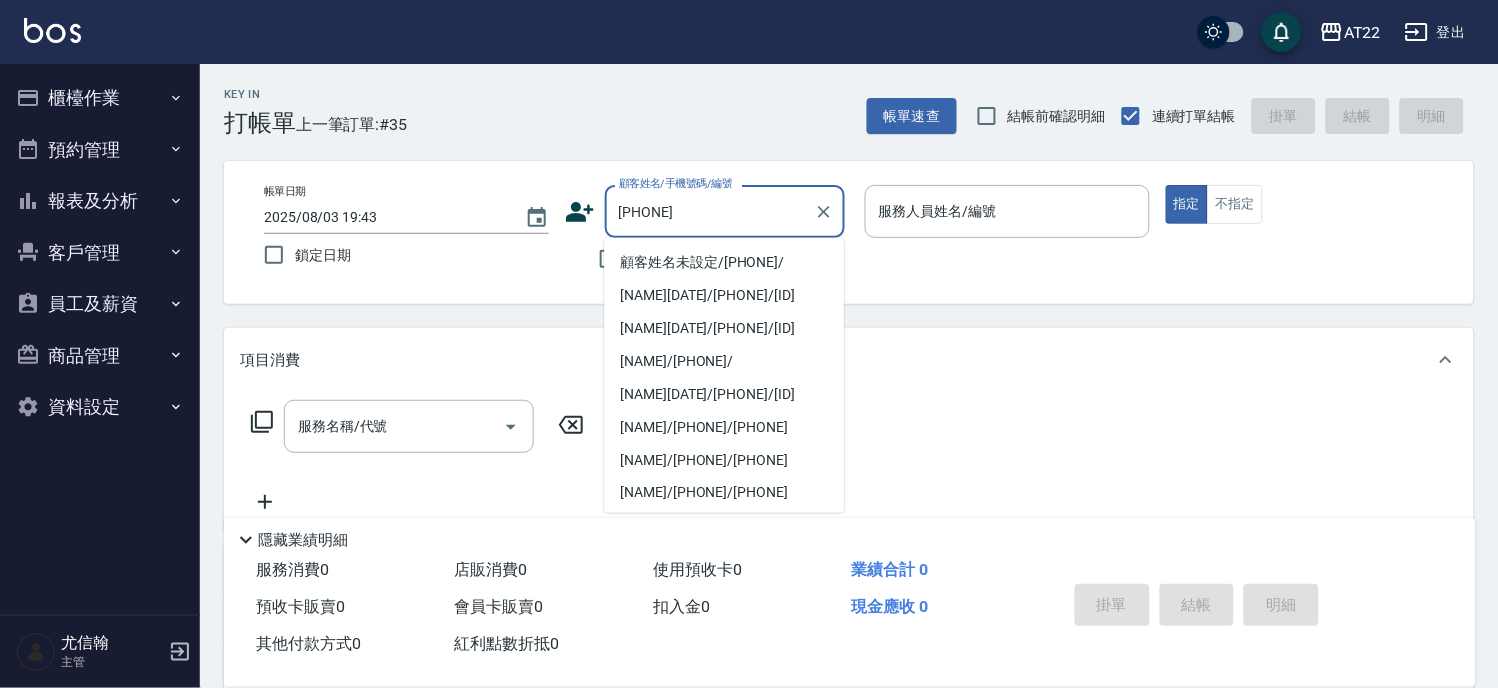 click on "顧客姓名未設定/0965232500/" at bounding box center (724, 262) 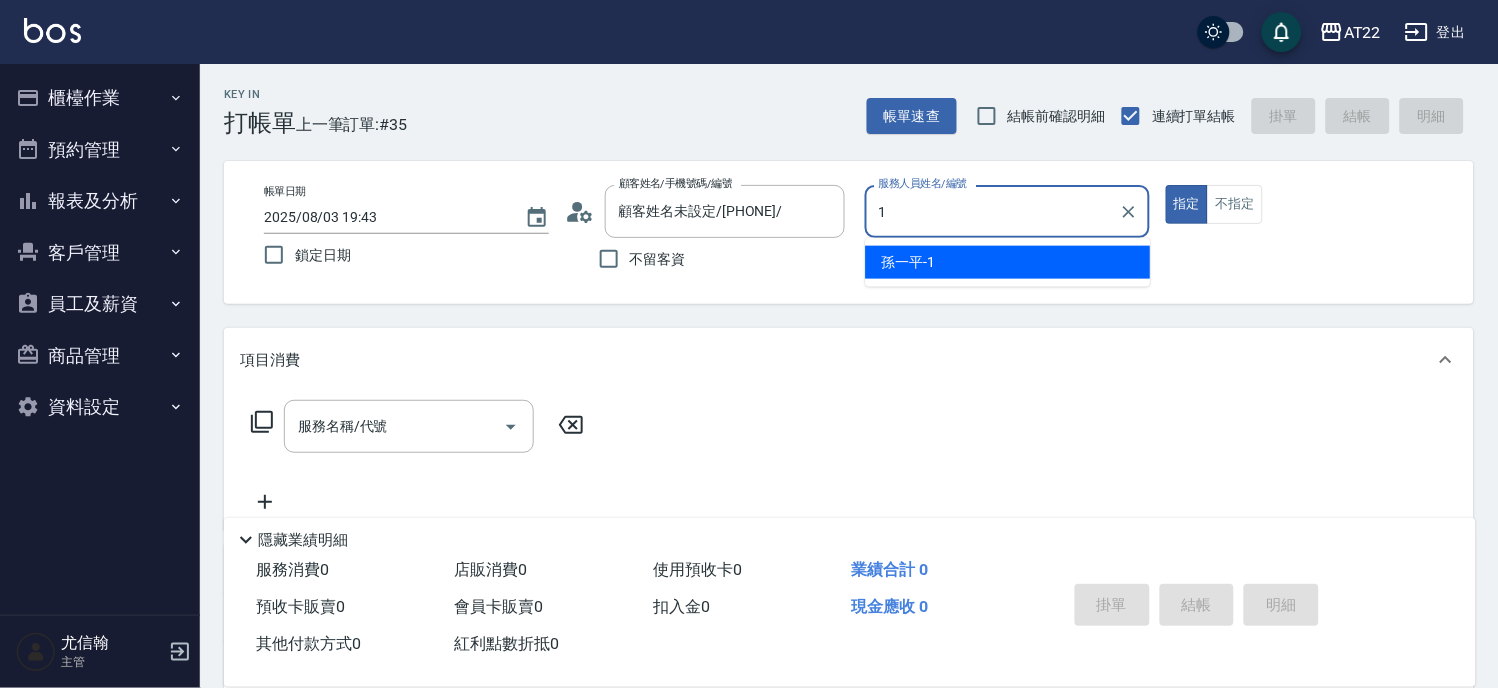 type on "孫一平-1" 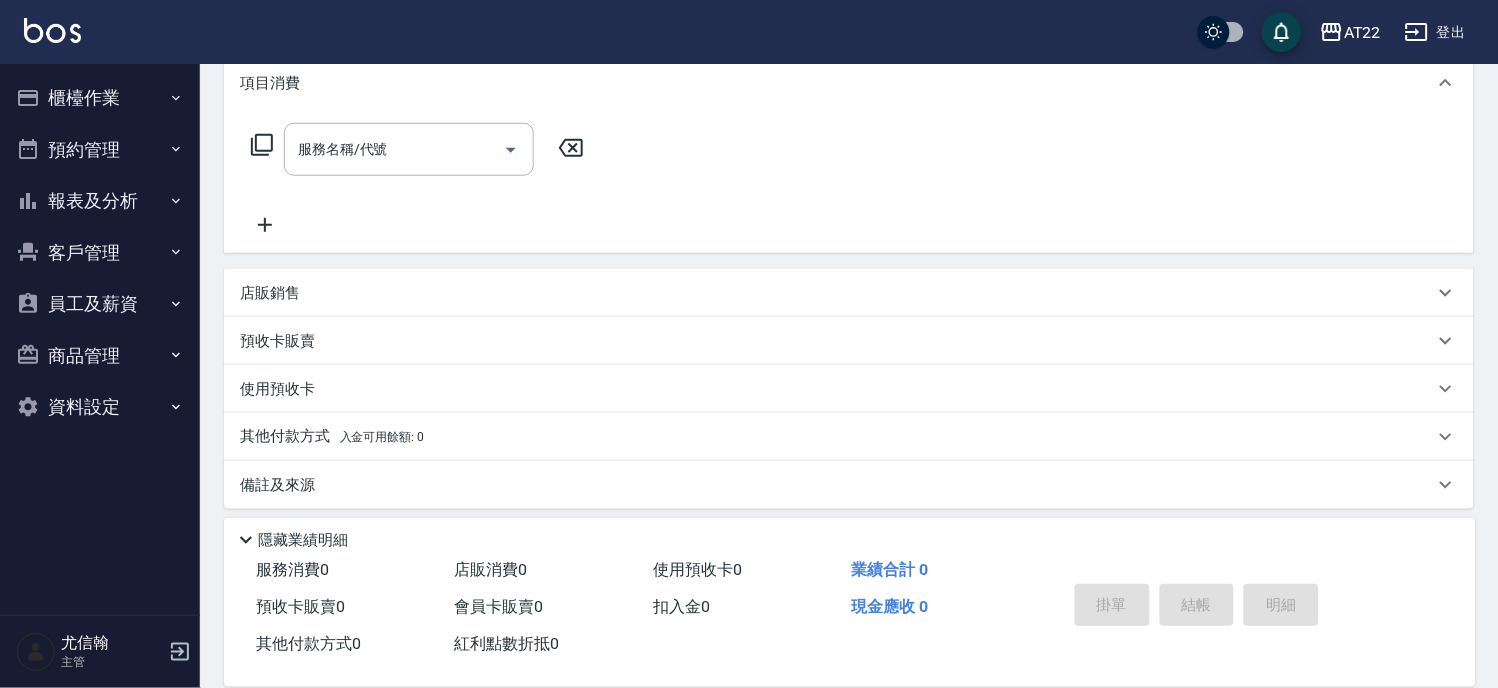 scroll, scrollTop: 286, scrollLeft: 0, axis: vertical 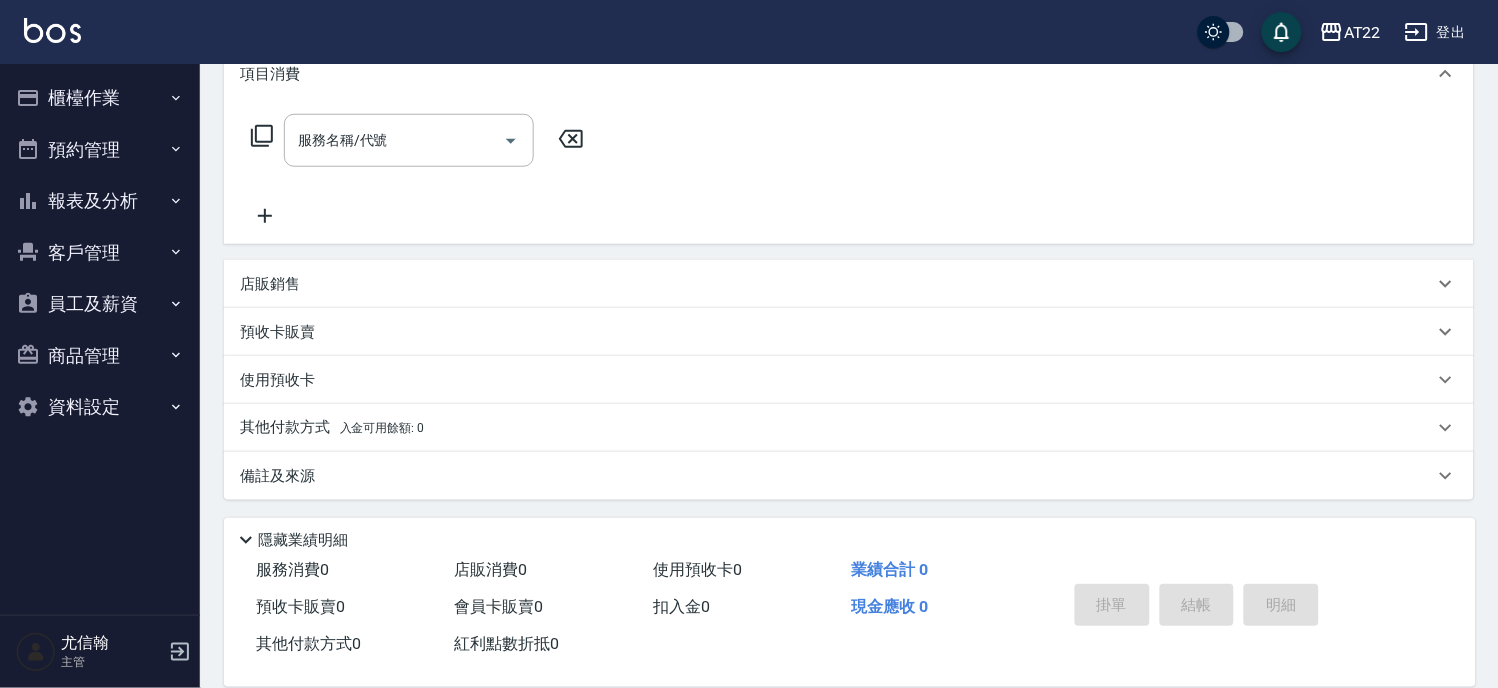 click on "店販銷售" at bounding box center (270, 284) 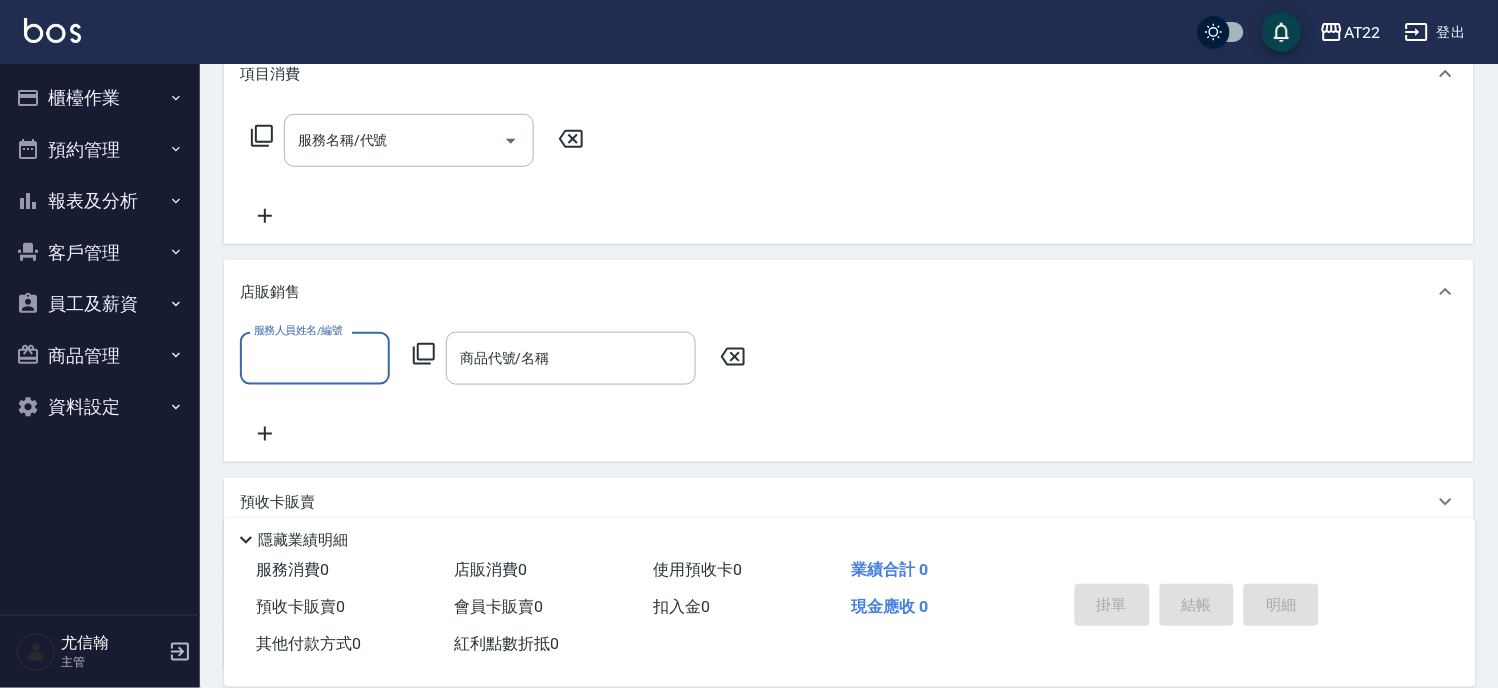 scroll, scrollTop: 0, scrollLeft: 0, axis: both 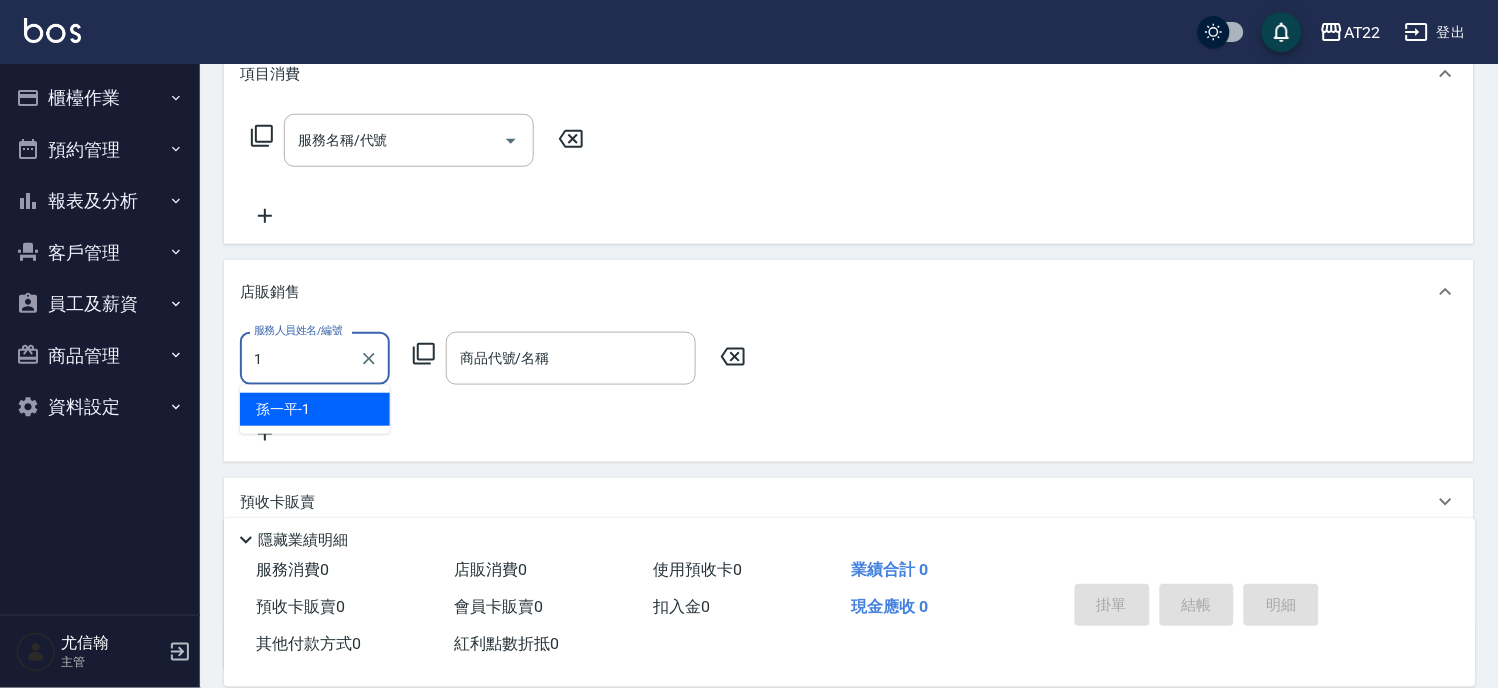 type on "孫一平-1" 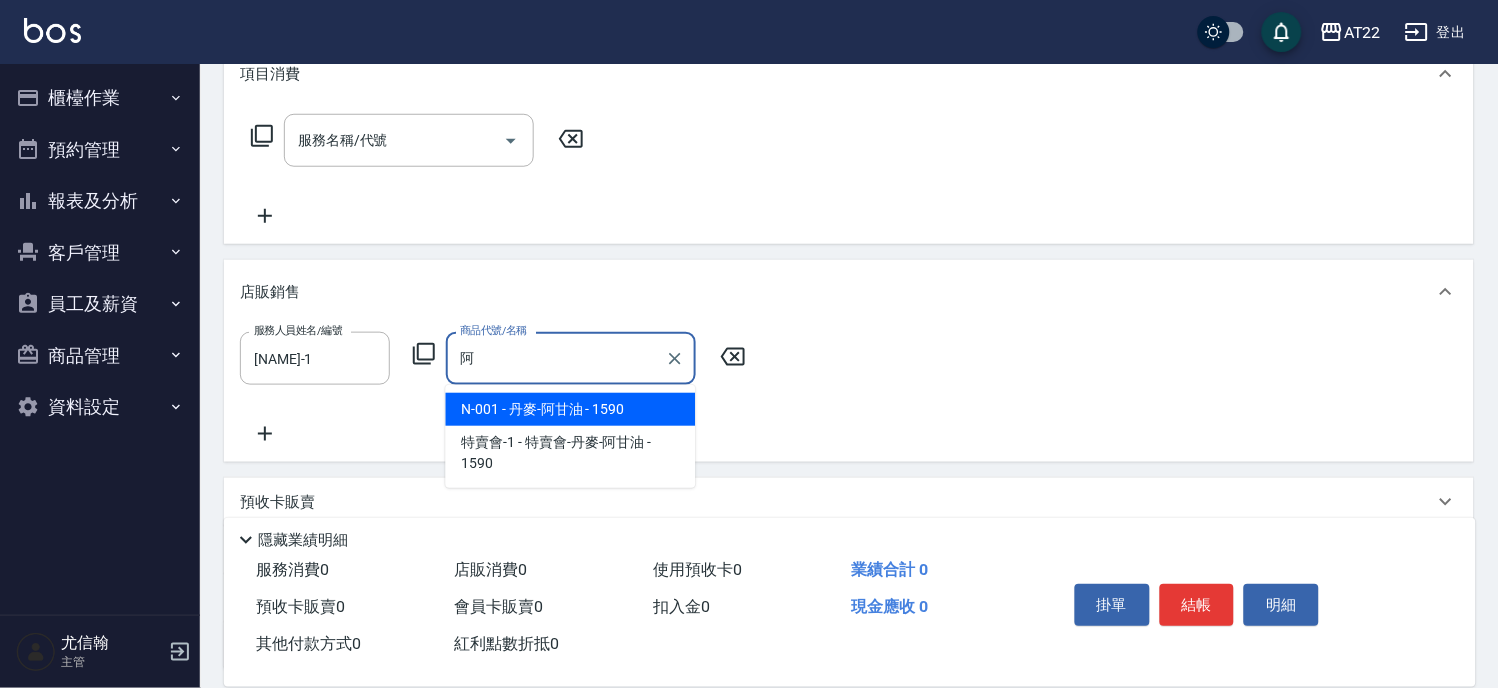 type on "丹麥-阿甘油" 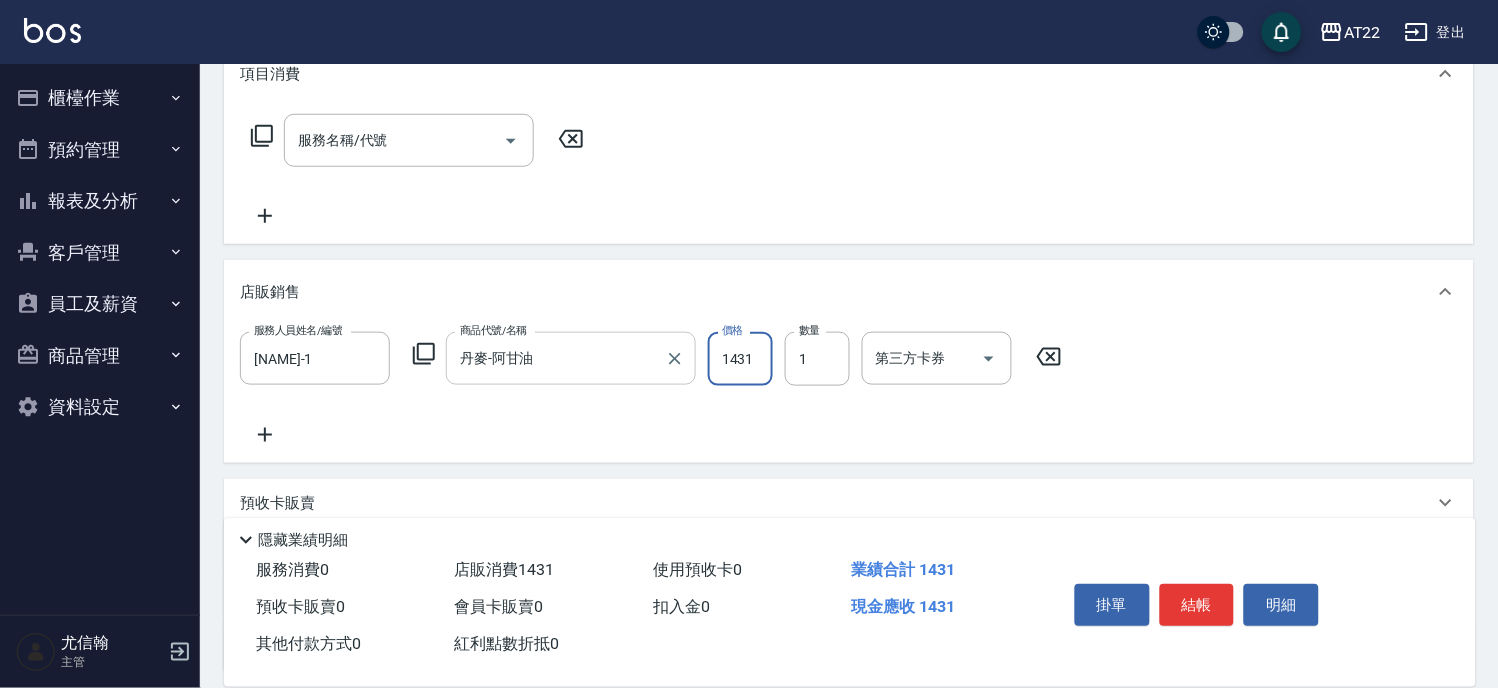 scroll, scrollTop: 457, scrollLeft: 0, axis: vertical 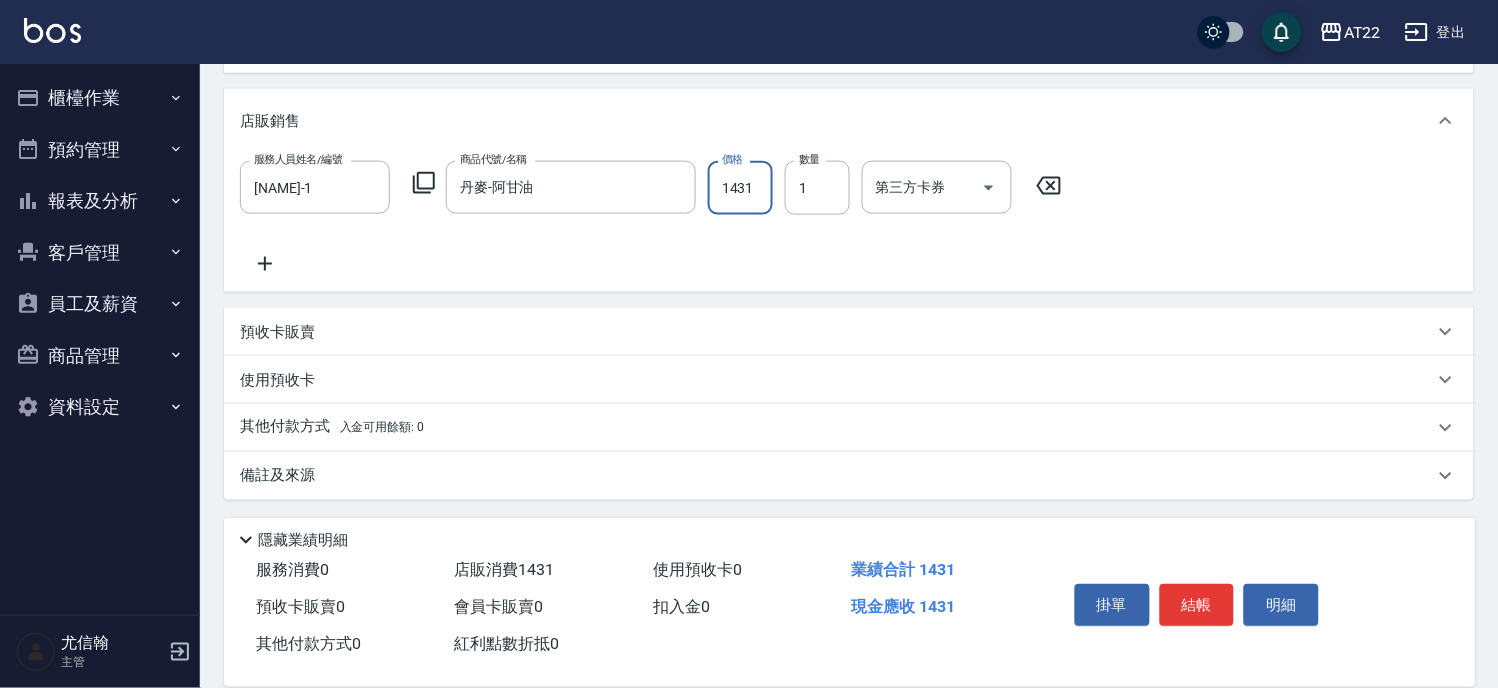 type on "1431" 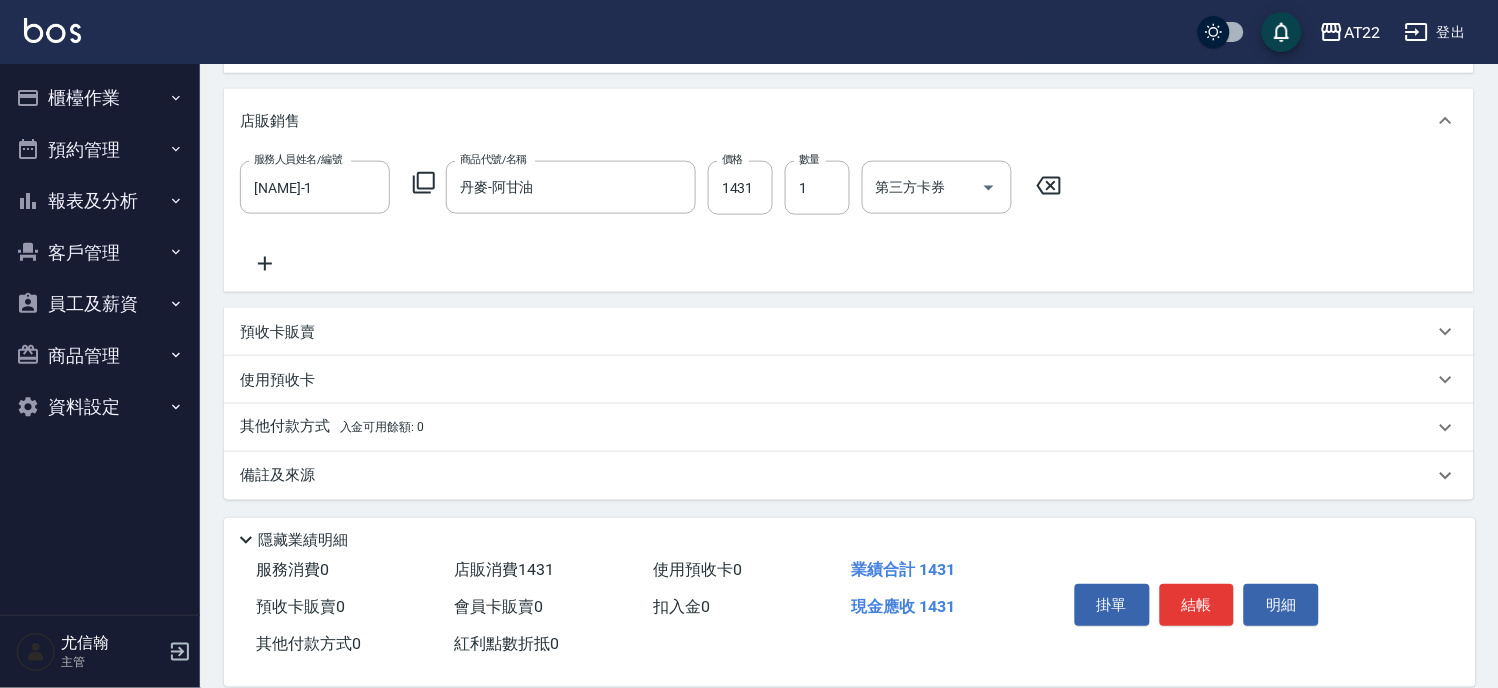 click on "其他付款方式 入金可用餘額: 0" at bounding box center [332, 428] 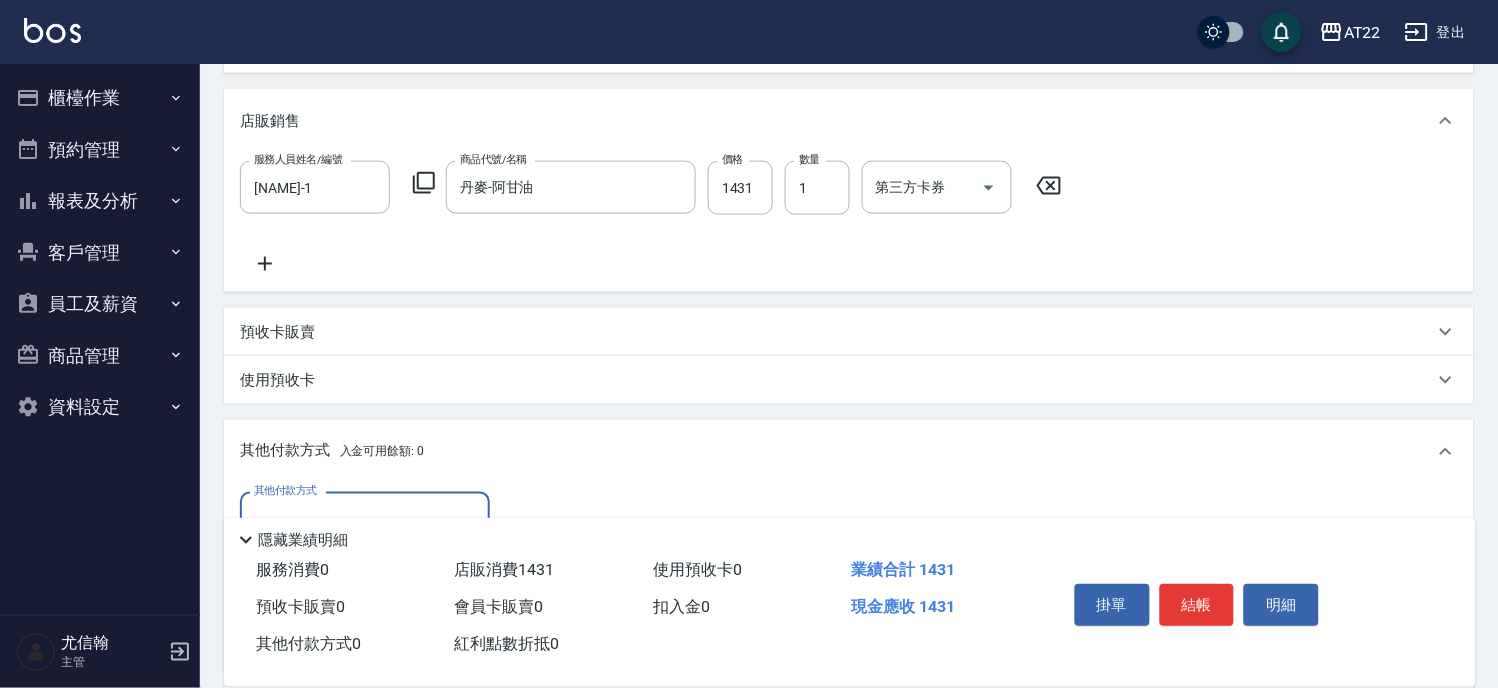 scroll, scrollTop: 0, scrollLeft: 0, axis: both 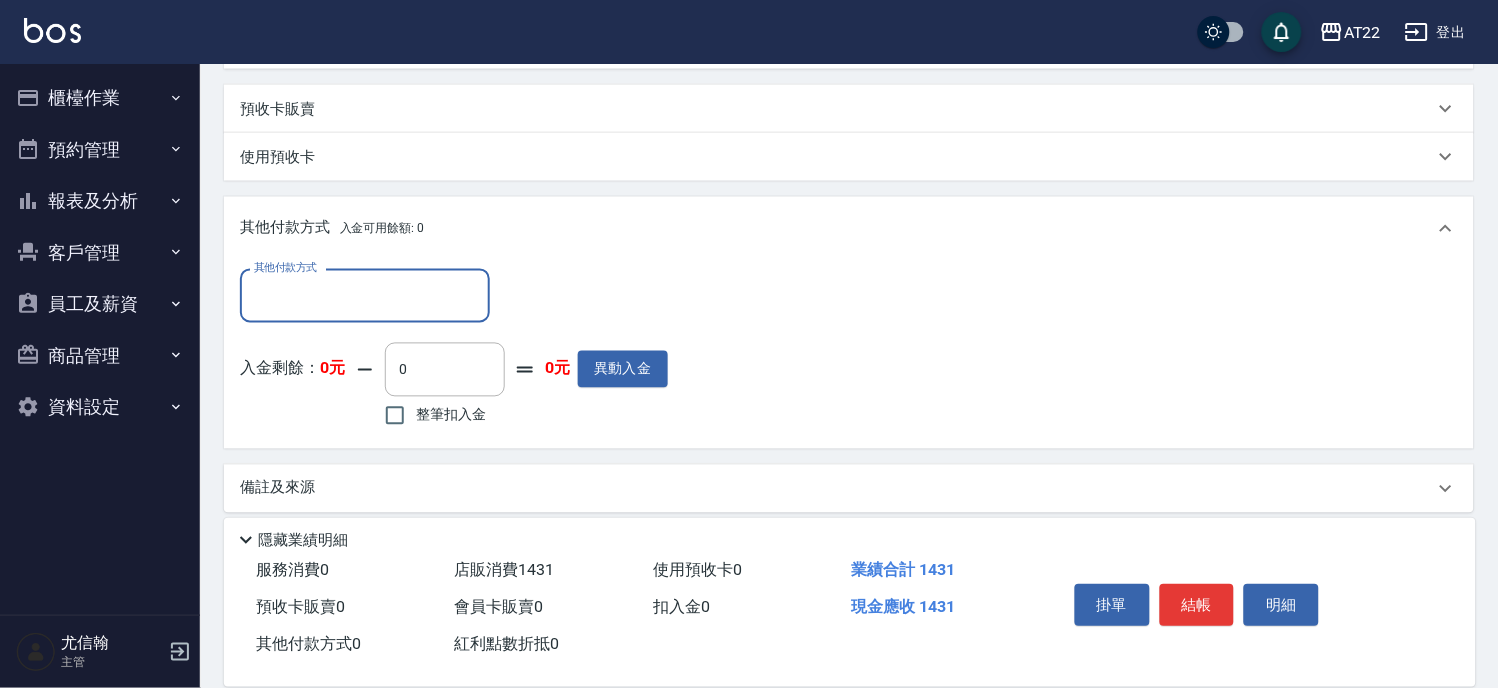 click on "其他付款方式" at bounding box center (365, 295) 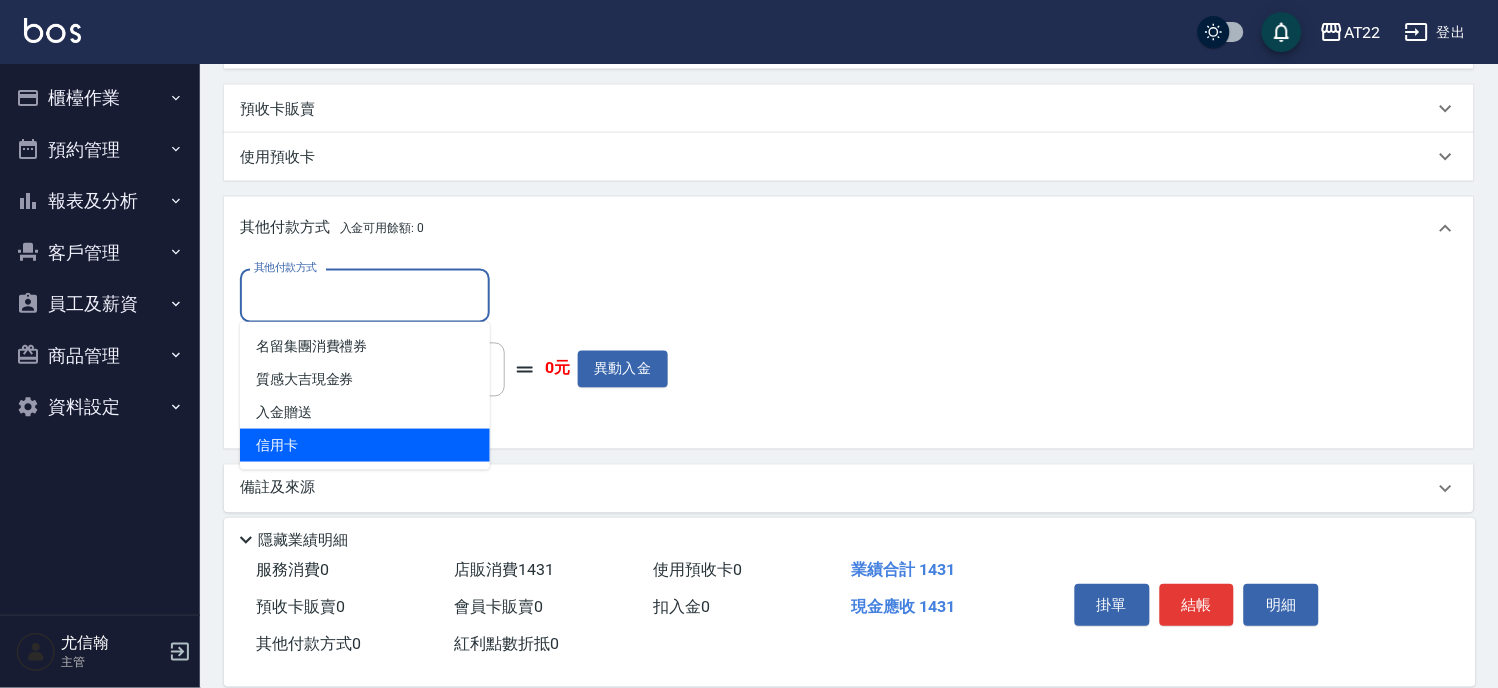 click on "信用卡" at bounding box center (365, 445) 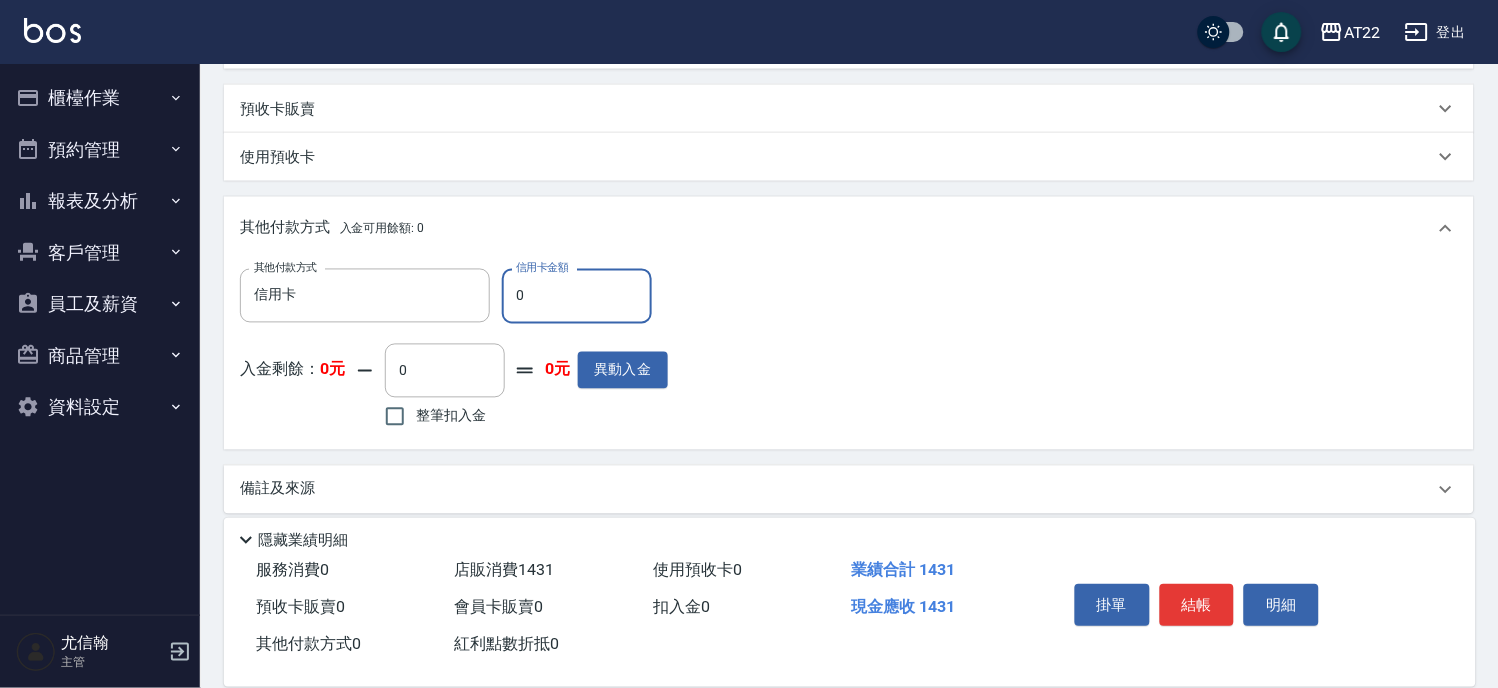 click on "0" at bounding box center (577, 296) 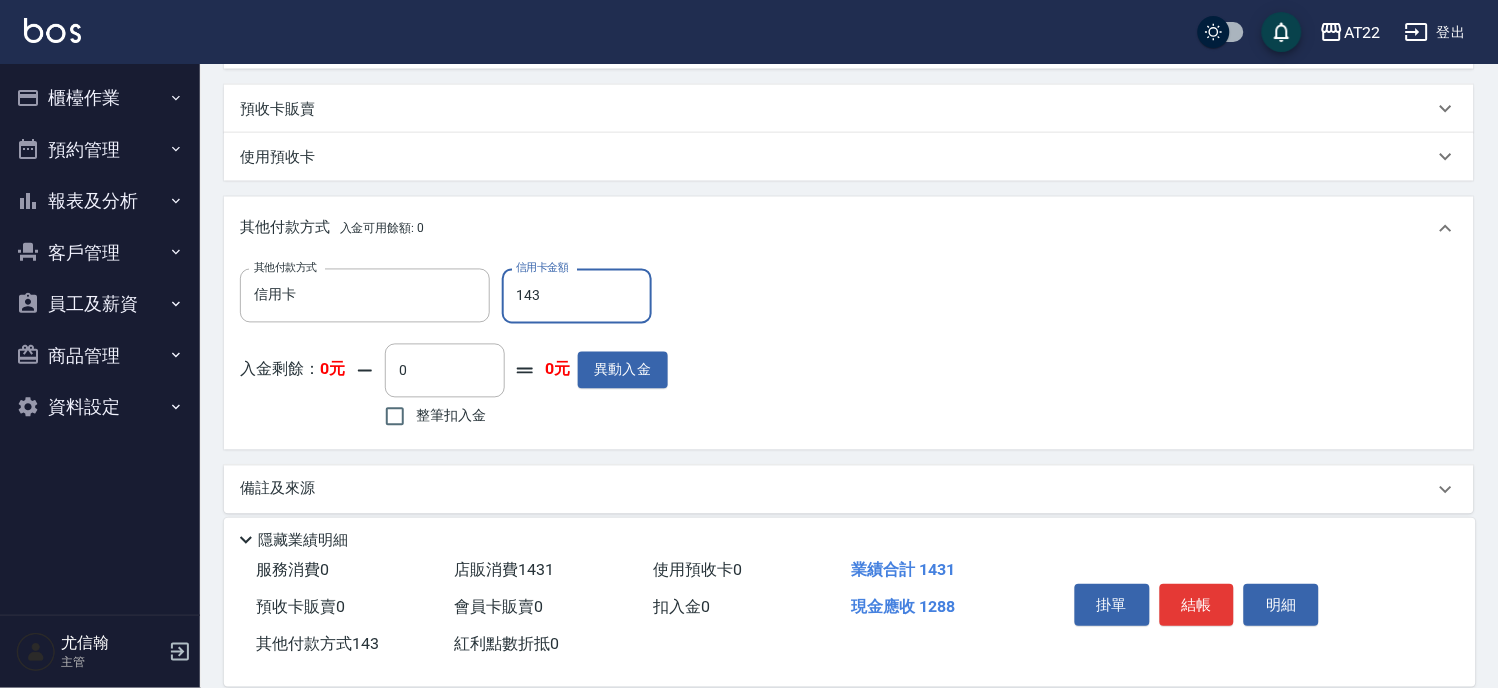 type on "1431" 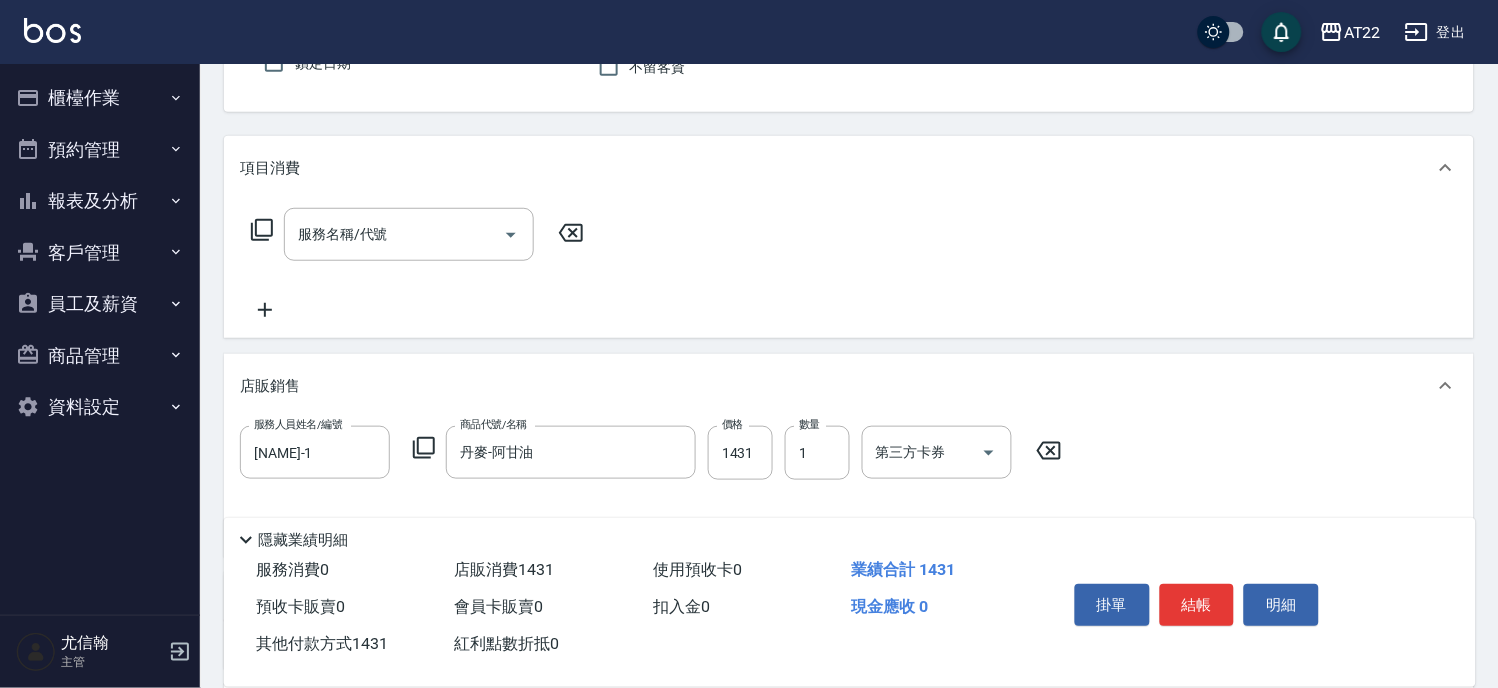 scroll, scrollTop: 13, scrollLeft: 0, axis: vertical 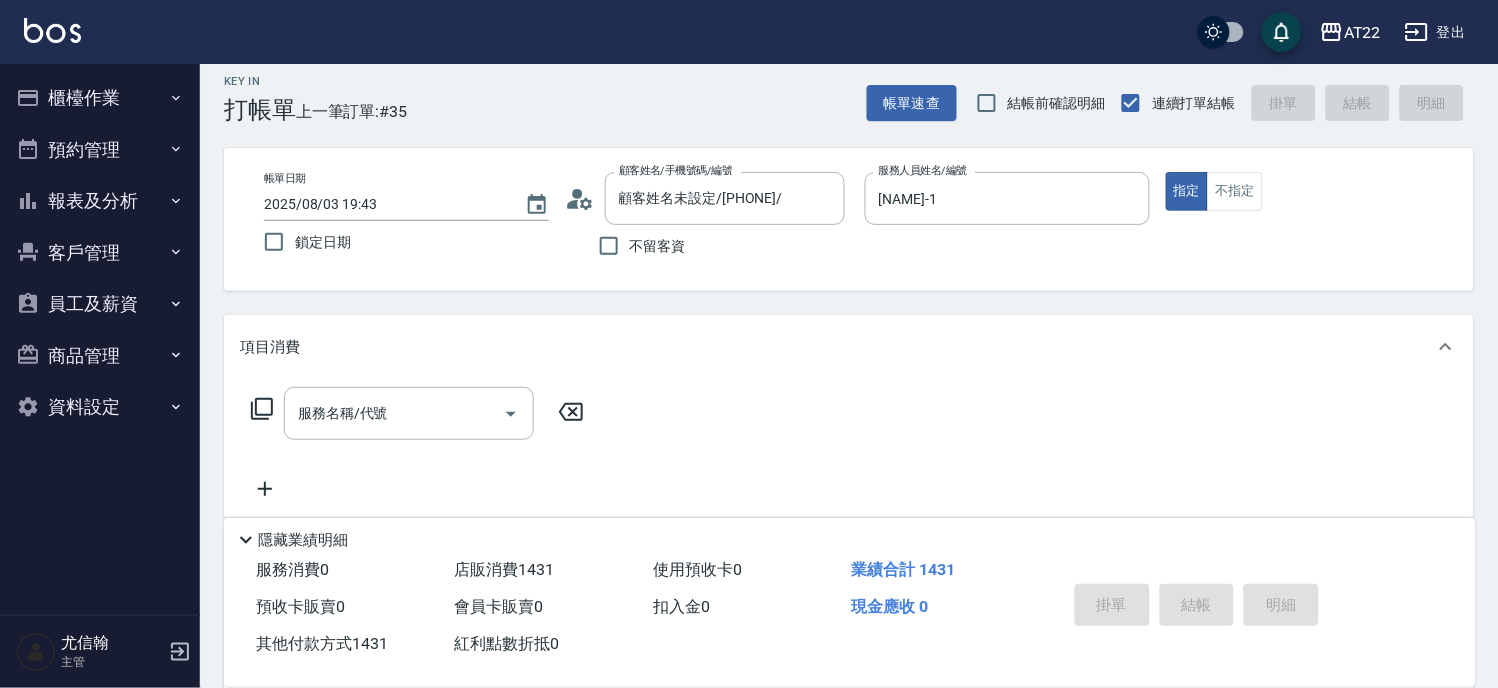 type on "2025/08/03 19:45" 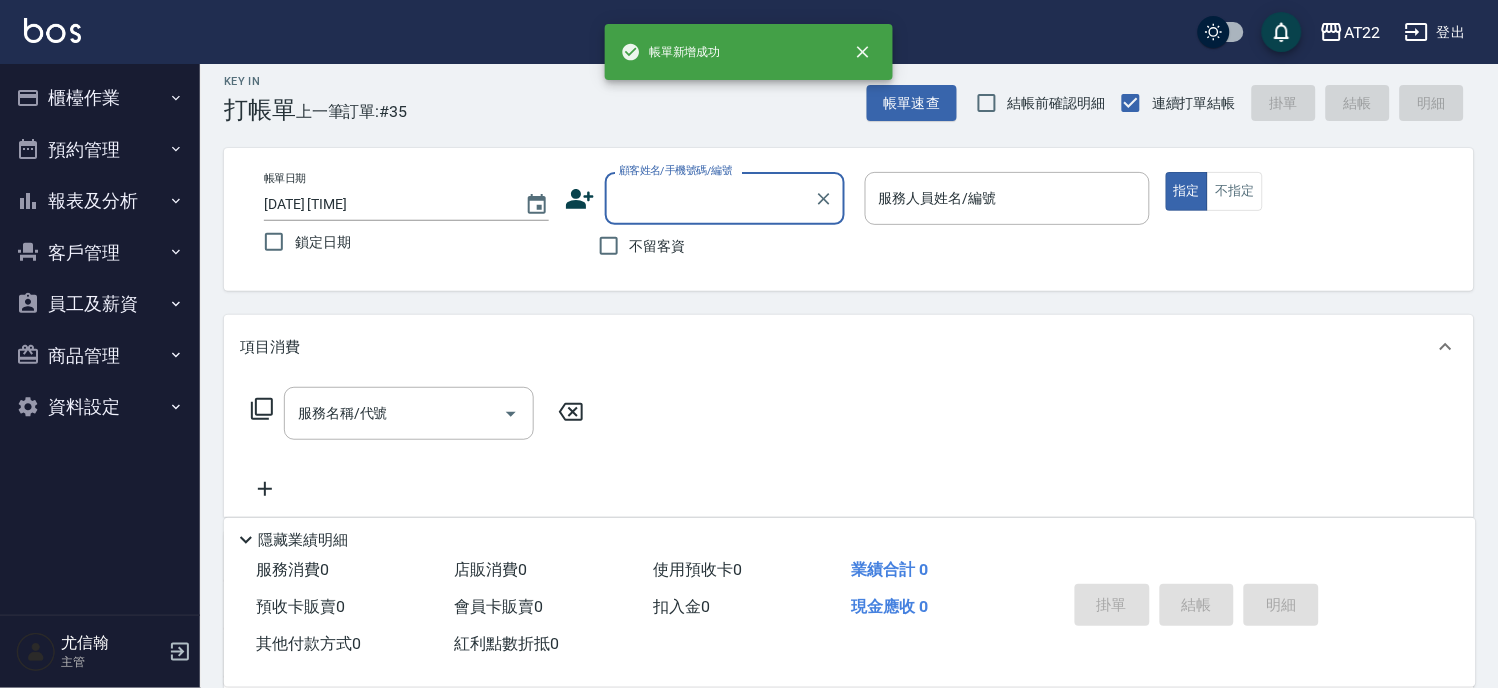 scroll, scrollTop: 0, scrollLeft: 0, axis: both 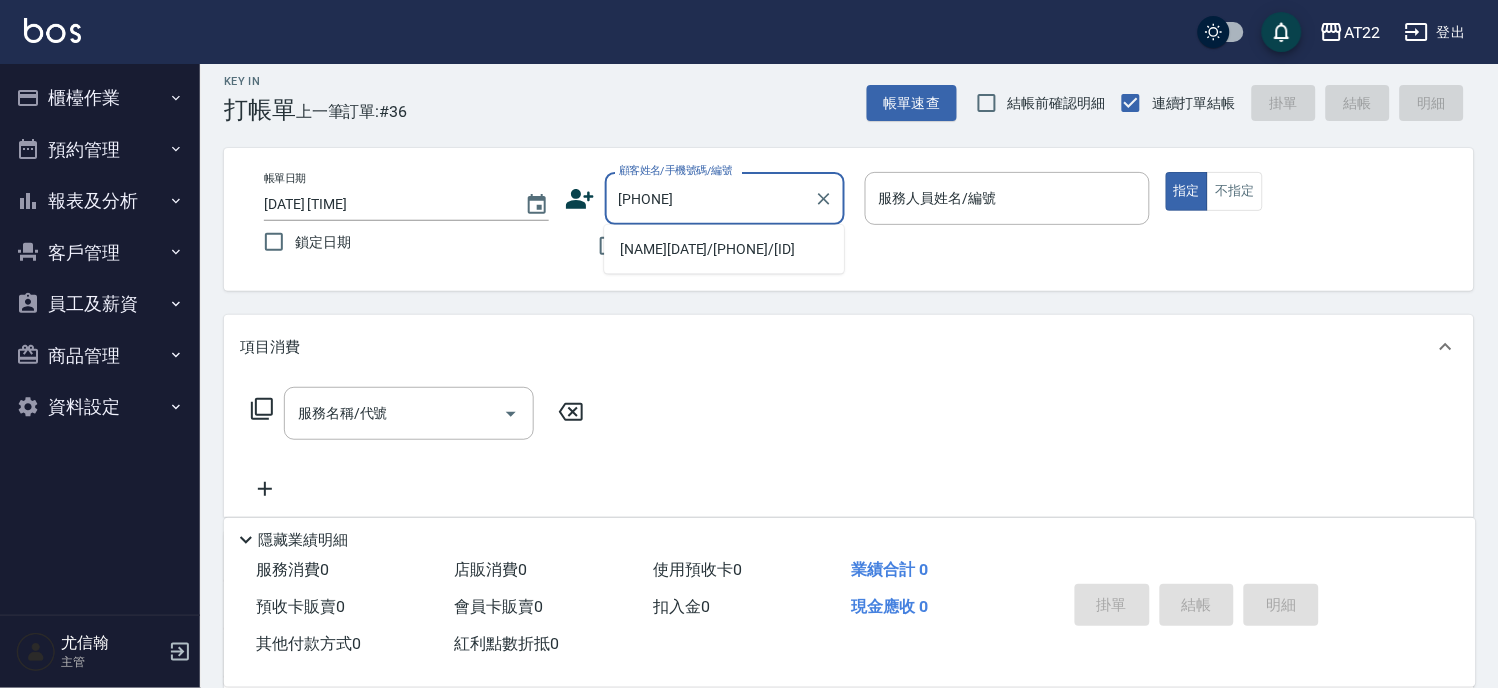 click on "朱禹丞26.6.5/0987735255/t85923" at bounding box center [724, 249] 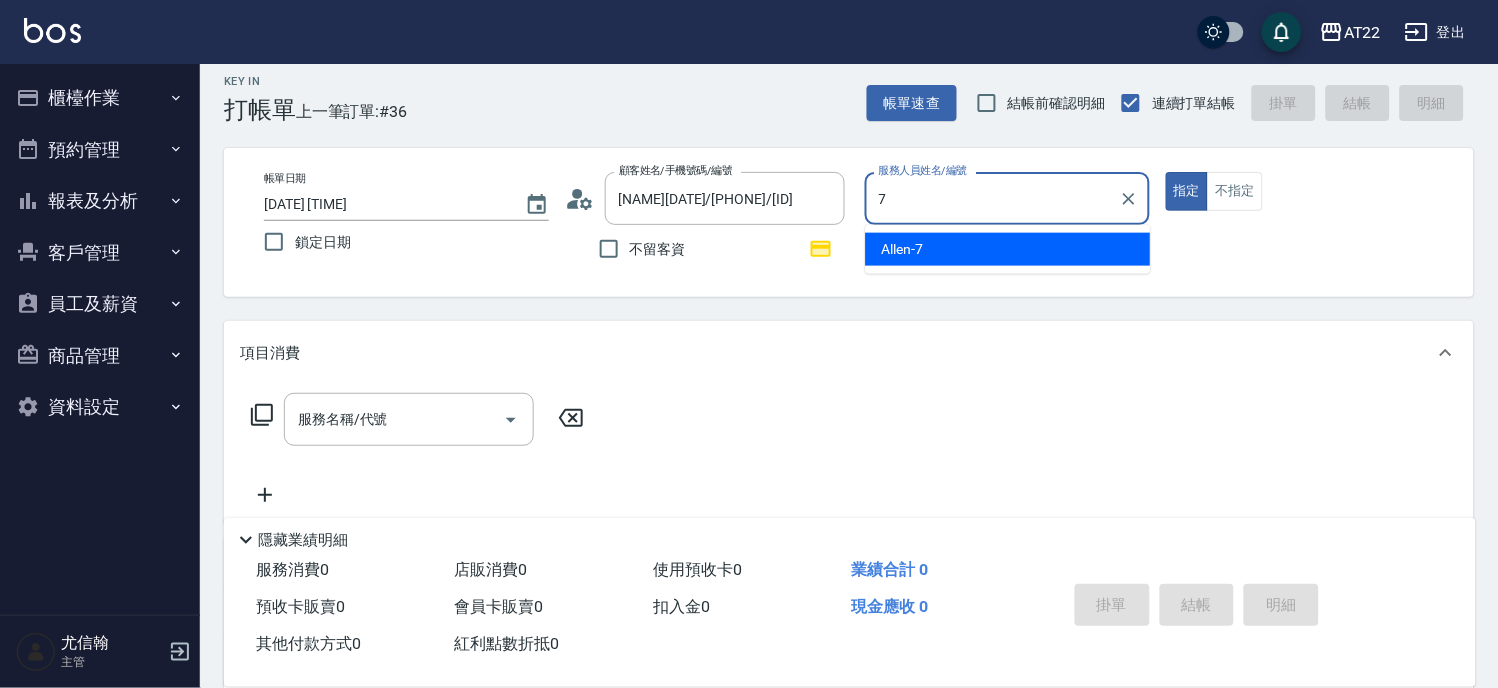 type on "Allen-7" 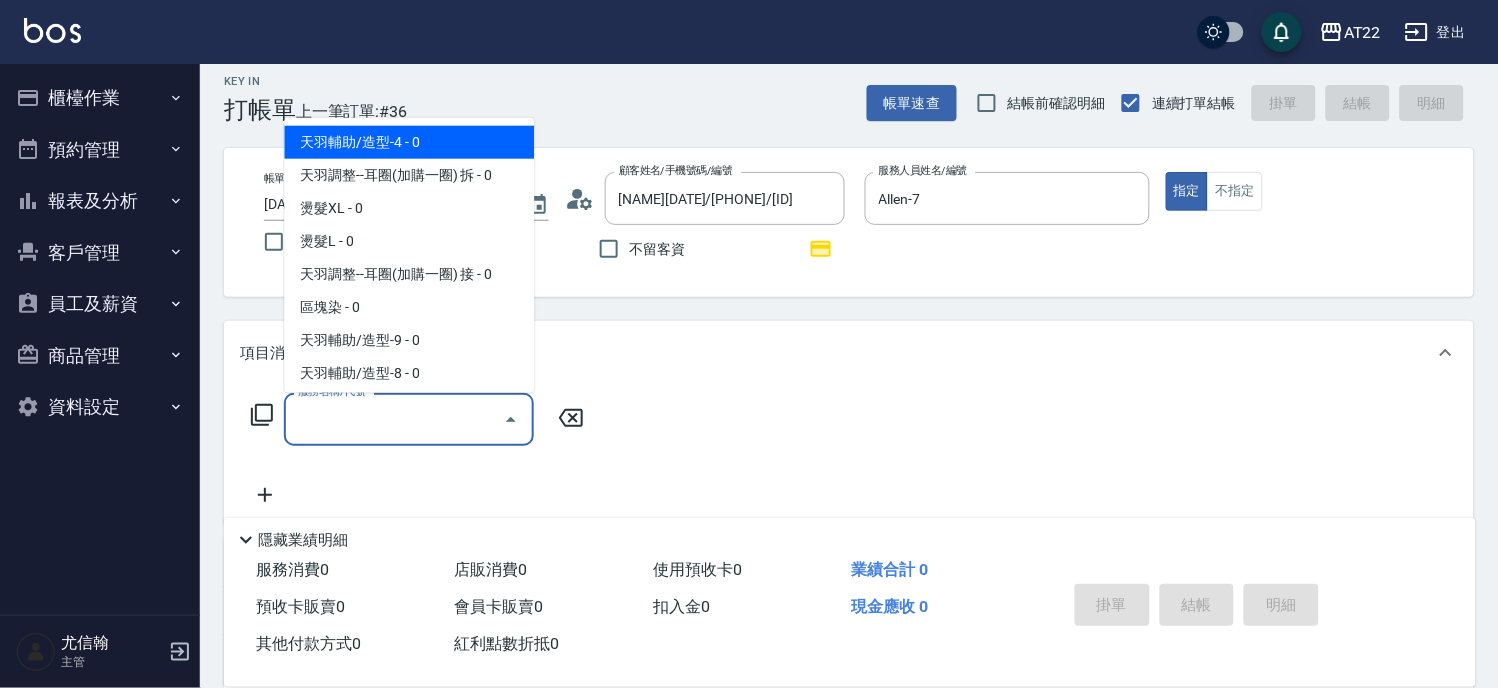 click on "服務名稱/代號" at bounding box center (394, 419) 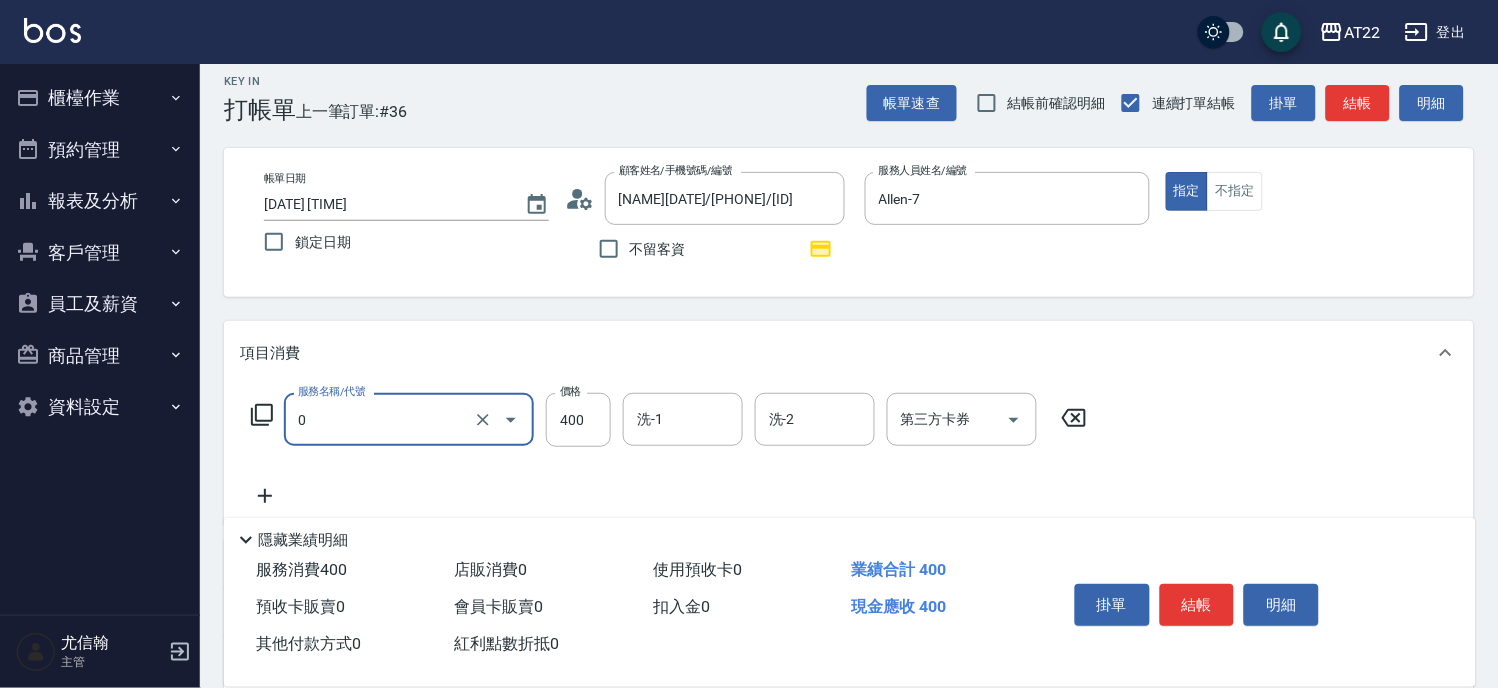 type on "有機洗髮(0)" 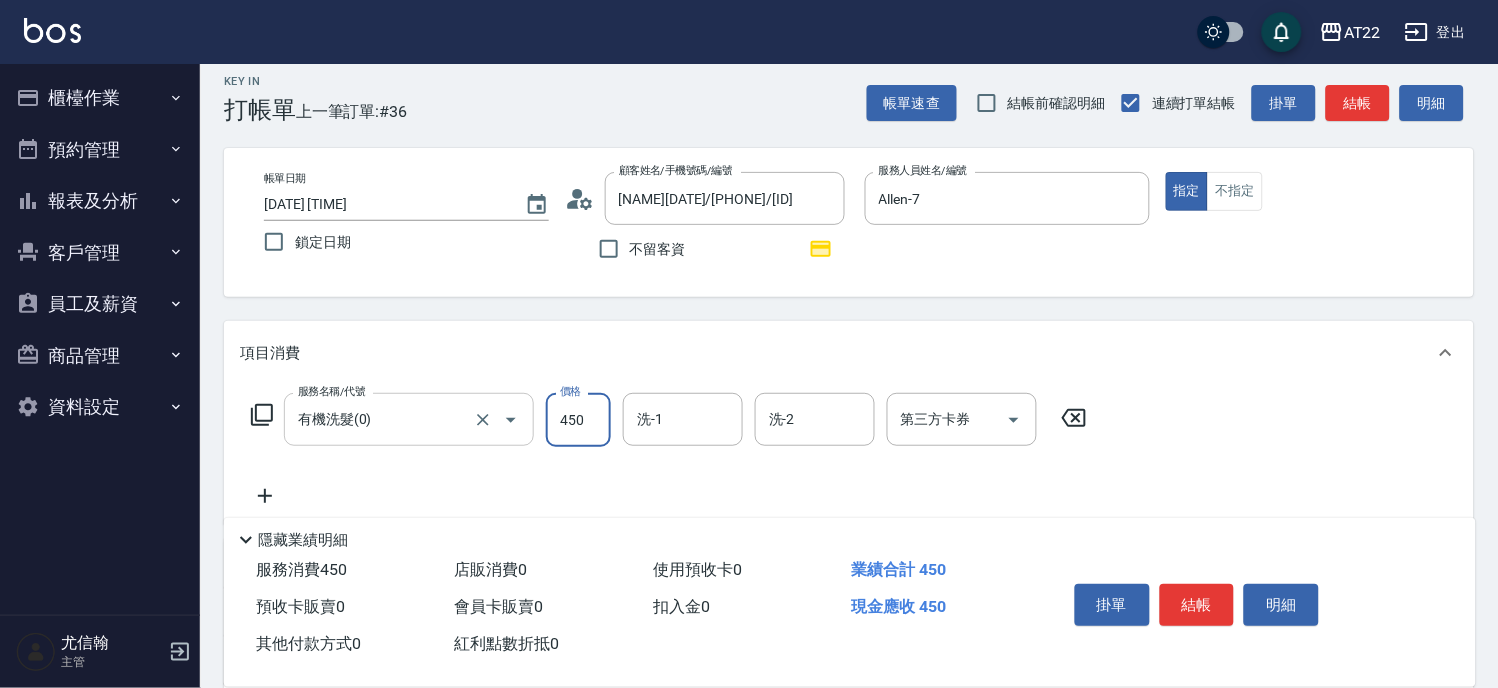 type on "450" 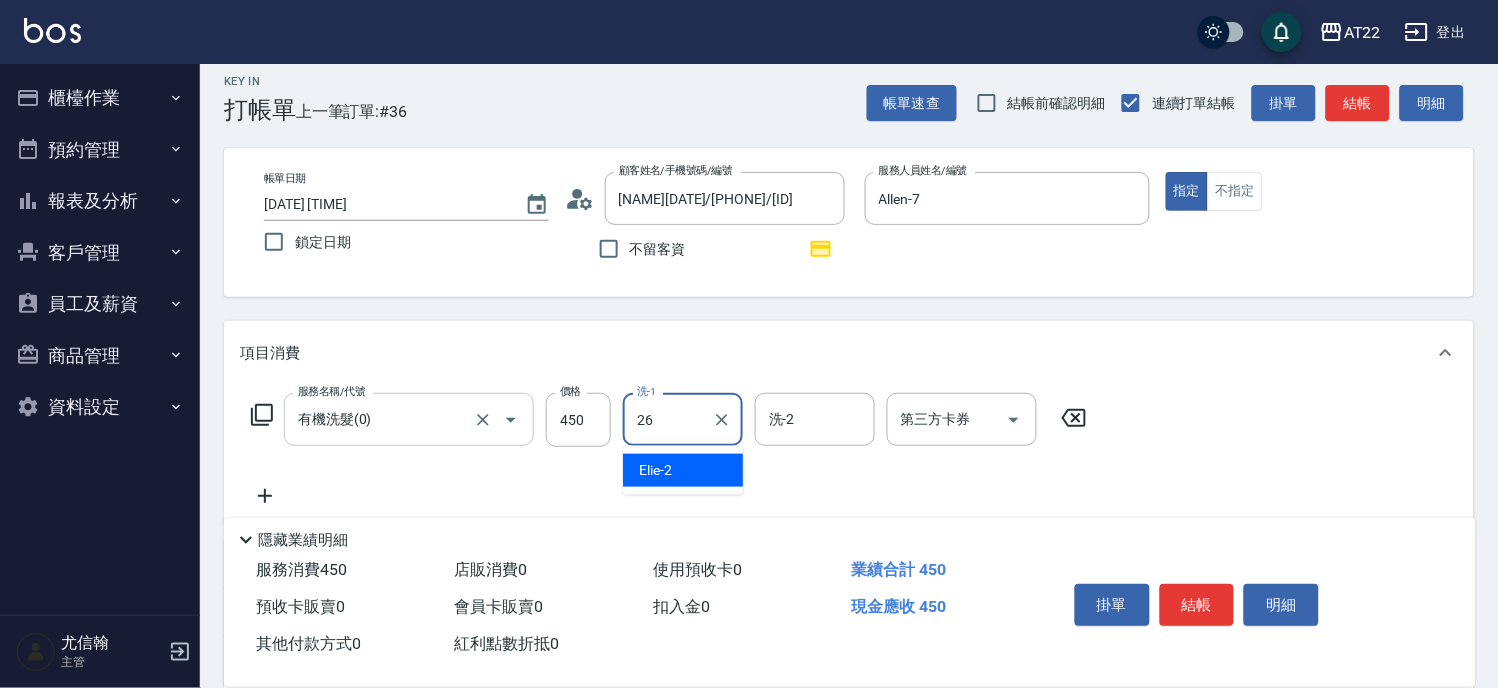 type on "Cinna-26" 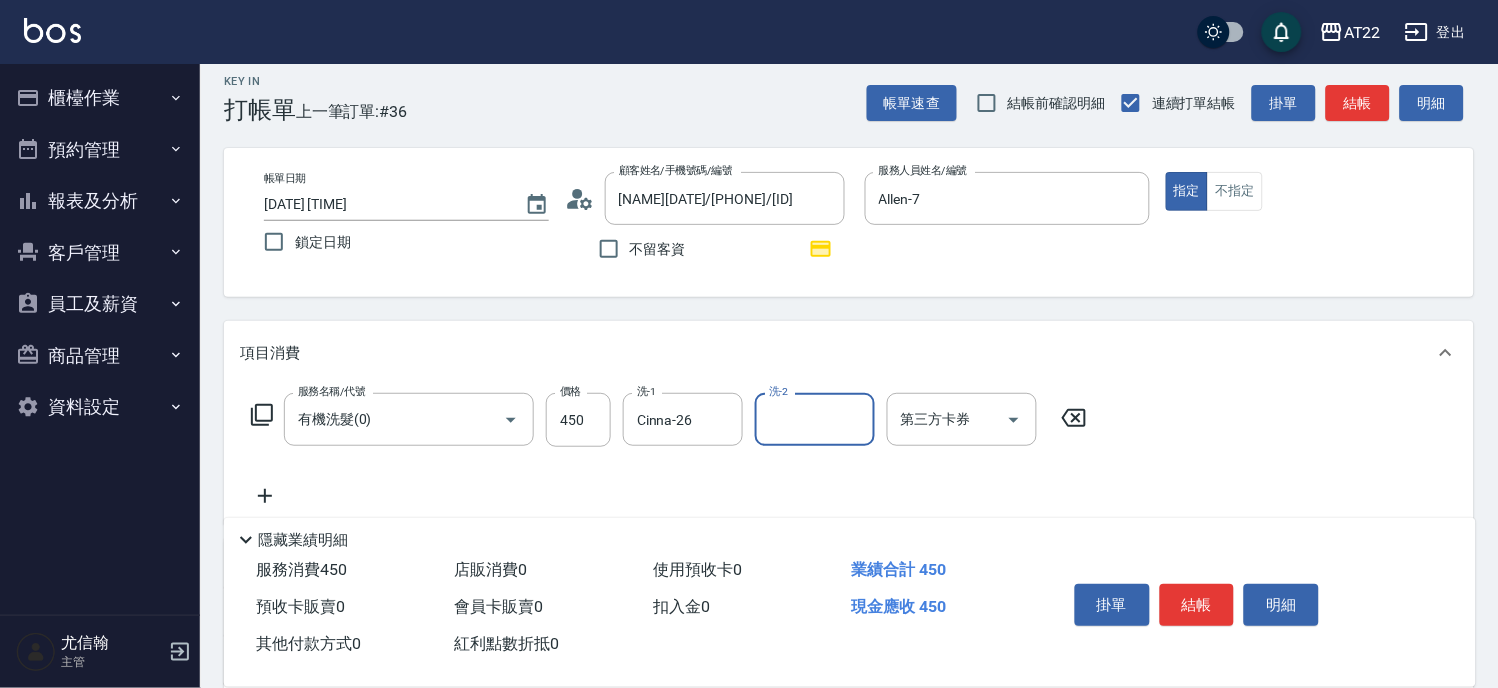 click 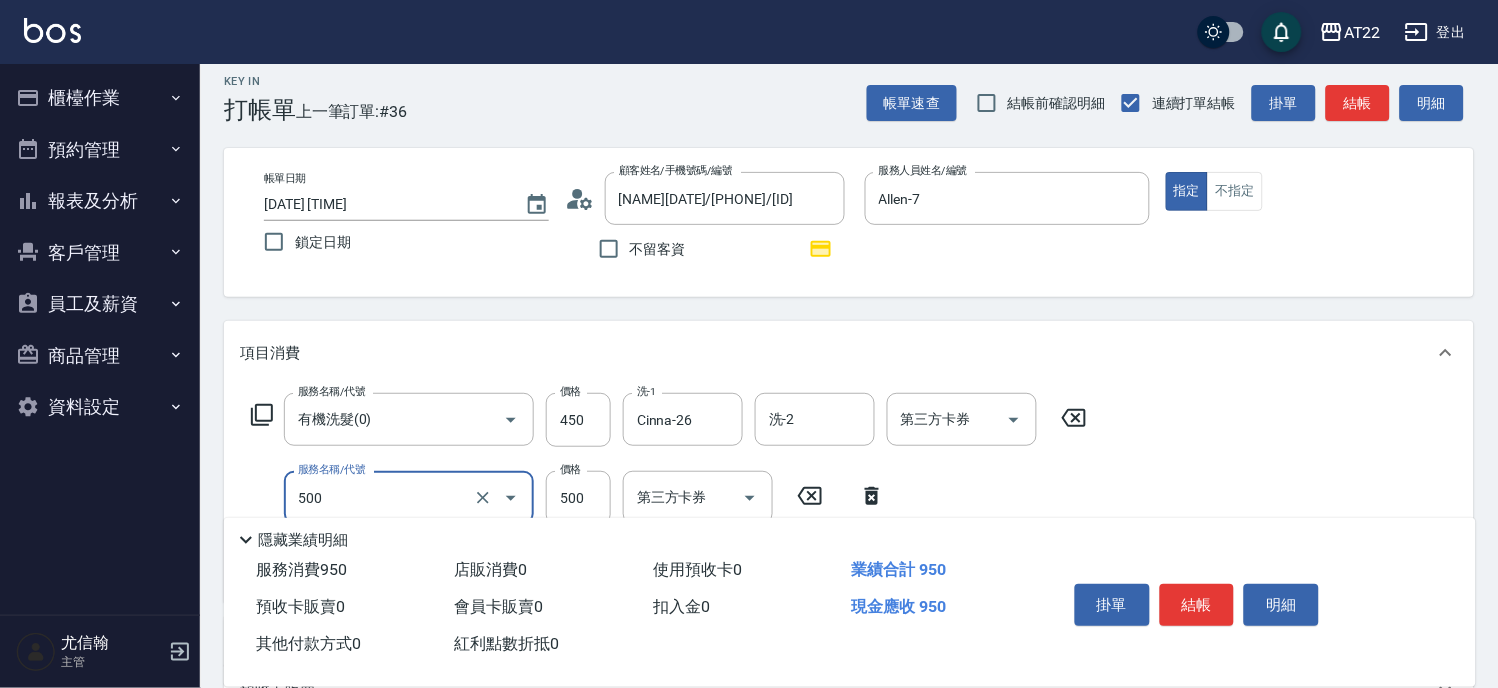 type on "剪髮(500)" 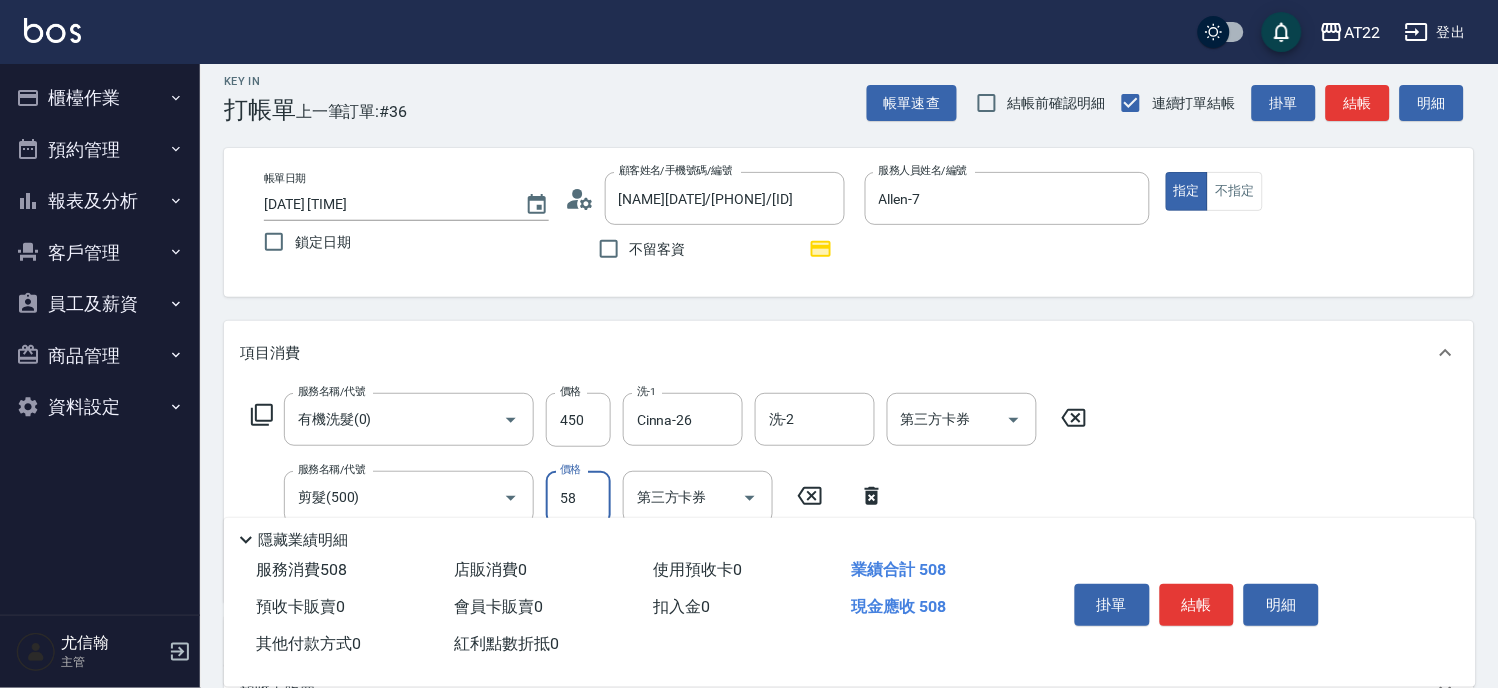 type on "580" 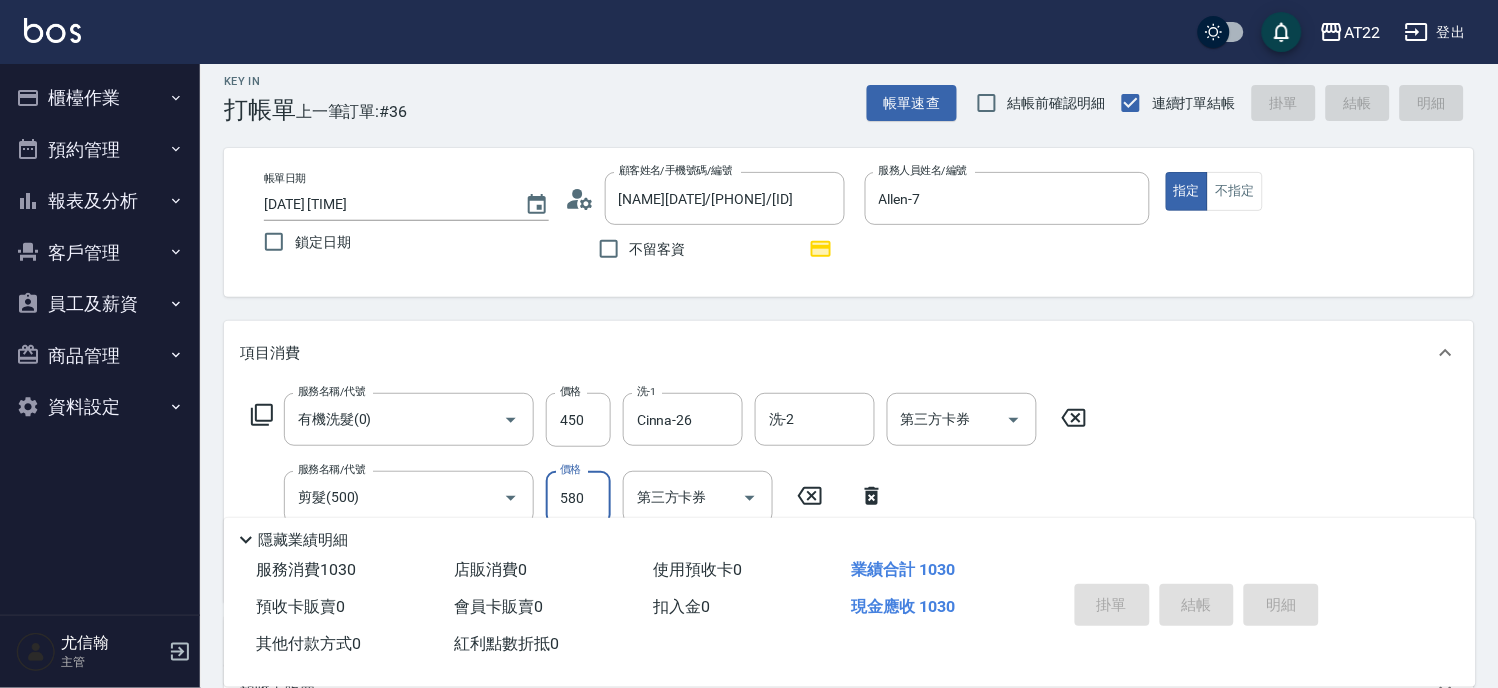 type 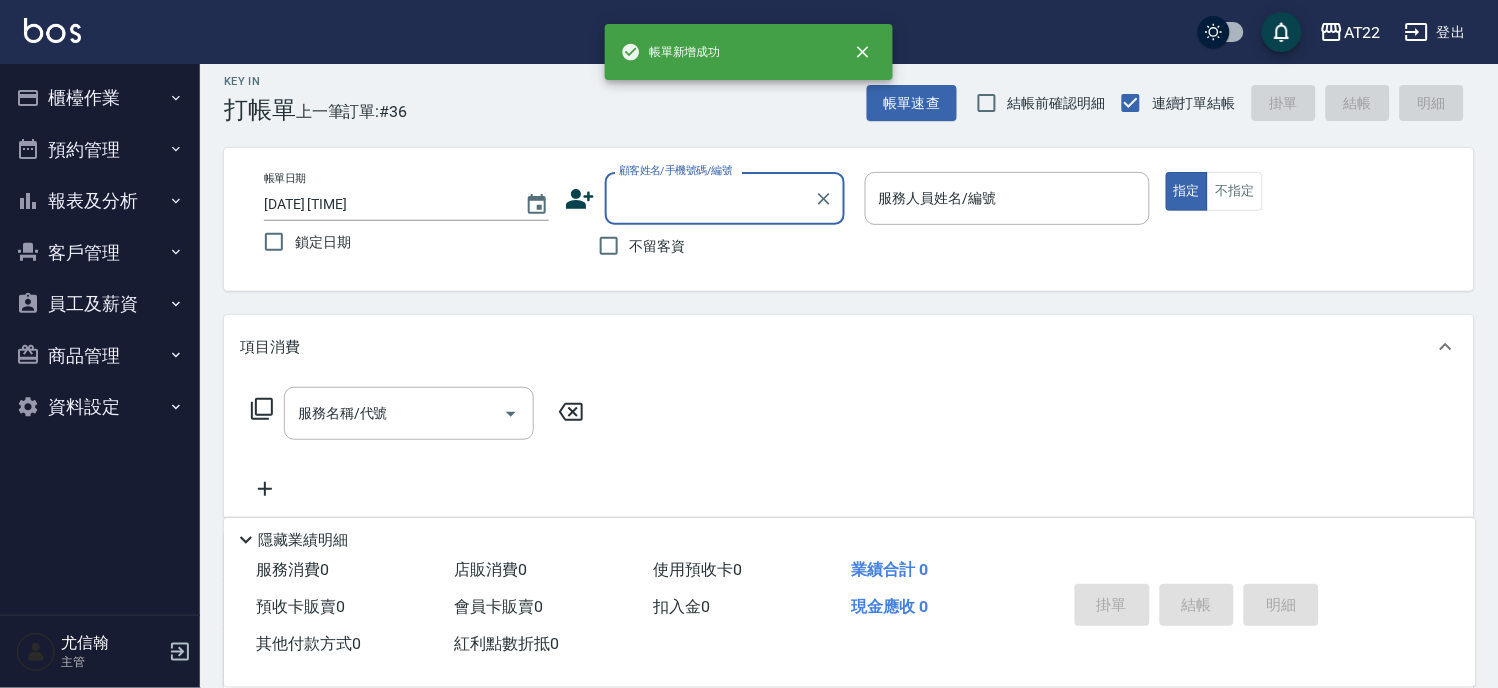 scroll, scrollTop: 0, scrollLeft: 0, axis: both 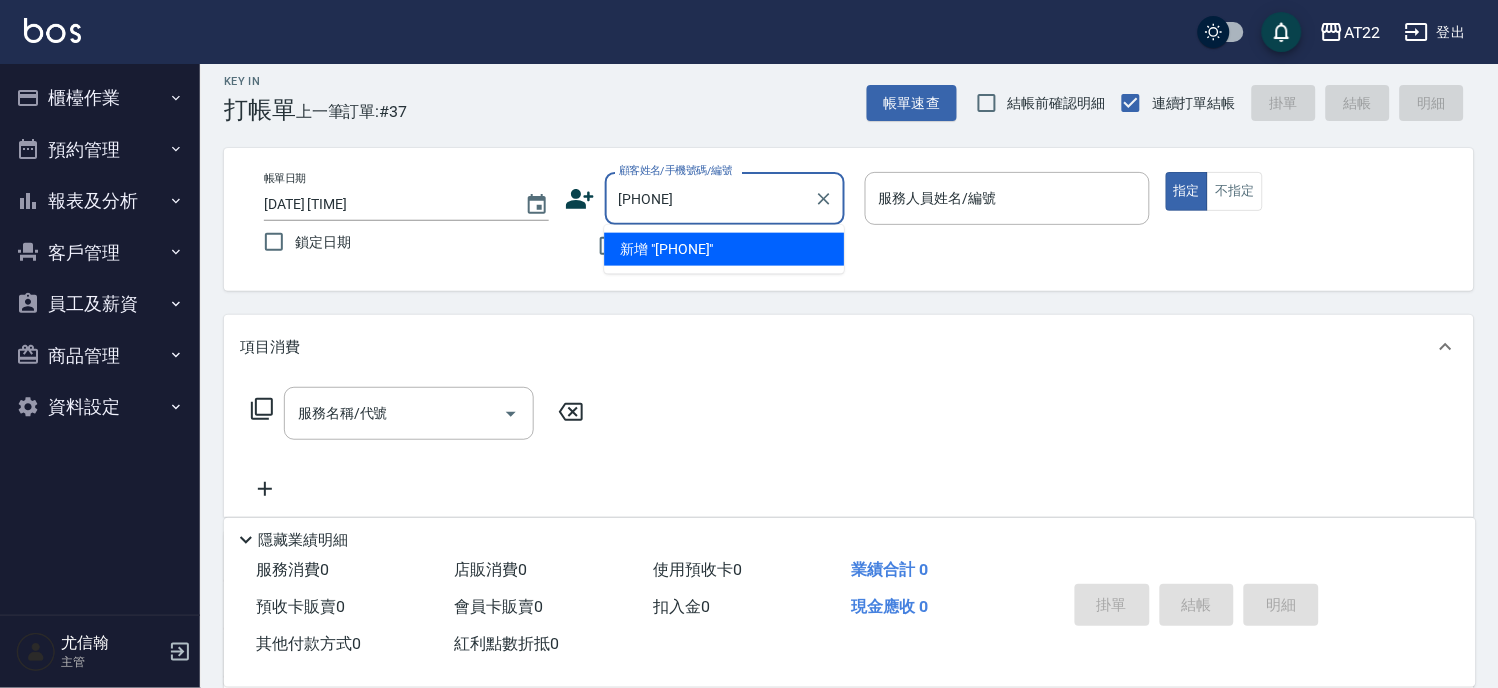 click on "新增 "0913555871"" at bounding box center (724, 249) 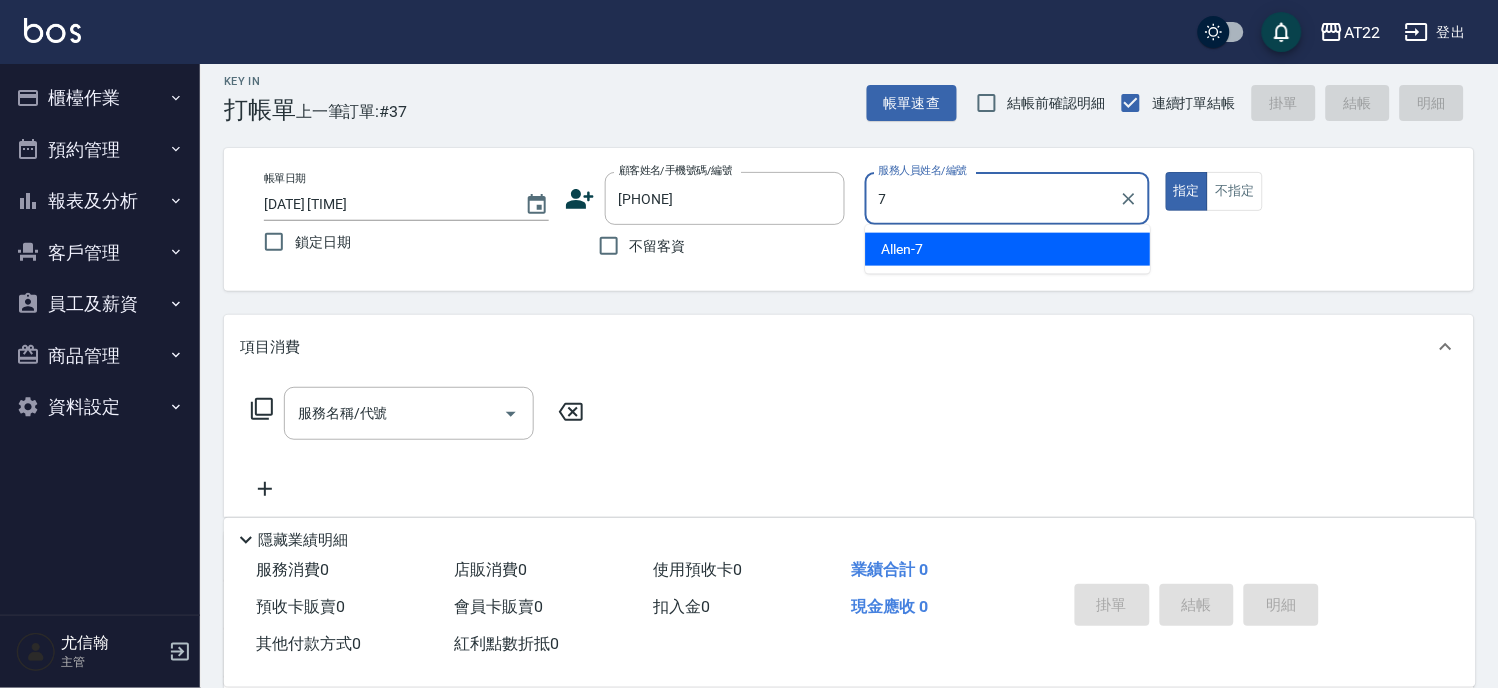 type on "Allen-7" 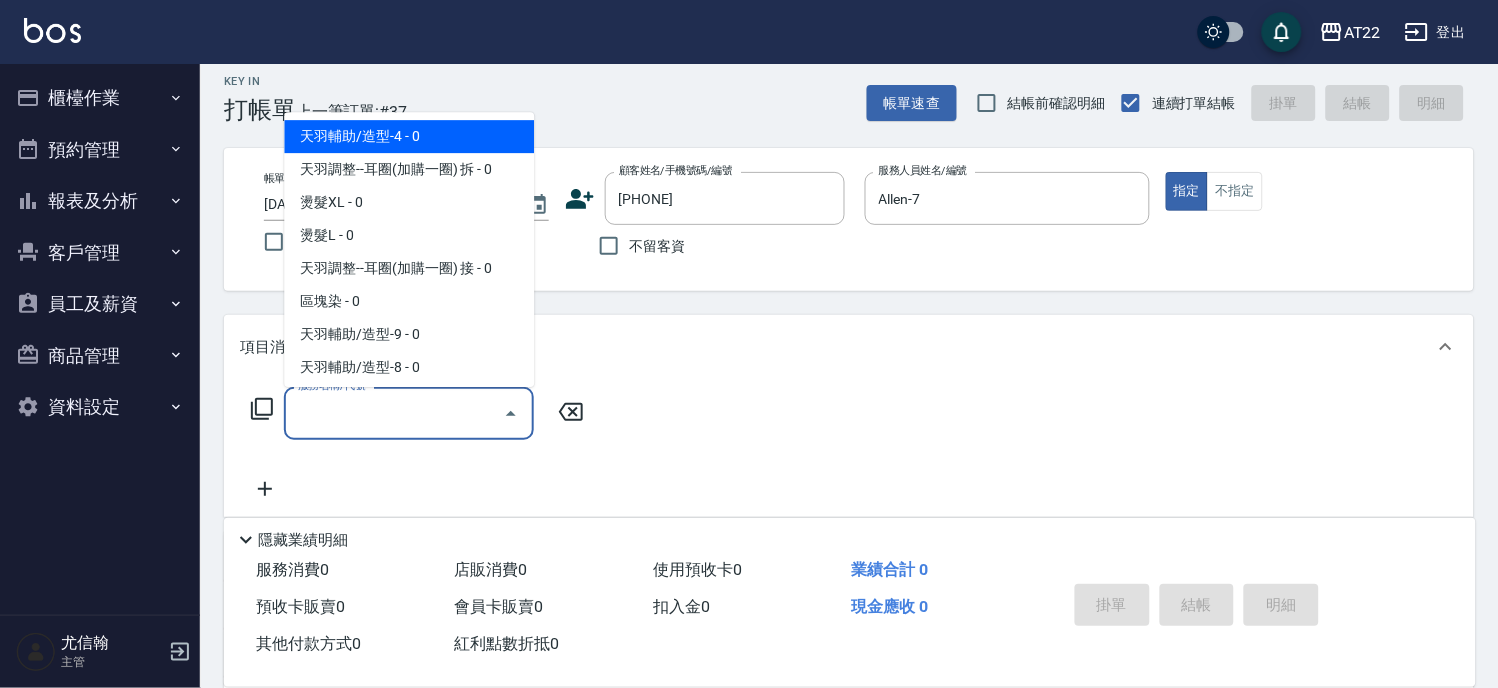 click on "服務名稱/代號" at bounding box center (394, 413) 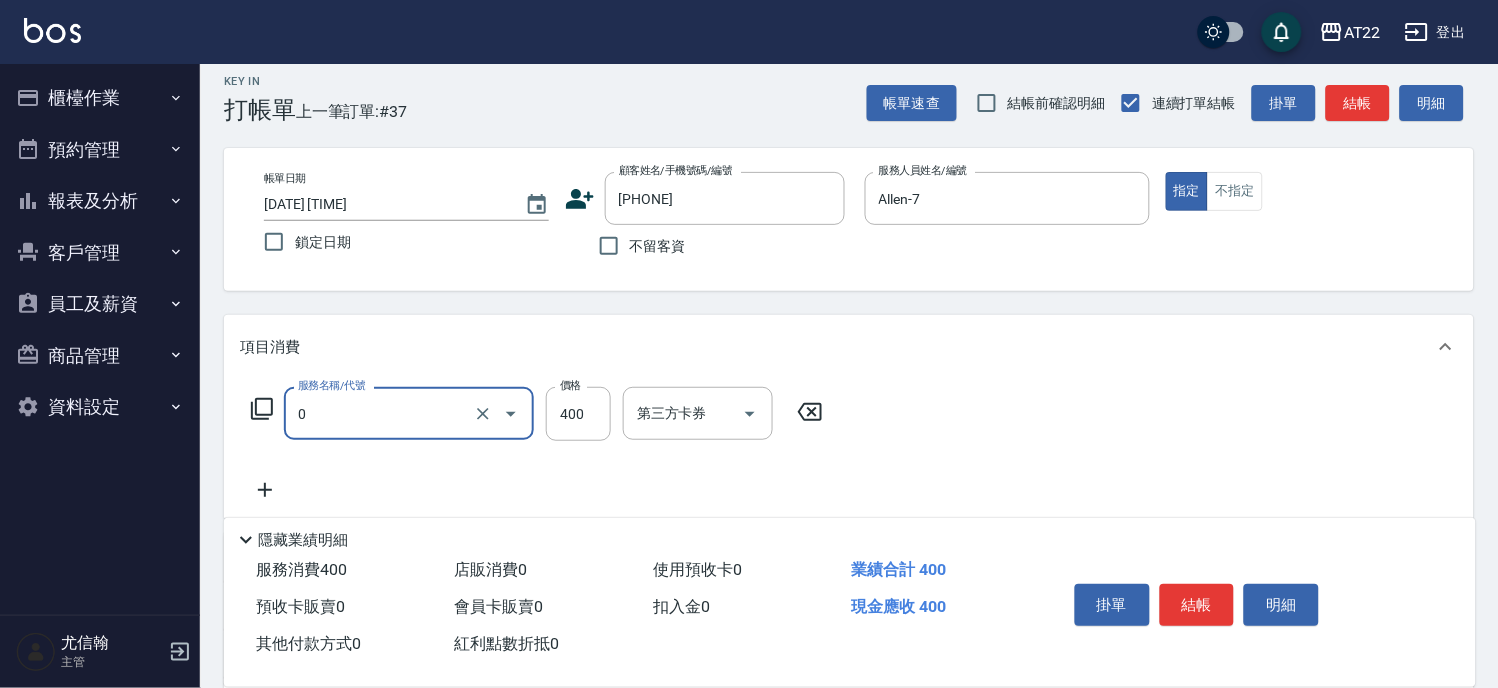type on "有機洗髮(0)" 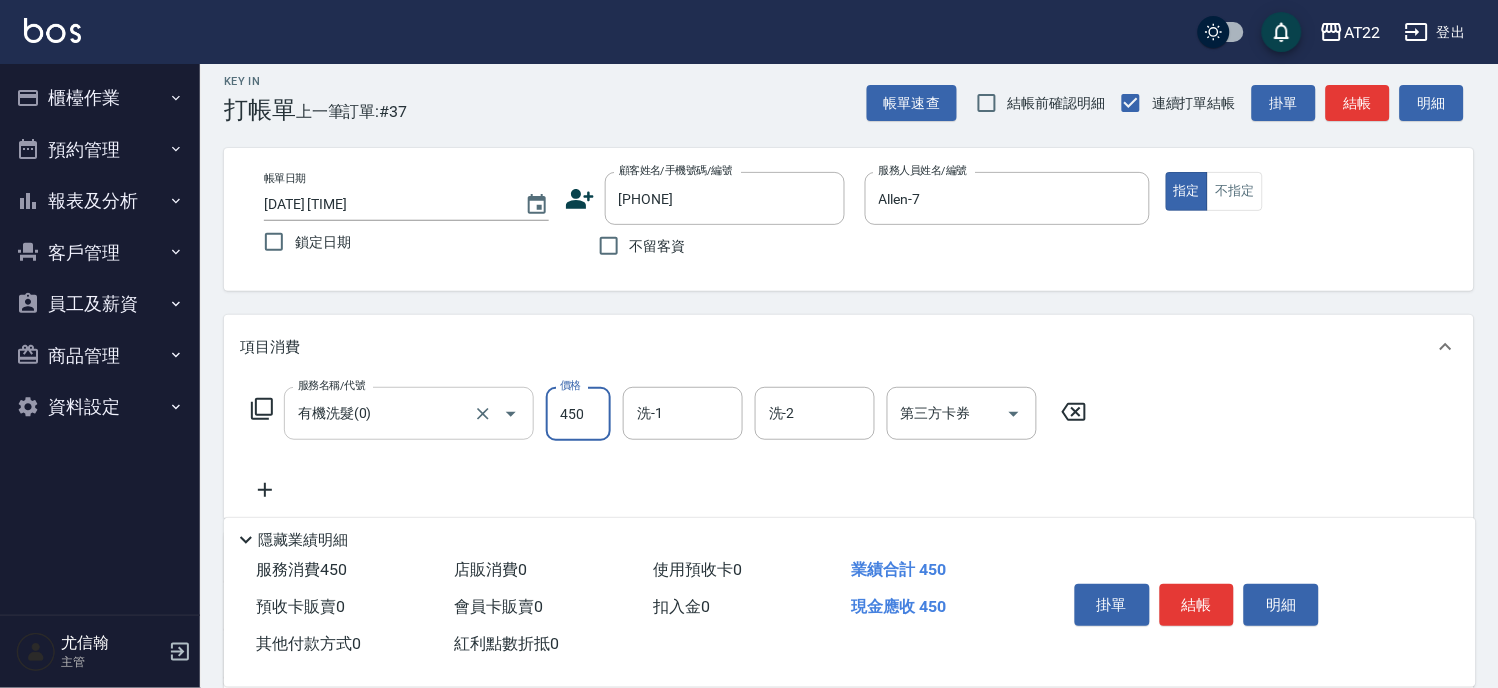 type on "450" 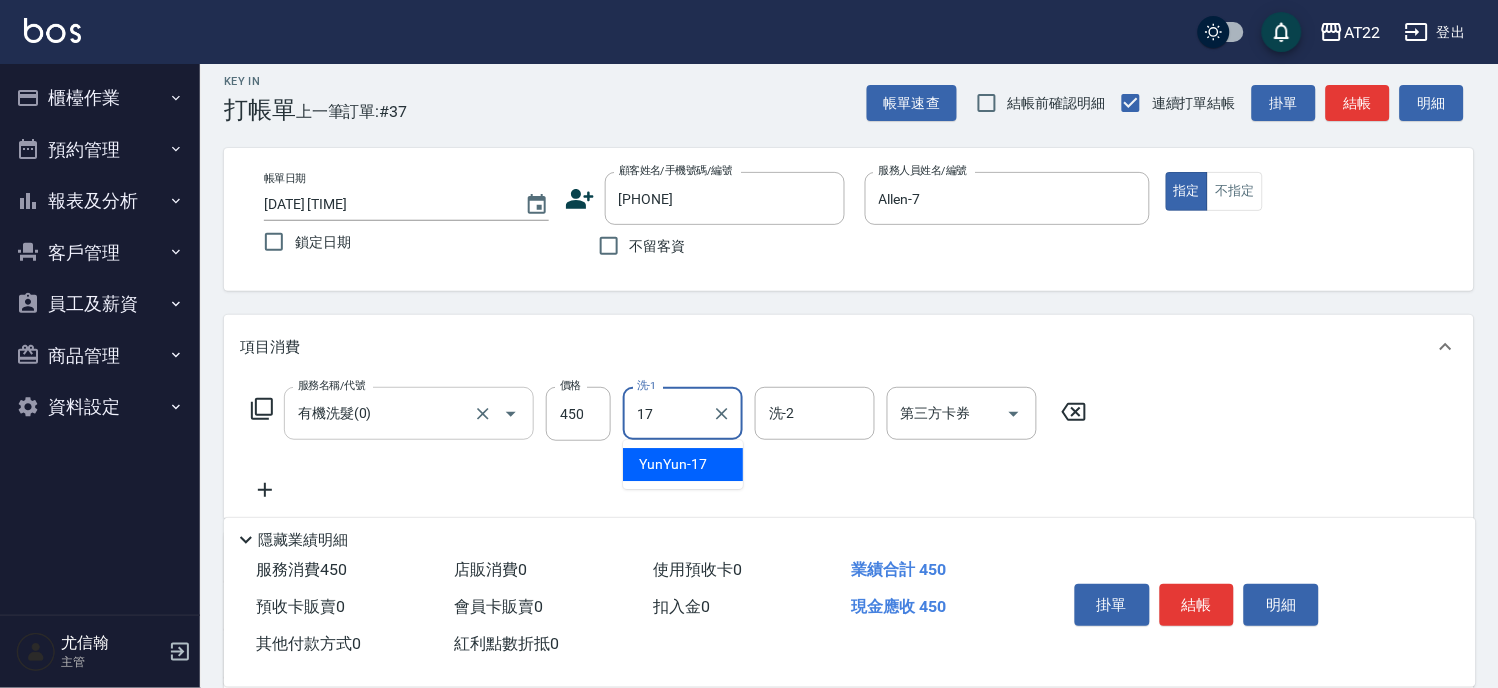 type on "YunYun-17" 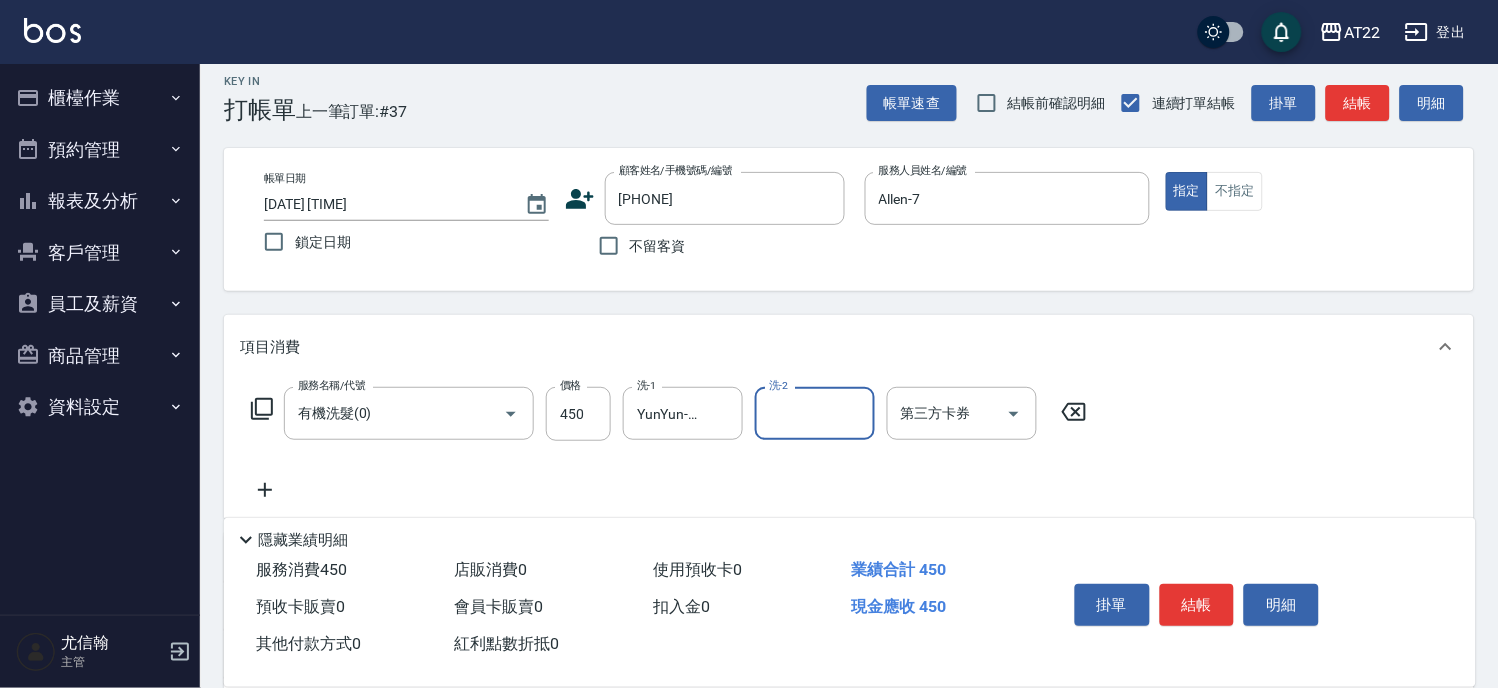 click 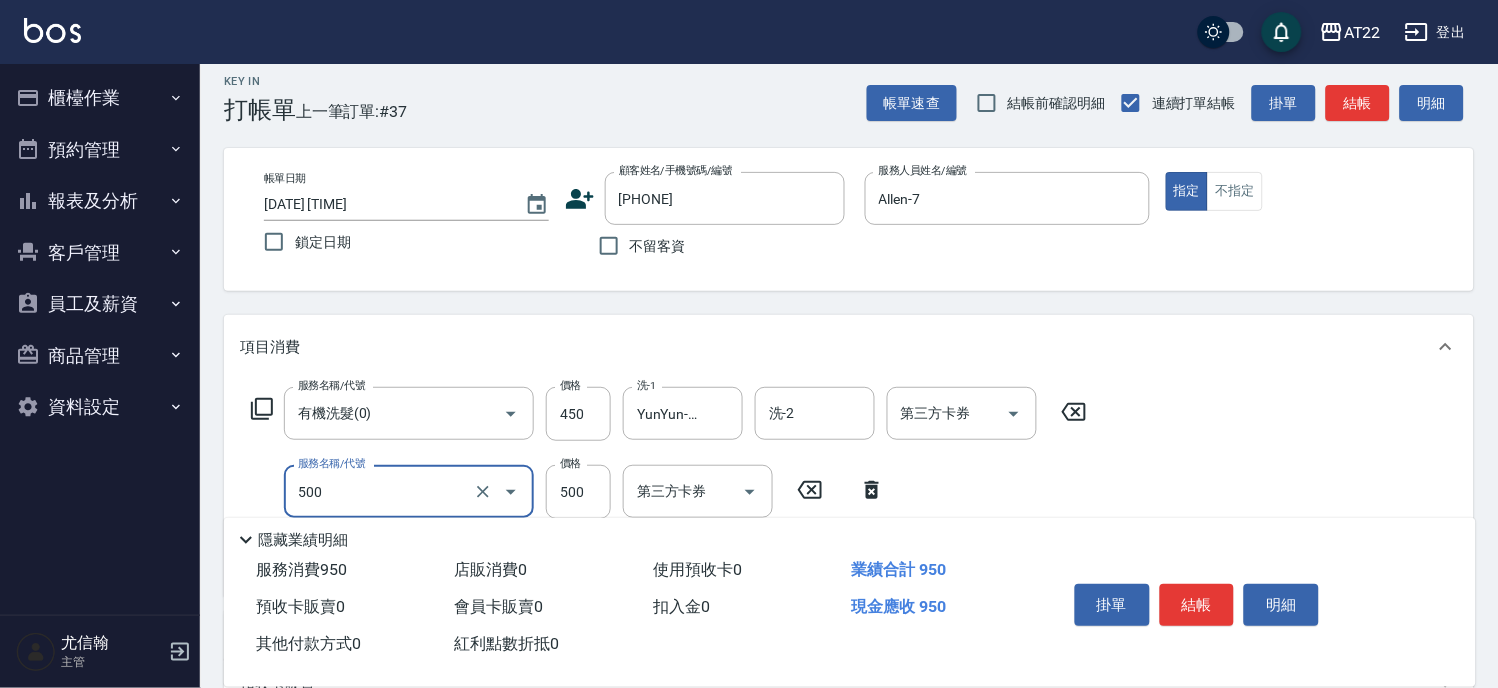 type on "剪髮(500)" 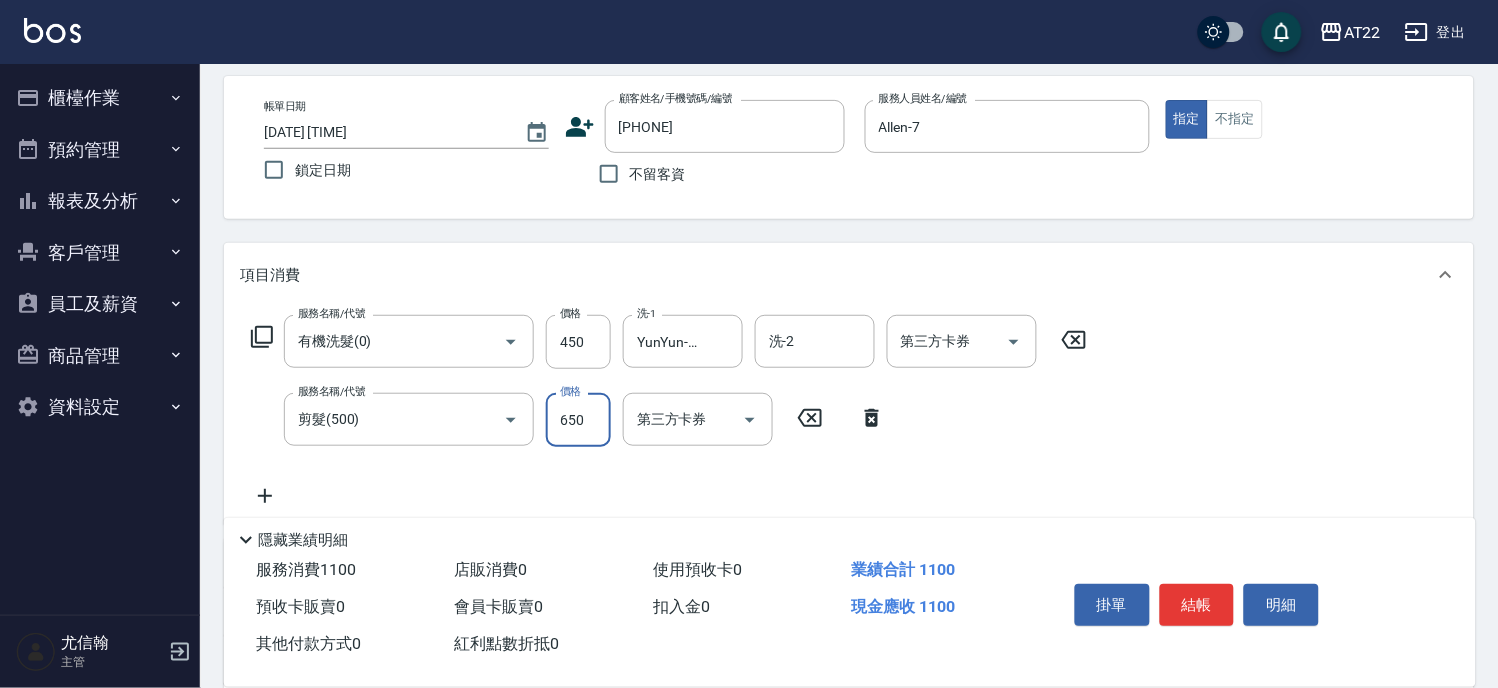scroll, scrollTop: 124, scrollLeft: 0, axis: vertical 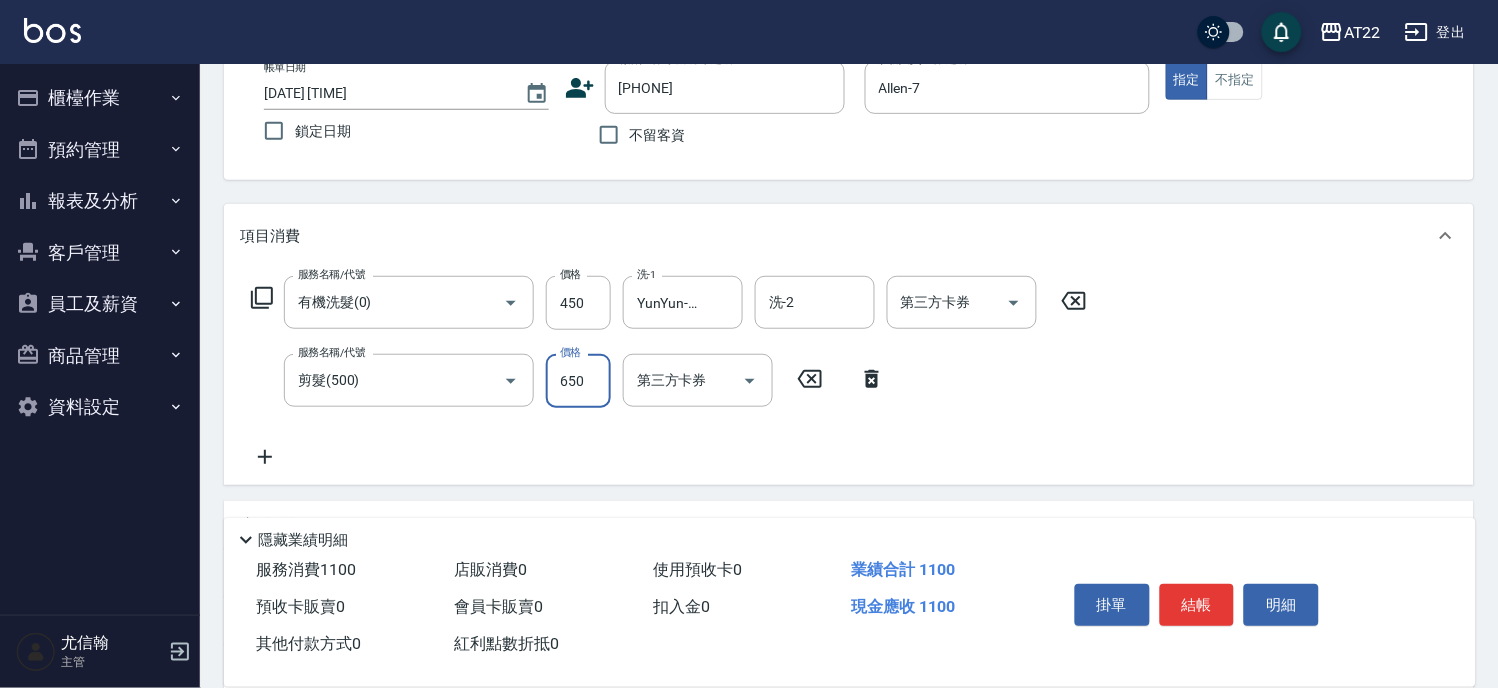 type on "650" 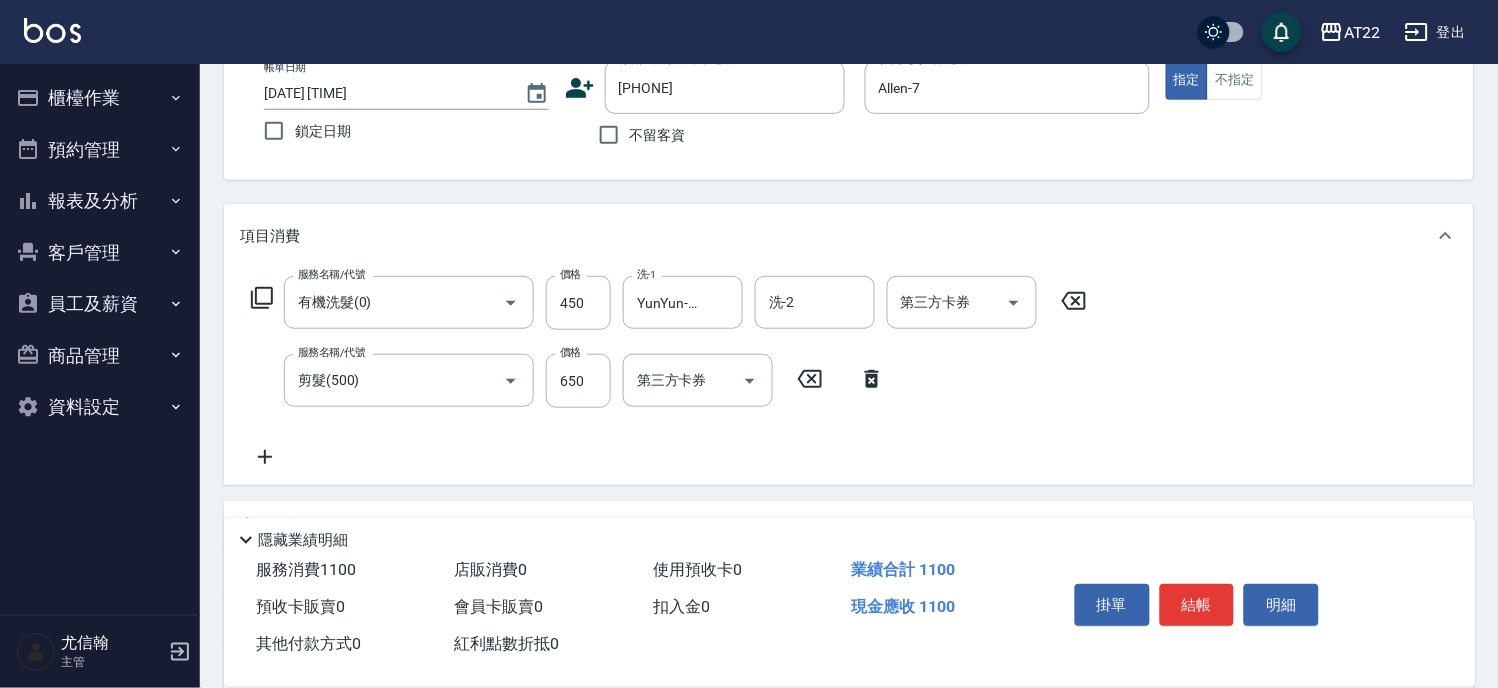 click 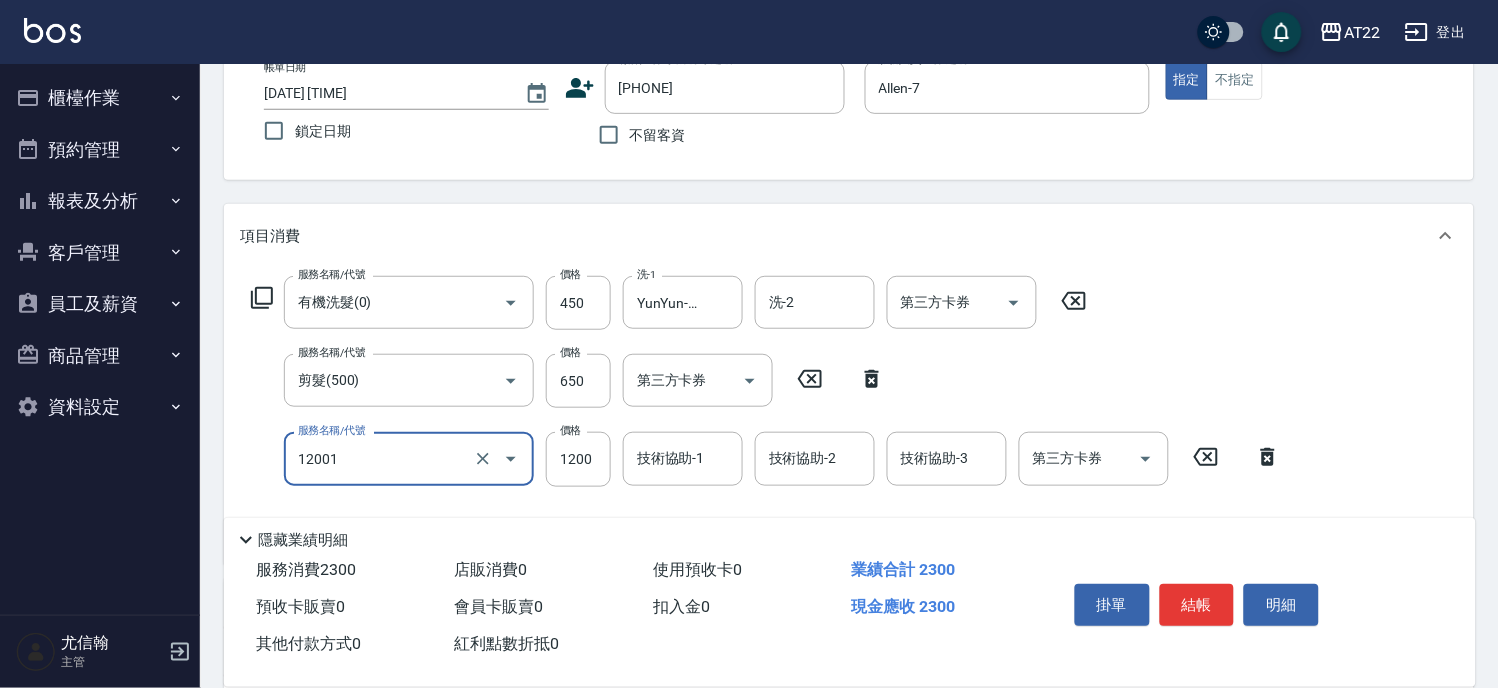 type on "燙髮S(12001)" 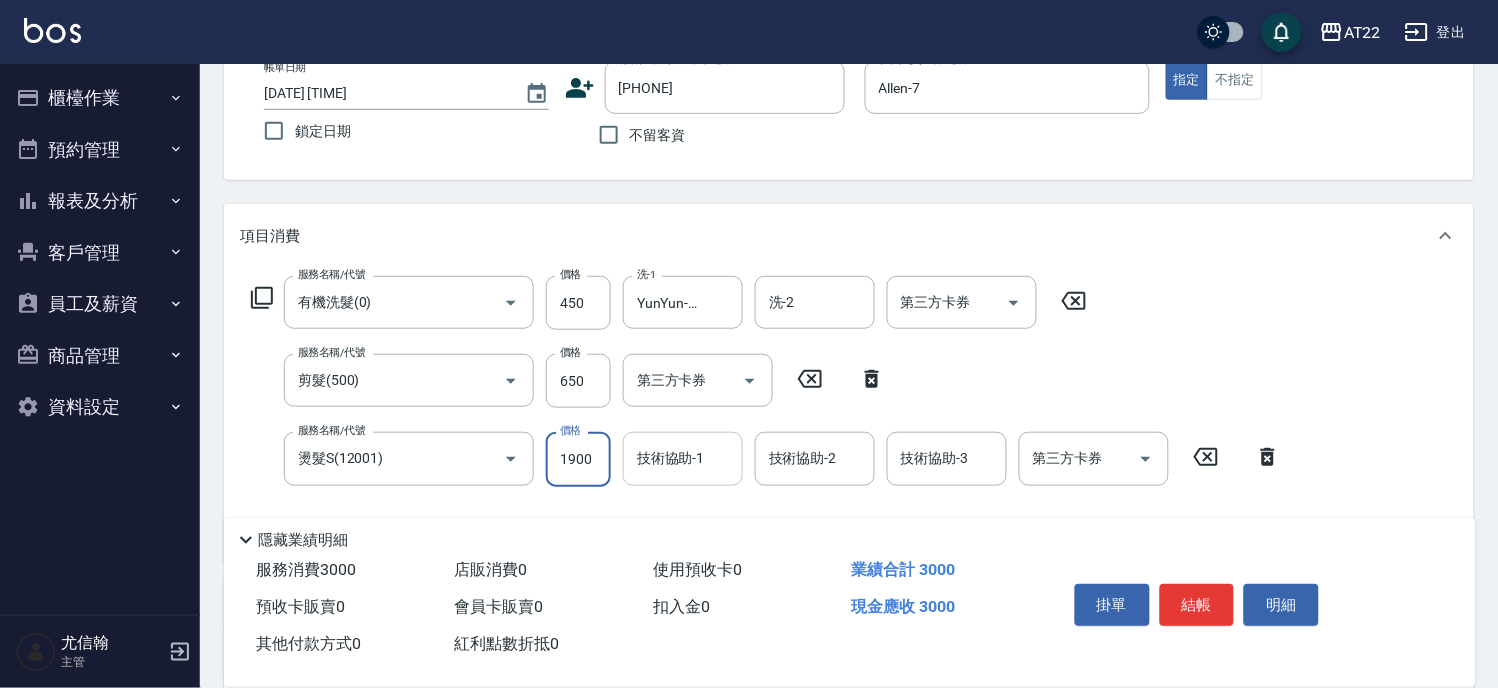 type on "1900" 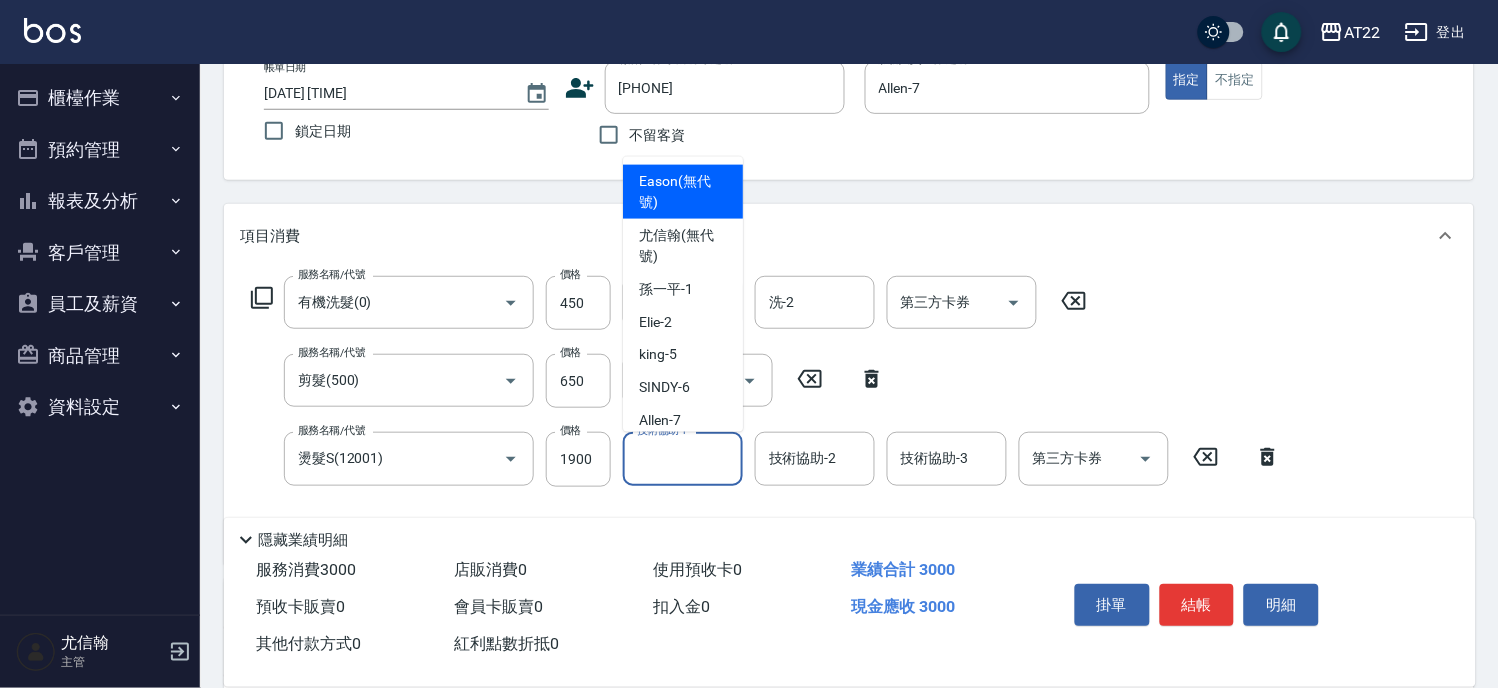 click on "技術協助-1" at bounding box center (683, 458) 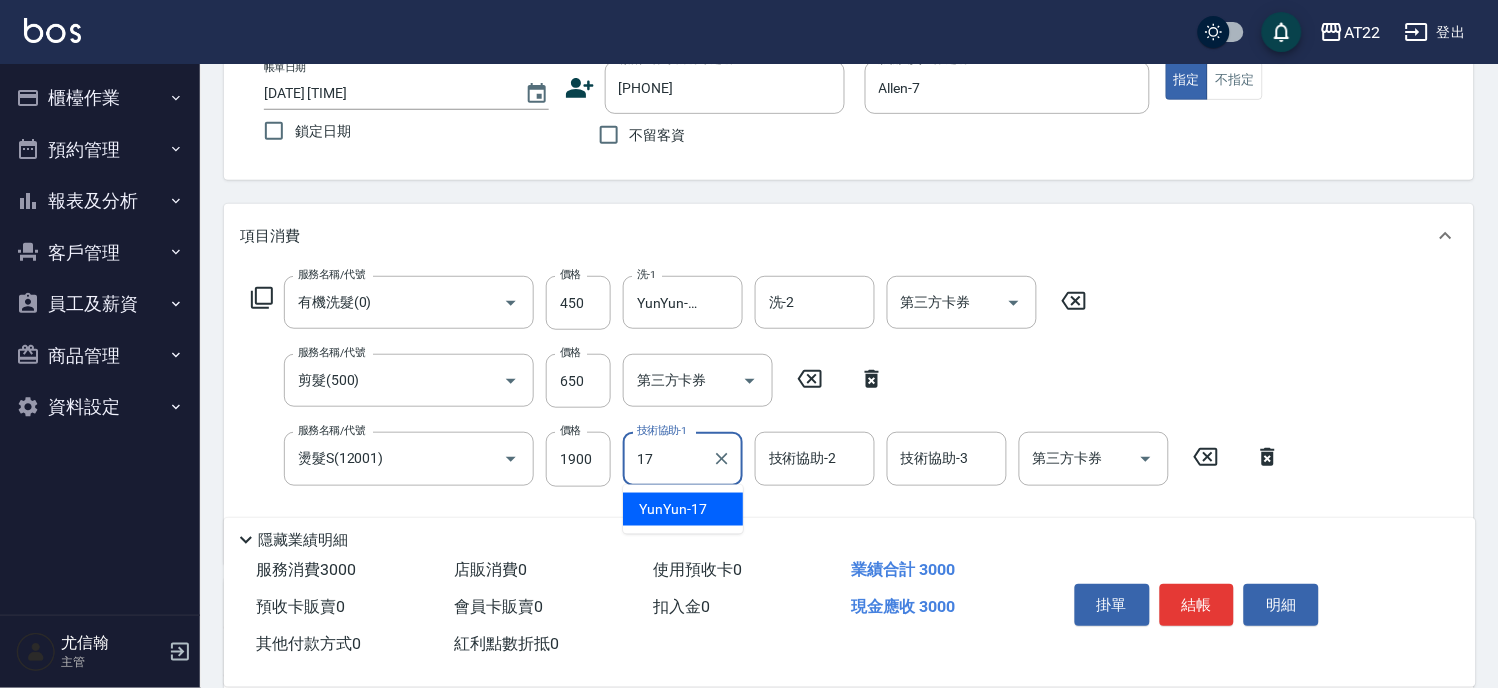 type on "YunYun-17" 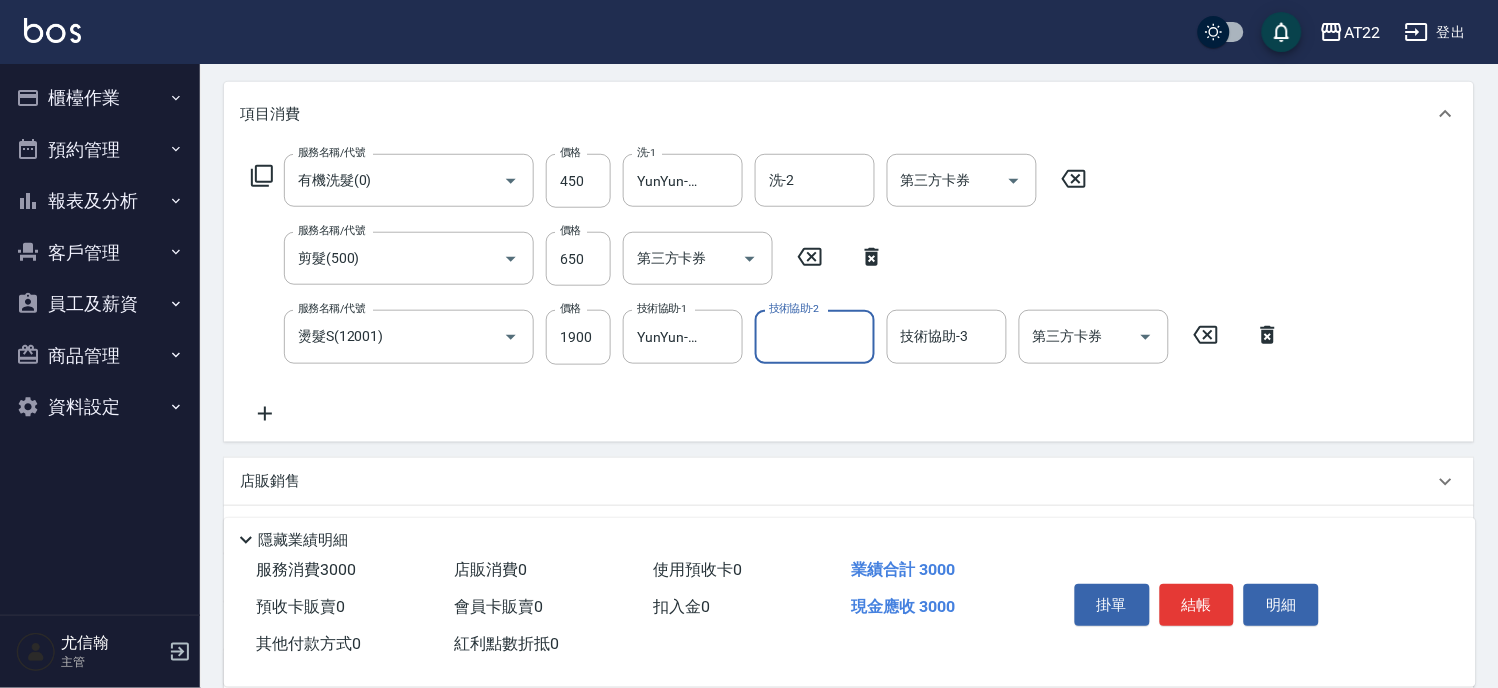scroll, scrollTop: 346, scrollLeft: 0, axis: vertical 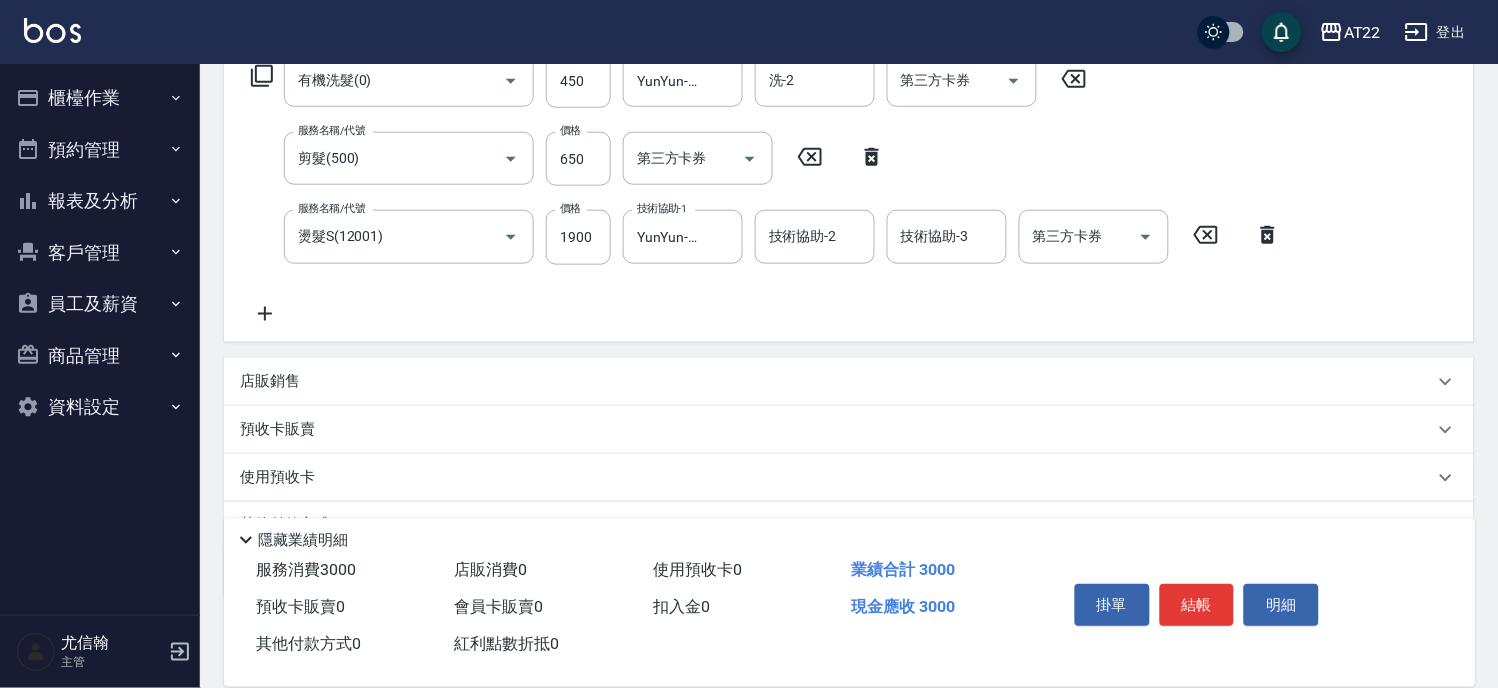 click 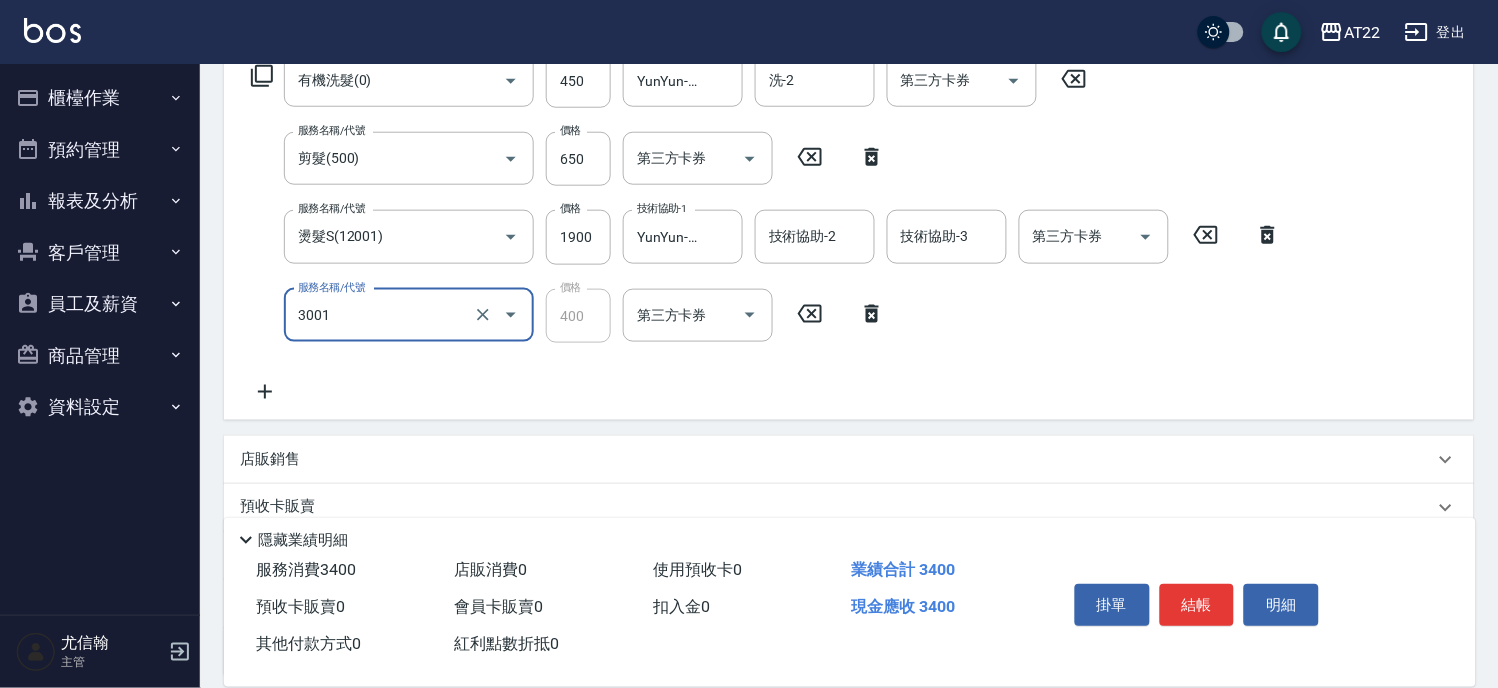 type on "側邊燙貼(3001)" 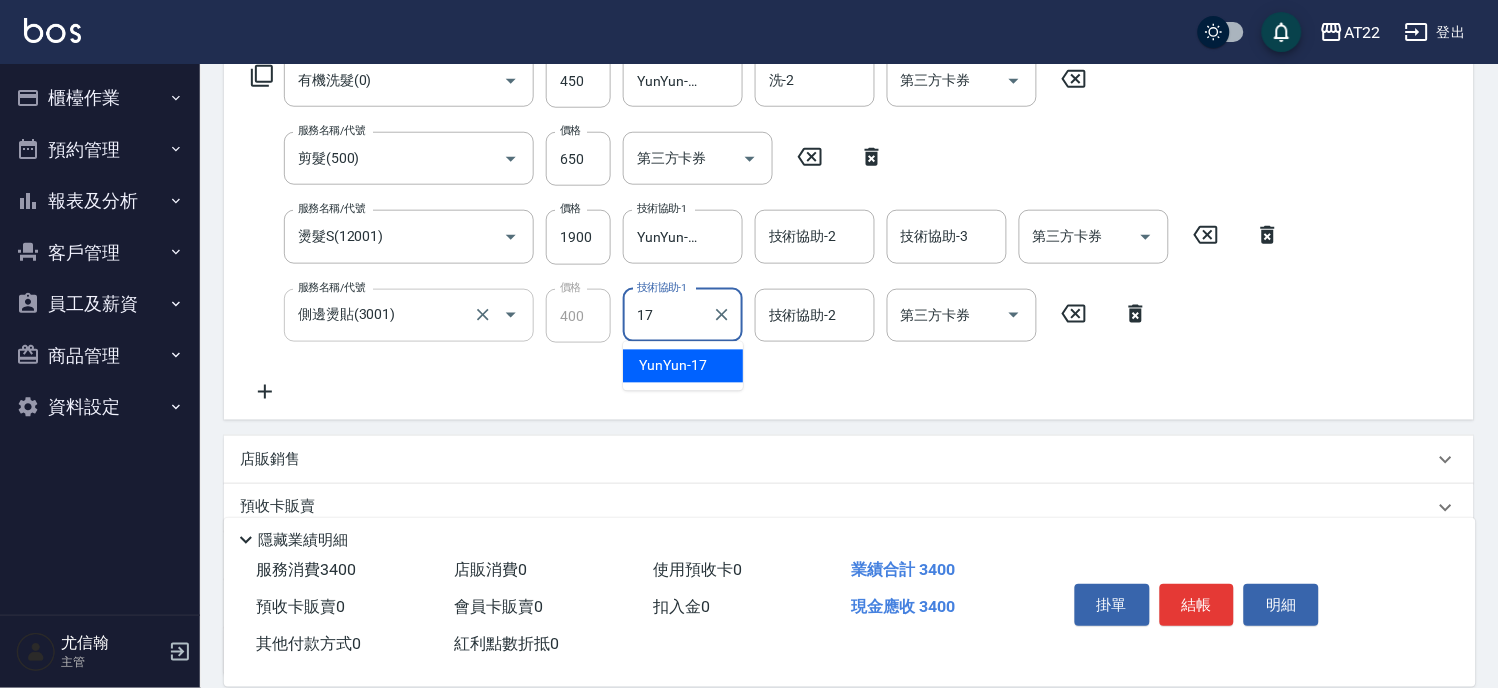 type on "YunYun-17" 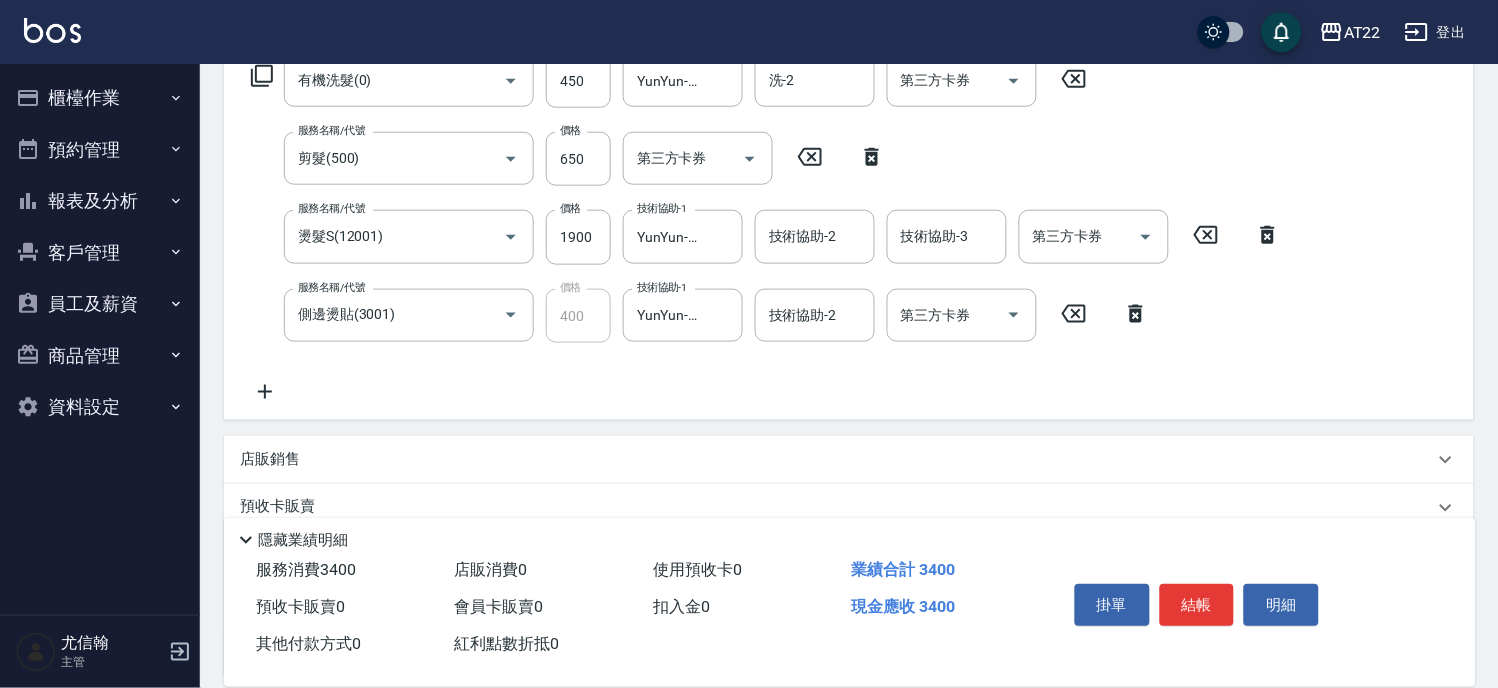 click 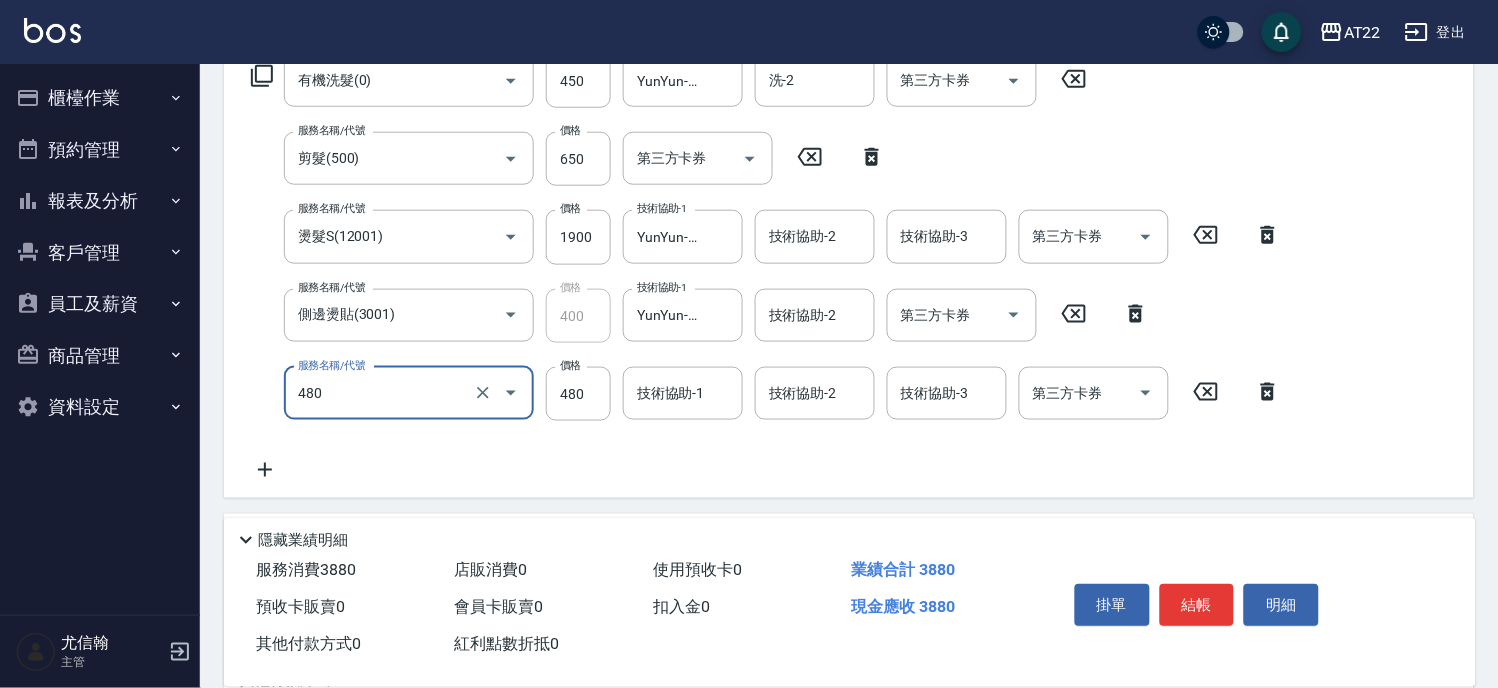 type on "潤澤修護(480)" 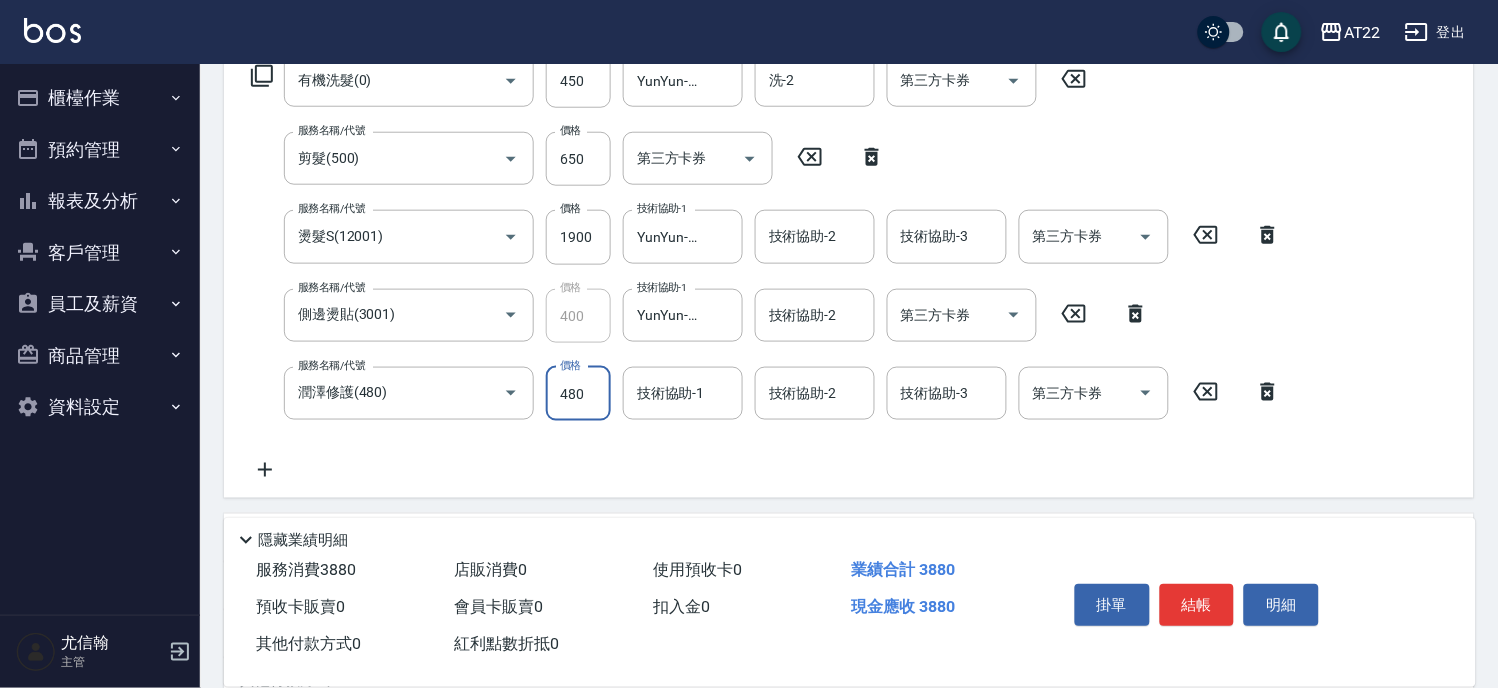 scroll, scrollTop: 0, scrollLeft: 0, axis: both 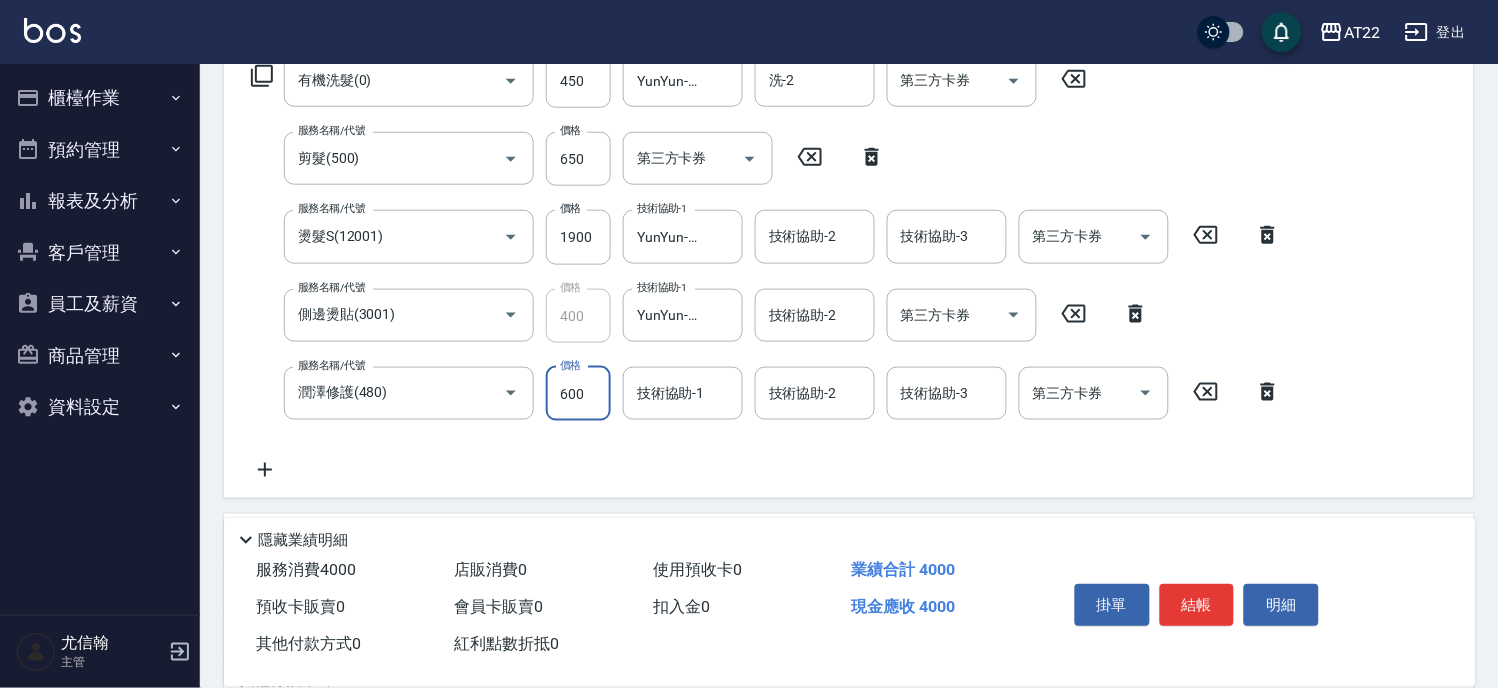 type on "600" 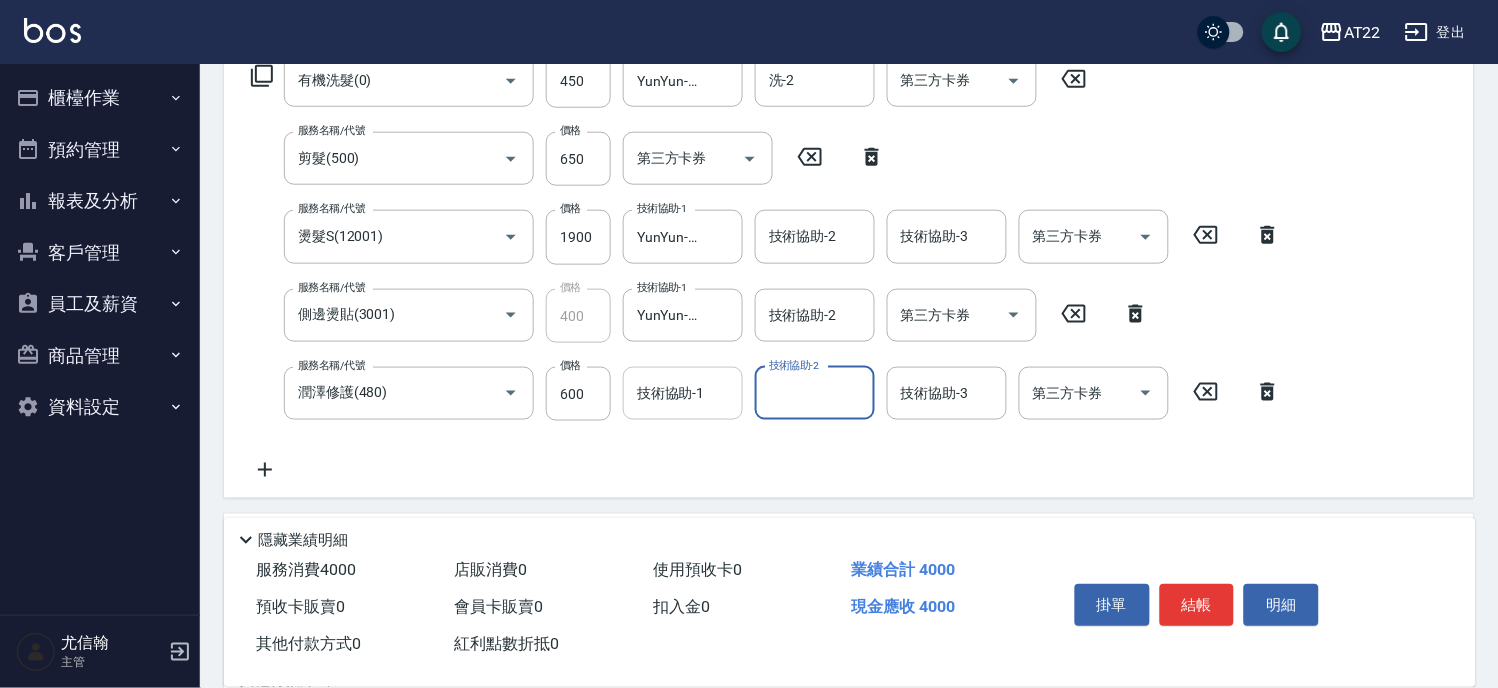 click on "技術協助-1 技術協助-1" at bounding box center (683, 393) 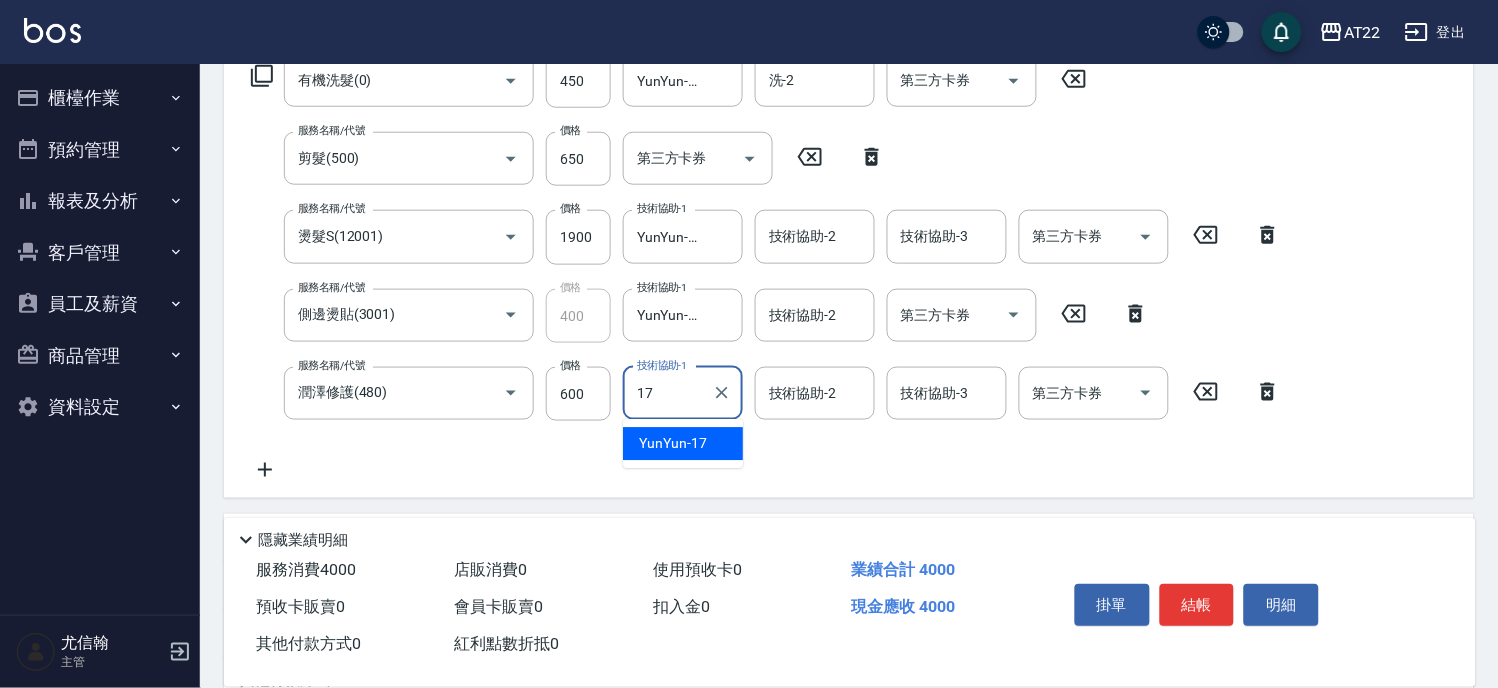 type on "YunYun-17" 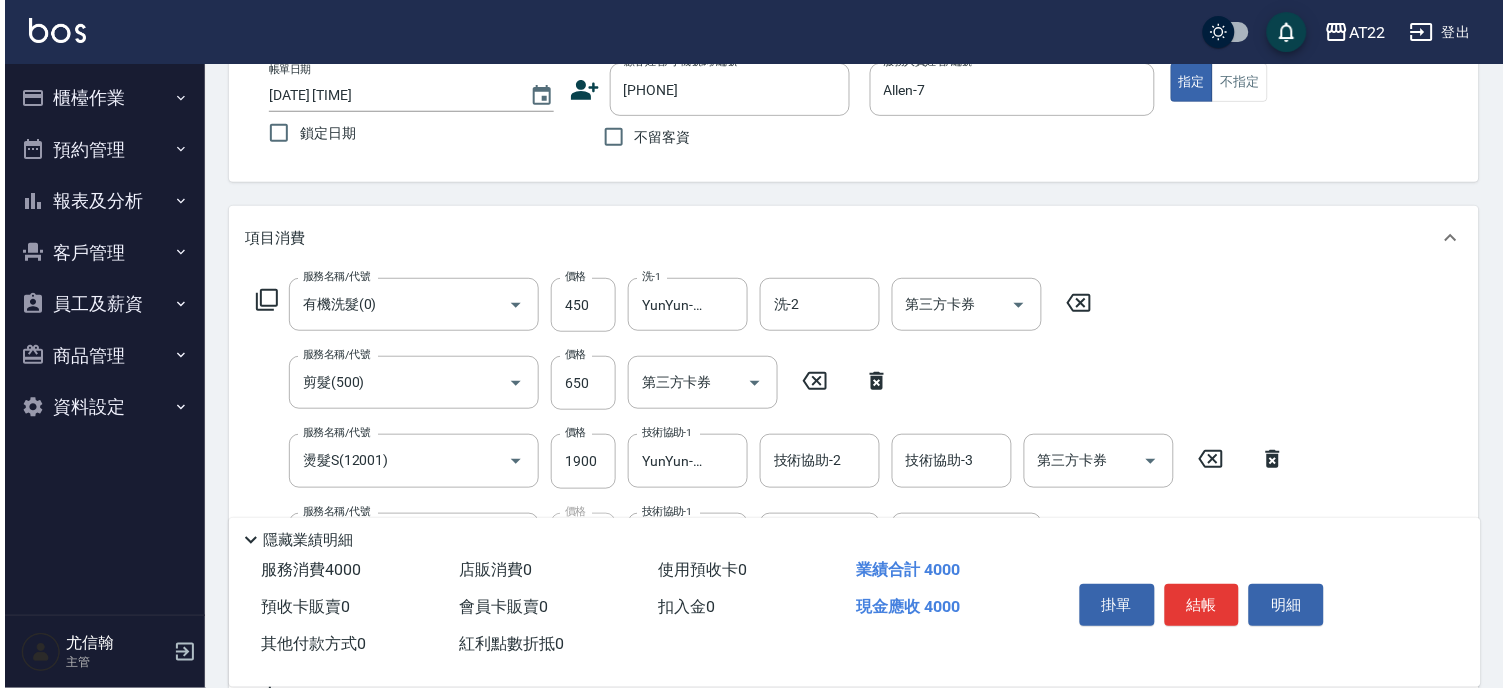 scroll, scrollTop: 0, scrollLeft: 0, axis: both 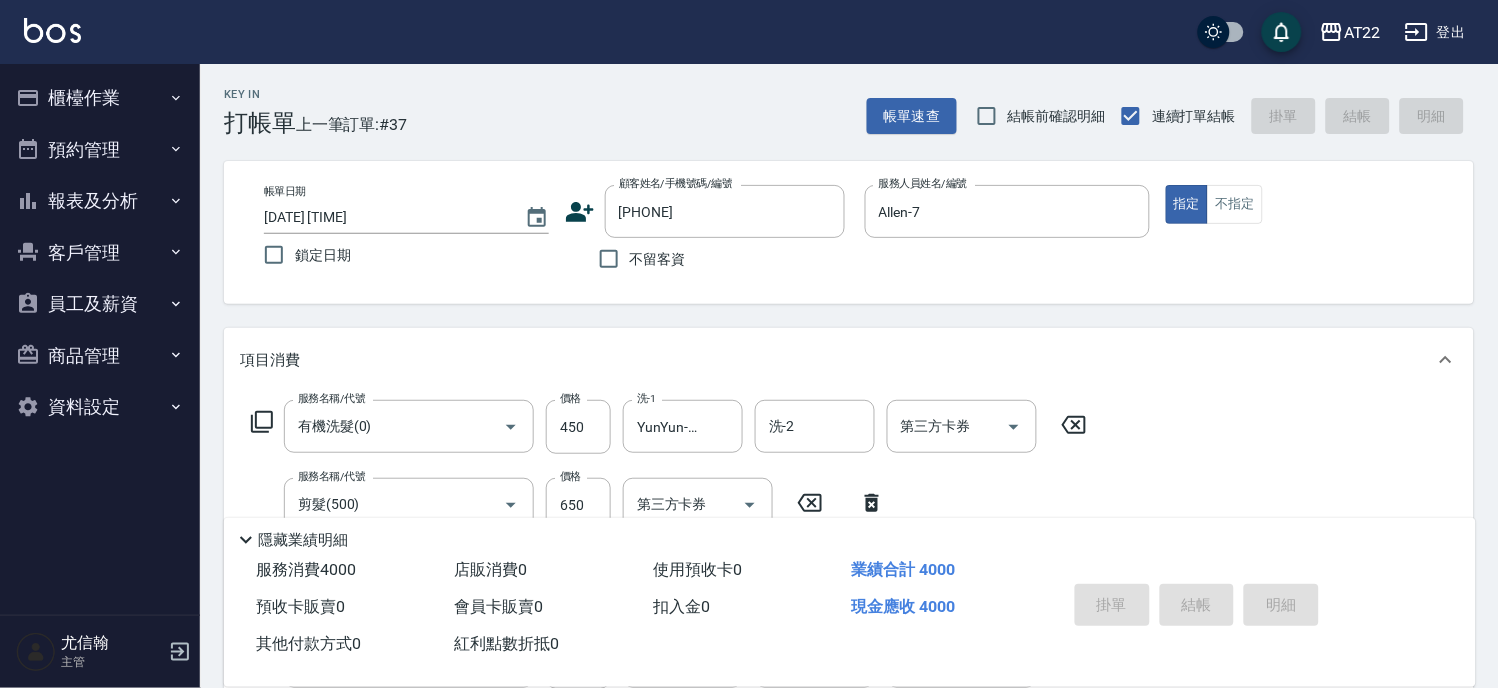 type on "2025/08/03 19:46" 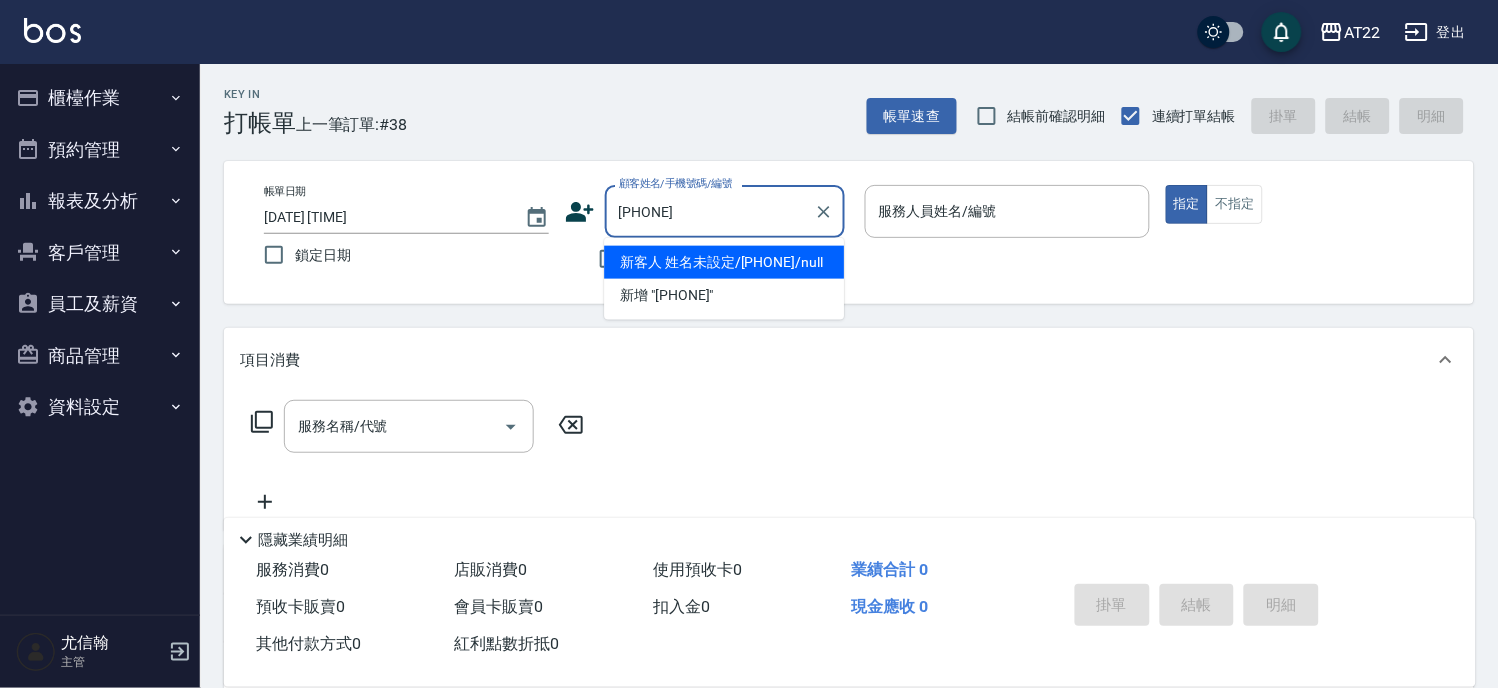 type on "[PHONE]" 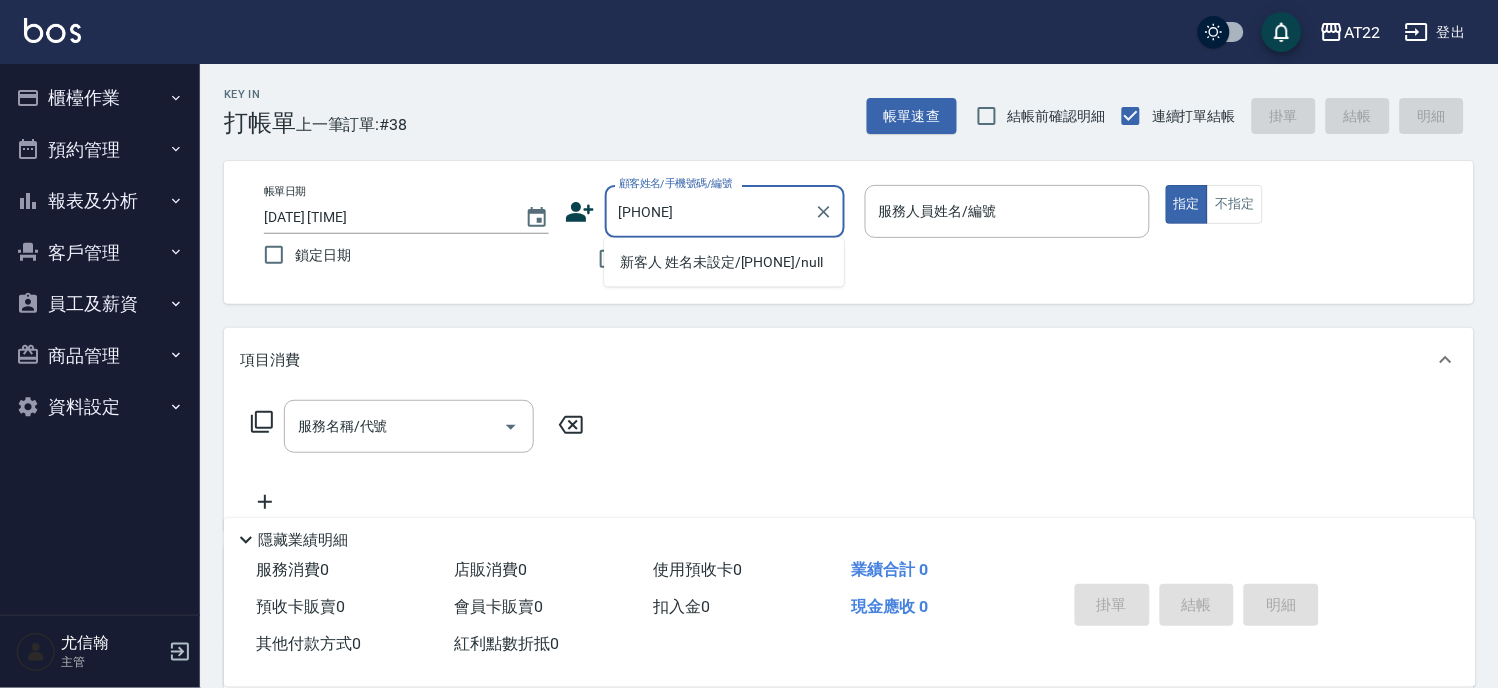 click on "新客人 姓名未設定/0932328968/null" at bounding box center (724, 262) 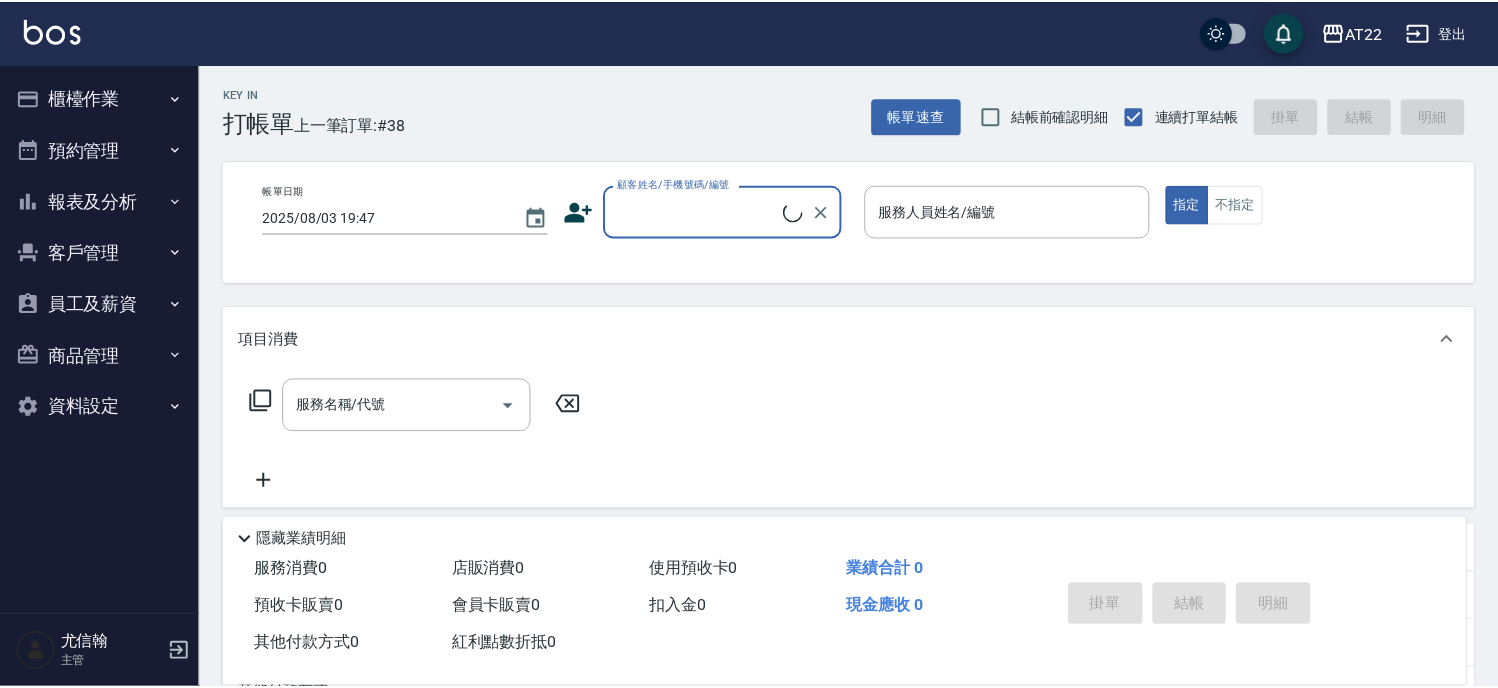 scroll, scrollTop: 0, scrollLeft: 0, axis: both 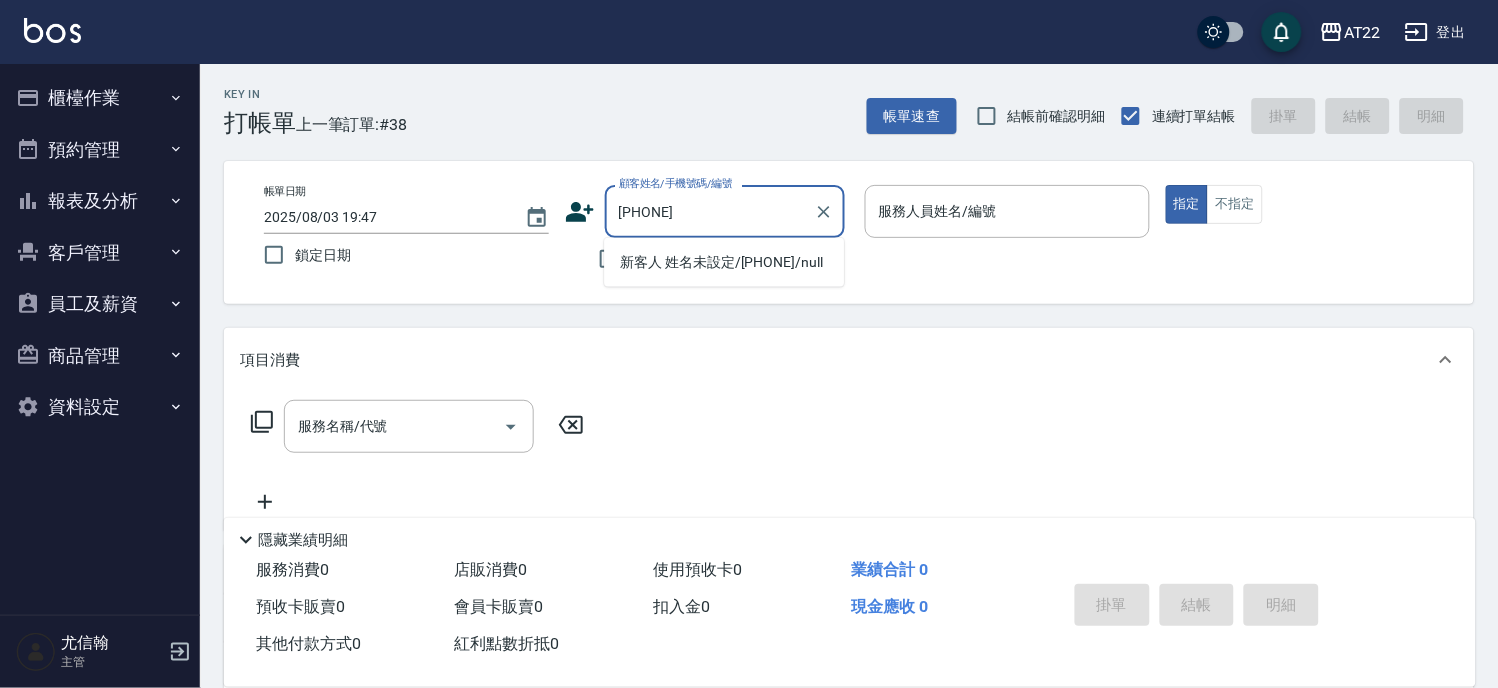 click on "新客人 姓名未設定/[PHONE]/null" at bounding box center [724, 262] 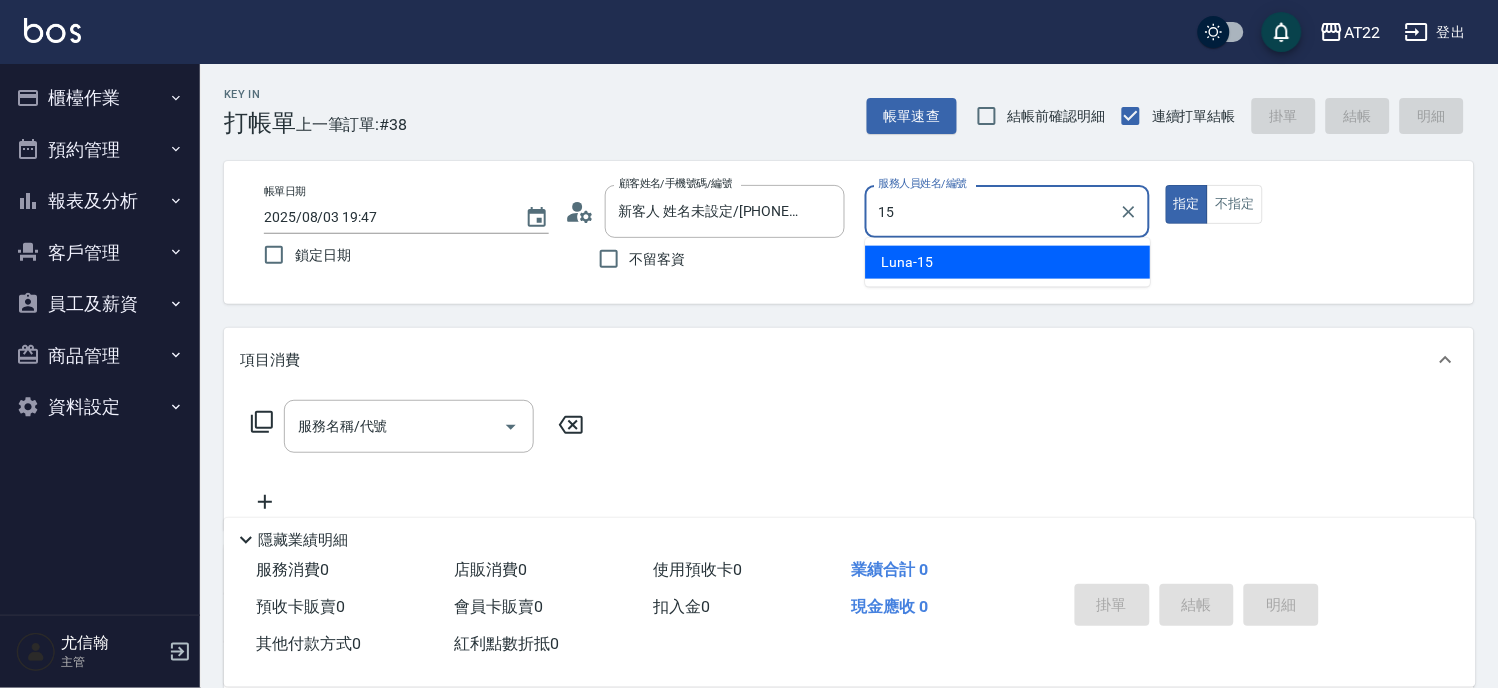 type on "Luna-15" 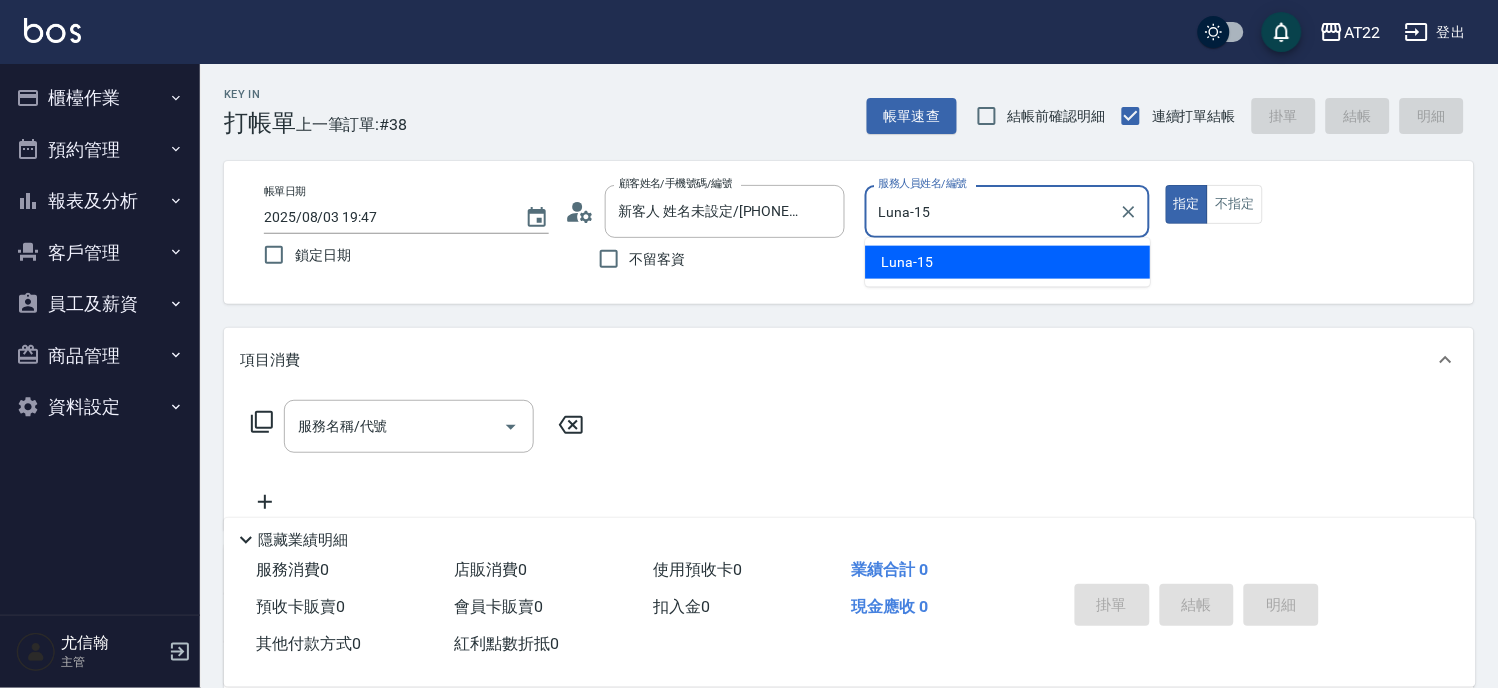 type on "true" 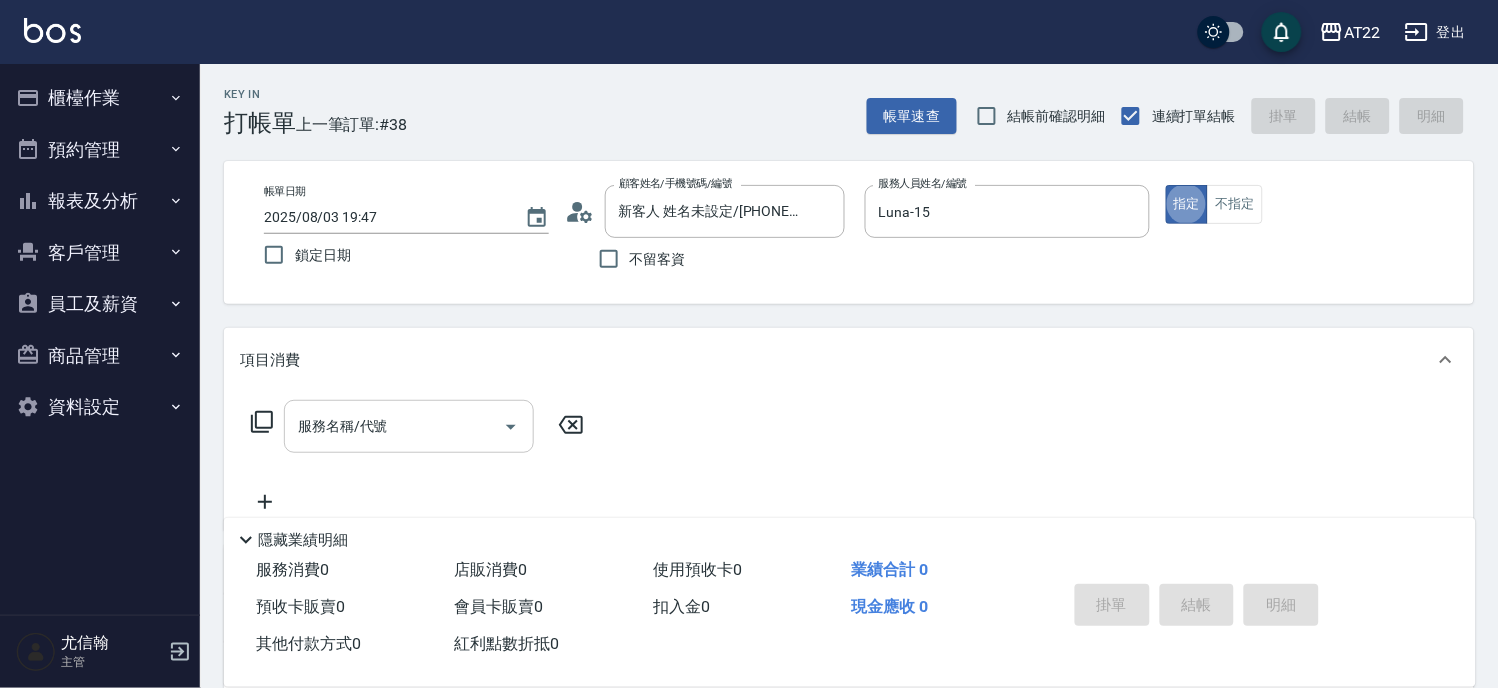 click on "服務名稱/代號" at bounding box center [394, 426] 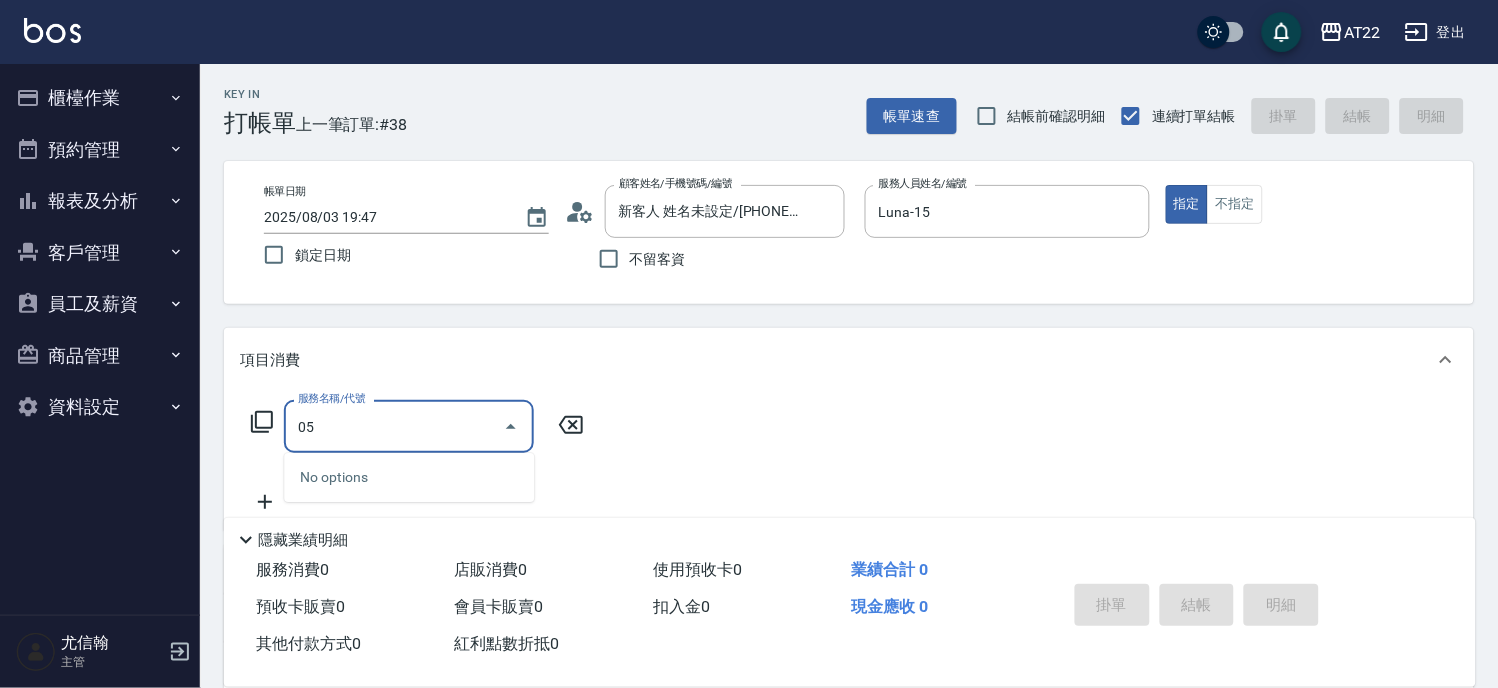 type on "0" 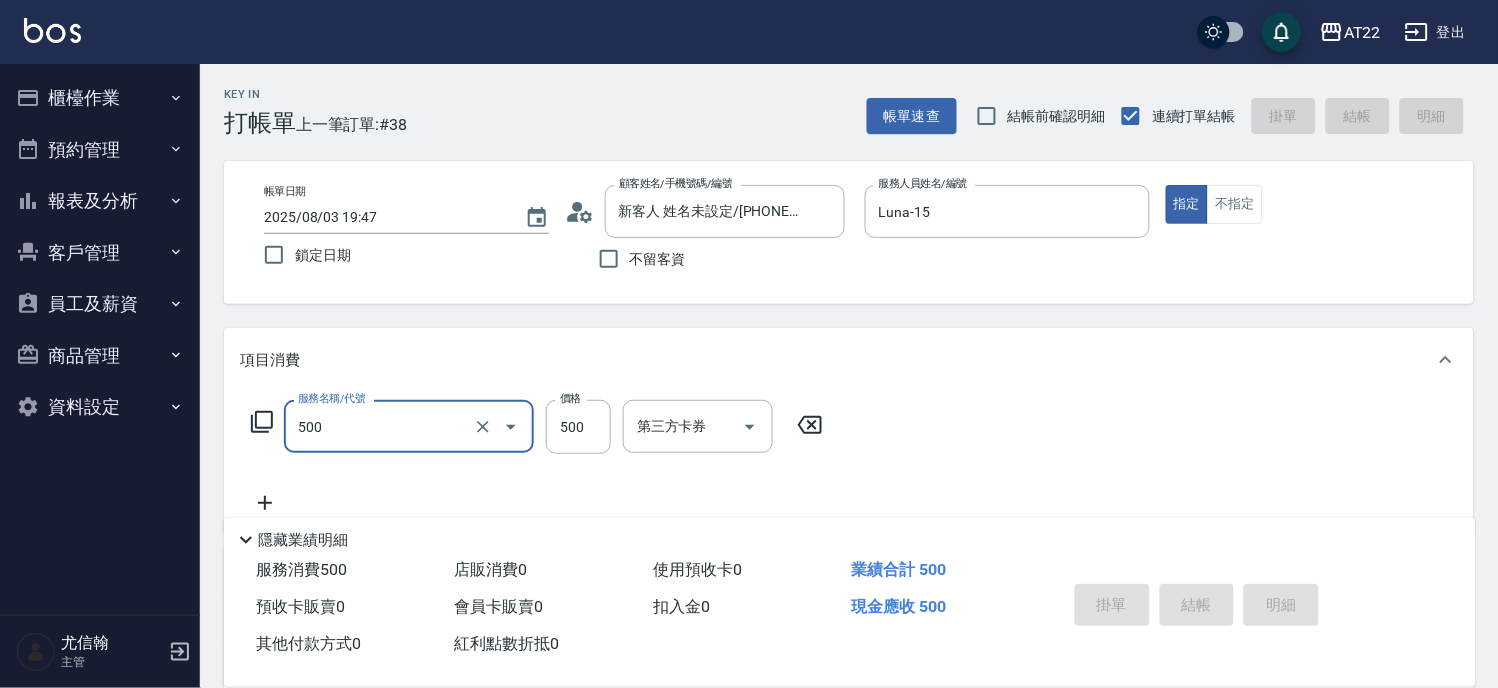 type on "500" 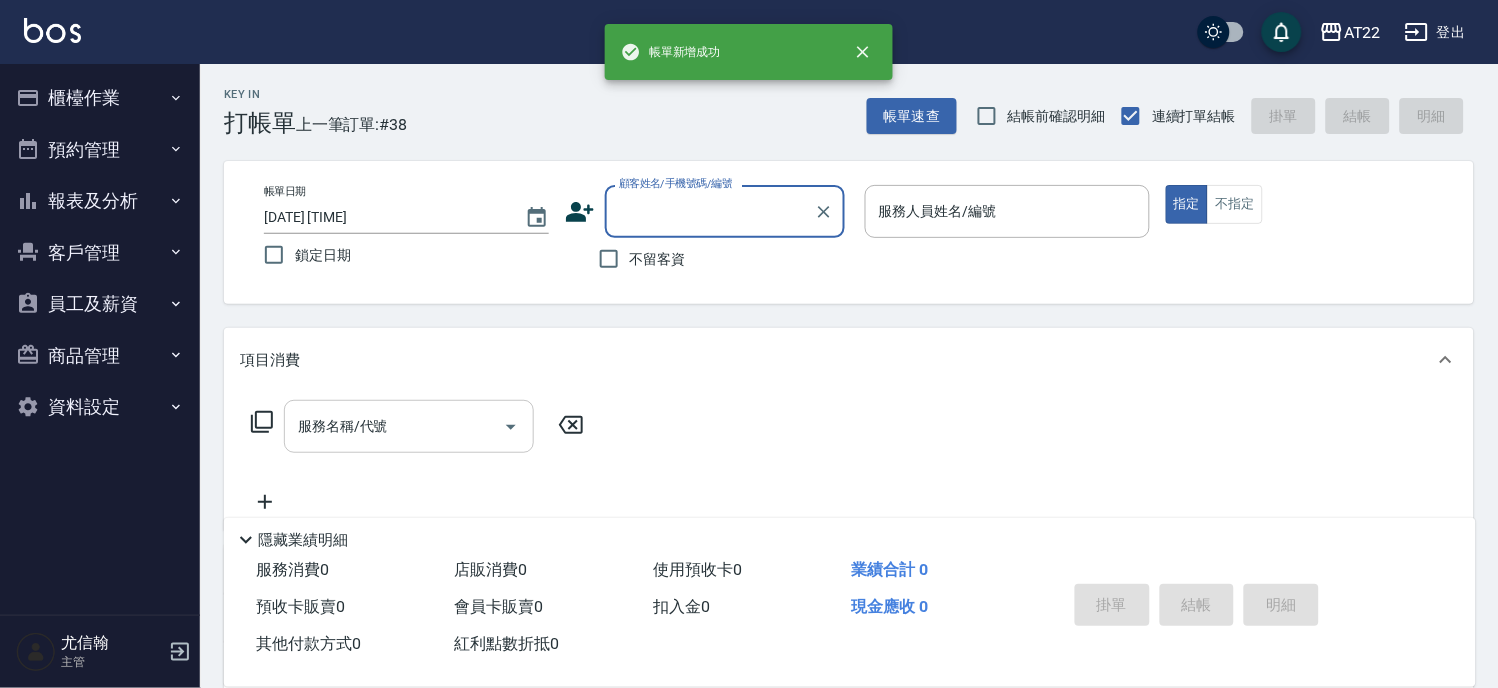scroll, scrollTop: 0, scrollLeft: 0, axis: both 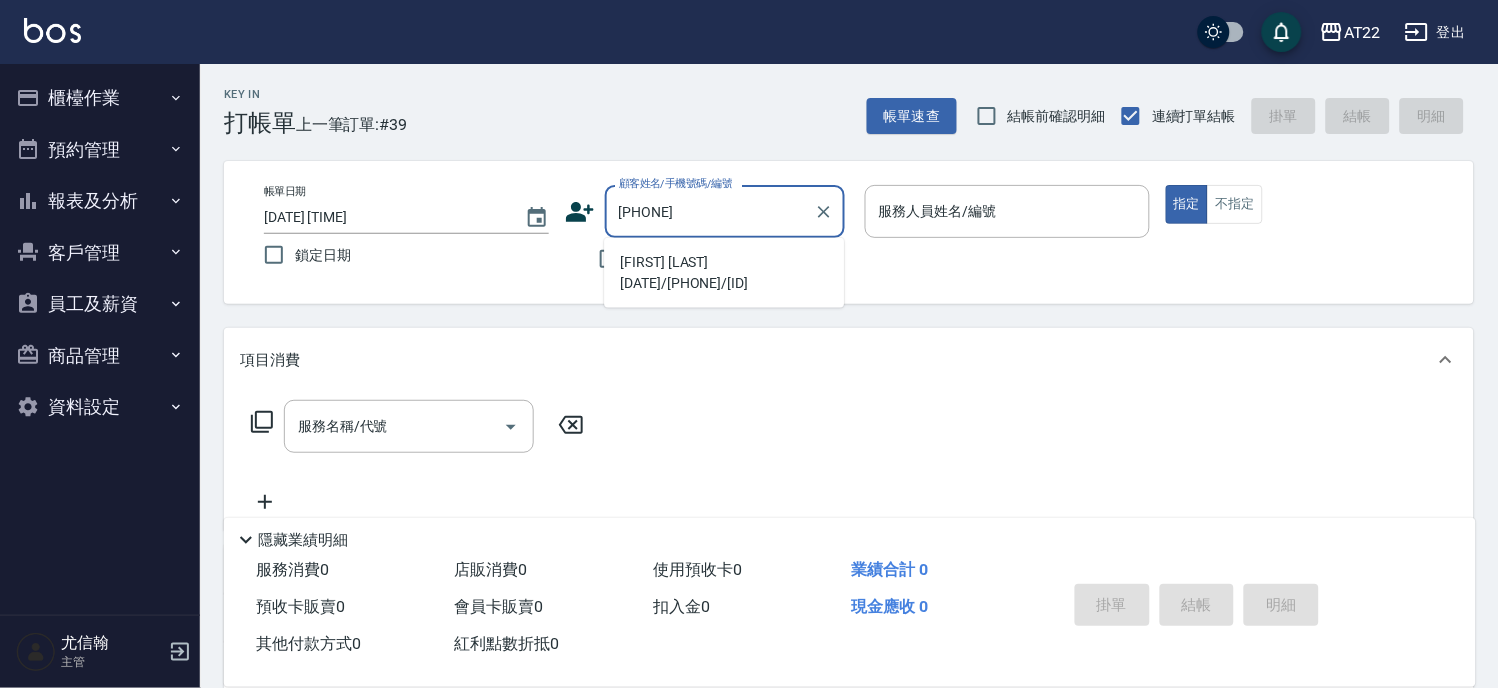 click on "楊哲穎27.6.28/0903625114/V86573" at bounding box center (724, 273) 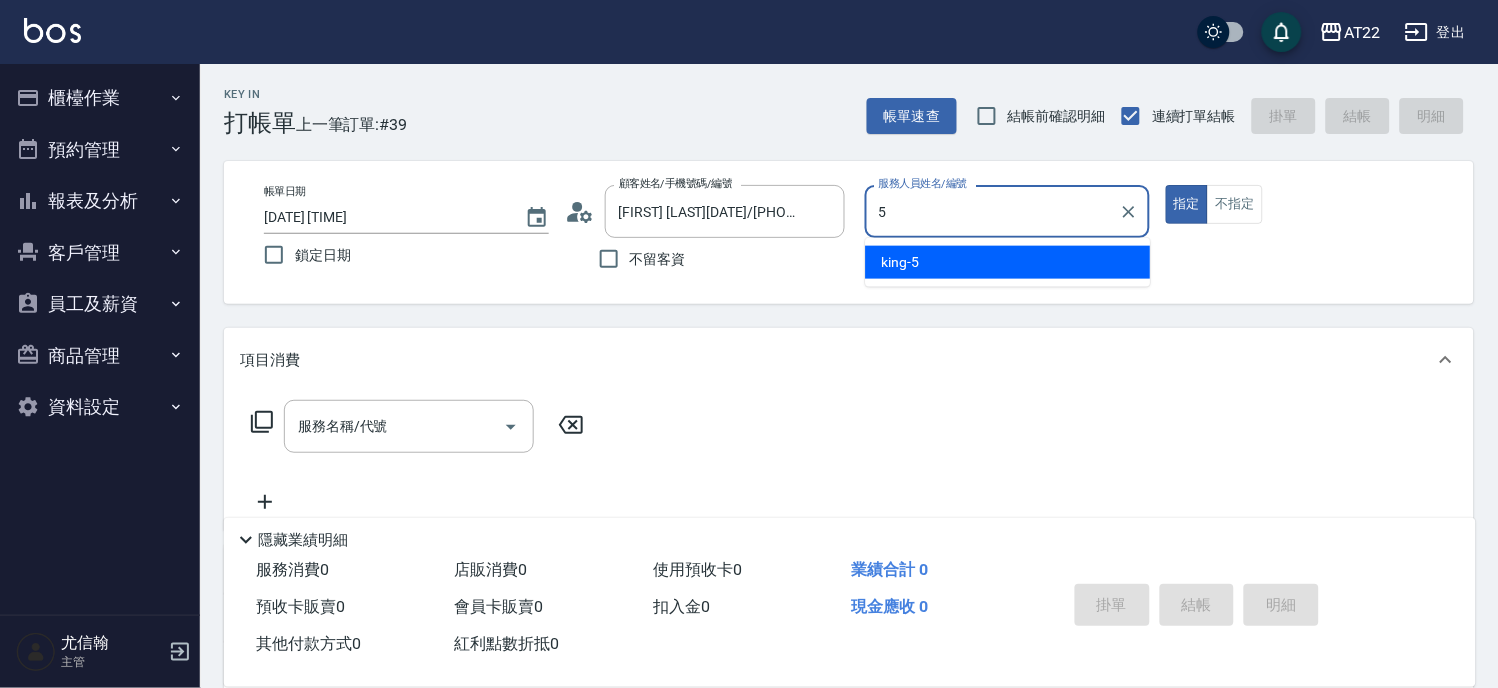 type on "king-5" 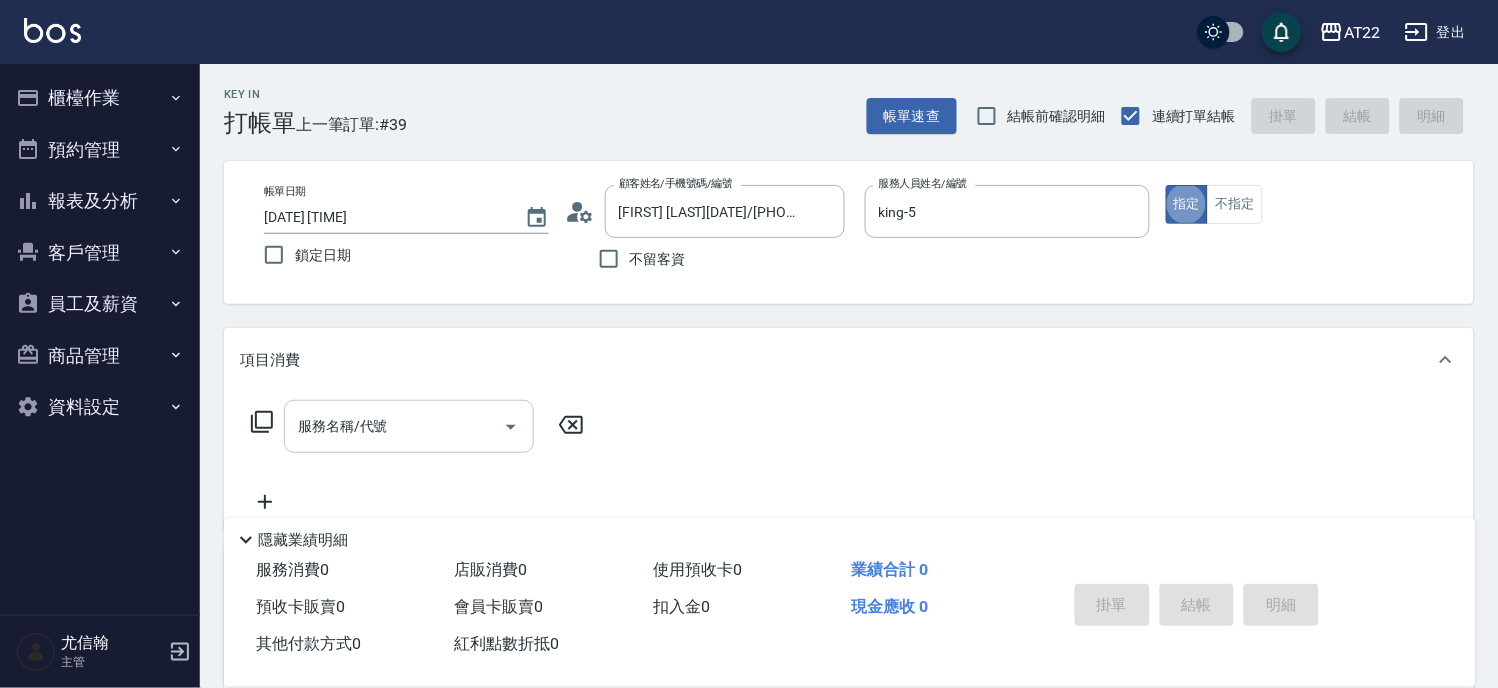 click on "服務名稱/代號" at bounding box center [394, 426] 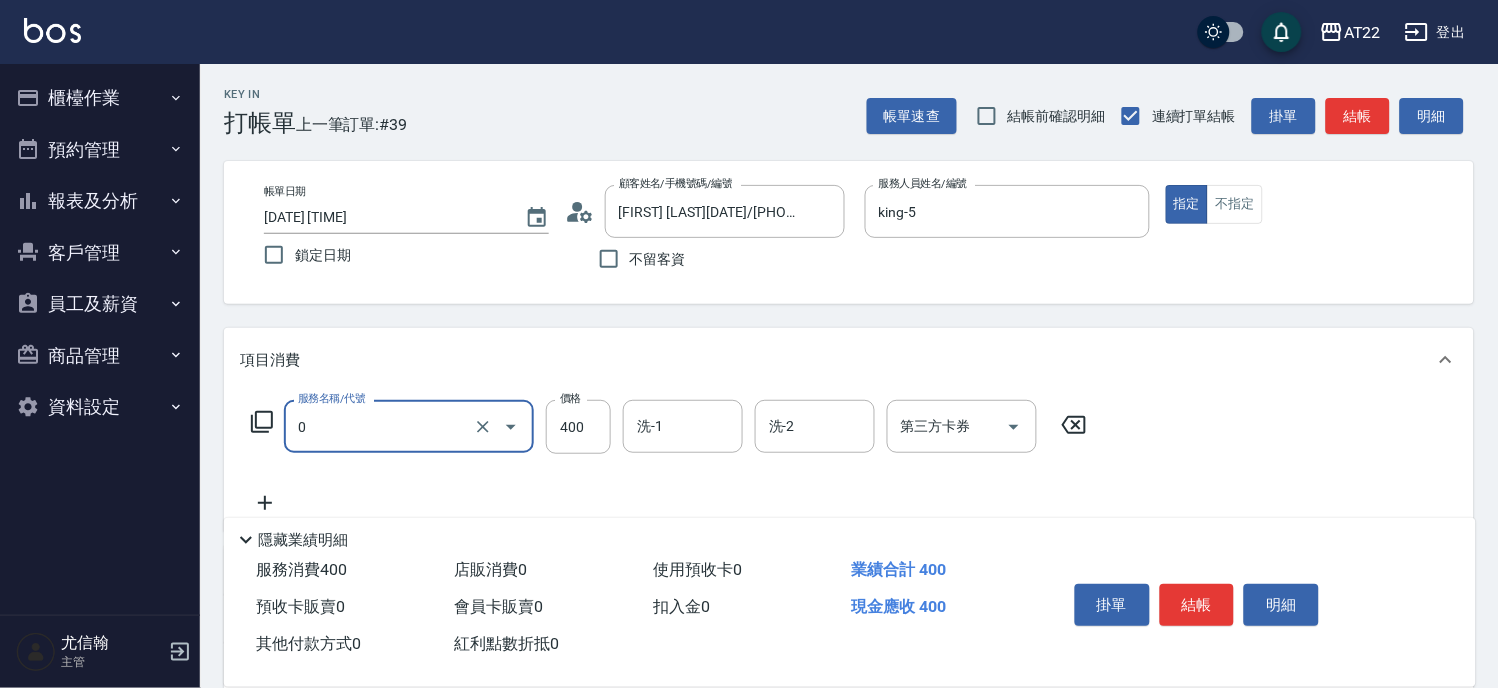 type on "有機洗髮(0)" 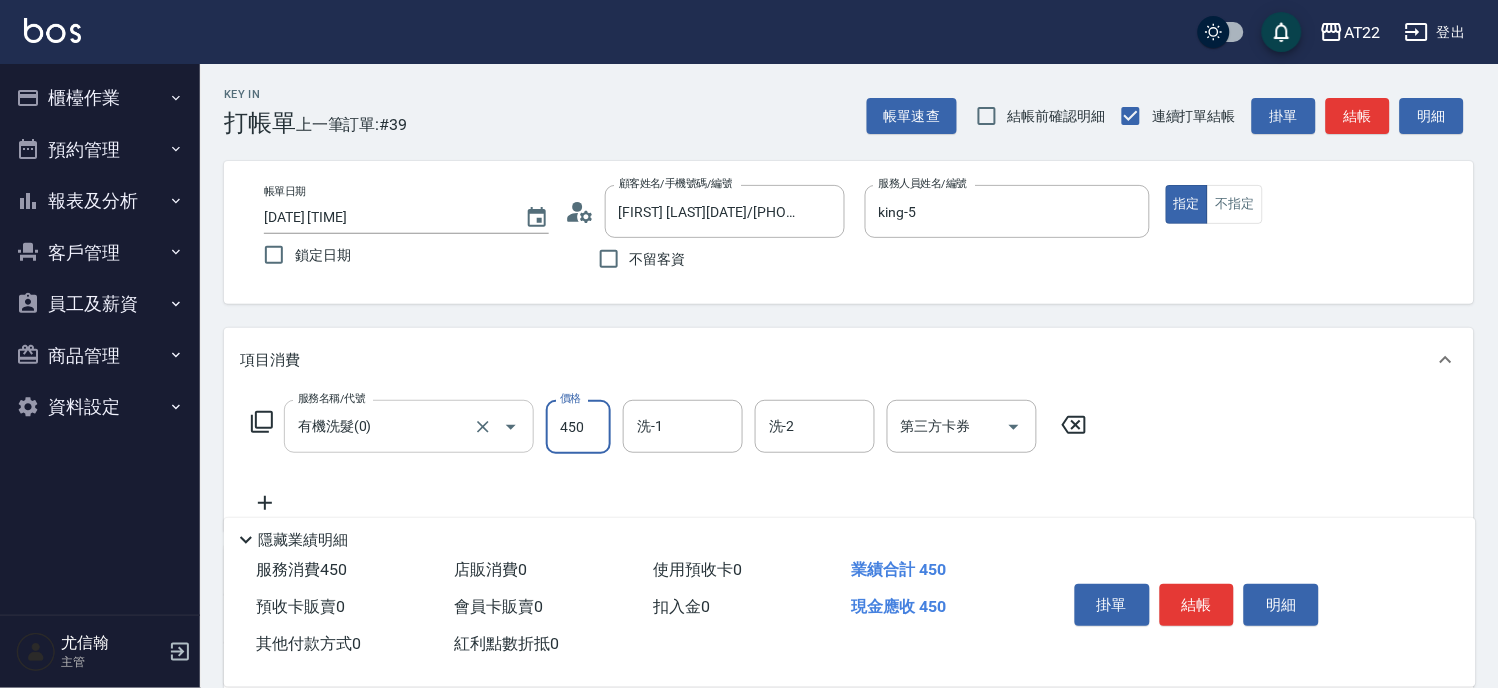 type on "450" 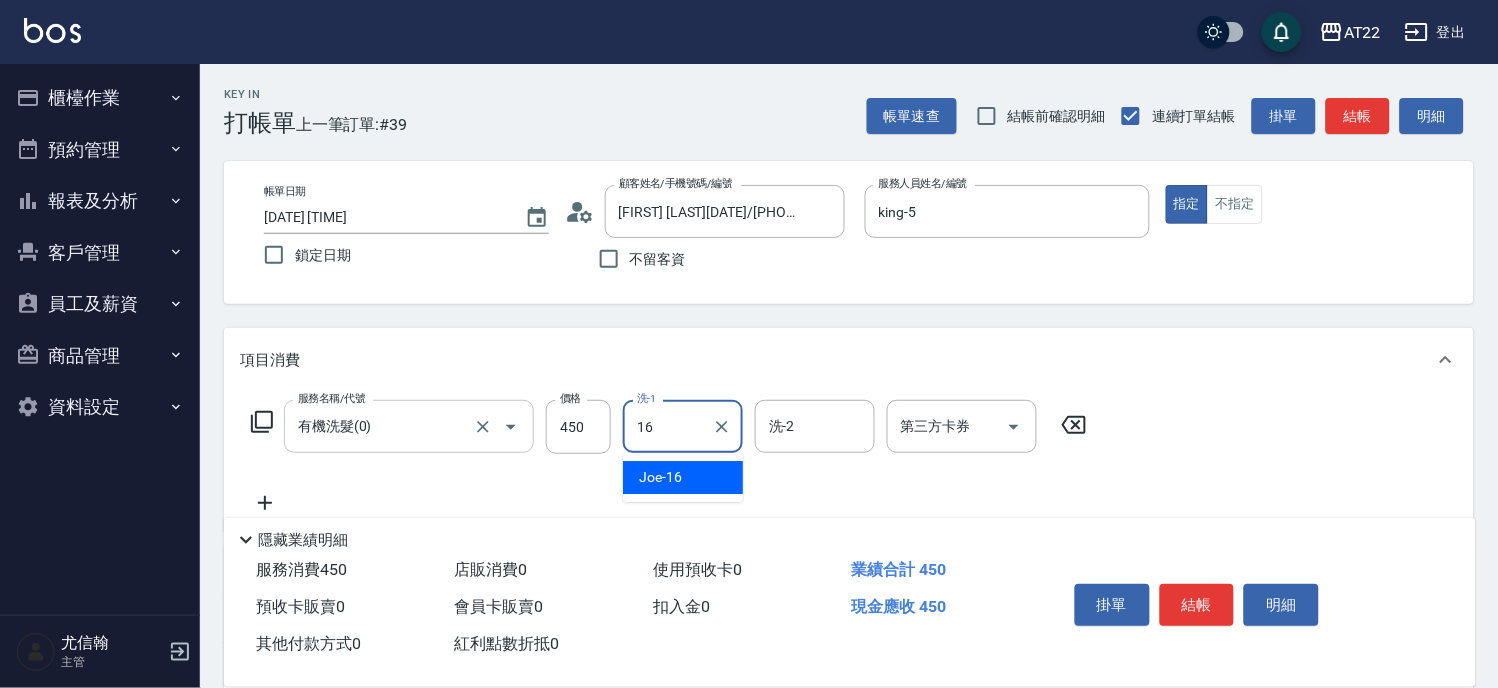 type on "Joe-16" 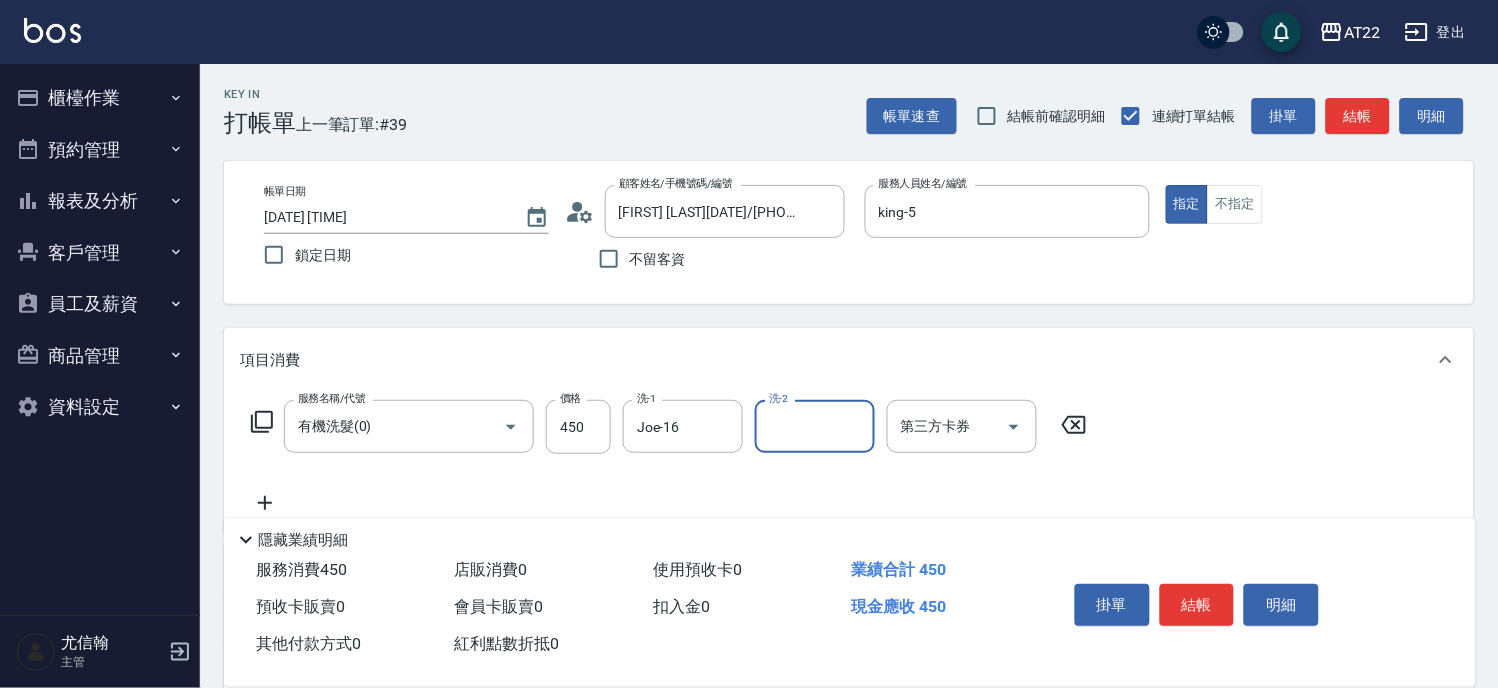 click 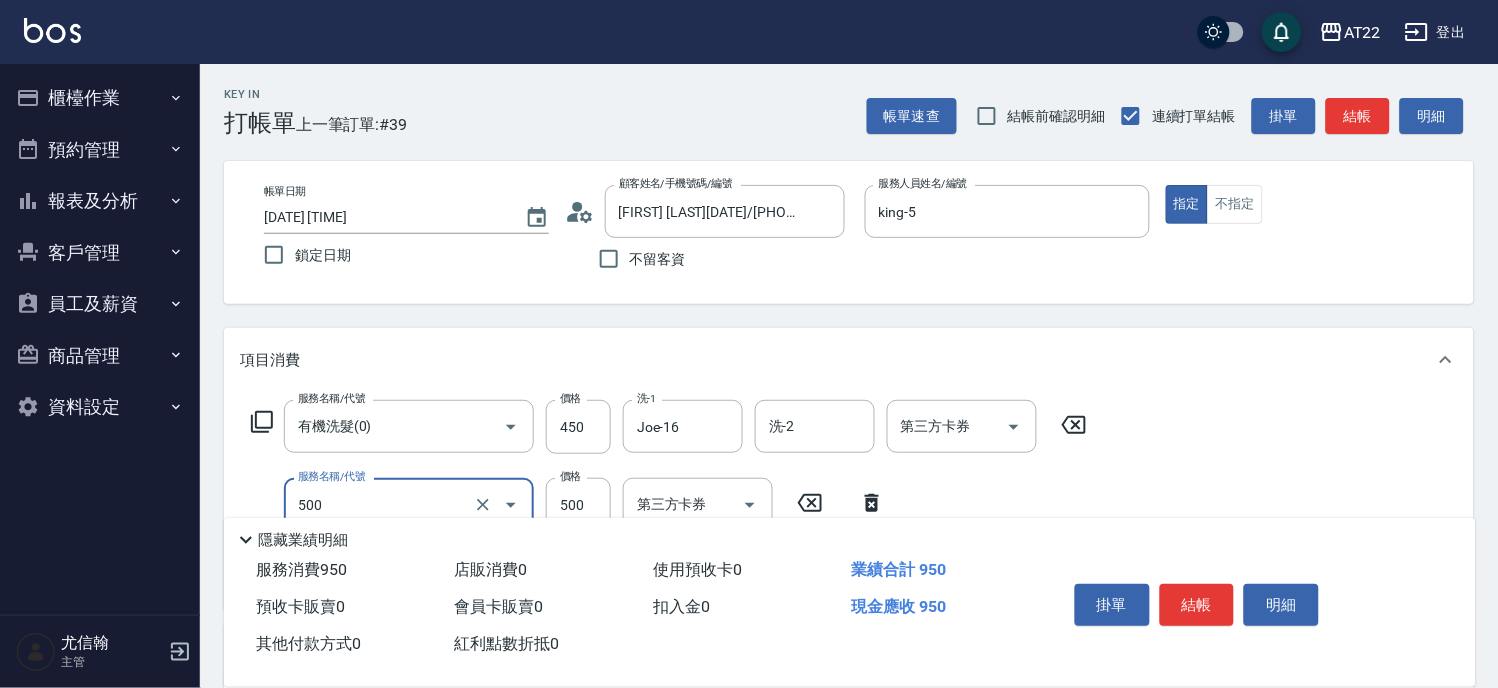 type on "剪髮(500)" 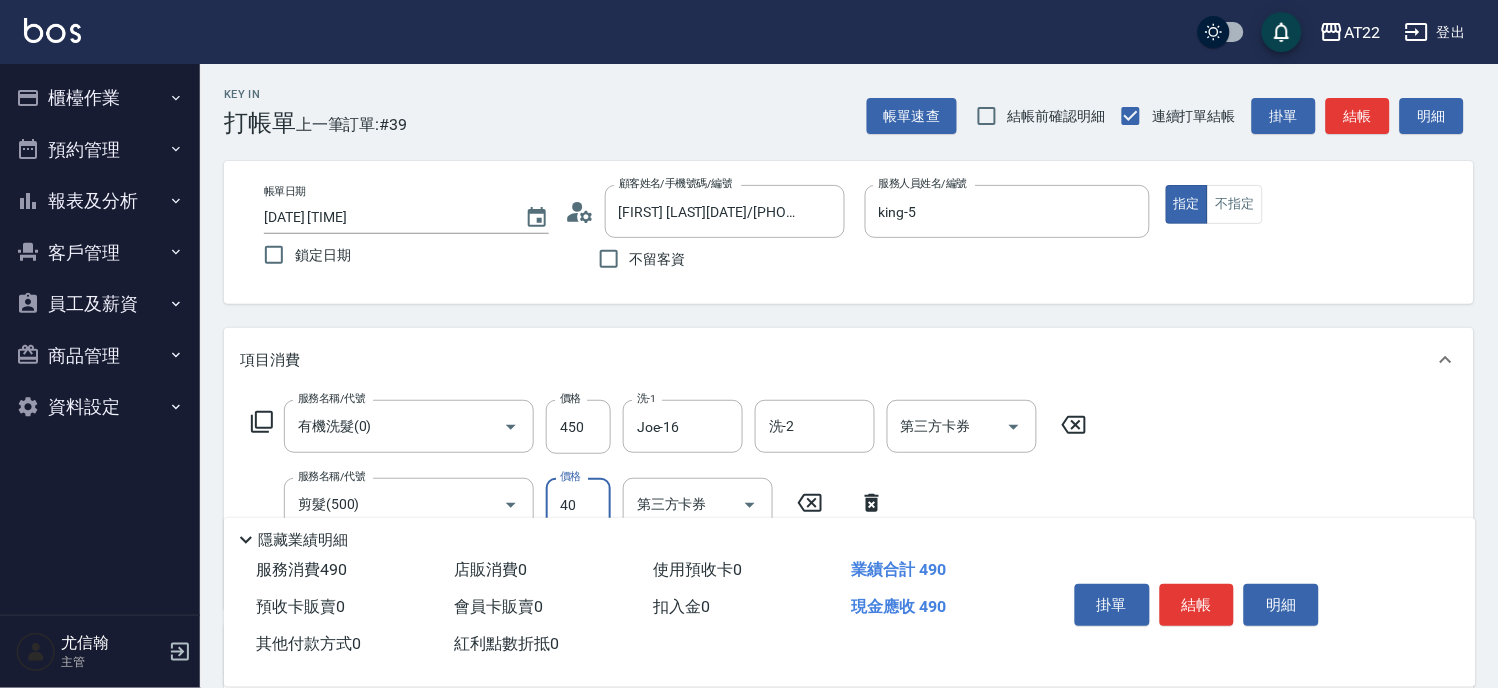 type on "400" 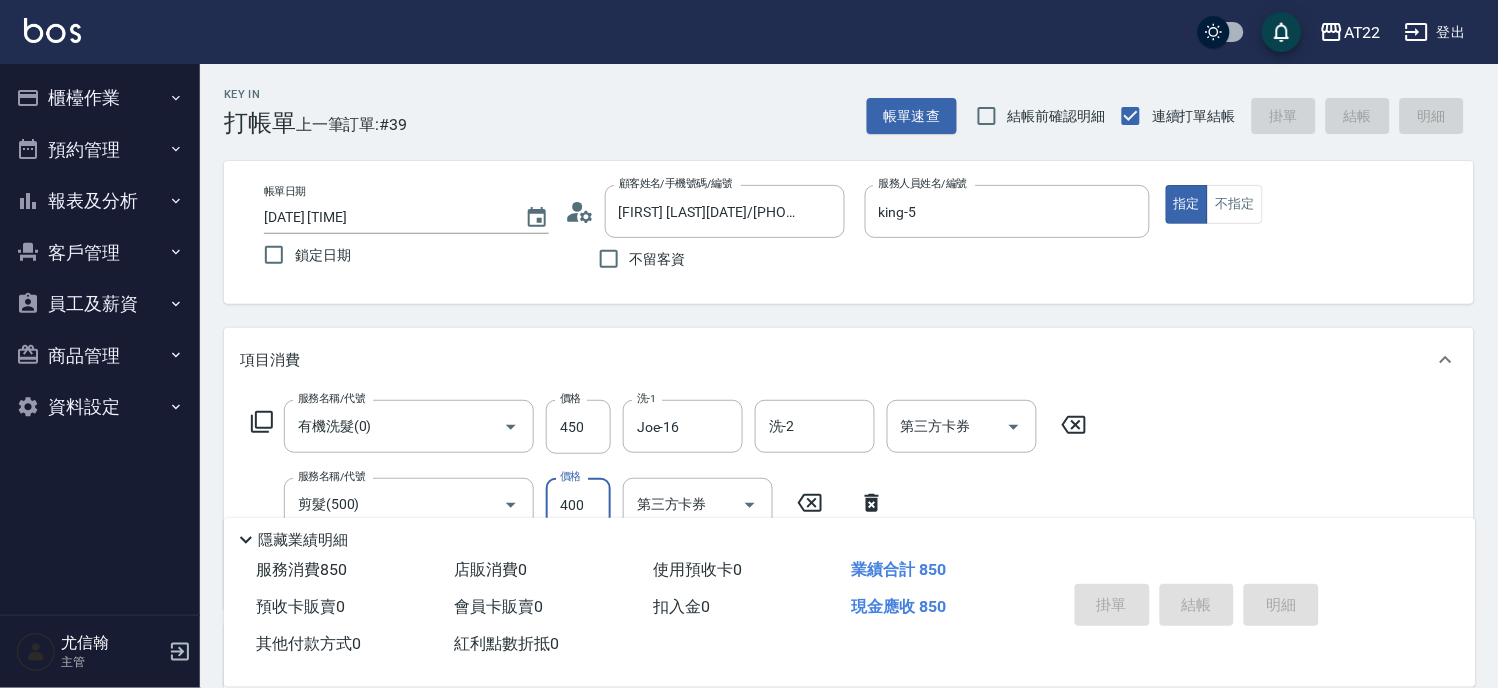 type 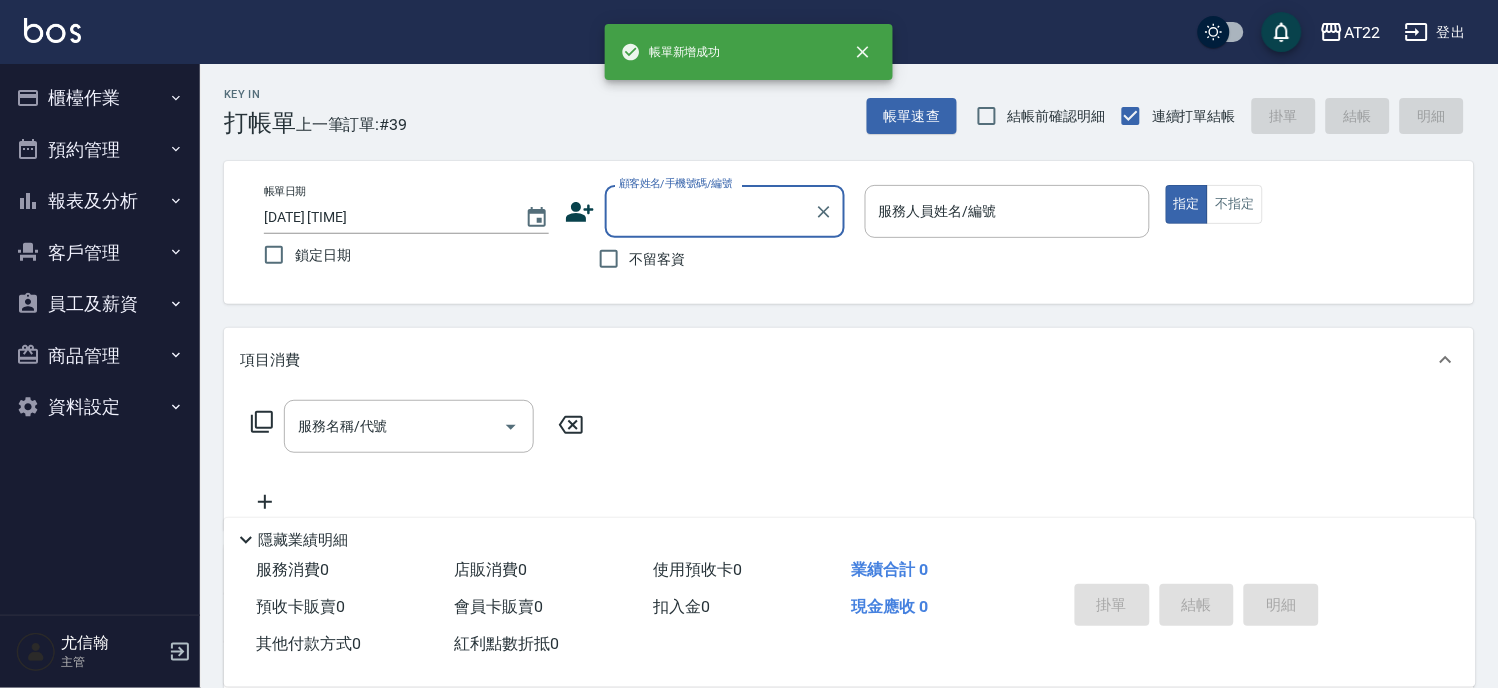 scroll, scrollTop: 0, scrollLeft: 0, axis: both 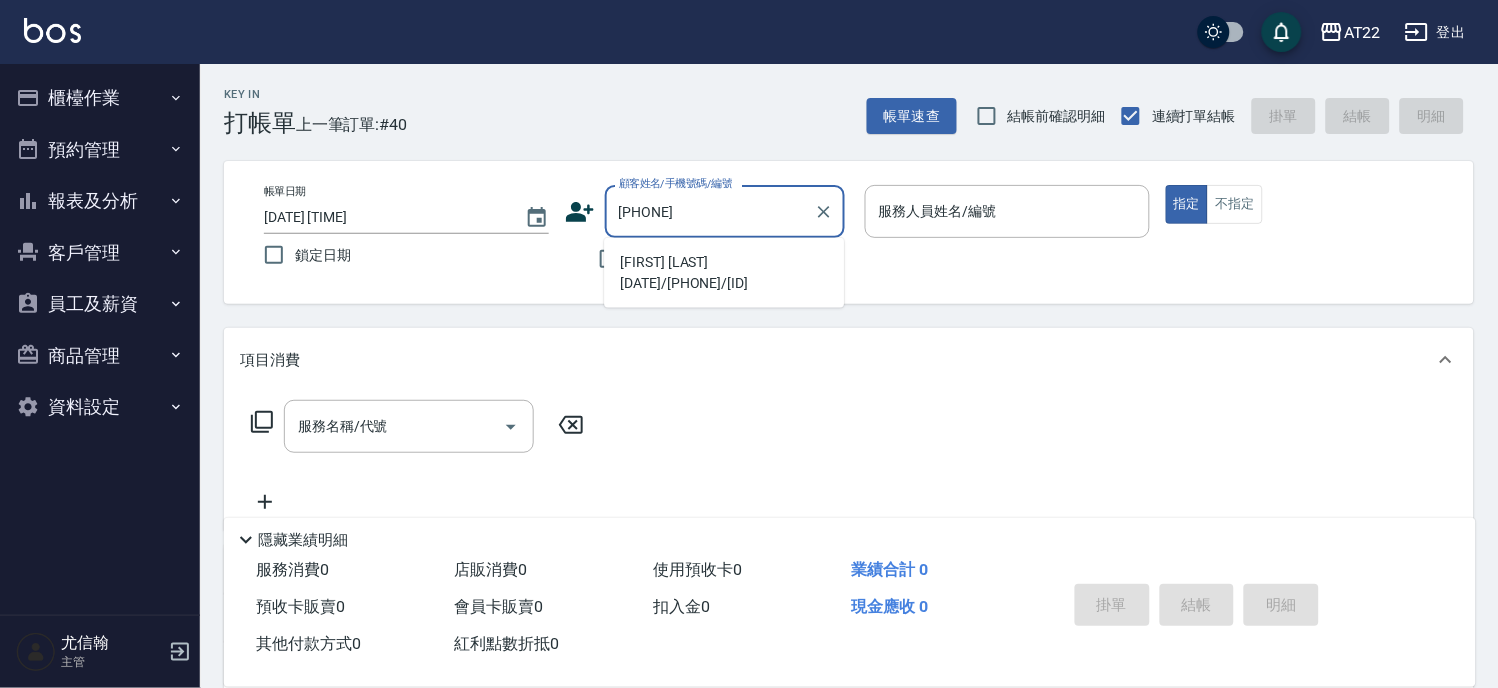 click on "林嘉尉26.2.17/0918483913/V84229" at bounding box center (724, 273) 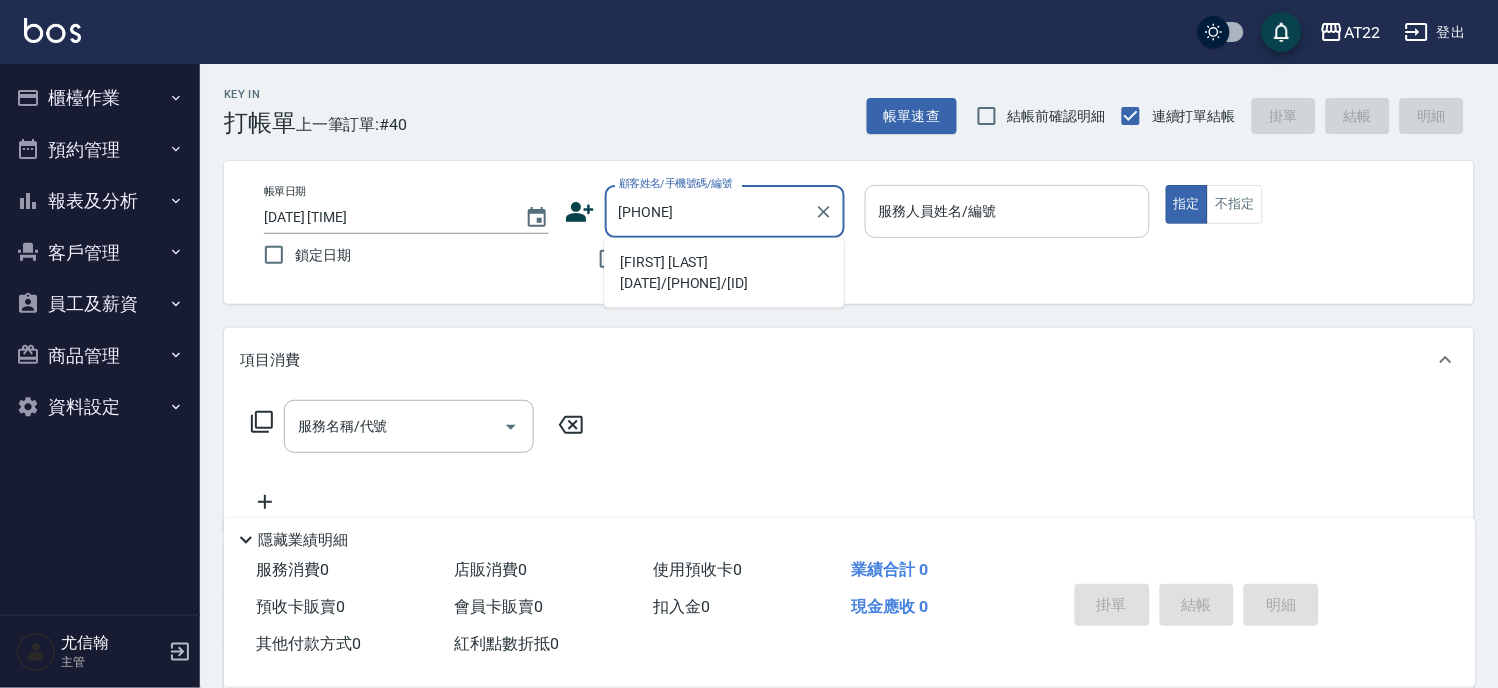 type on "林嘉尉26.2.17/0918483913/V84229" 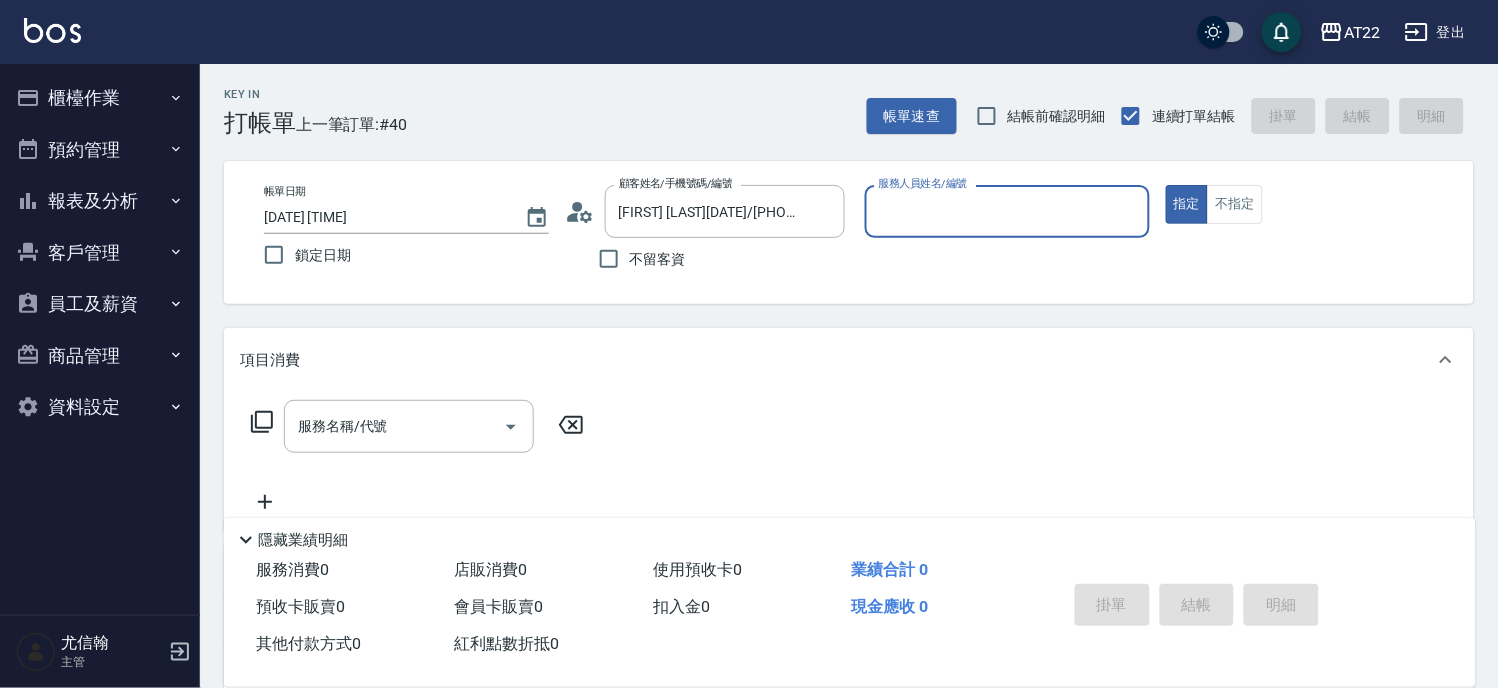 type on "Zoe-8" 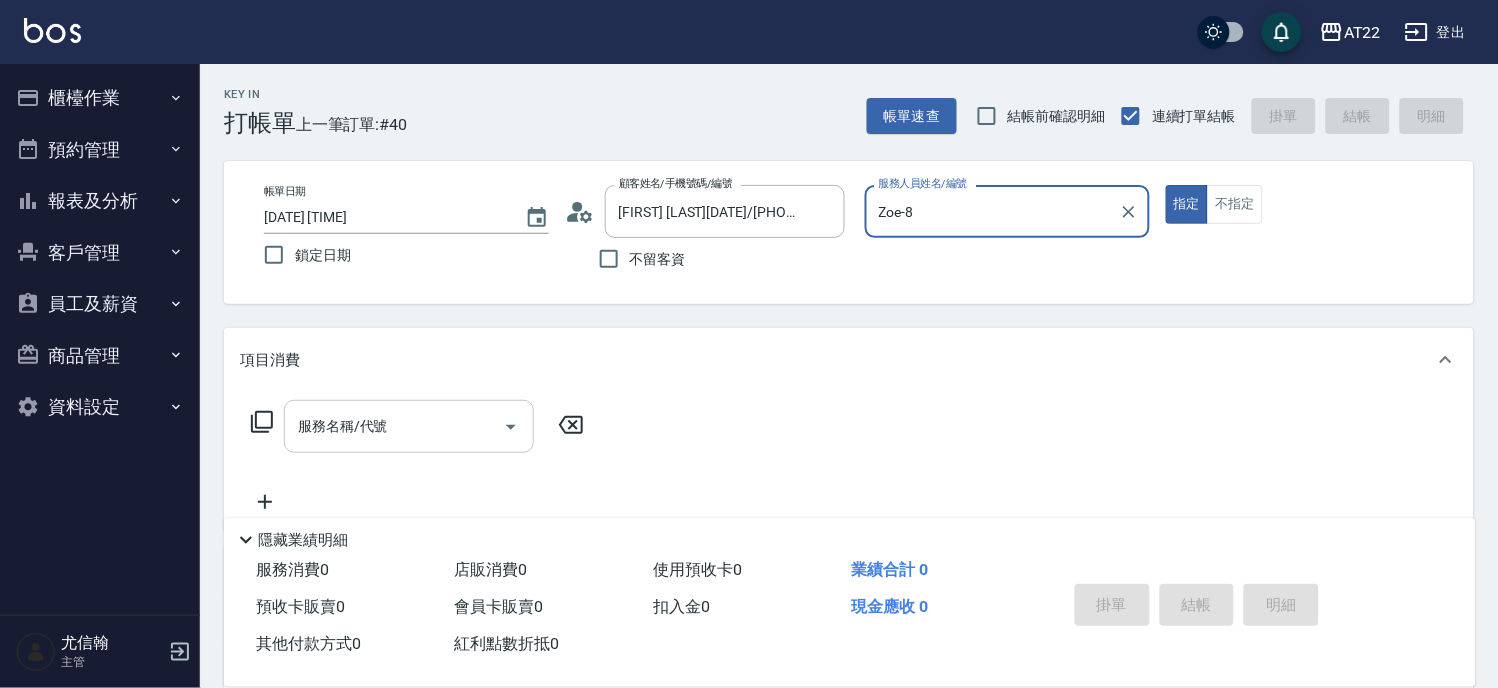 click on "服務名稱/代號" at bounding box center [394, 426] 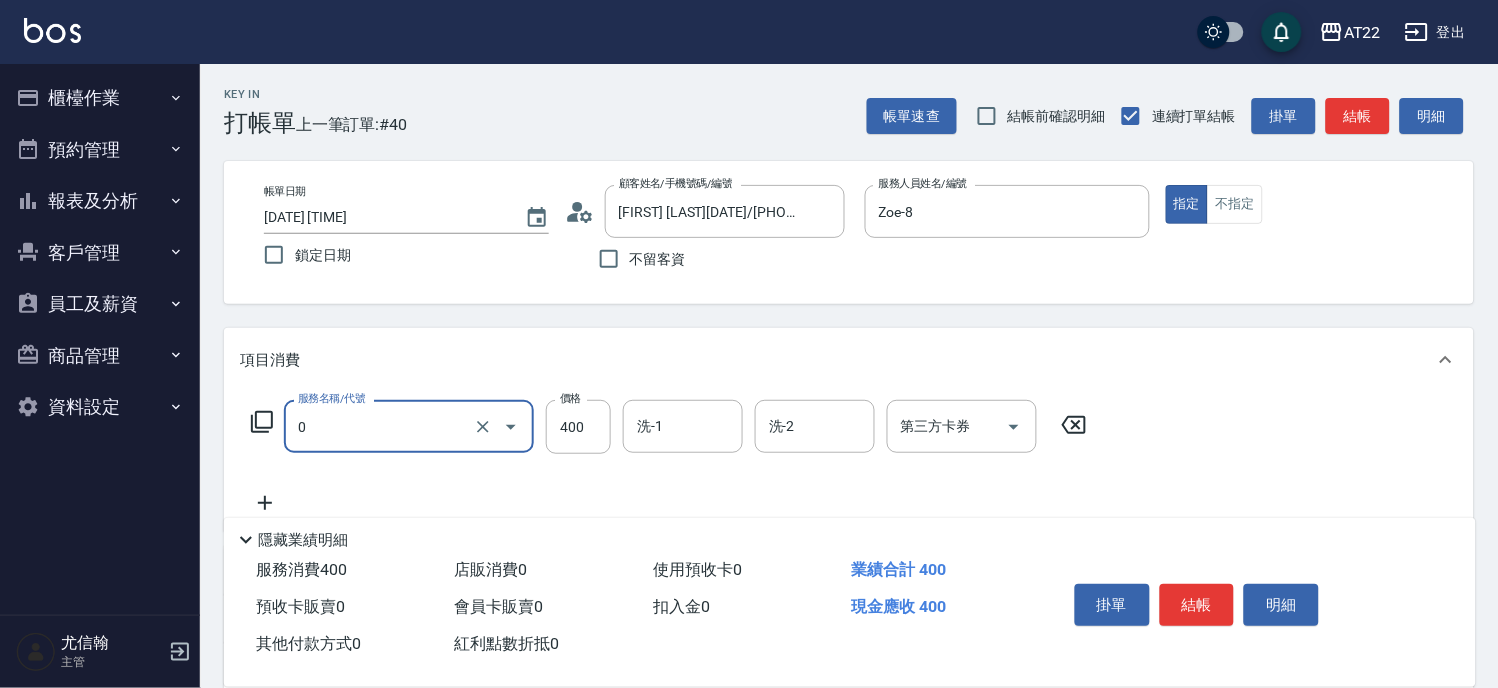 type on "有機洗髮(0)" 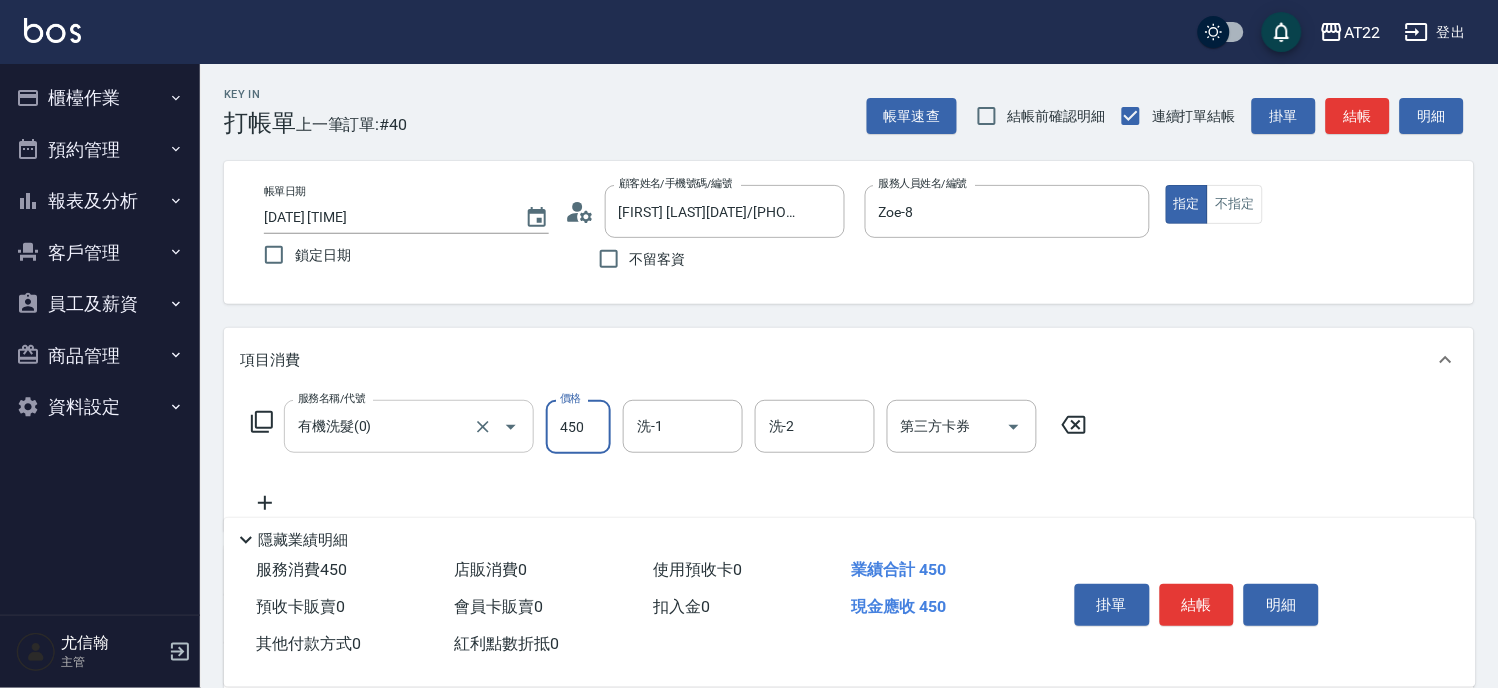 type on "450" 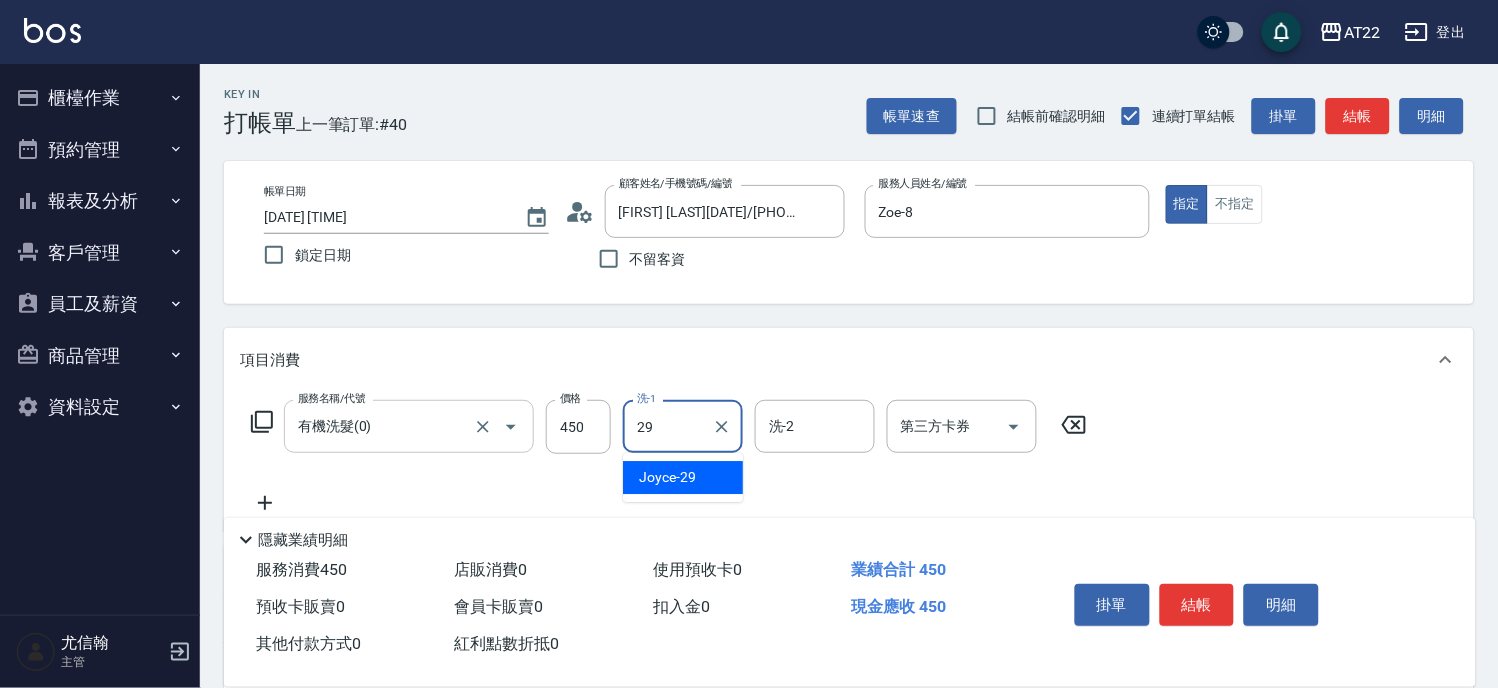 type on "Joyce-29" 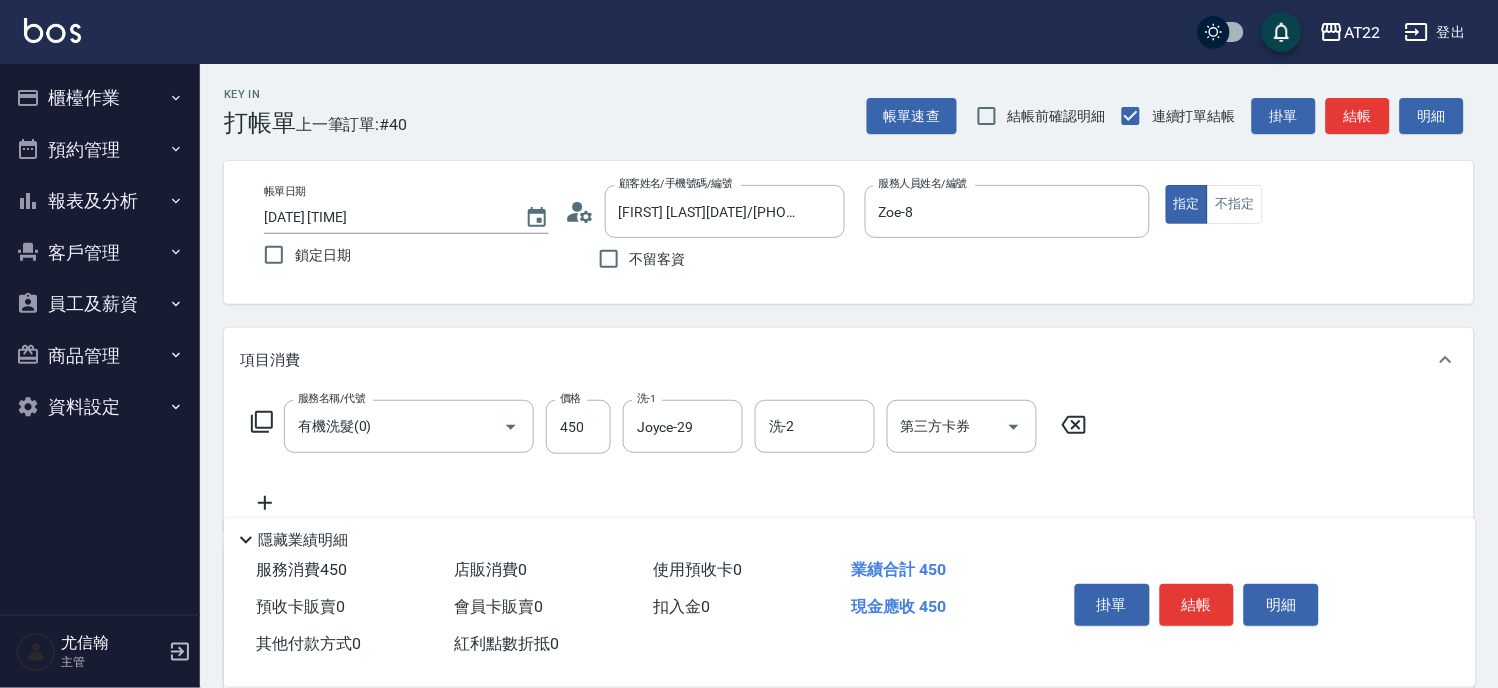 click 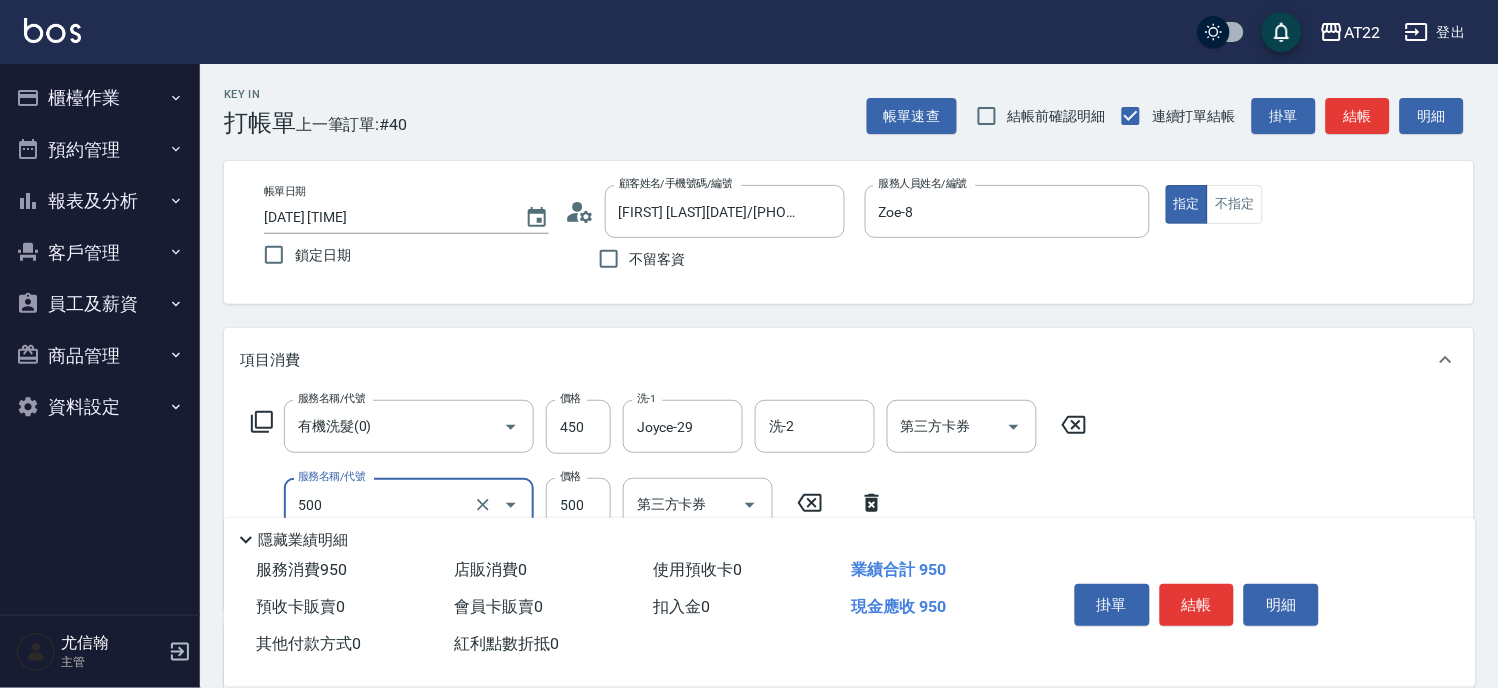 type on "剪髮(500)" 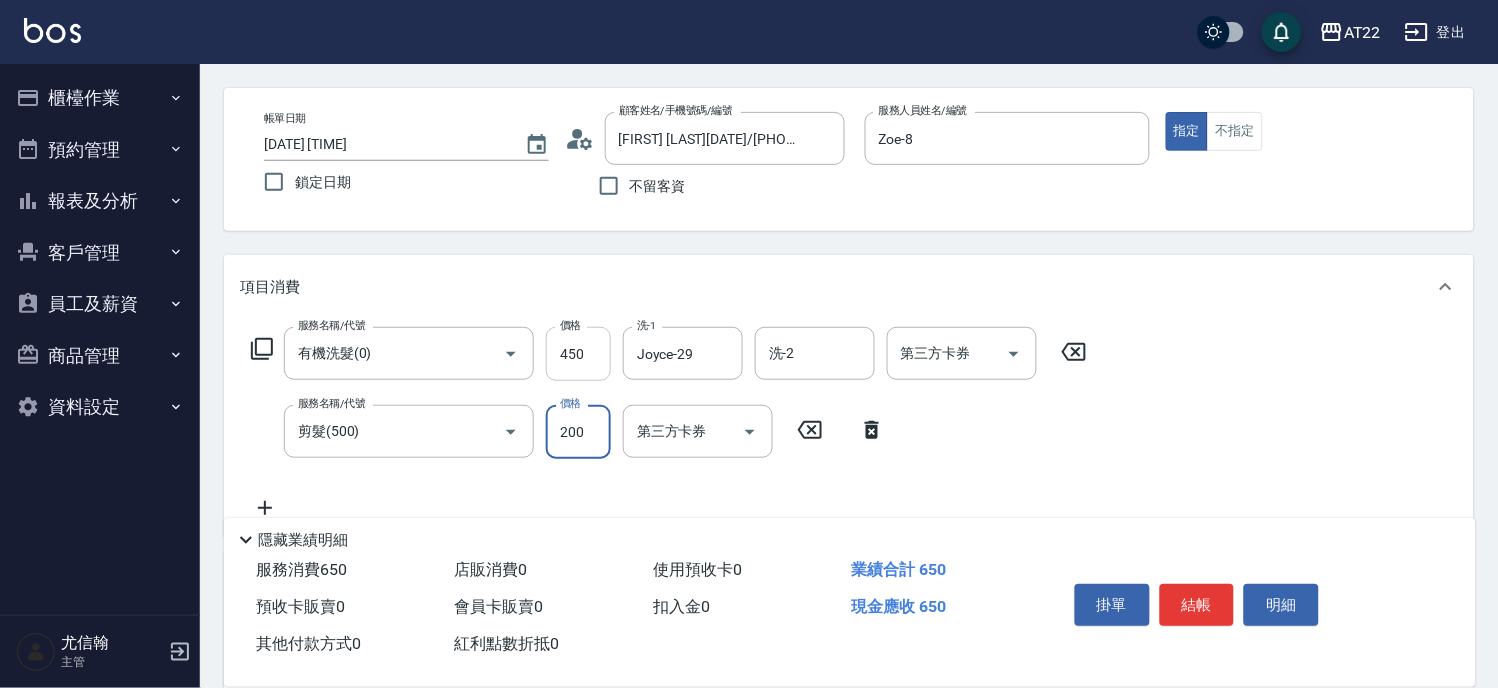 scroll, scrollTop: 111, scrollLeft: 0, axis: vertical 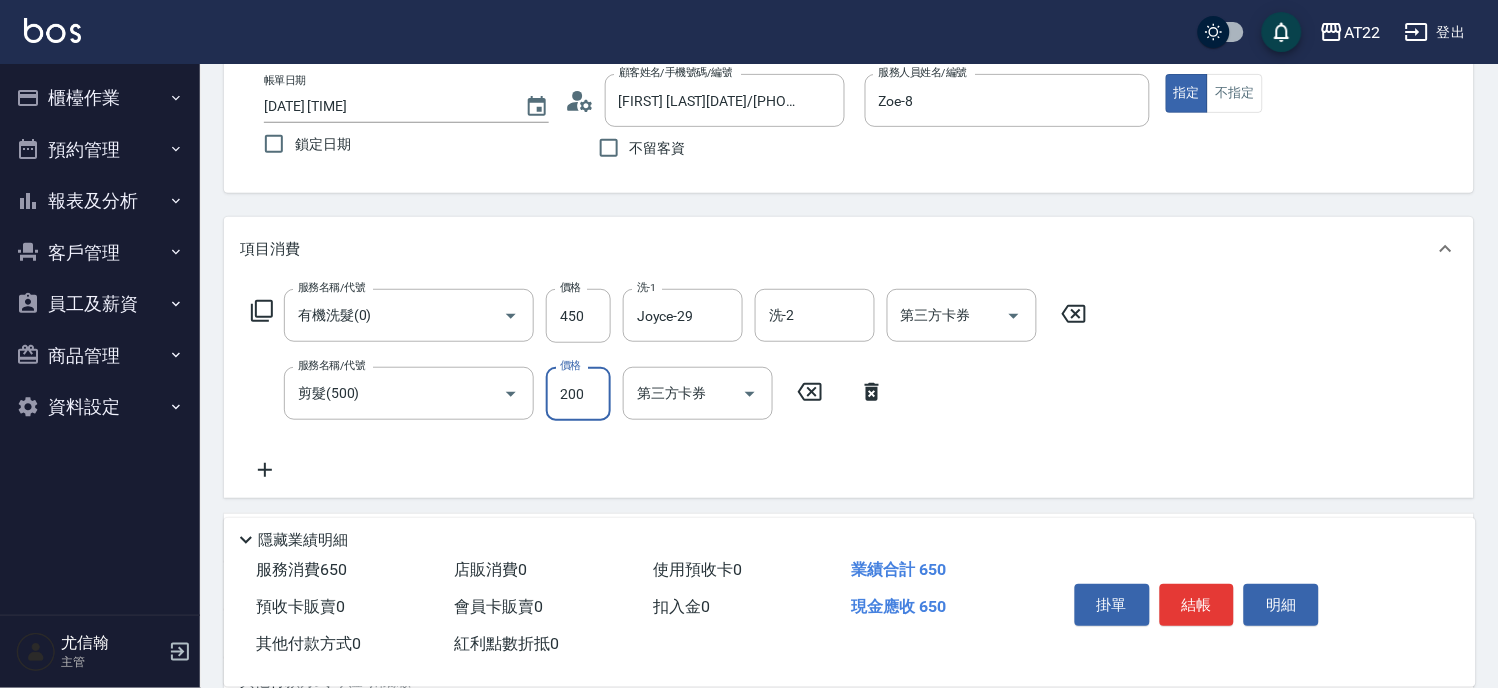 type on "200" 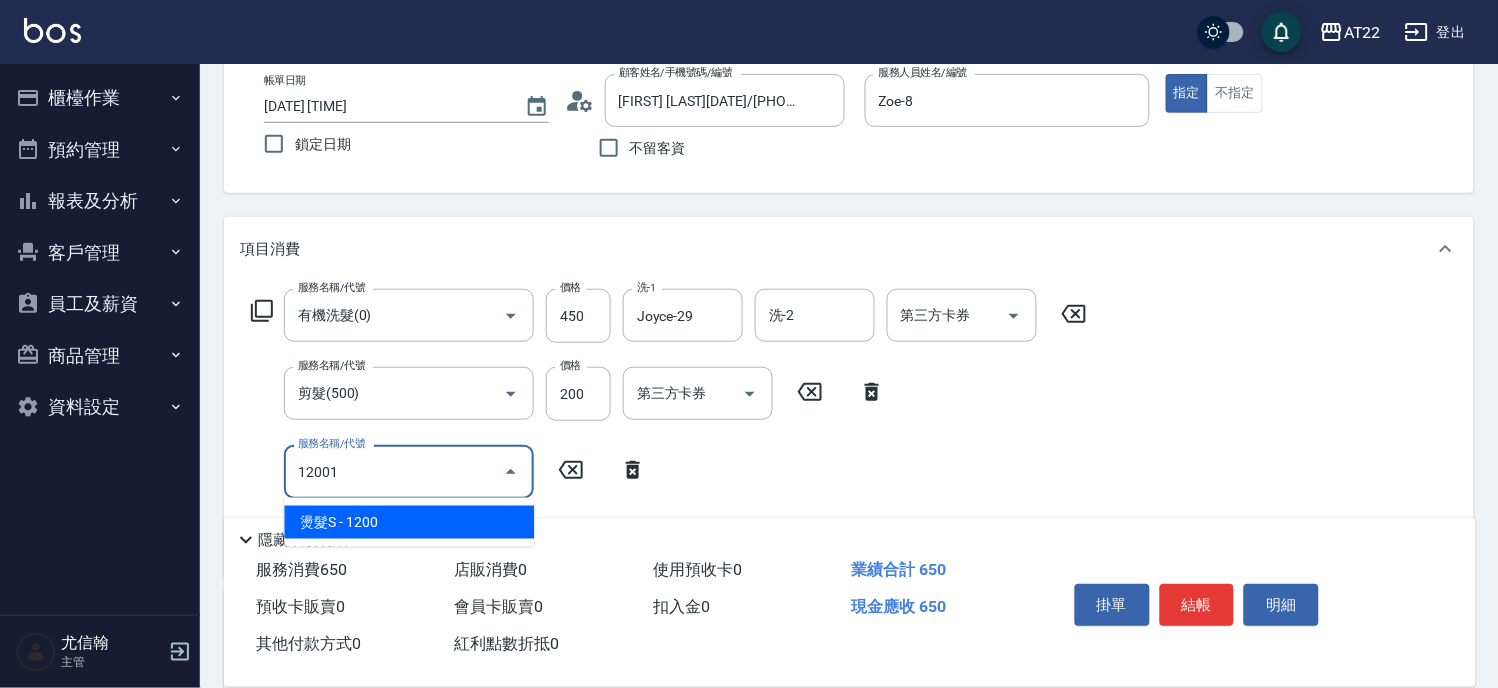click on "12001 服務名稱/代號" at bounding box center (409, 471) 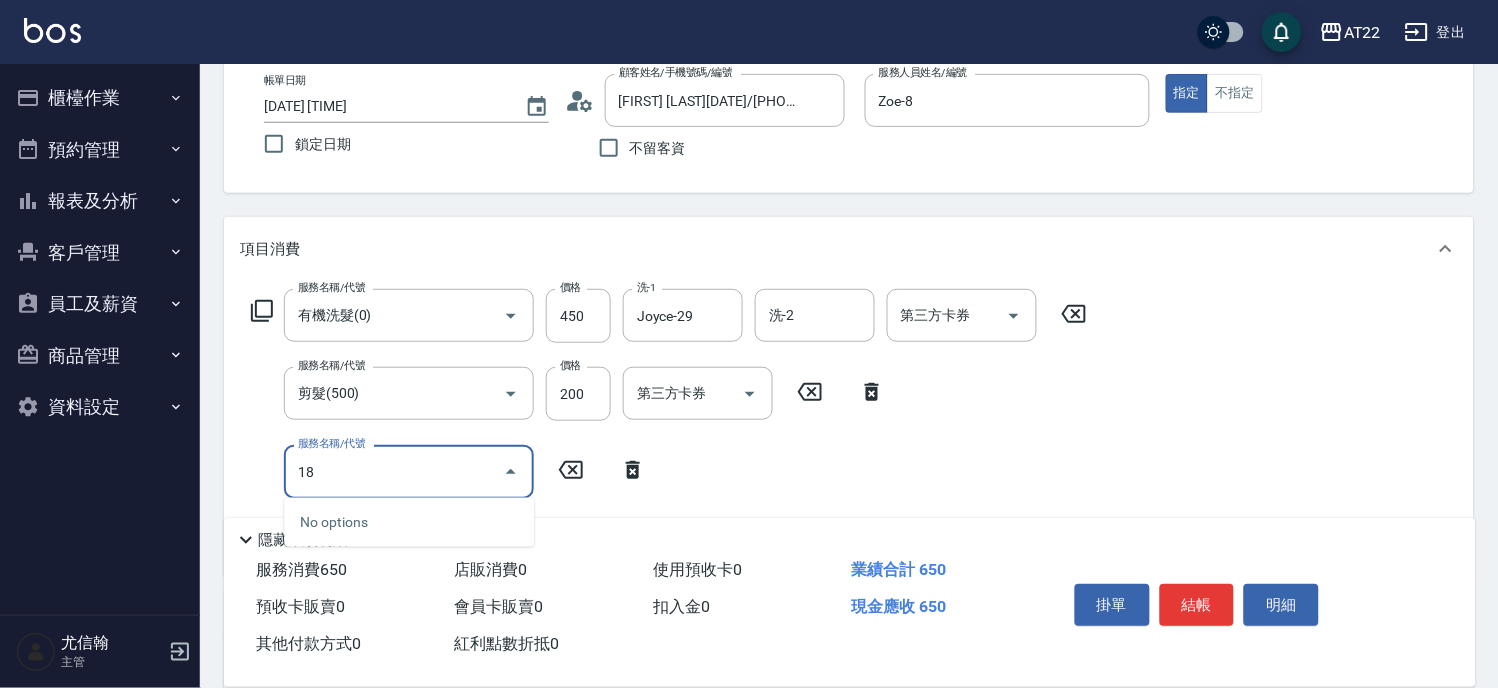 type on "1" 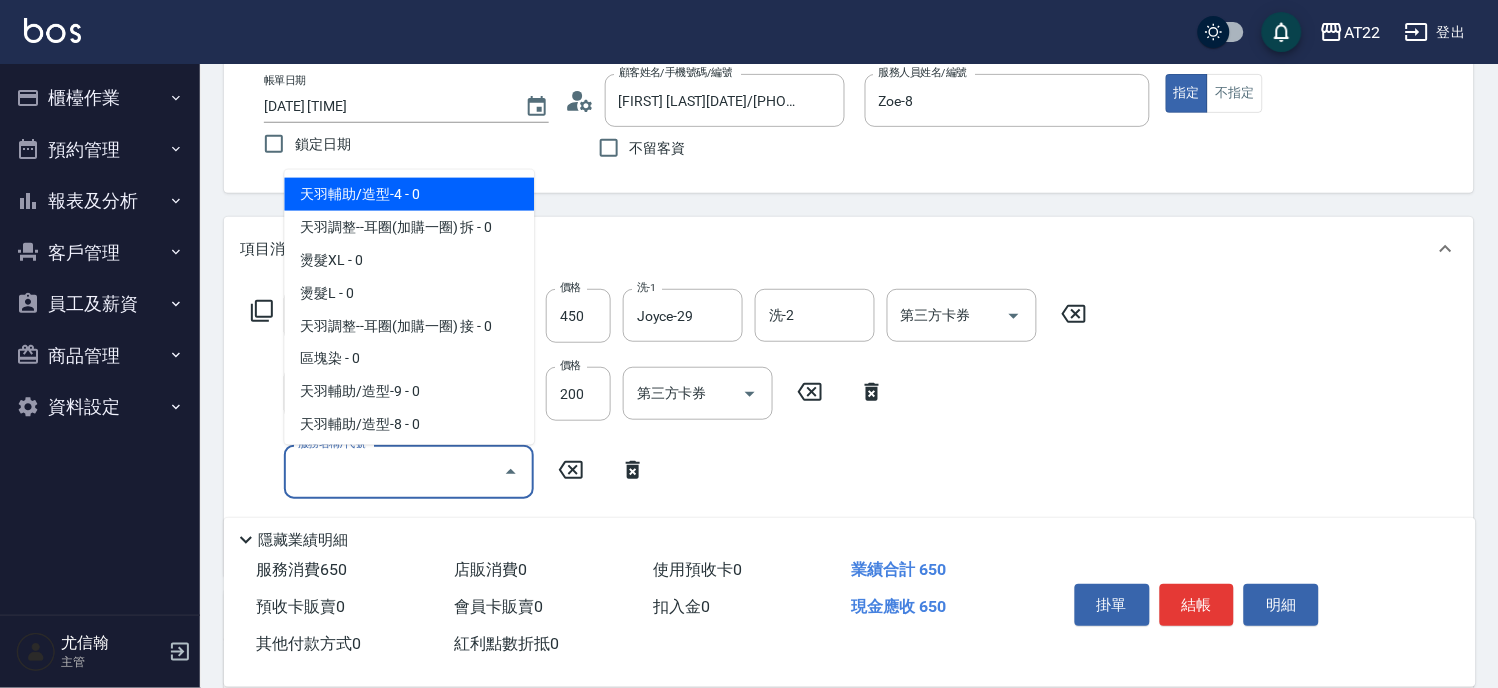 type on "ㄊ" 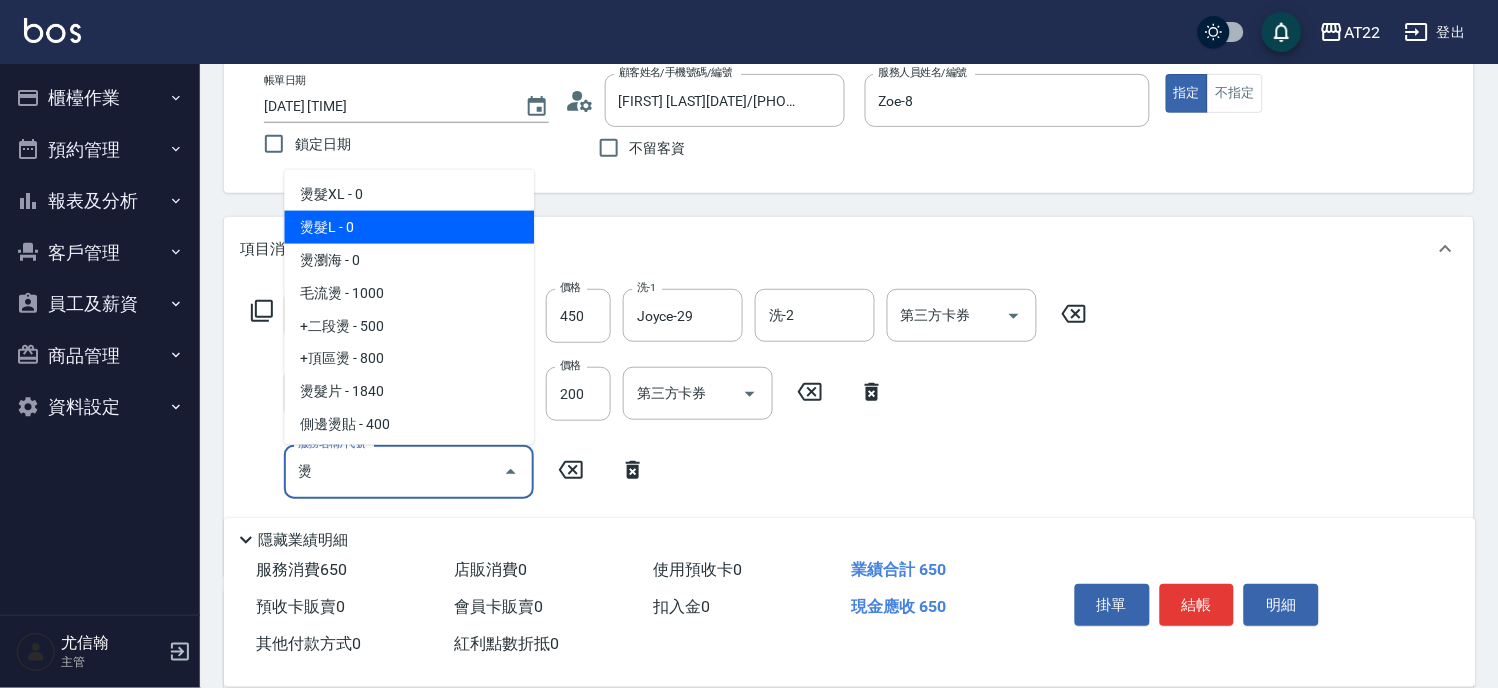 click on "燙髮L - 0" at bounding box center [409, 227] 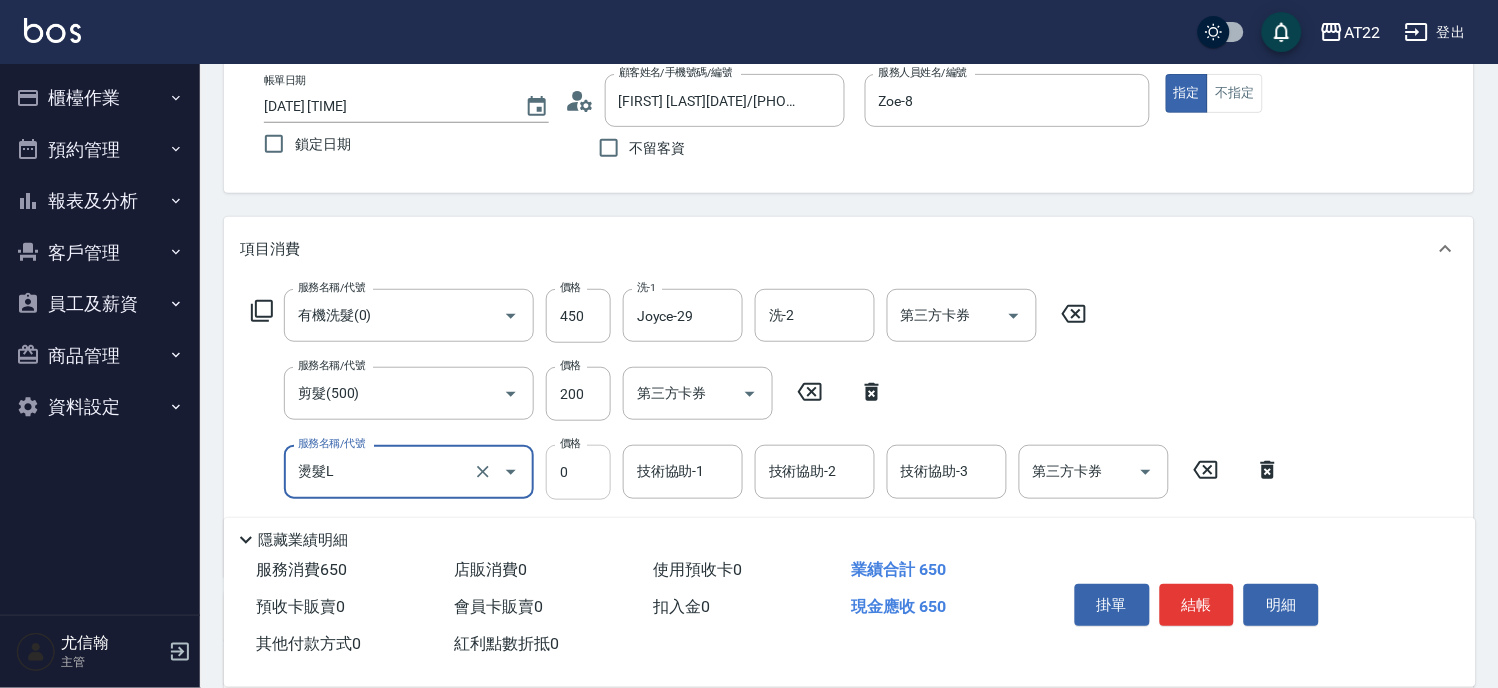 type on "燙髮L" 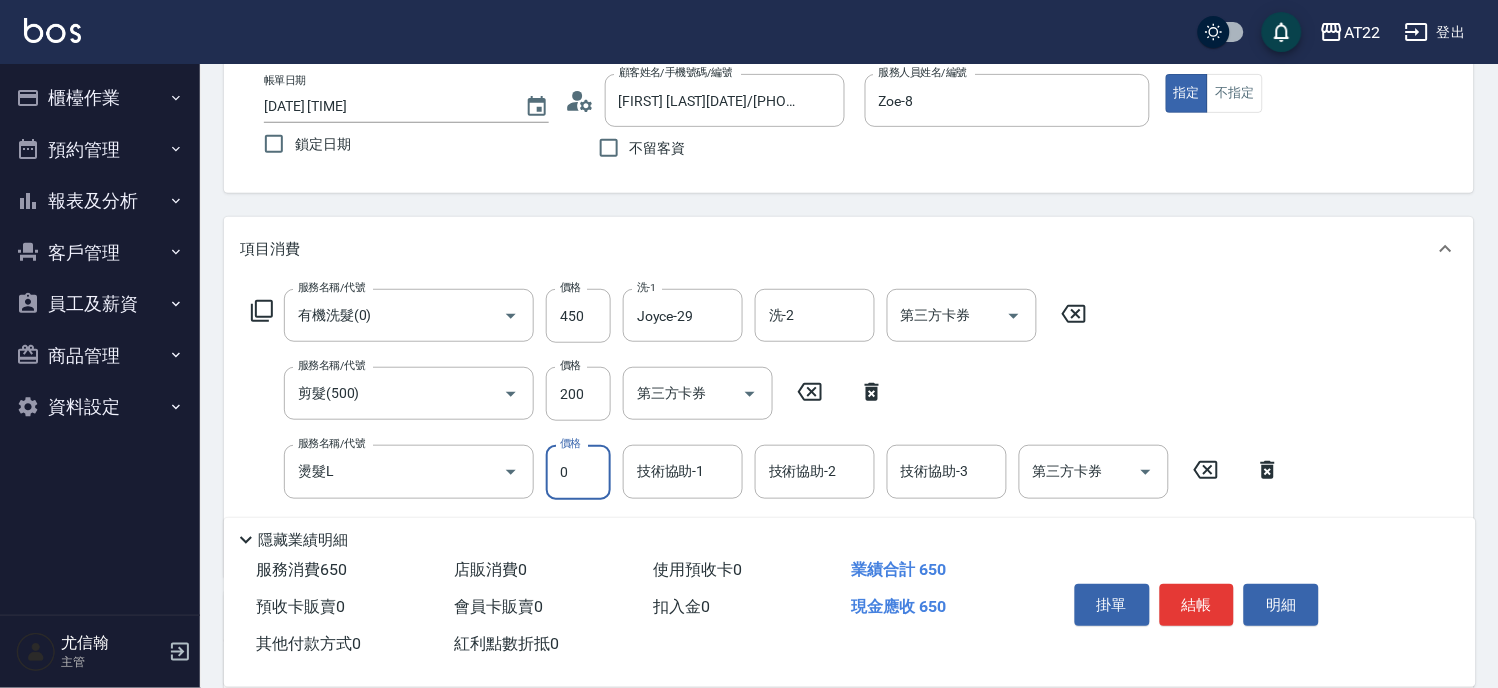 click on "0" at bounding box center (578, 472) 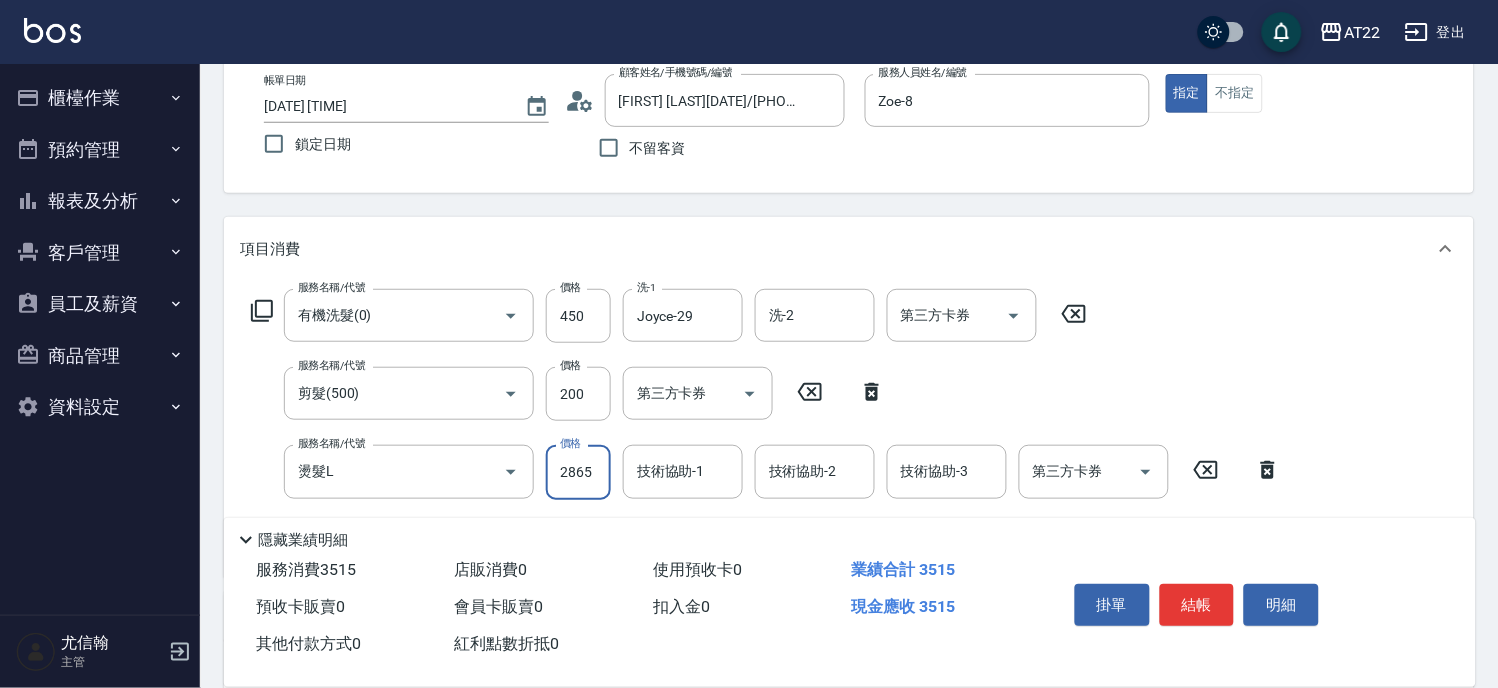 type on "2865" 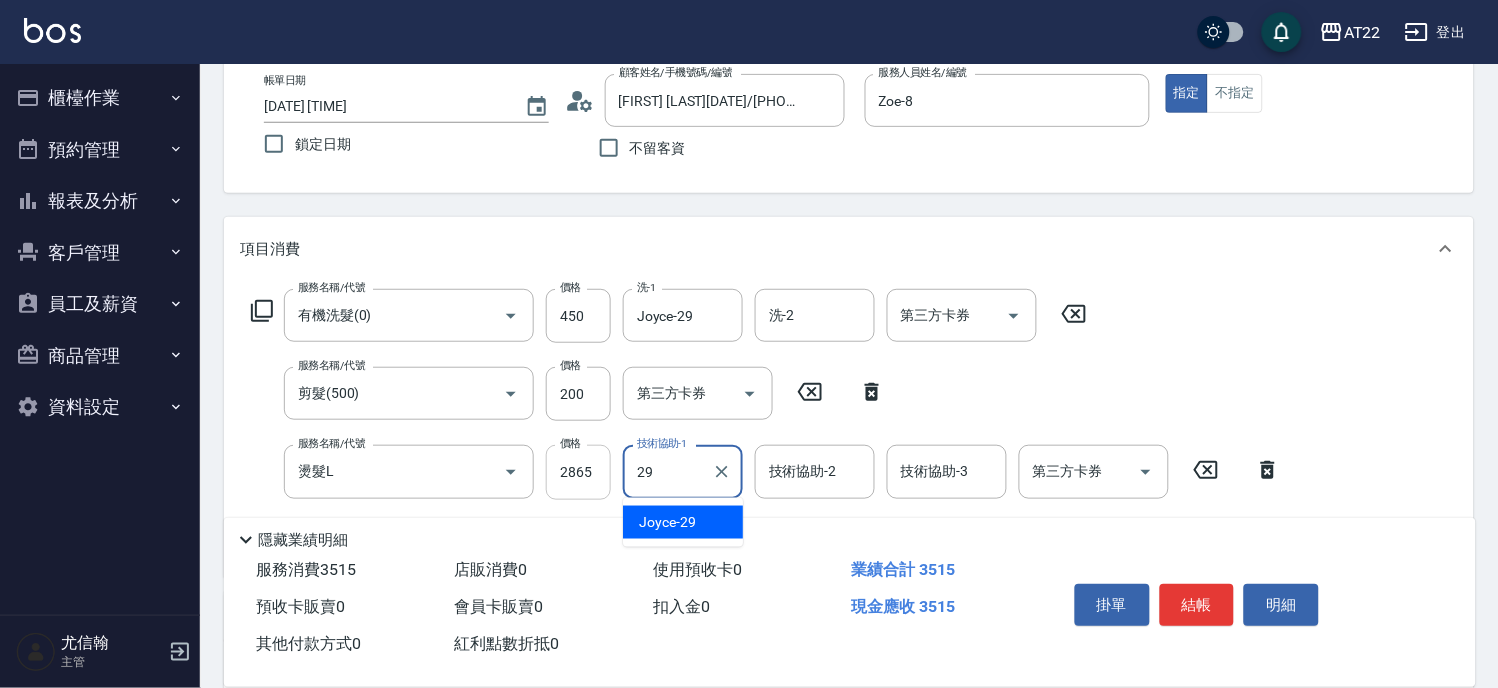 type on "Joyce-29" 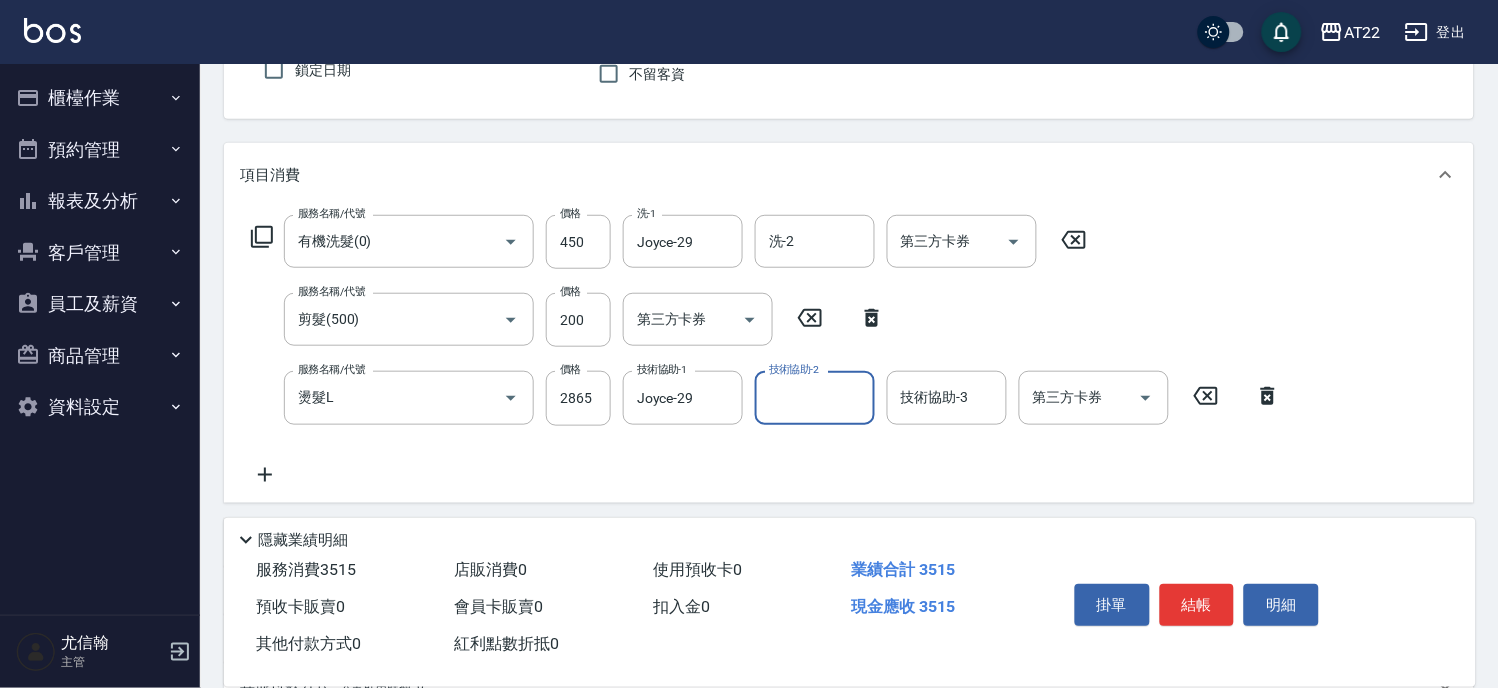 scroll, scrollTop: 222, scrollLeft: 0, axis: vertical 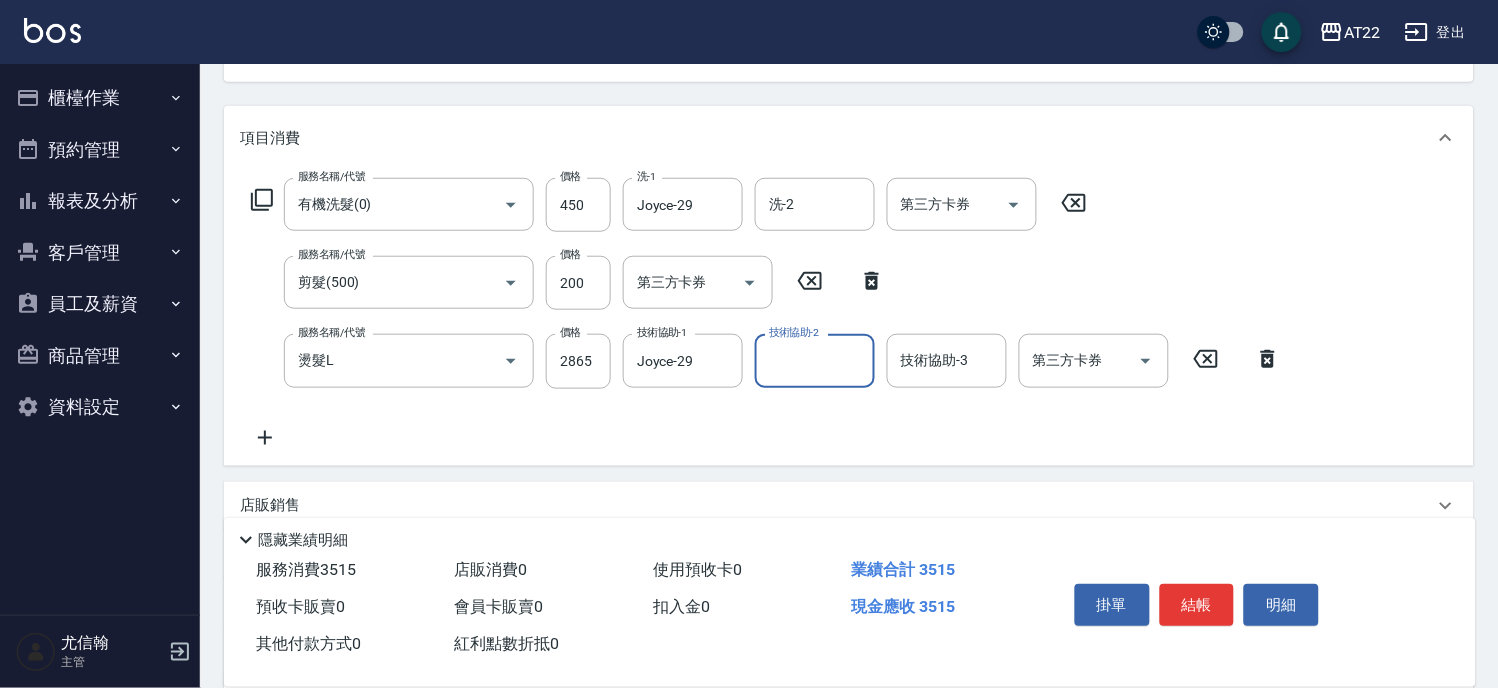 click 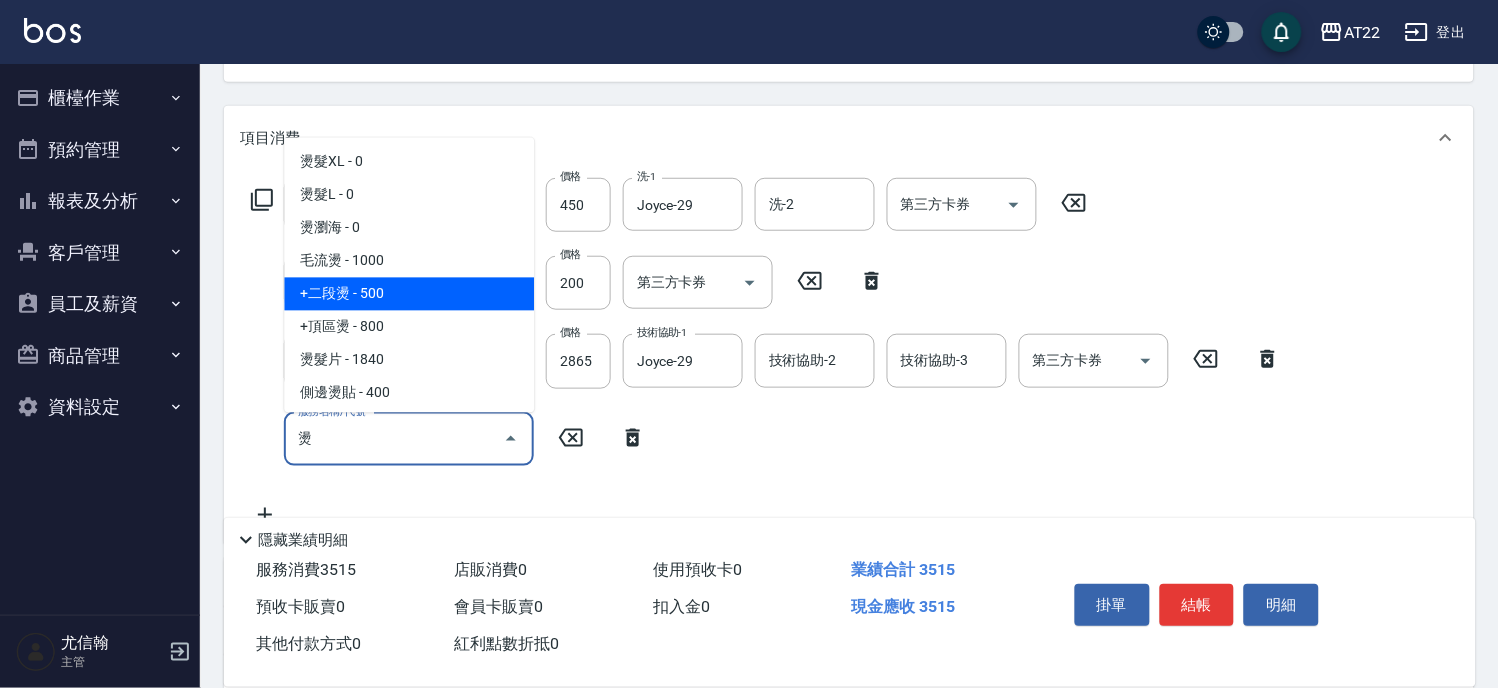scroll, scrollTop: 222, scrollLeft: 0, axis: vertical 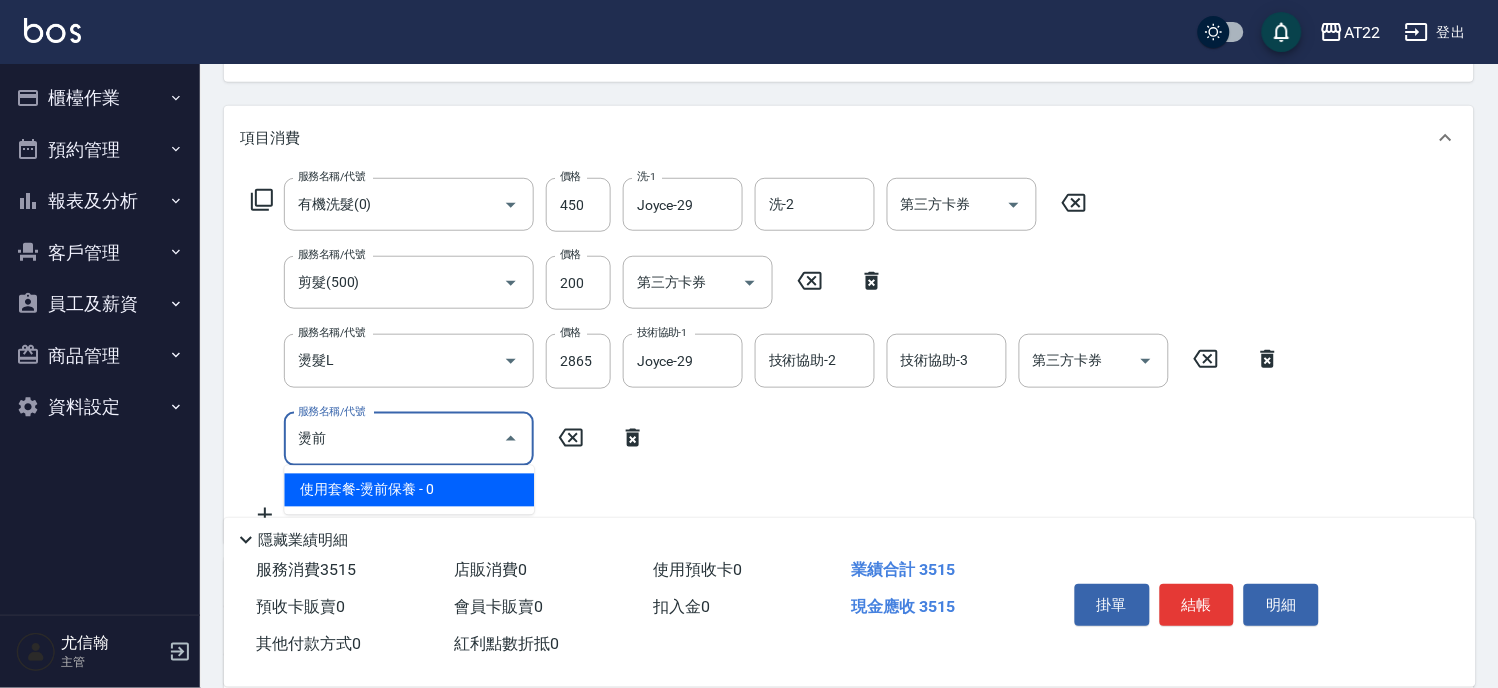 type on "使用套餐-燙前保養(9640001)" 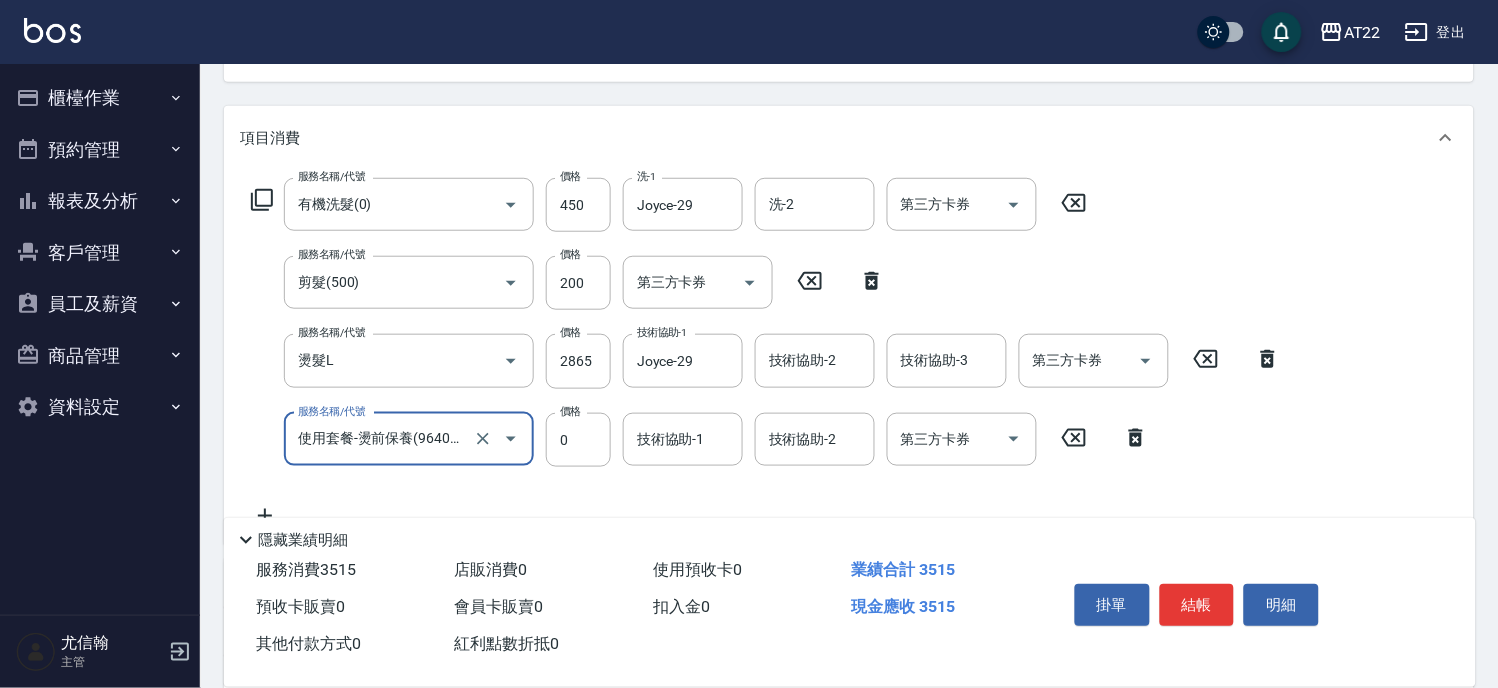 click on "使用套餐-燙前保養(9640001)" at bounding box center [381, 439] 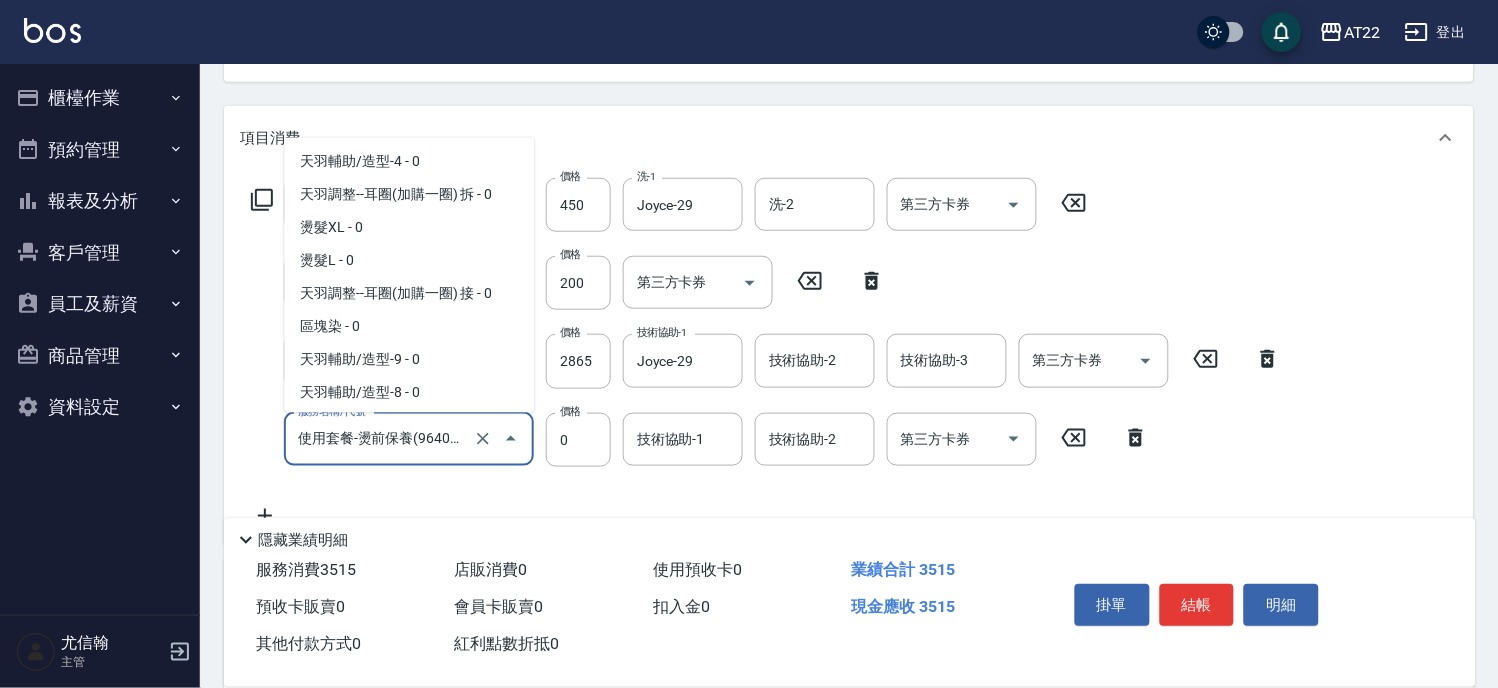 scroll, scrollTop: 3818, scrollLeft: 0, axis: vertical 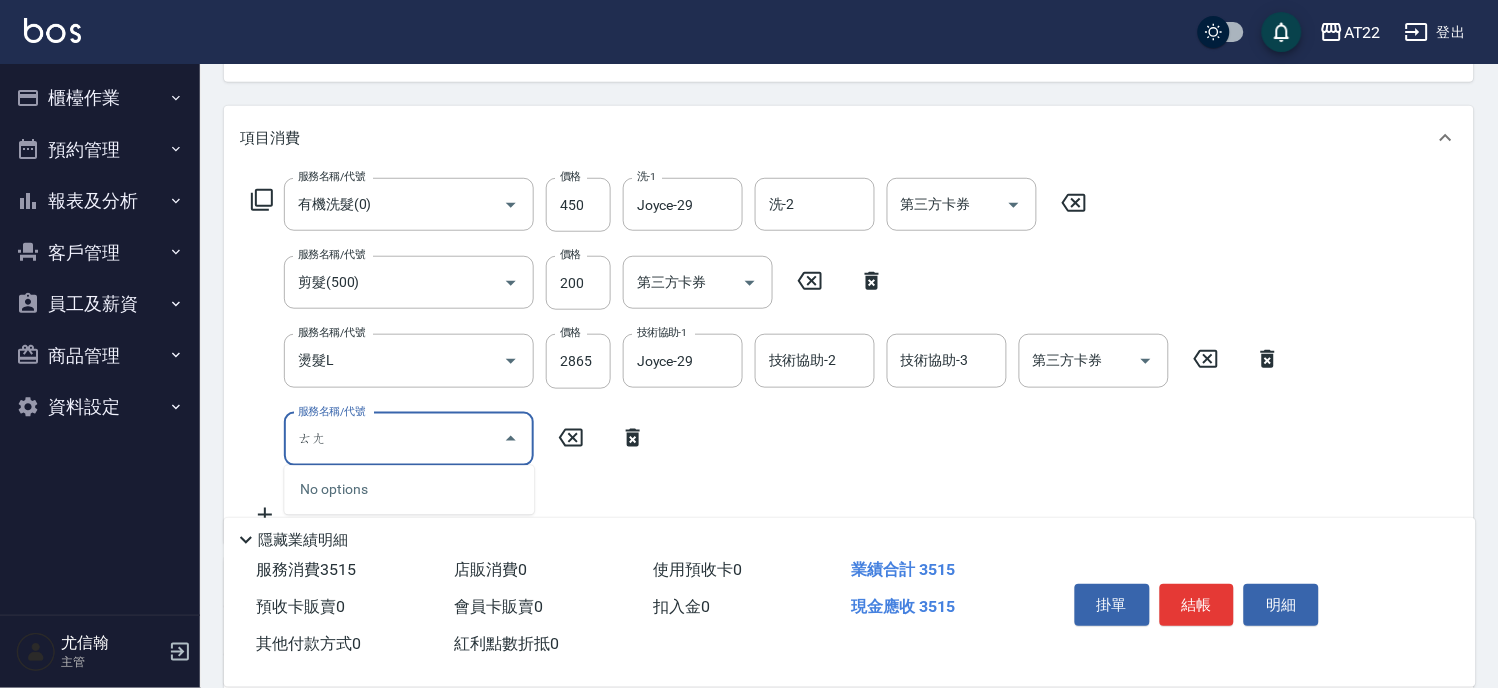 type on "ㄊ" 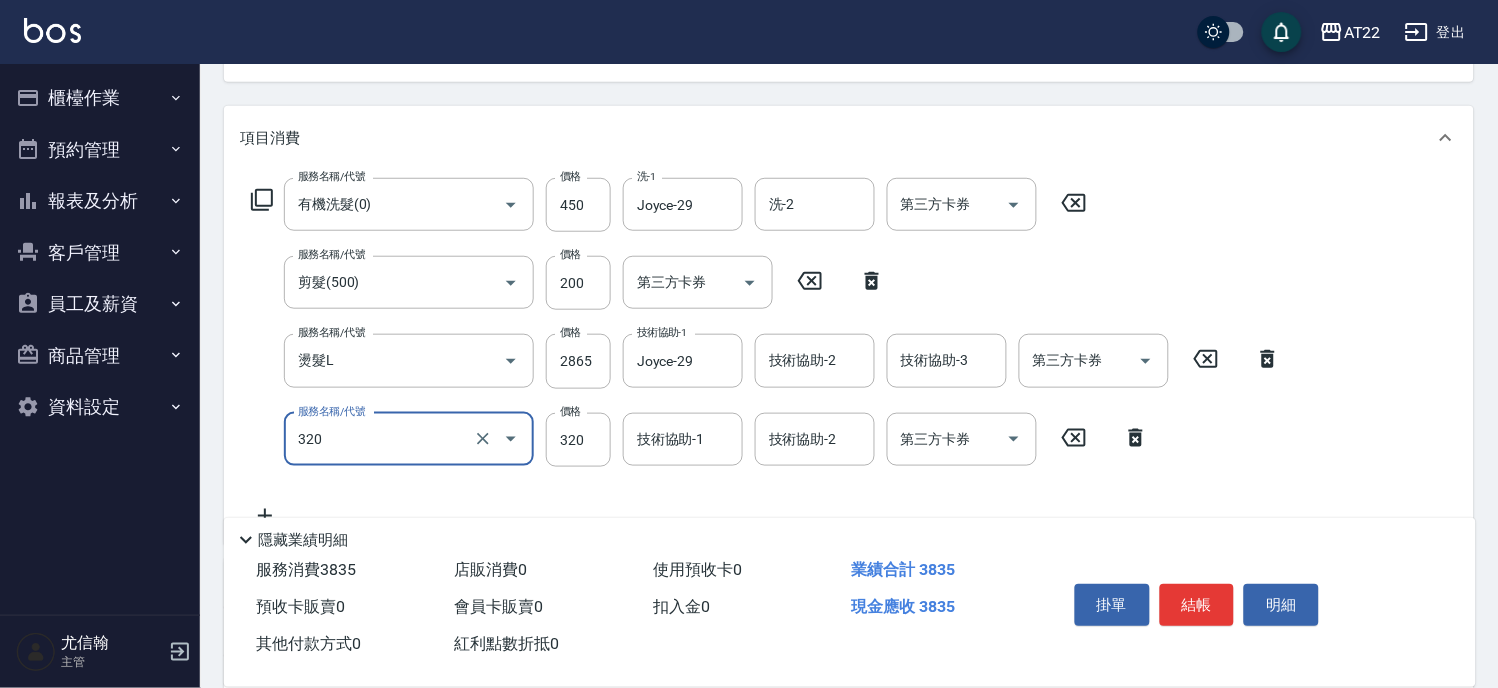 type on "重整修護一劑式(320)" 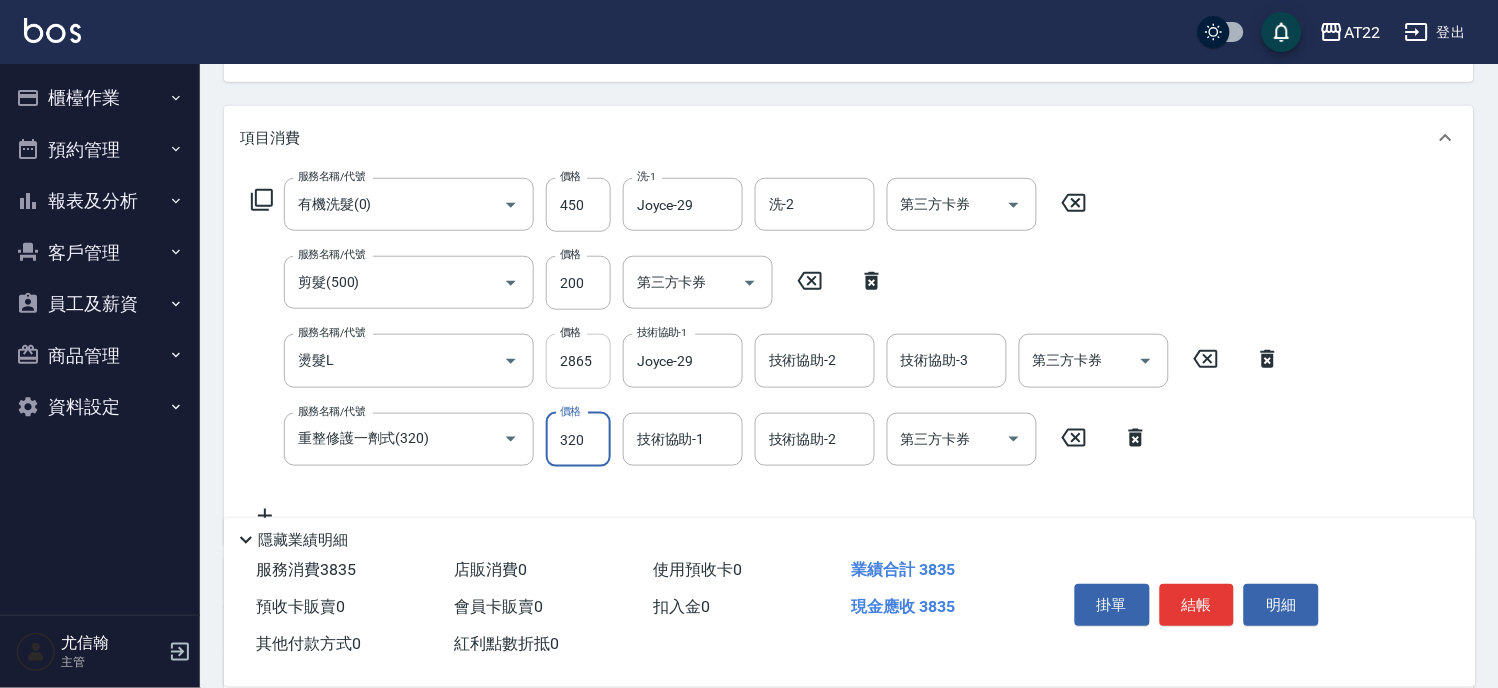 click on "2865" at bounding box center [578, 361] 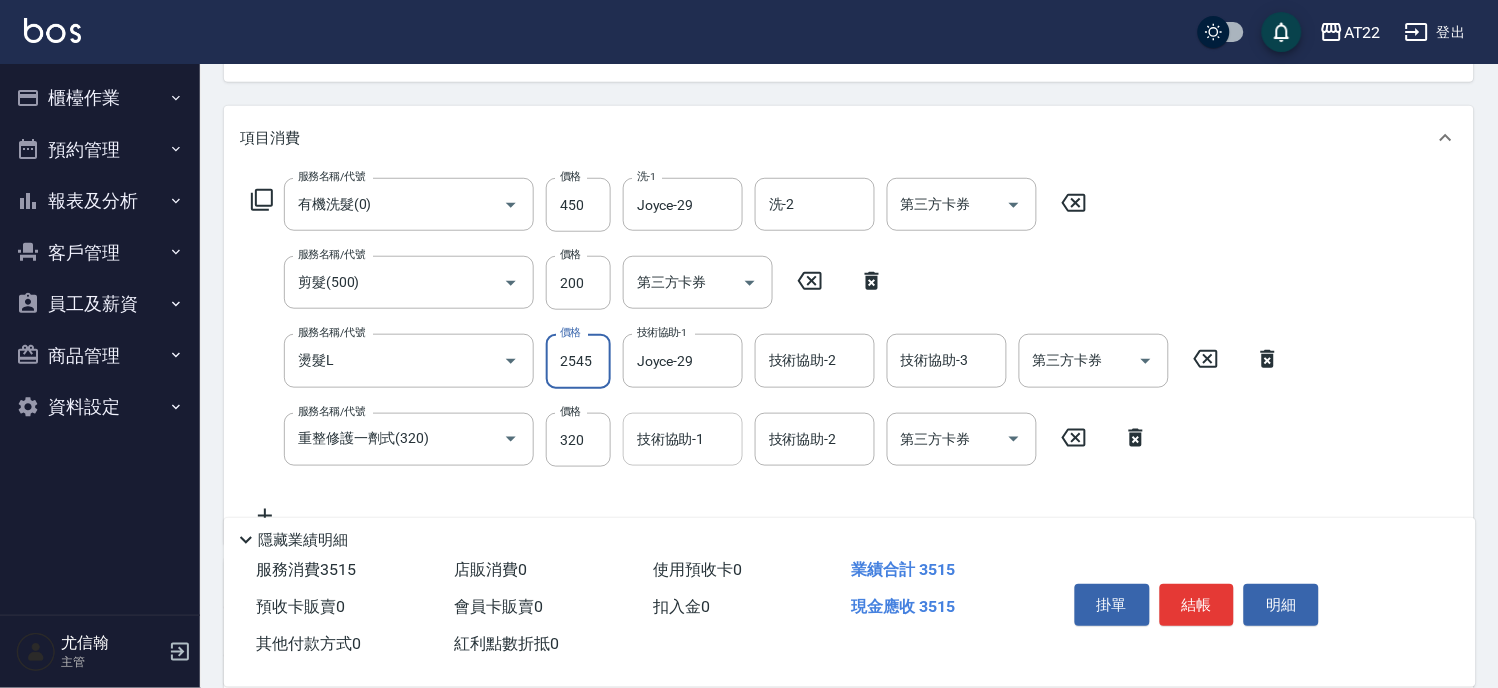 type on "2545" 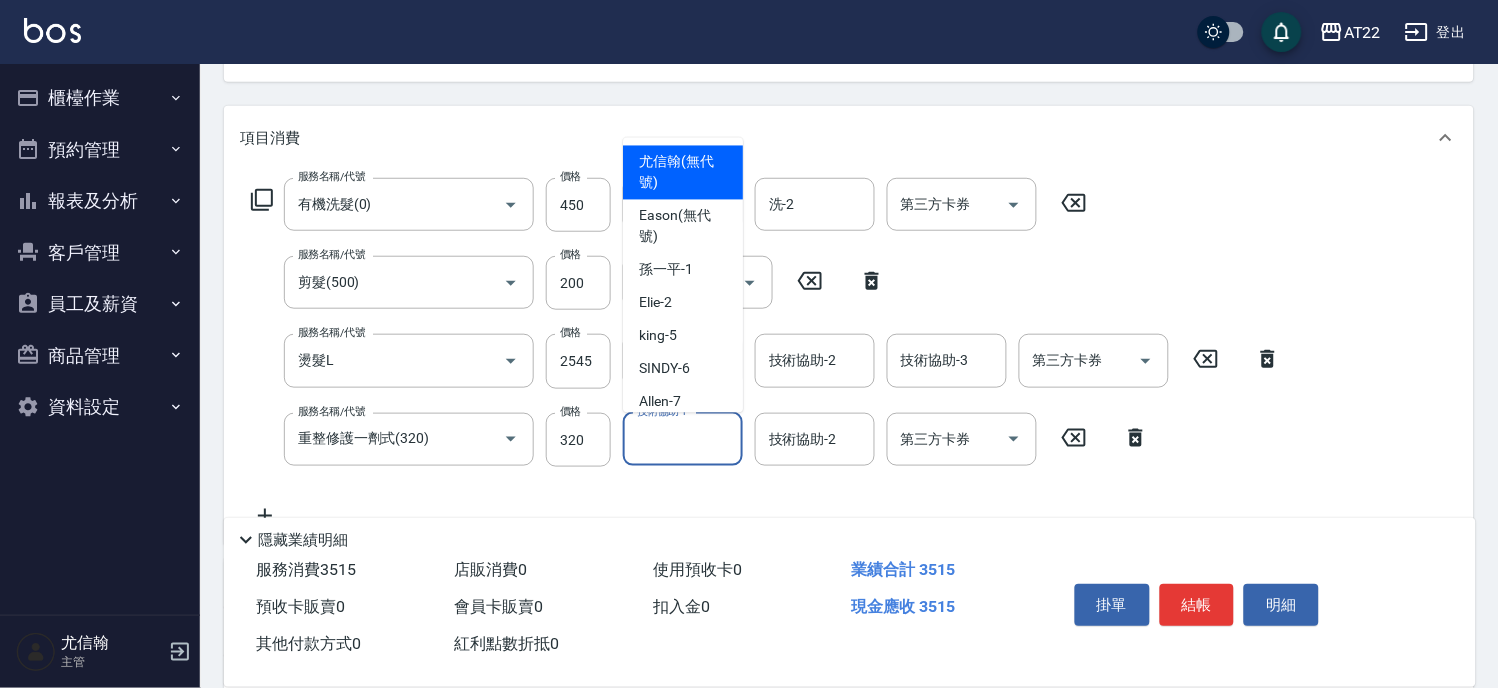 click on "技術協助-1" at bounding box center (683, 439) 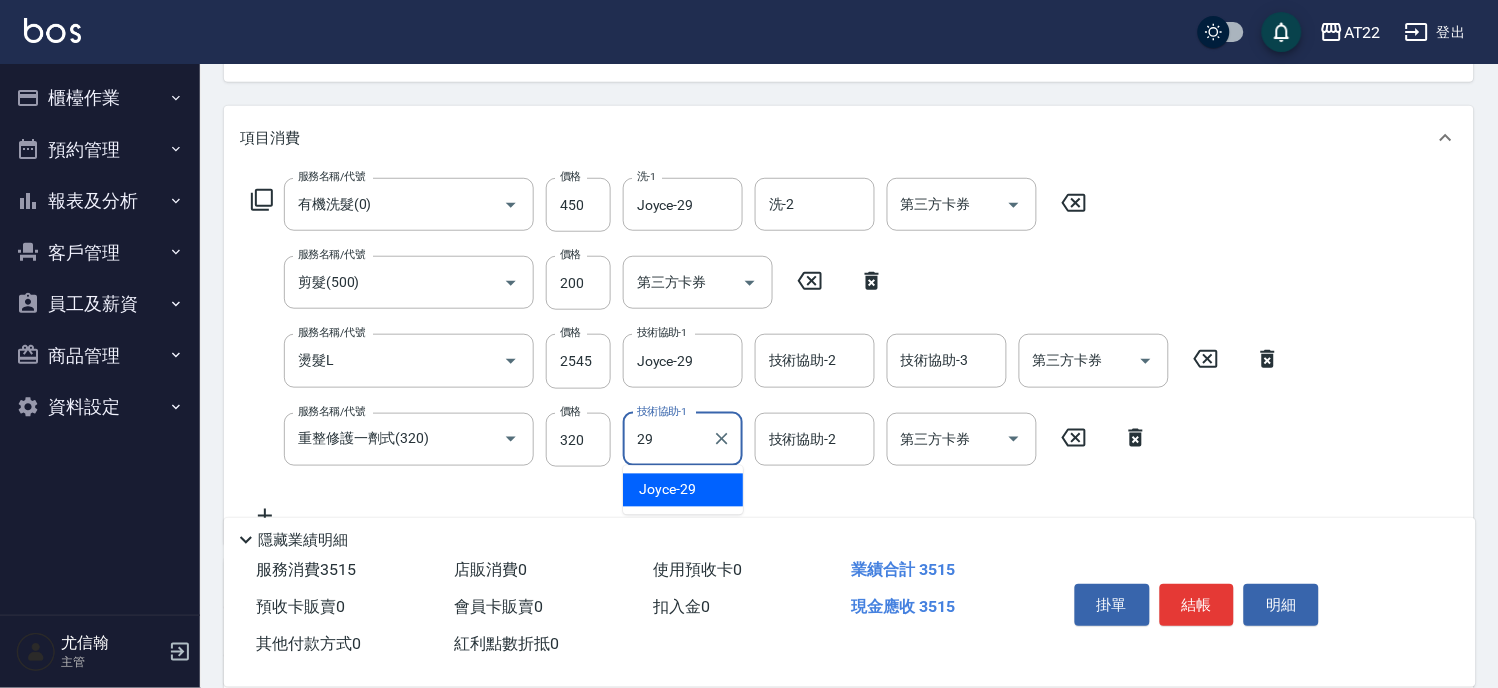 type on "Joyce-29" 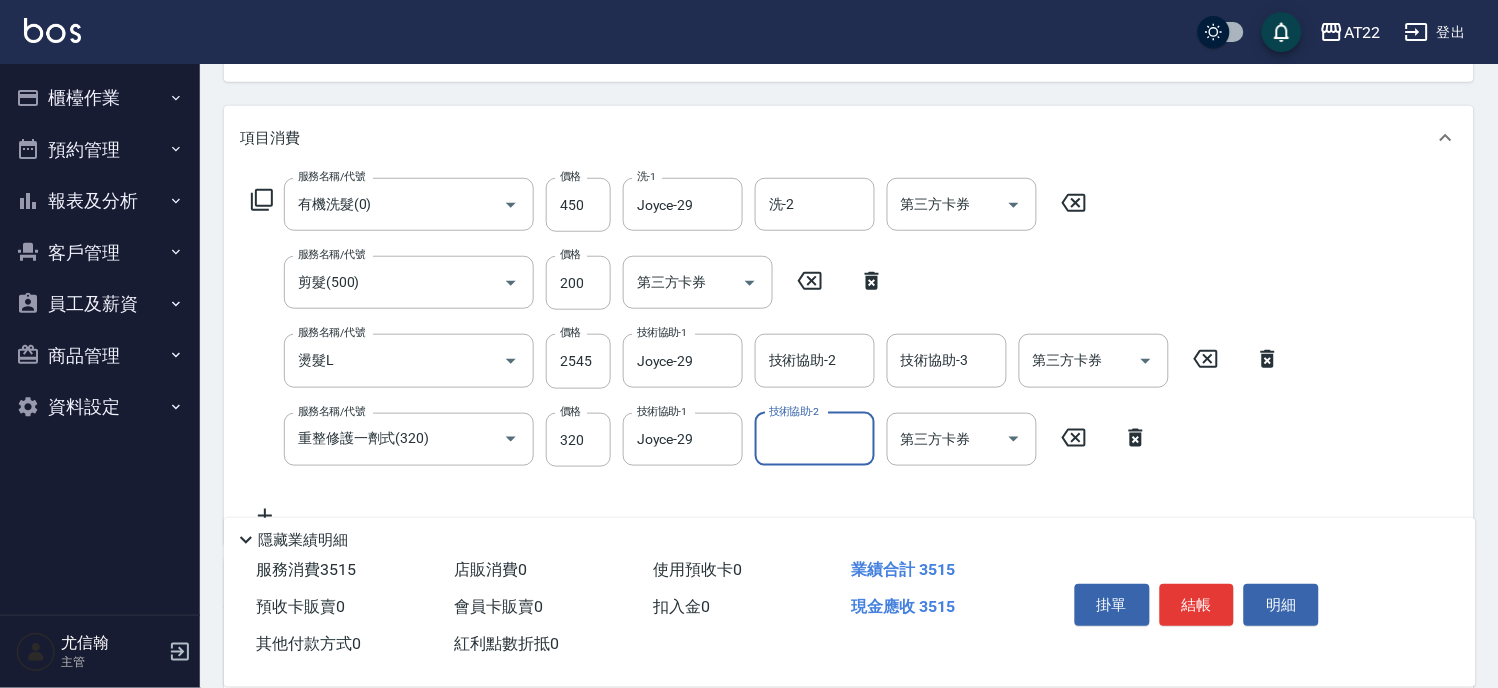 scroll, scrollTop: 0, scrollLeft: 0, axis: both 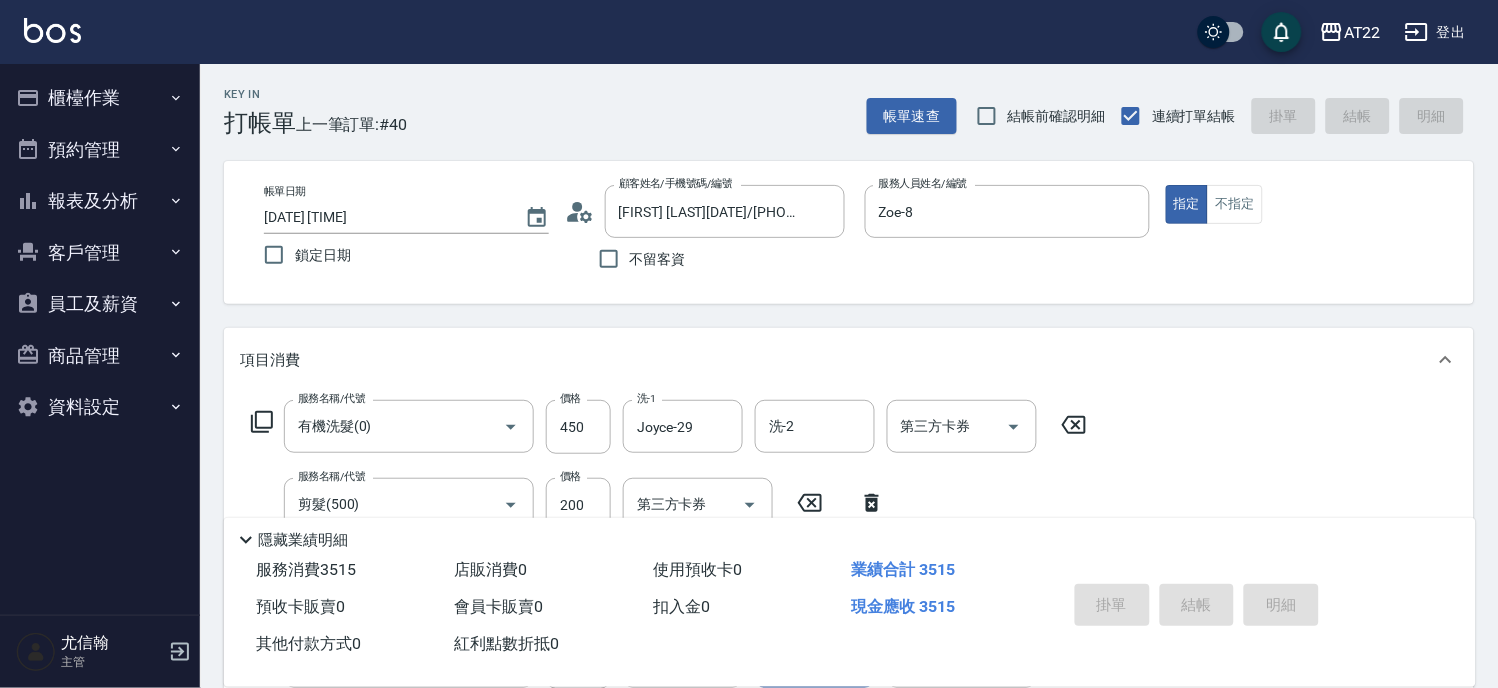 type on "2025/08/03 19:50" 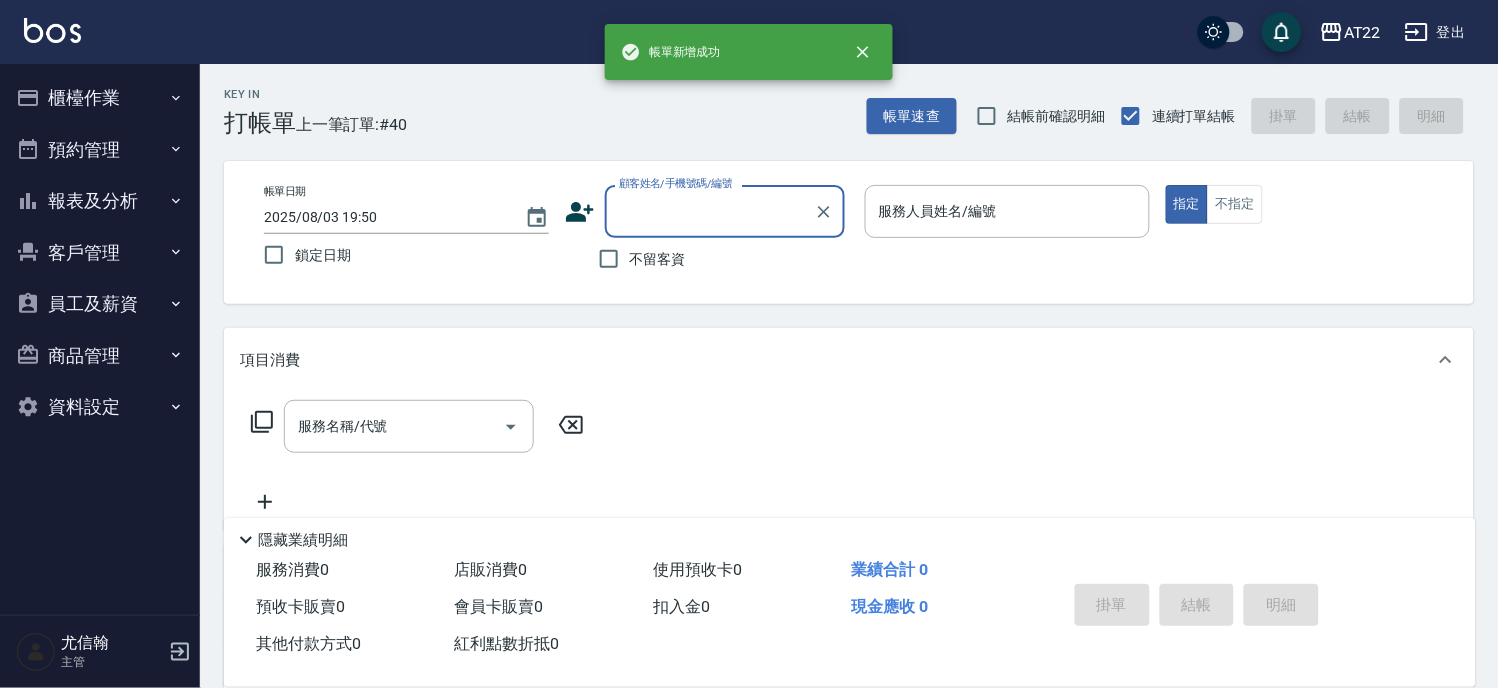 scroll, scrollTop: 0, scrollLeft: 0, axis: both 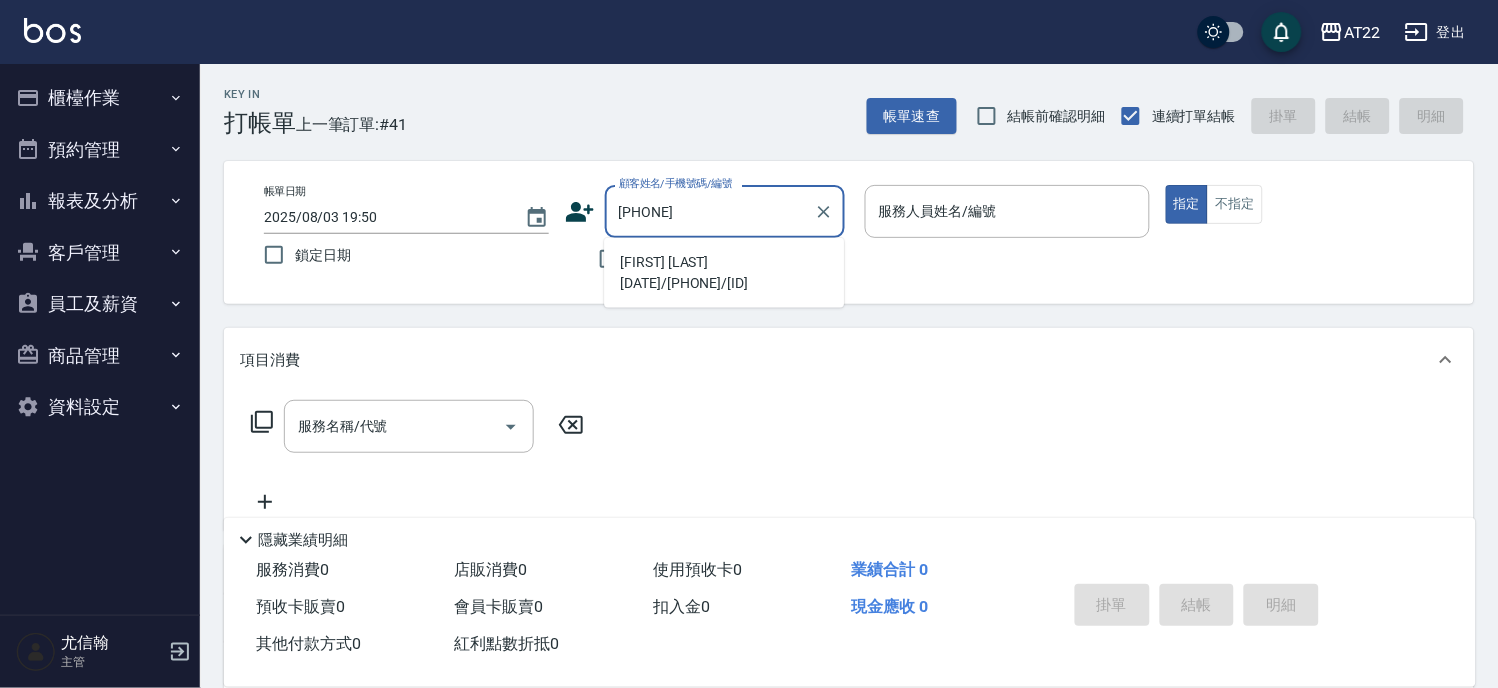 click on "蔡誠26.12/0984455520/V81262" at bounding box center (724, 273) 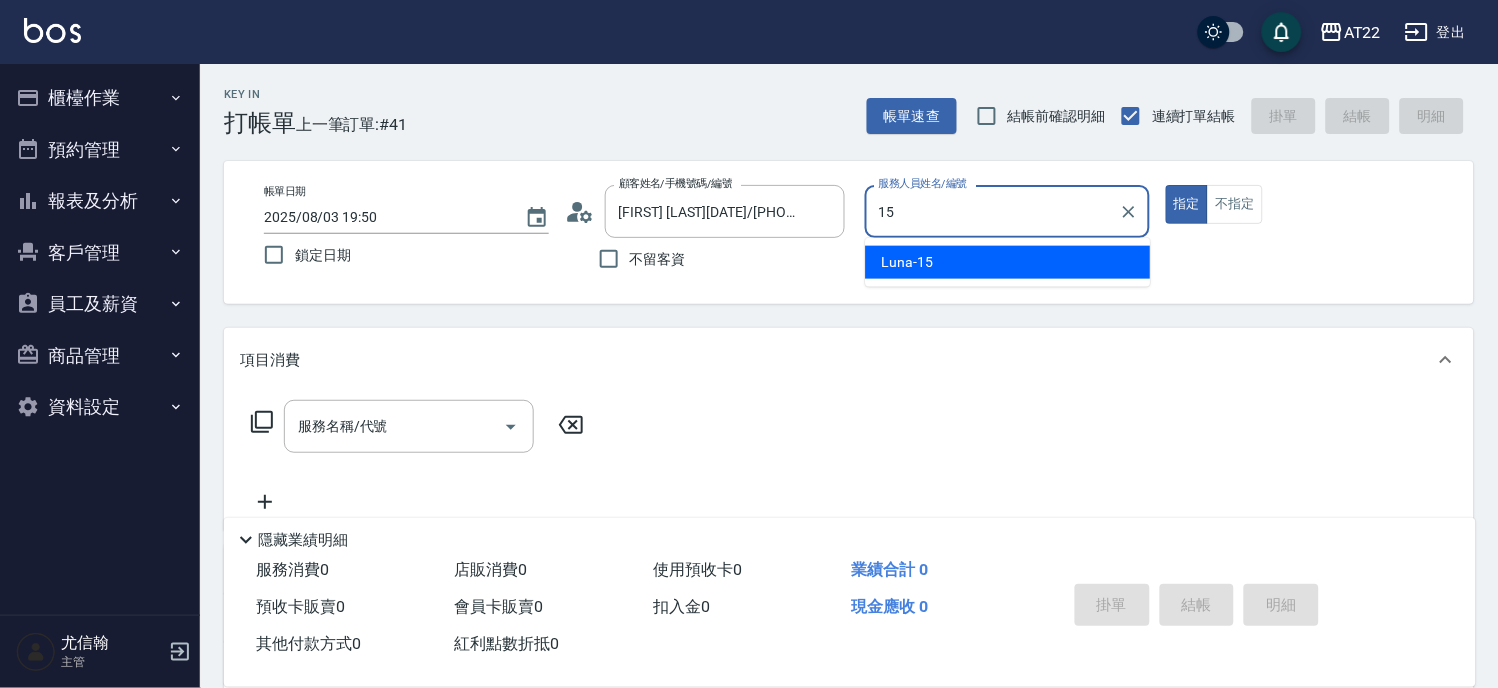 type on "Luna-15" 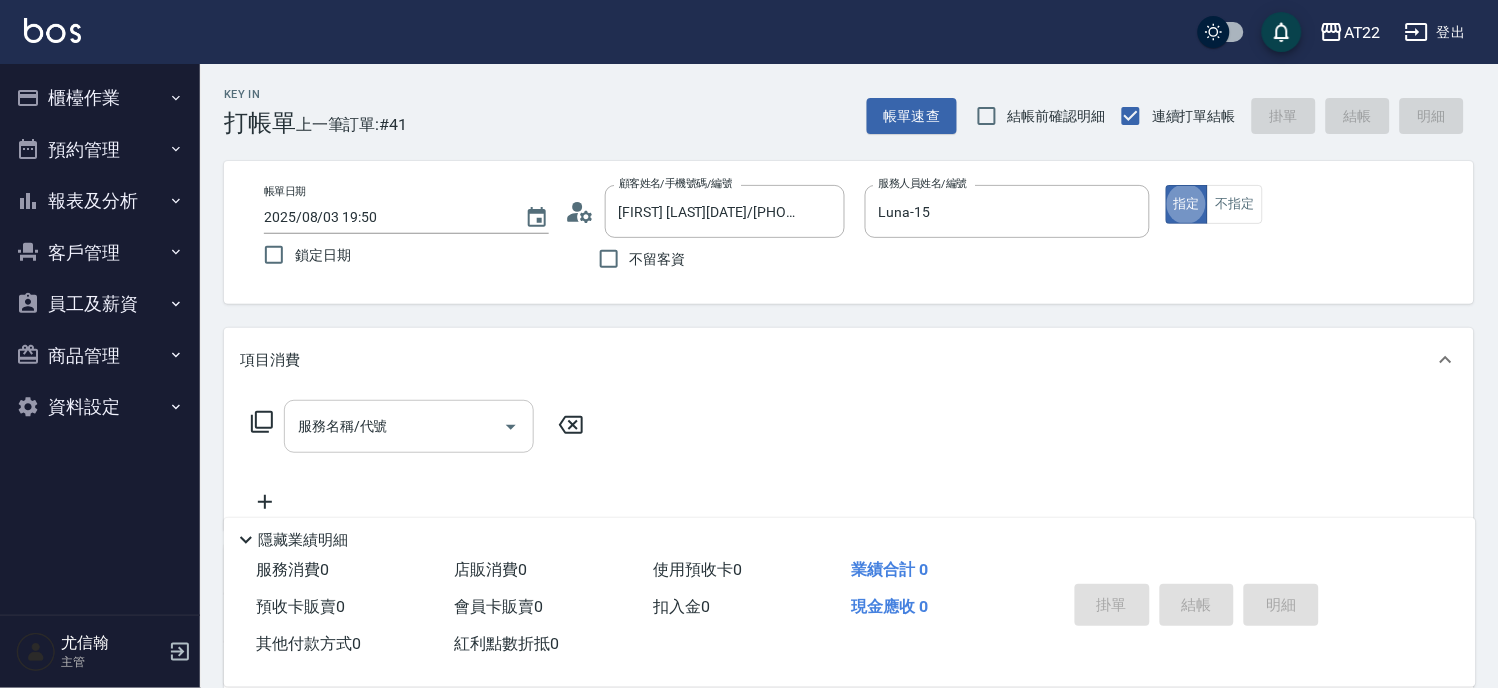click on "服務名稱/代號" at bounding box center [394, 426] 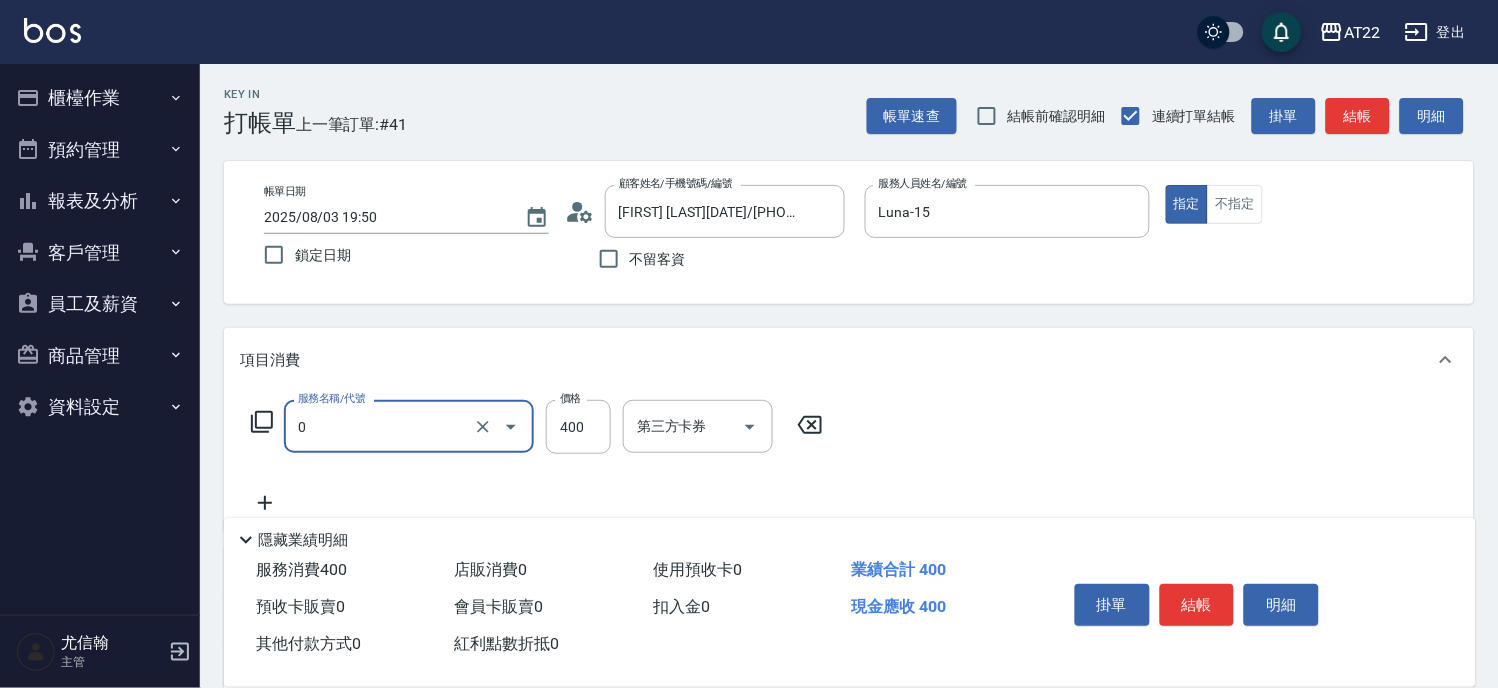 type on "有機洗髮(0)" 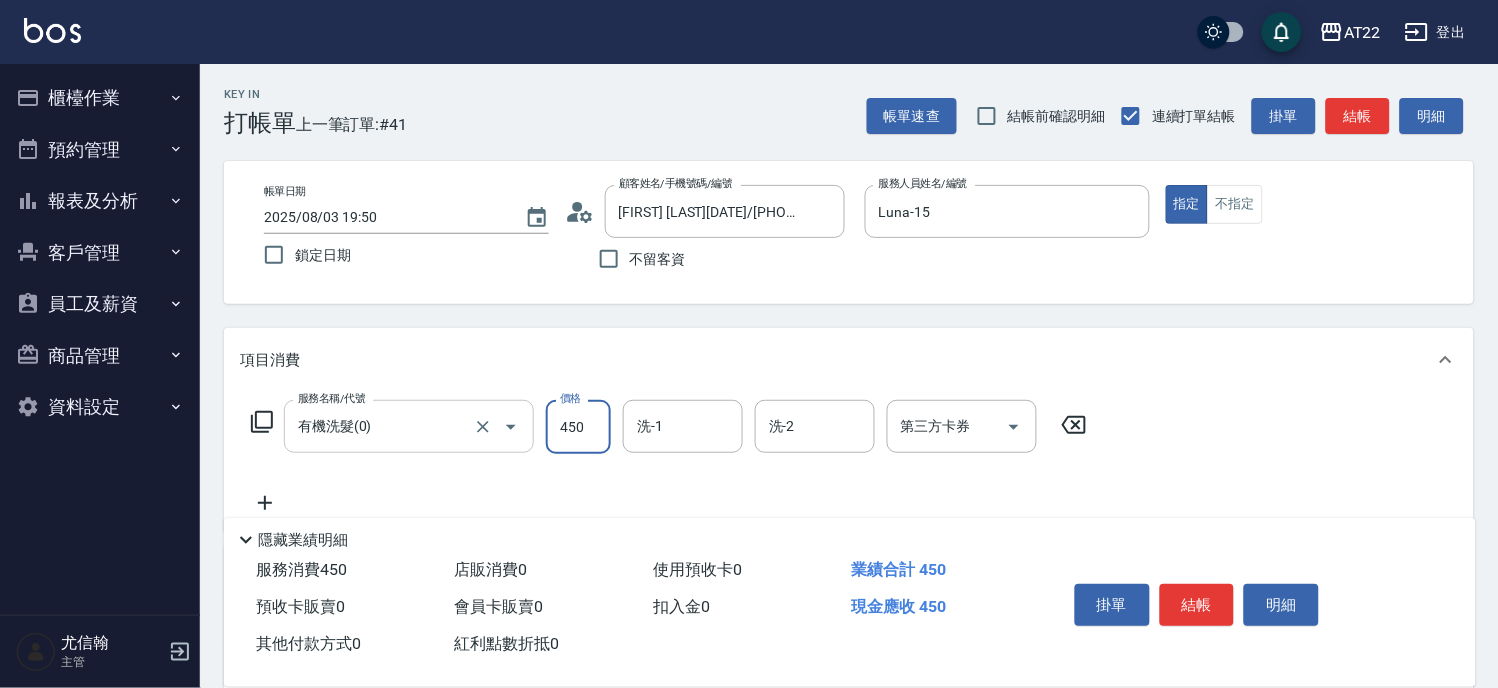 type on "450" 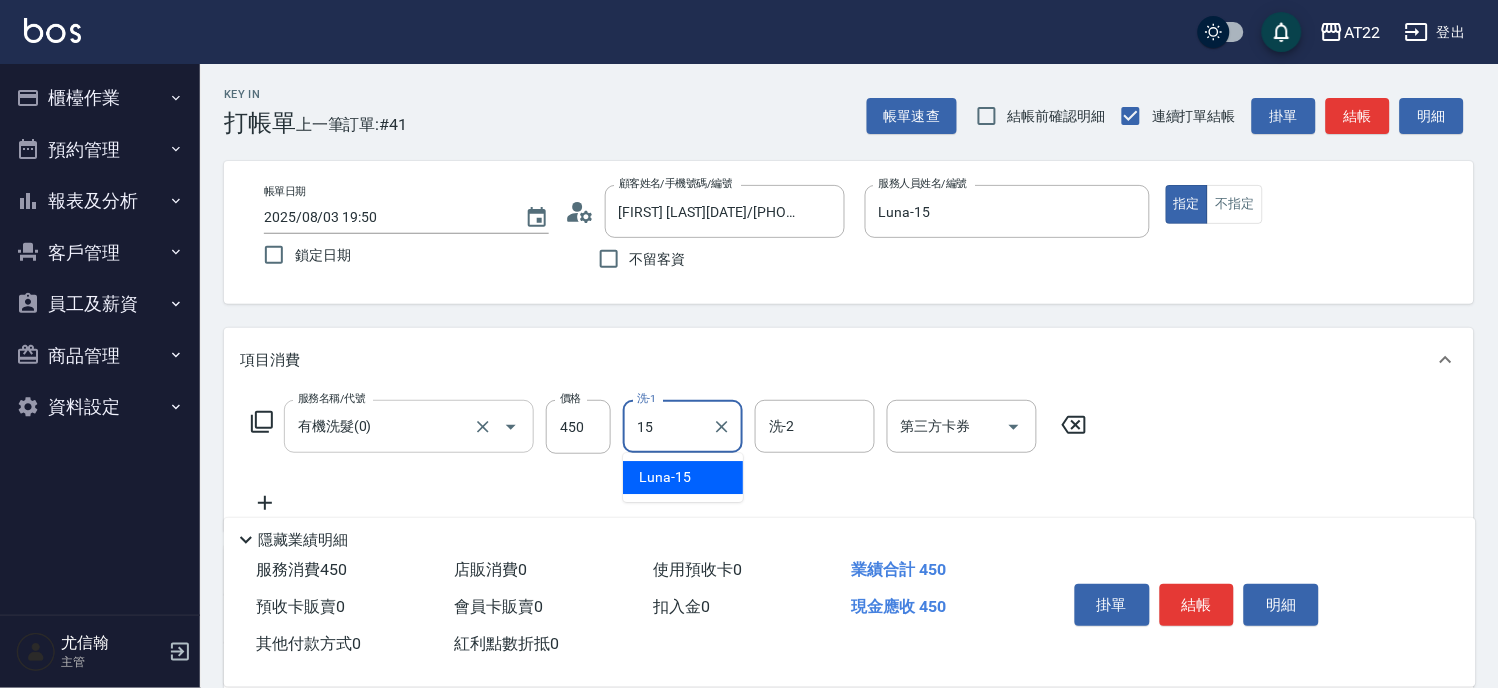 type on "Luna-15" 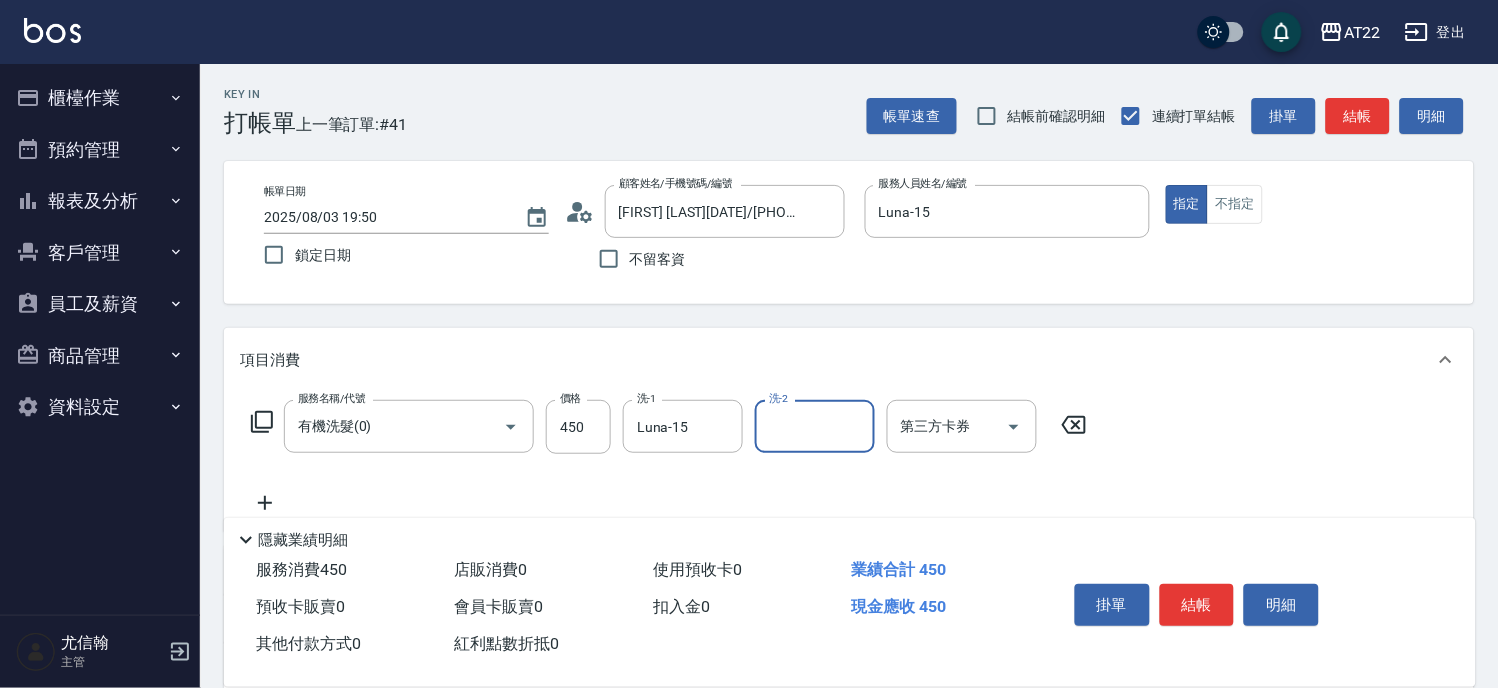 click 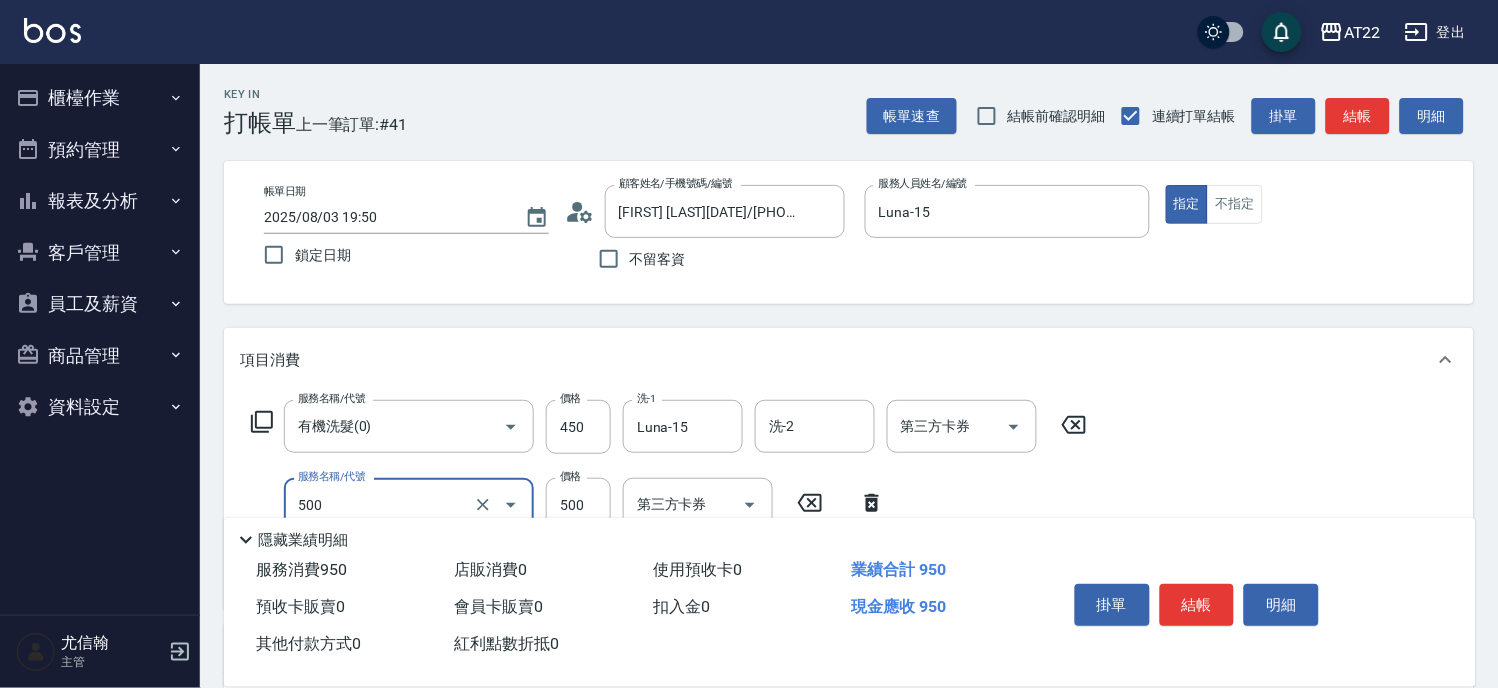 type on "剪髮(500)" 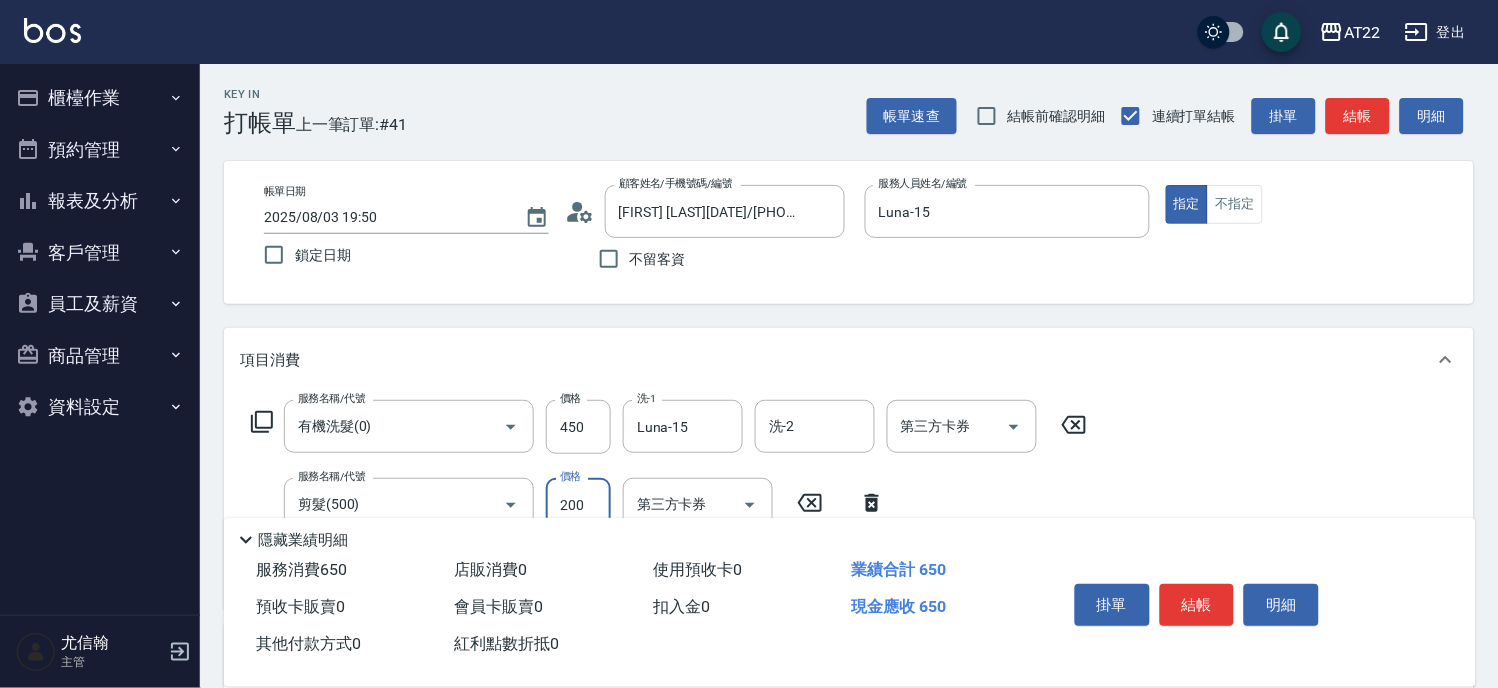 type on "200" 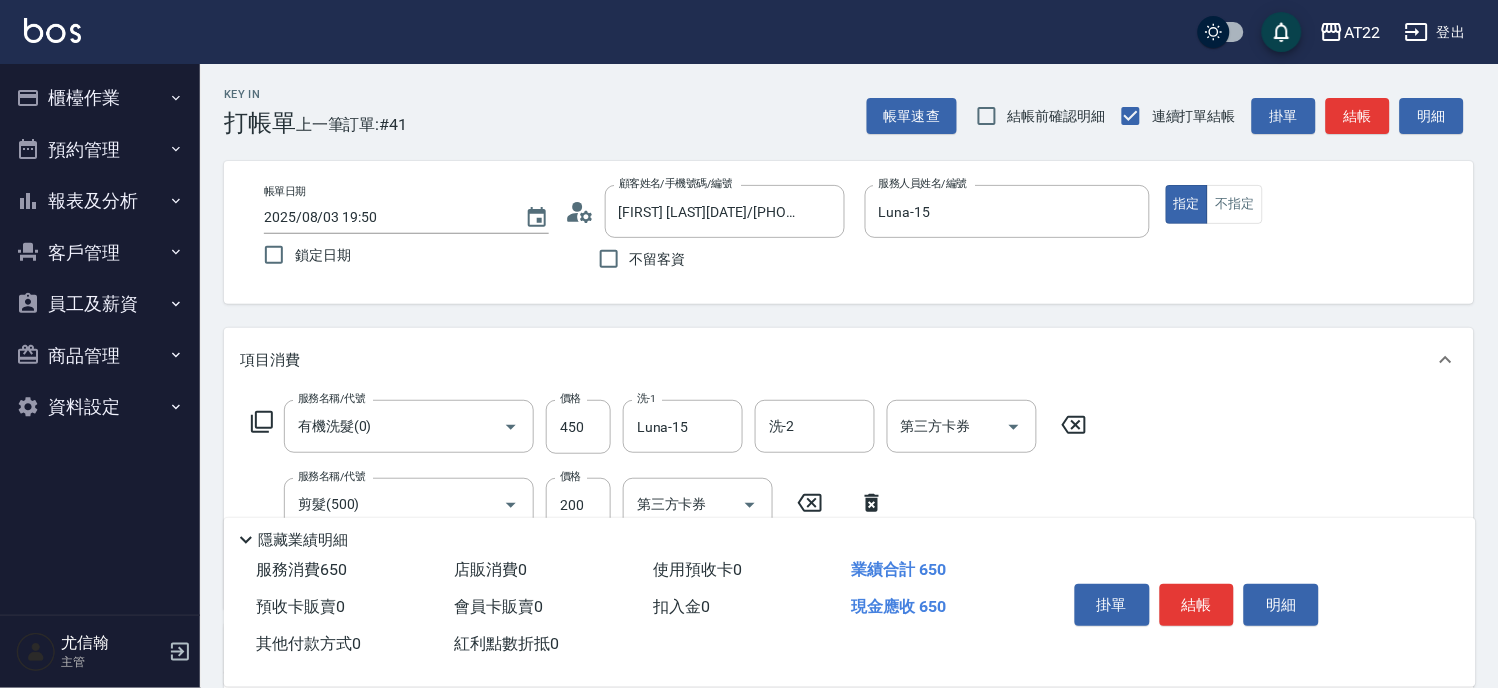 click on "Key In 打帳單 上一筆訂單:#41 帳單速查 結帳前確認明細 連續打單結帳 掛單 結帳 明細 帳單日期 2025/08/03 19:50 鎖定日期 顧客姓名/手機號碼/編號 蔡誠26.12/0984455520/V81262 顧客姓名/手機號碼/編號 不留客資 服務人員姓名/編號 Luna-15 服務人員姓名/編號 指定 不指定 項目消費 服務名稱/代號 有機洗髮(0) 服務名稱/代號 價格 450 價格 洗-1 Luna-15 洗-1 洗-2 洗-2 第三方卡券 第三方卡券 服務名稱/代號 剪髮(500) 服務名稱/代號 價格 200 價格 第三方卡券 第三方卡券 店販銷售 服務人員姓名/編號 服務人員姓名/編號 商品代號/名稱 商品代號/名稱 預收卡販賣 卡券名稱/代號 卡券名稱/代號 使用預收卡 卡券代號/名稱 卡券代號/名稱 其他付款方式 入金可用餘額: 0 其他付款方式 其他付款方式 入金剩餘： 0元 0 ​ 整筆扣入金 0元 異動入金 備註及來源 備註 備註 訂單來源 ​ 訂單來源 服務消費" at bounding box center (849, 559) 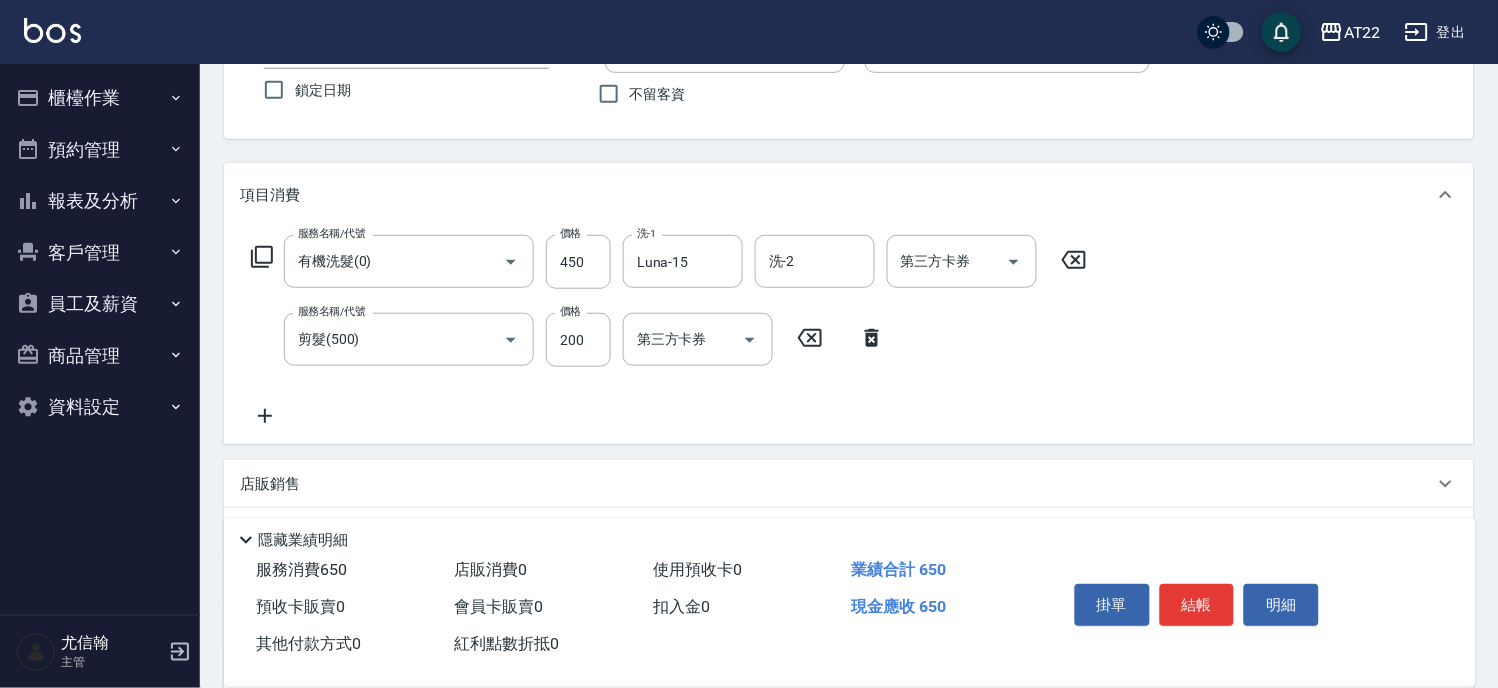 scroll, scrollTop: 0, scrollLeft: 0, axis: both 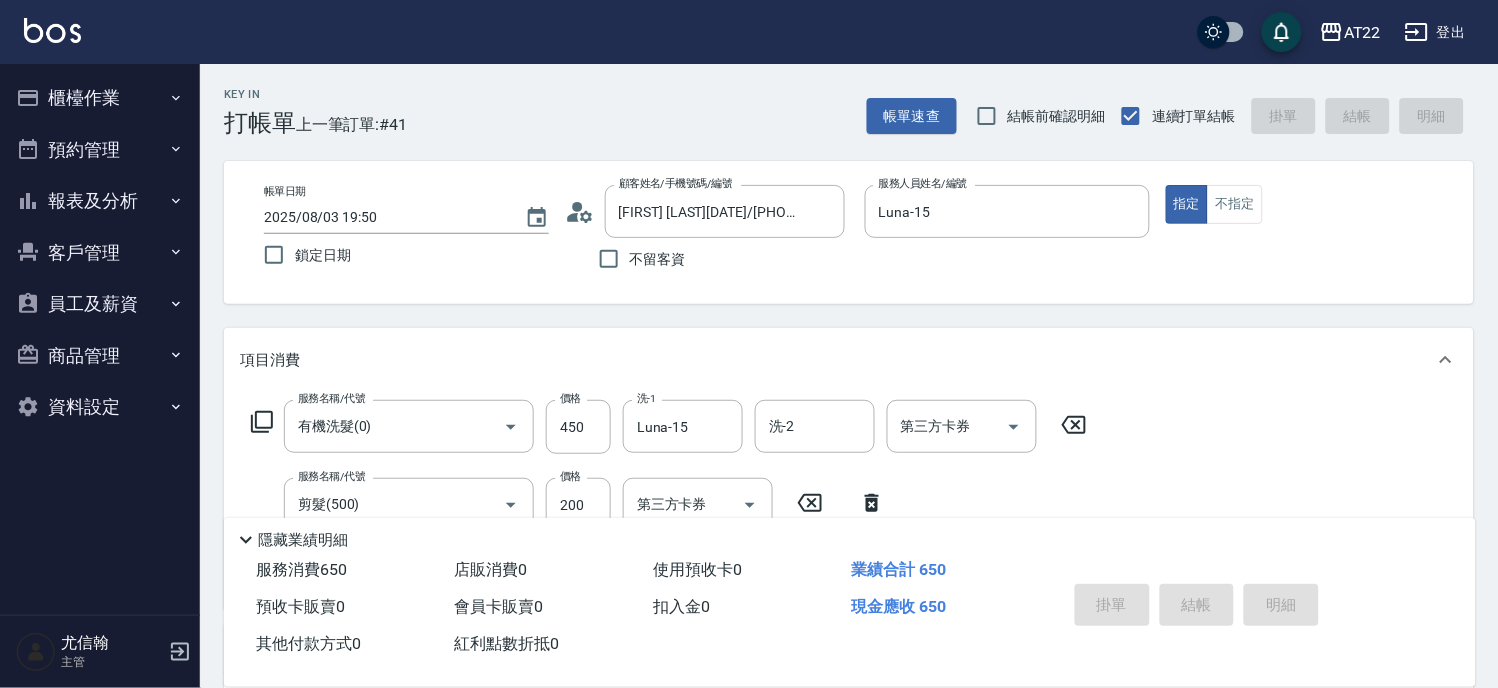 type on "2025/08/03 19:51" 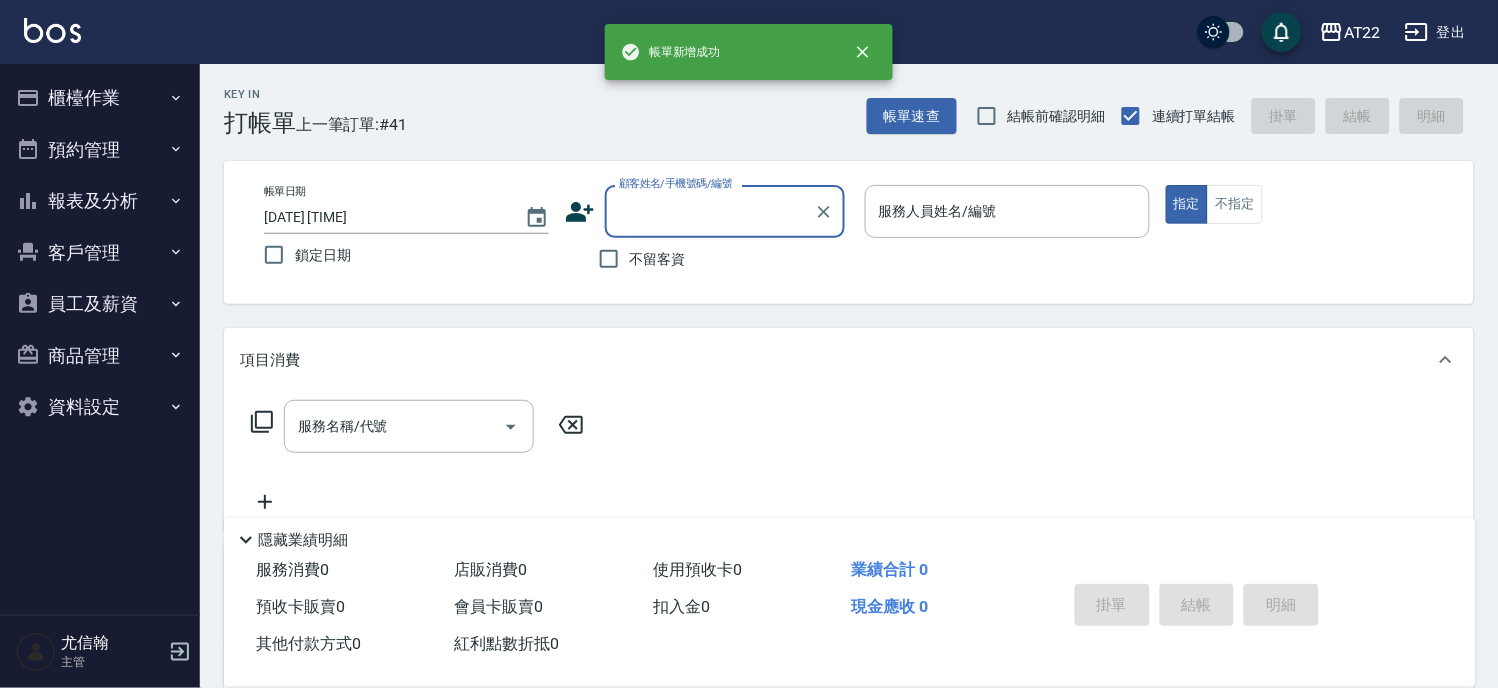 scroll, scrollTop: 0, scrollLeft: 0, axis: both 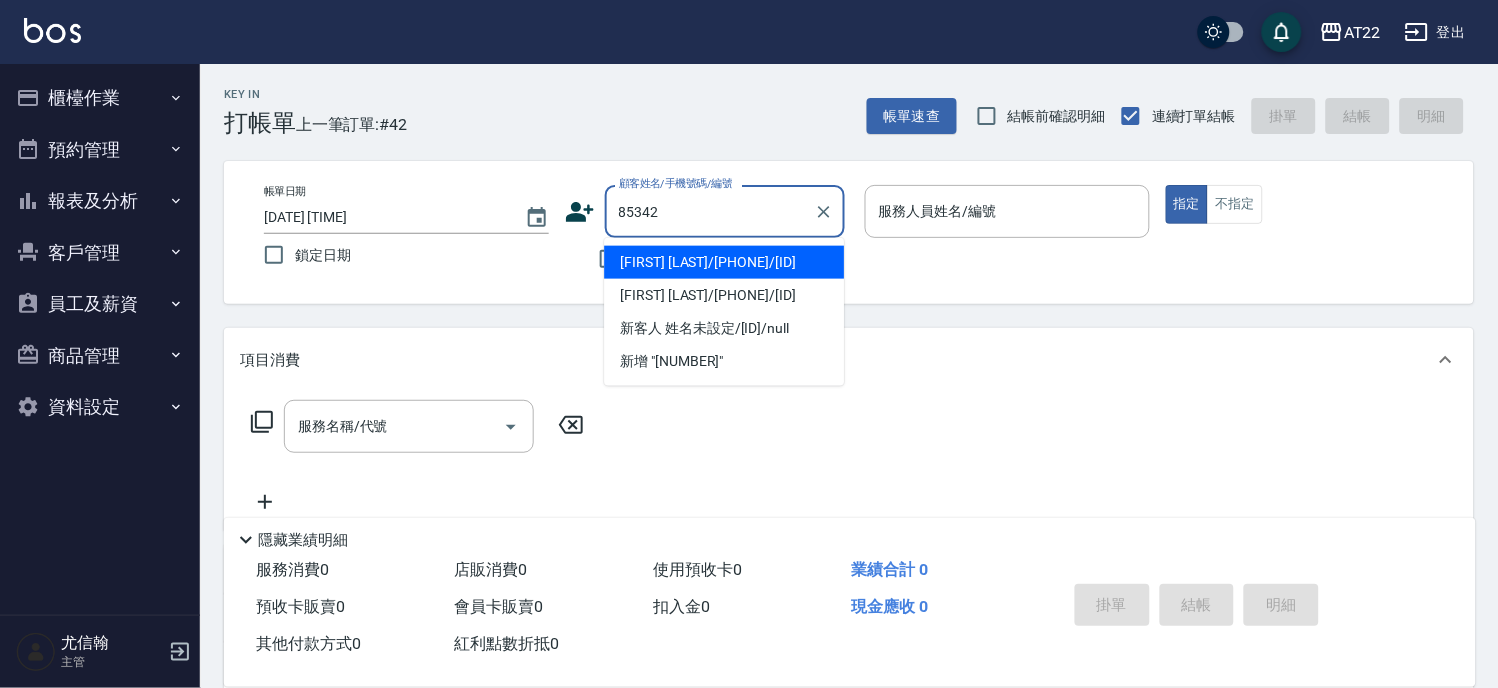 click on "林躍哲/0979356244/T85342" at bounding box center (724, 262) 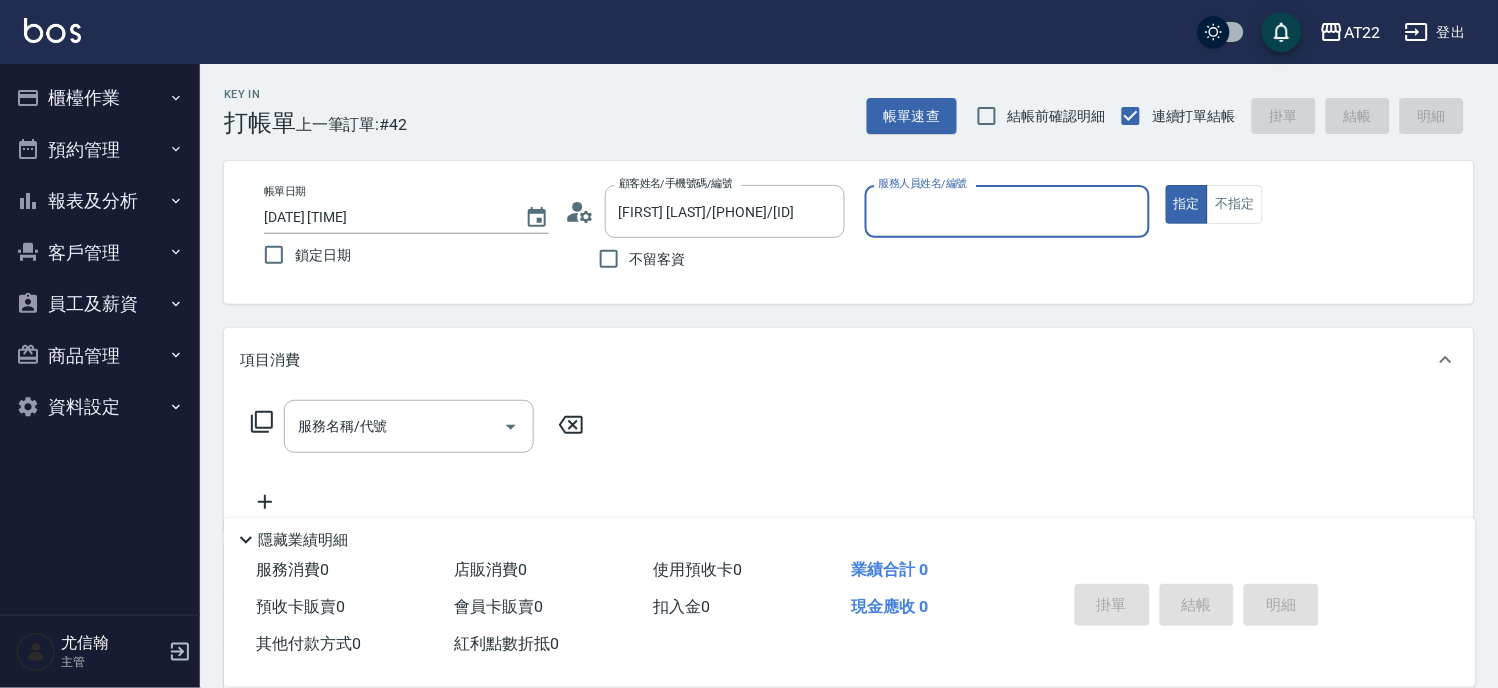type on "Allen-7" 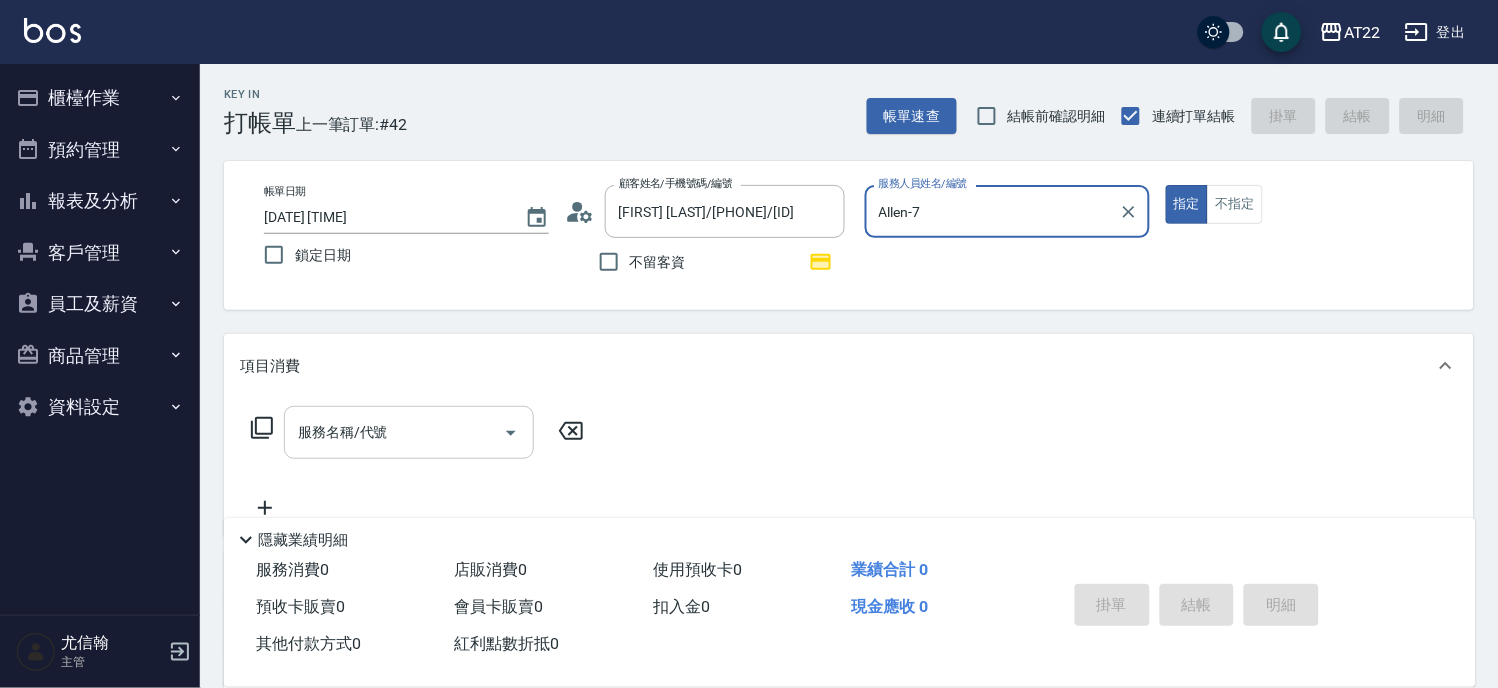 click on "服務名稱/代號" at bounding box center (409, 432) 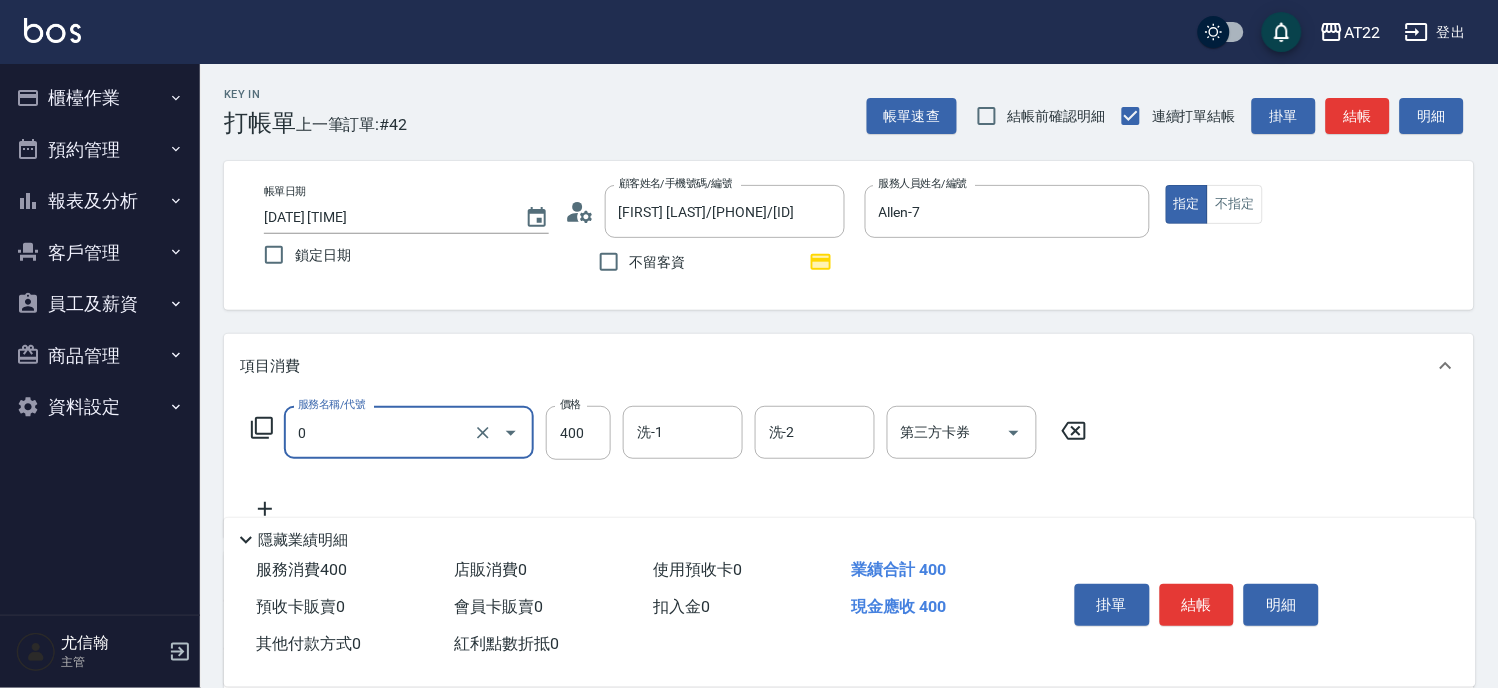 type on "有機洗髮(0)" 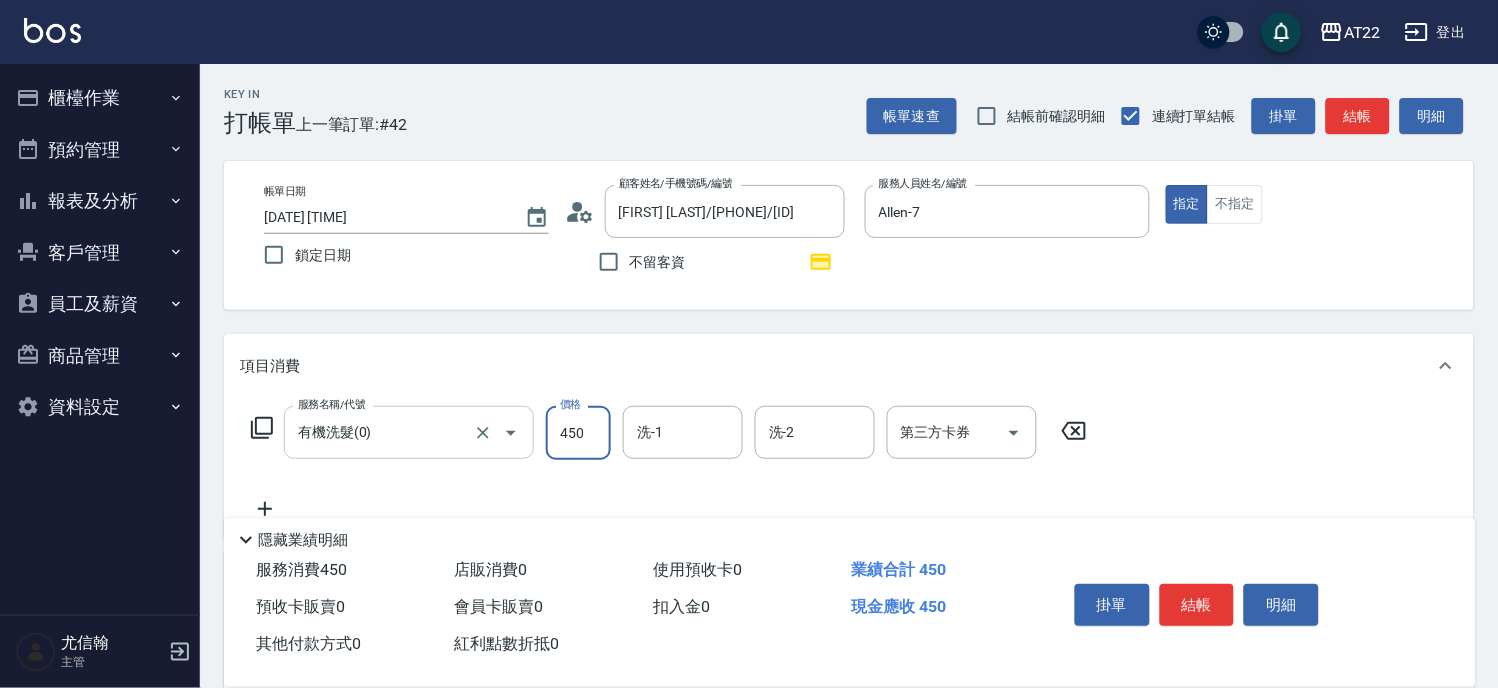 type on "450" 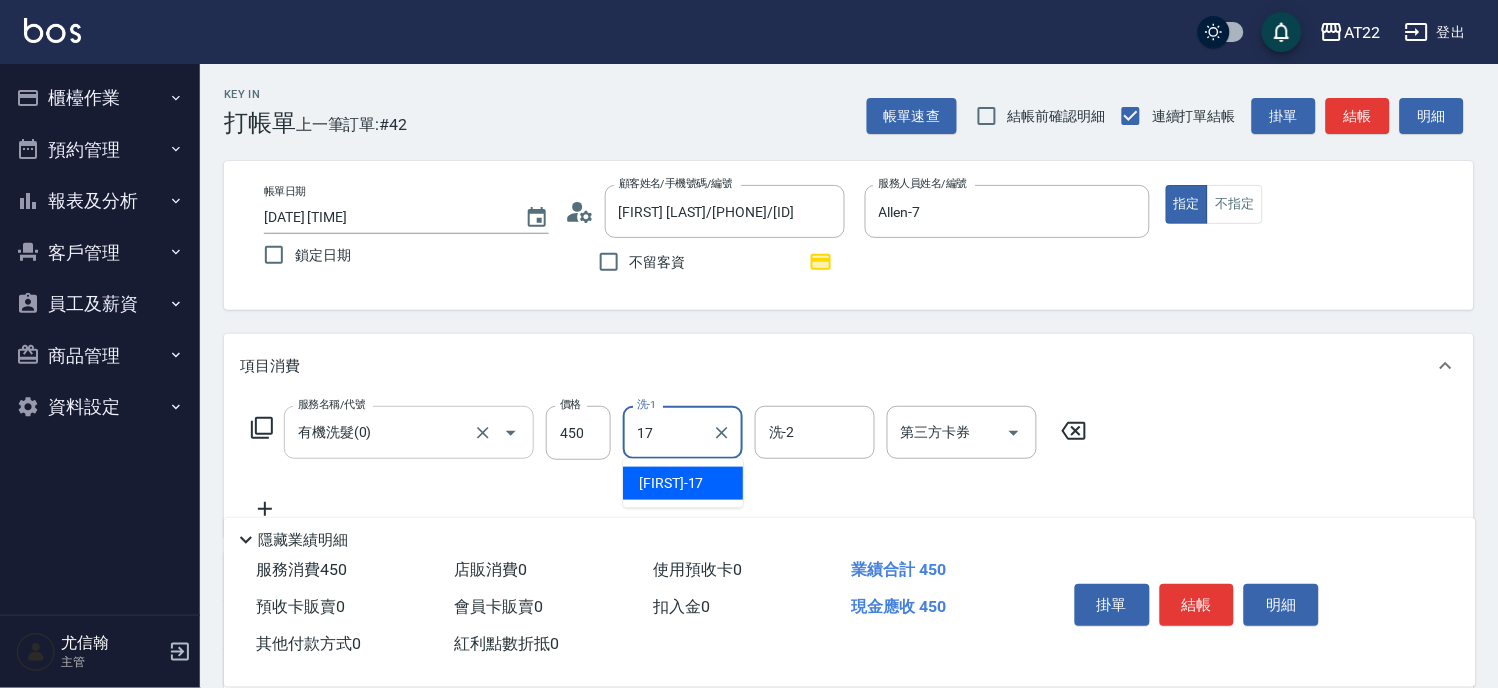 type on "YunYun-17" 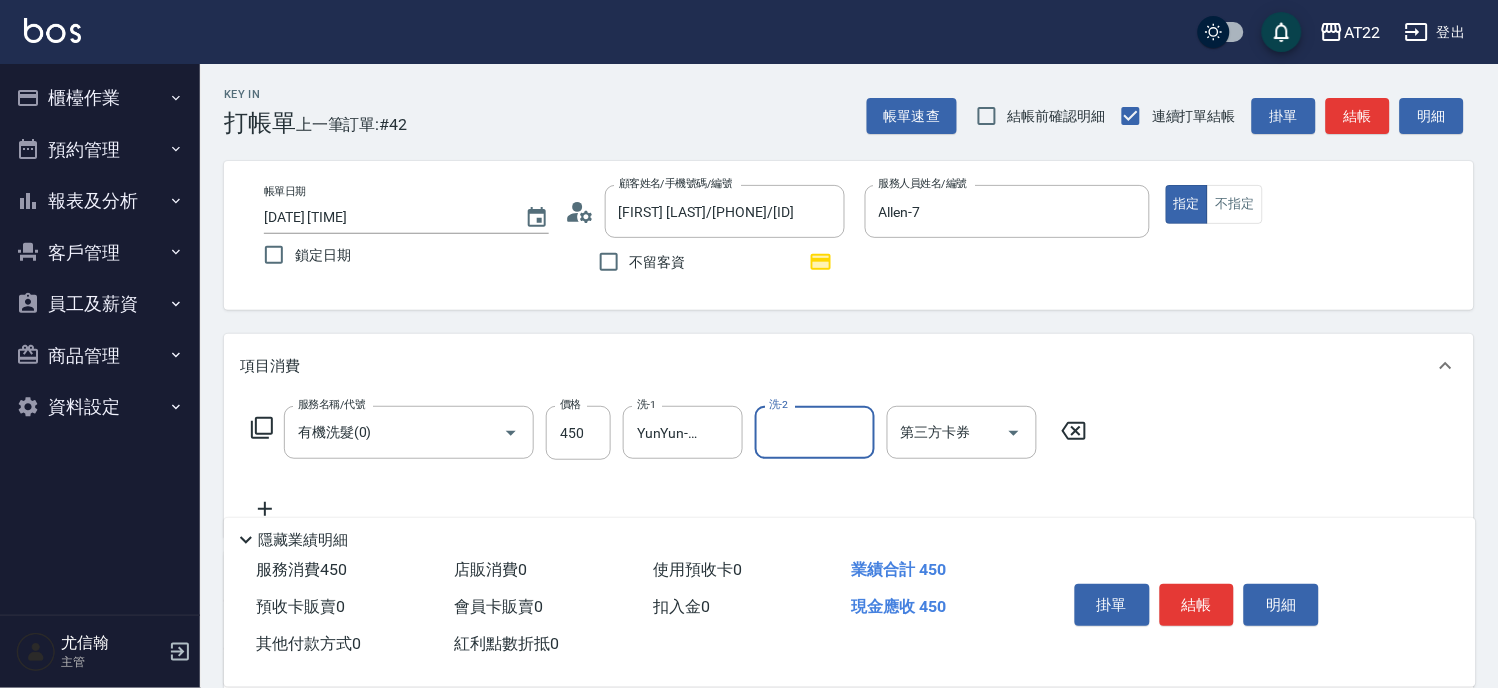 click 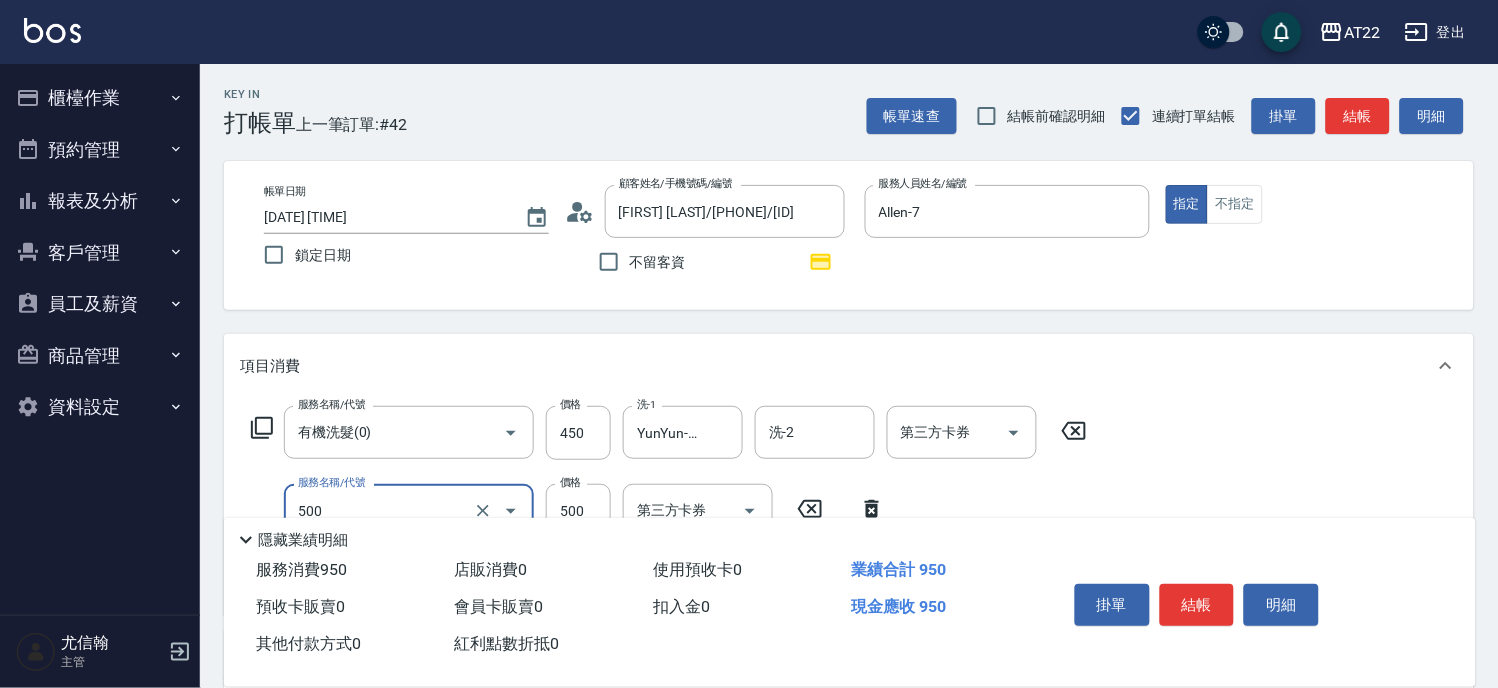 type on "剪髮(500)" 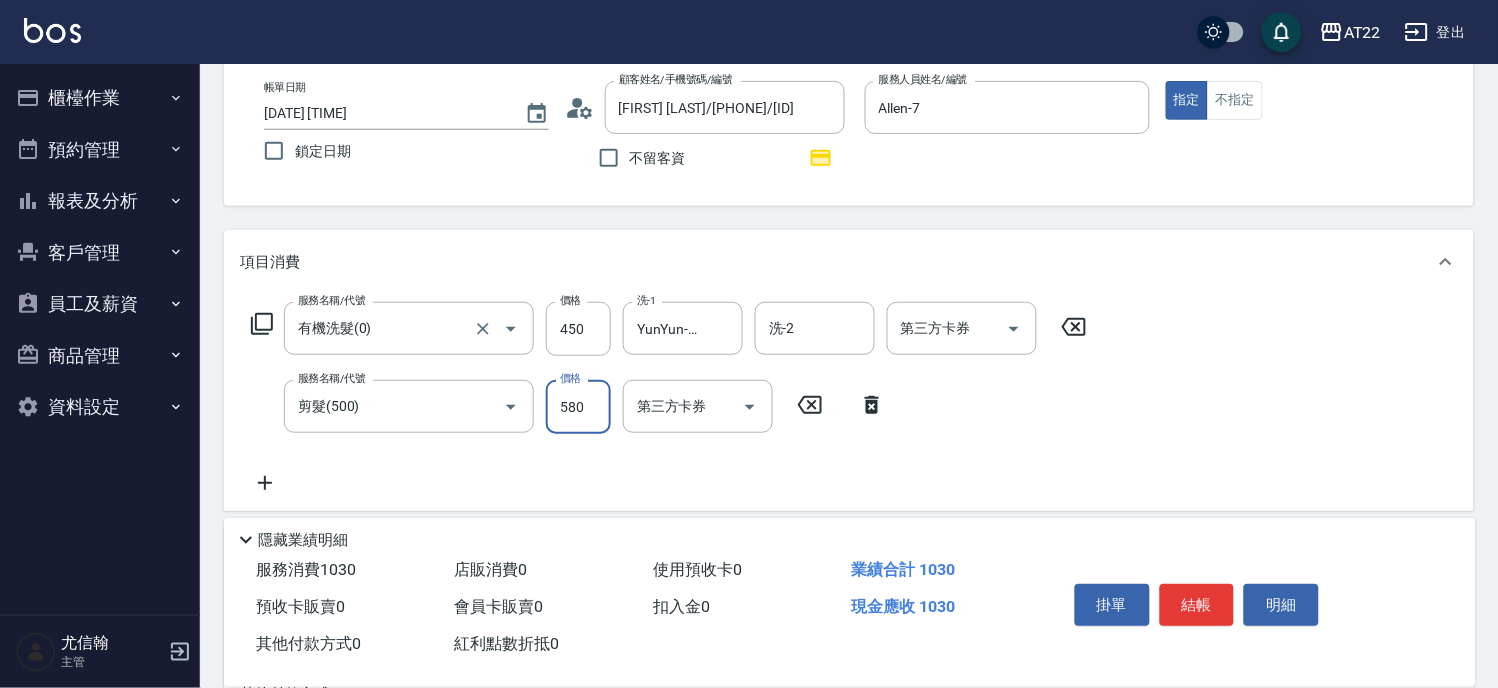 scroll, scrollTop: 222, scrollLeft: 0, axis: vertical 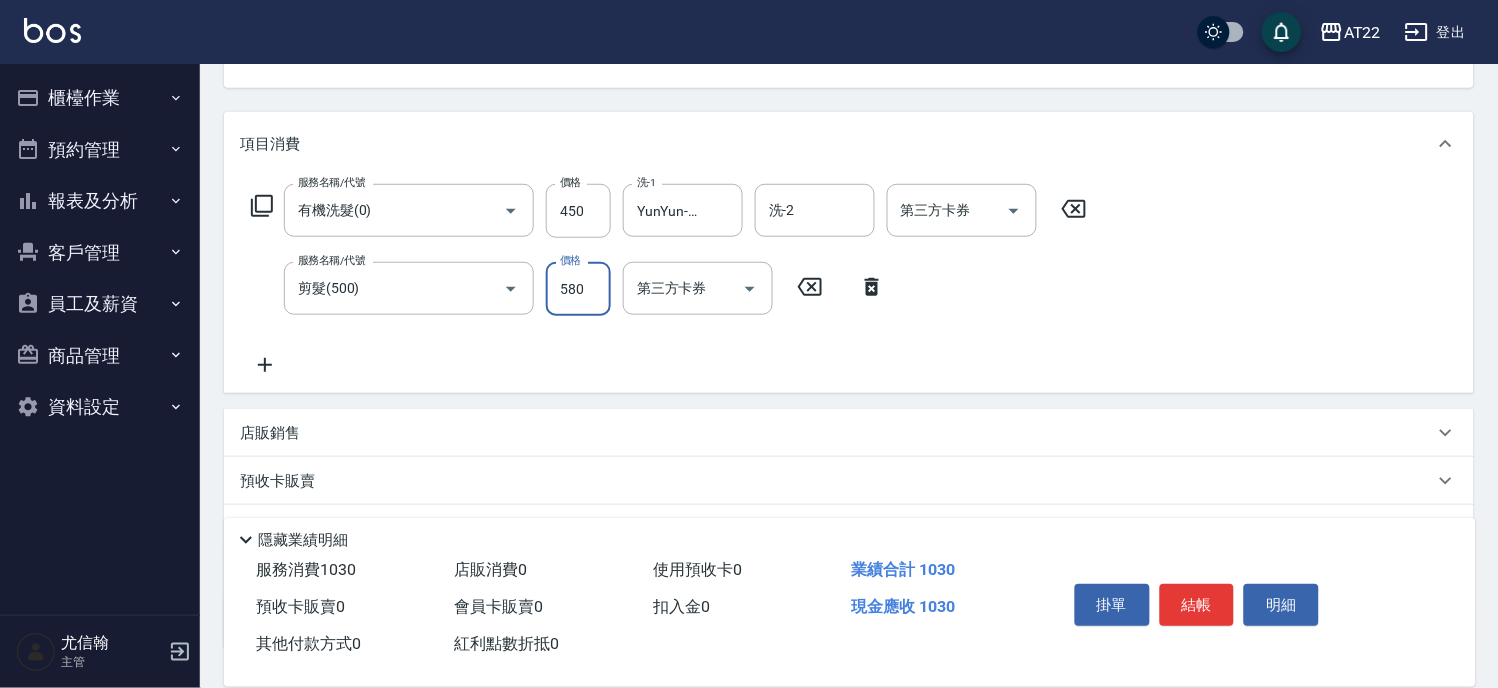 type on "580" 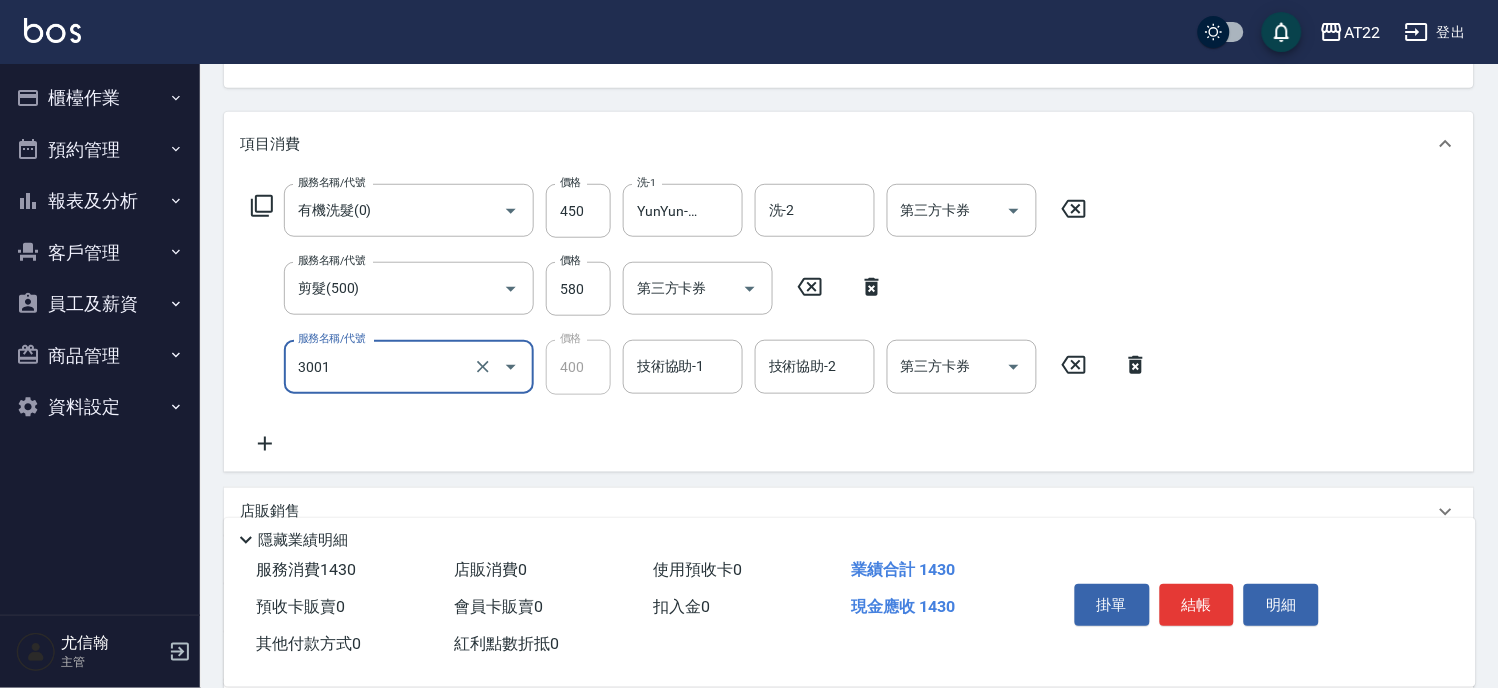 type on "側邊燙貼(3001)" 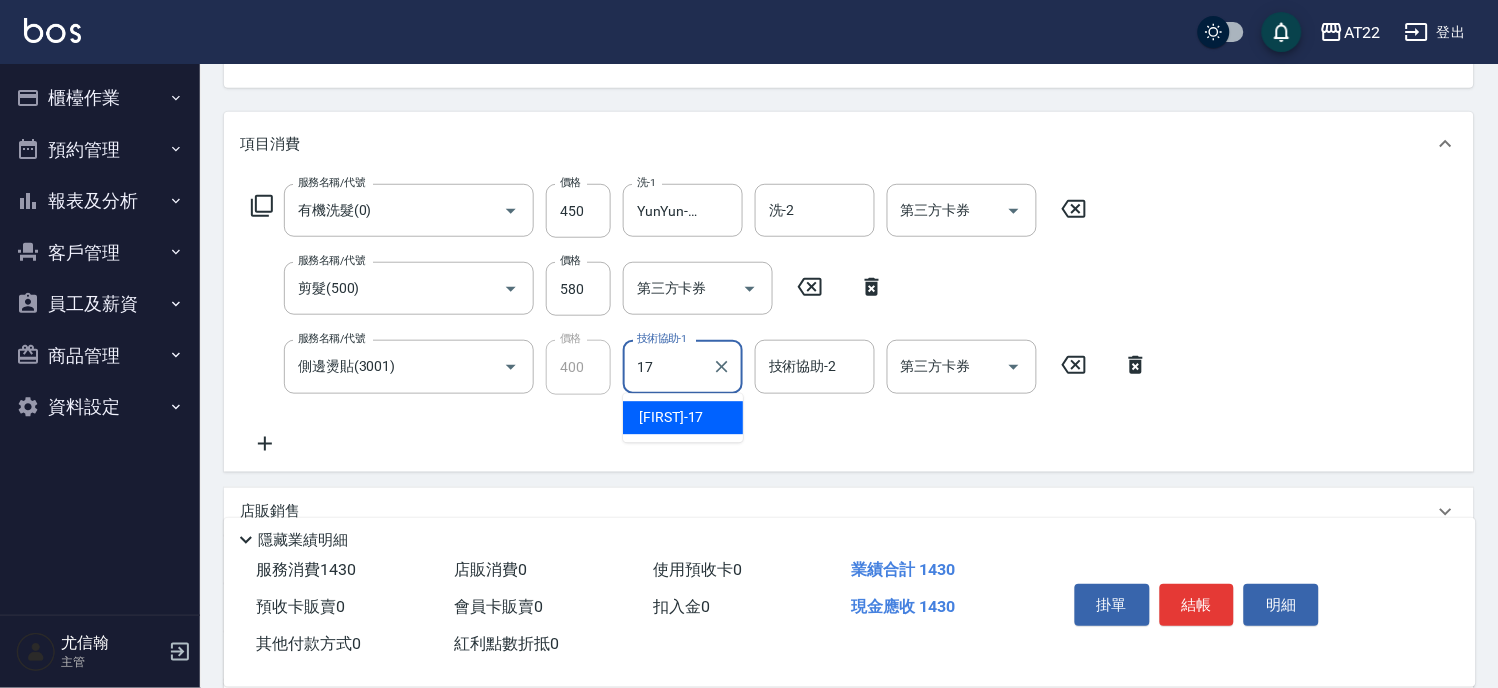 type on "YunYun-17" 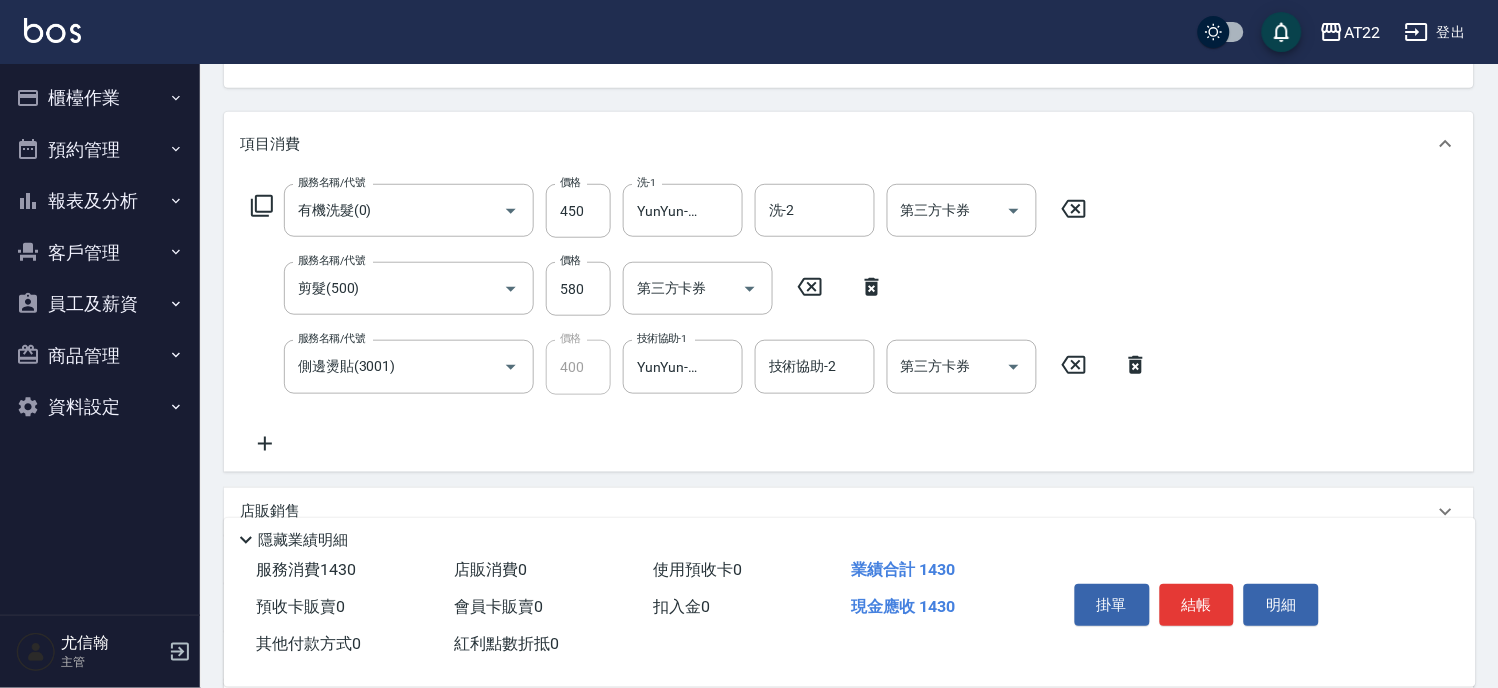 click 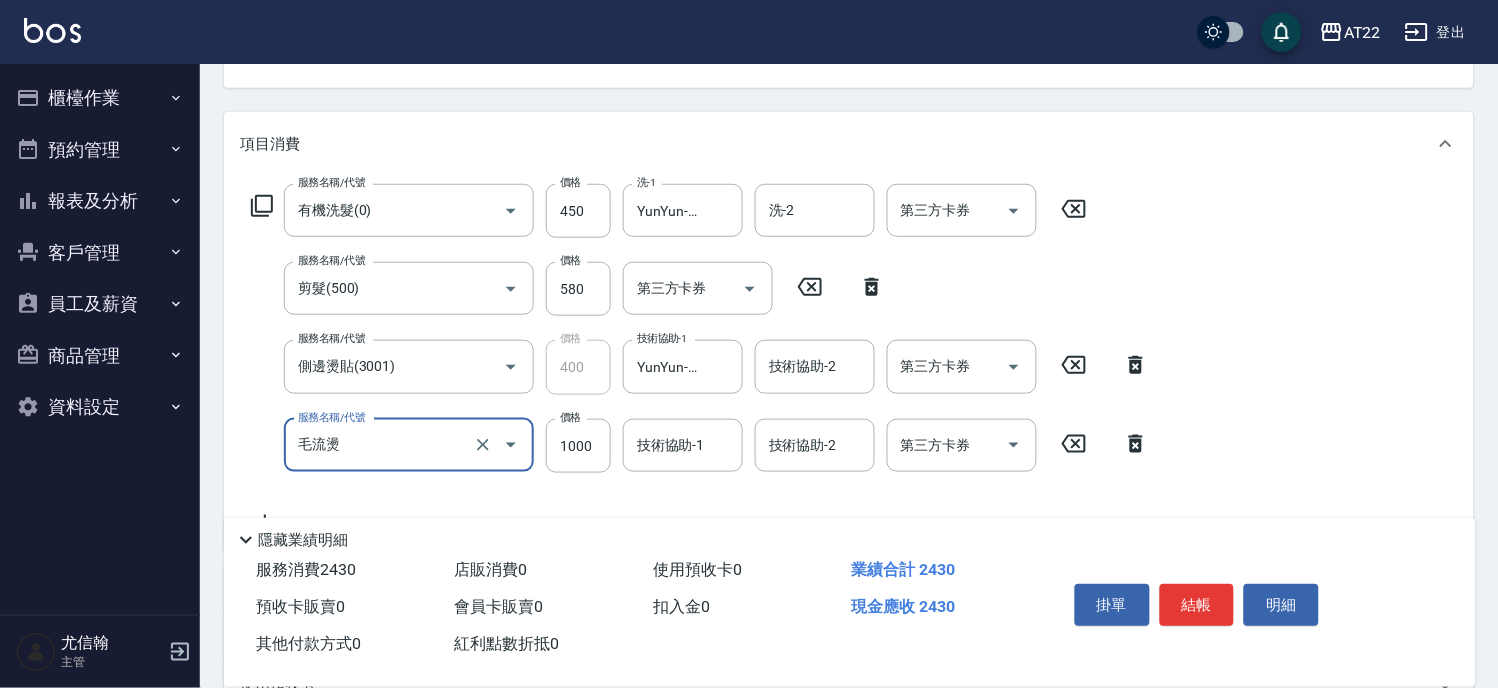 type on "毛流燙" 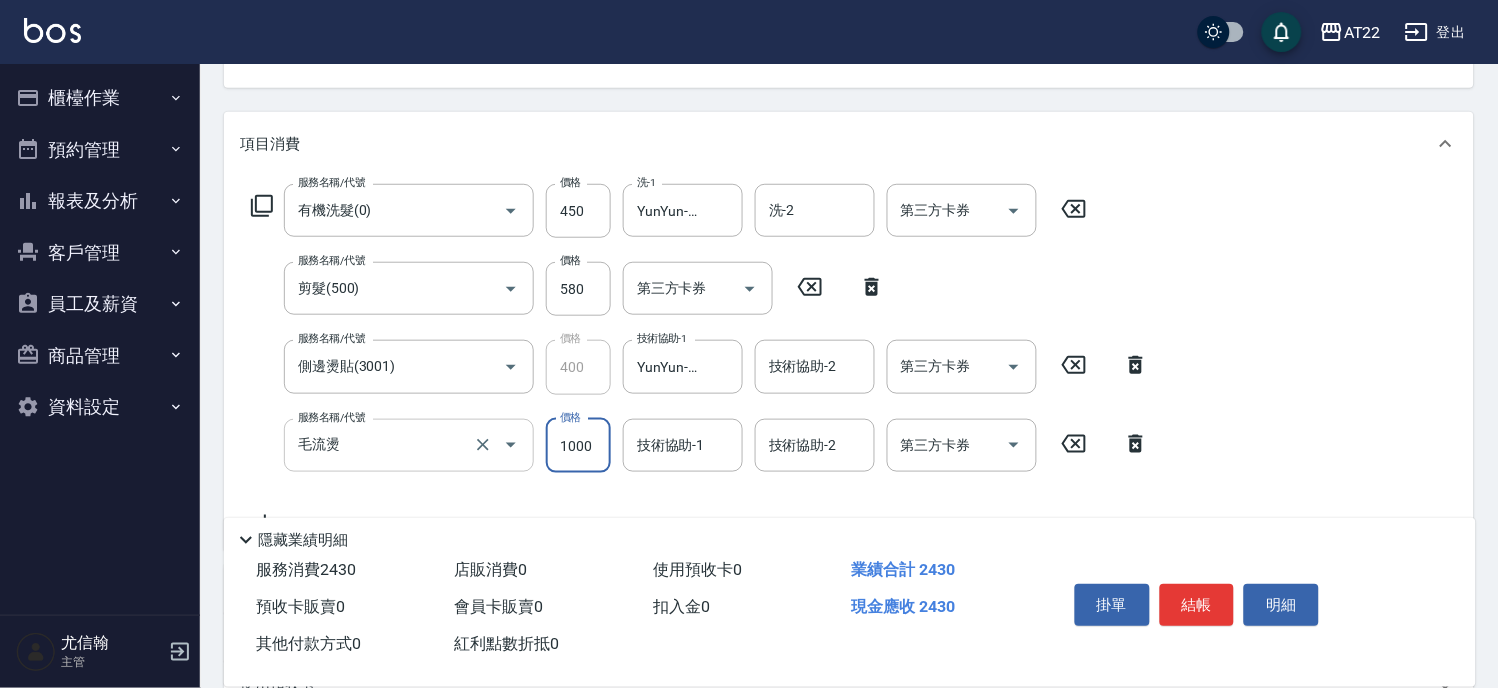 scroll, scrollTop: 0, scrollLeft: 0, axis: both 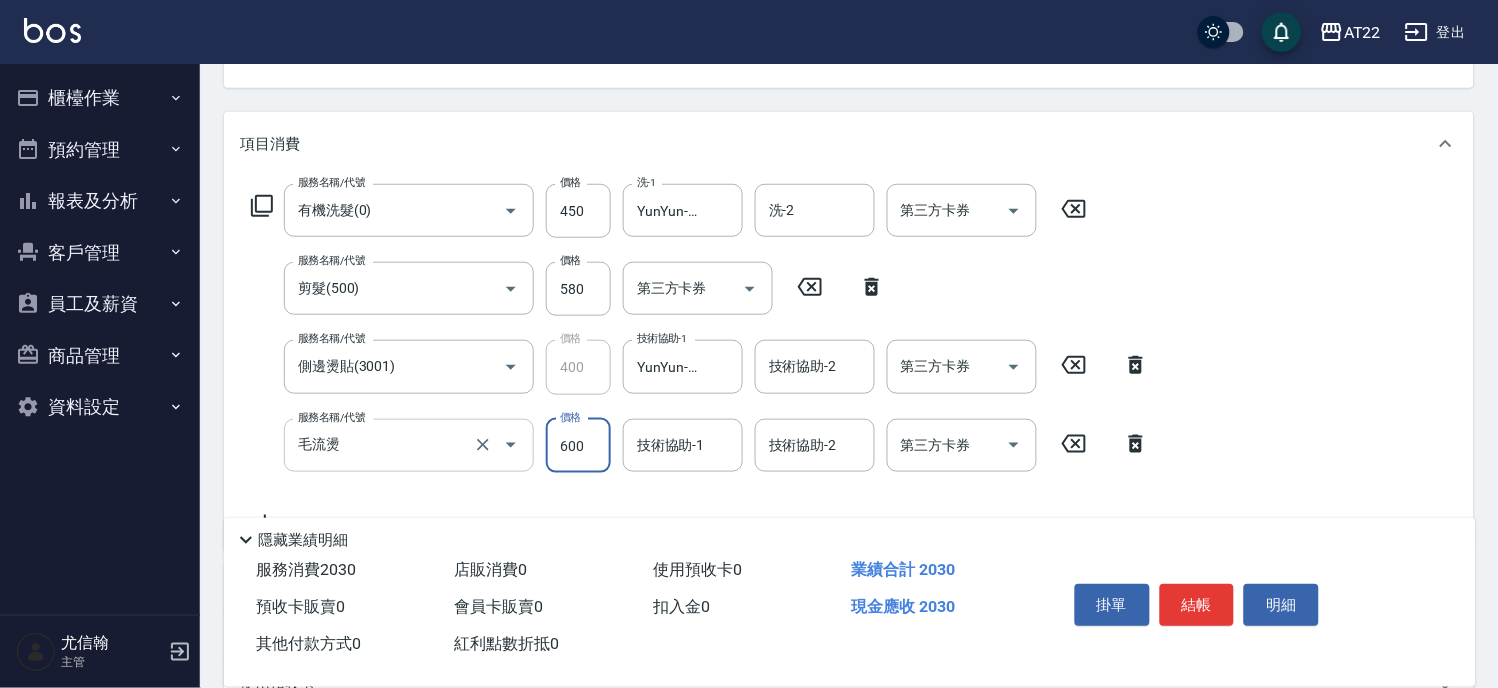 type on "600" 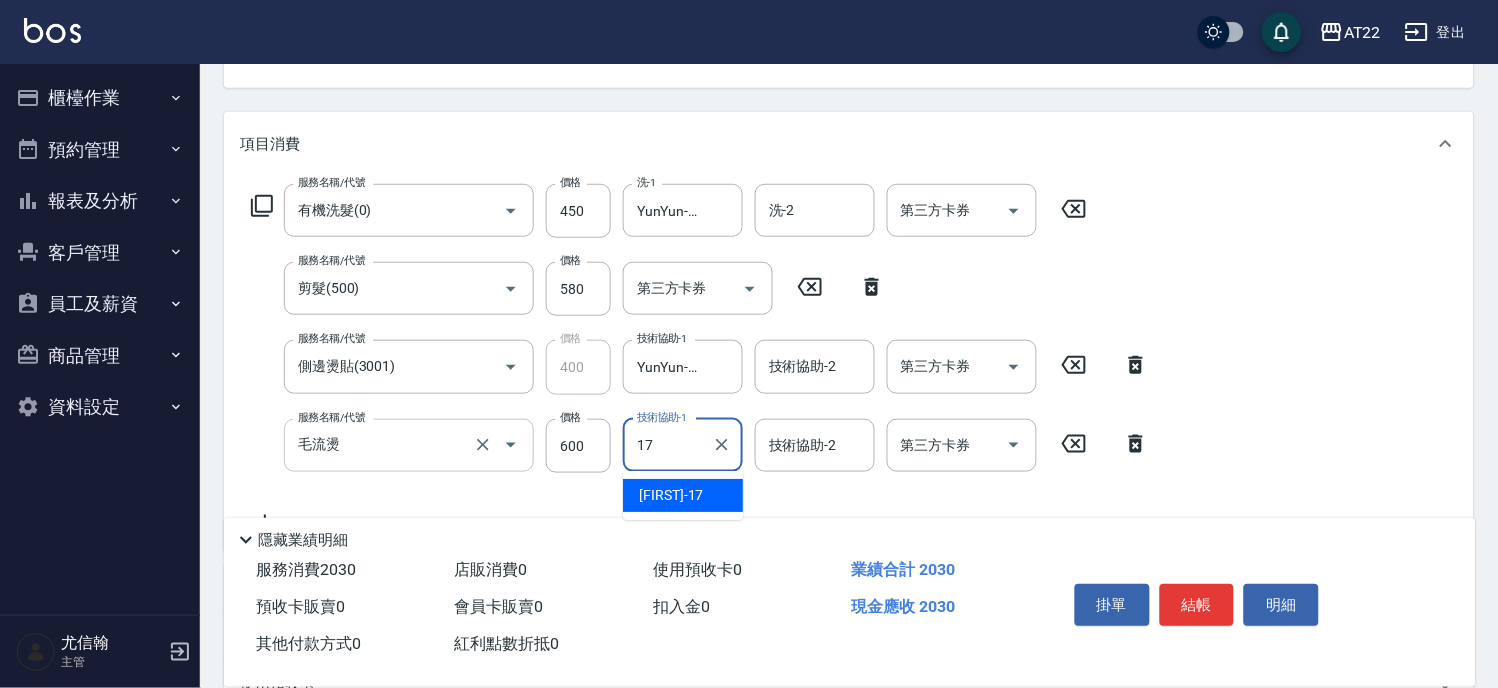 type on "YunYun-17" 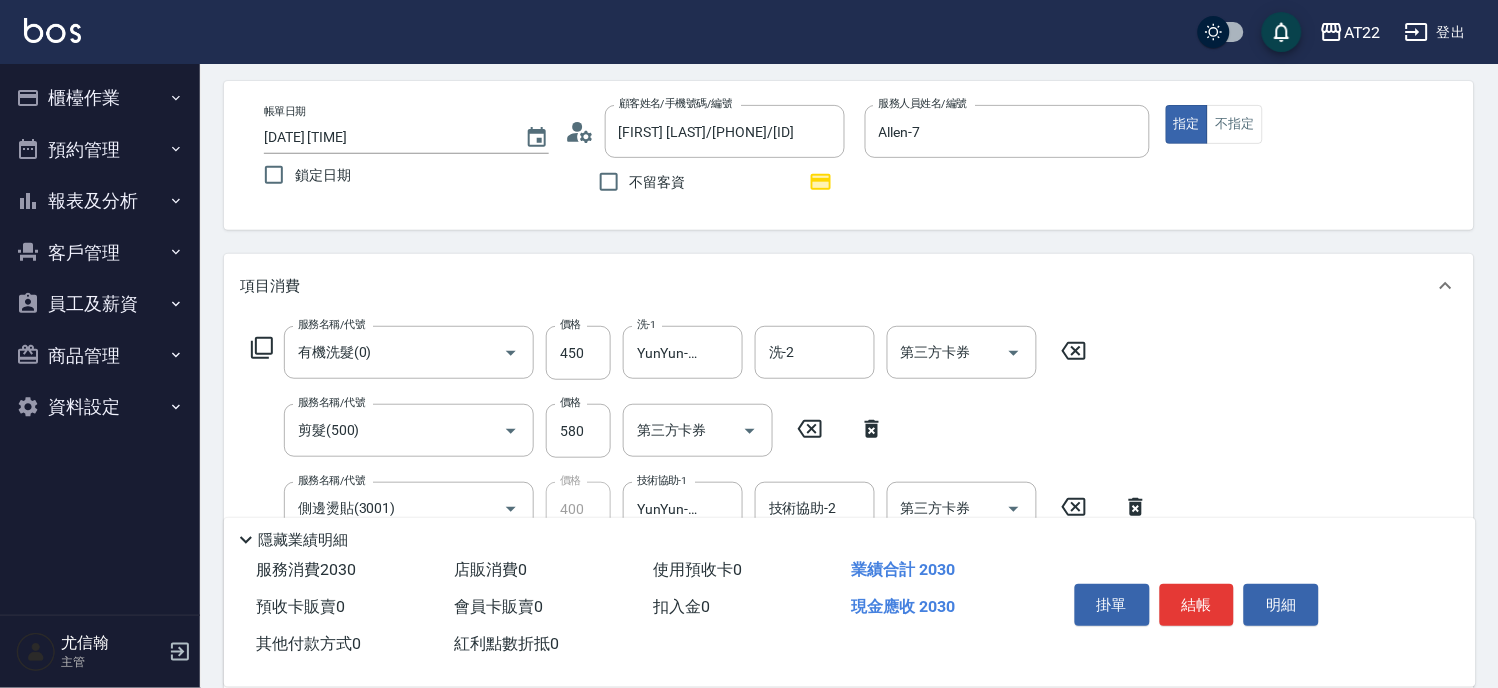 scroll, scrollTop: 0, scrollLeft: 0, axis: both 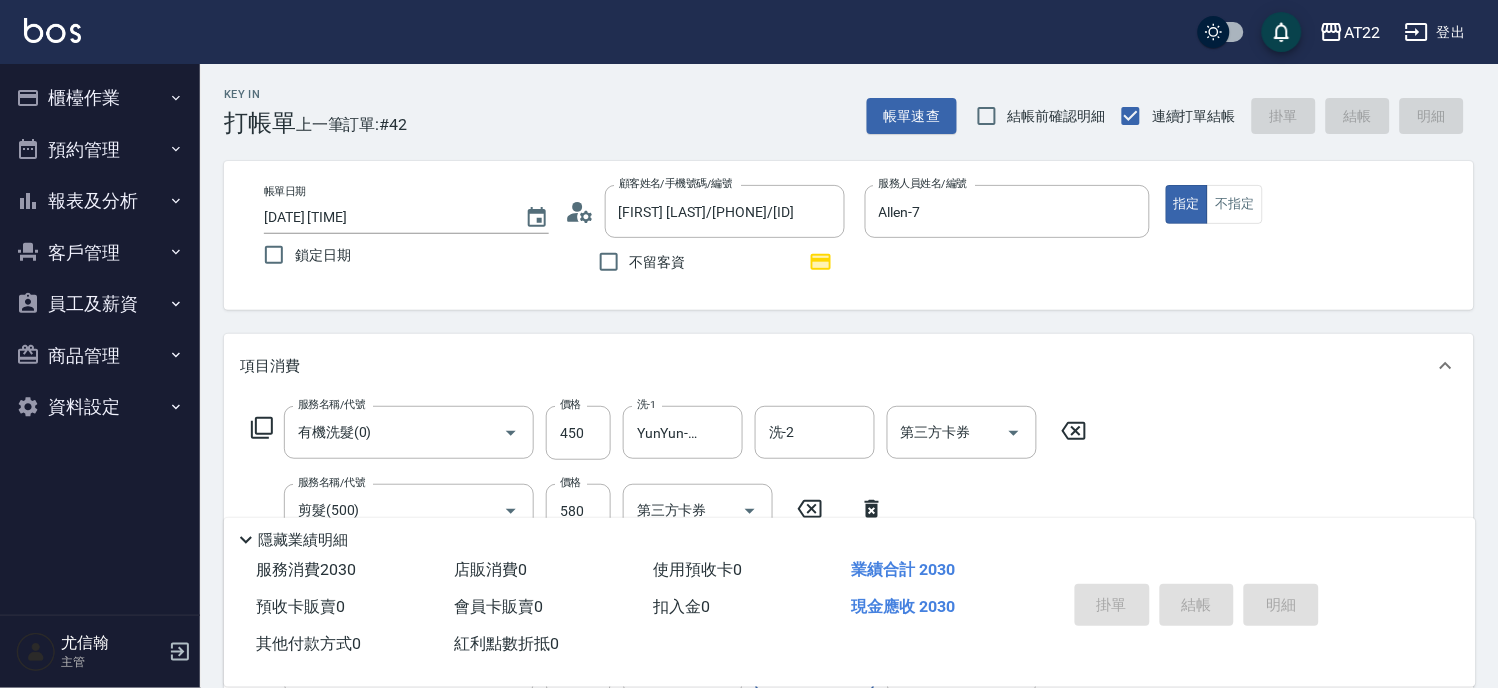 type on "2025/08/03 19:52" 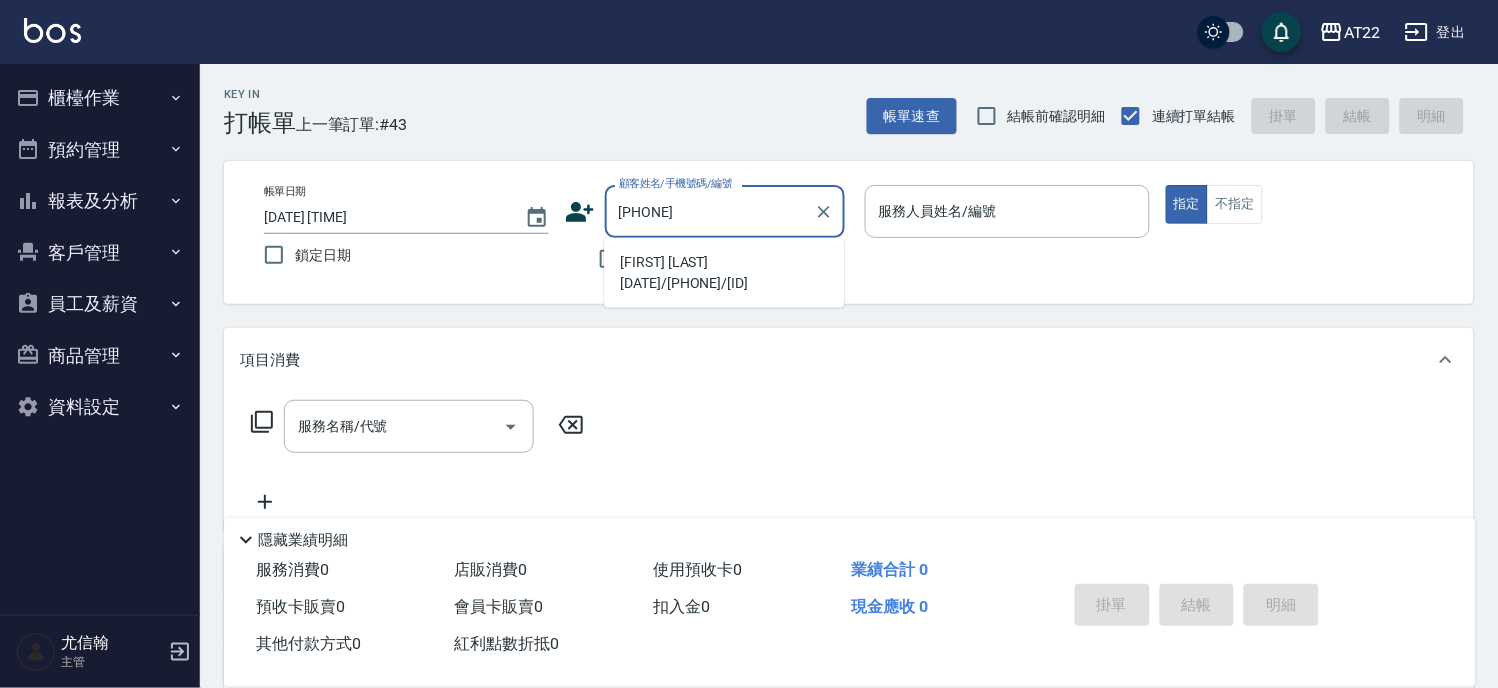 click on "林谷昕25.11.1/0978715743/T83804" at bounding box center (724, 273) 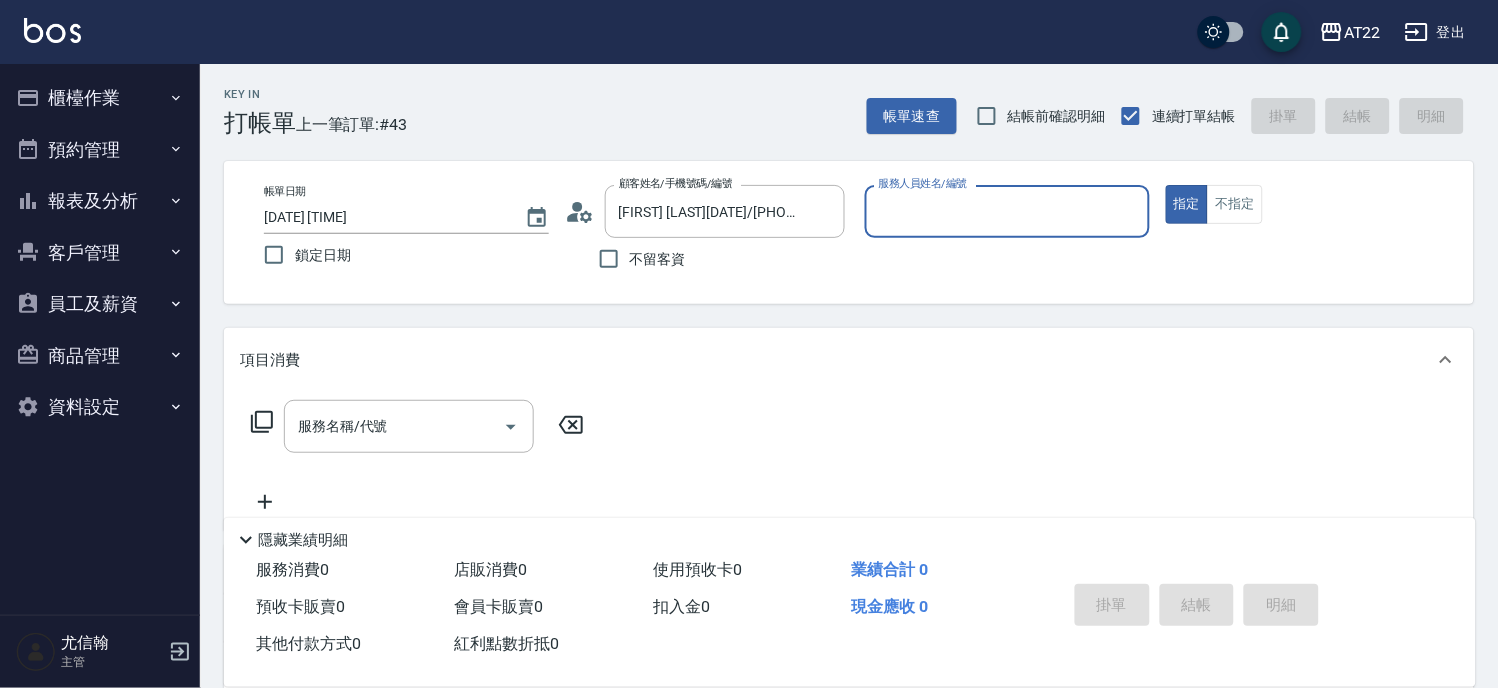 type on "SINDY-6" 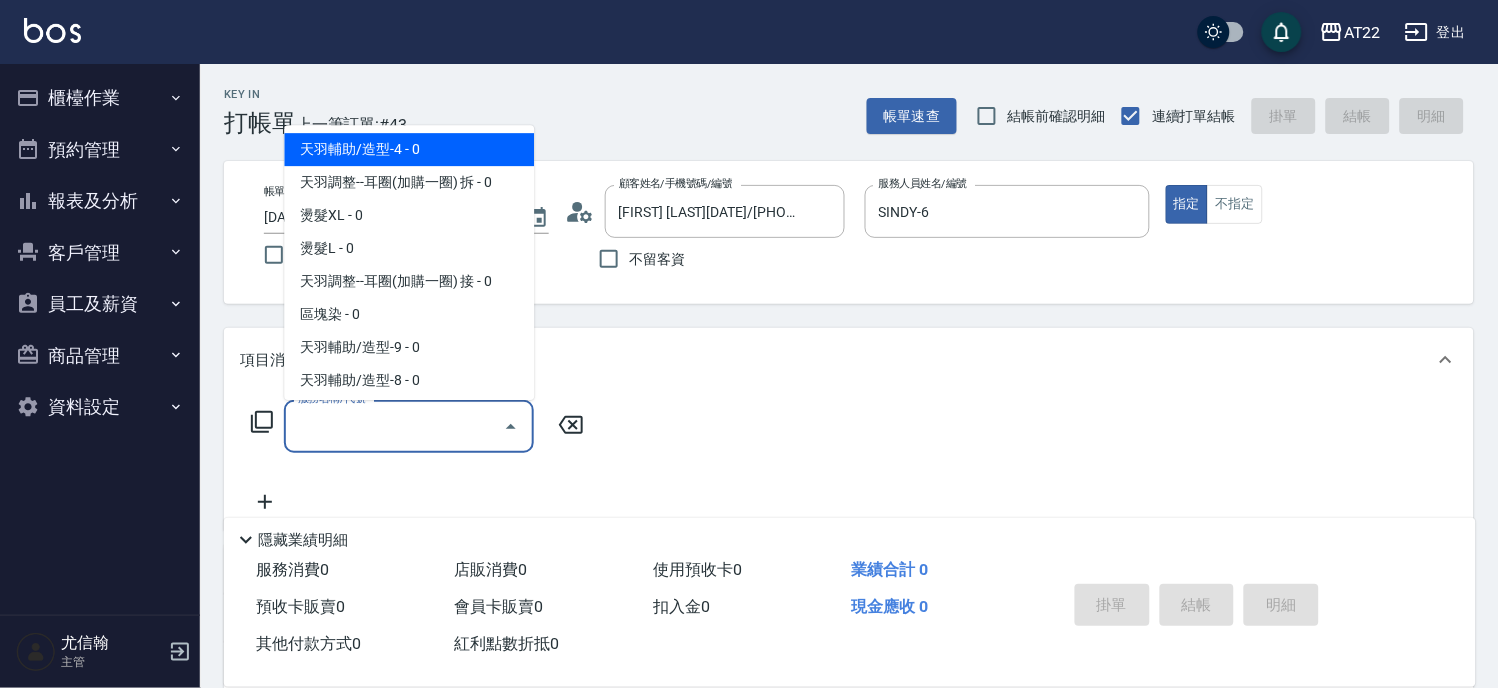 click on "服務名稱/代號" at bounding box center (394, 426) 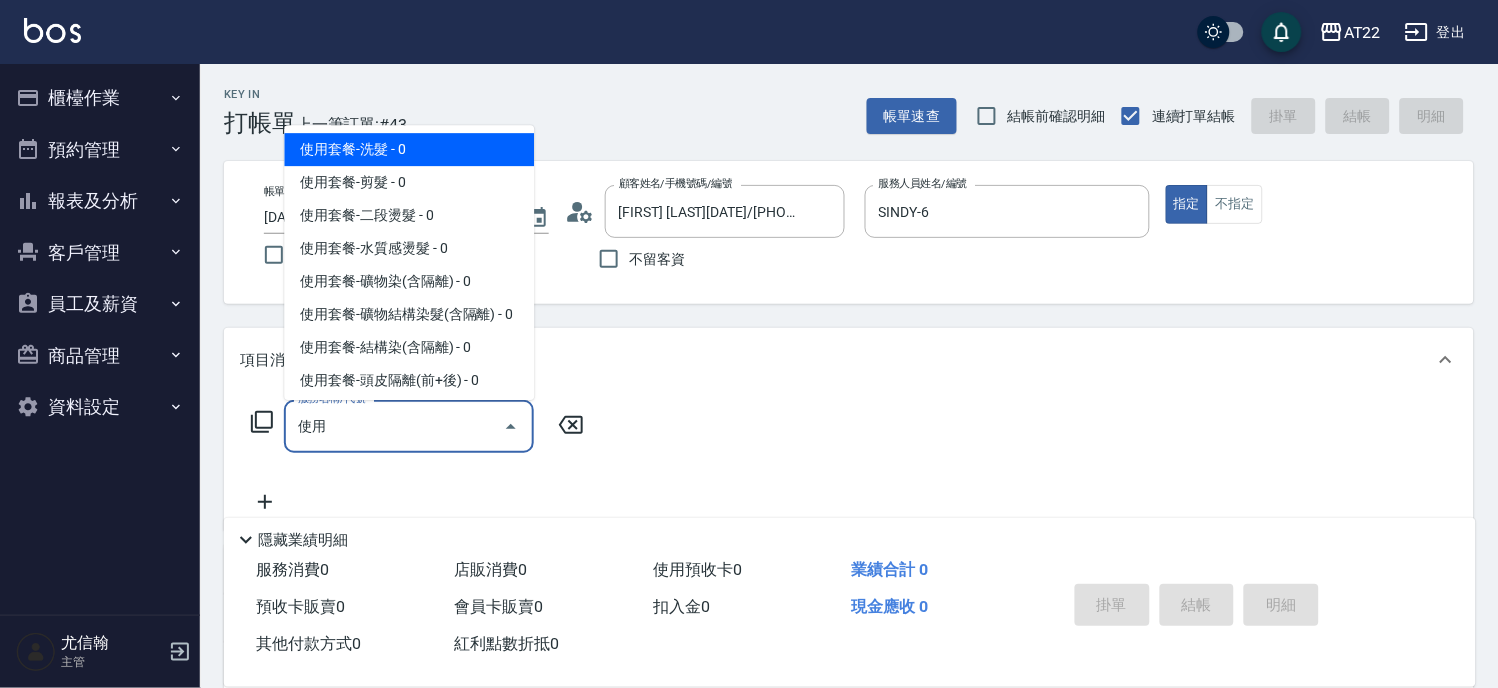 click on "使用" at bounding box center [394, 426] 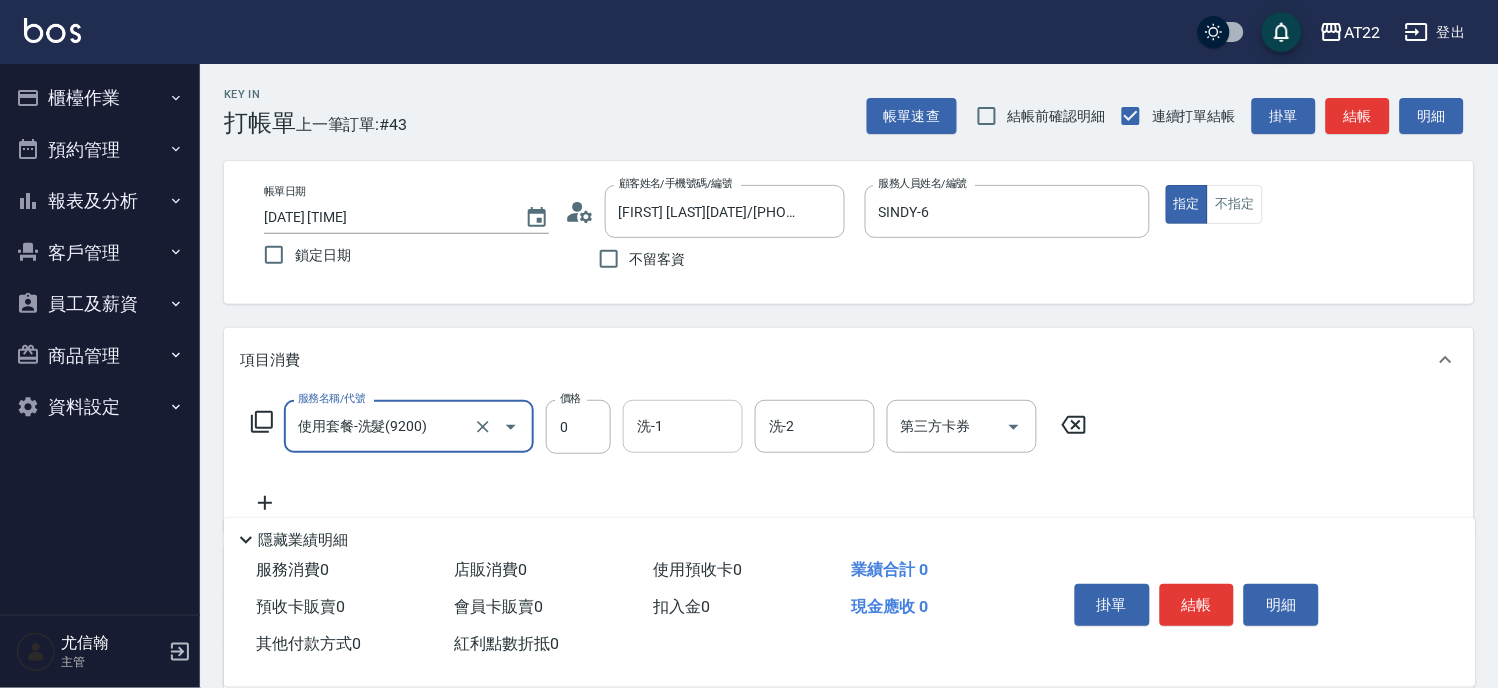 type on "使用套餐-洗髮(9200)" 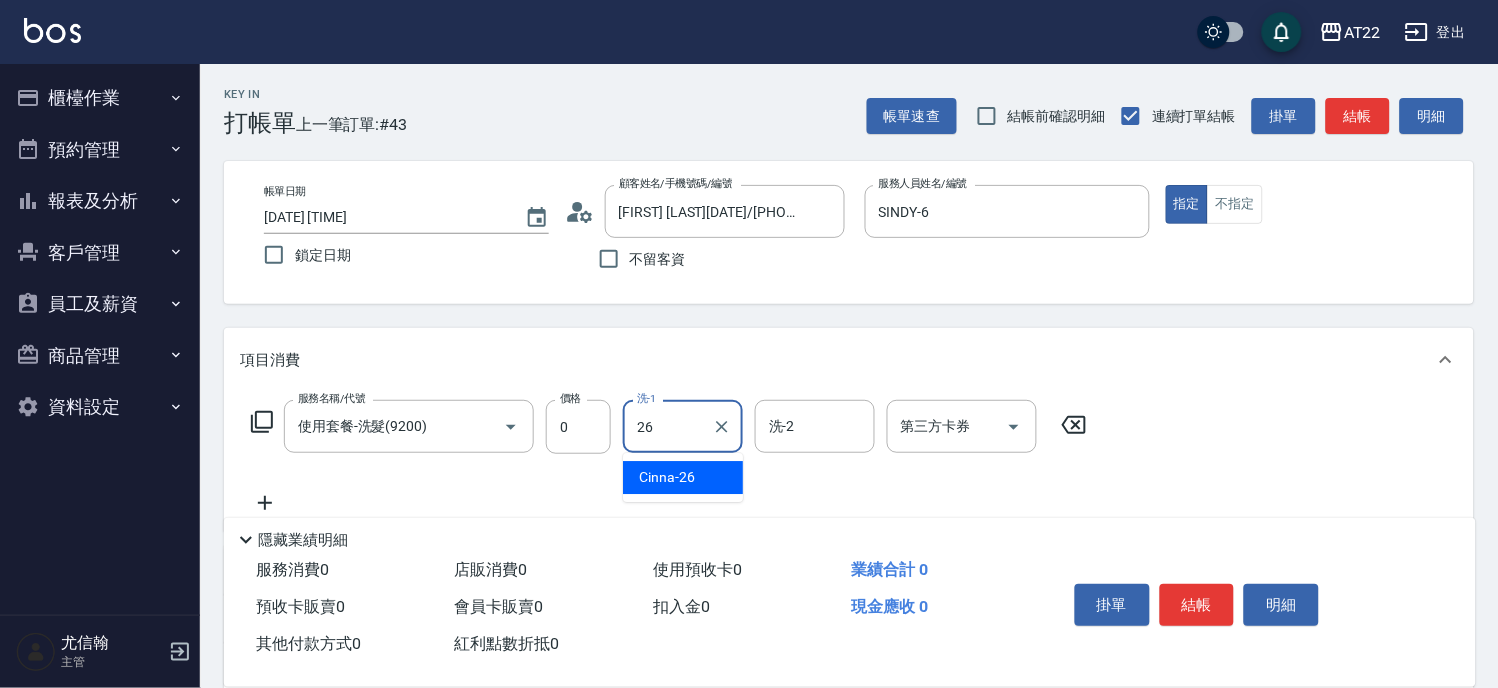 type on "Cinna-26" 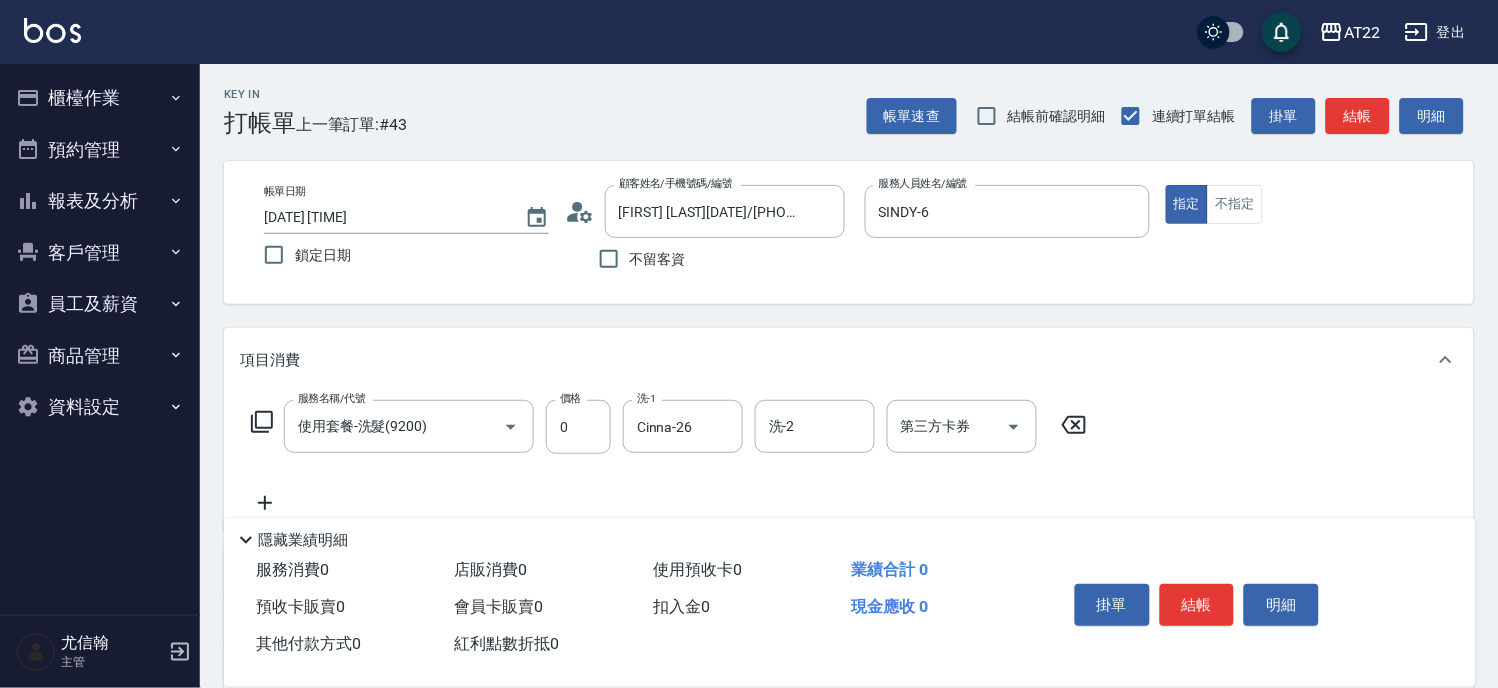 click 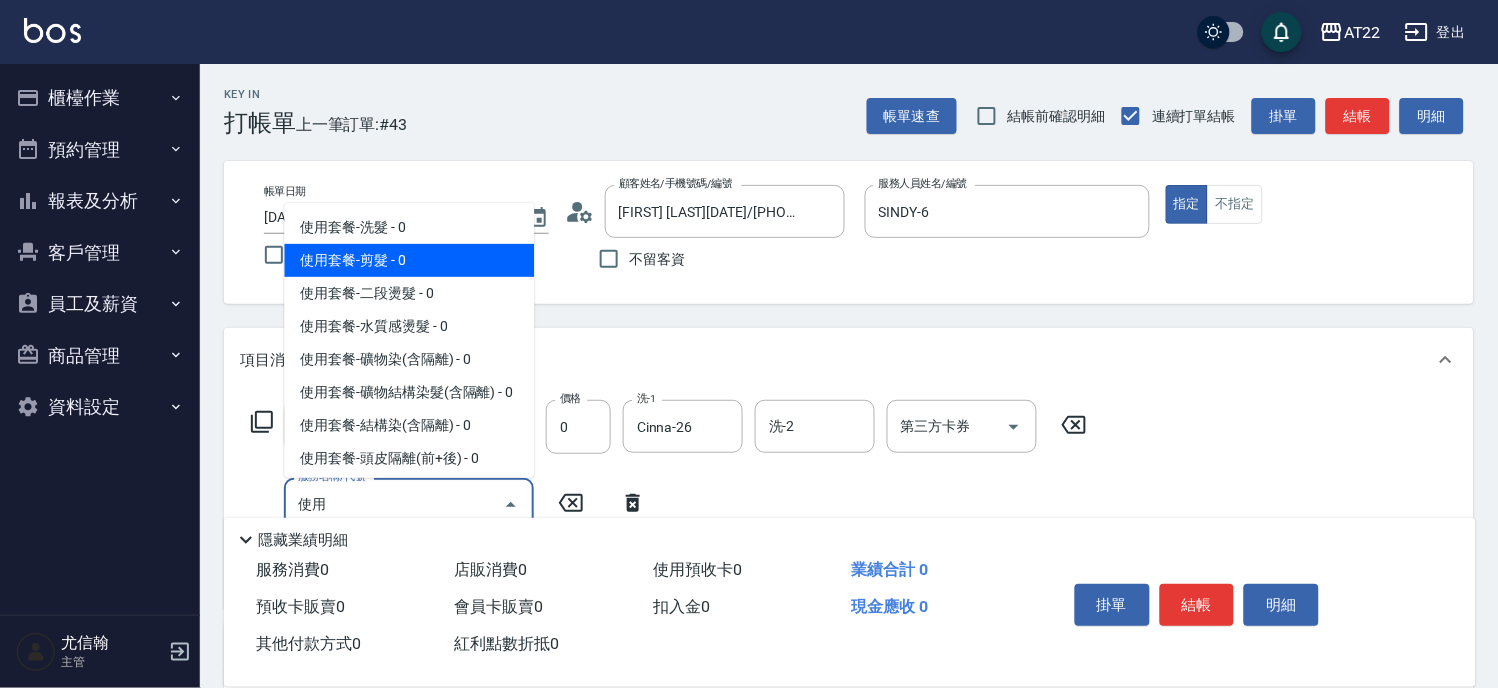 click on "使用套餐-剪髮 - 0" at bounding box center [409, 260] 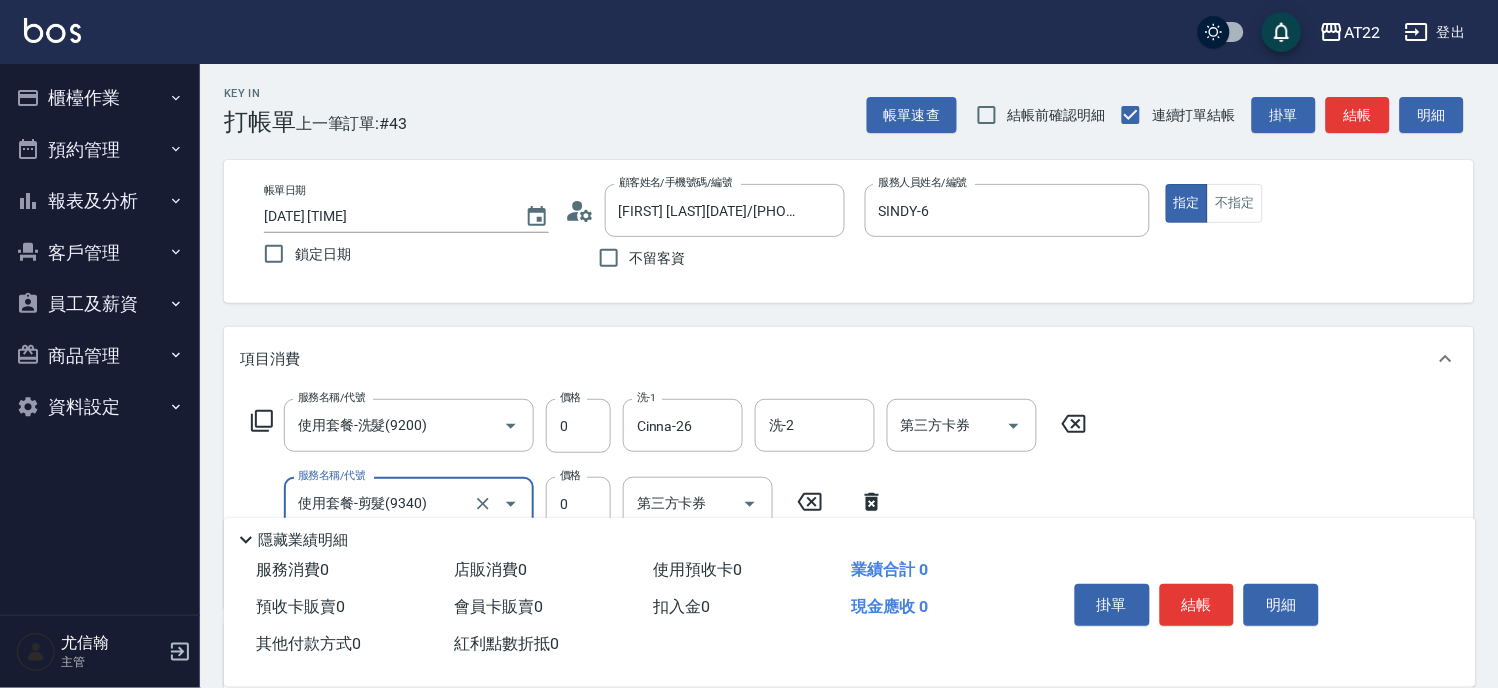 scroll, scrollTop: 222, scrollLeft: 0, axis: vertical 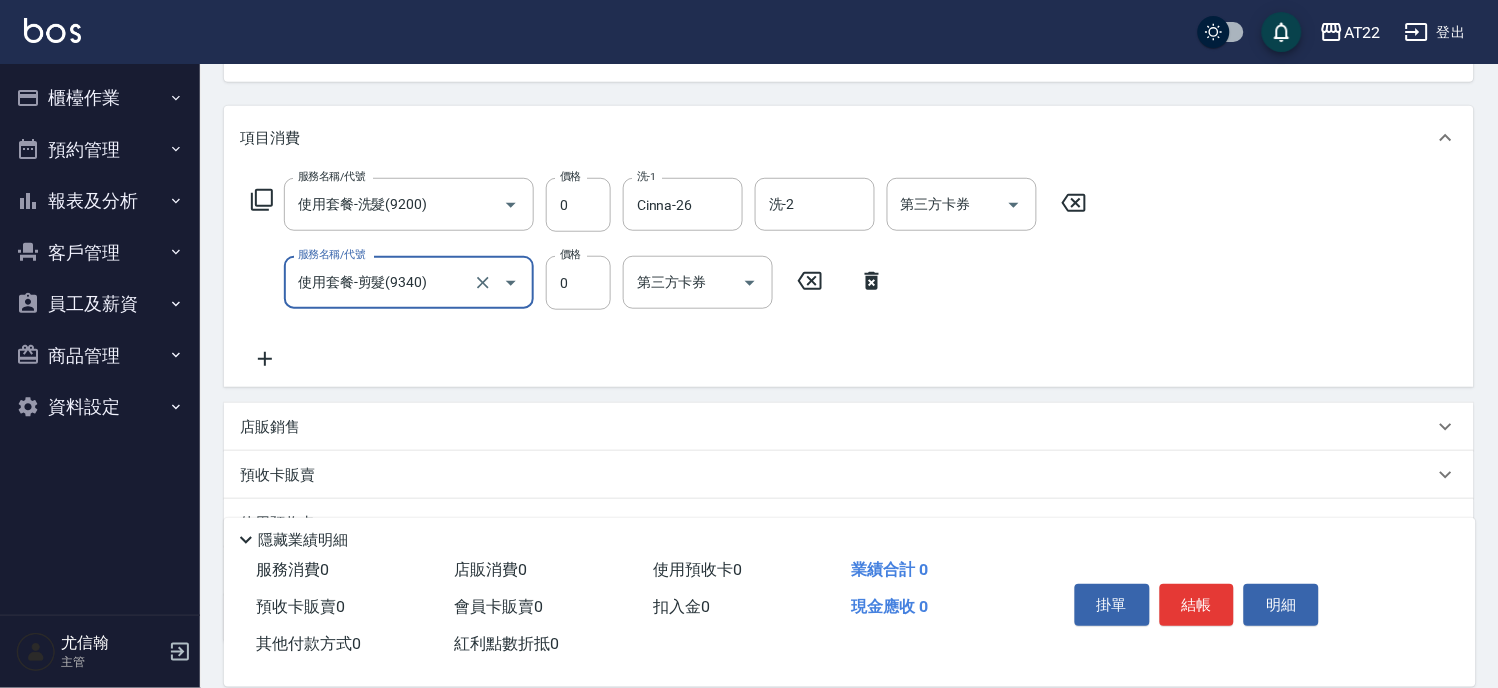 type on "使用套餐-剪髮(9340)" 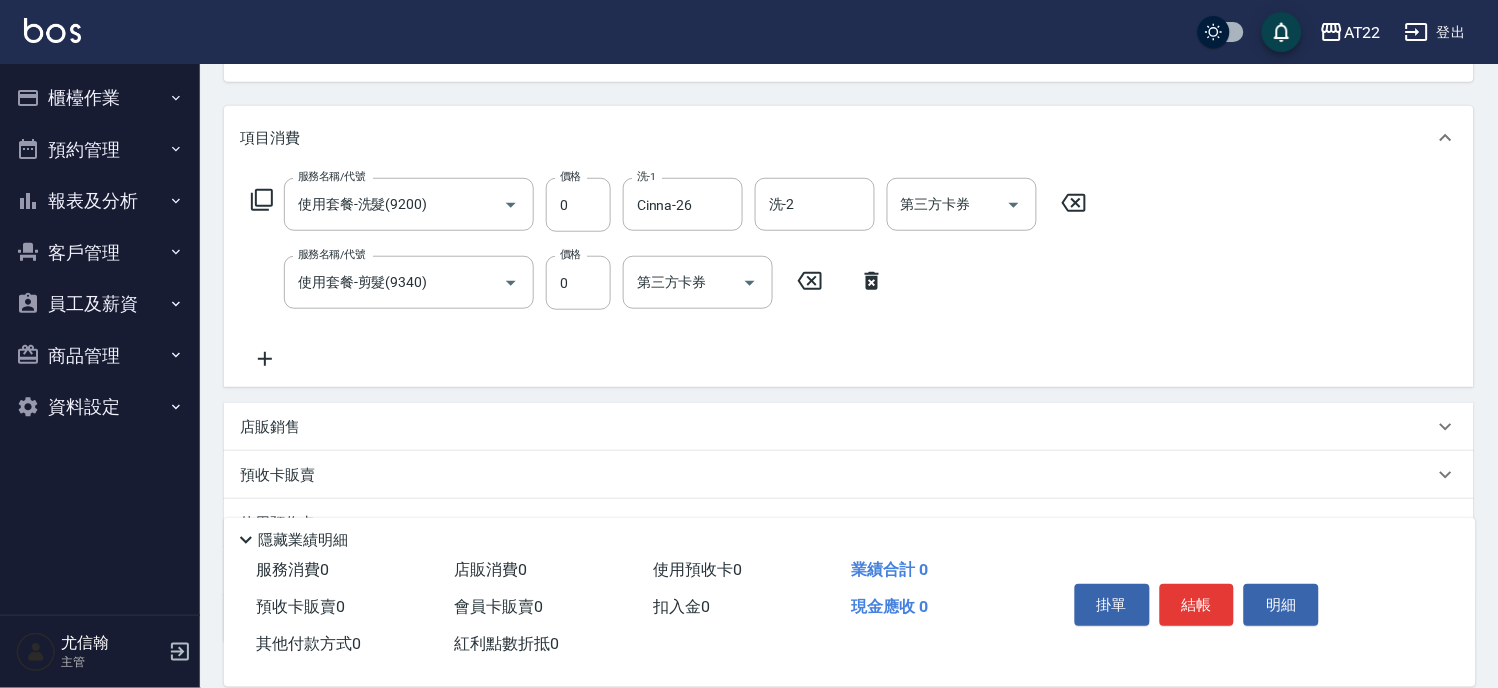 click 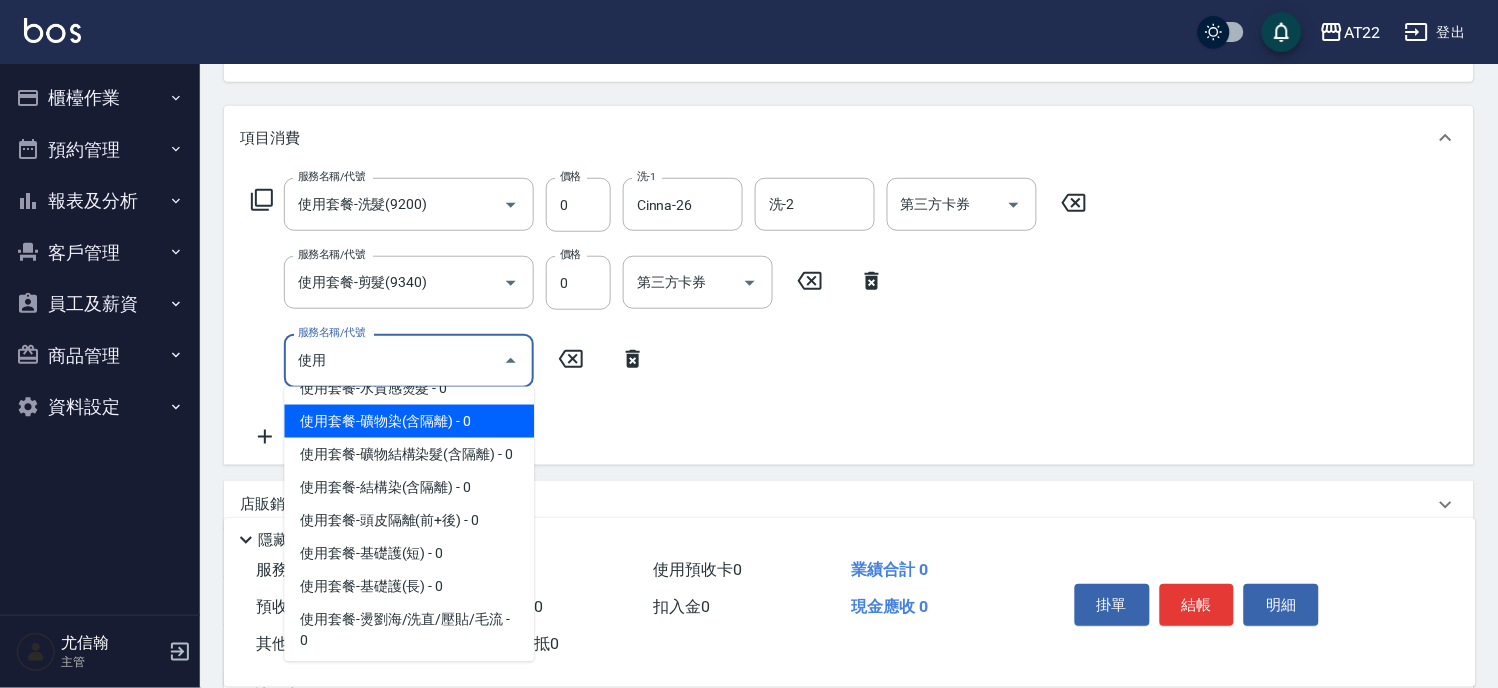 scroll, scrollTop: 222, scrollLeft: 0, axis: vertical 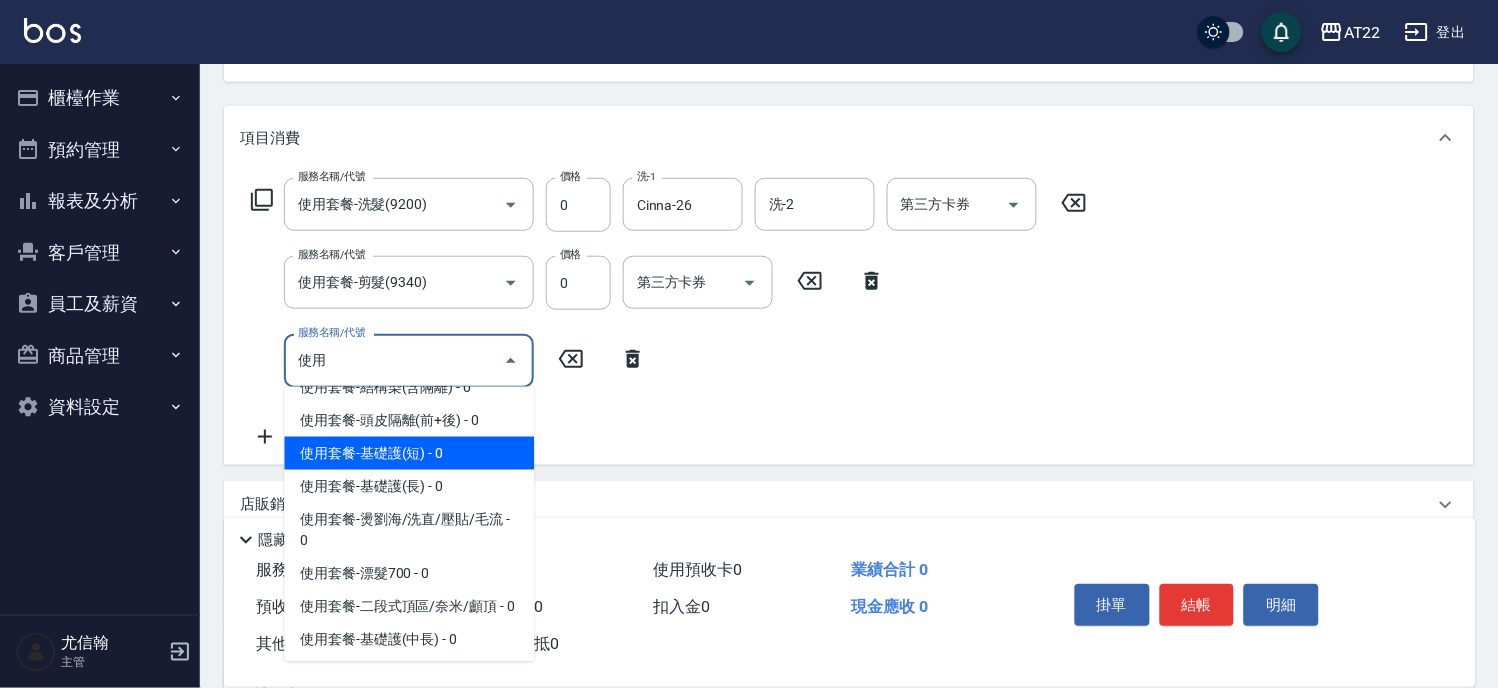 click on "使用套餐-基礎護(短) - 0" at bounding box center (409, 453) 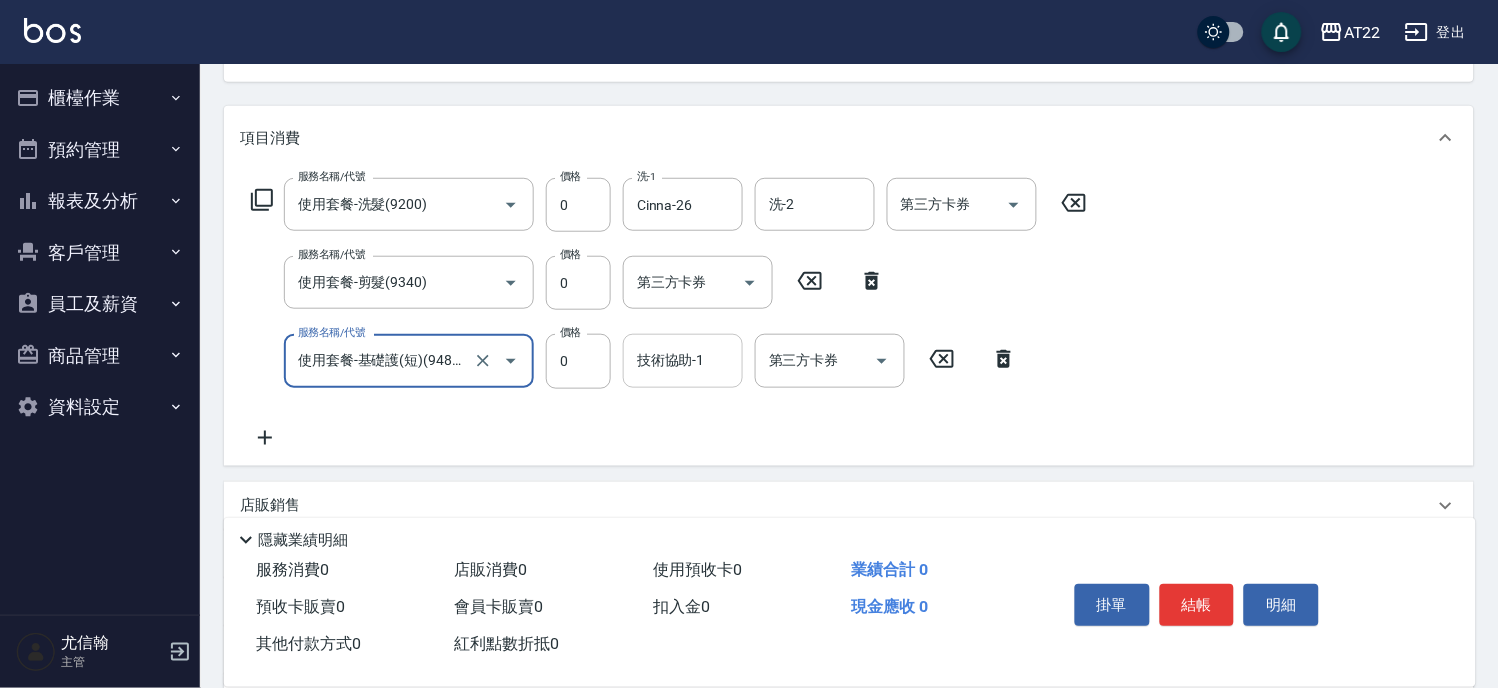 type on "使用套餐-基礎護(短)(94803)" 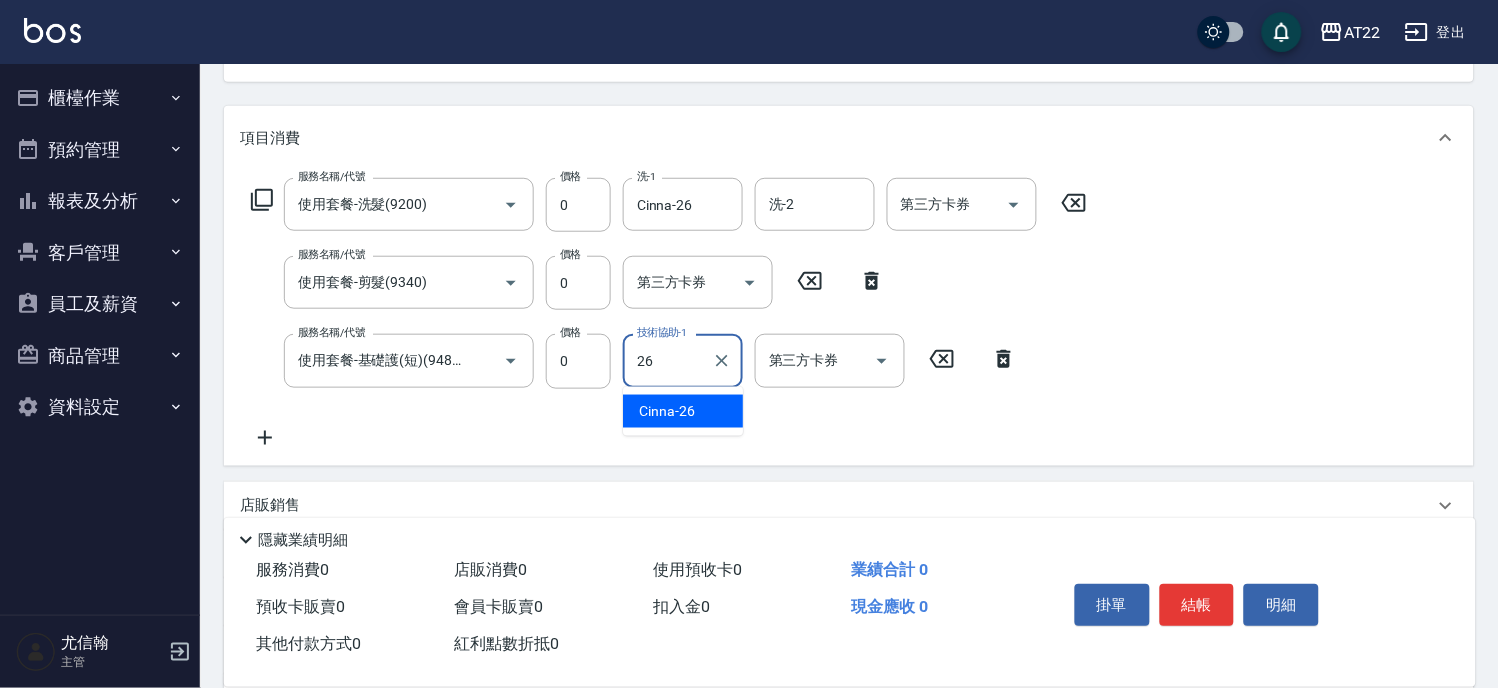 type on "Cinna-26" 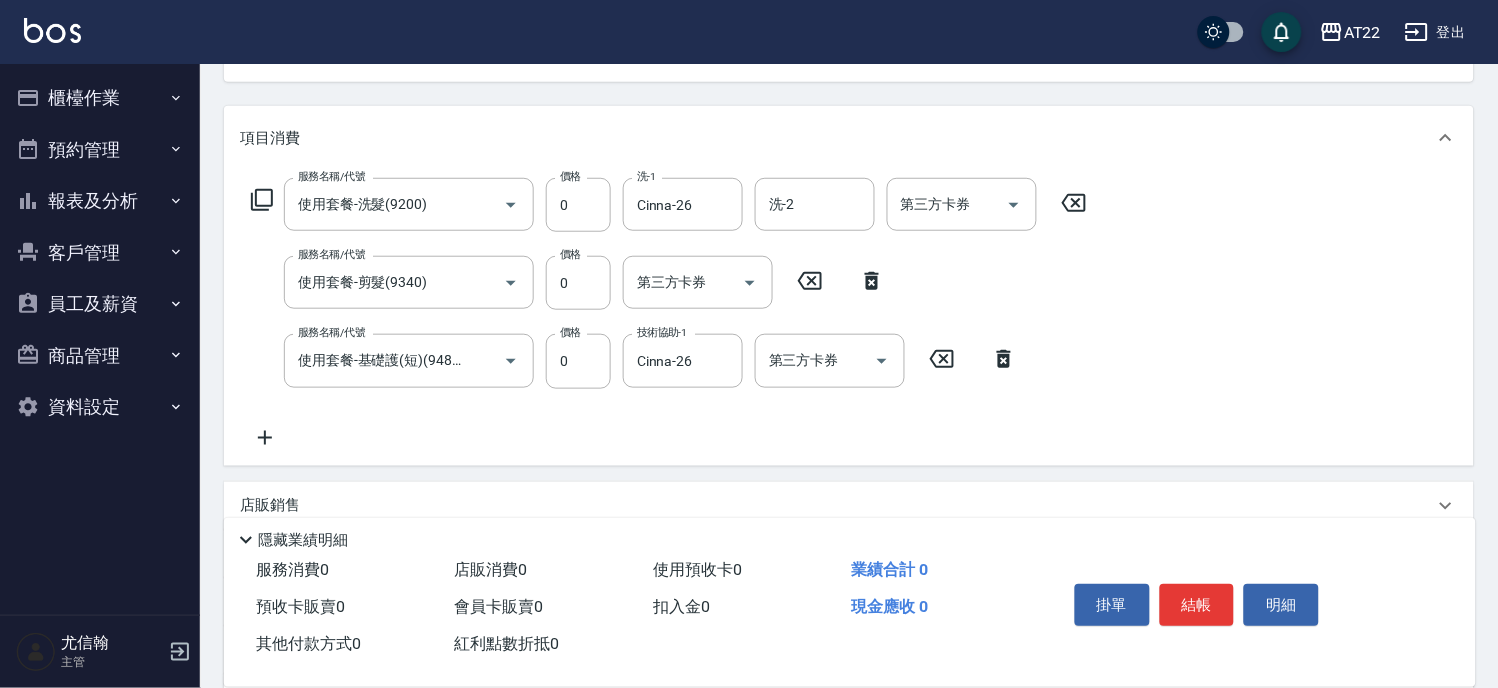 click 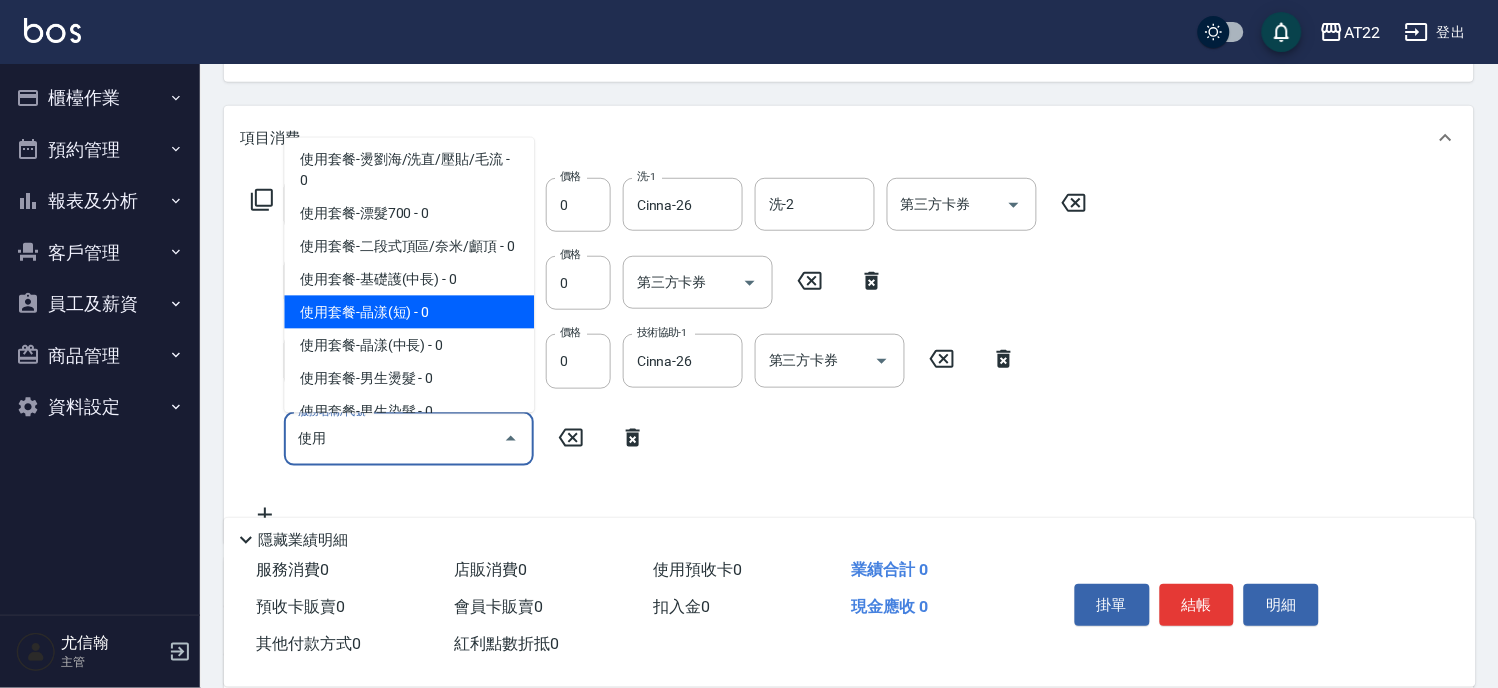 scroll, scrollTop: 444, scrollLeft: 0, axis: vertical 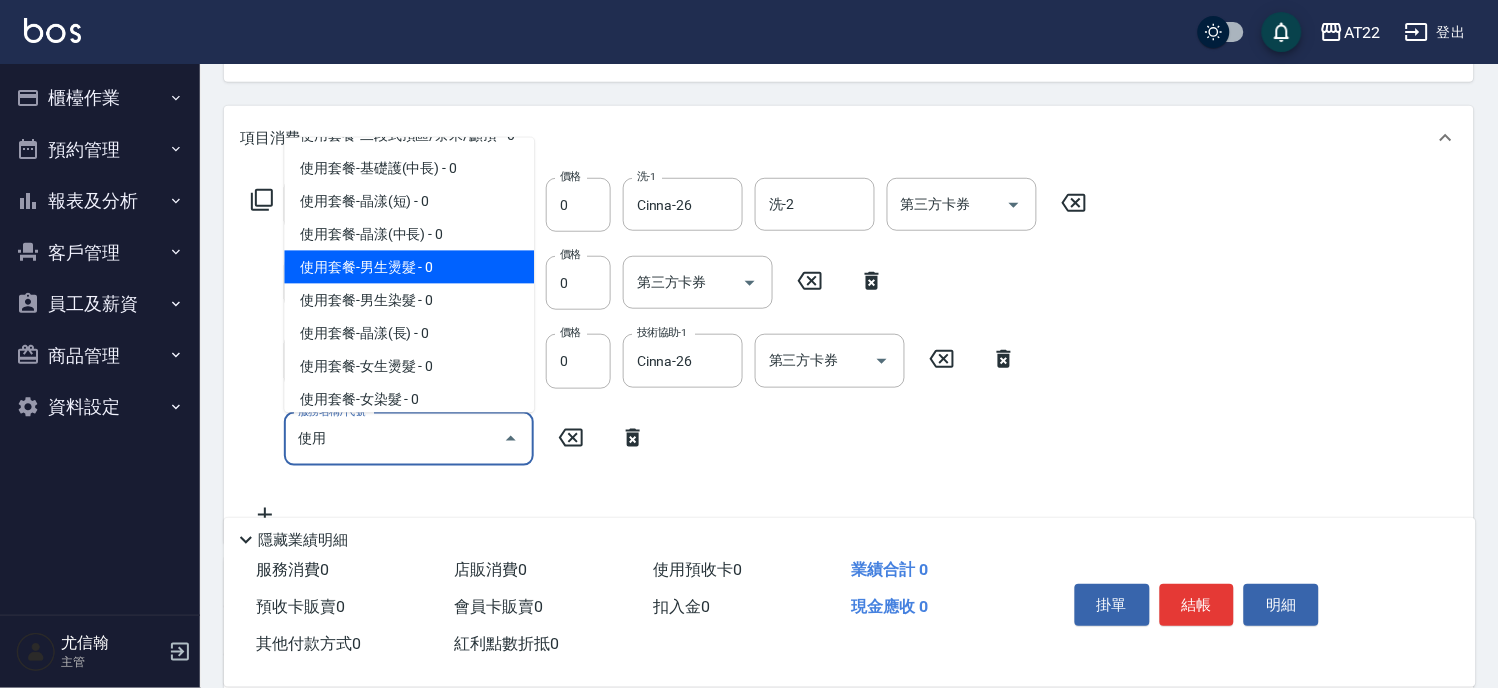 click on "使用套餐-男生燙髮 - 0" at bounding box center (409, 266) 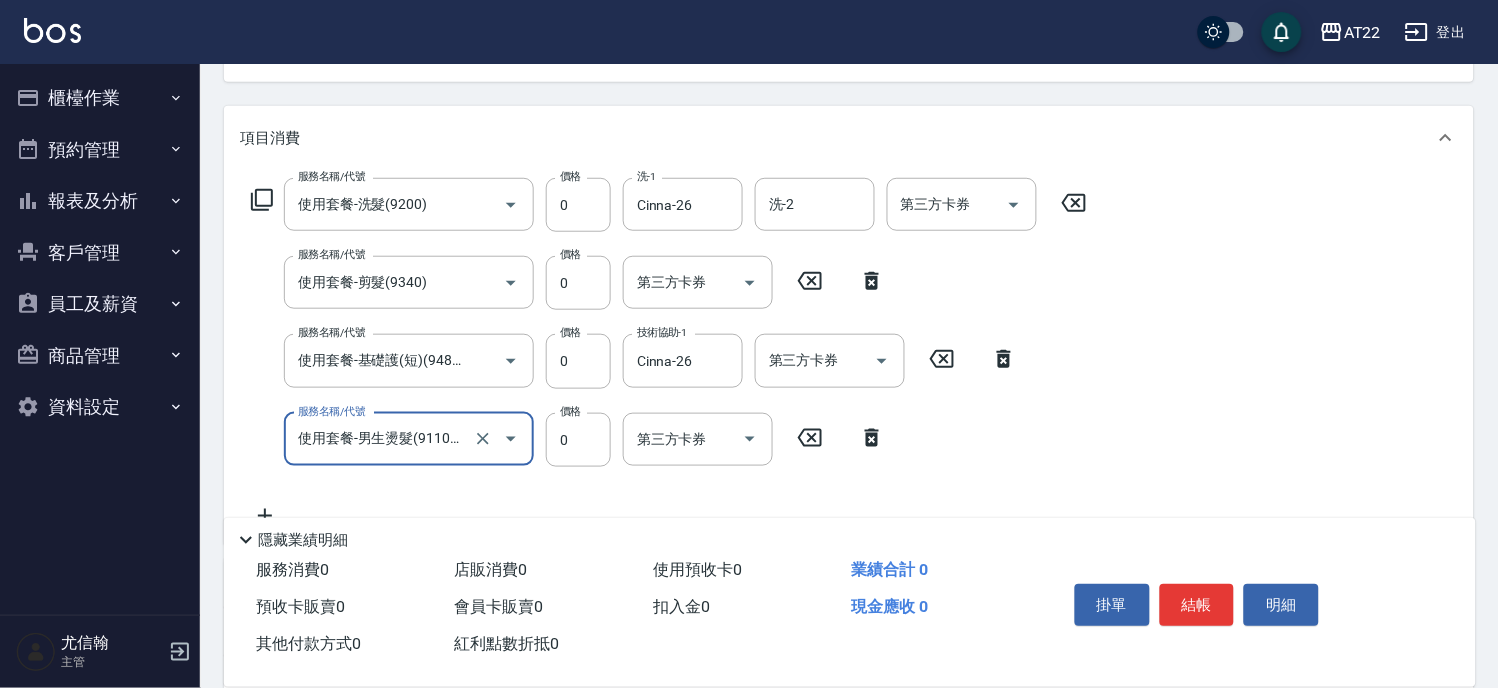 type on "使用套餐-男生燙髮(911001)" 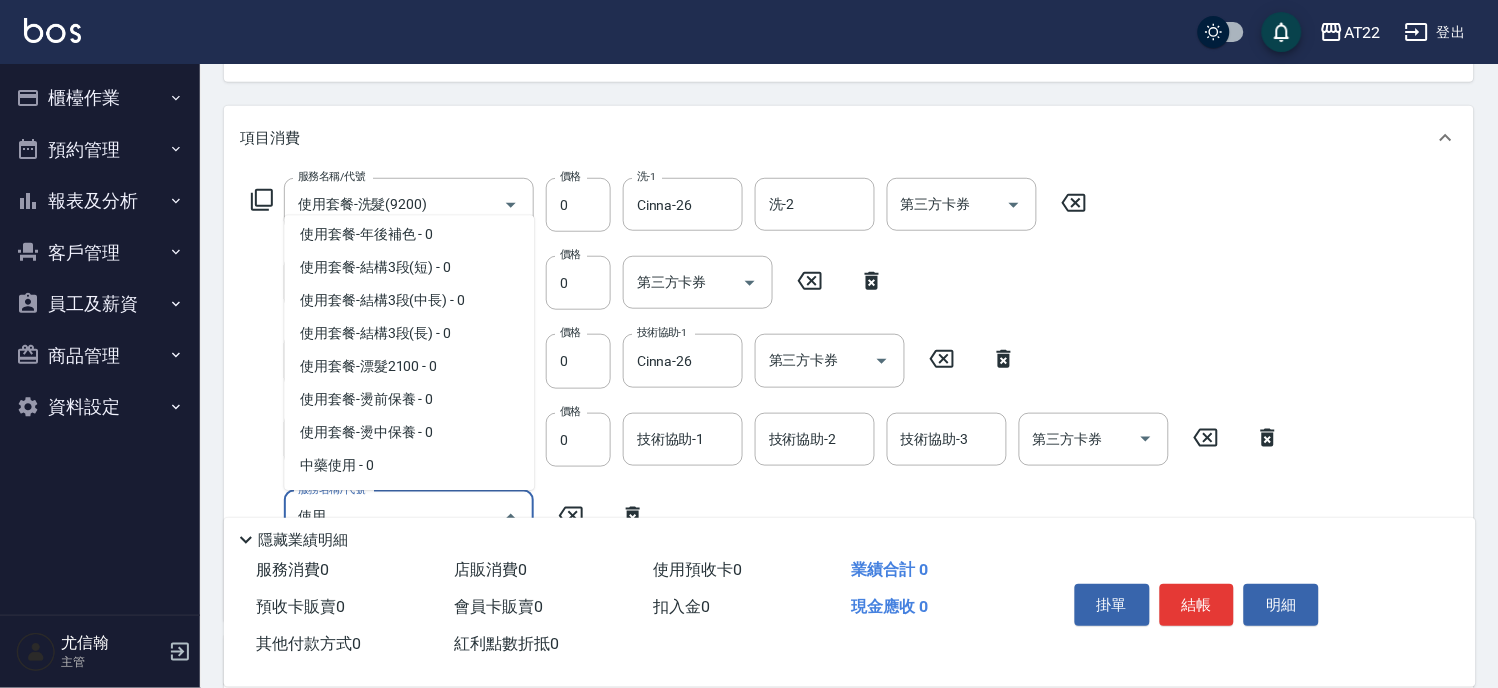scroll, scrollTop: 924, scrollLeft: 0, axis: vertical 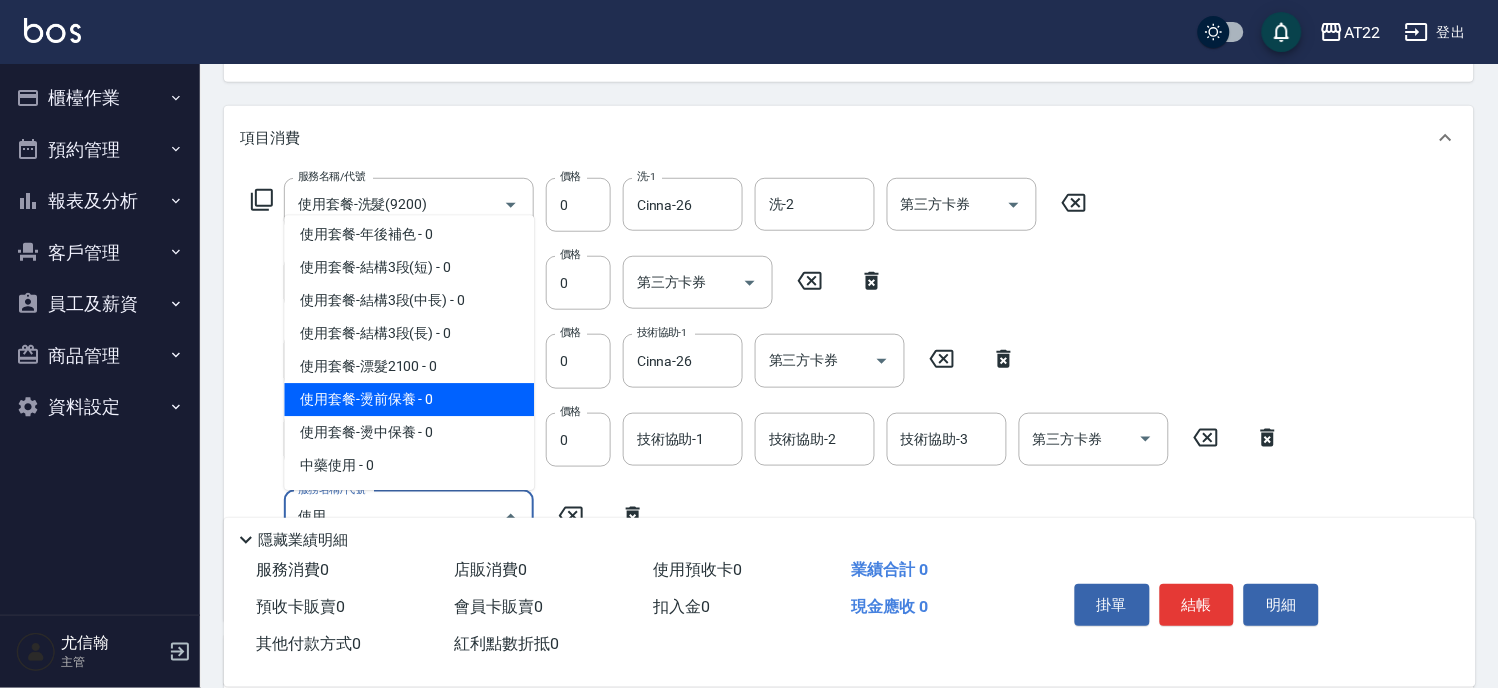 click on "使用套餐-燙前保養 - 0" at bounding box center (409, 399) 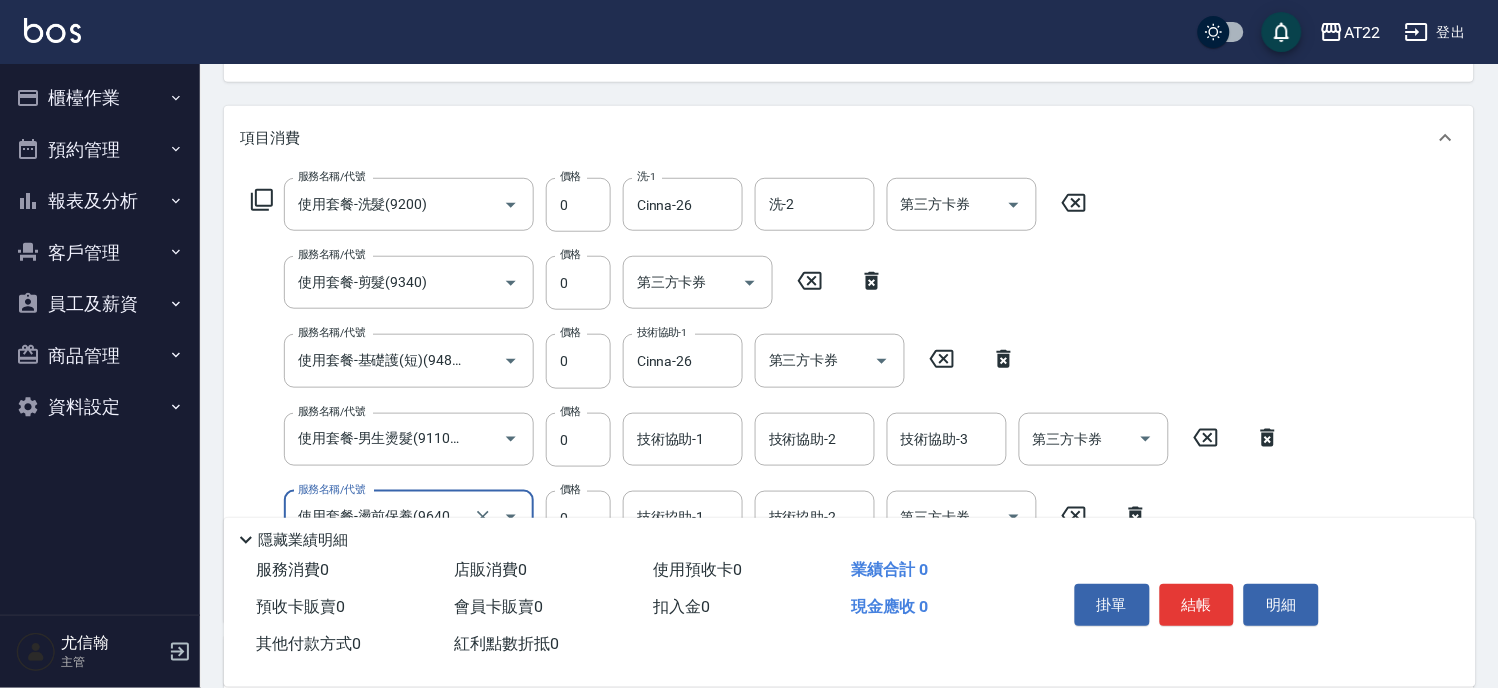type on "使用套餐-燙前保養(9640001)" 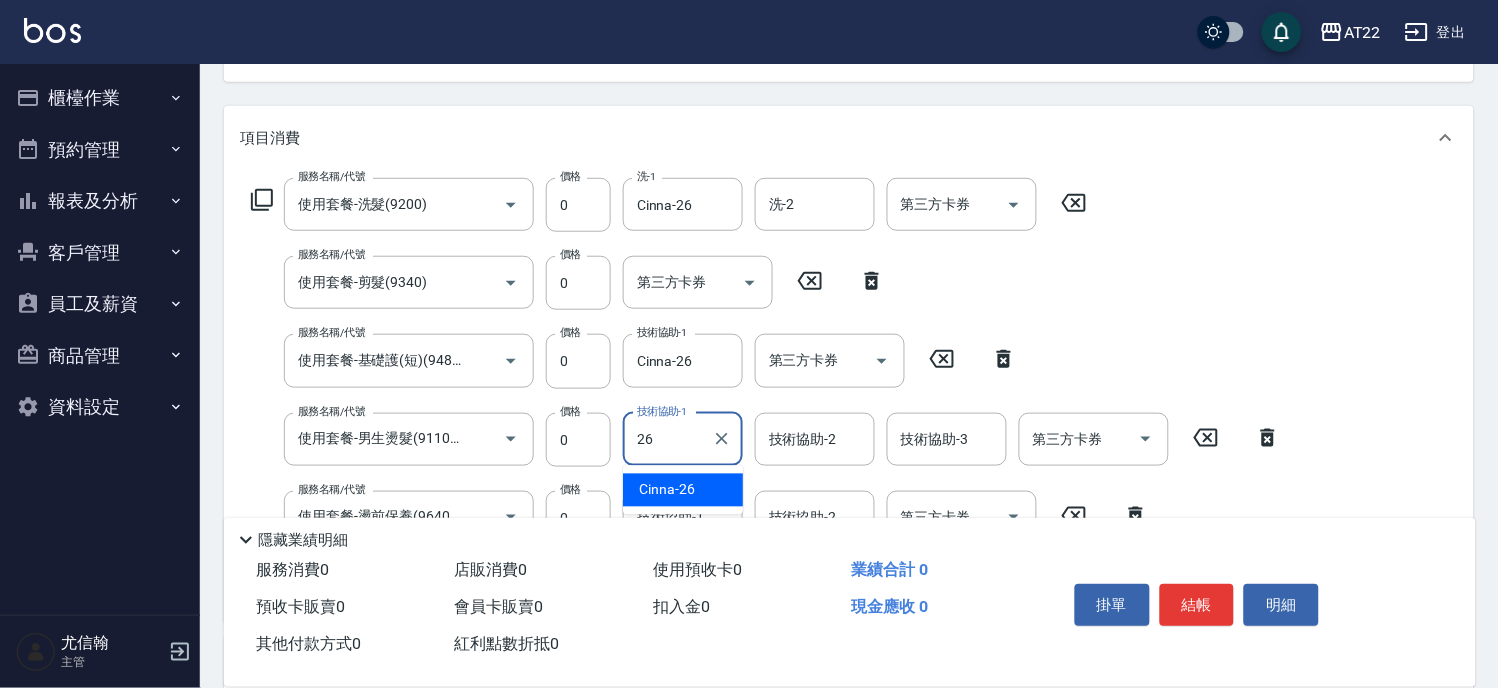 type on "Cinna-26" 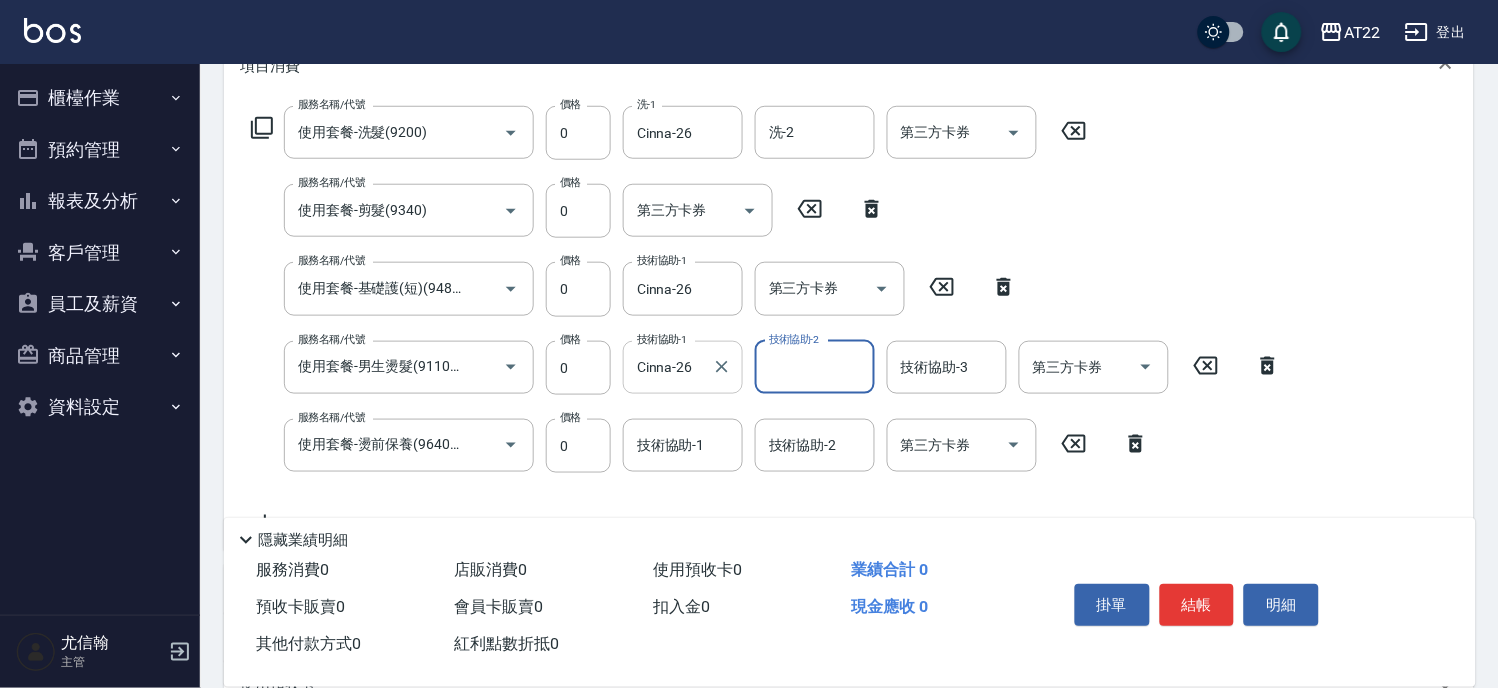 scroll, scrollTop: 333, scrollLeft: 0, axis: vertical 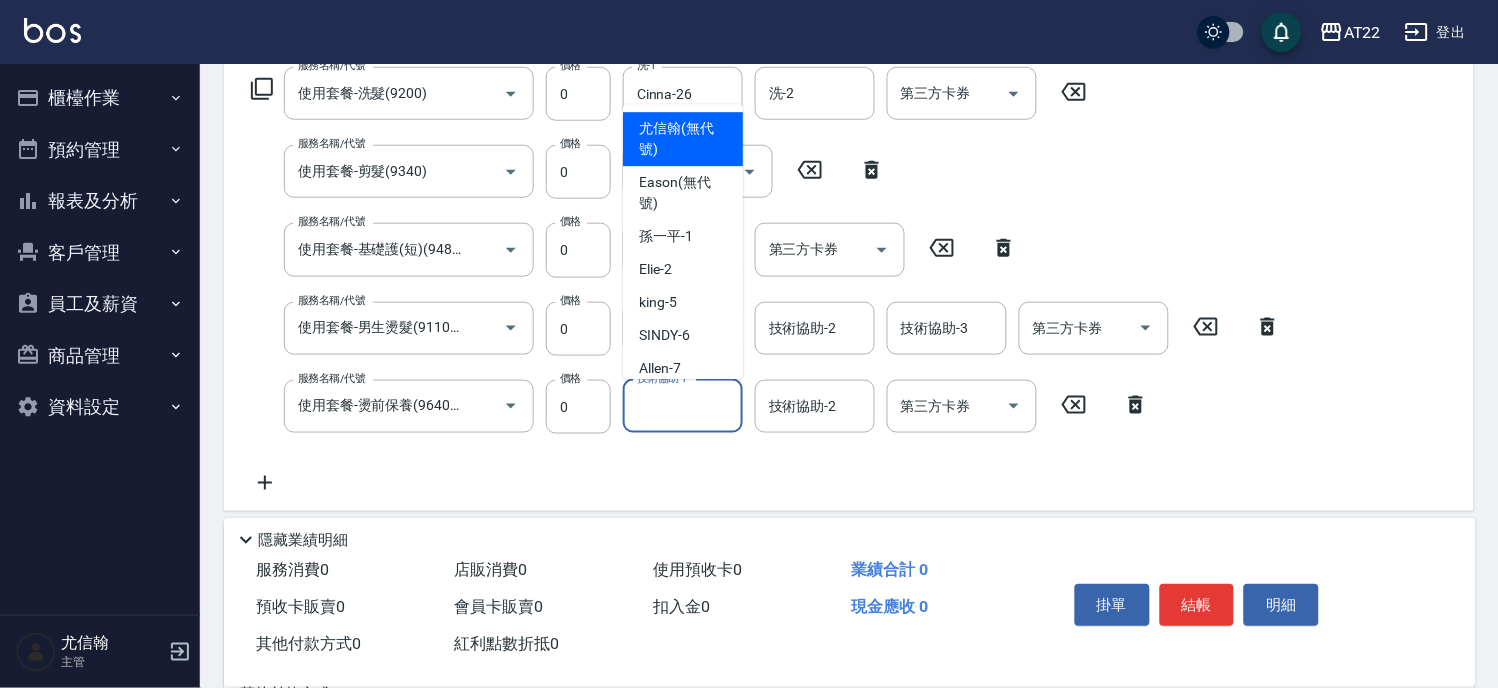 click on "技術協助-1" at bounding box center (683, 406) 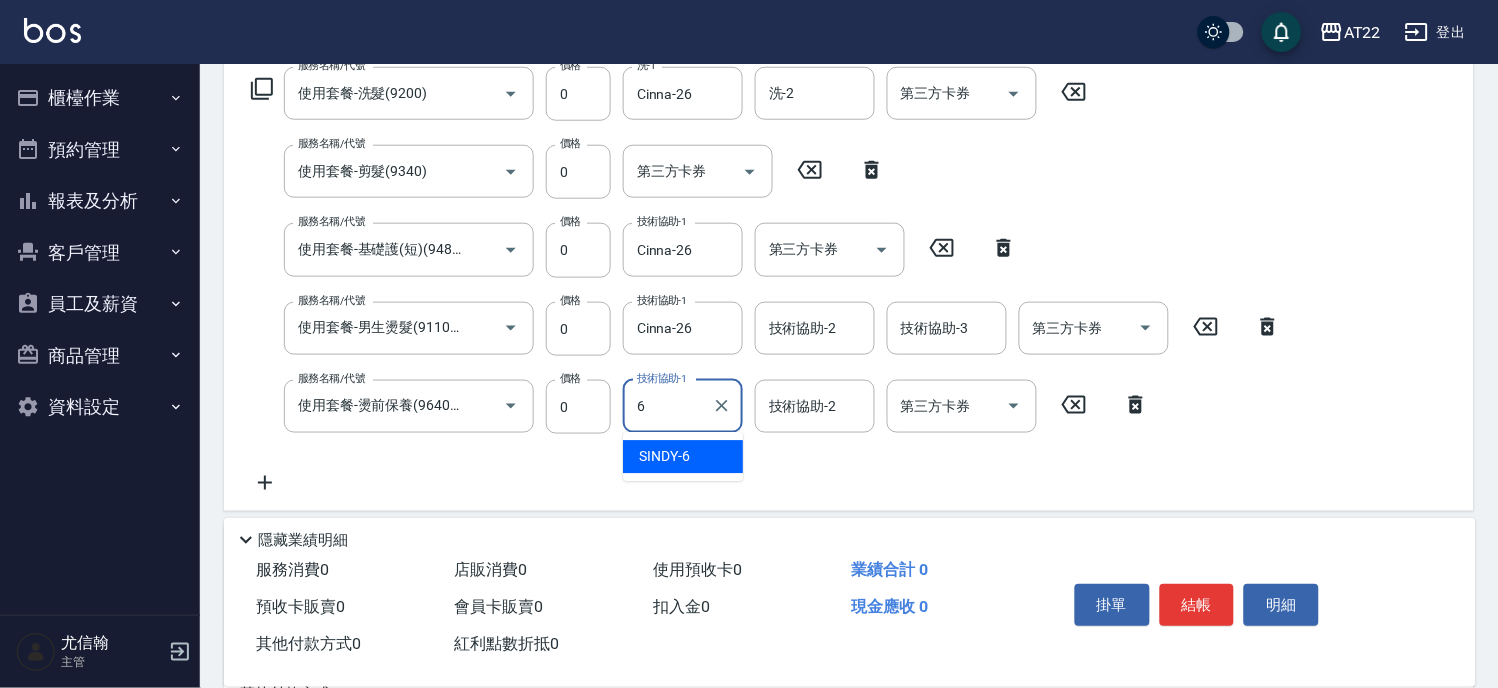 type on "SINDY-6" 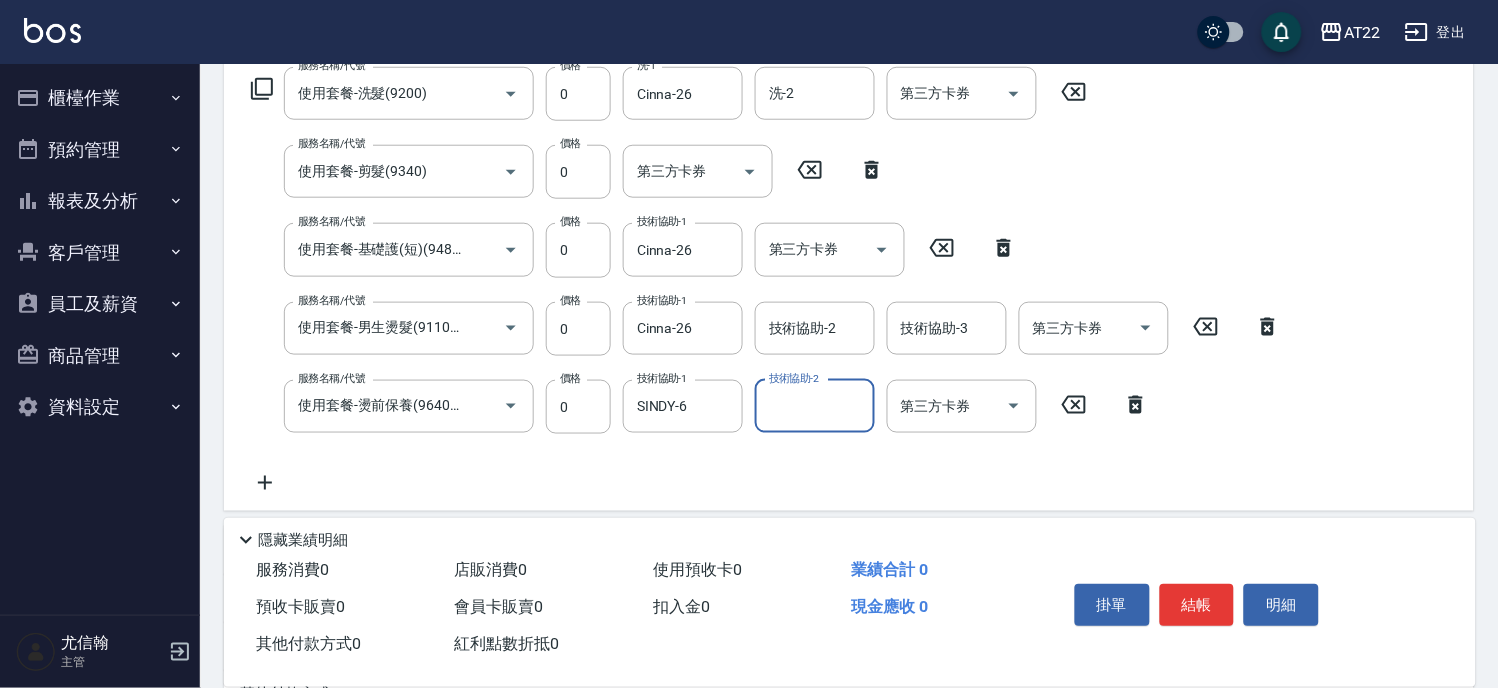 click 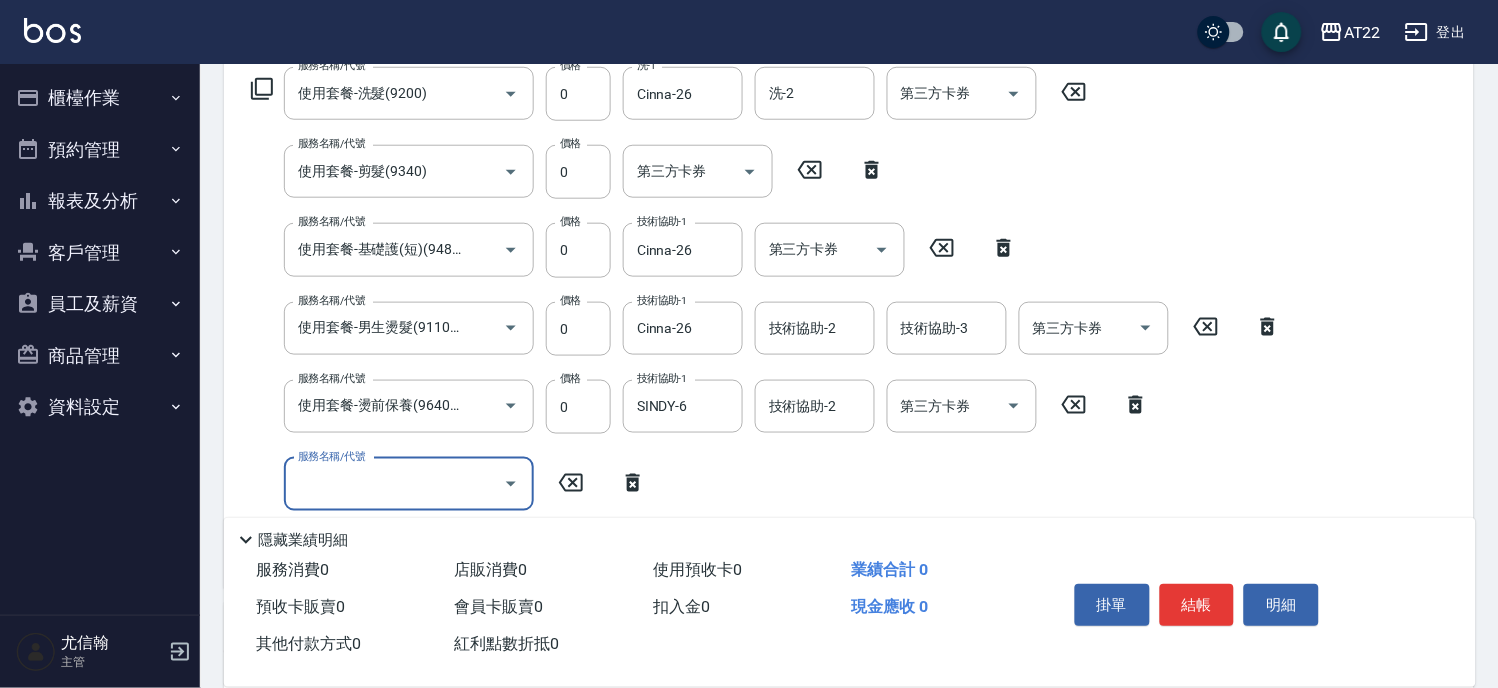 scroll, scrollTop: 0, scrollLeft: 0, axis: both 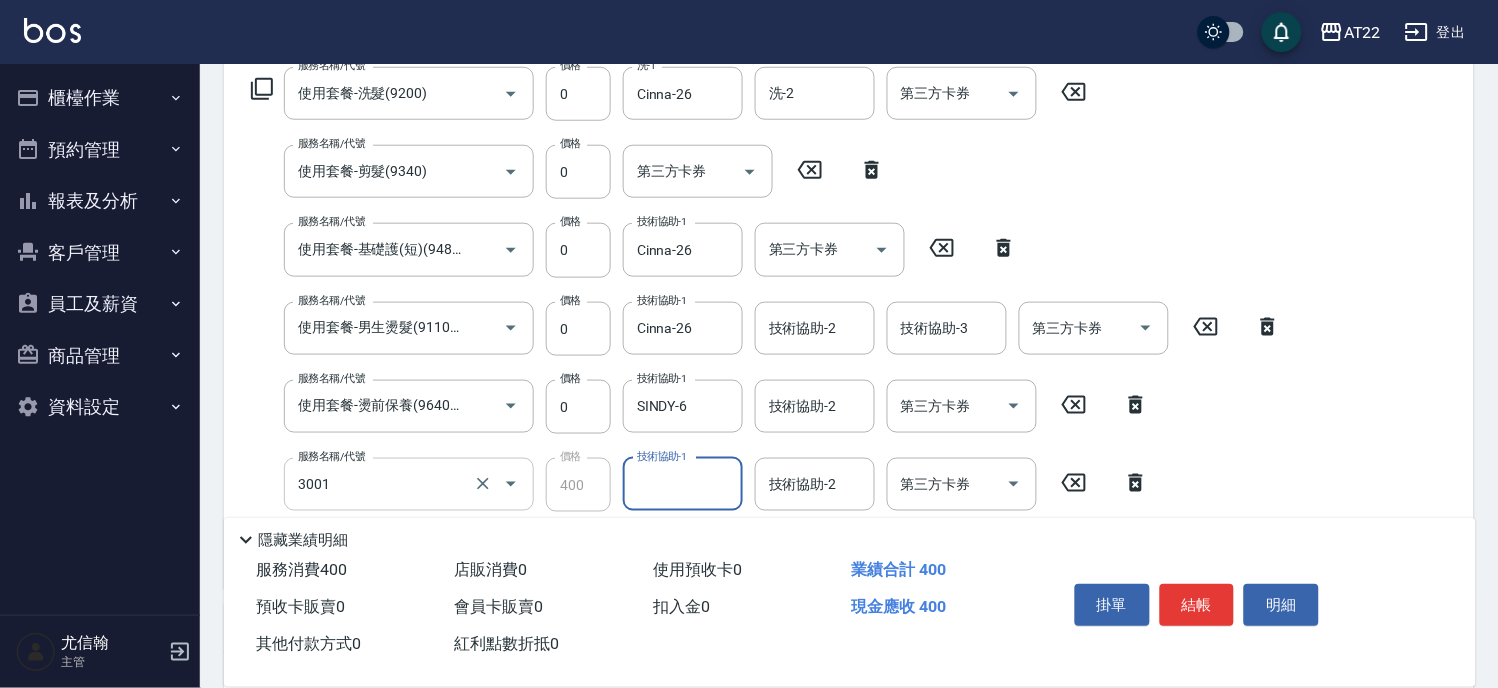 type on "側邊燙貼(3001)" 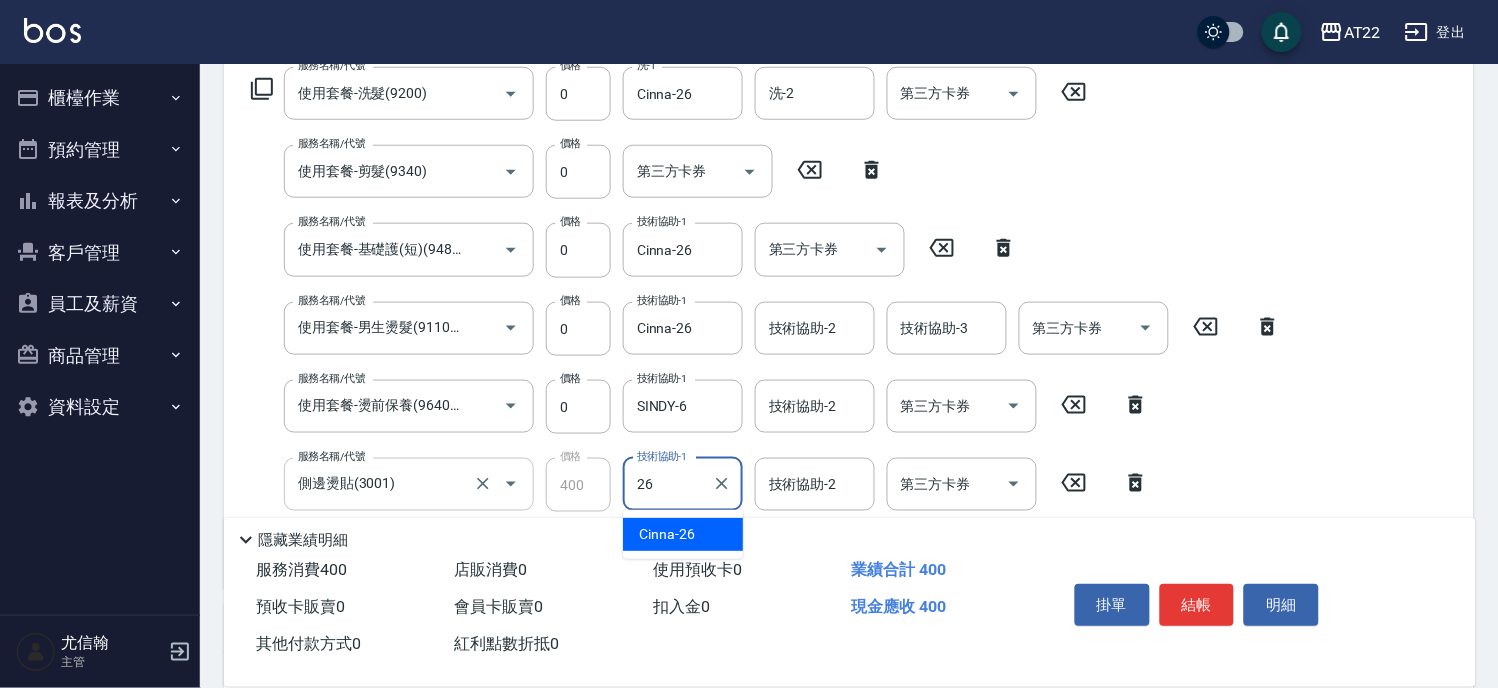 type on "Cinna-26" 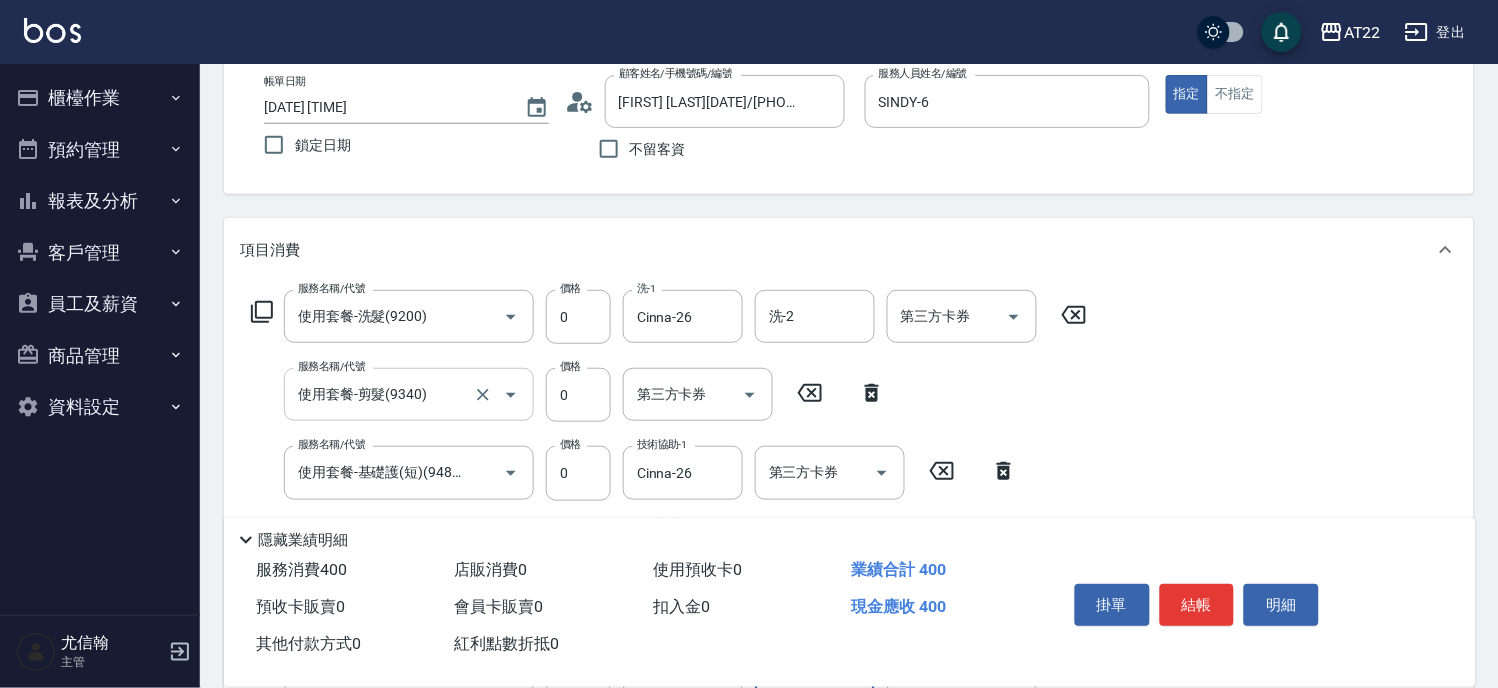 scroll, scrollTop: 0, scrollLeft: 0, axis: both 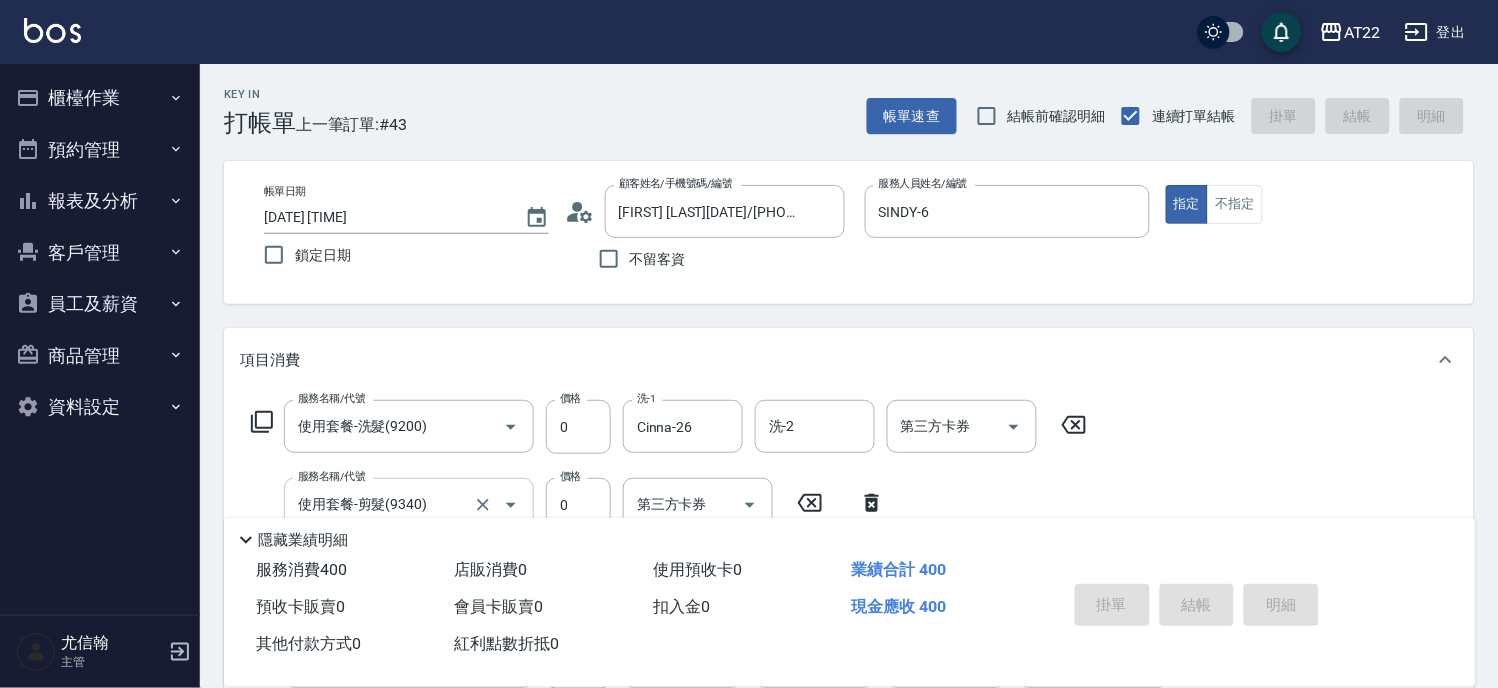 type on "2025/08/03 19:53" 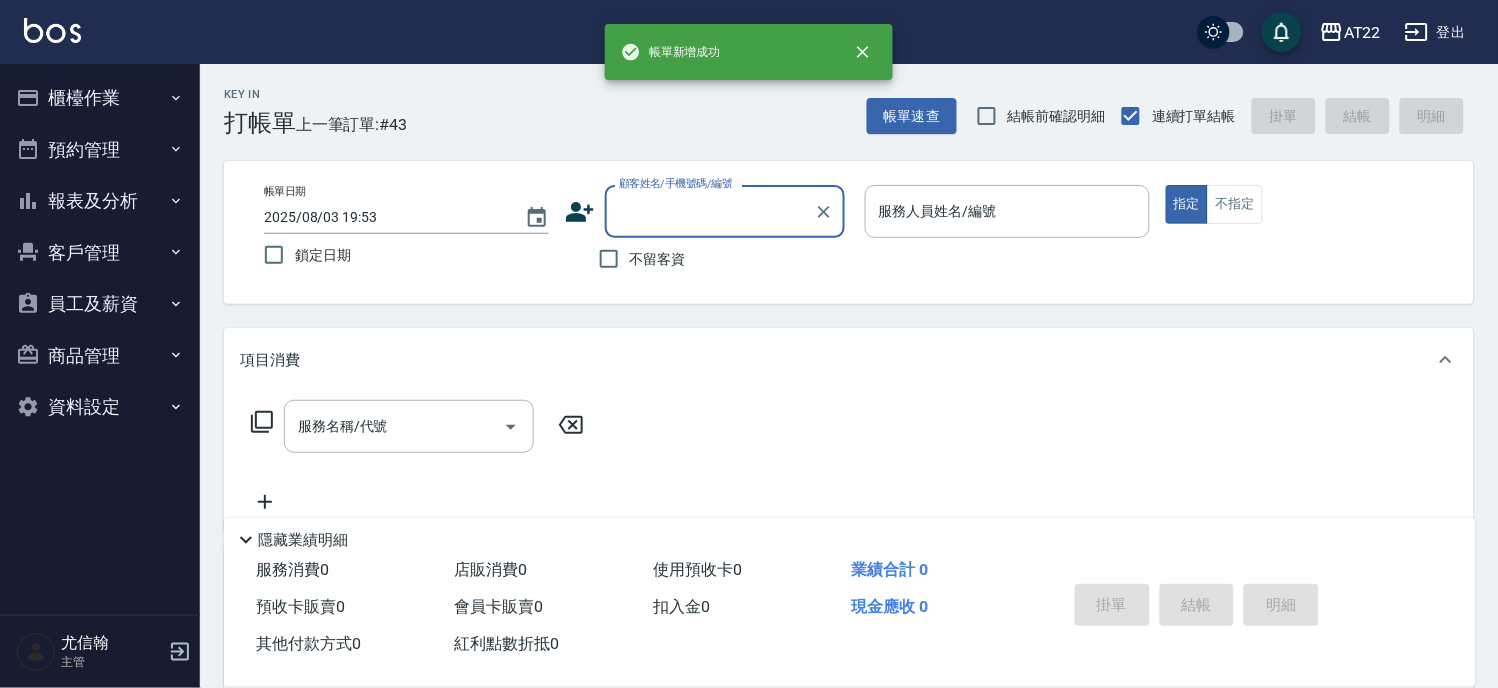 scroll, scrollTop: 0, scrollLeft: 0, axis: both 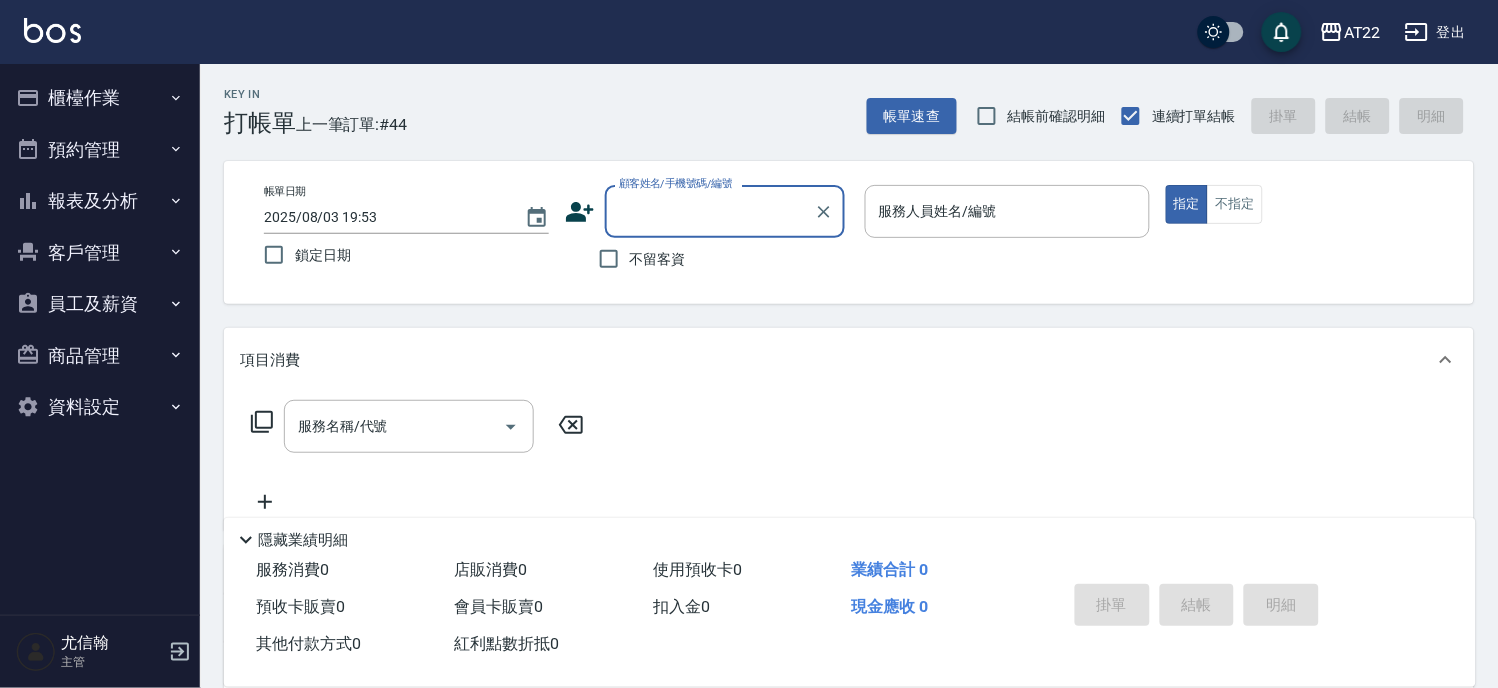 click on "顧客姓名/手機號碼/編號" at bounding box center (710, 211) 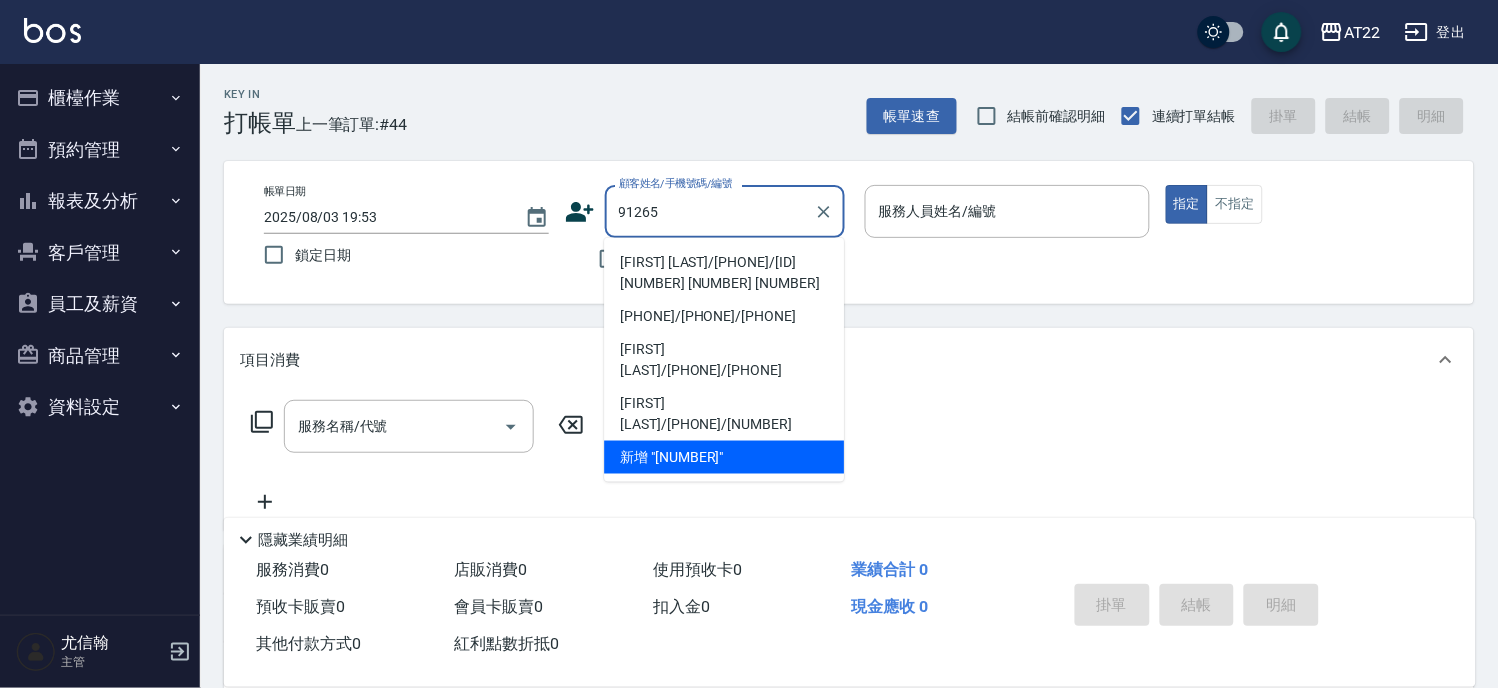 click on "林家豪/0976776573/T91265 27 05 18" at bounding box center [724, 273] 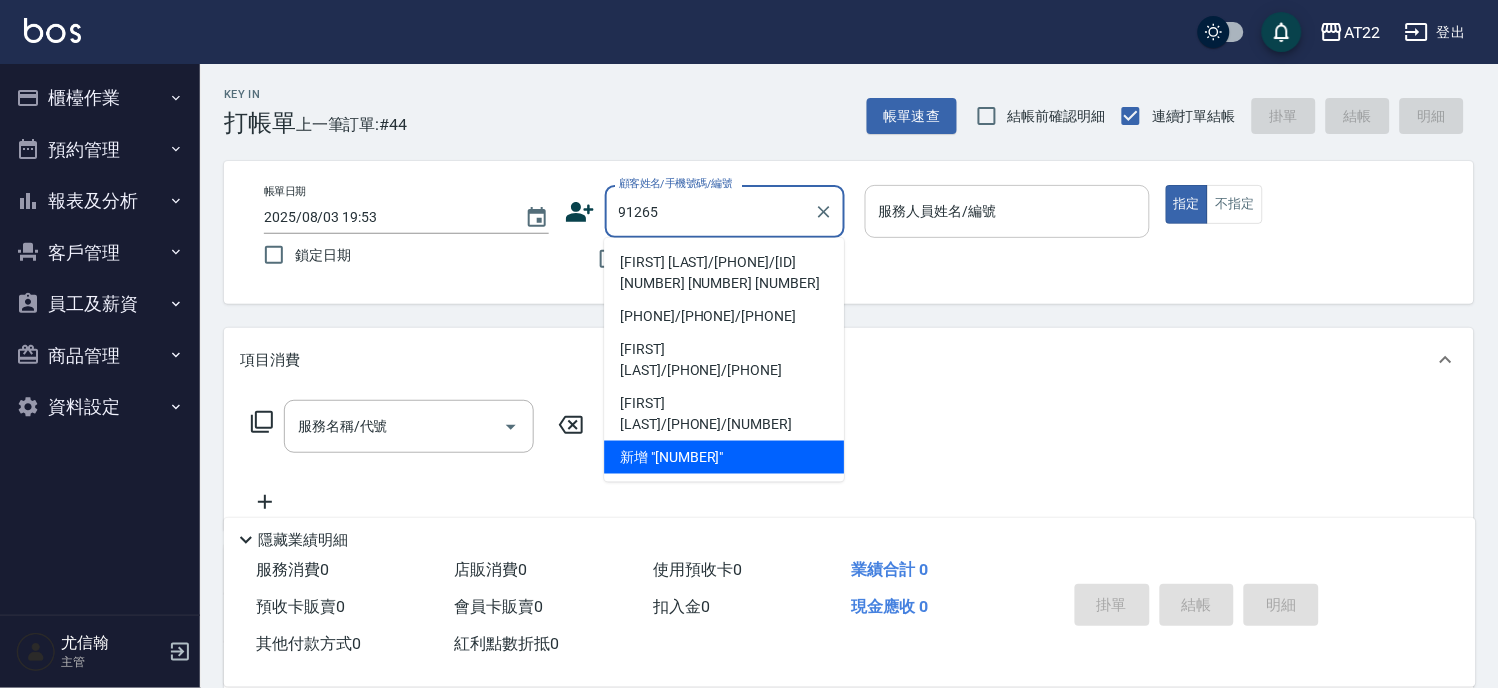 type on "林家豪/0976776573/T91265 27 05 18" 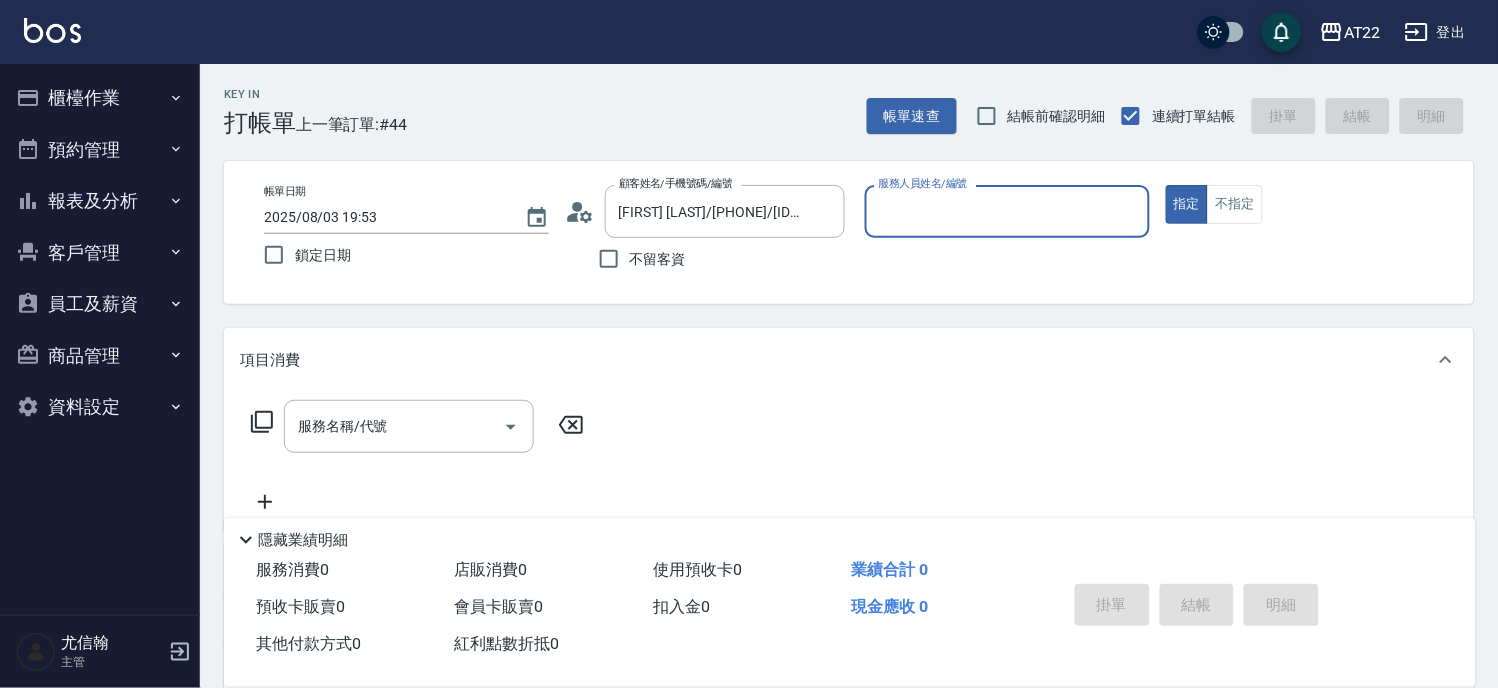 type on "SINDY-6" 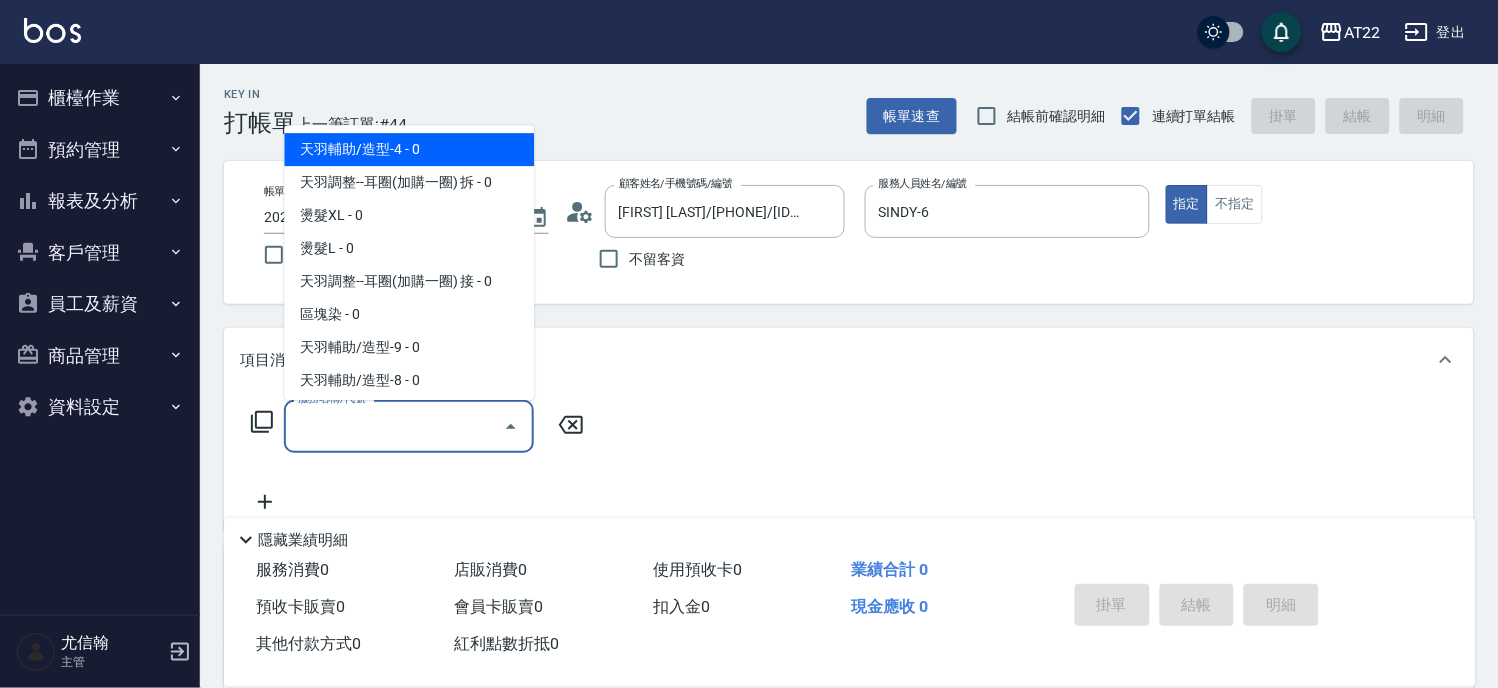 click on "服務名稱/代號" at bounding box center (394, 426) 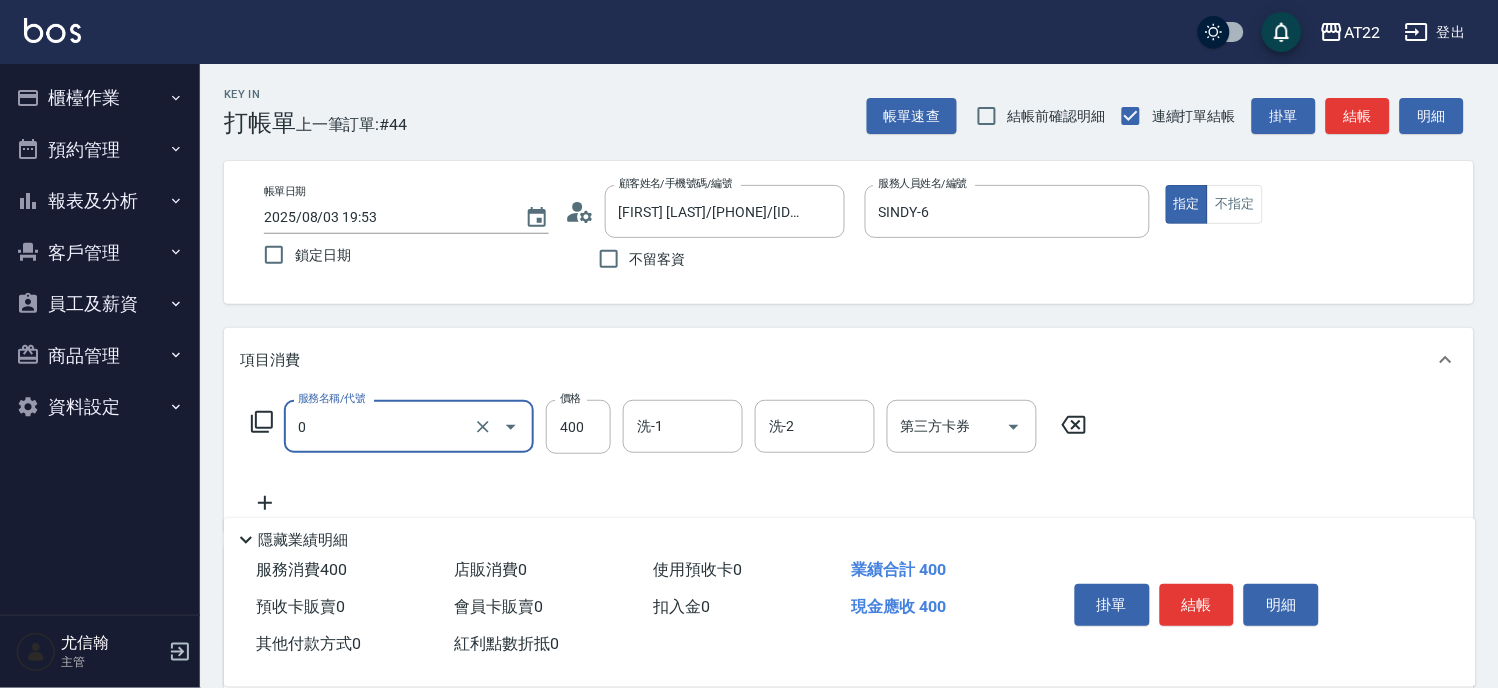 type on "有機洗髮(0)" 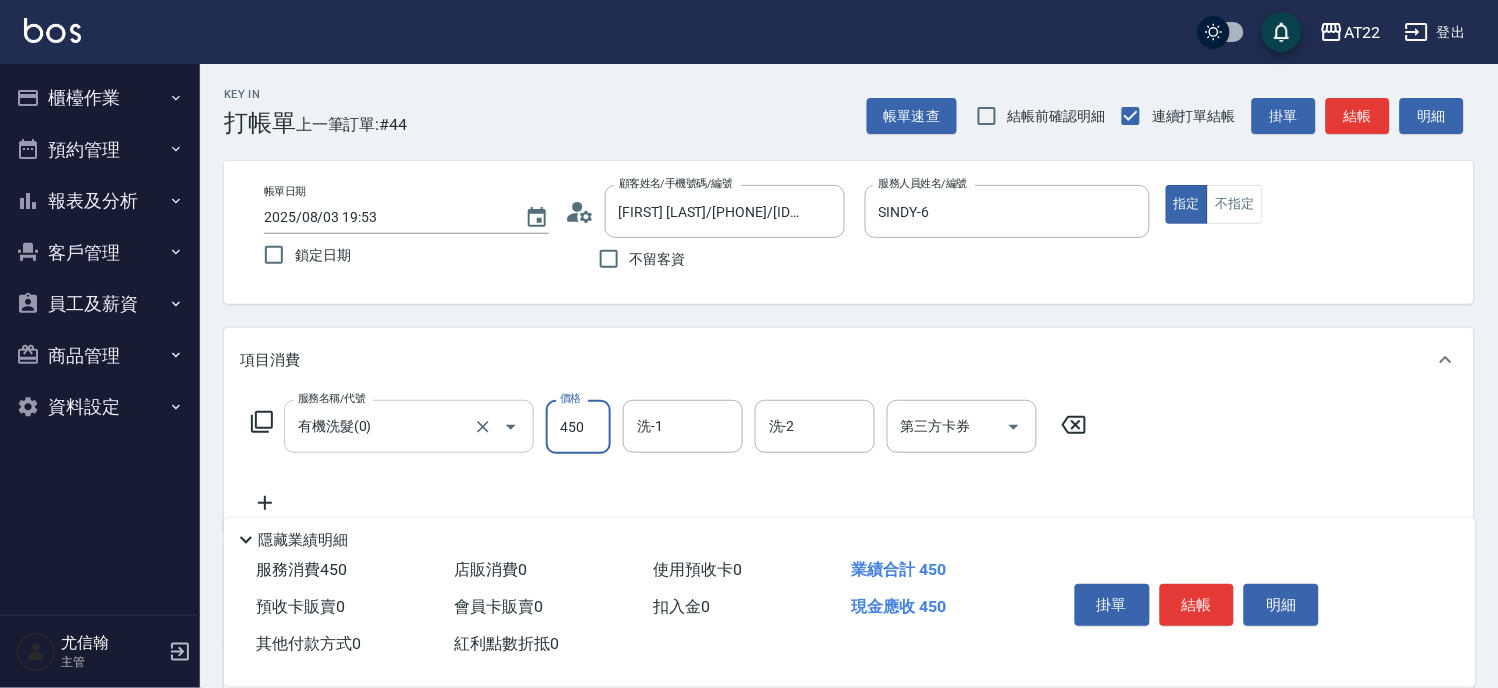 type on "450" 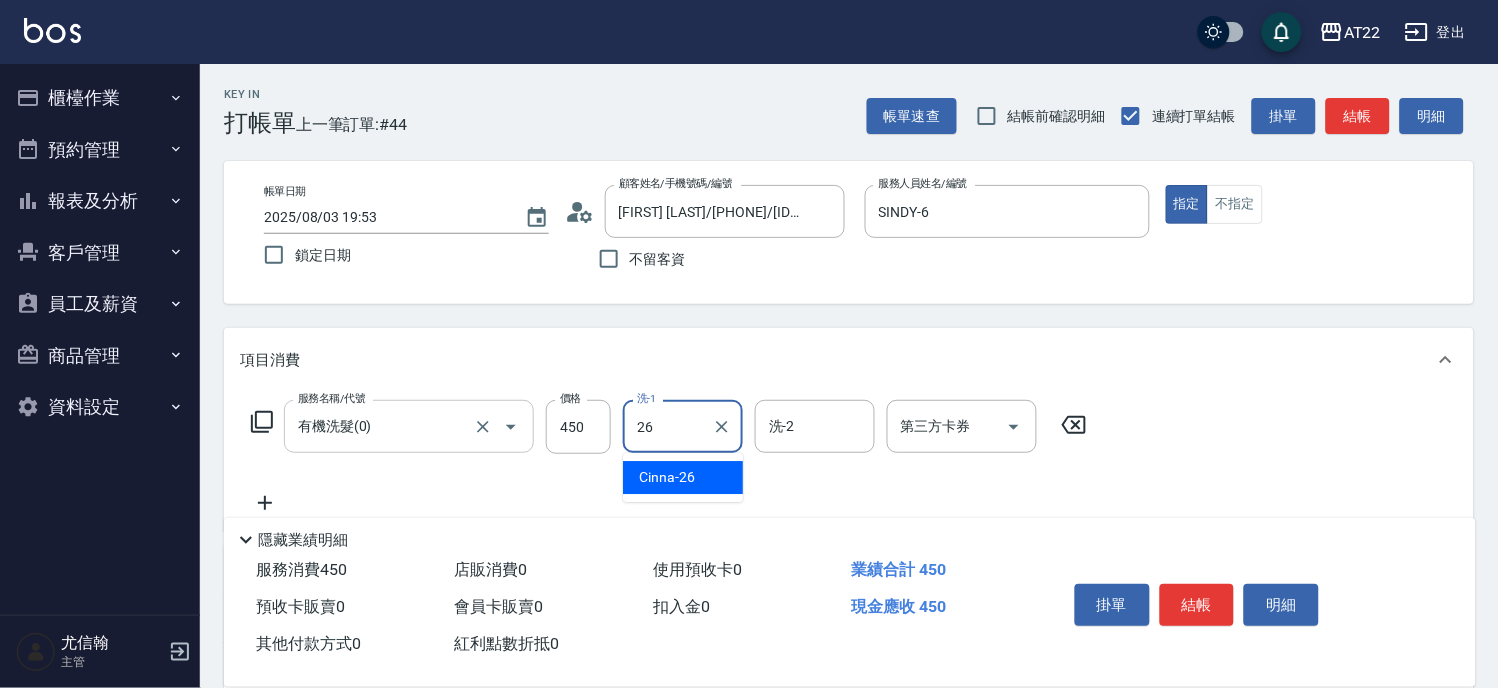 type on "Cinna-26" 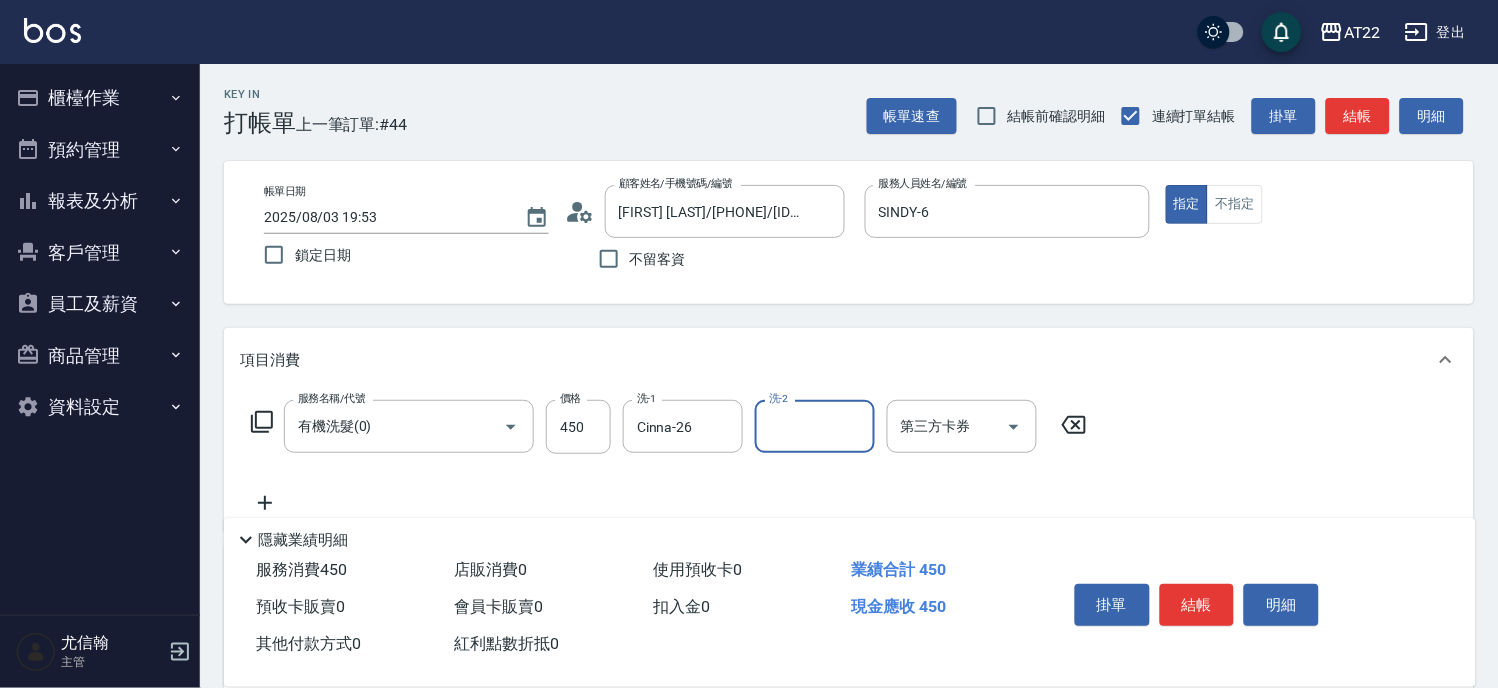 click 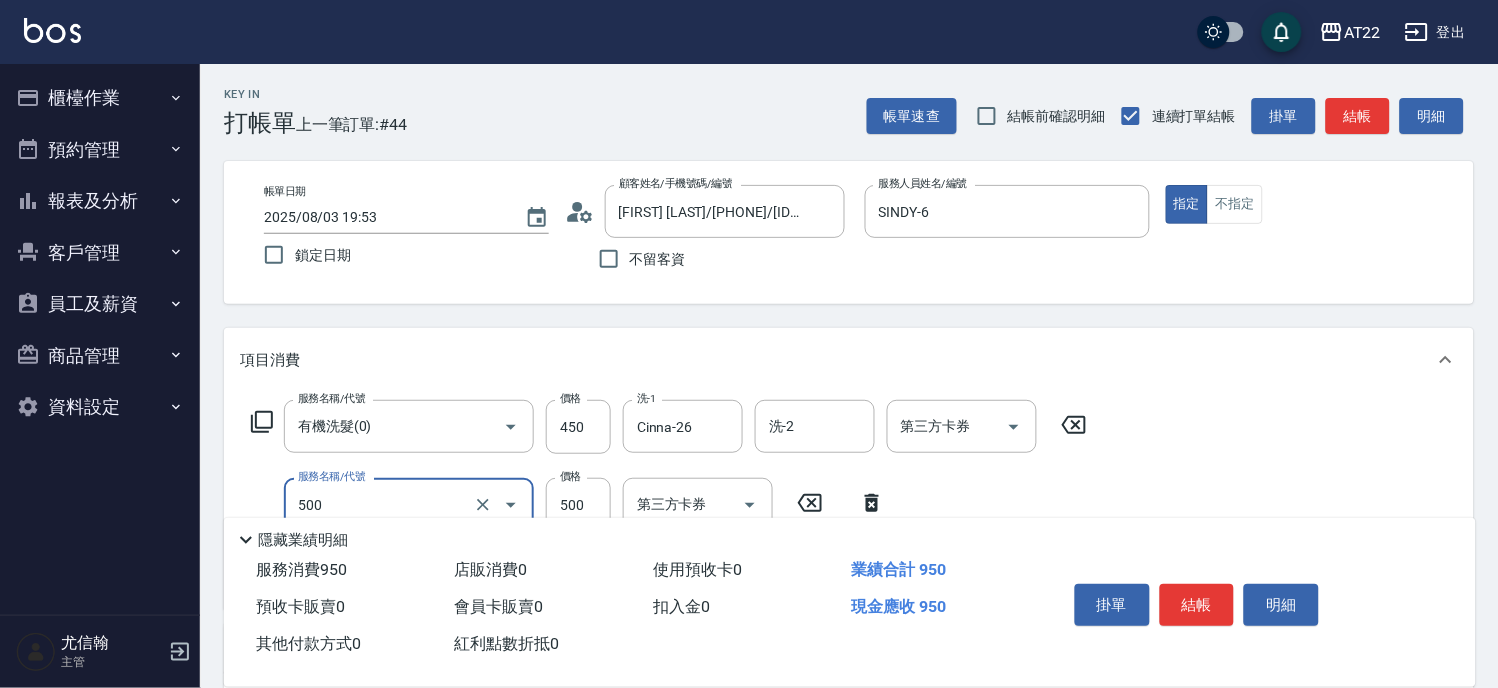 type on "剪髮(500)" 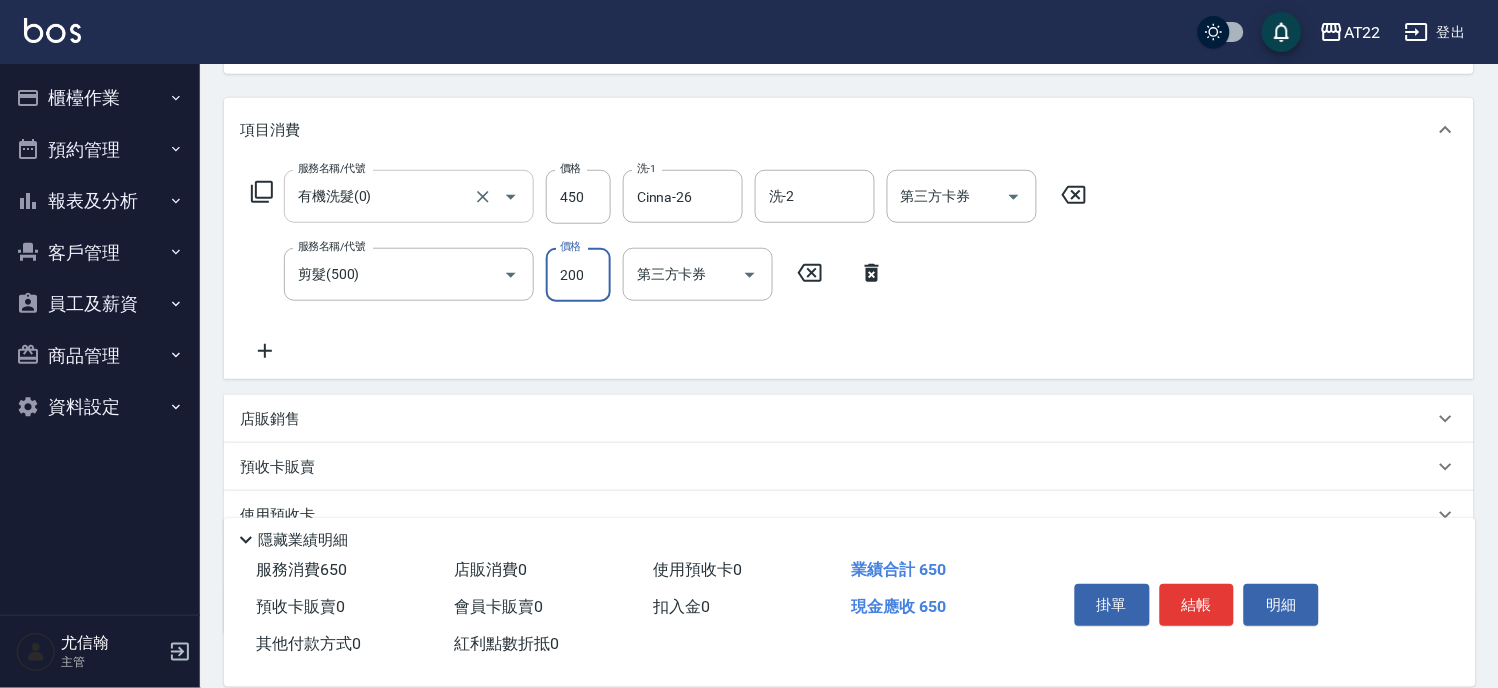 scroll, scrollTop: 366, scrollLeft: 0, axis: vertical 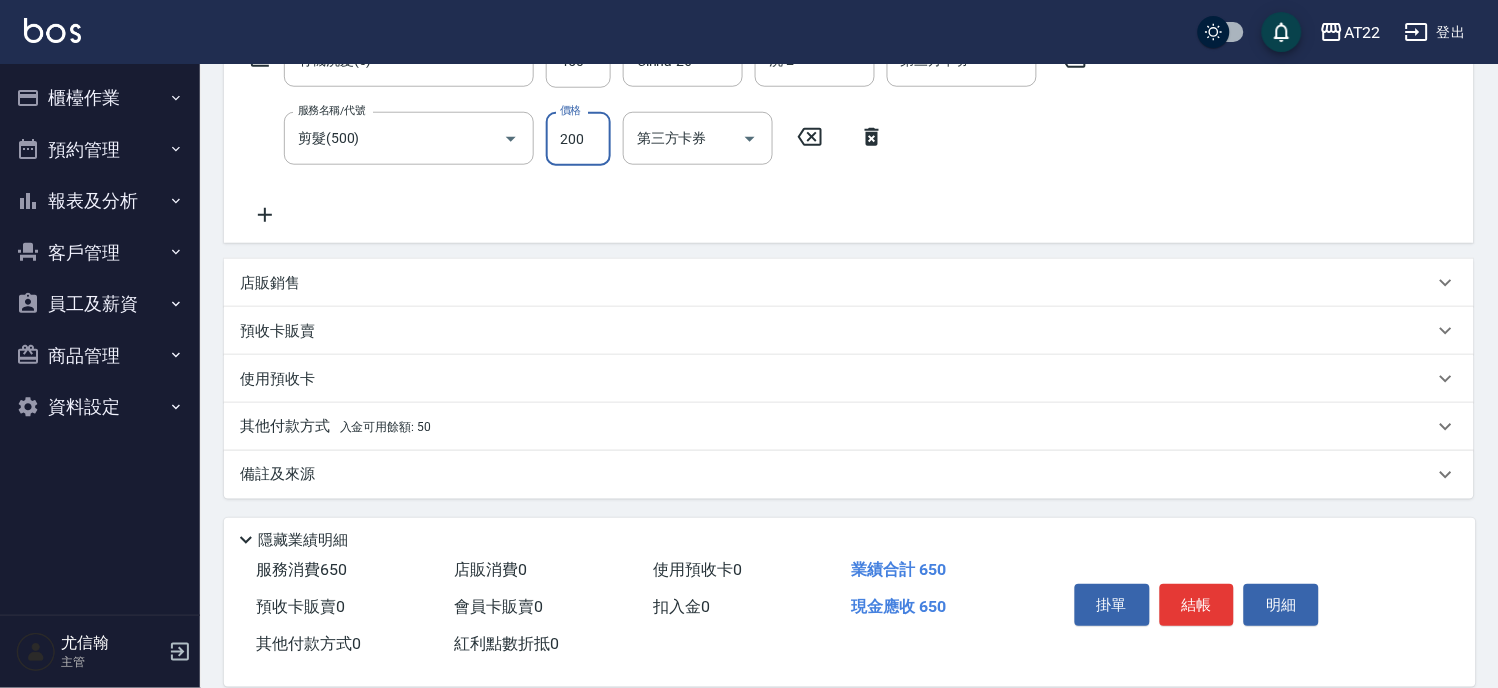 type on "200" 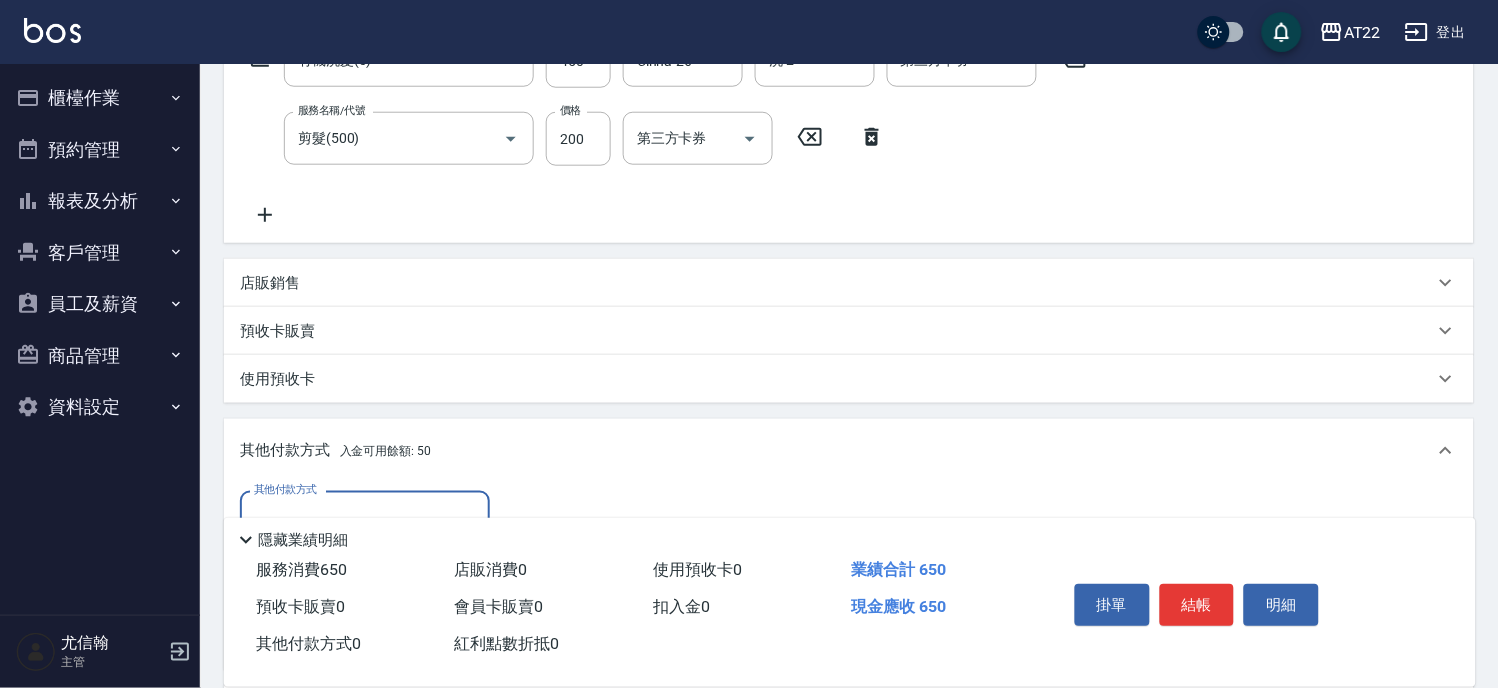 scroll, scrollTop: 0, scrollLeft: 0, axis: both 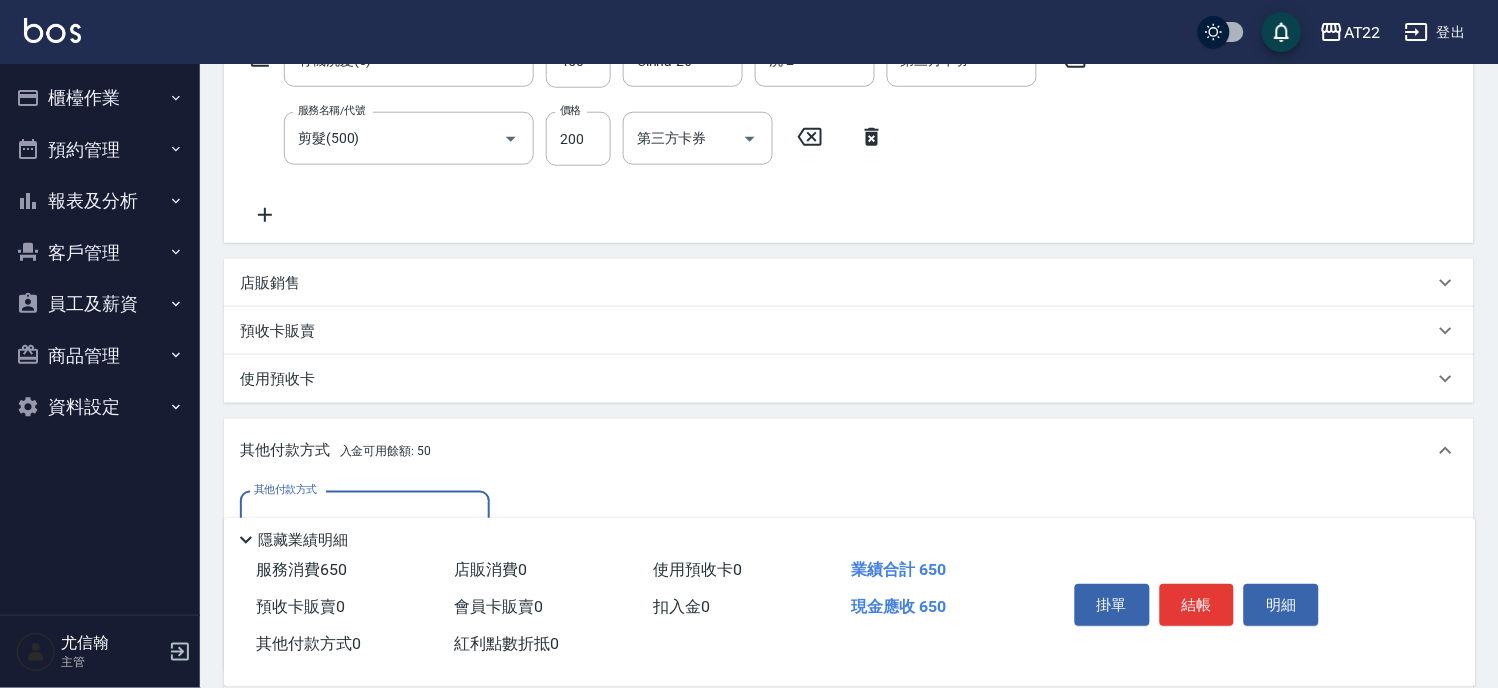 click on "商品管理" at bounding box center [100, 356] 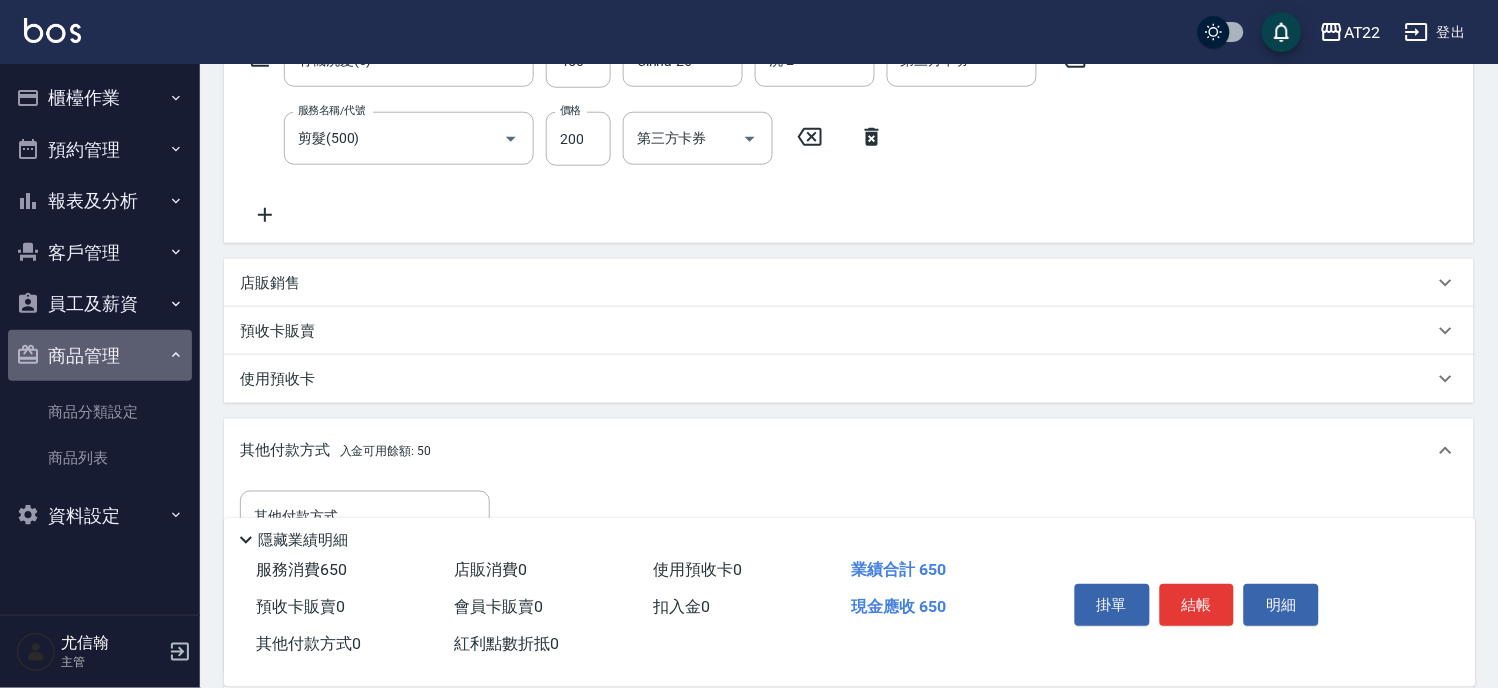 click on "商品管理" at bounding box center [100, 356] 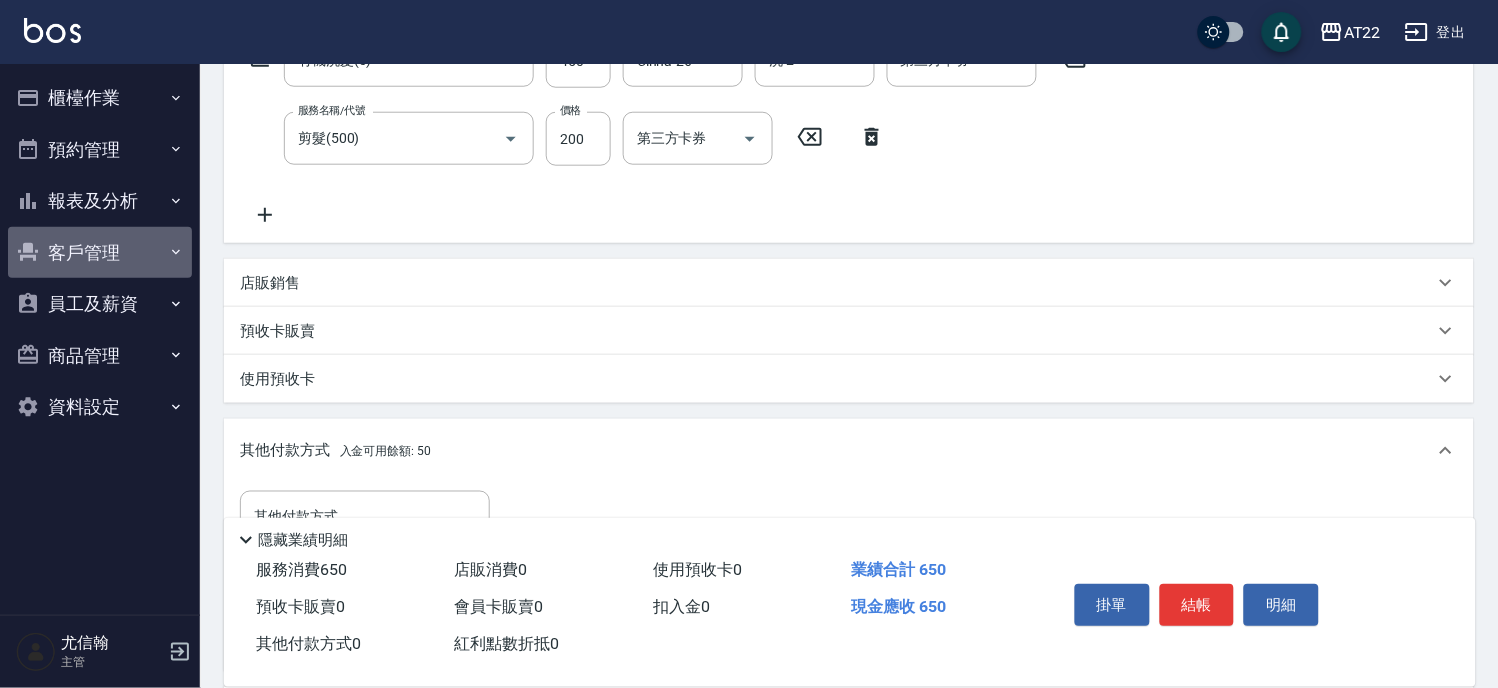 click on "客戶管理" at bounding box center (100, 253) 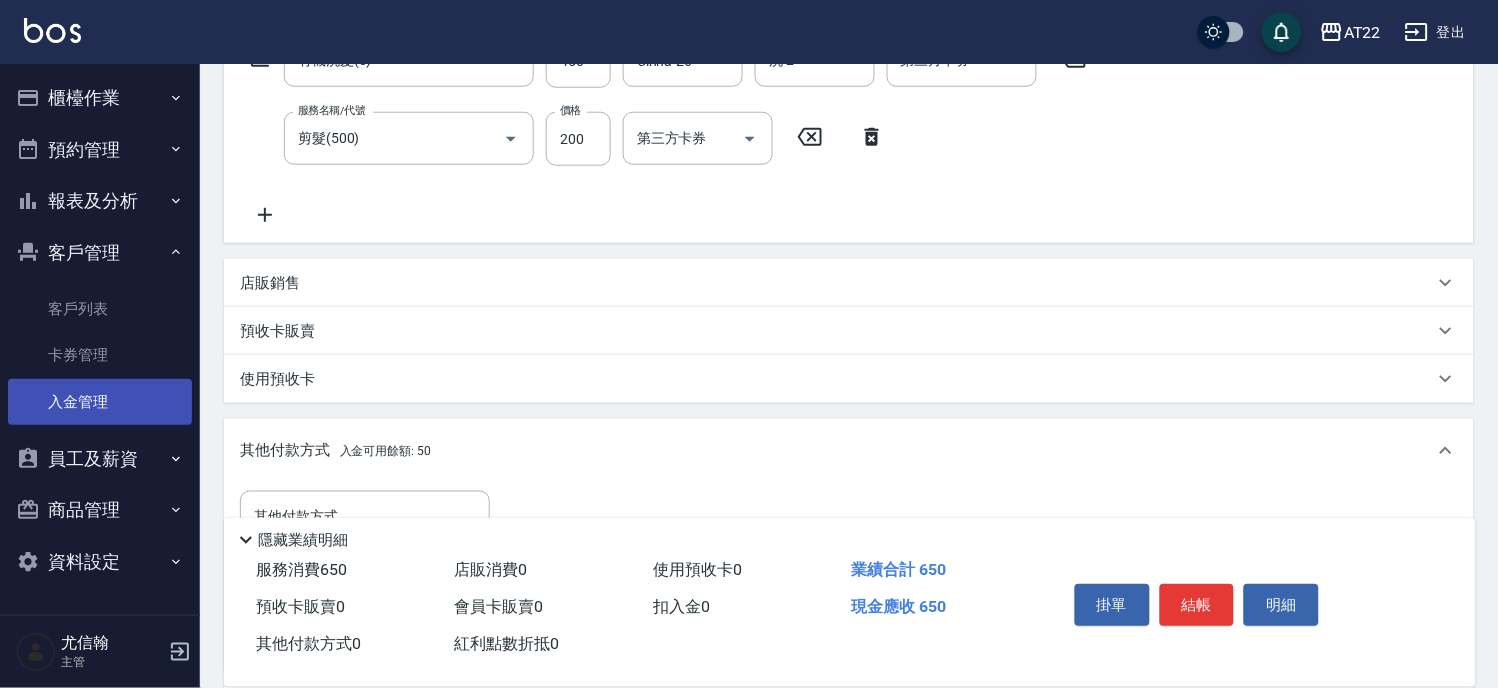 click on "入金管理" at bounding box center (100, 402) 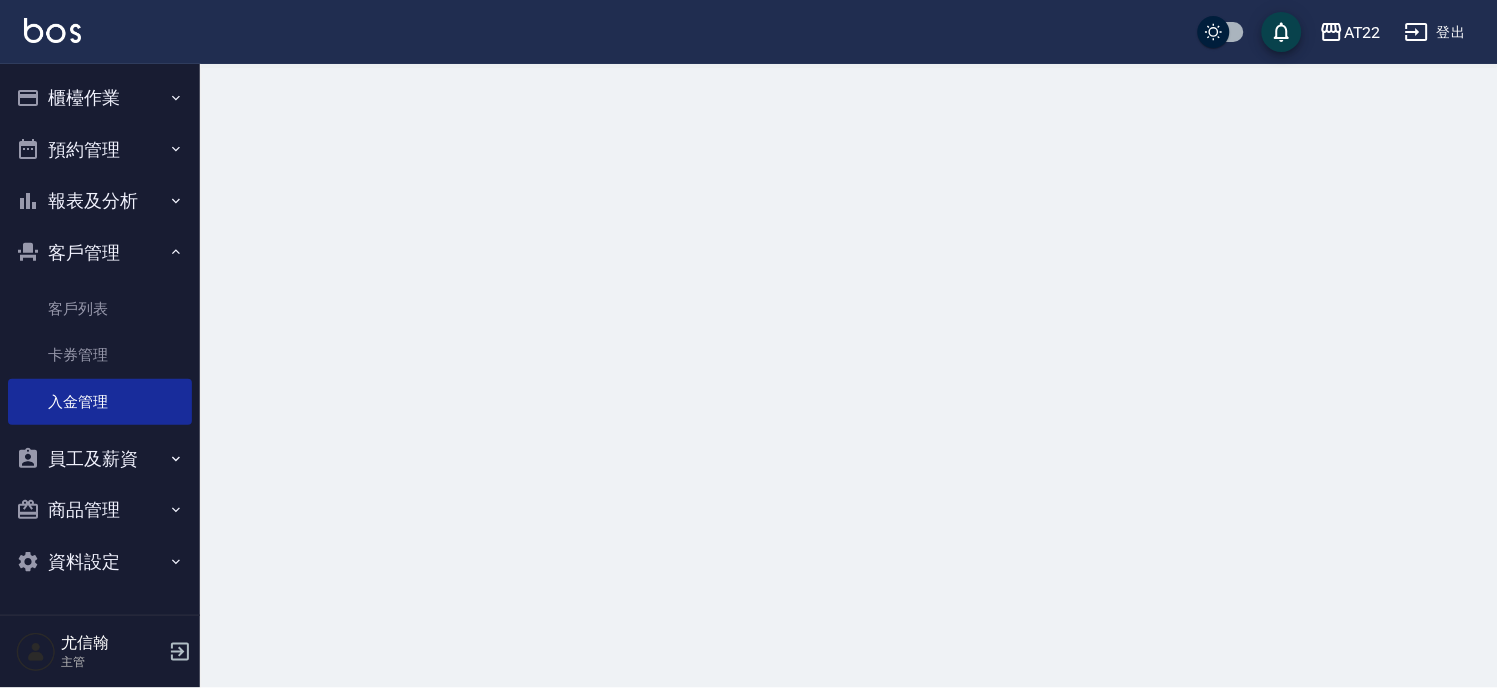 scroll, scrollTop: 0, scrollLeft: 0, axis: both 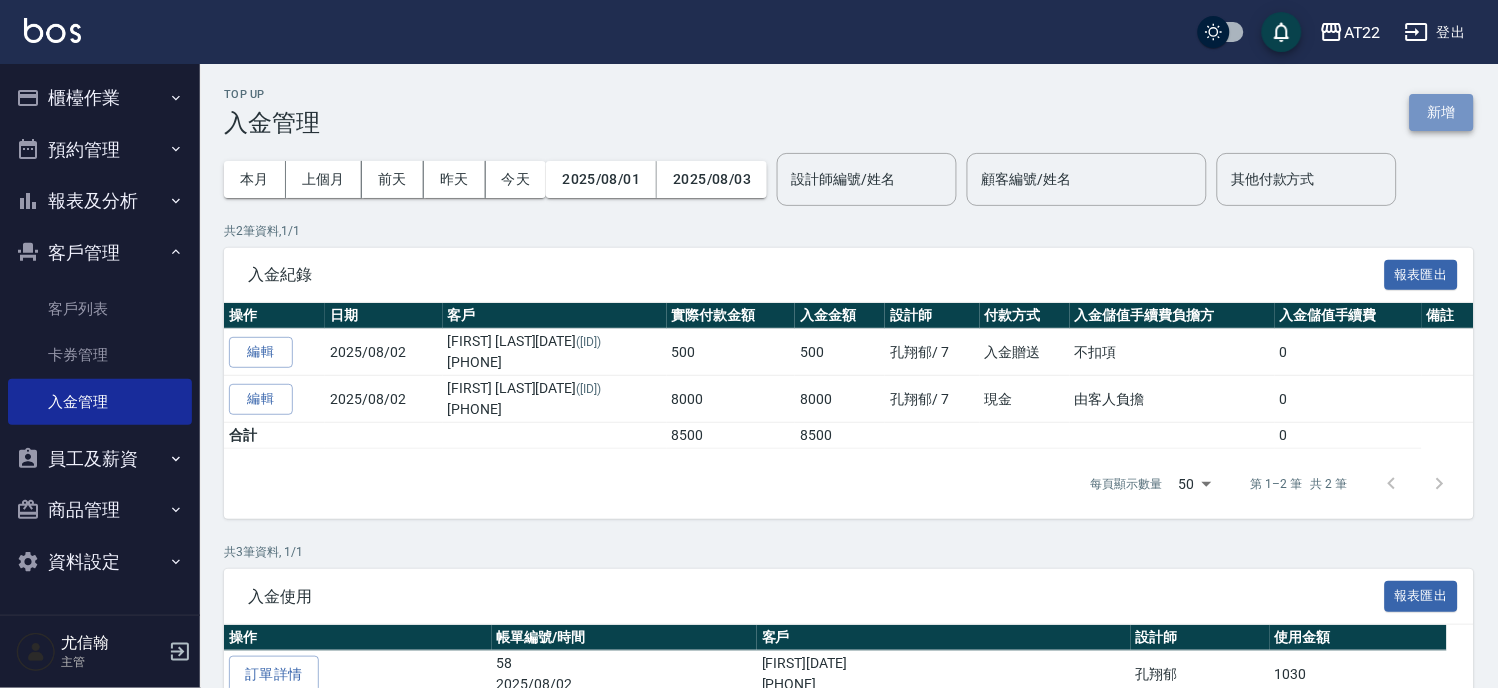 click on "新增" at bounding box center [1442, 112] 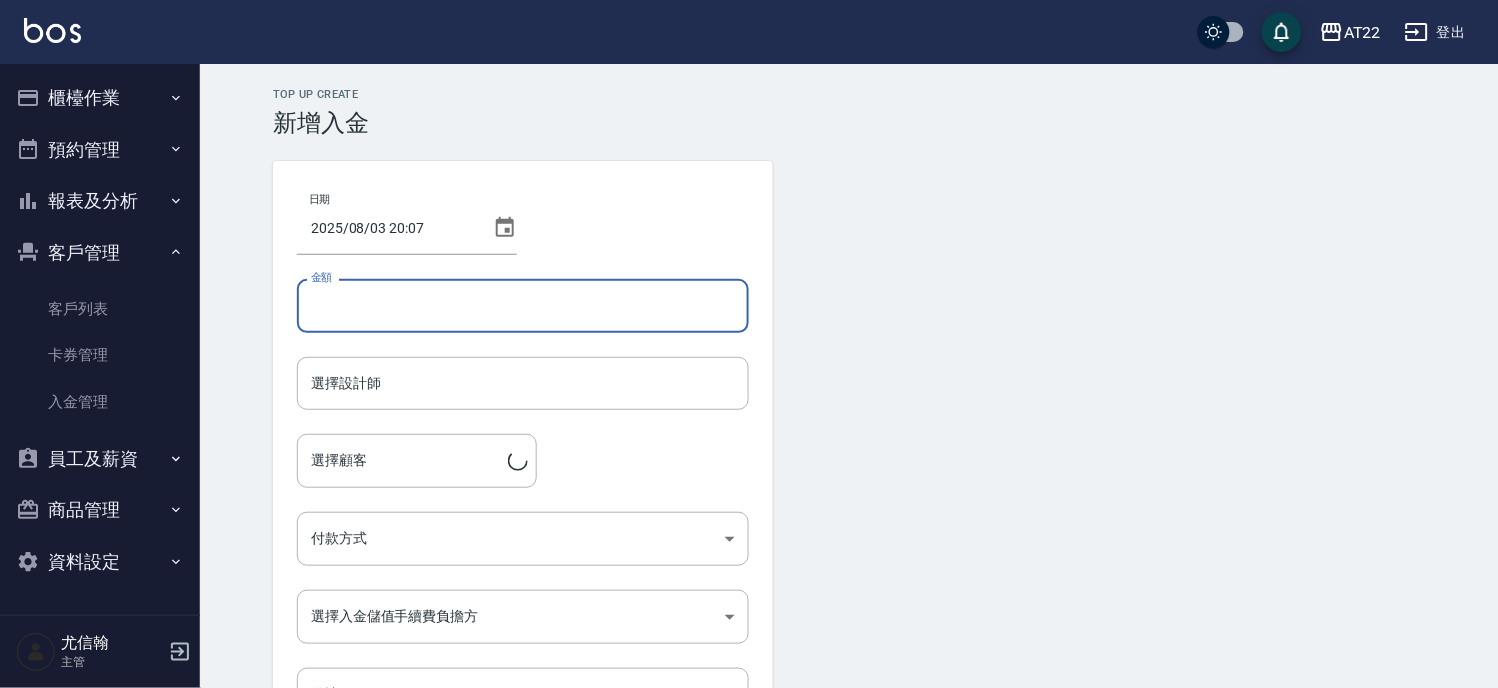 click on "金額" at bounding box center (523, 306) 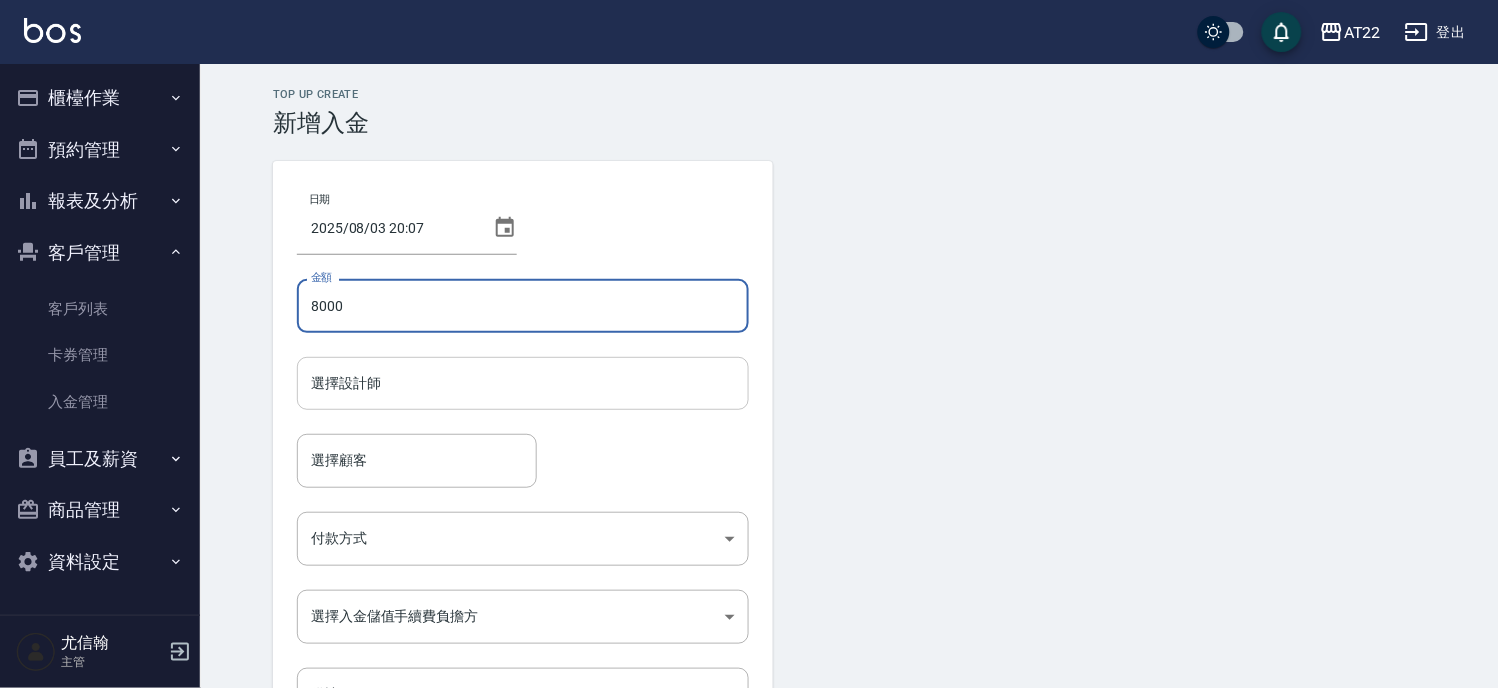 type on "8000" 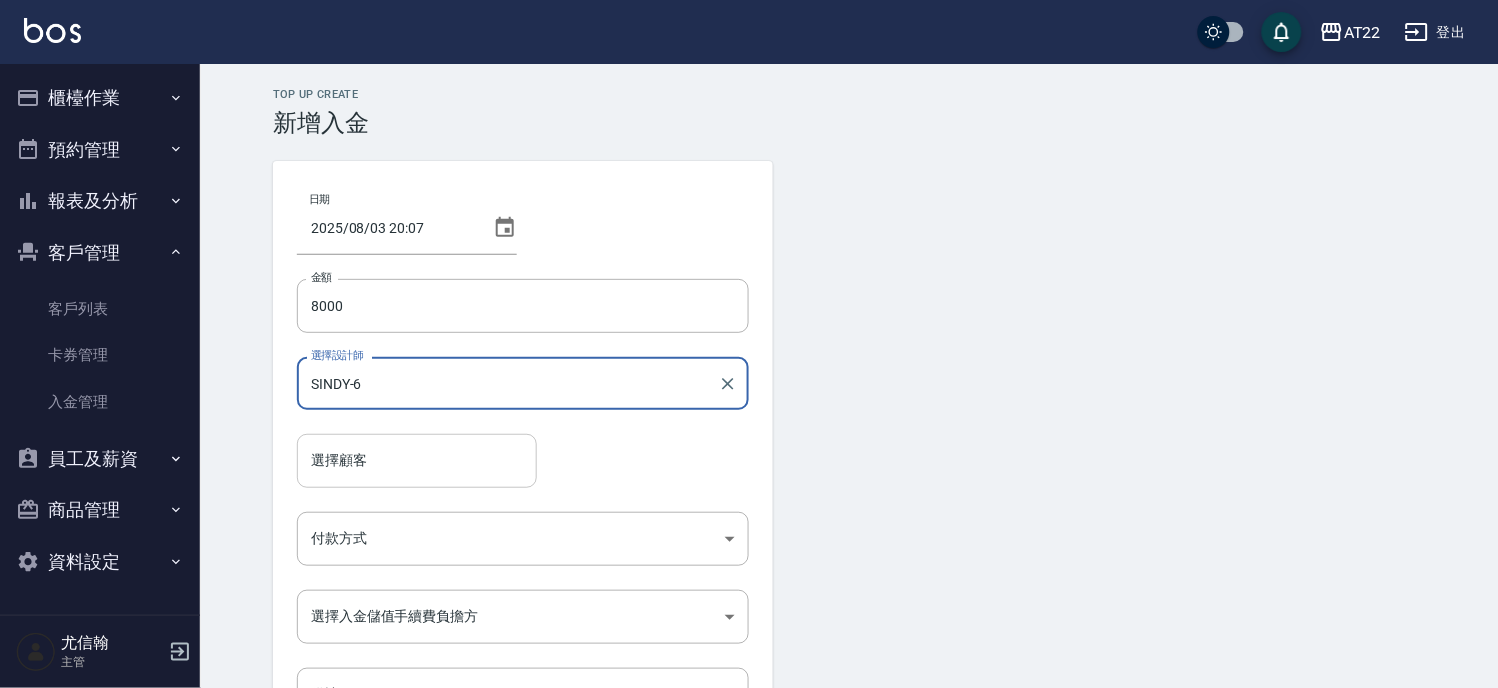 type on "SINDY-6" 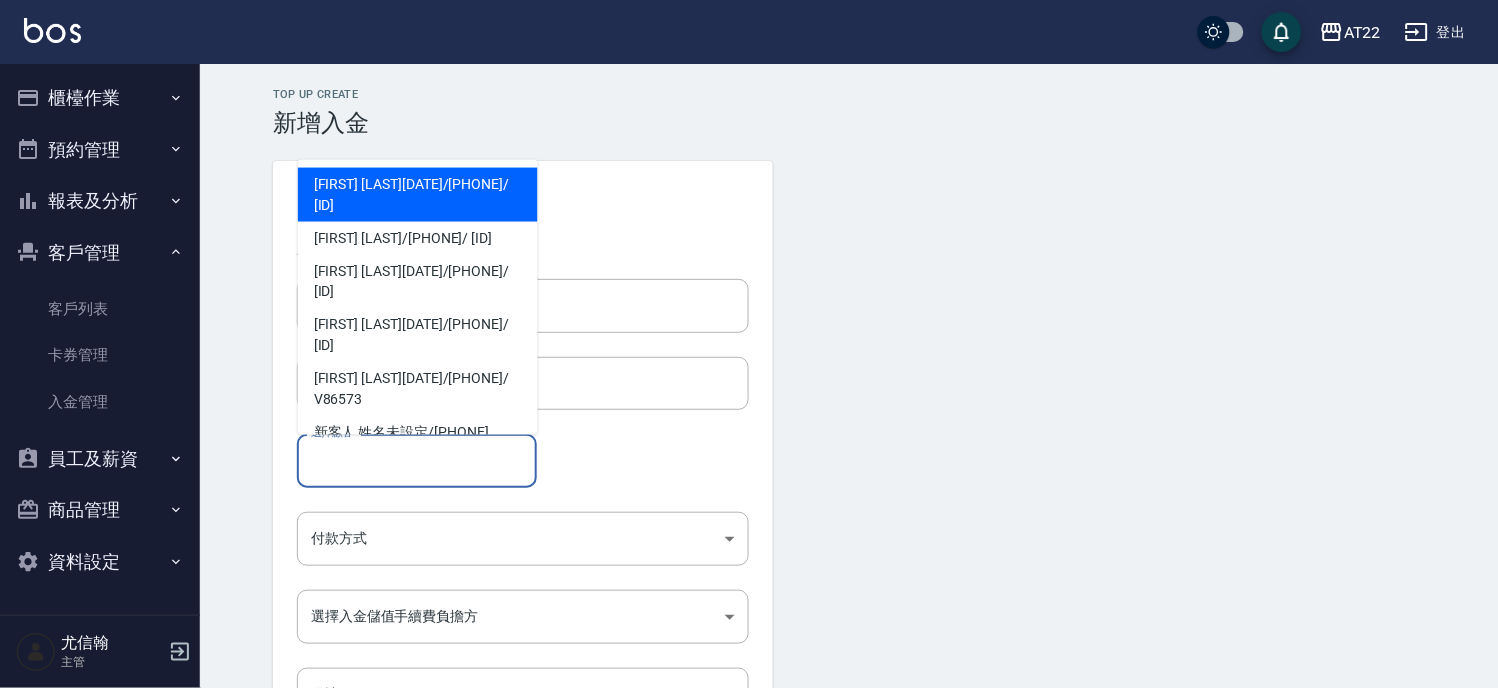 click on "選擇顧客" at bounding box center [417, 460] 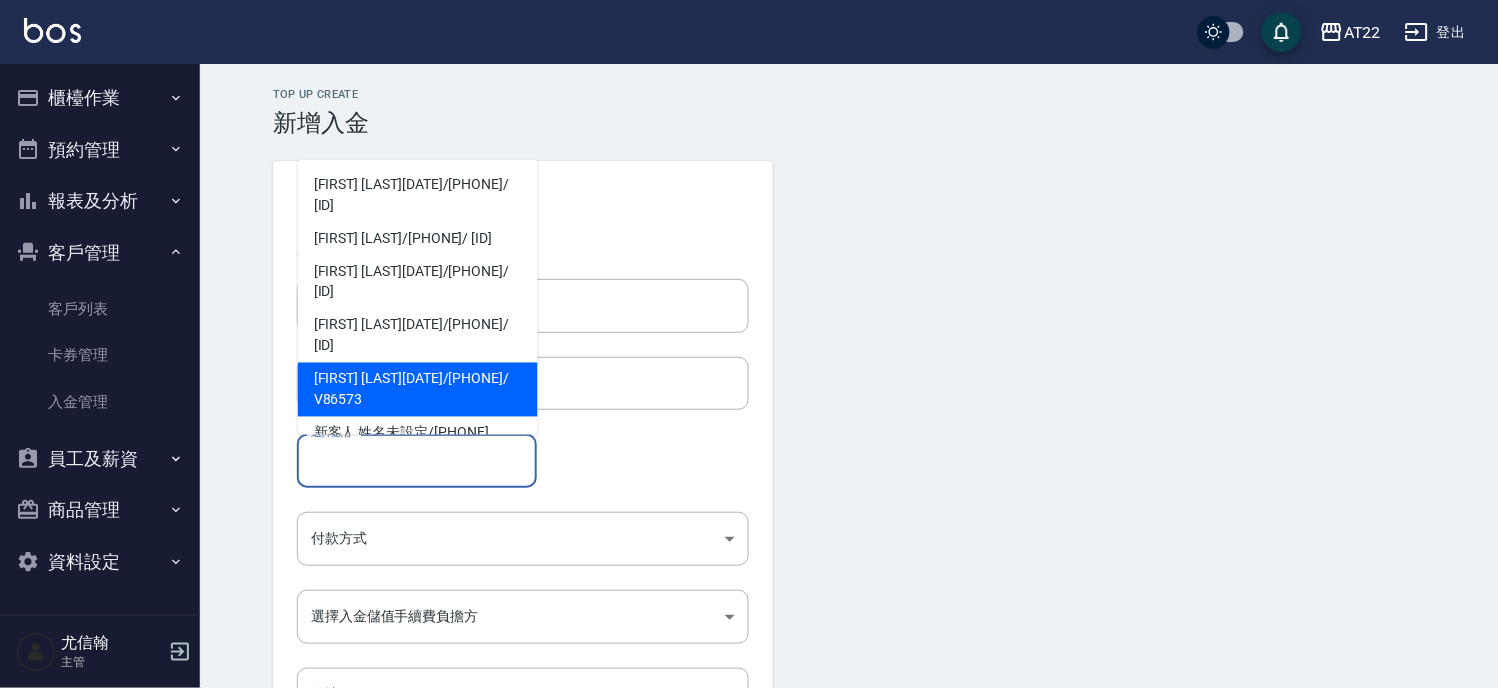 type on "8" 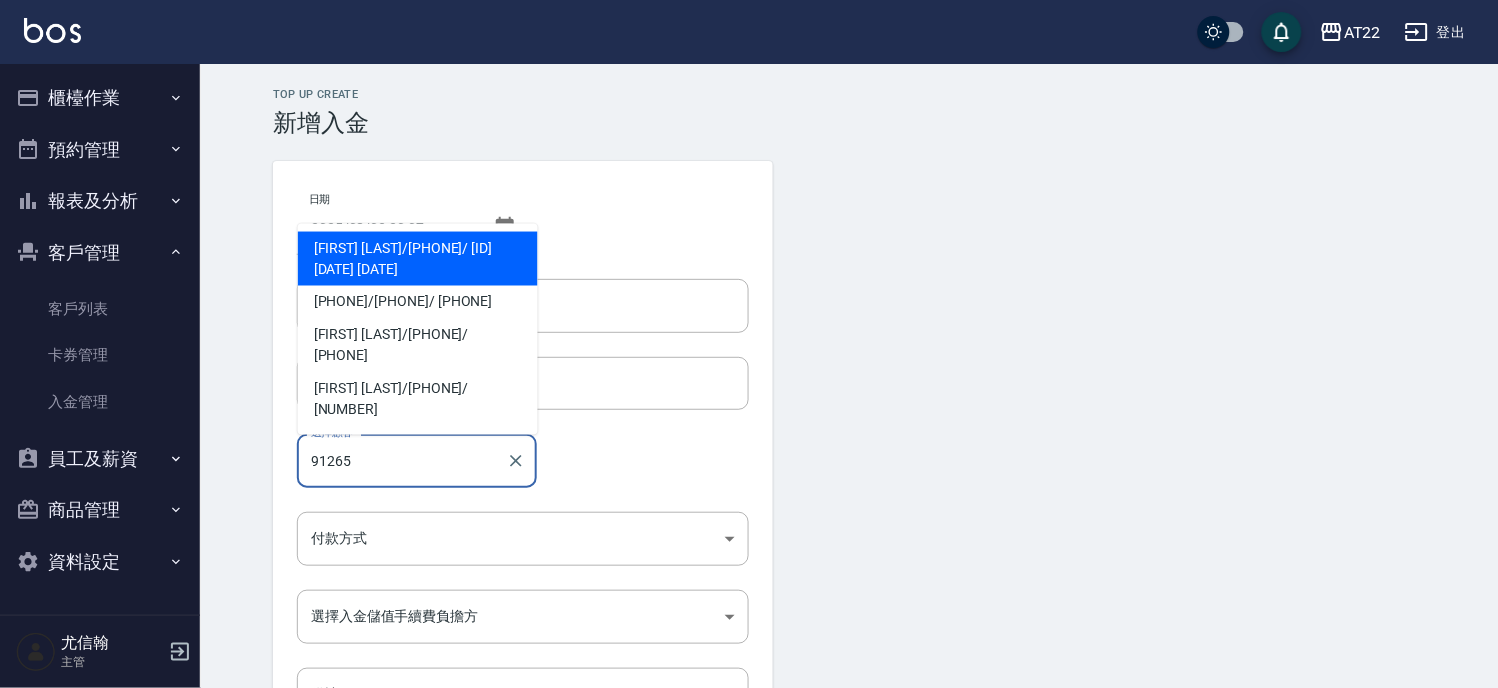 click on "林家豪  /  0976776573  / T91265 27 05 18" at bounding box center (418, 259) 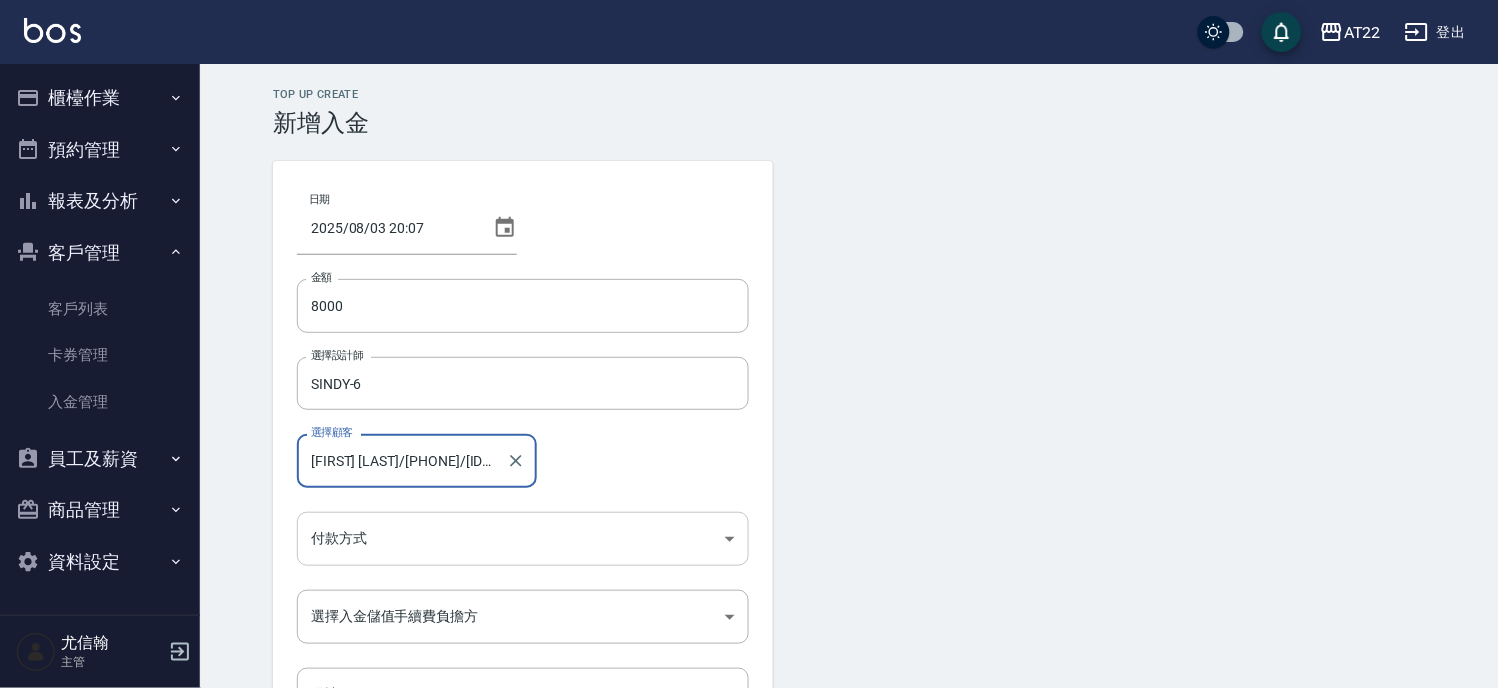 type on "林家豪/0976776573/T91265 27 05 18" 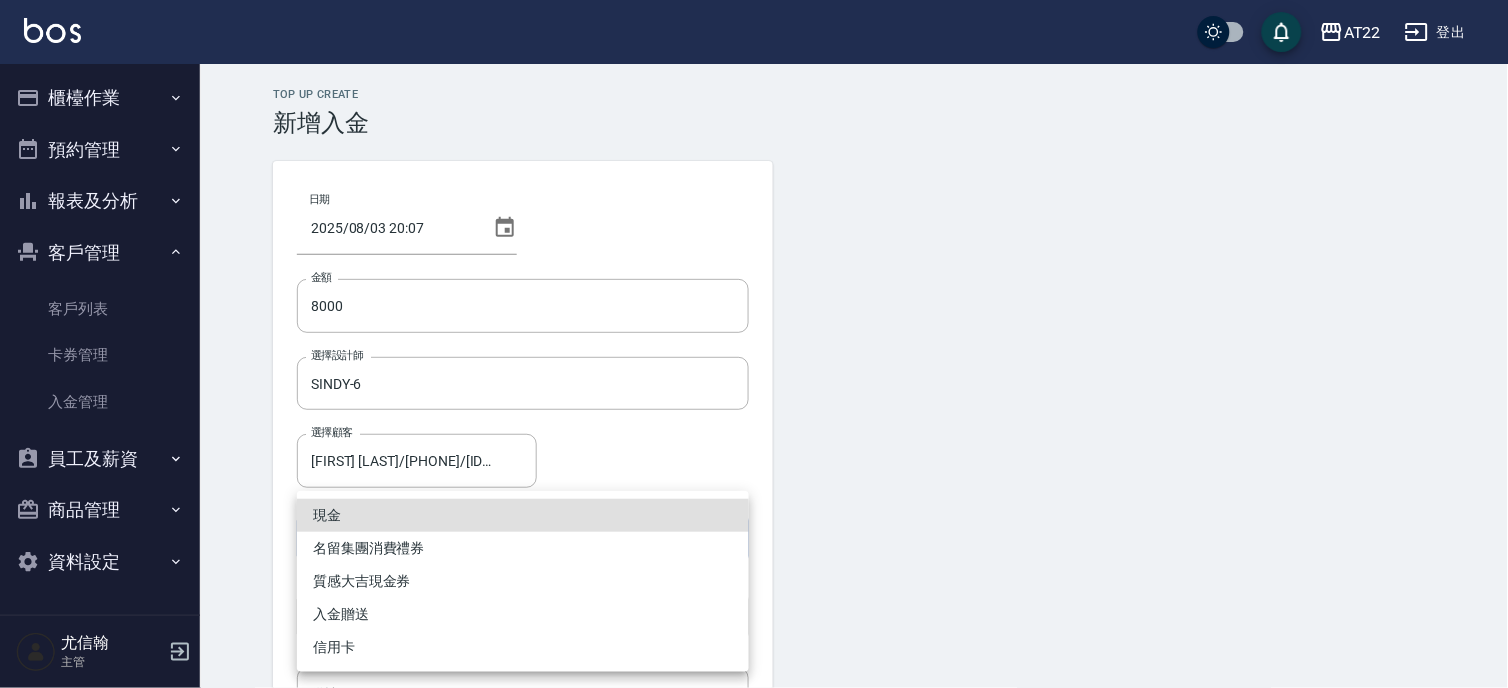 click on "現金" at bounding box center (523, 515) 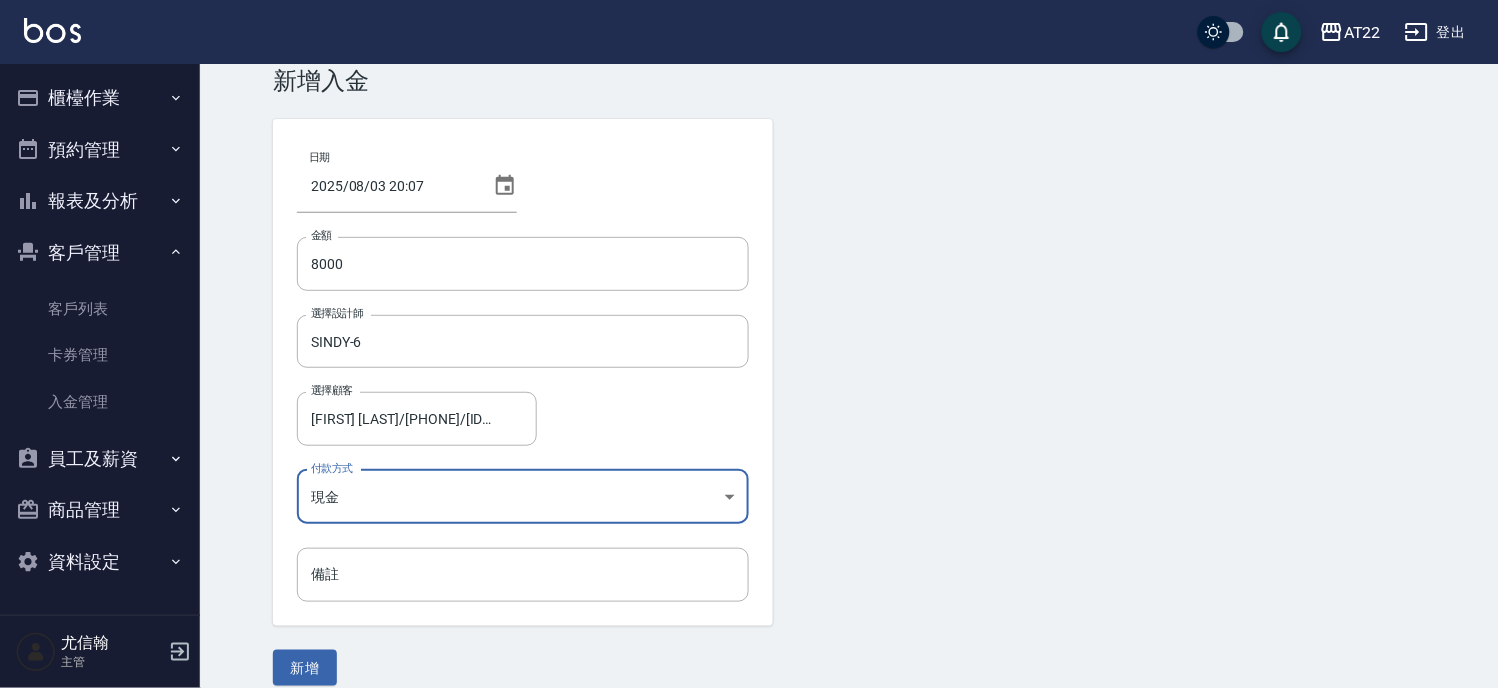 scroll, scrollTop: 63, scrollLeft: 0, axis: vertical 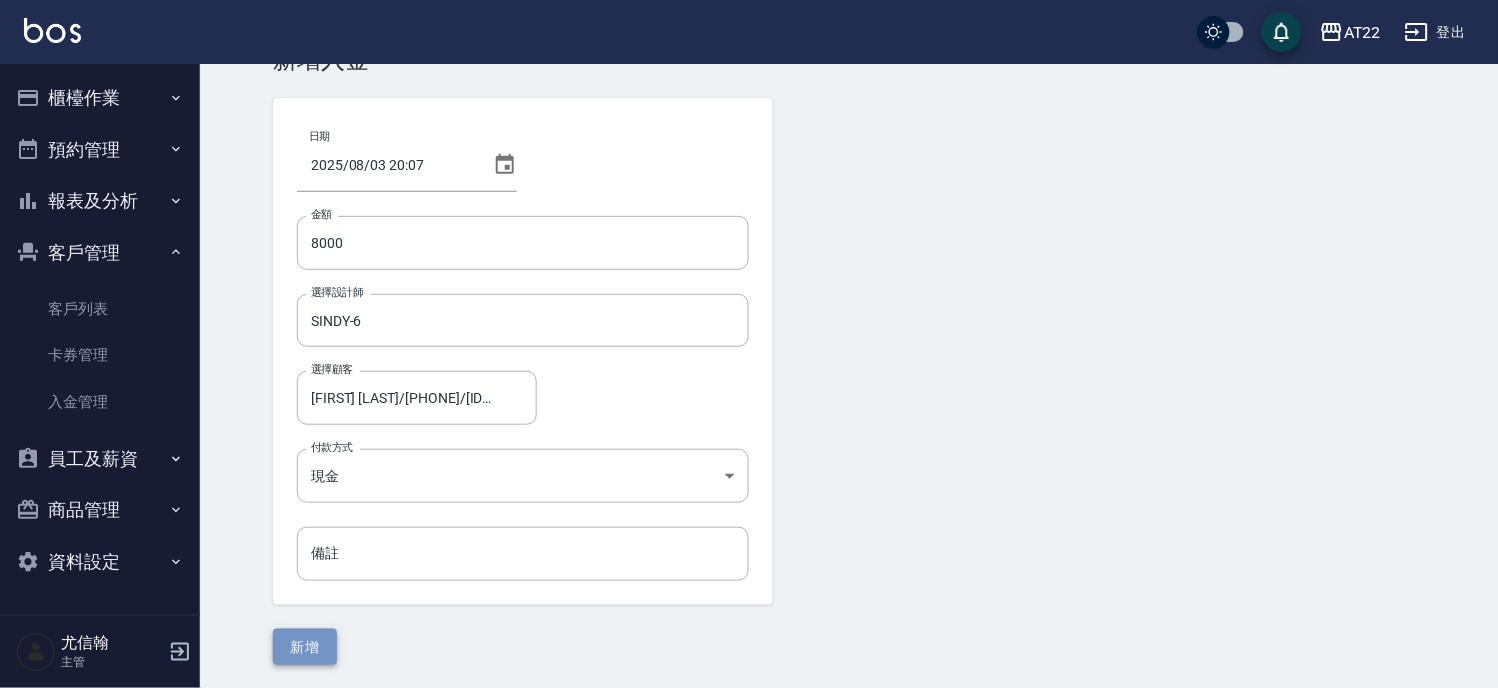 click on "新增" at bounding box center (305, 647) 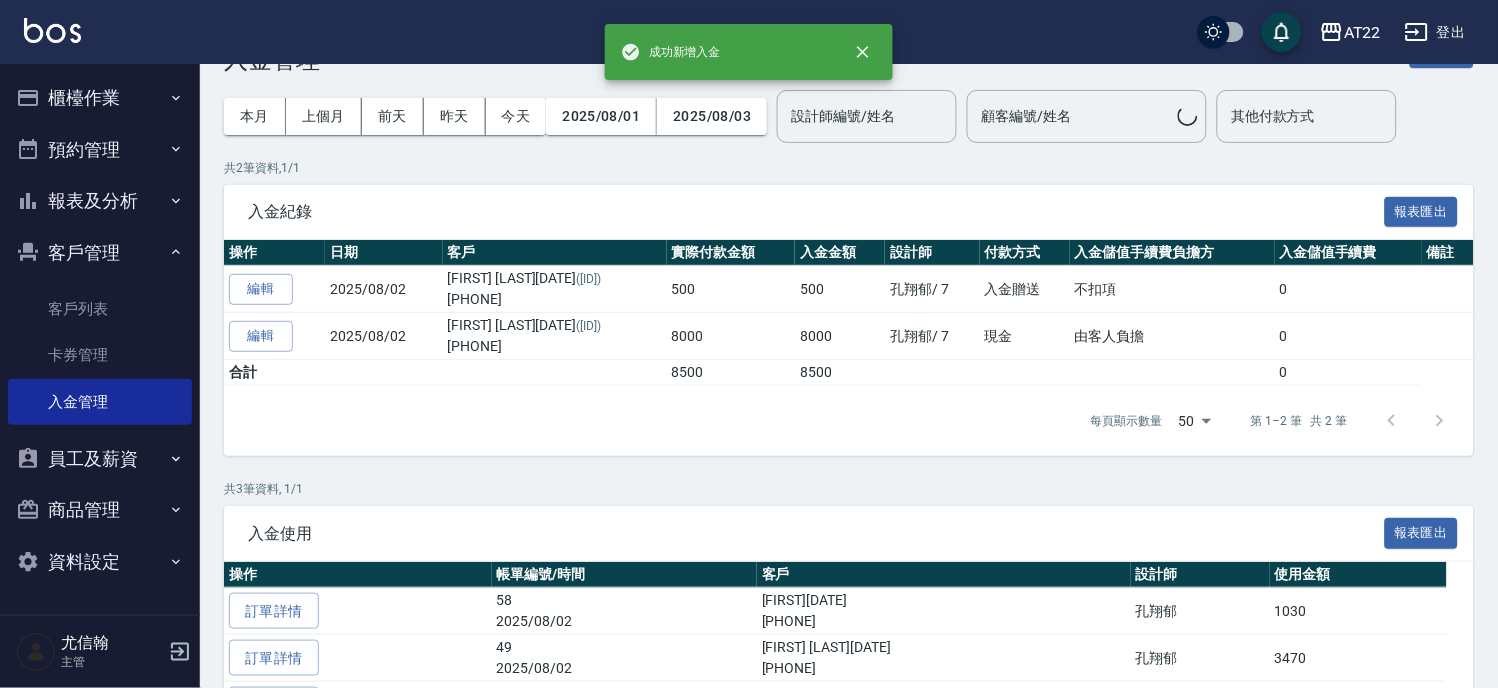 scroll, scrollTop: 0, scrollLeft: 0, axis: both 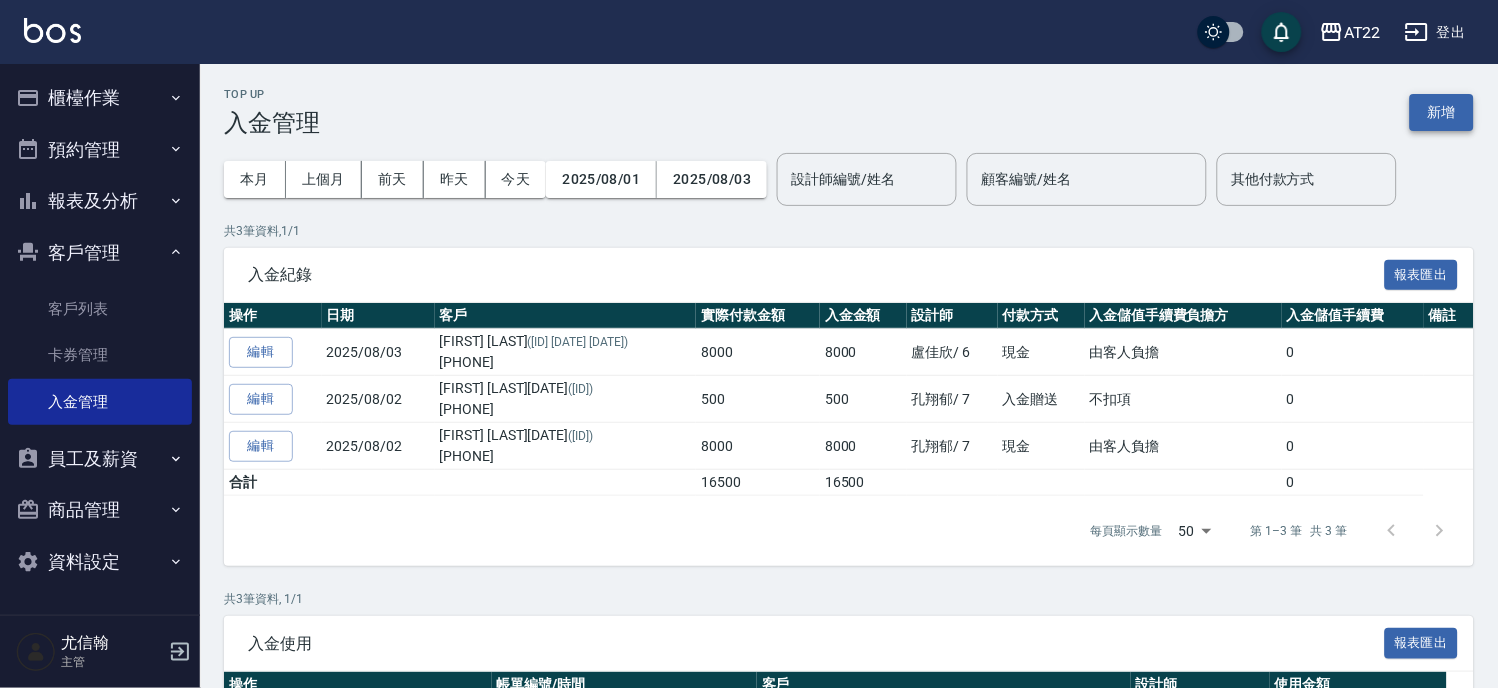 click on "新增" at bounding box center (1442, 112) 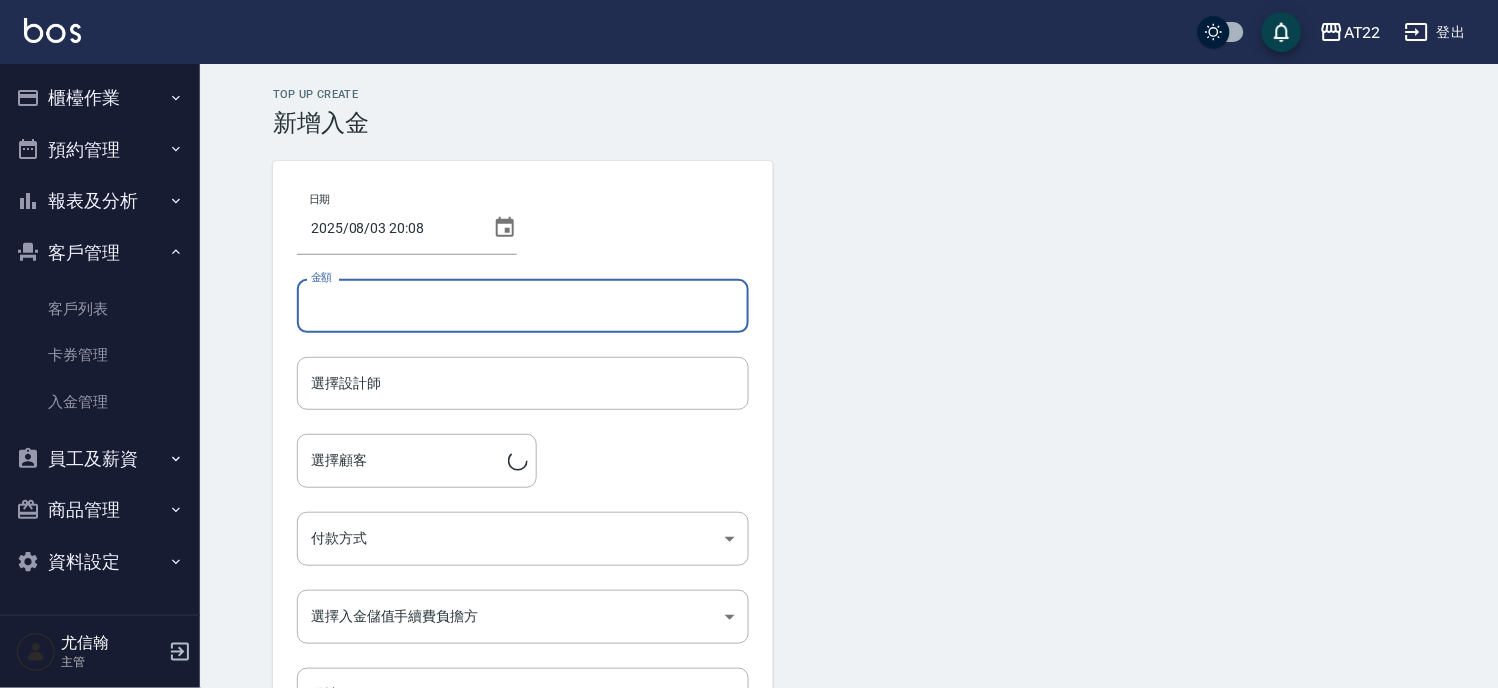 click on "金額" at bounding box center (523, 306) 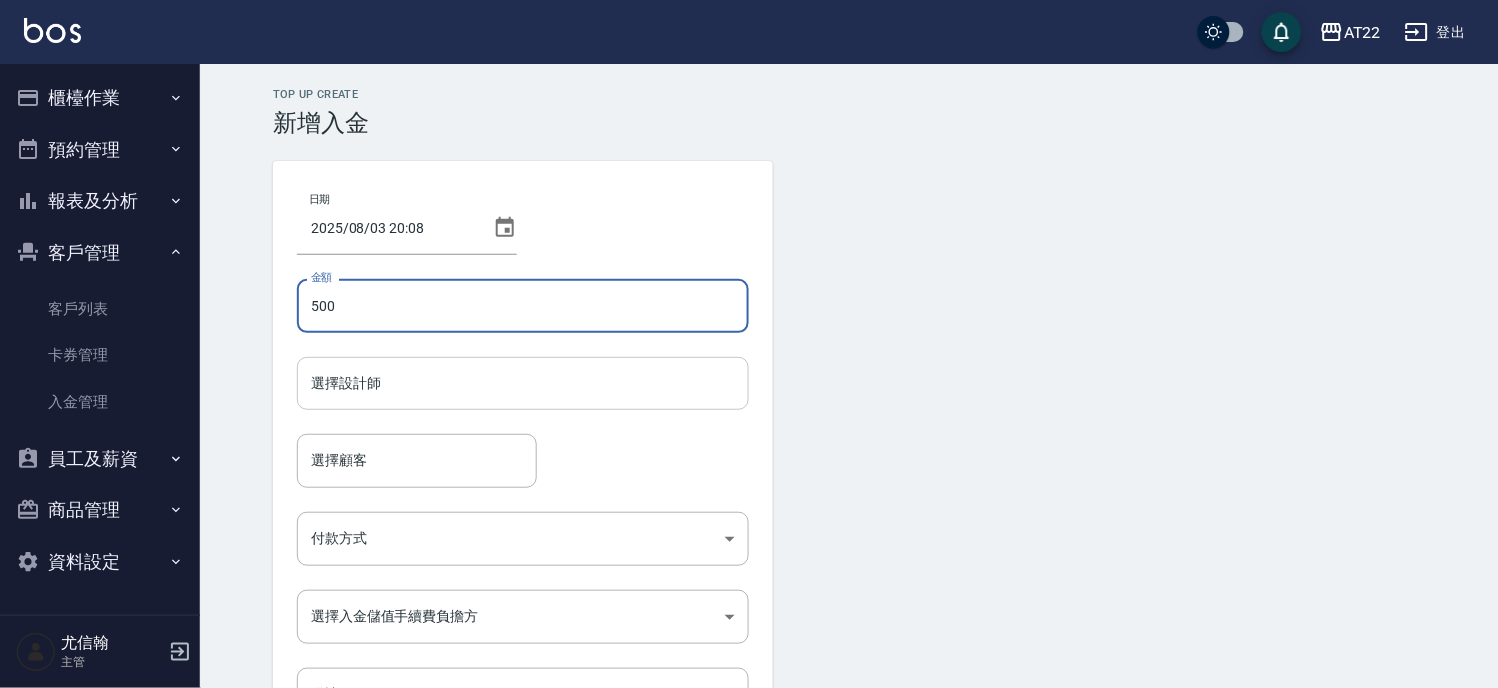 type on "500" 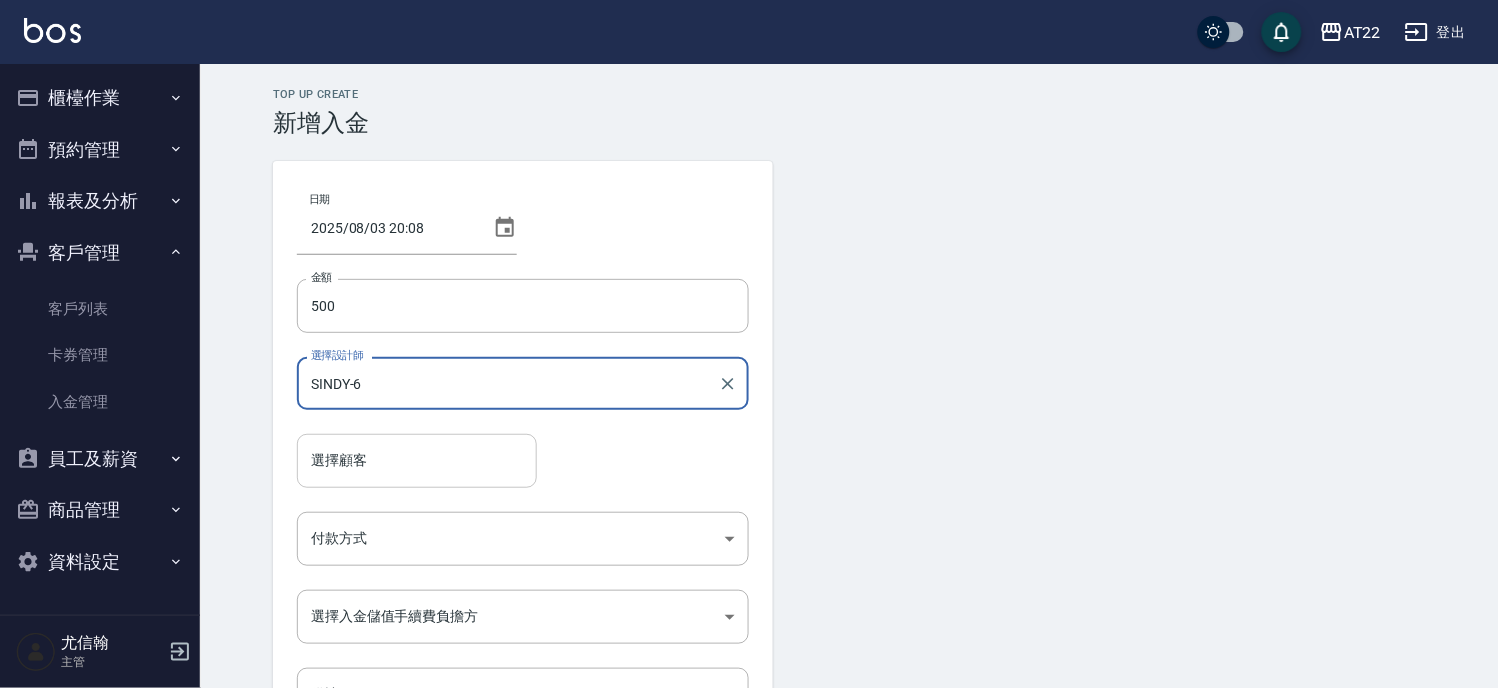 type on "SINDY-6" 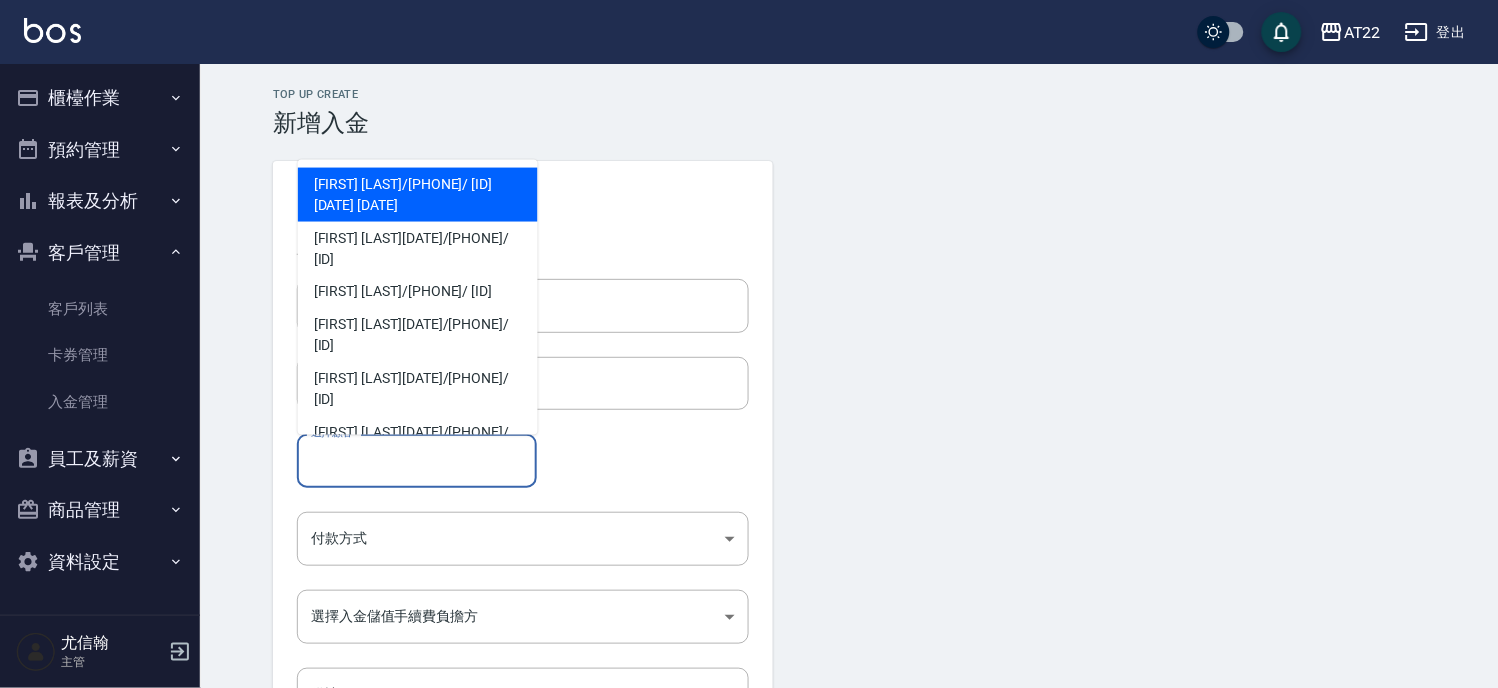 click on "林家豪  /  0976776573  / T91265 27 05 18" at bounding box center (418, 194) 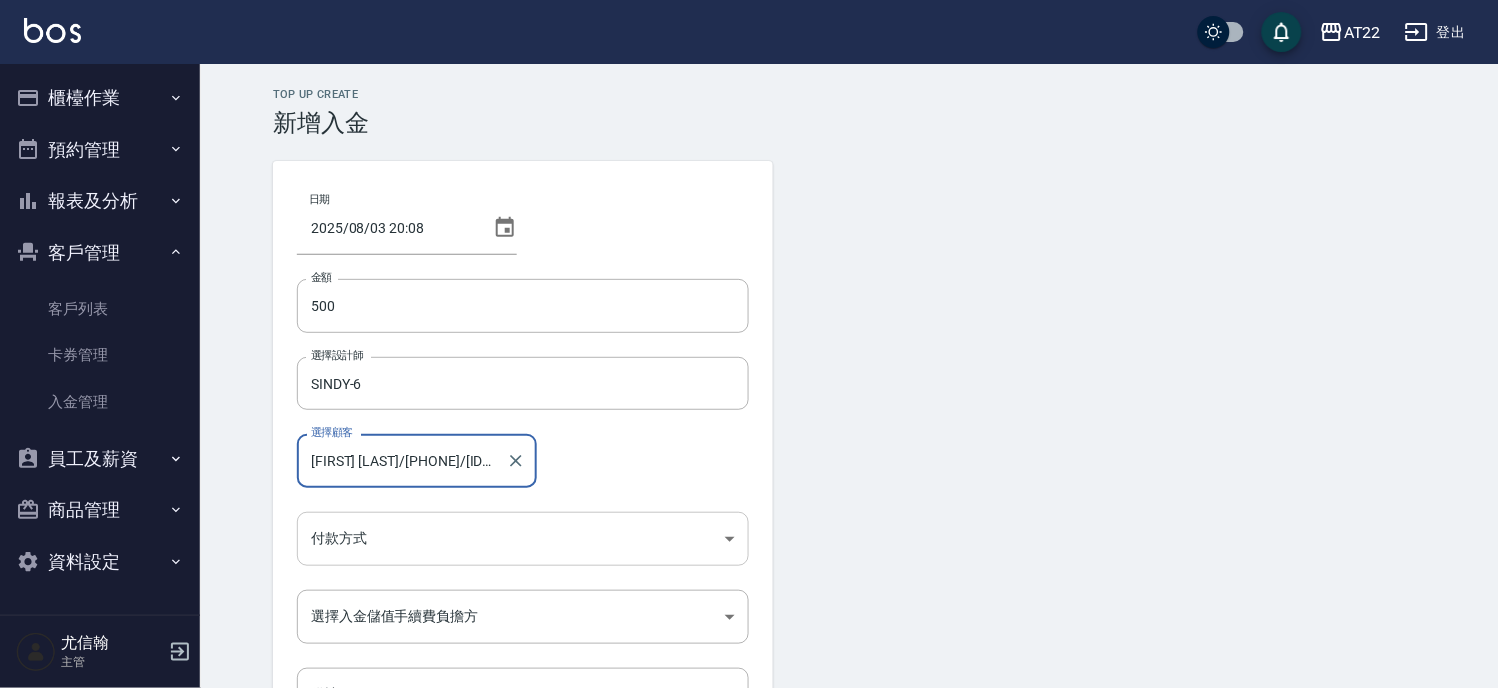 click on "AT22 登出 櫃檯作業 打帳單 帳單列表 掛單列表 現金收支登錄 材料自購登錄 每日結帳 排班表 現場電腦打卡 預約管理 預約管理 單日預約紀錄 單週預約紀錄 報表及分析 報表目錄 店家區間累計表 店家日報表 店家排行榜 互助排行榜 互助點數明細 全店業績分析表 設計師業績表 設計師日報表 設計師業績分析表 設計師排行榜 商品銷售排行榜 商品消耗明細 服務扣項明細表 單一服務項目查詢 店販抽成明細 顧客入金餘額表 顧客卡券餘額表 每日收支明細 收支分類明細表 收支匯款表 費用分析表 多店業績統計表 客戶管理 客戶列表 卡券管理 入金管理 員工及薪資 員工列表 全店打卡記錄 商品管理 商品分類設定 商品列表 資料設定 服務分類設定 服務項目設定 預收卡設定 支付方式設定 第三方卡券設定 尤信翰 主管 Top Up Create 新增入金 日期 2025/08/03 20:08 金額 500 金額 SINDY-6 ​" at bounding box center [749, 415] 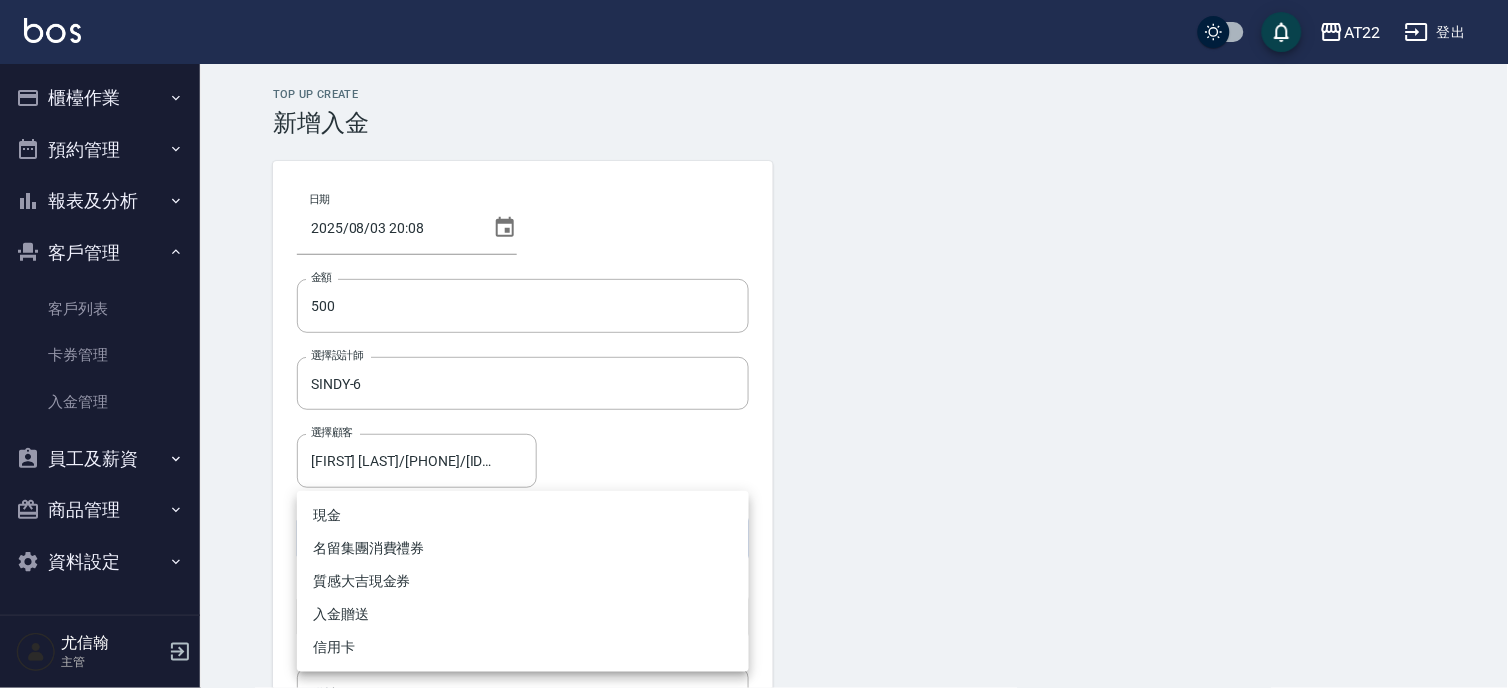 click on "入金贈送" at bounding box center [523, 614] 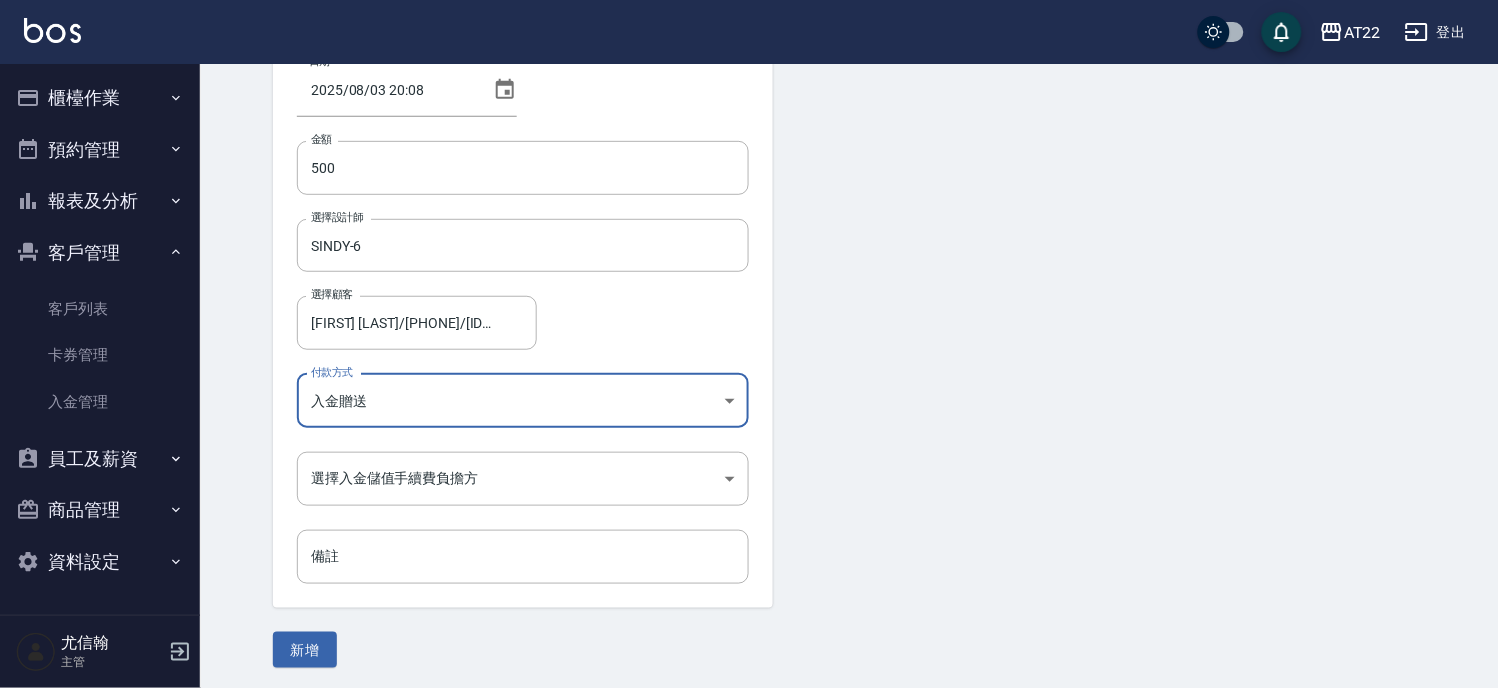 scroll, scrollTop: 141, scrollLeft: 0, axis: vertical 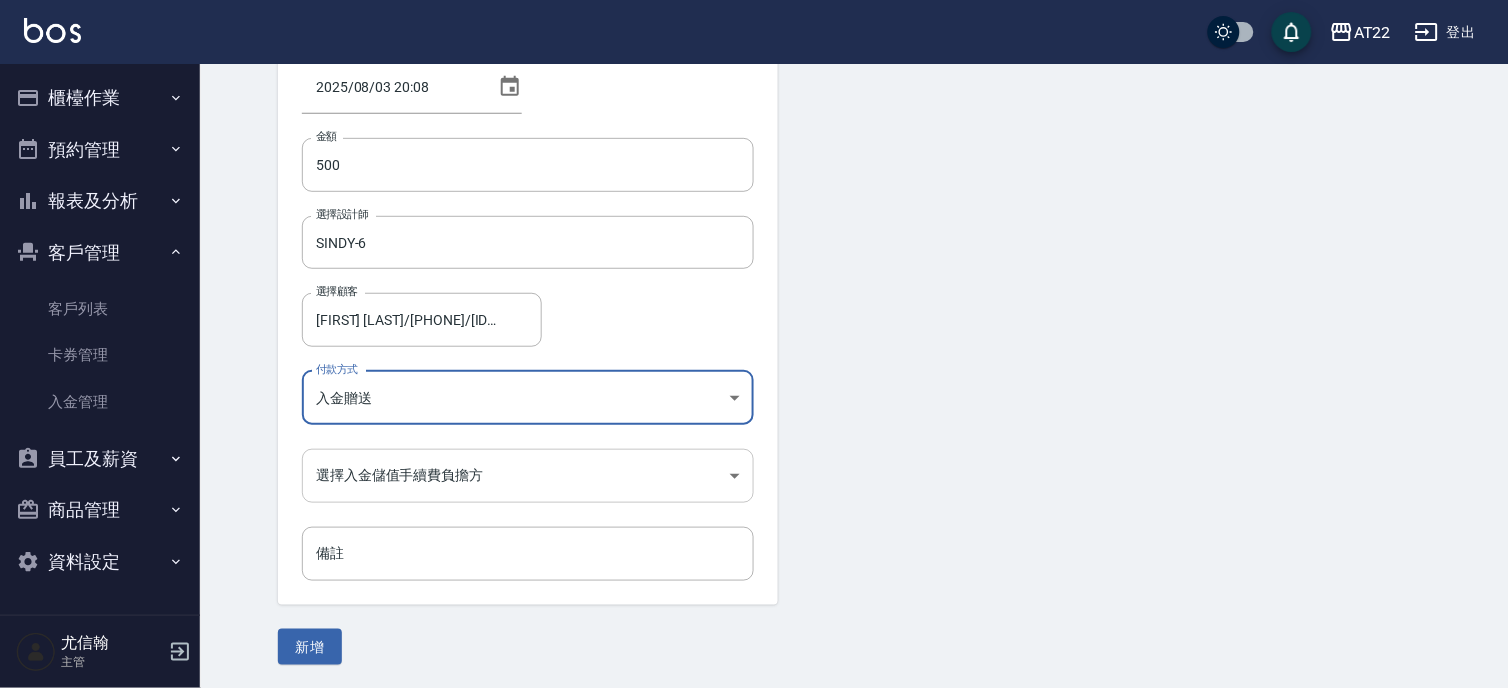 click on "AT22 登出 櫃檯作業 打帳單 帳單列表 掛單列表 現金收支登錄 材料自購登錄 每日結帳 排班表 現場電腦打卡 預約管理 預約管理 單日預約紀錄 單週預約紀錄 報表及分析 報表目錄 店家區間累計表 店家日報表 店家排行榜 互助排行榜 互助點數明細 全店業績分析表 設計師業績表 設計師日報表 設計師業績分析表 設計師排行榜 商品銷售排行榜 商品消耗明細 服務扣項明細表 單一服務項目查詢 店販抽成明細 顧客入金餘額表 顧客卡券餘額表 每日收支明細 收支分類明細表 收支匯款表 費用分析表 多店業績統計表 客戶管理 客戶列表 卡券管理 入金管理 員工及薪資 員工列表 全店打卡記錄 商品管理 商品分類設定 商品列表 資料設定 服務分類設定 服務項目設定 預收卡設定 支付方式設定 第三方卡券設定 尤信翰 主管 Top Up Create 新增入金 日期 2025/08/03 20:08 金額 500 金額 SINDY-6 ​" at bounding box center [754, 274] 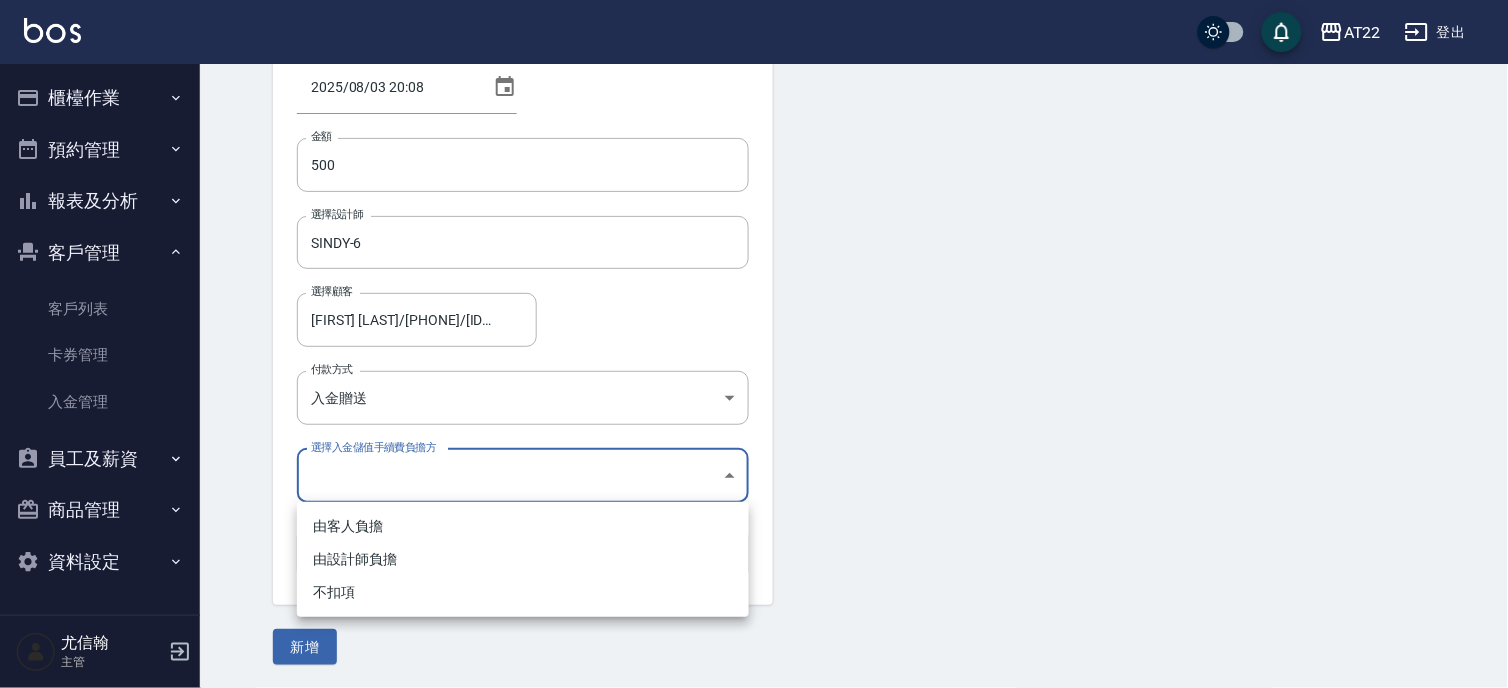 click on "不扣項" at bounding box center (523, 592) 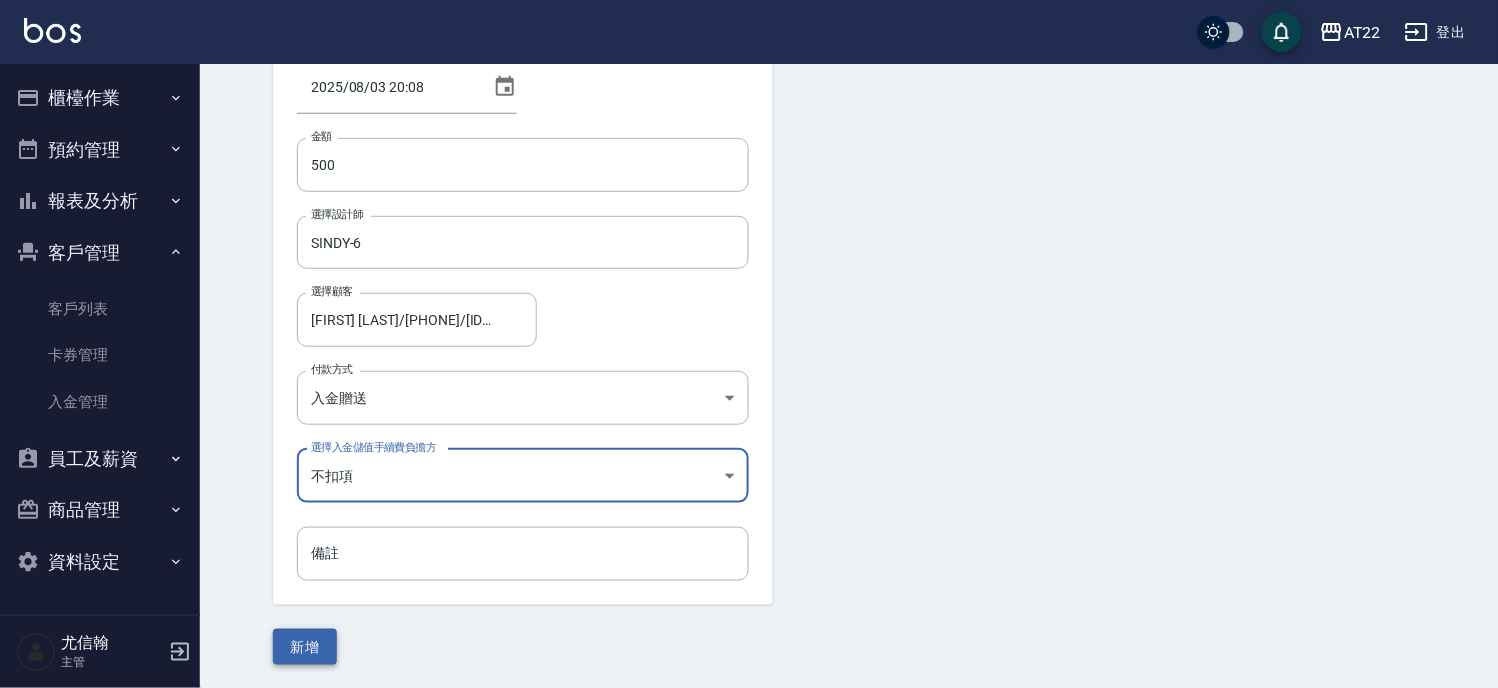 click on "新增" at bounding box center (305, 647) 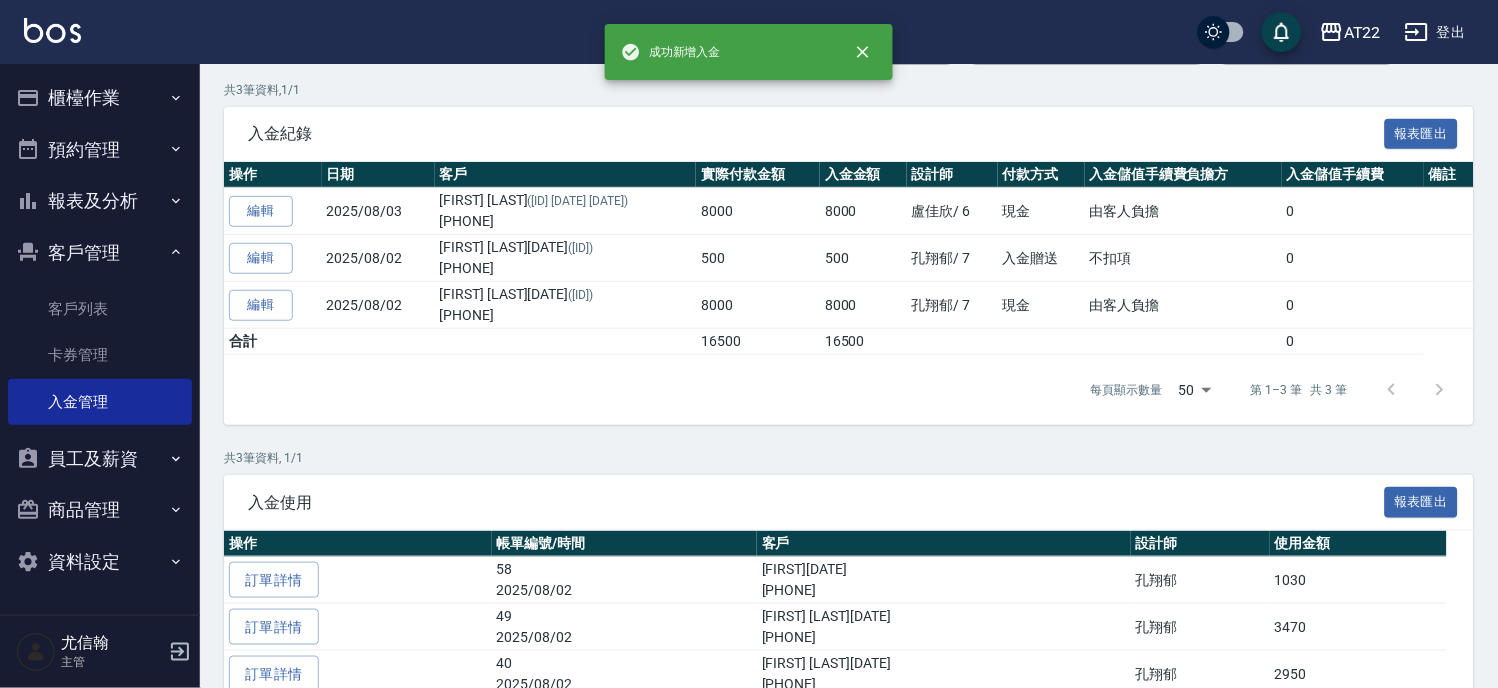 scroll, scrollTop: 0, scrollLeft: 0, axis: both 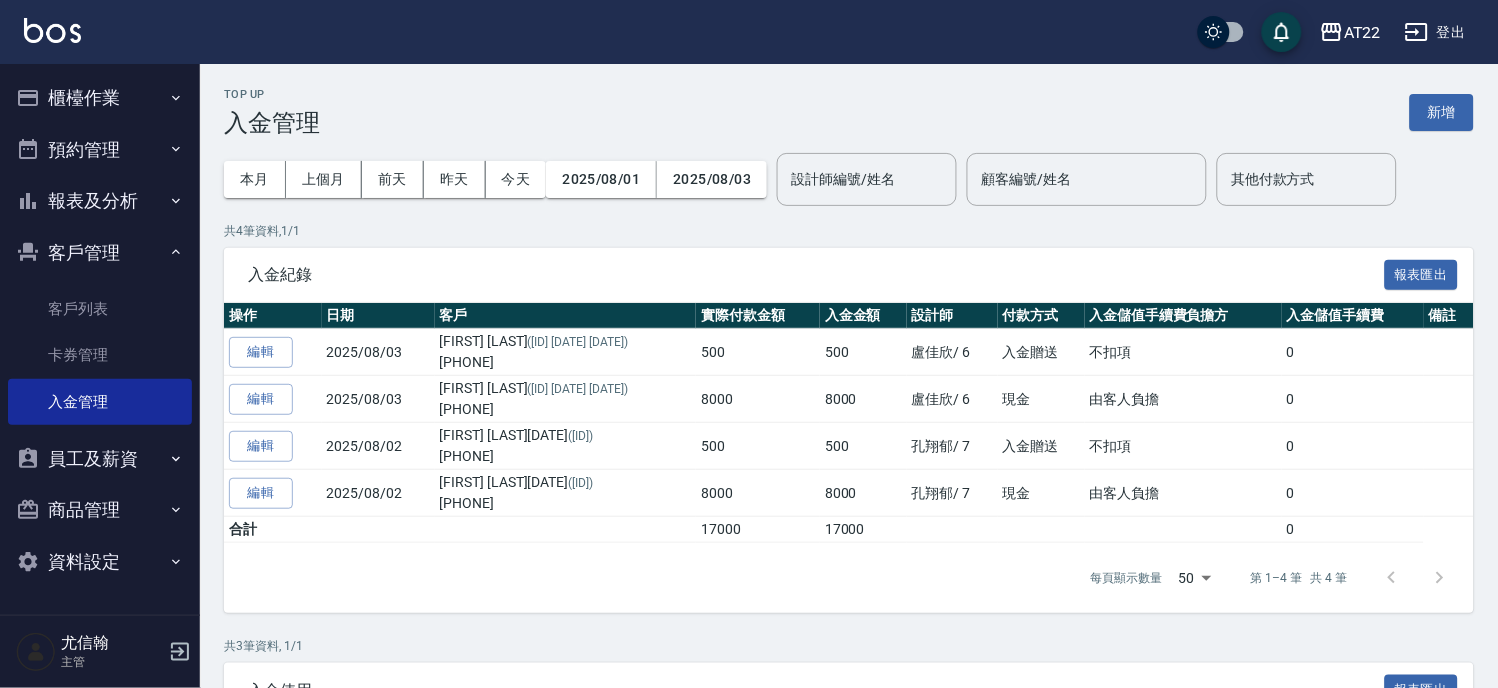 click on "櫃檯作業" at bounding box center (100, 98) 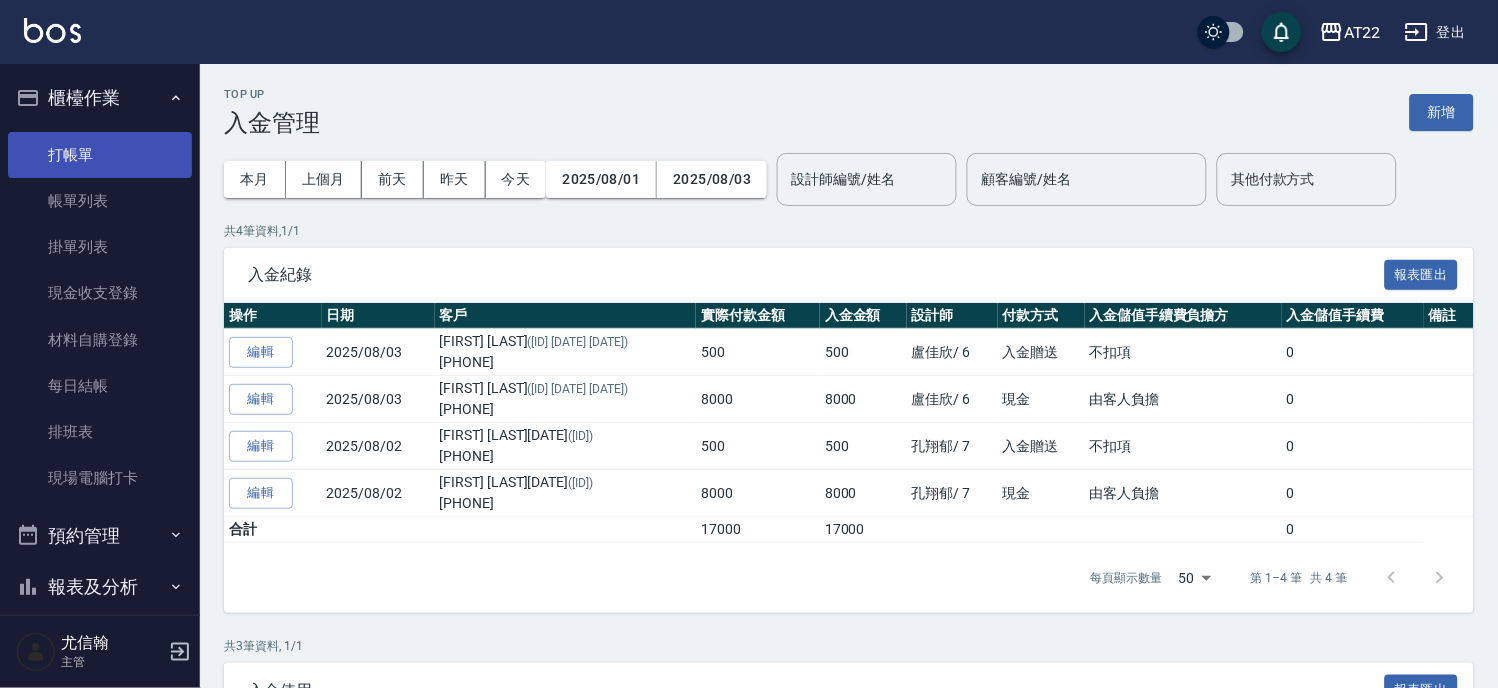 click on "打帳單" at bounding box center [100, 155] 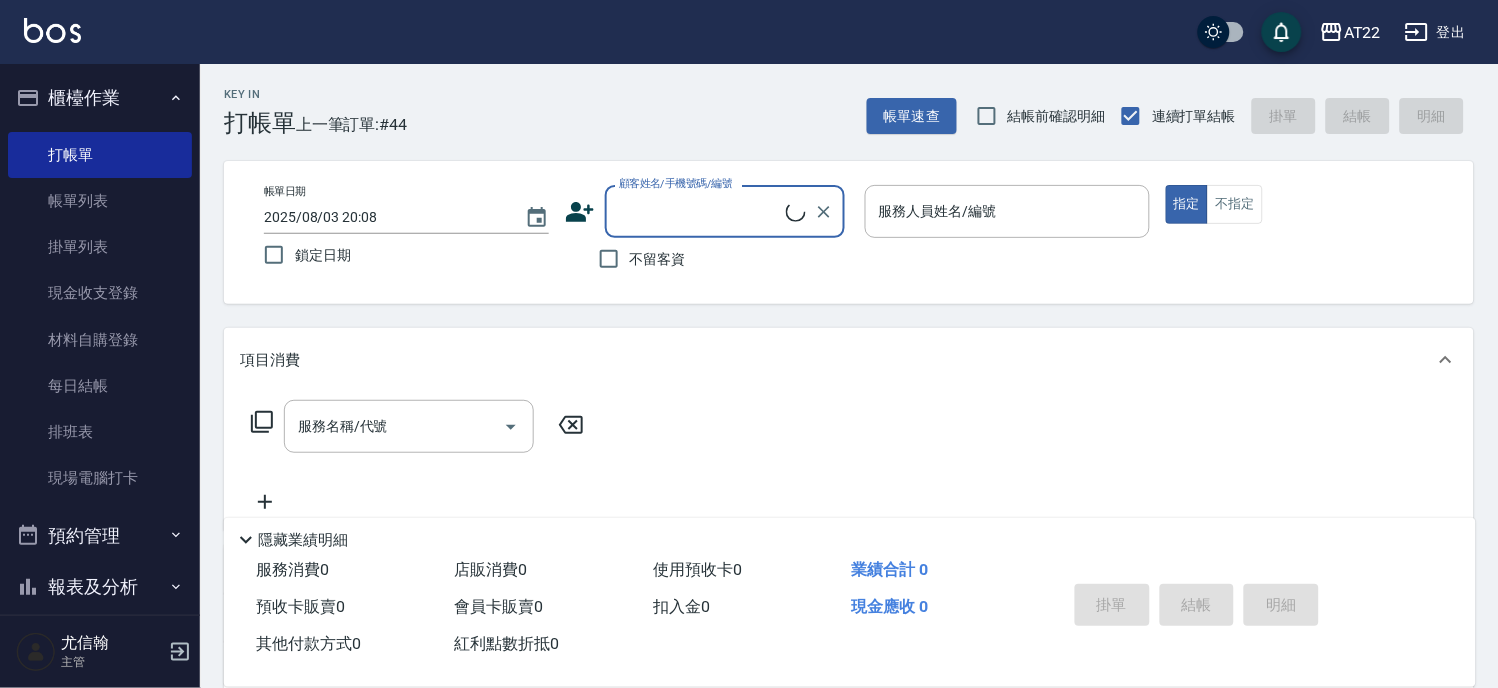 click on "顧客姓名/手機號碼/編號" at bounding box center [700, 211] 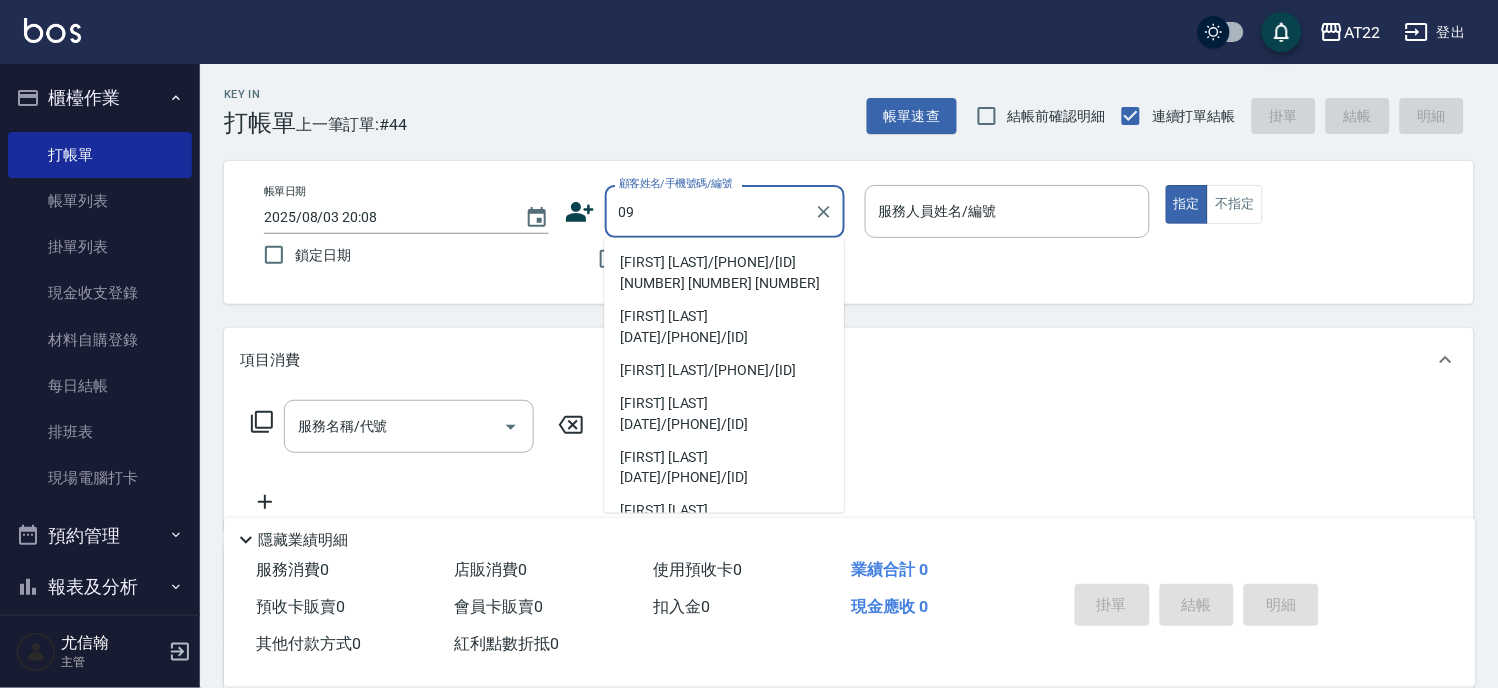 type on "0" 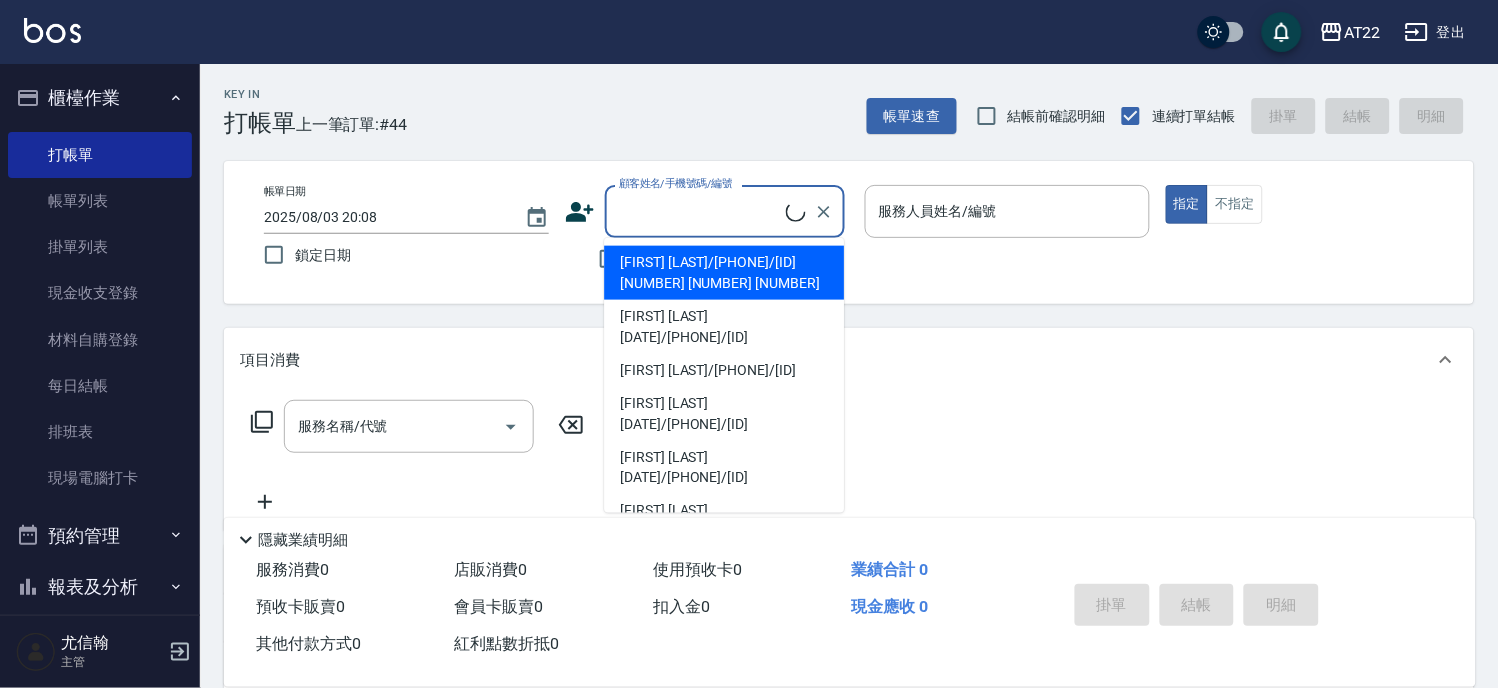 click on "林家豪/0976776573/T91265 27 05 18" at bounding box center [724, 273] 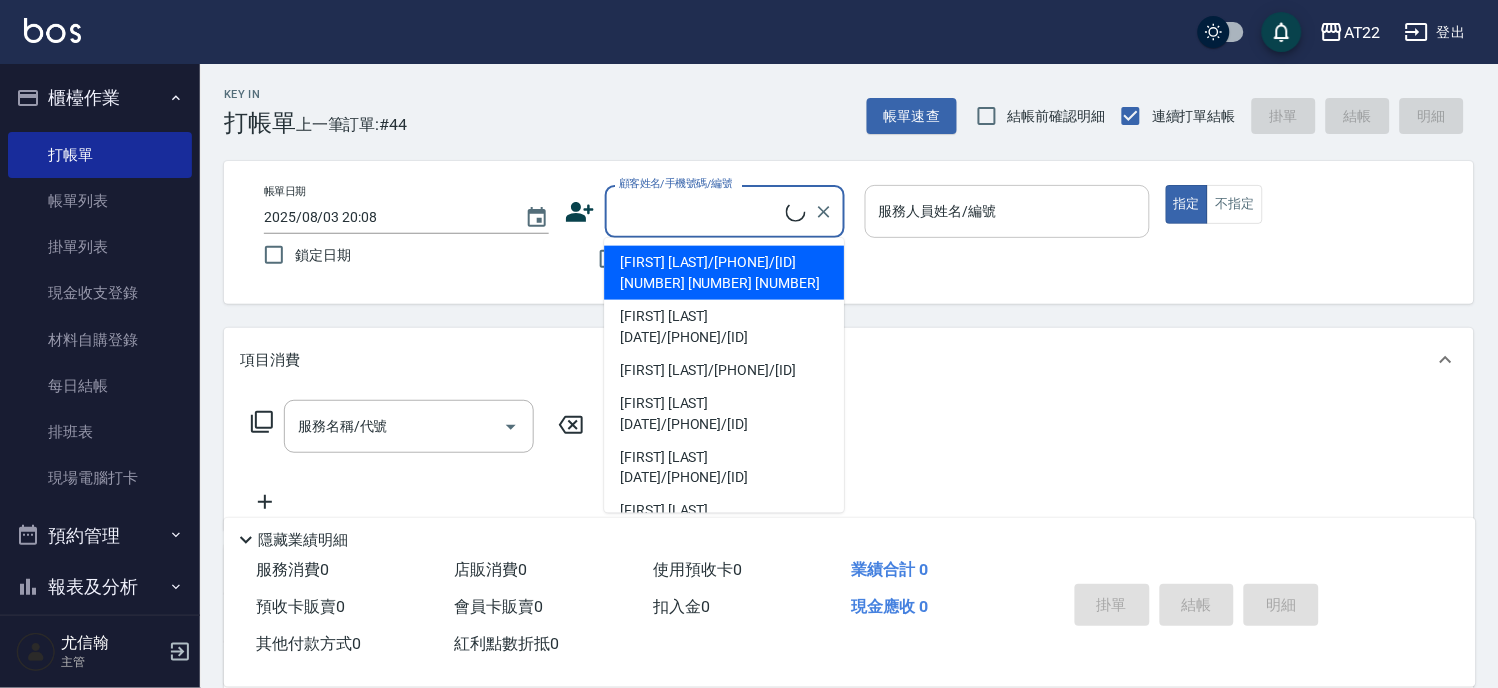 type on "林家豪/0976776573/T91265 27 05 18" 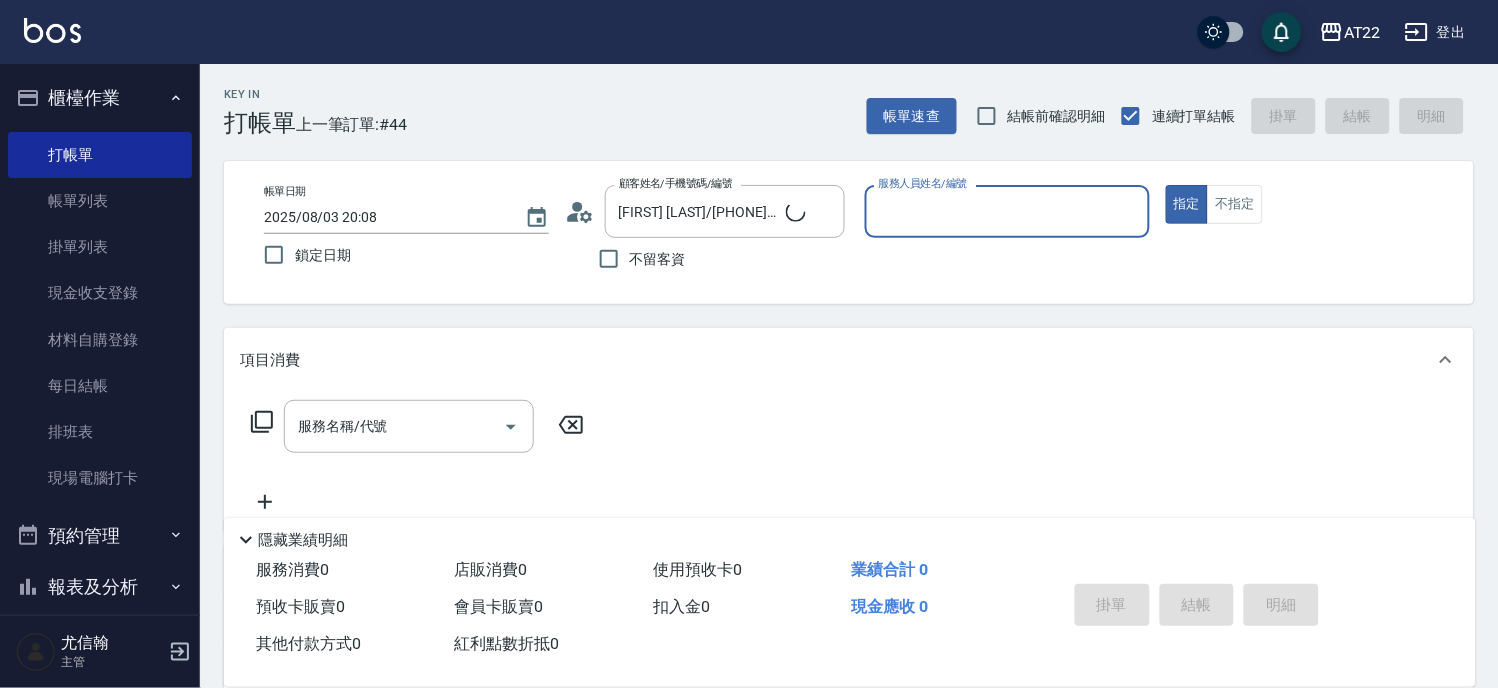 type on "SINDY-6" 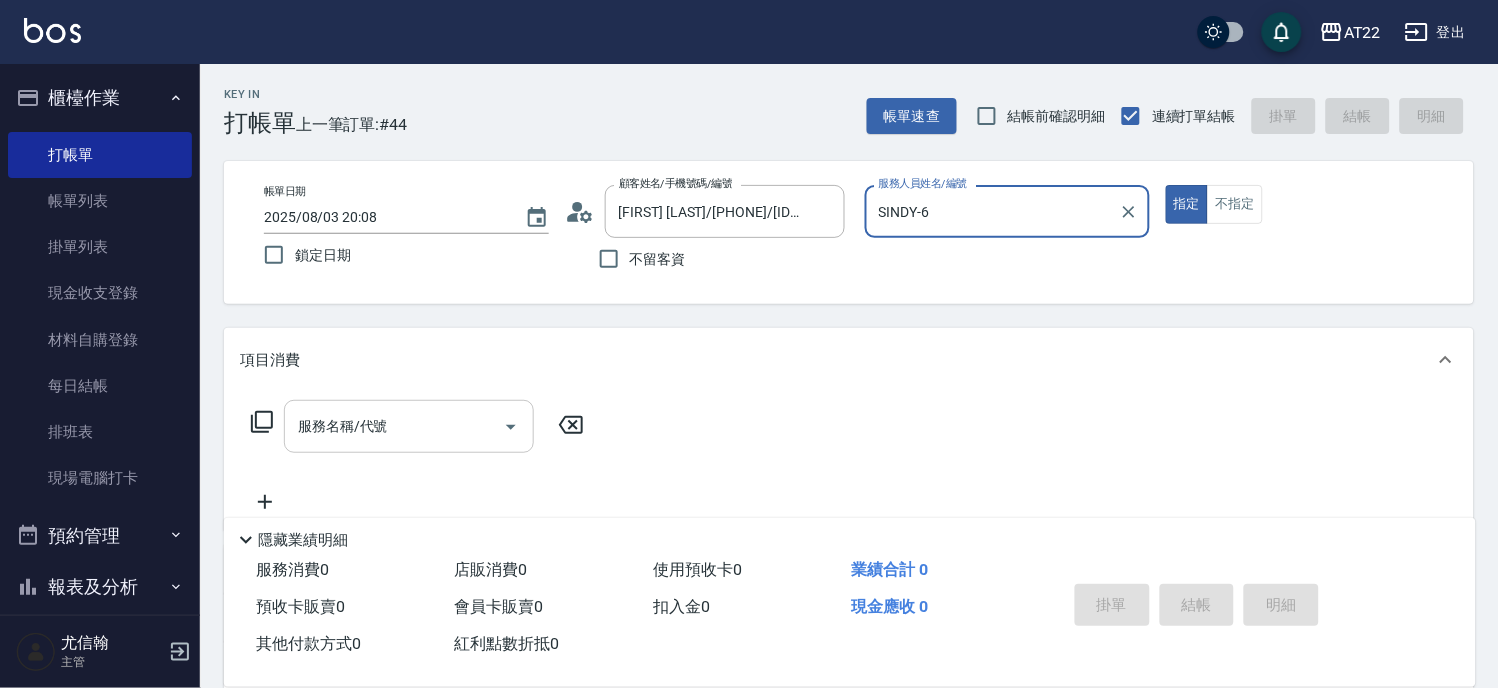 click on "服務名稱/代號" at bounding box center [394, 426] 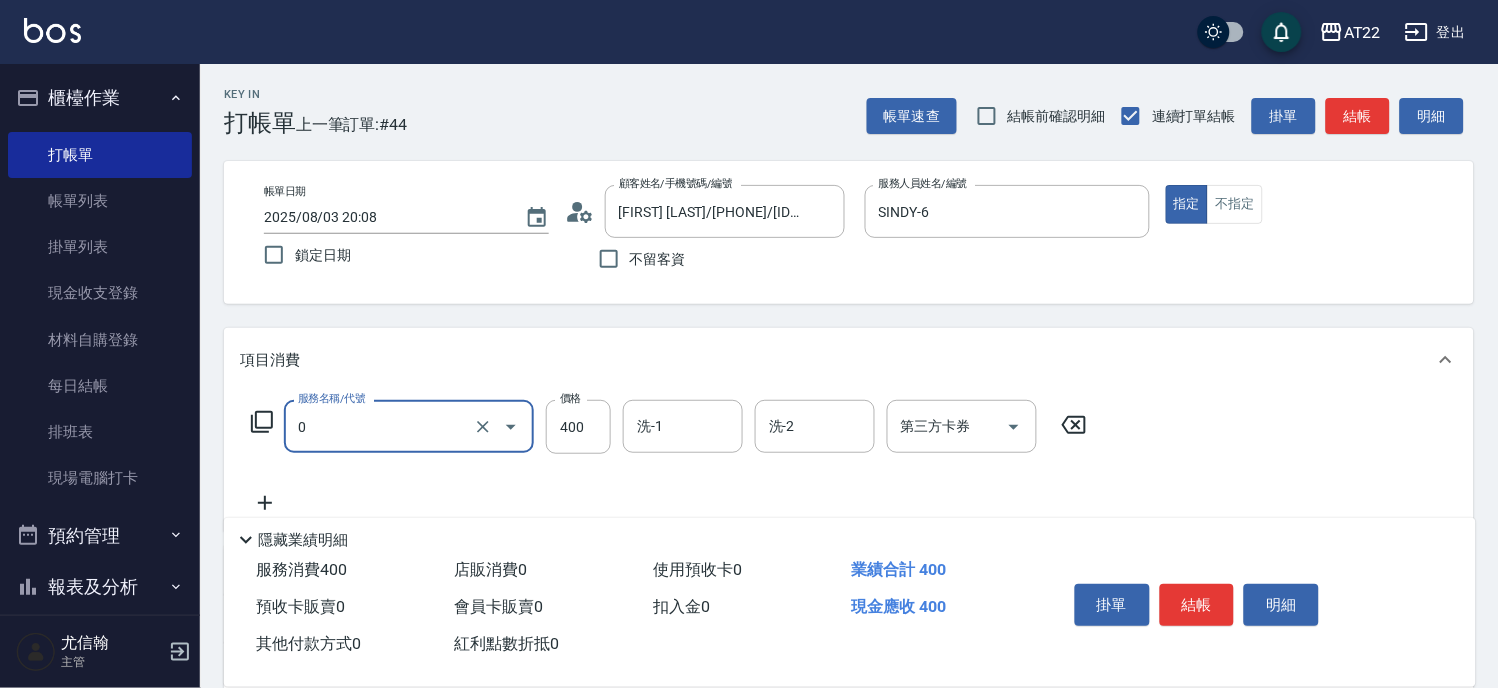 type on "有機洗髮(0)" 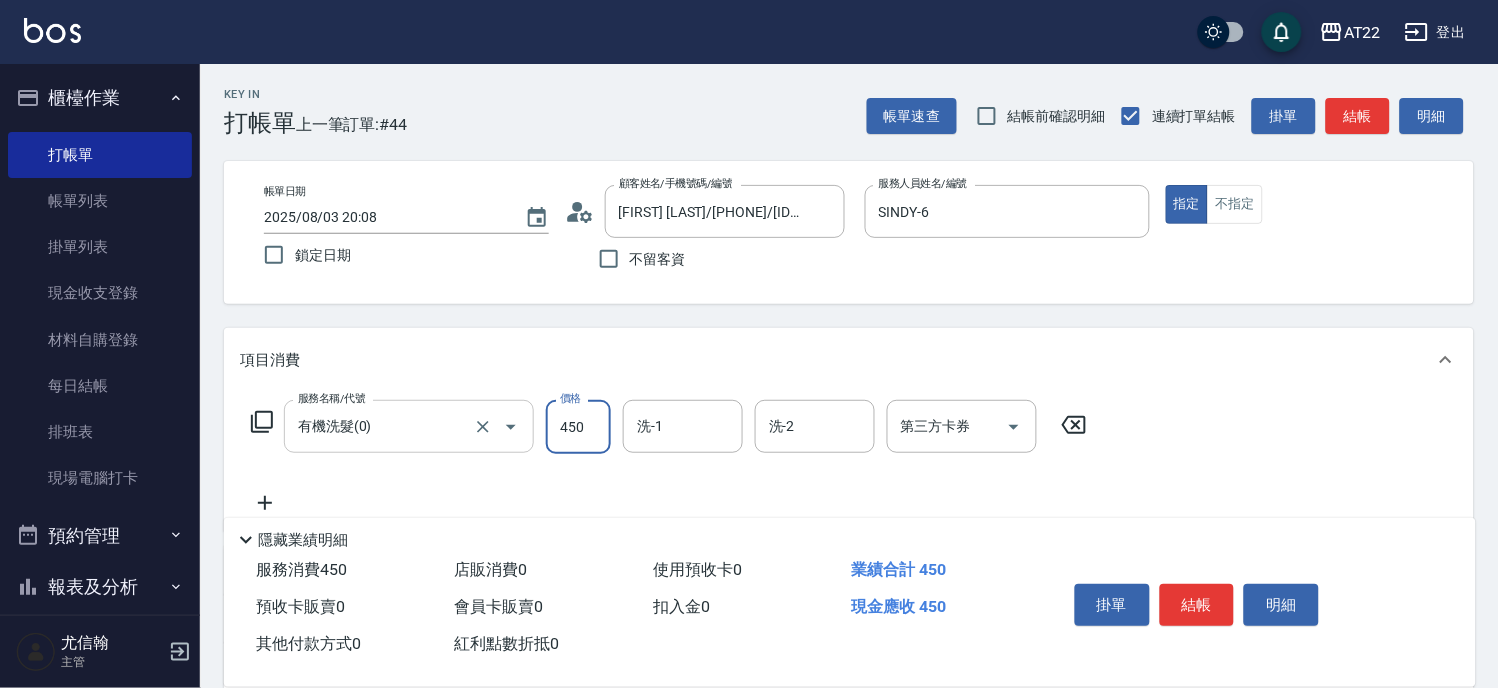 type on "450" 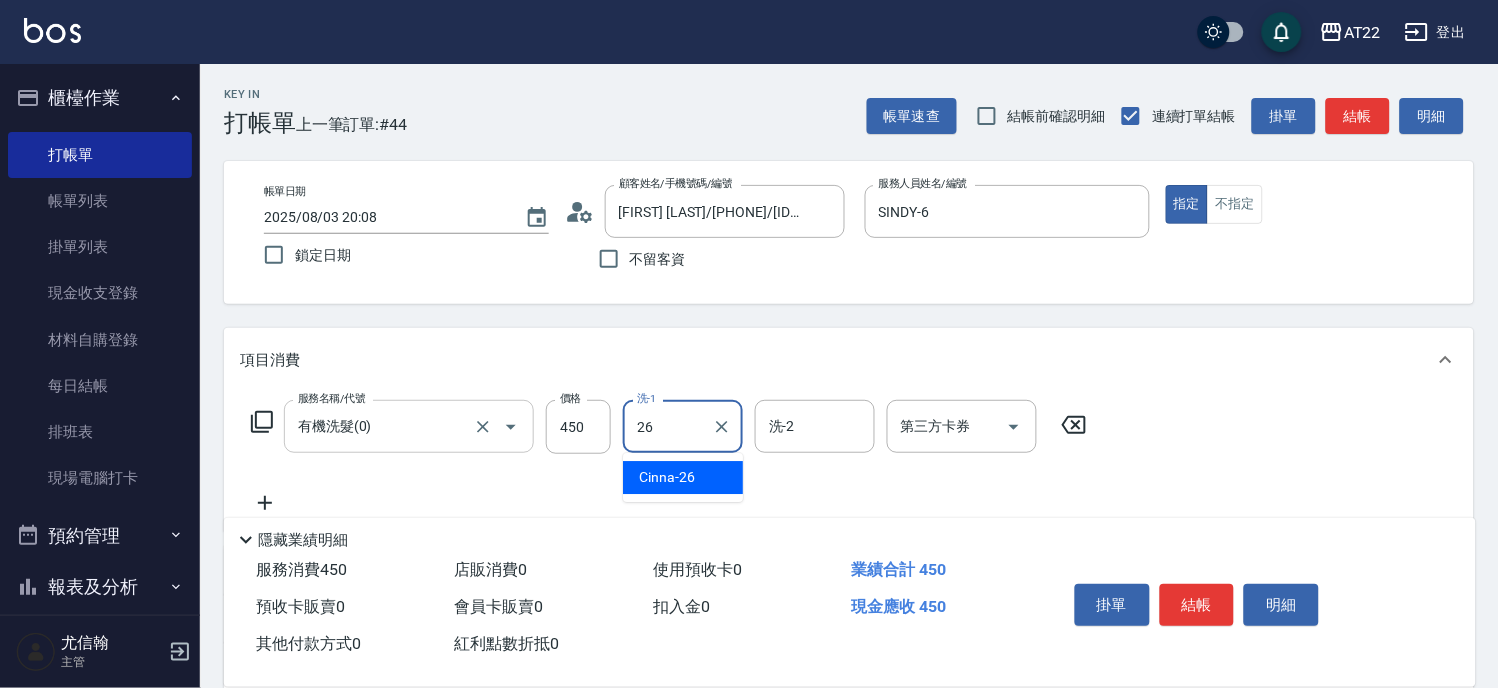 type on "Cinna-26" 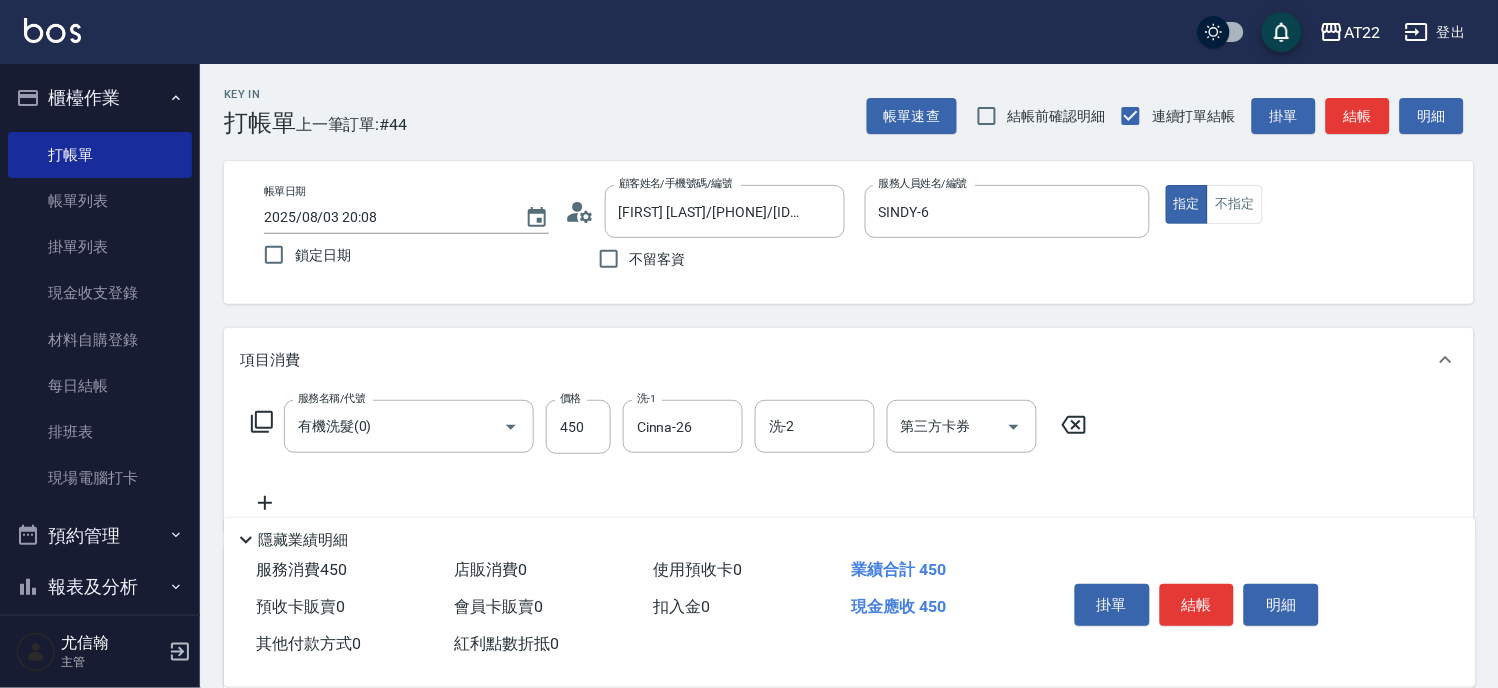 click 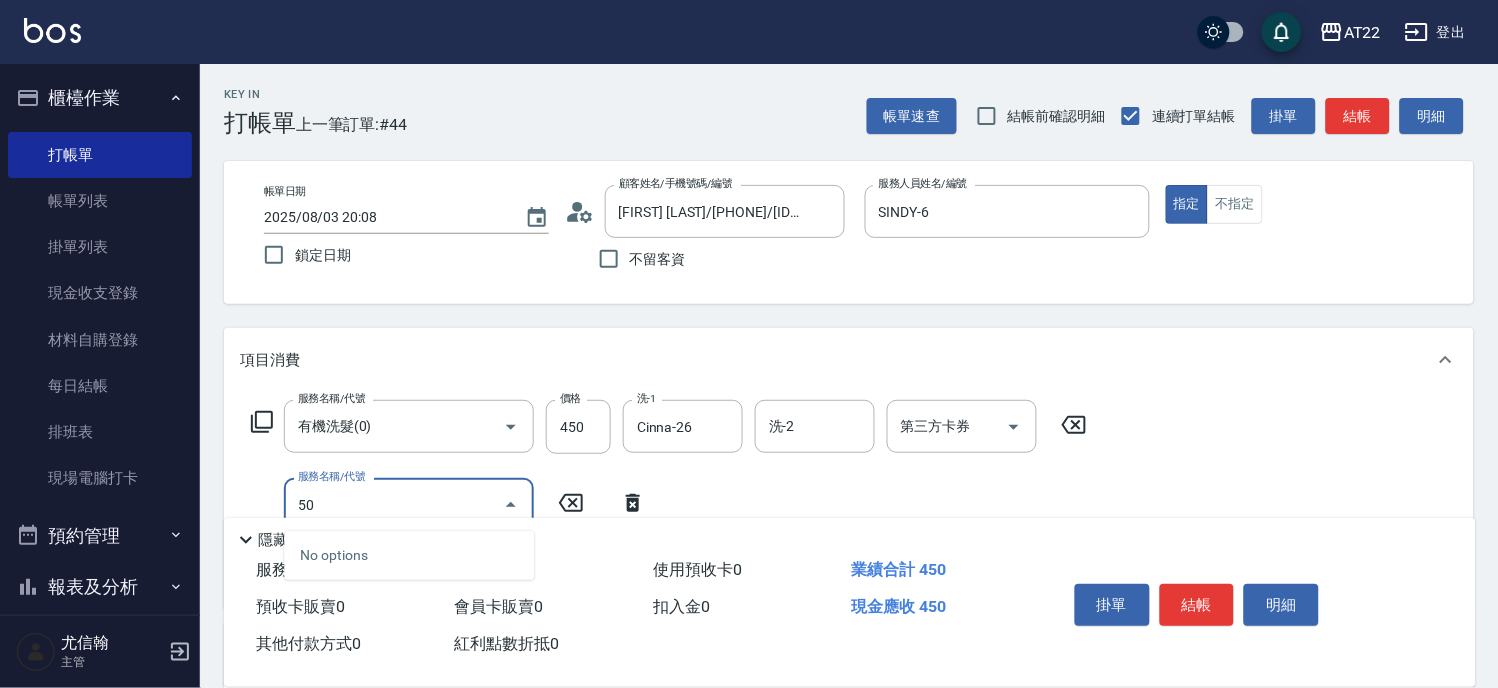 type on "500" 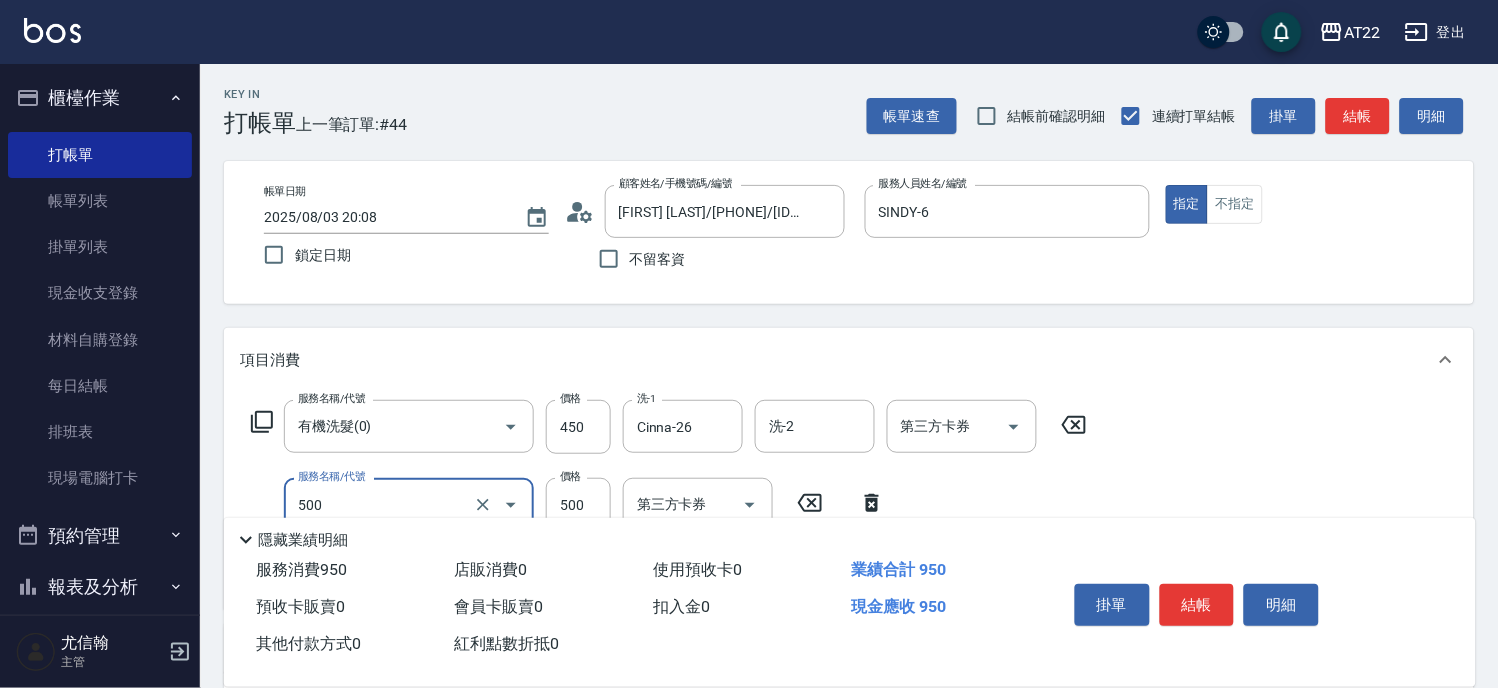 type on "剪髮(500)" 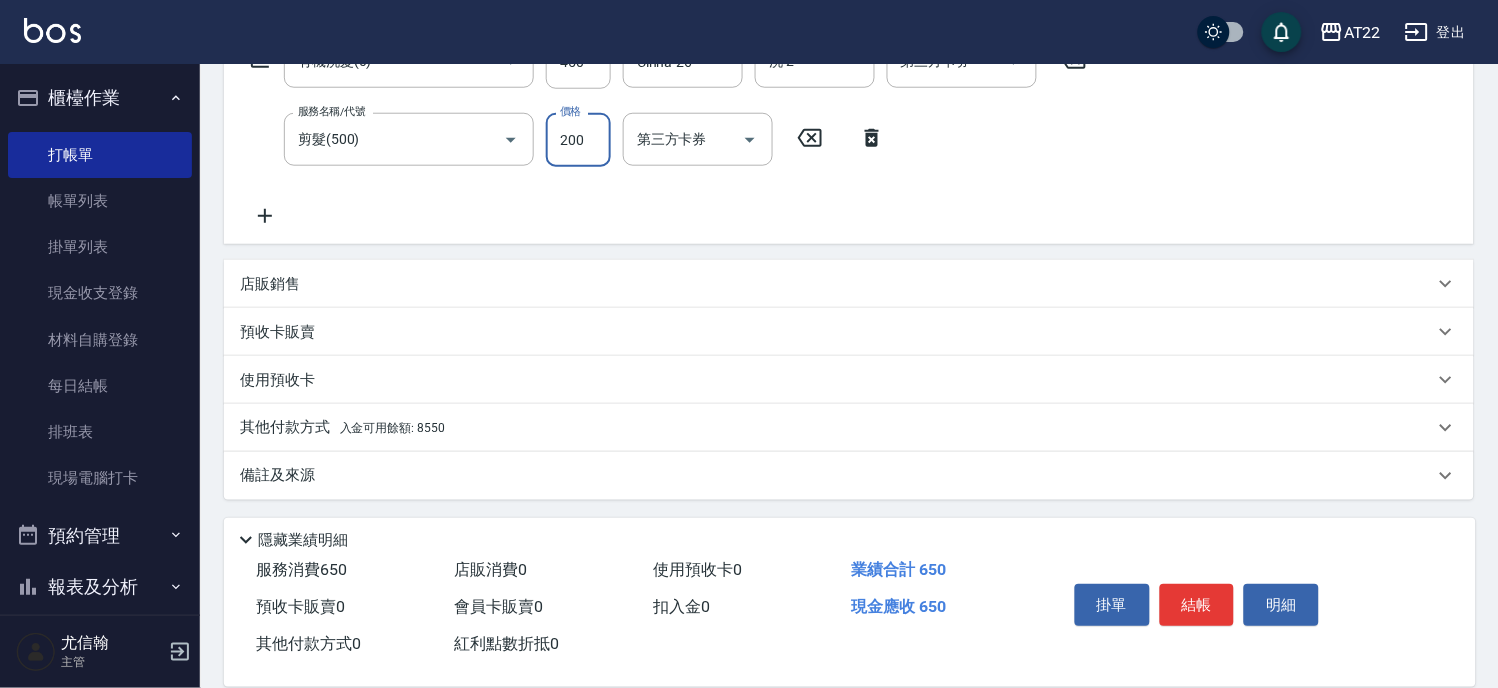 scroll, scrollTop: 366, scrollLeft: 0, axis: vertical 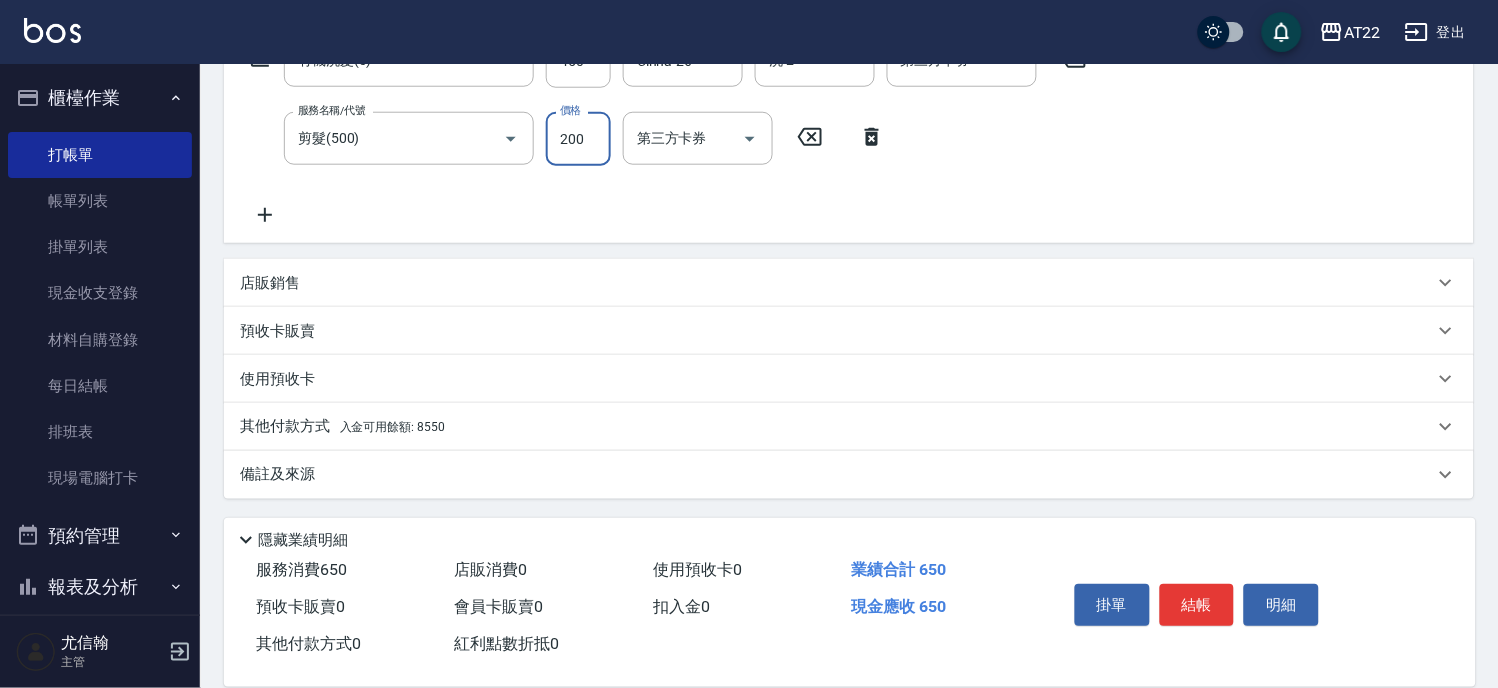 type on "200" 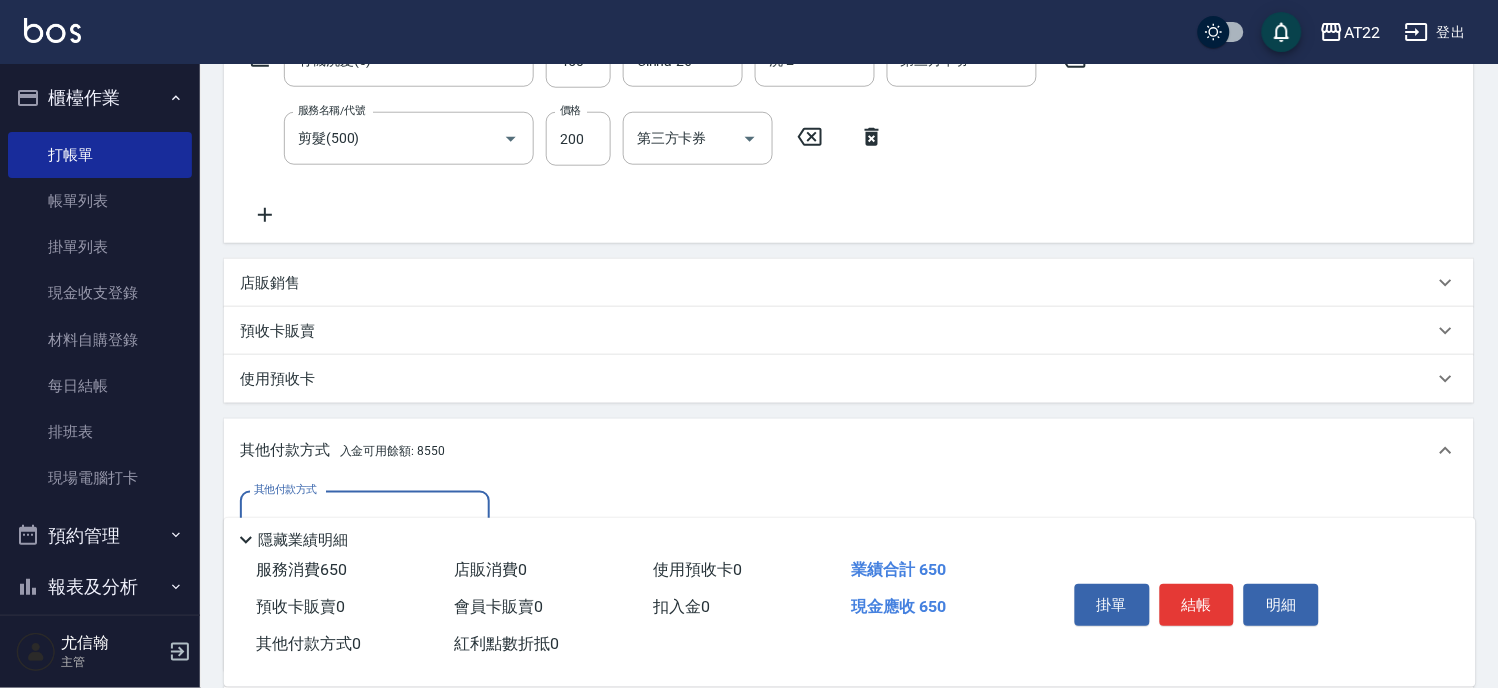 scroll, scrollTop: 0, scrollLeft: 0, axis: both 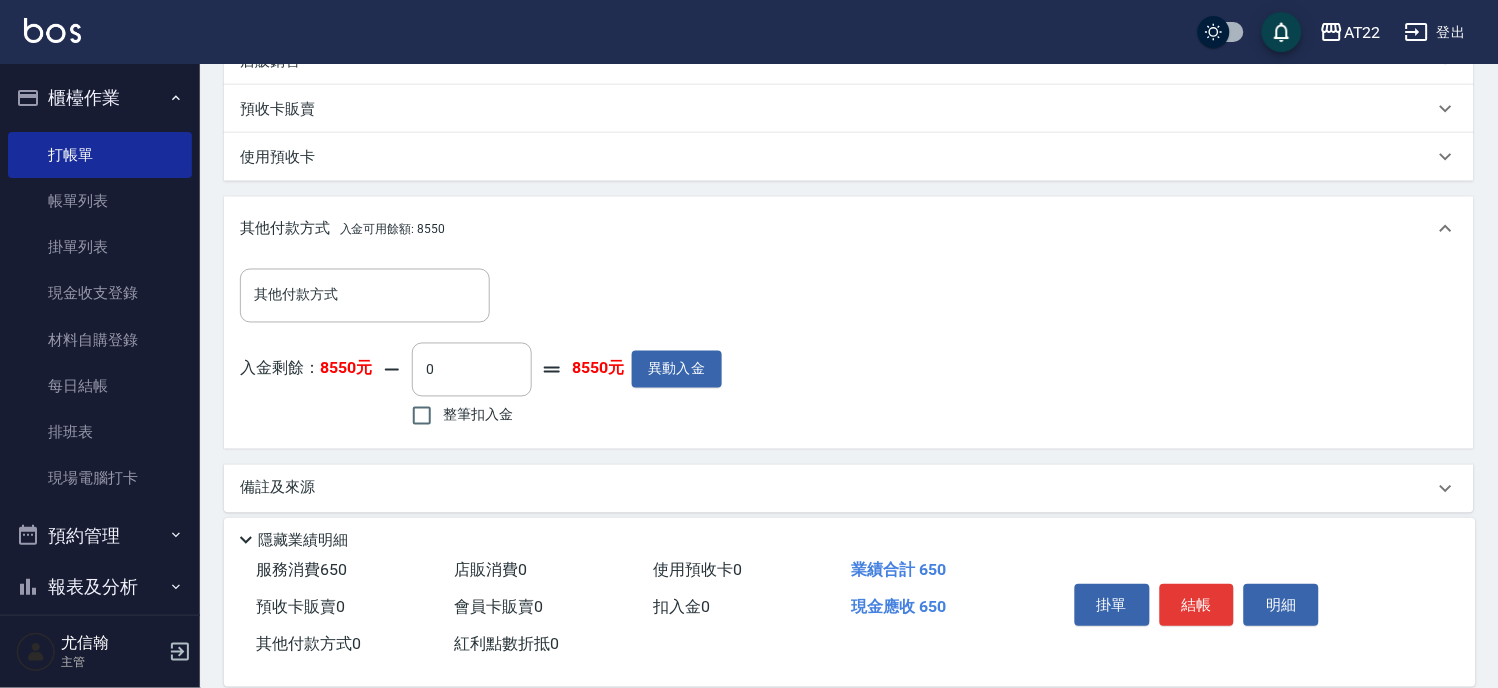 click on "整筆扣入金" at bounding box center [478, 415] 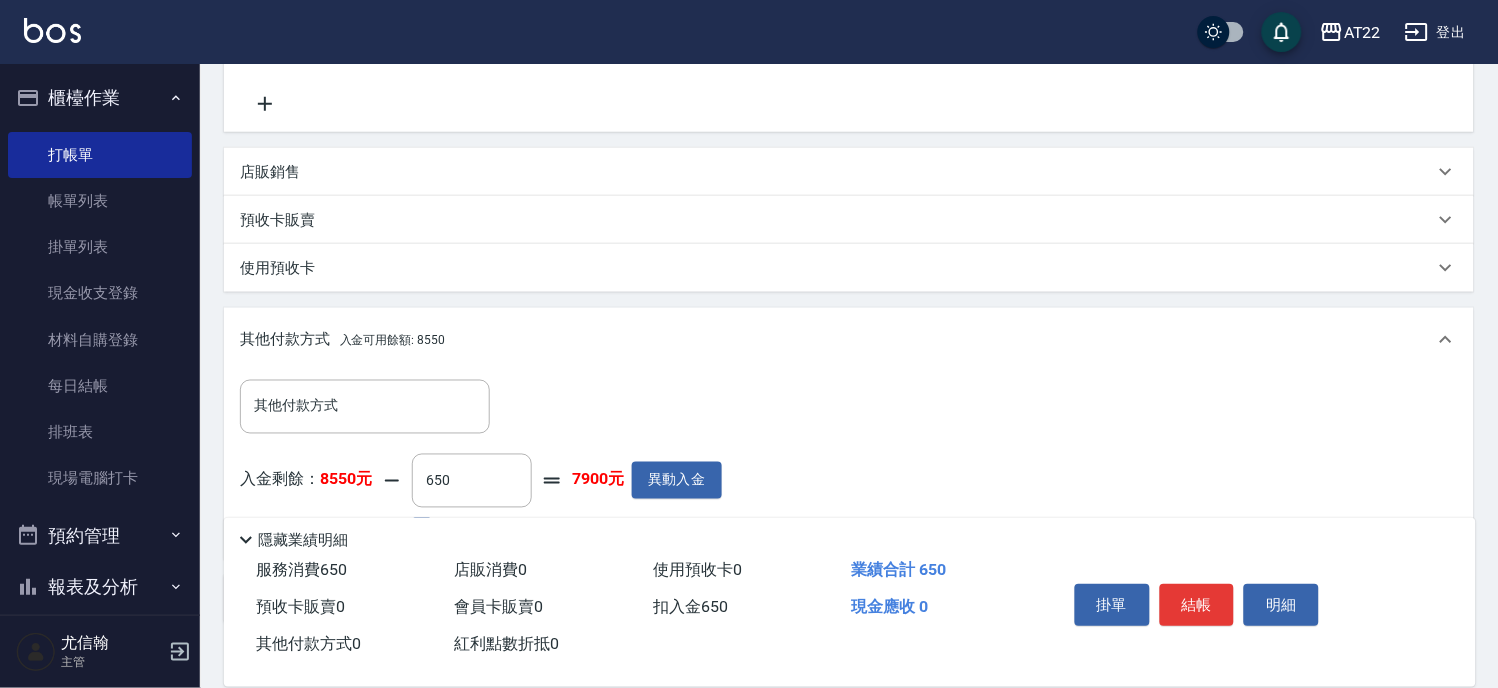 scroll, scrollTop: 33, scrollLeft: 0, axis: vertical 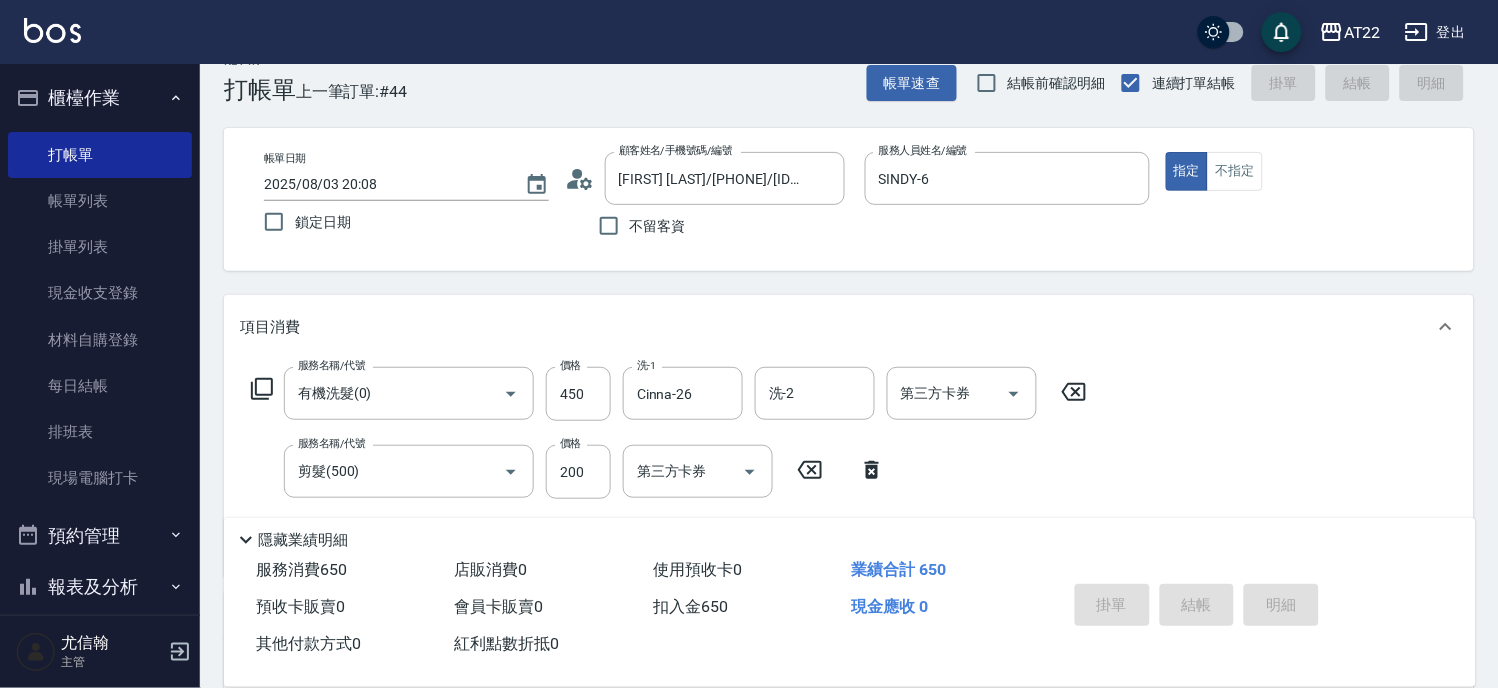 type on "2025/08/03 20:09" 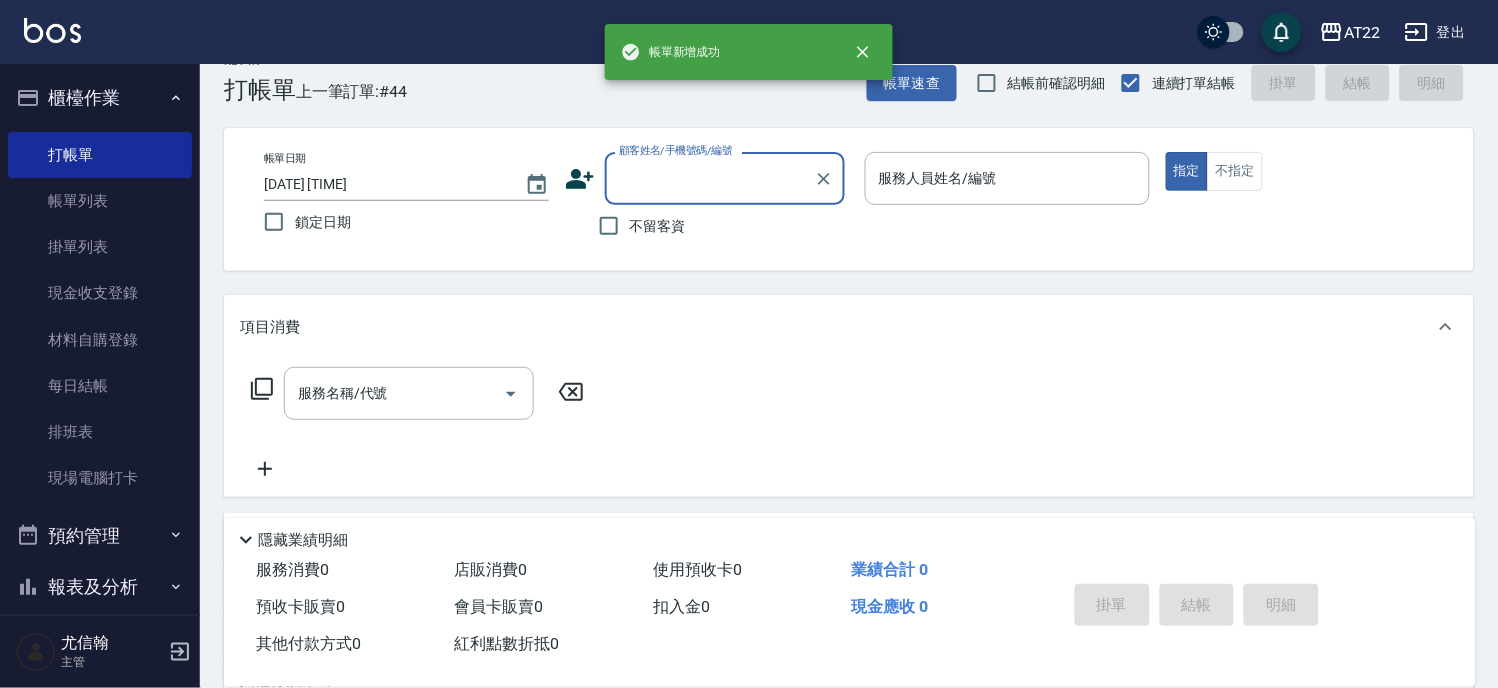 scroll, scrollTop: 0, scrollLeft: 0, axis: both 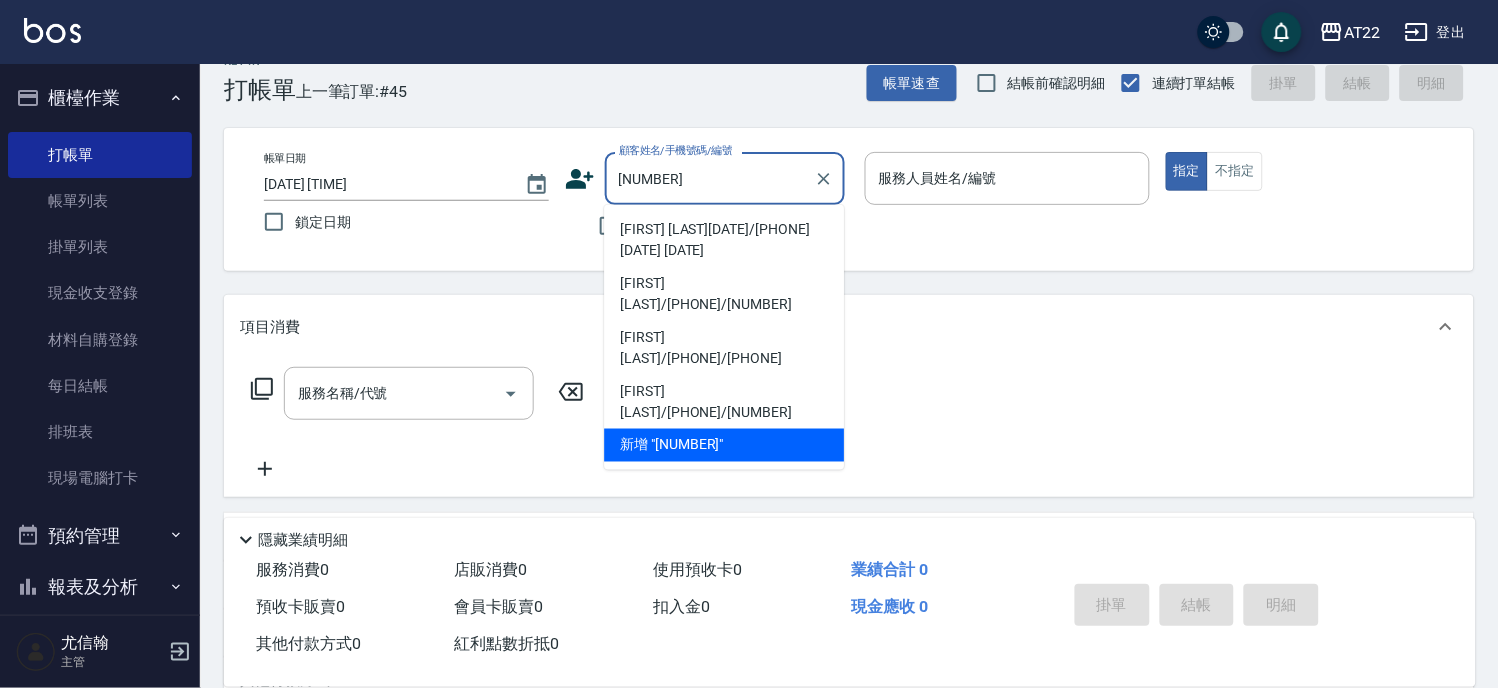 click on "黃玉珍/0988330184/V86569 27 05 18" at bounding box center [724, 240] 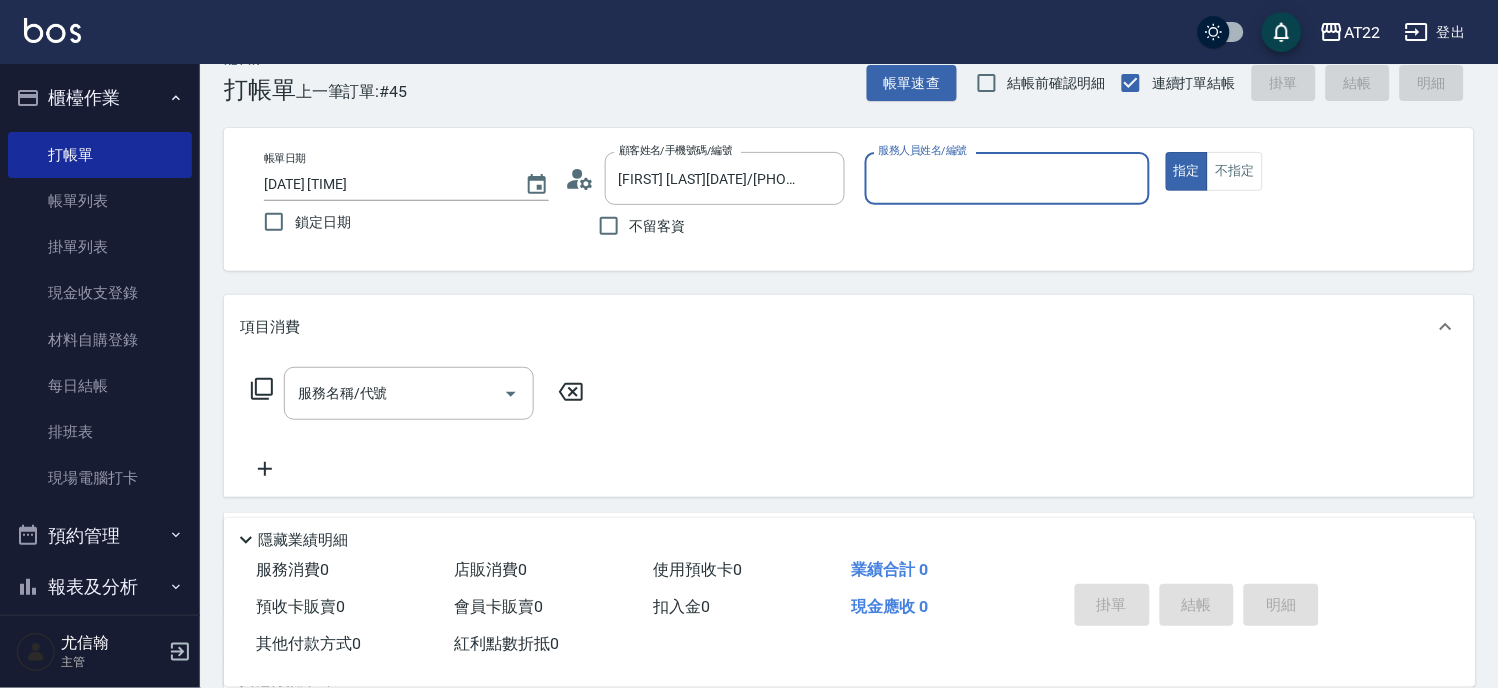 type on "SINDY-6" 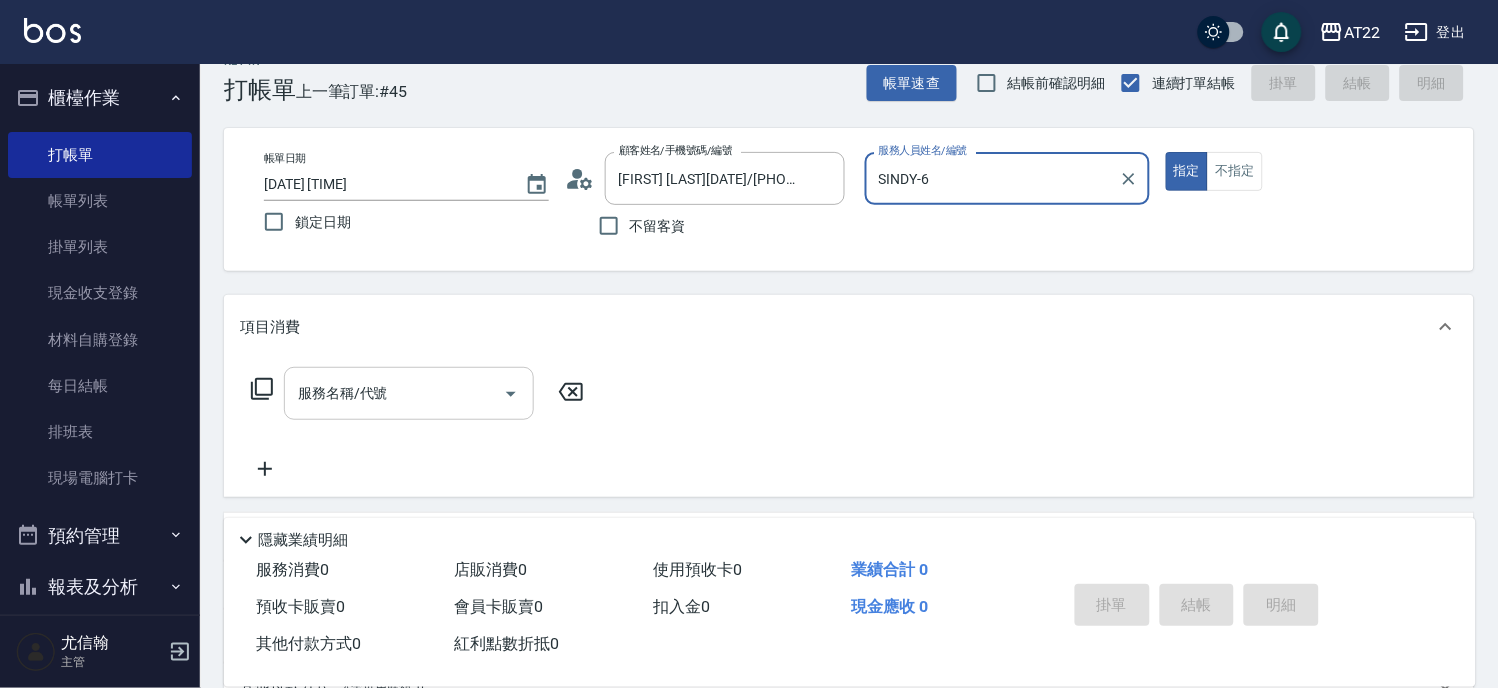 scroll, scrollTop: 292, scrollLeft: 0, axis: vertical 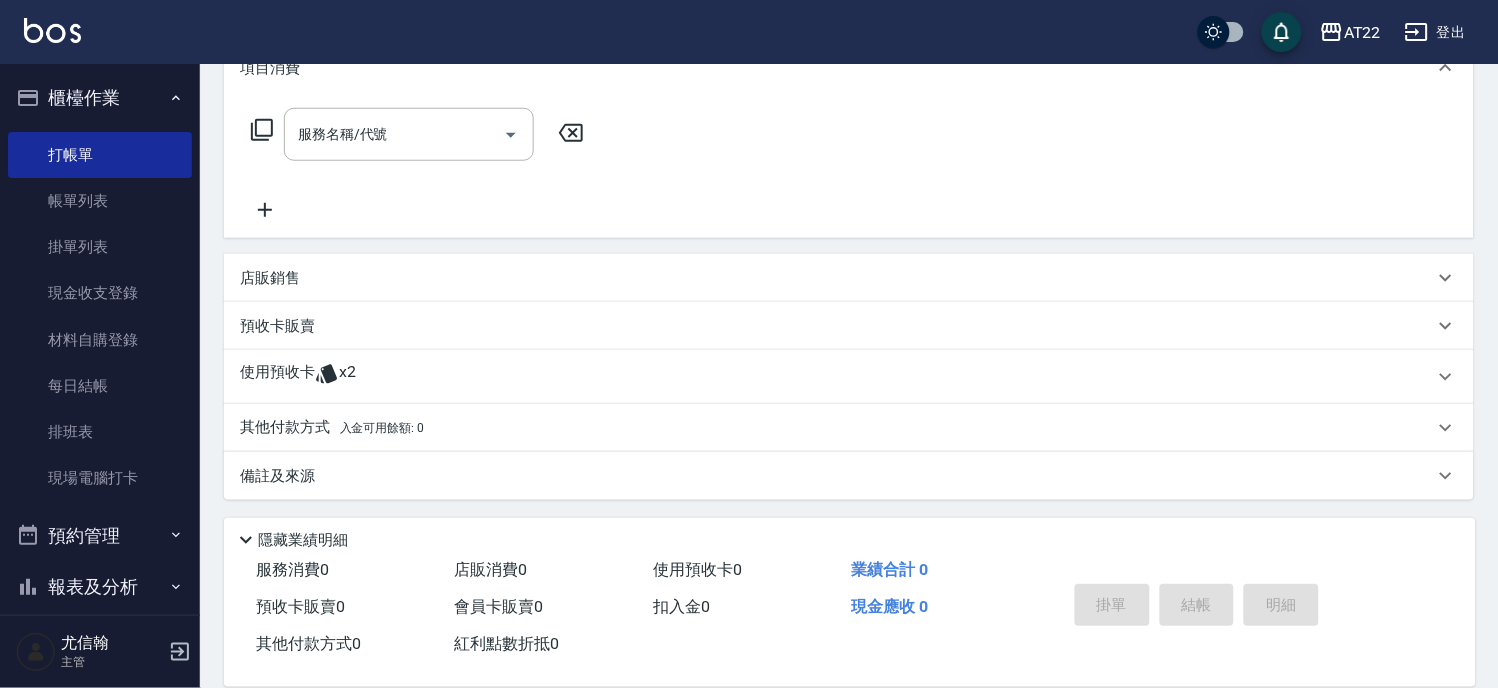 click on "x2" at bounding box center [347, 377] 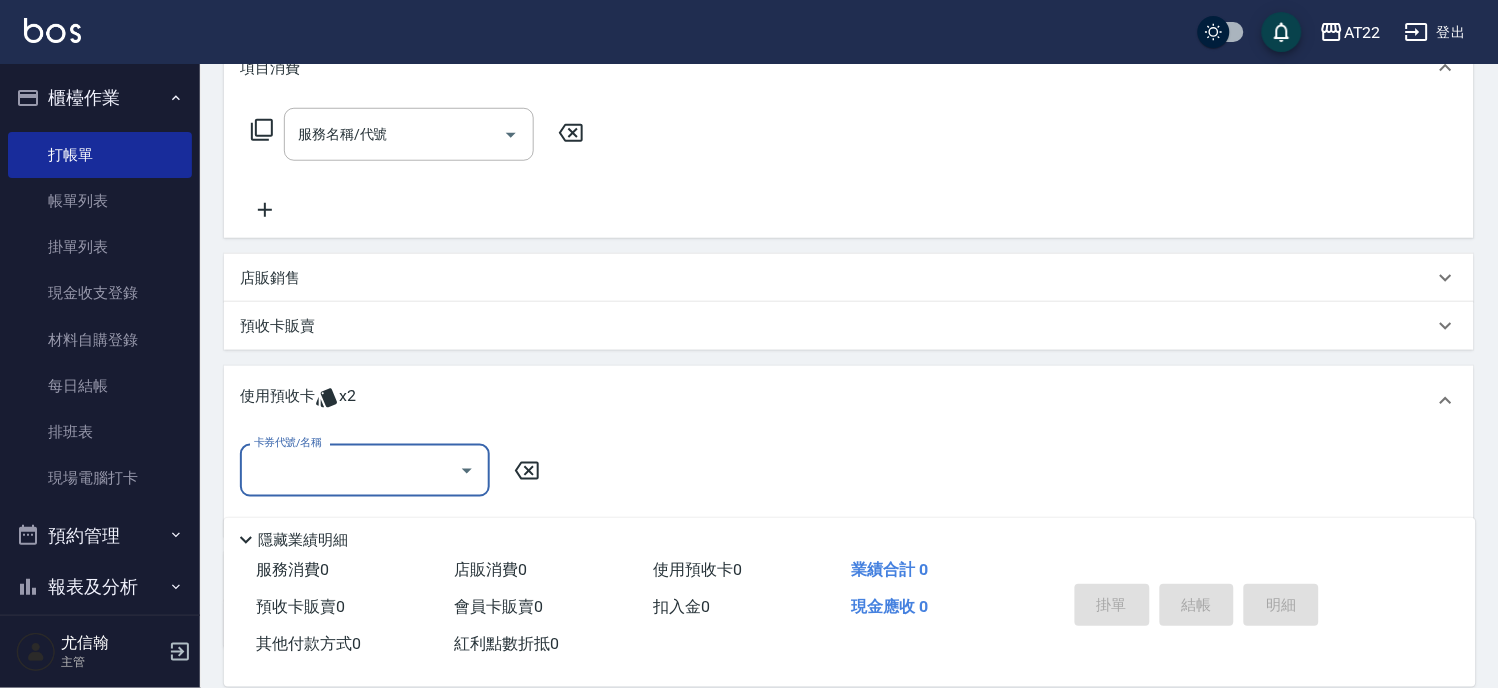 scroll, scrollTop: 0, scrollLeft: 0, axis: both 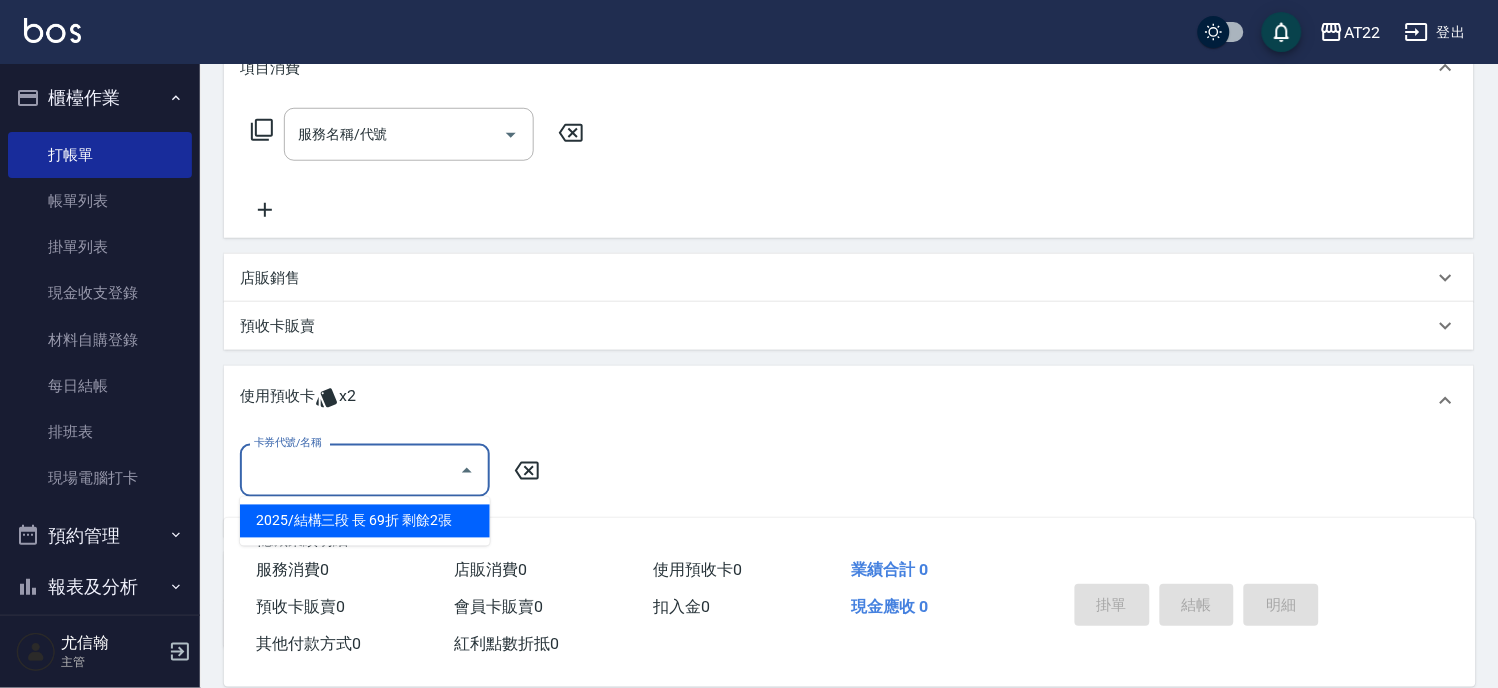 click on "2025/結構三段 長 69折 剩餘2張" at bounding box center [365, 521] 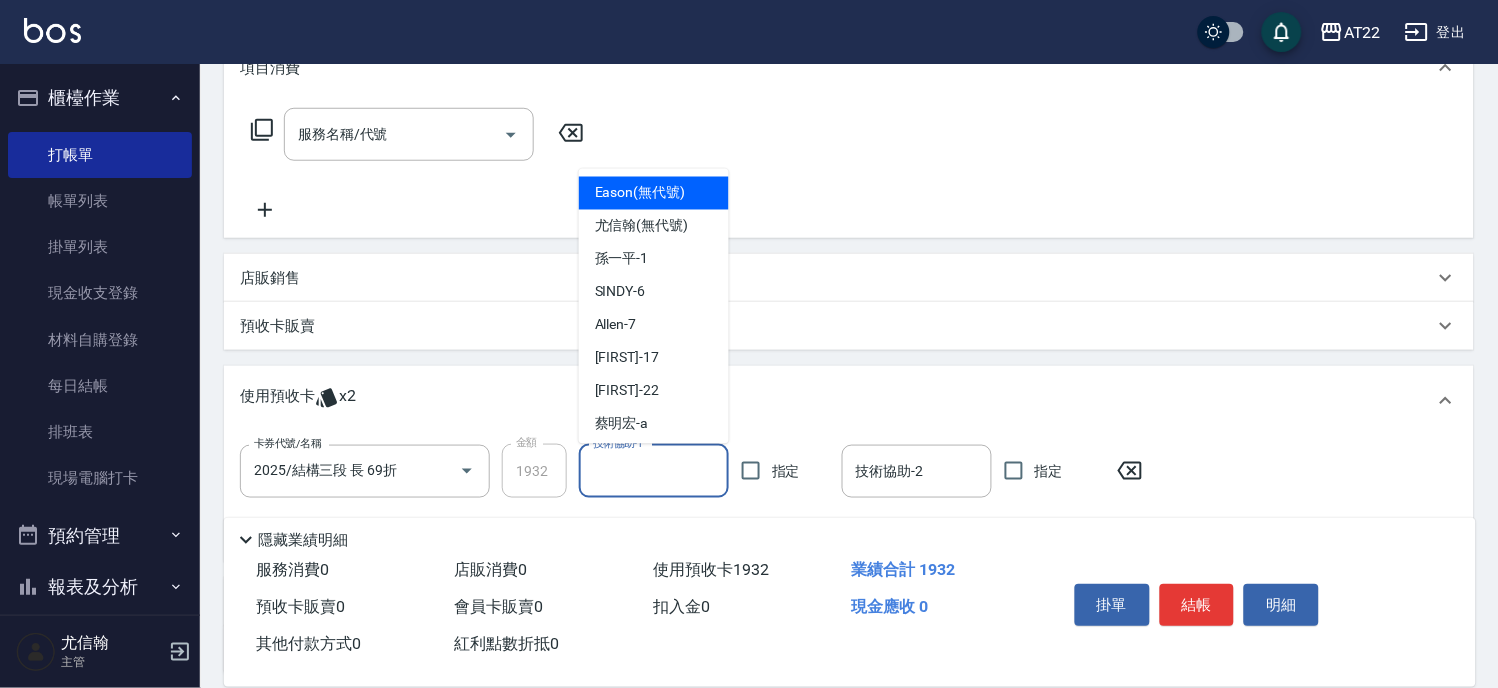 click on "技術協助-1" at bounding box center [654, 471] 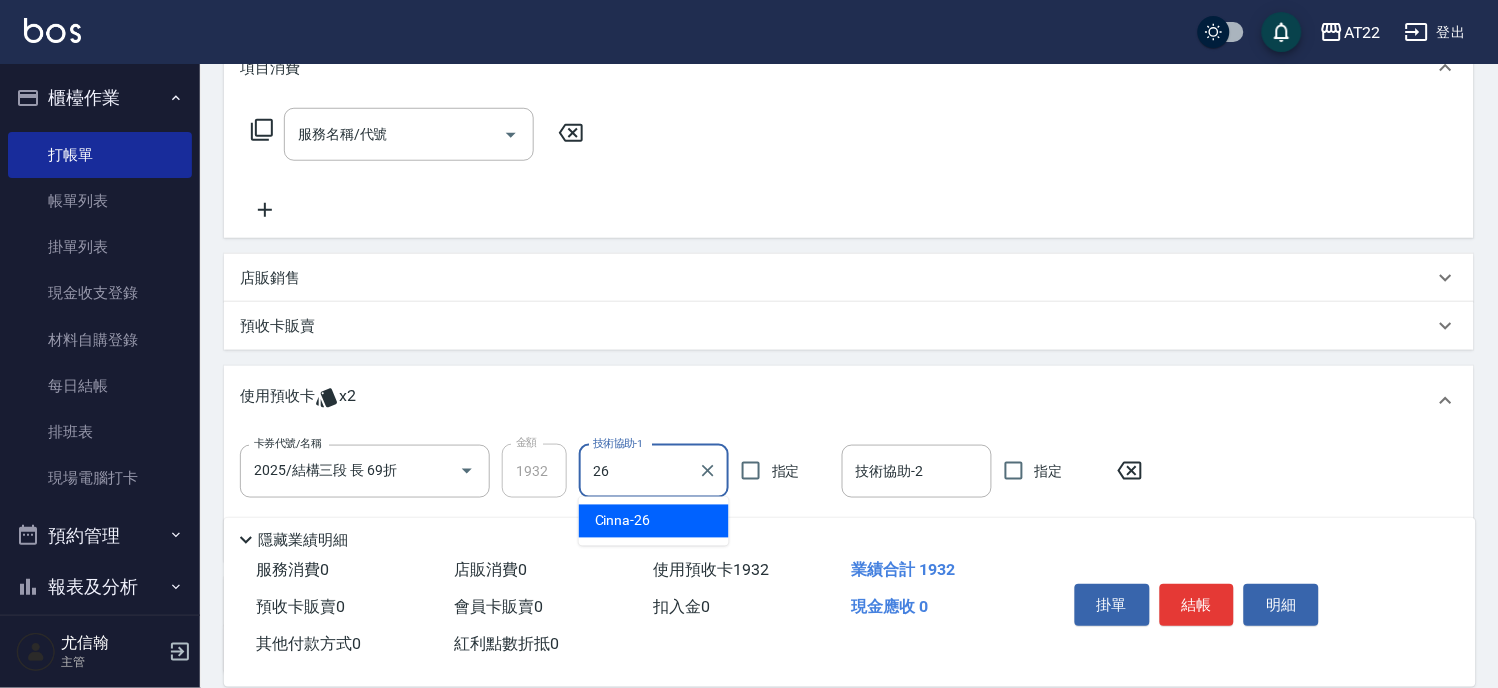 type on "Cinna-26" 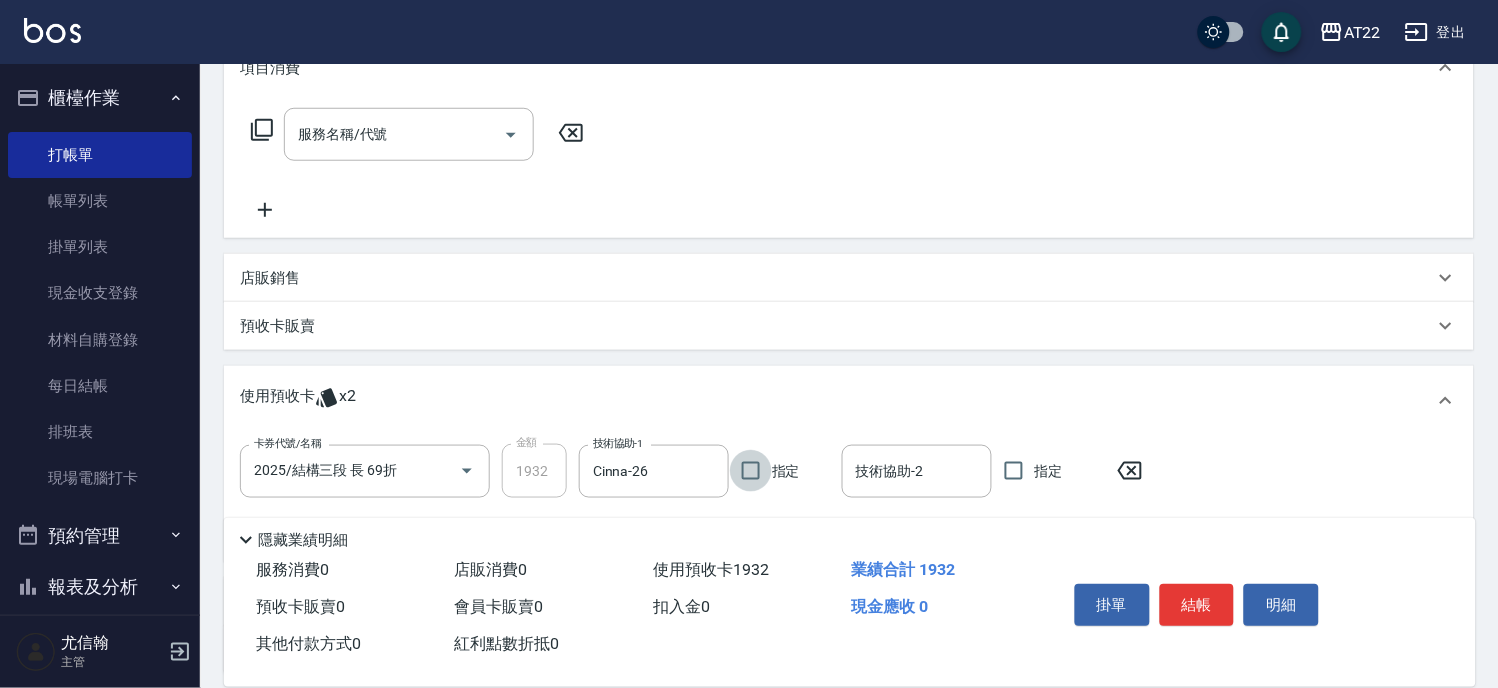 click on "卡券代號/名稱 2025/結構三段 長 69折 卡券代號/名稱 金額 1932 金額 技術協助-1 Cinna-26 技術協助-1 指定 技術協助-2 技術協助-2 指定" at bounding box center (697, 471) 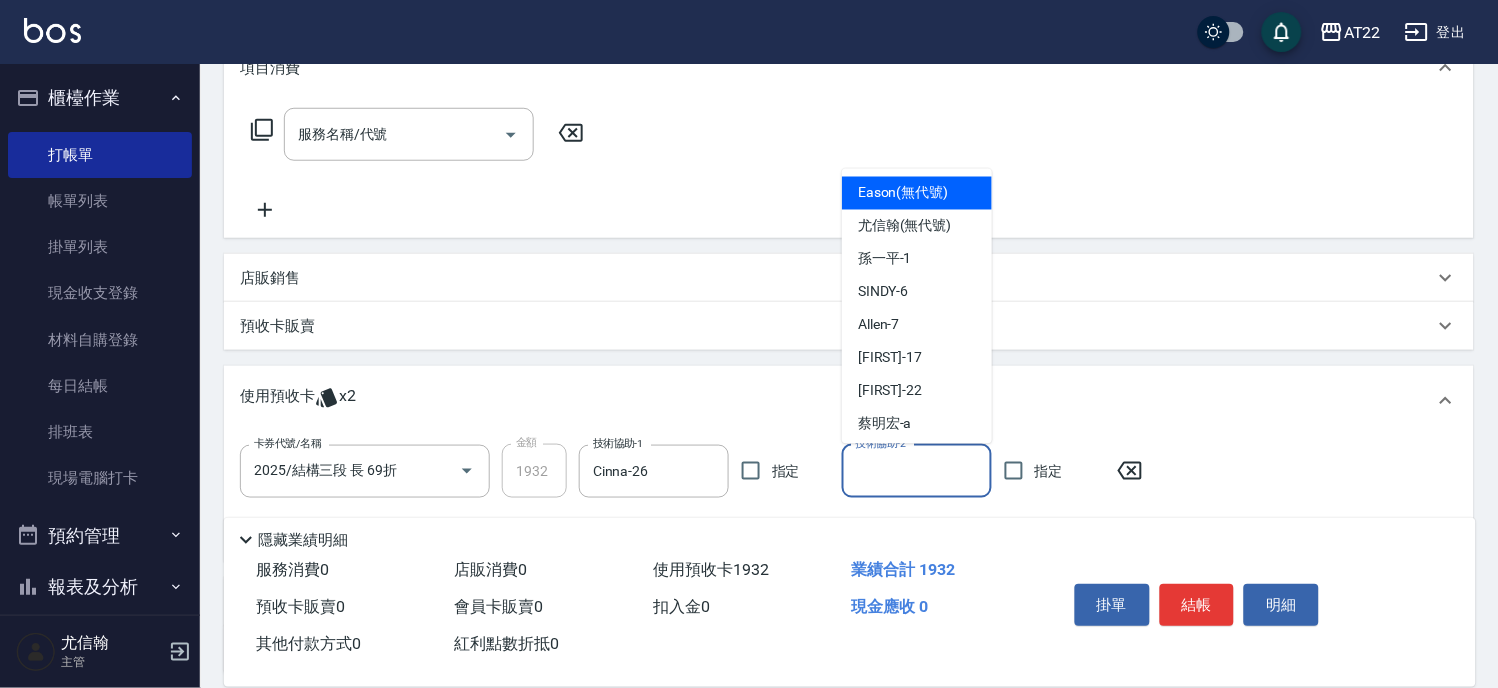 click on "技術協助-2" at bounding box center [917, 471] 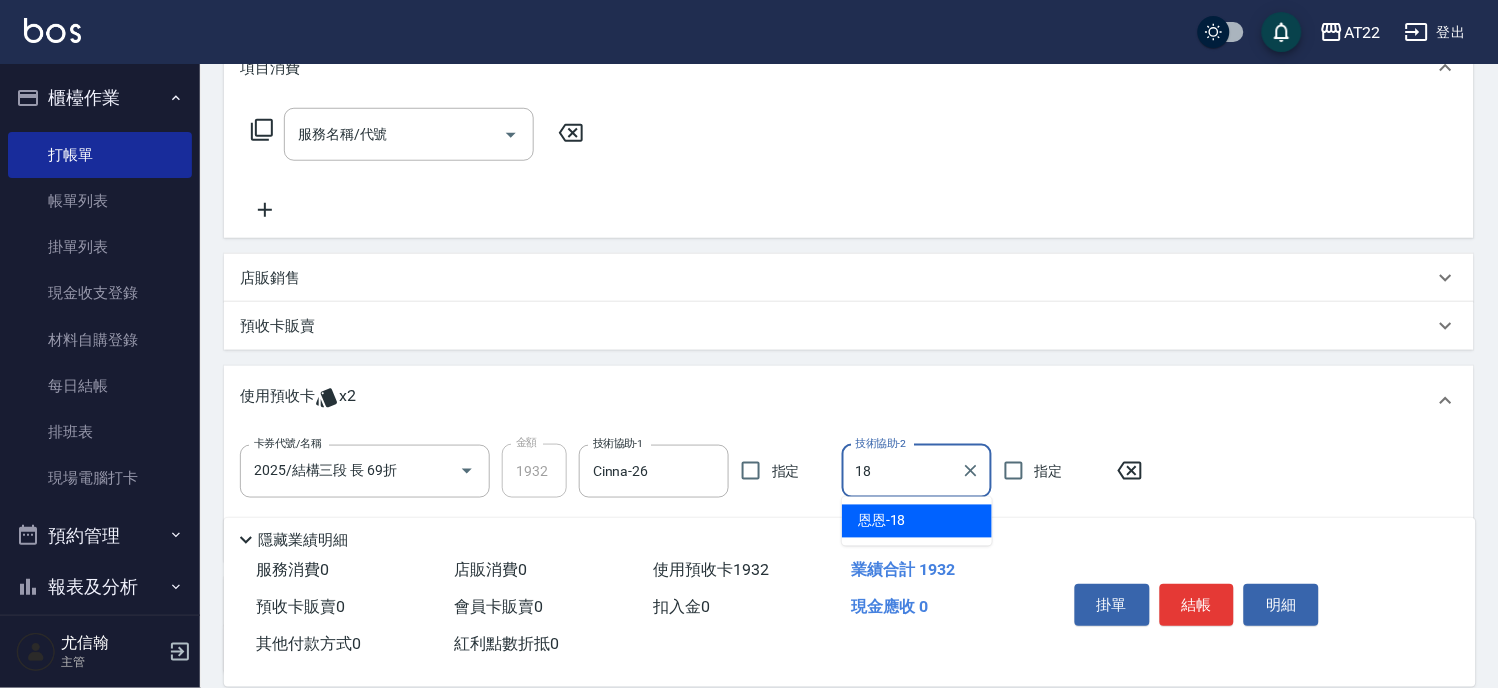 type on "恩恩-18" 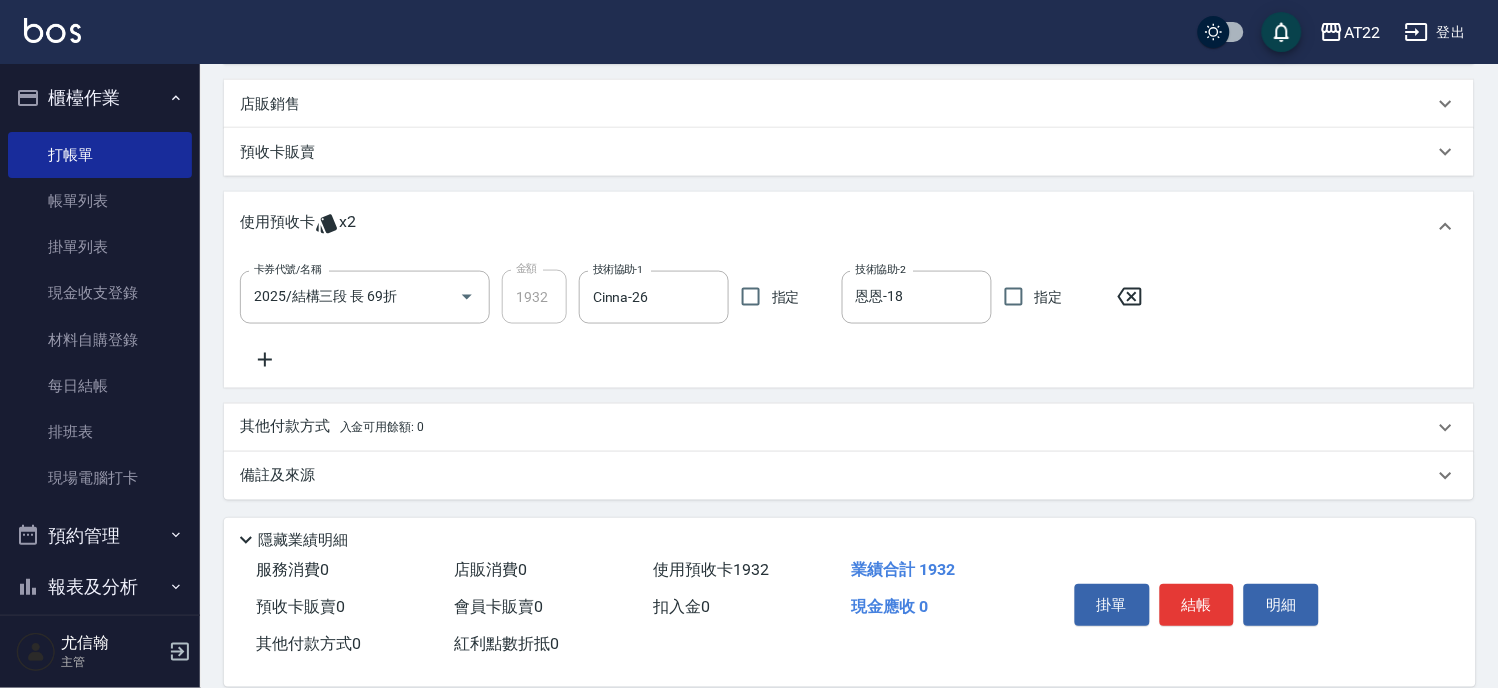 scroll, scrollTop: 0, scrollLeft: 0, axis: both 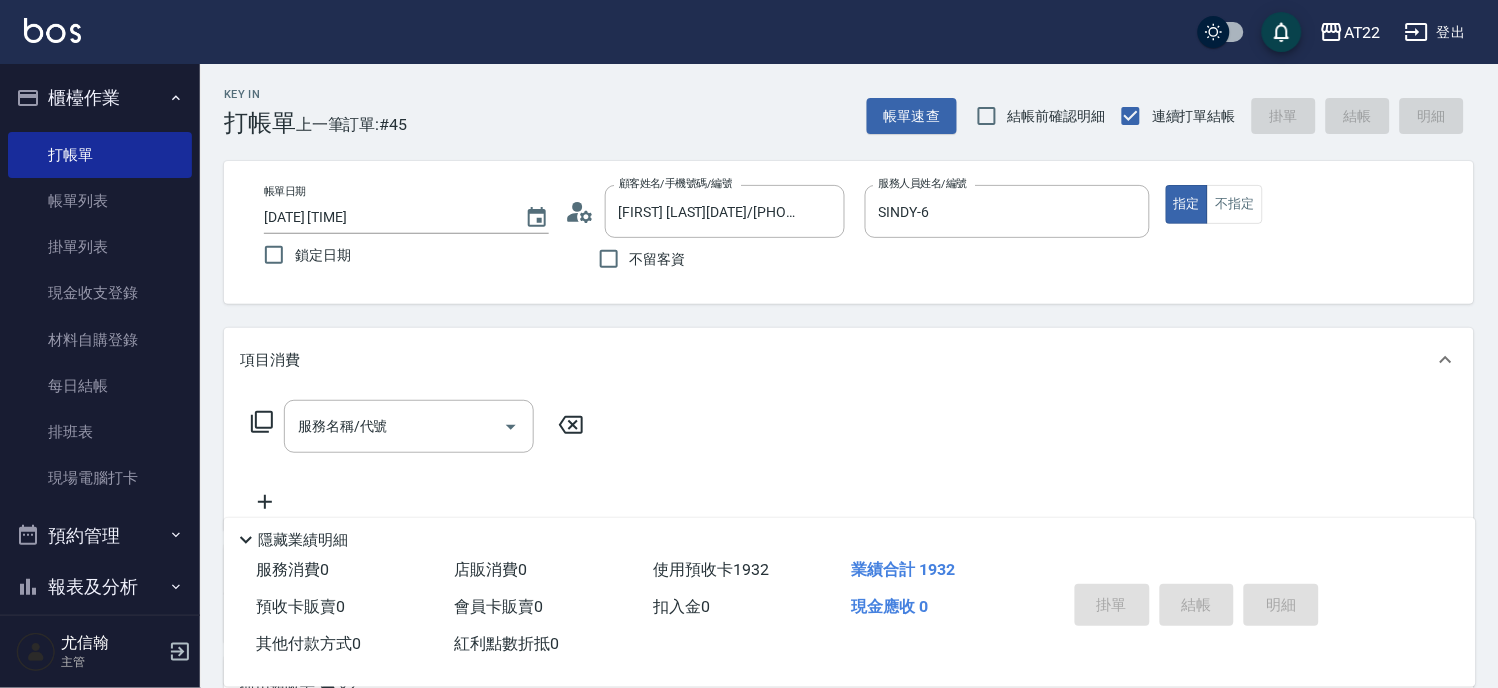 type 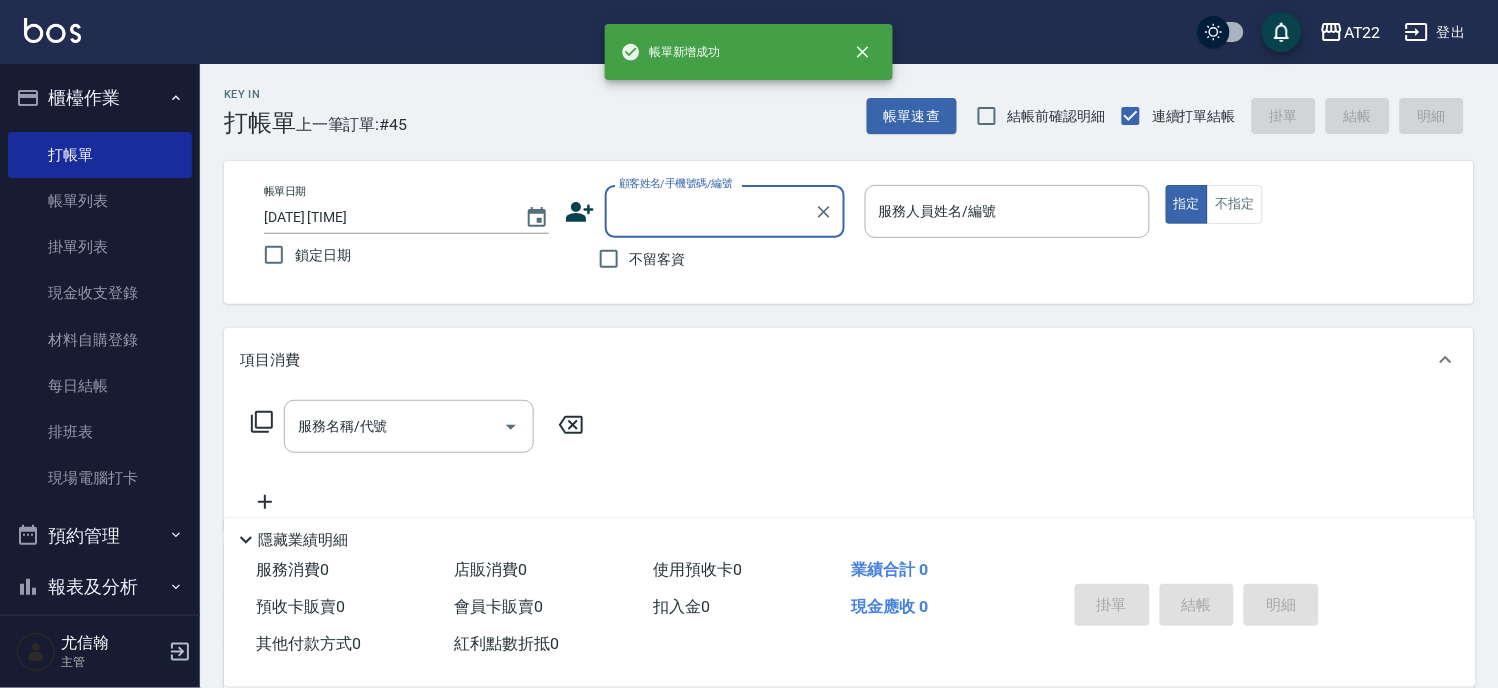 scroll, scrollTop: 0, scrollLeft: 0, axis: both 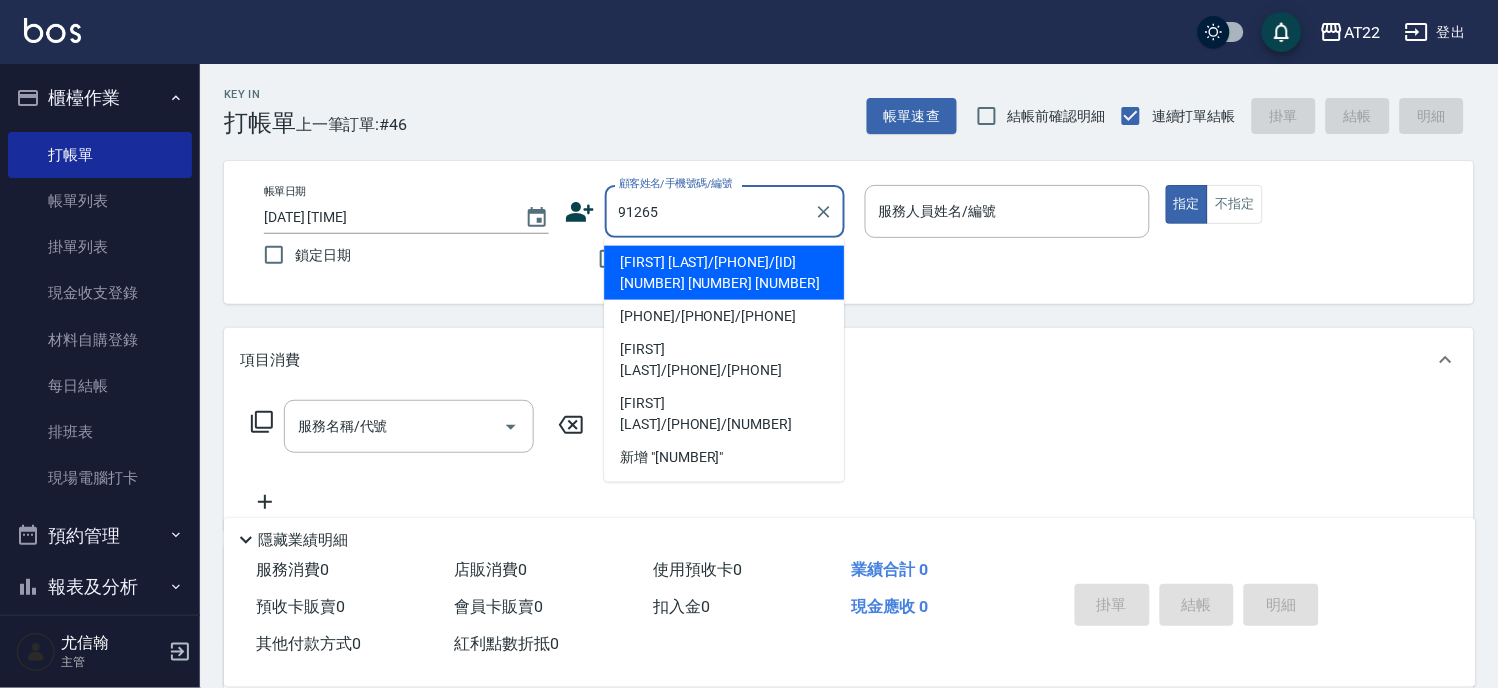 click on "林家豪/0976776573/T91265 27 05 18" at bounding box center [724, 273] 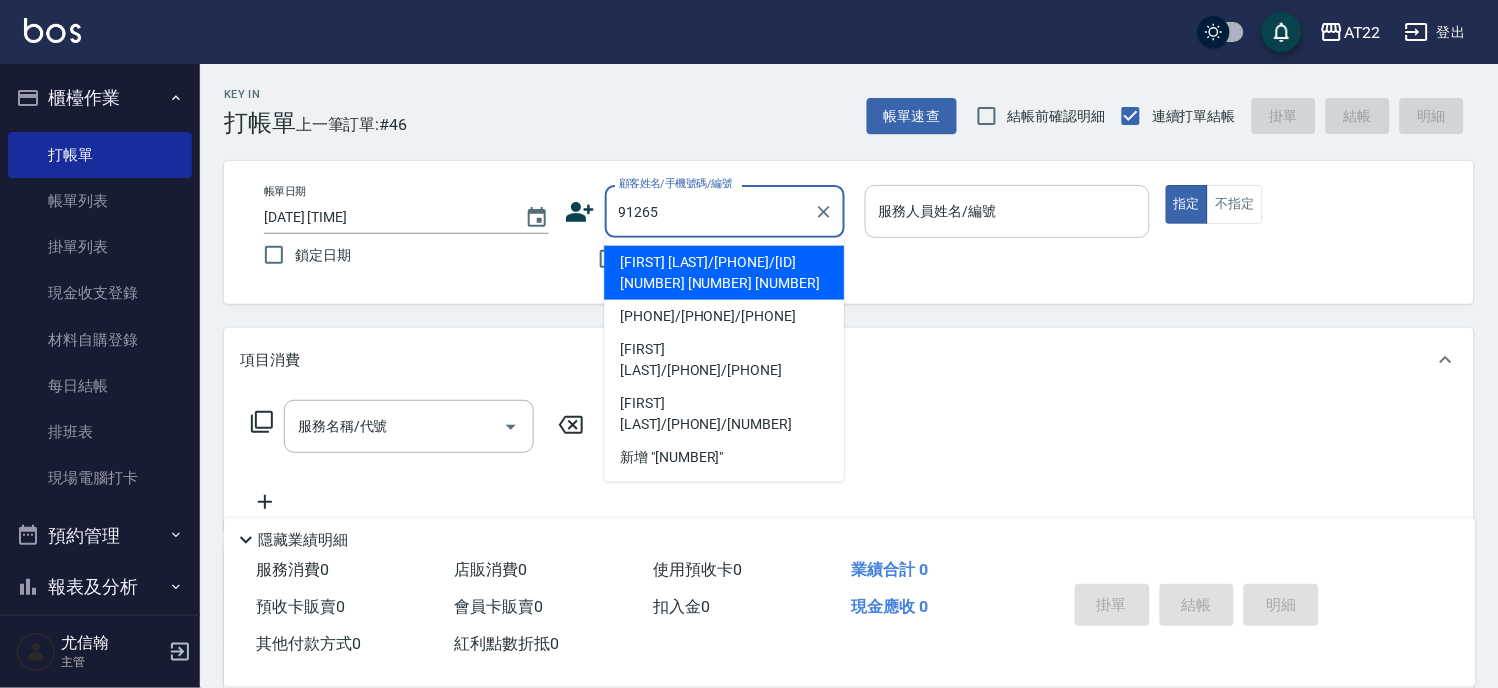 type on "林家豪/0976776573/T91265 27 05 18" 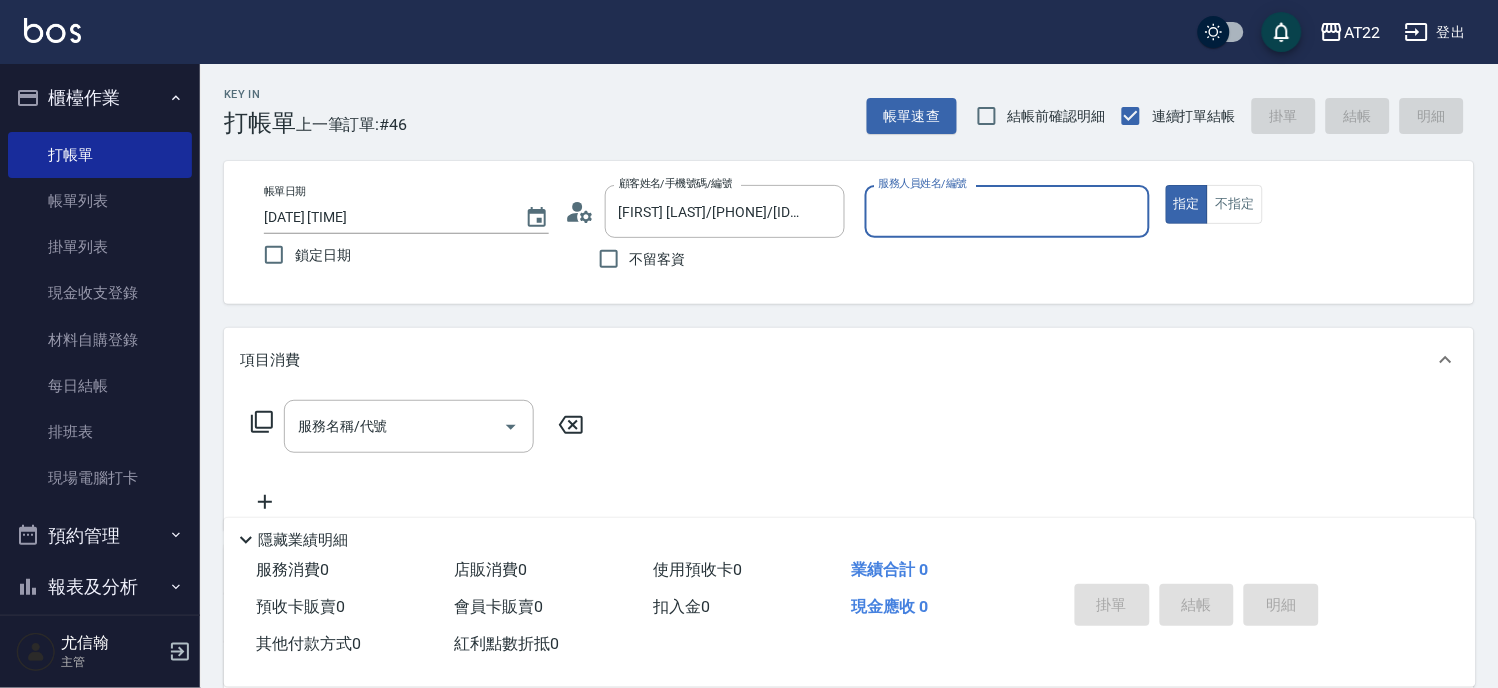 type on "SINDY-6" 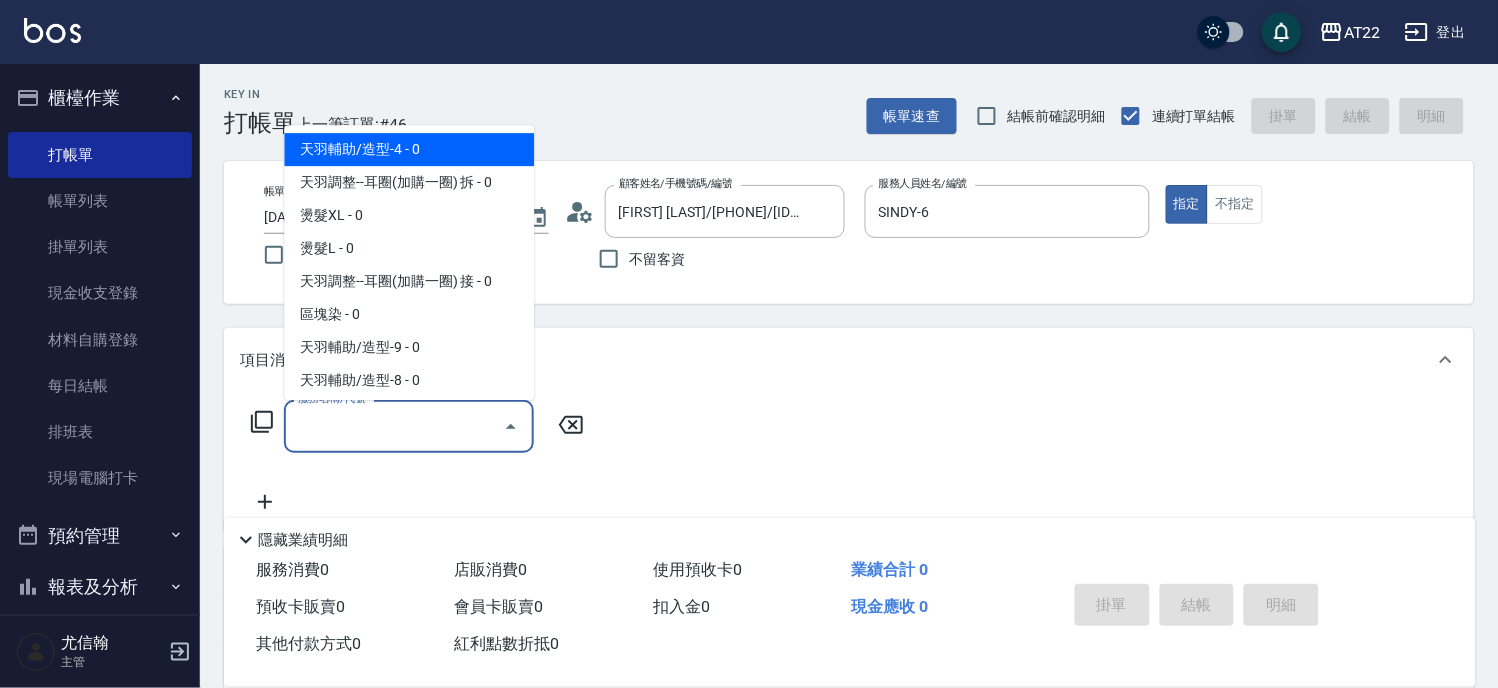 click on "服務名稱/代號" at bounding box center [394, 426] 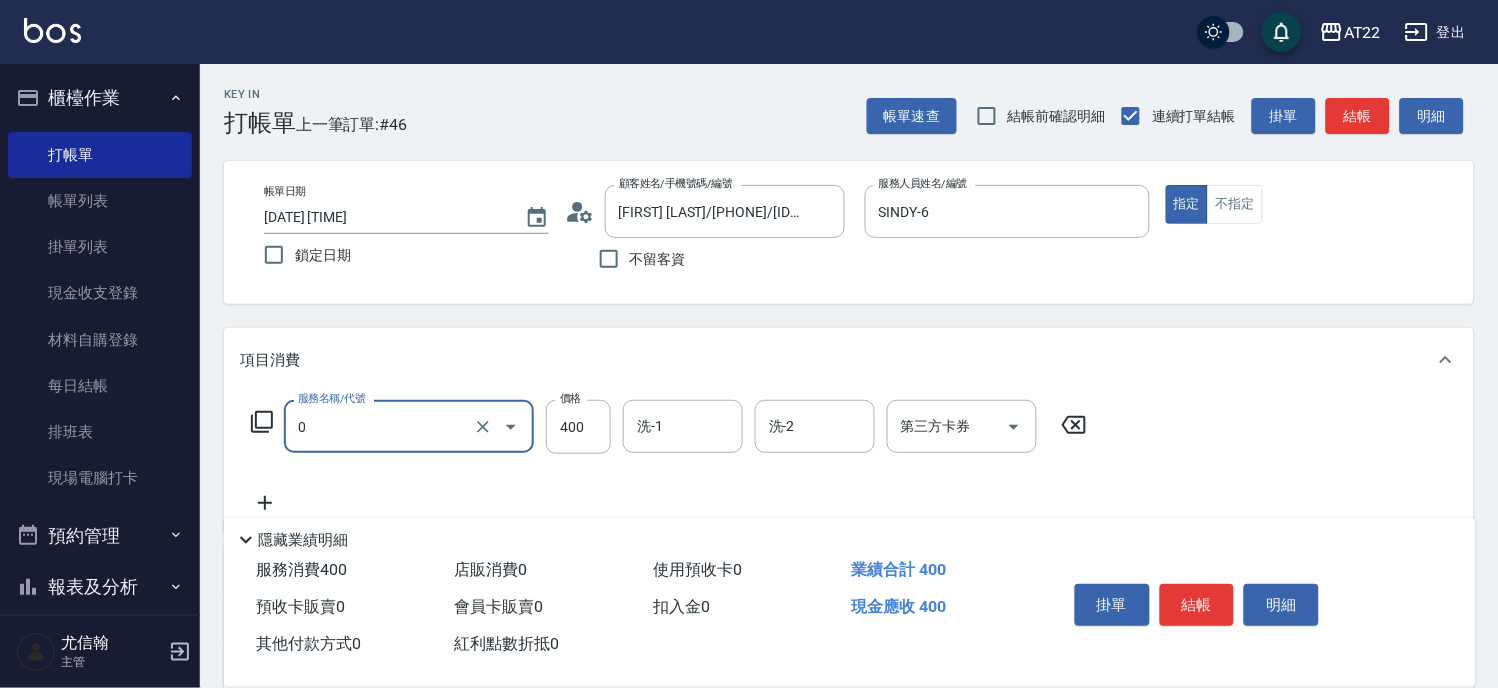 type on "有機洗髮(0)" 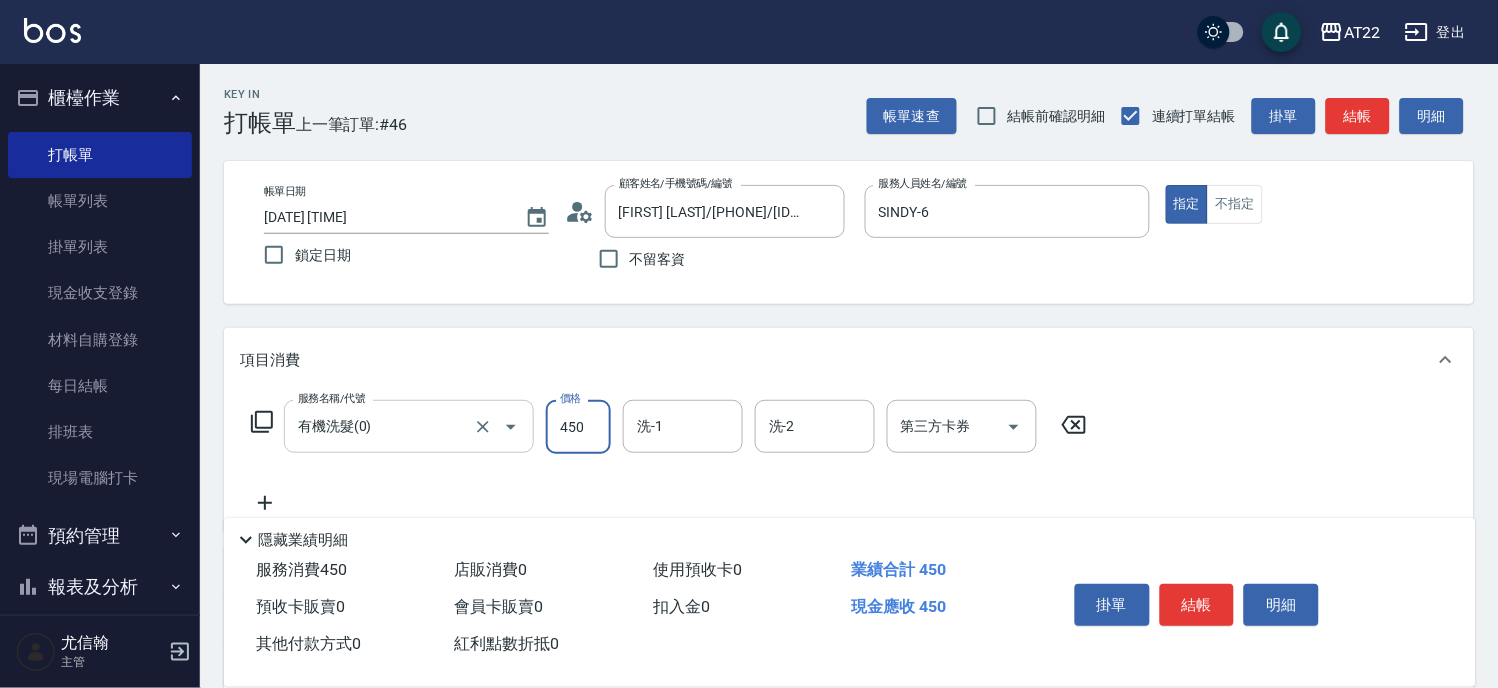 type on "450" 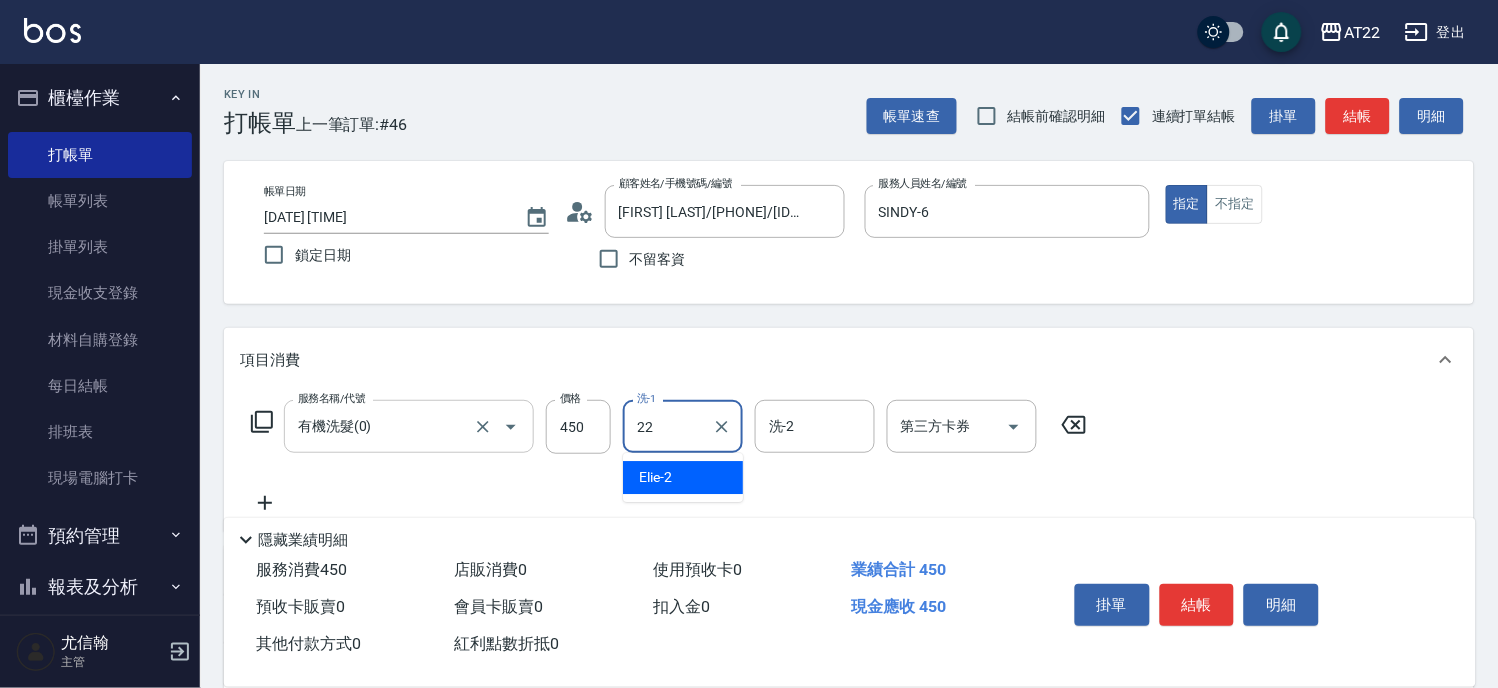 type on "Cherry-22" 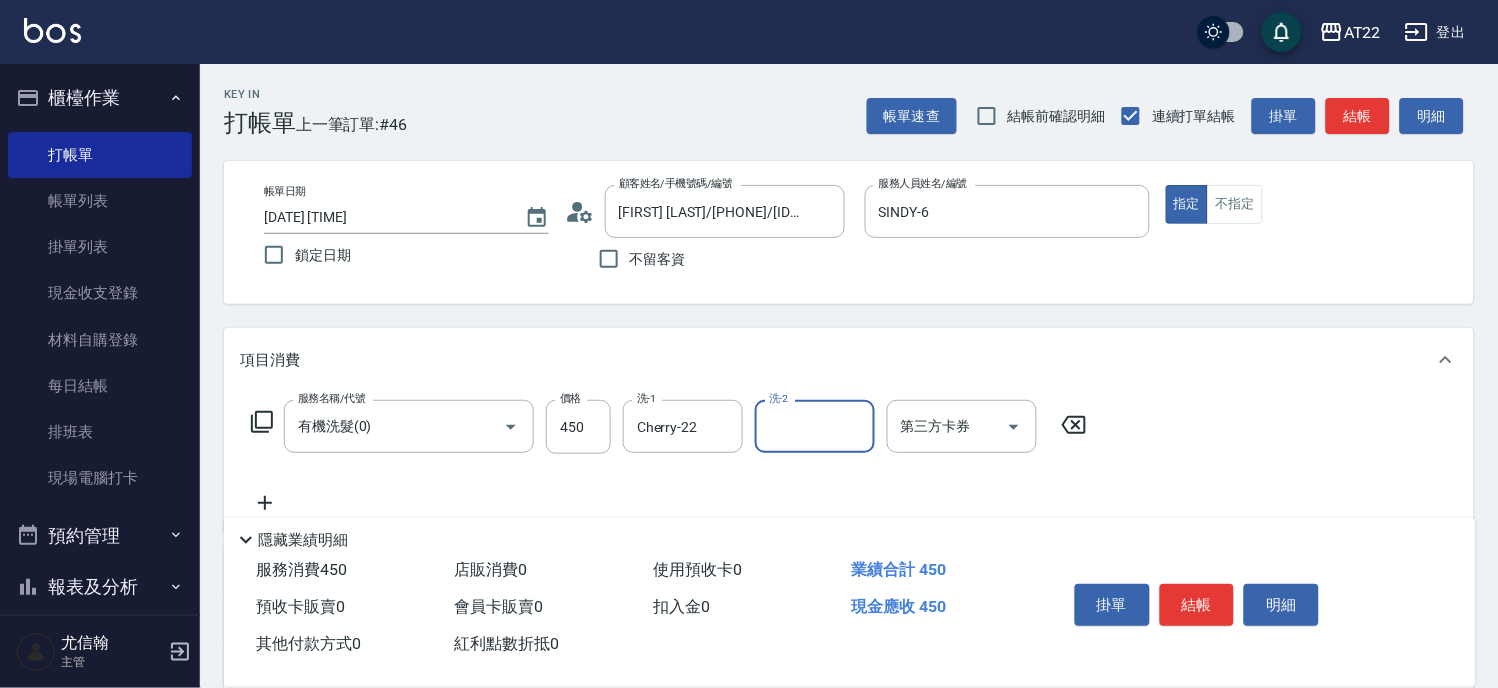 click 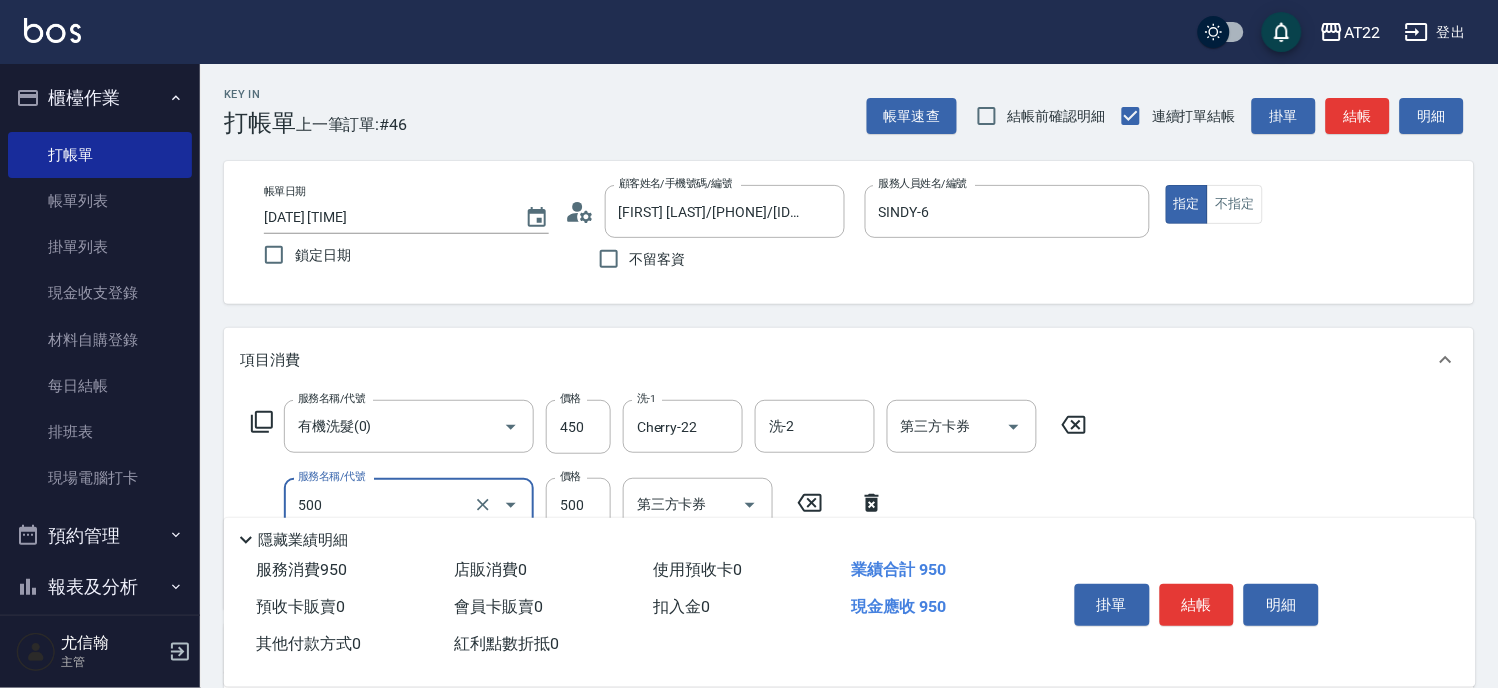 type on "剪髮(500)" 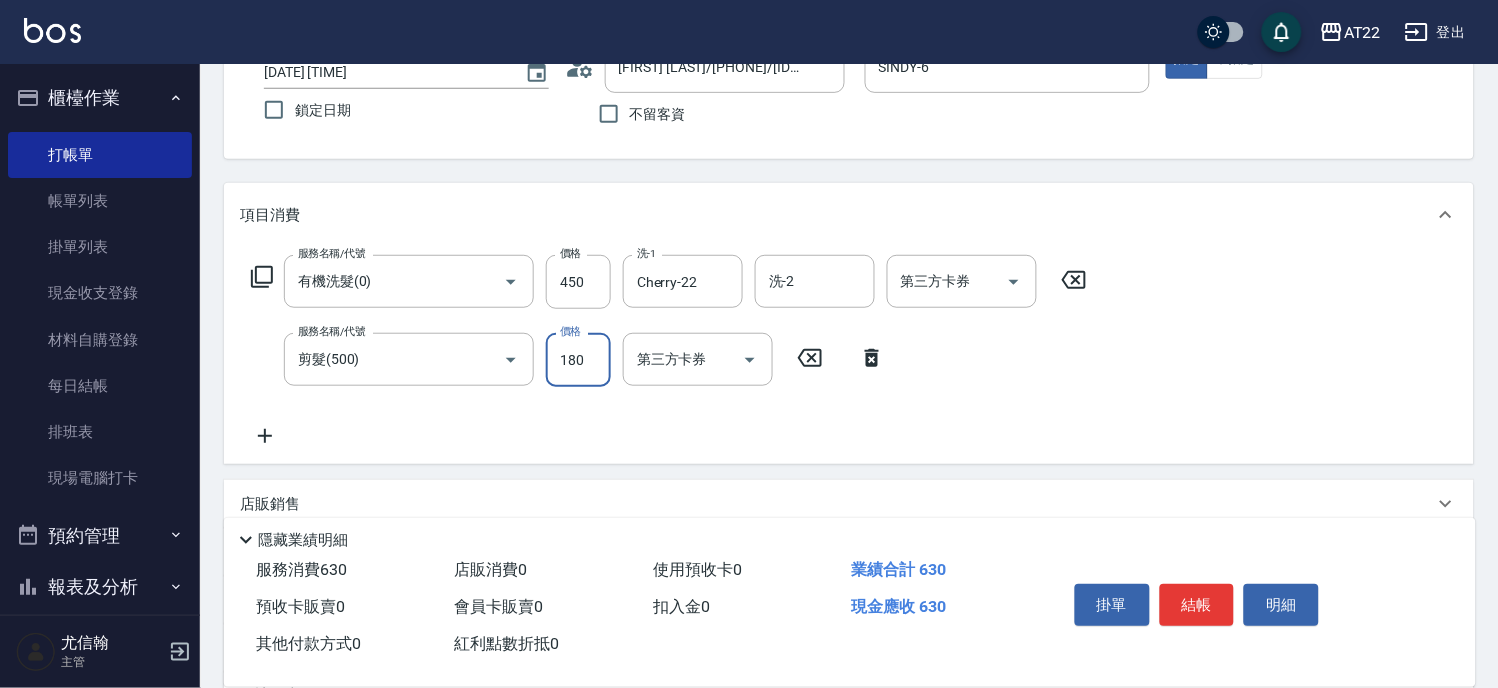 scroll, scrollTop: 333, scrollLeft: 0, axis: vertical 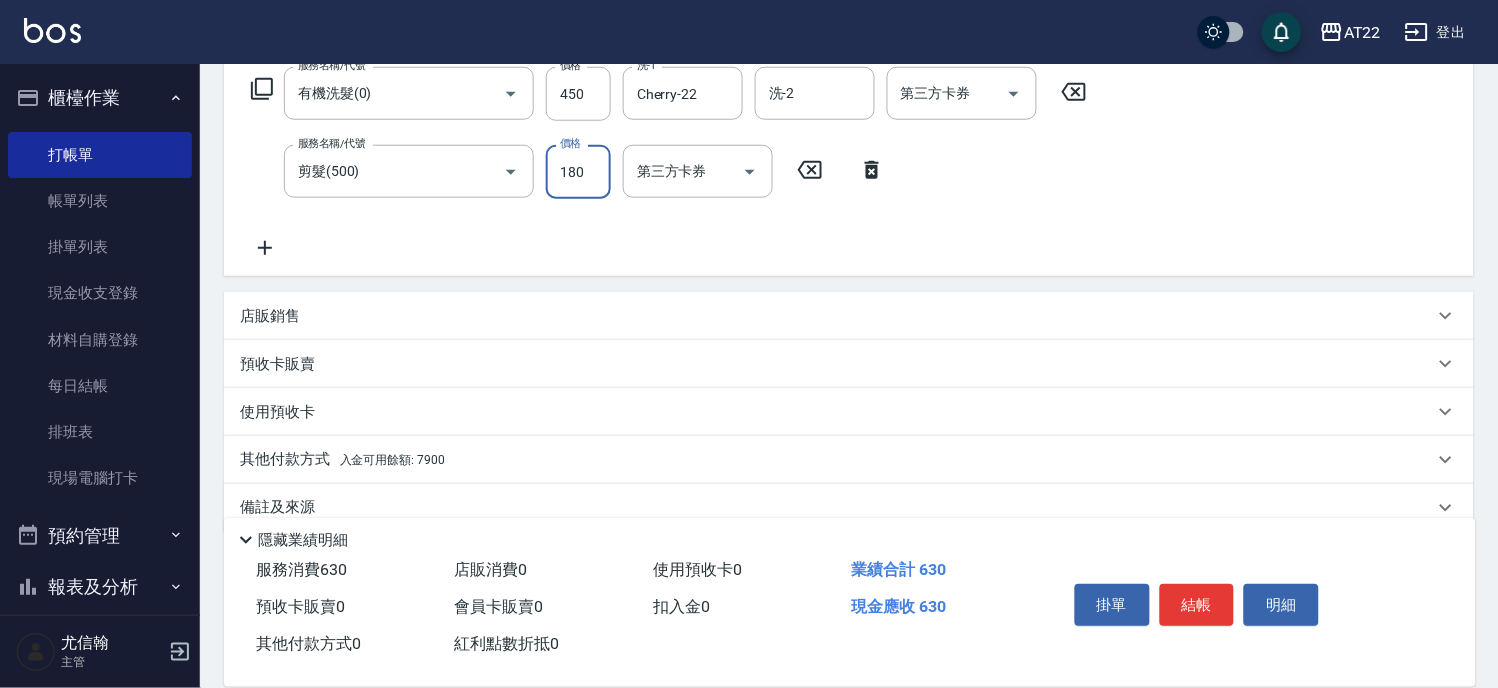 type on "180" 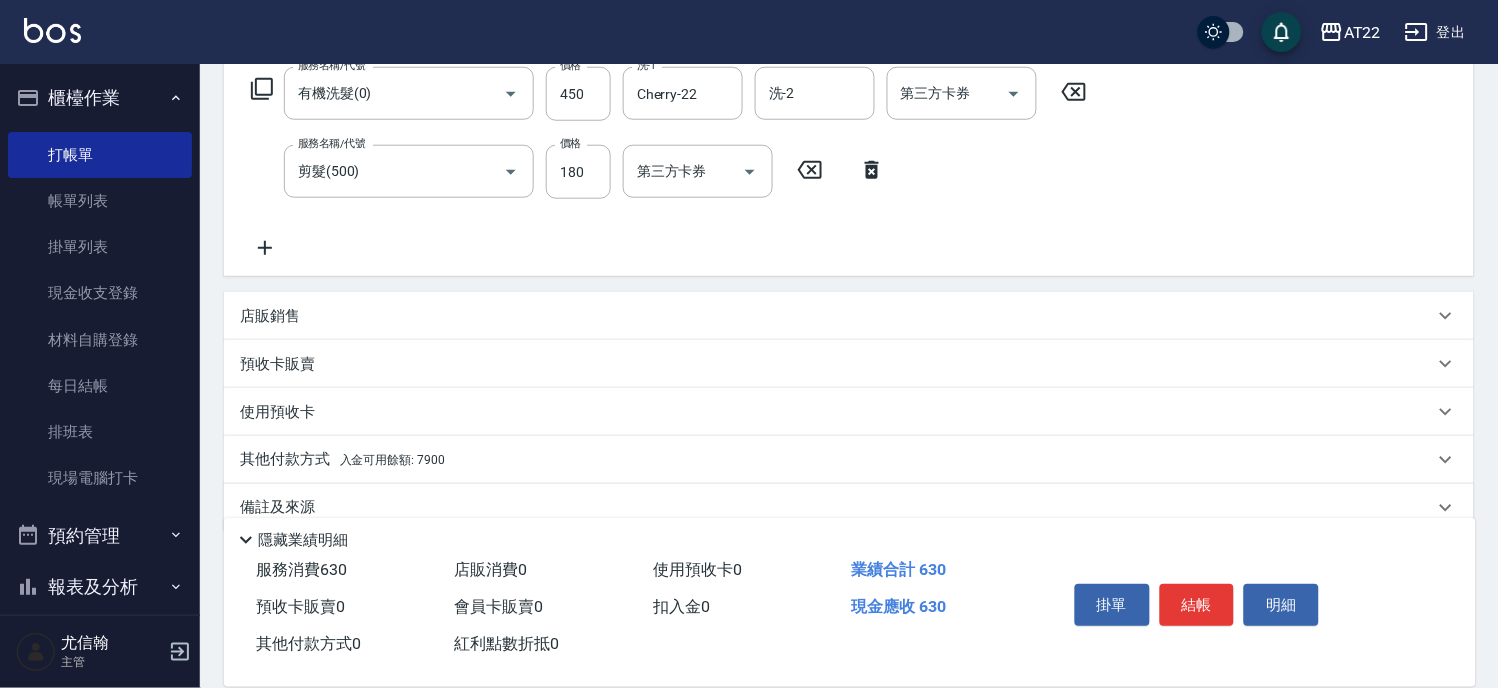click 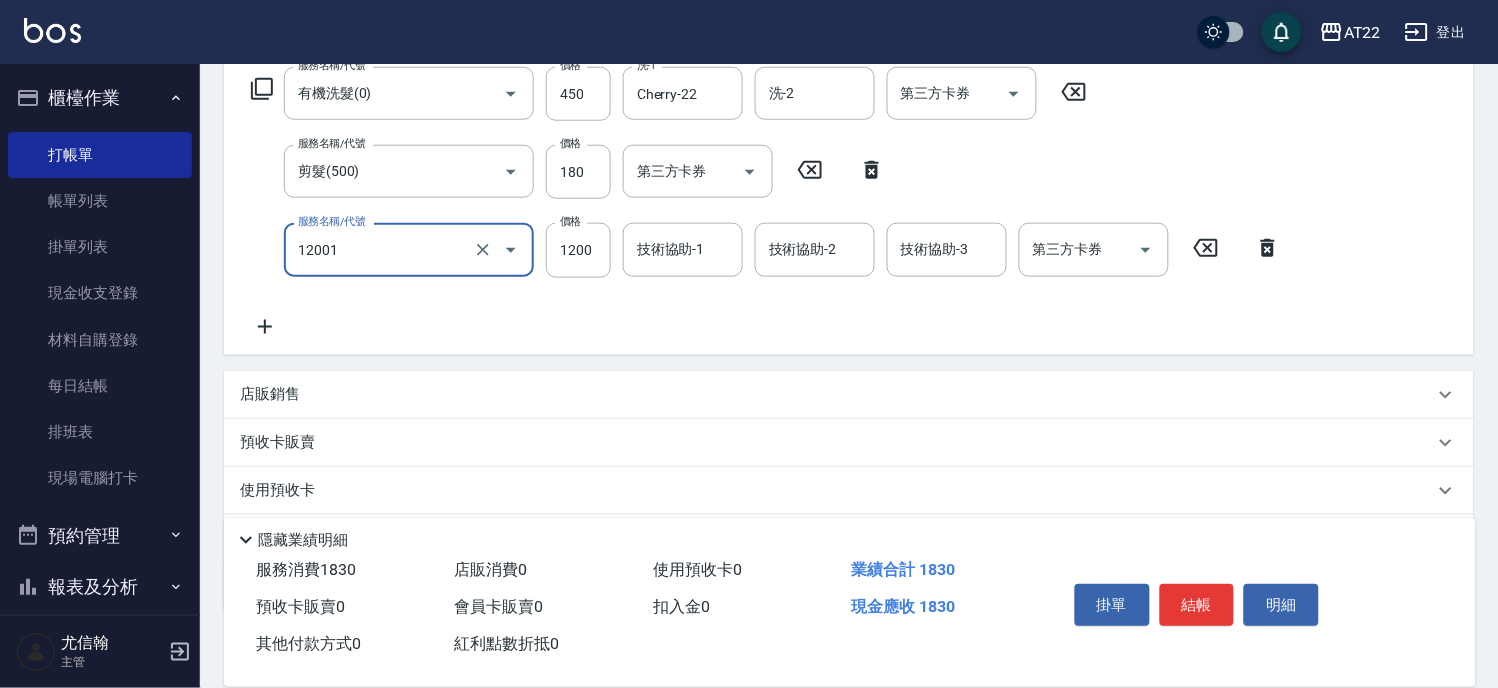 type on "燙髮S(12001)" 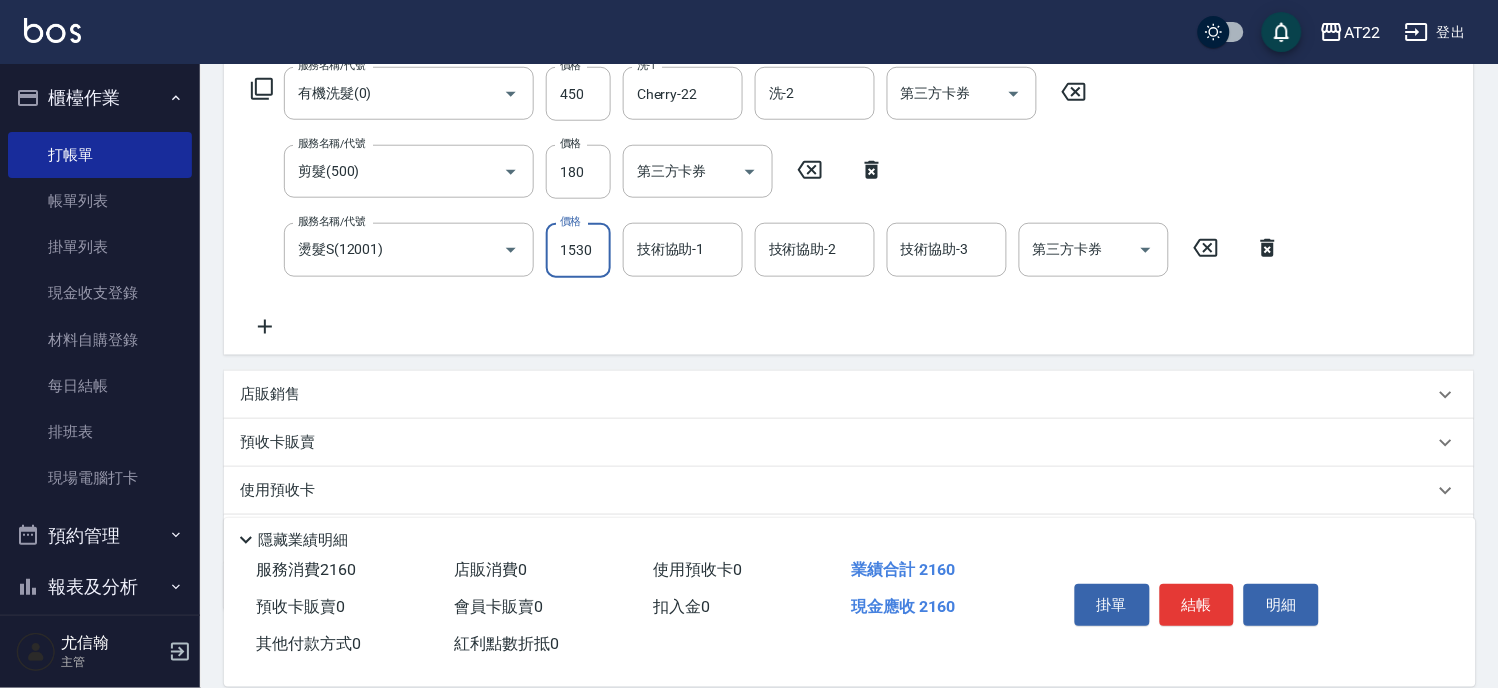 type on "1530" 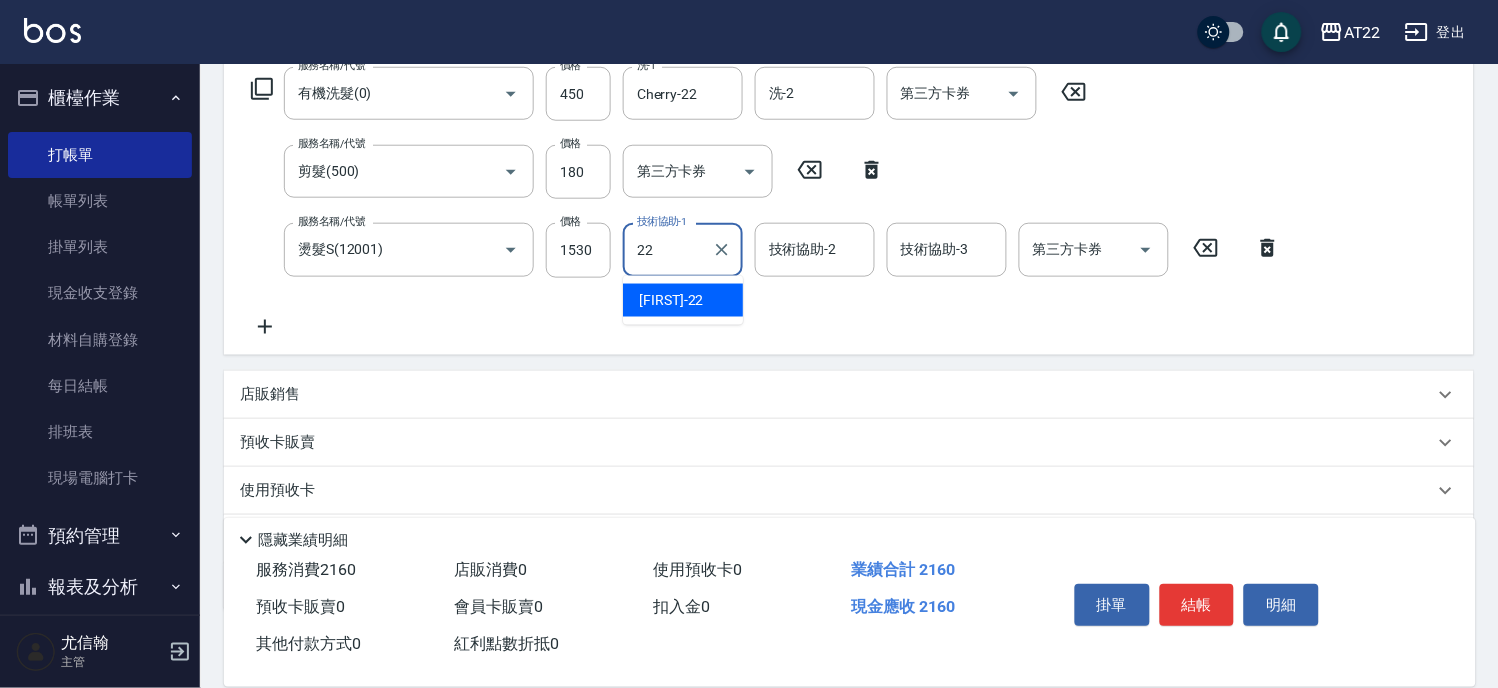 type on "Cherry-22" 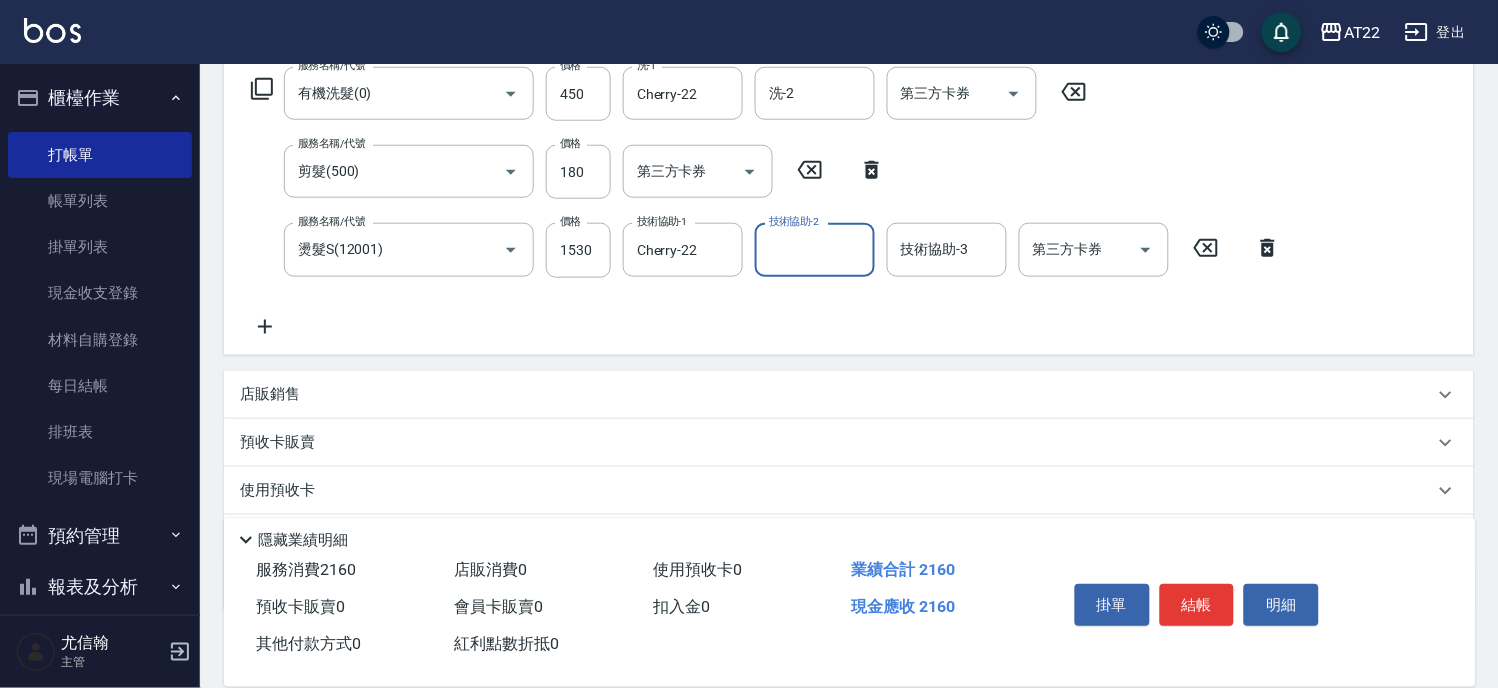 click 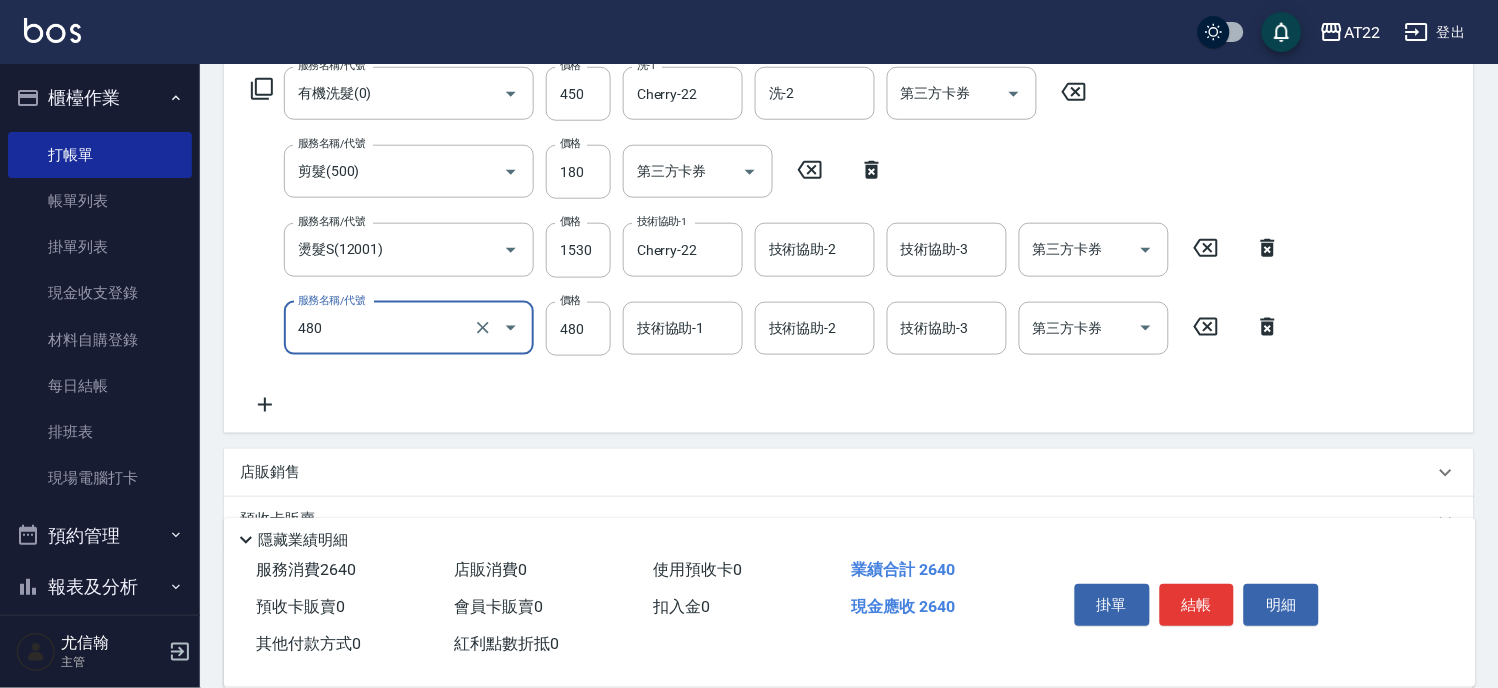 type on "潤澤修護(480)" 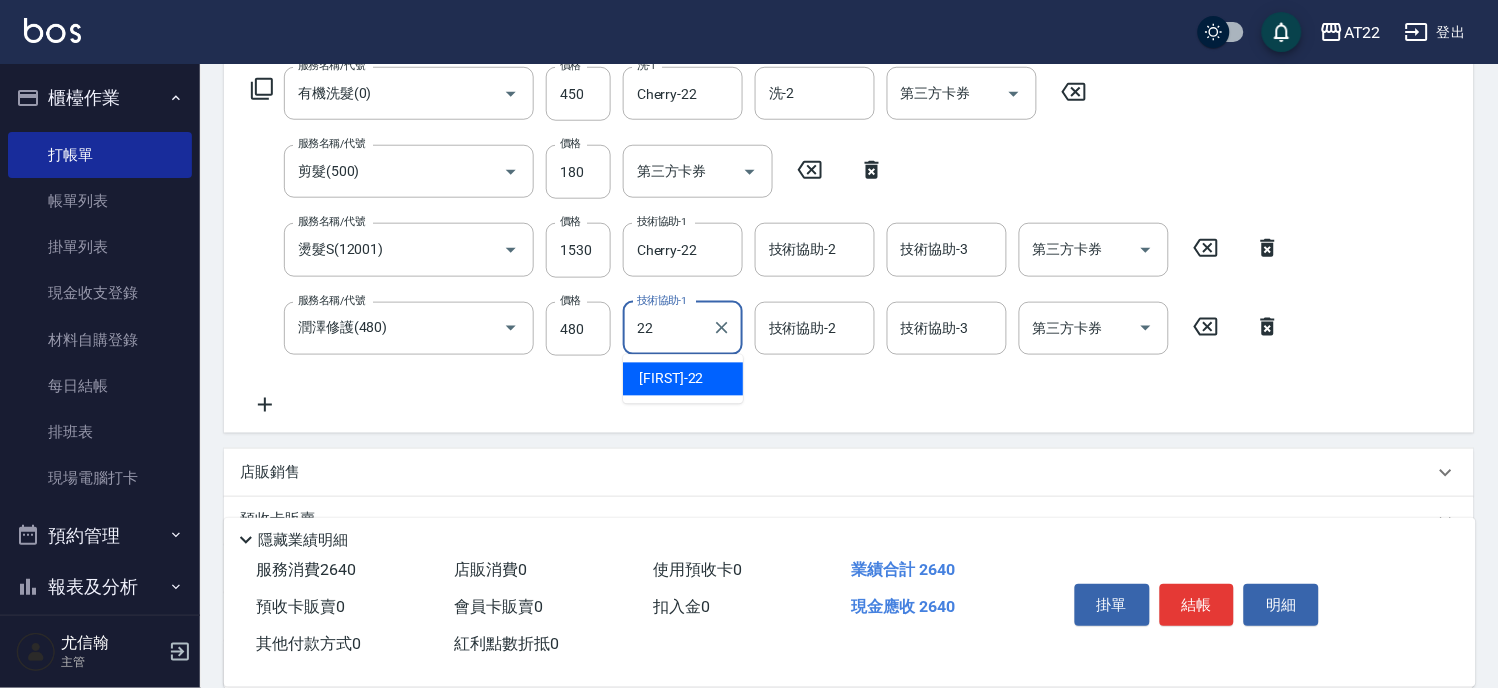 type on "Cherry-22" 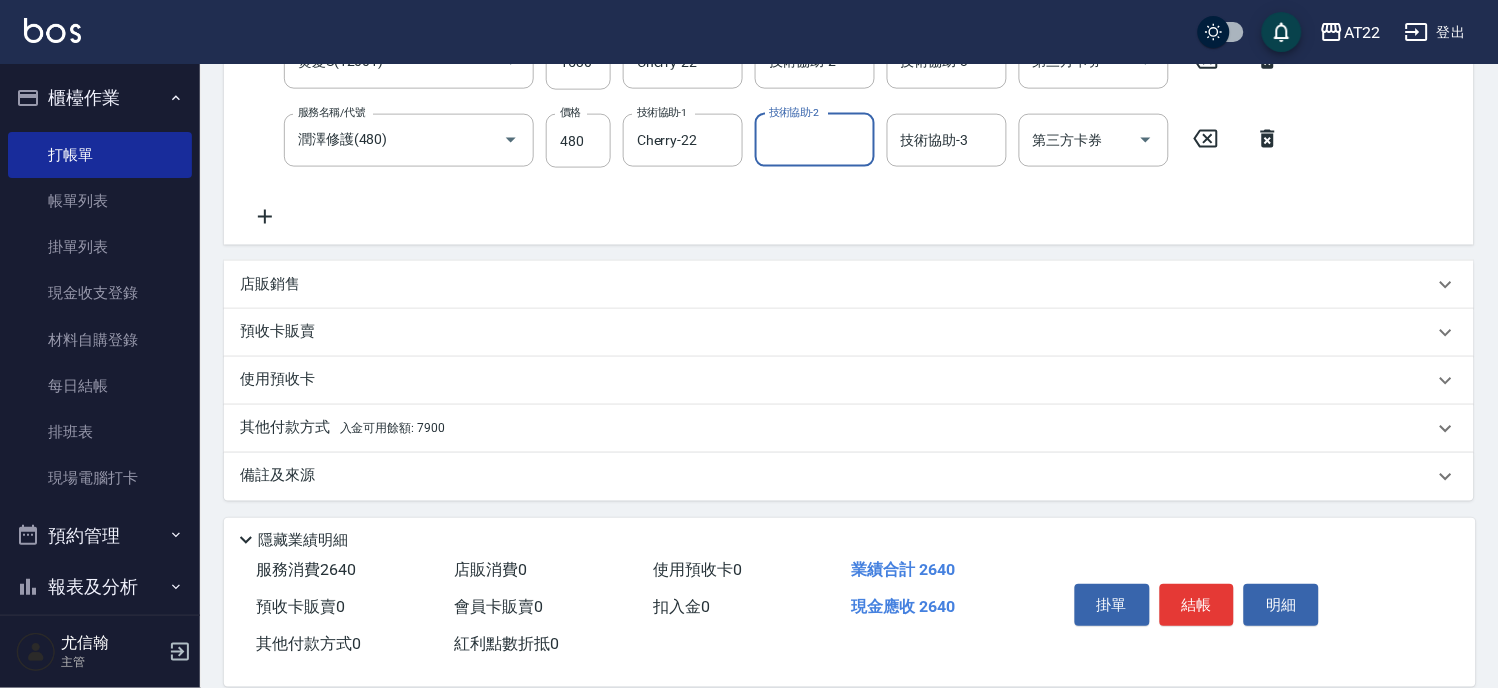 scroll, scrollTop: 522, scrollLeft: 0, axis: vertical 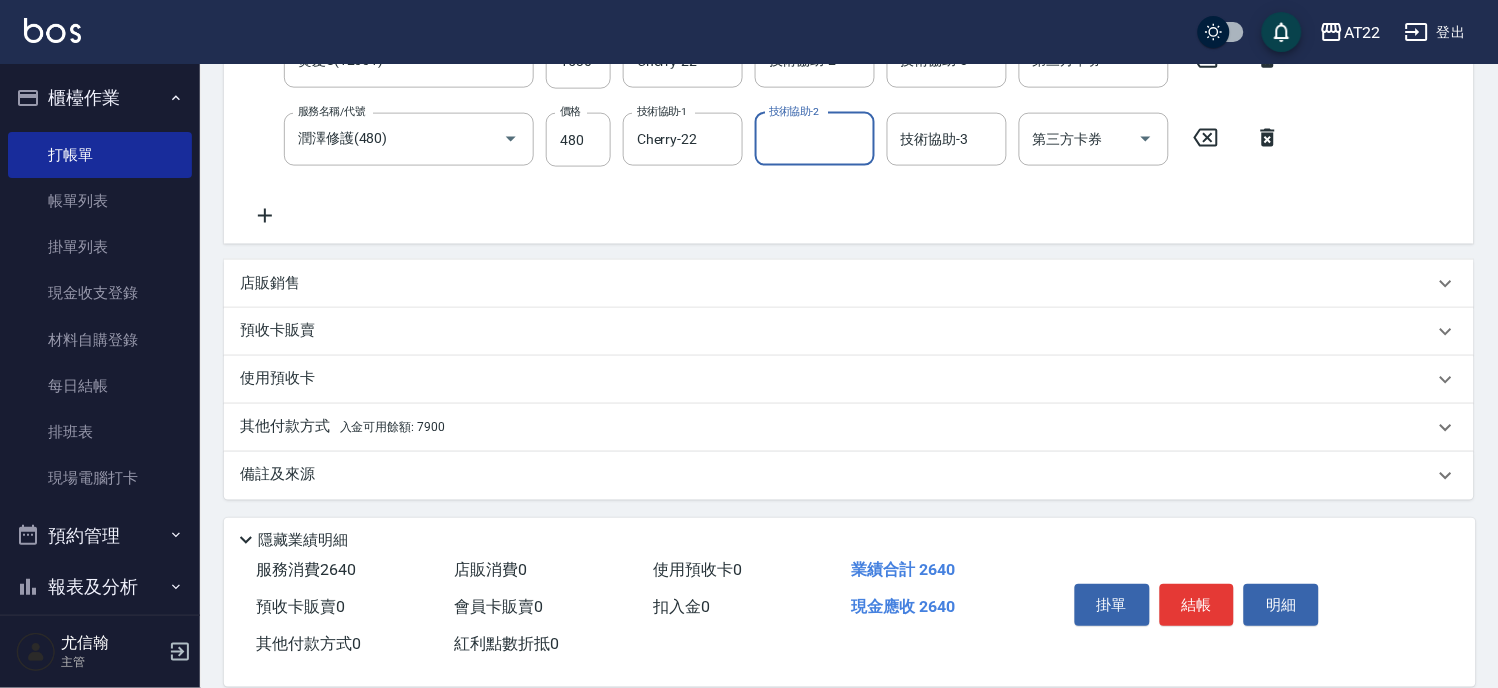 click on "入金可用餘額: 7900" at bounding box center [392, 428] 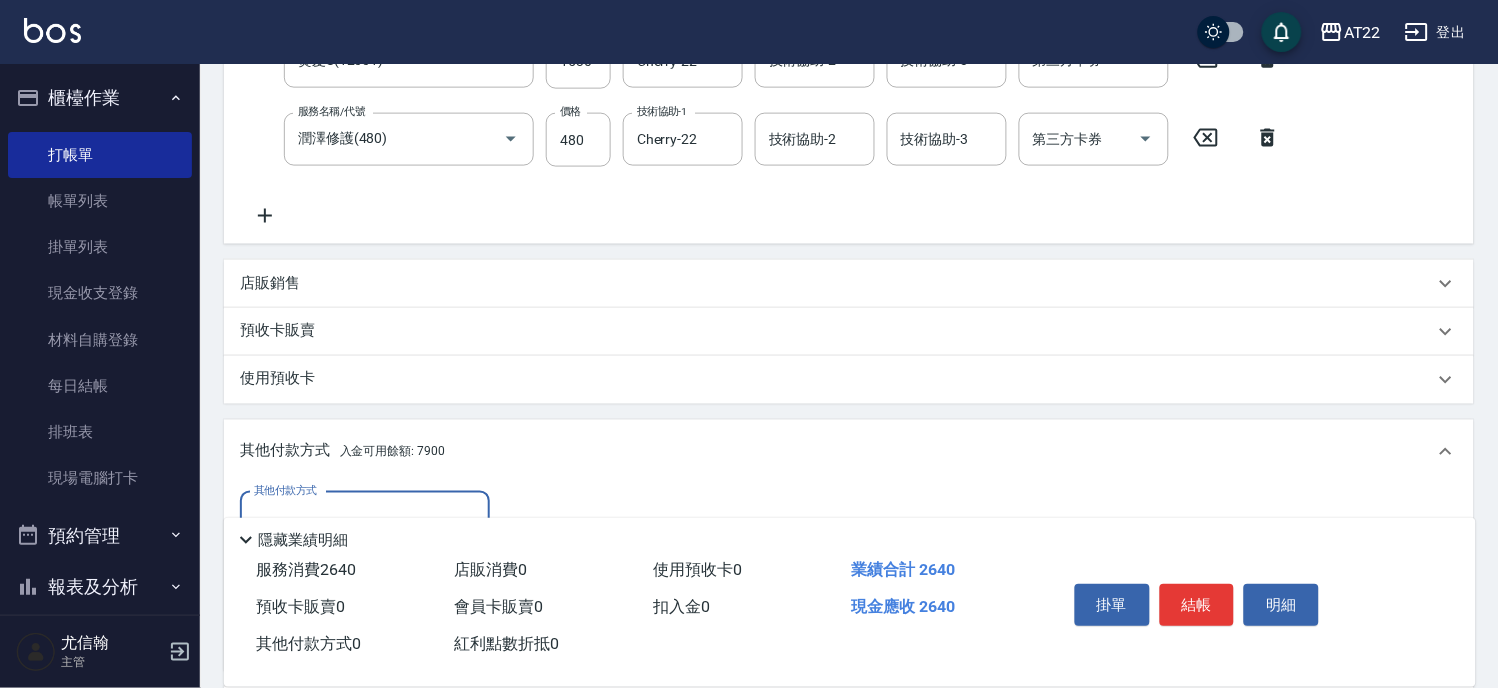 scroll, scrollTop: 1, scrollLeft: 0, axis: vertical 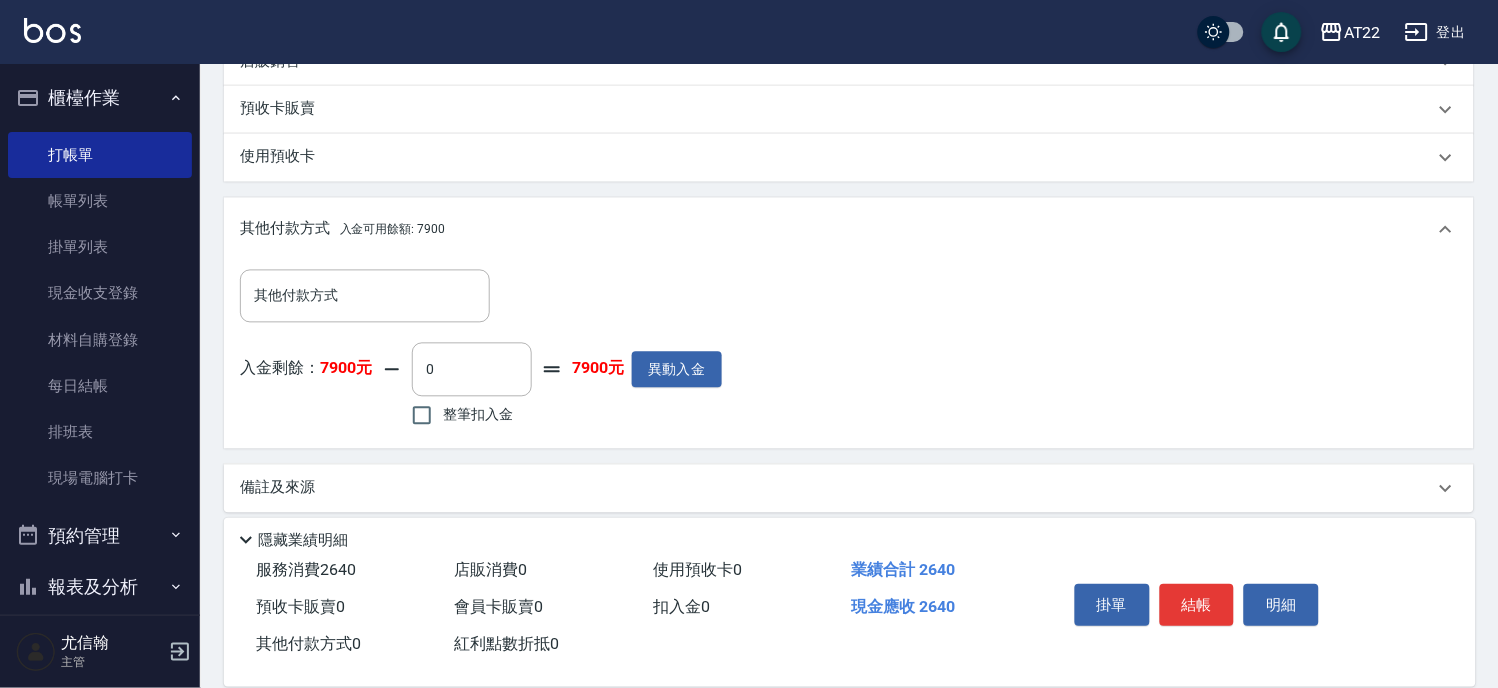 click on "整筆扣入金" at bounding box center (478, 415) 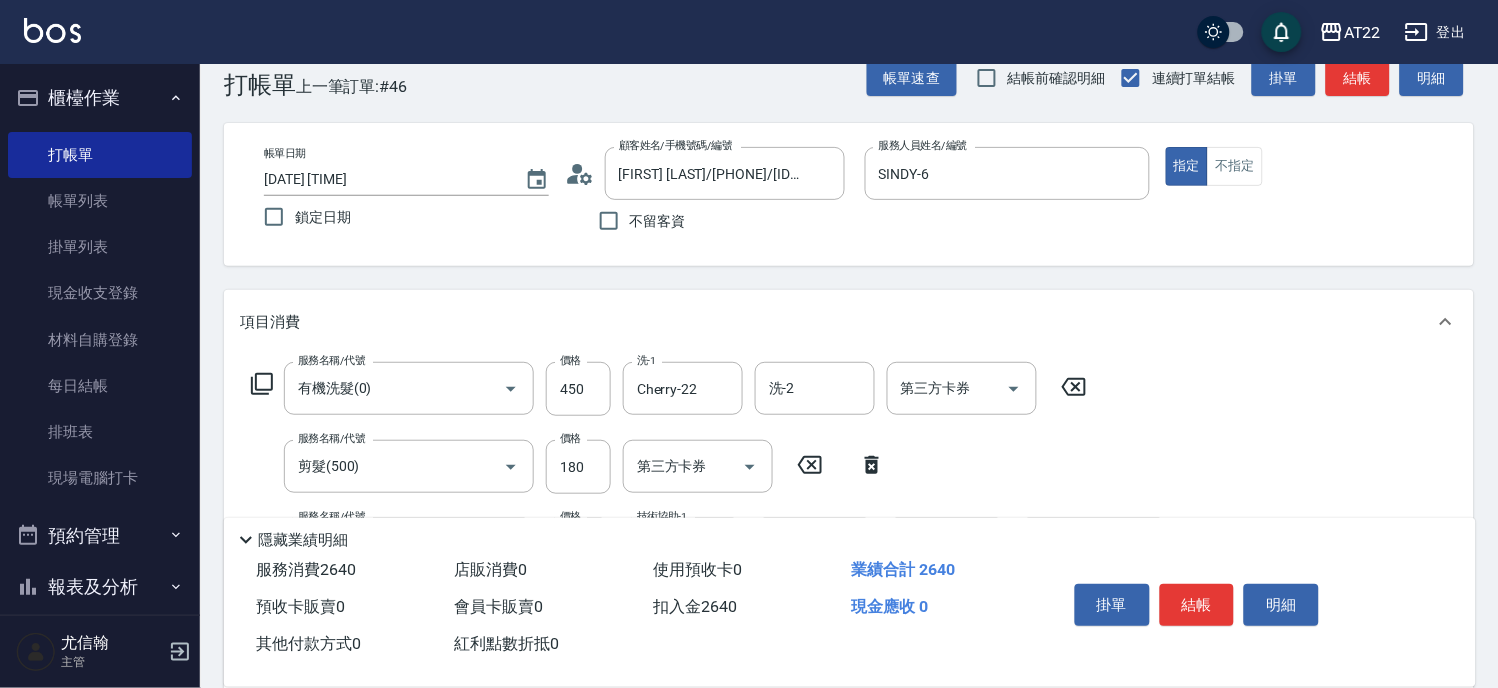 scroll, scrollTop: 0, scrollLeft: 0, axis: both 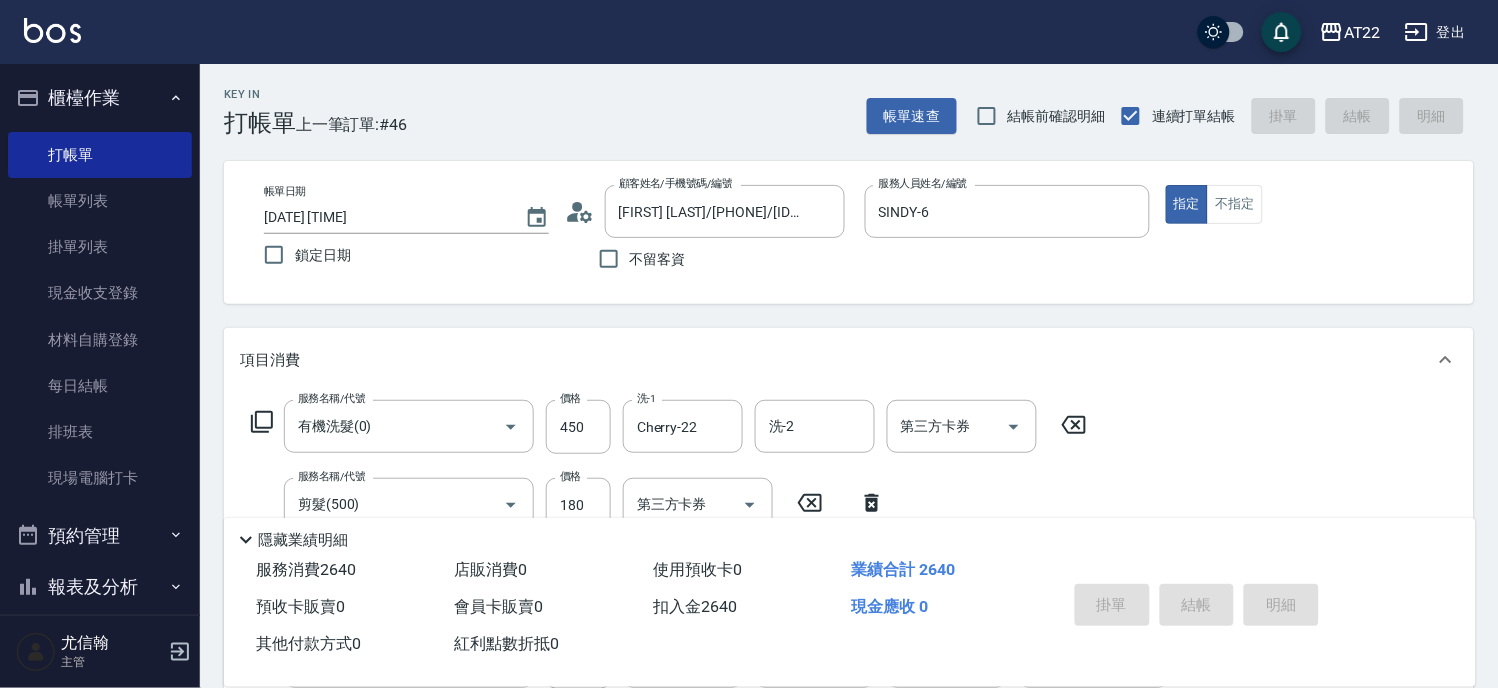 type on "2025/08/03 20:10" 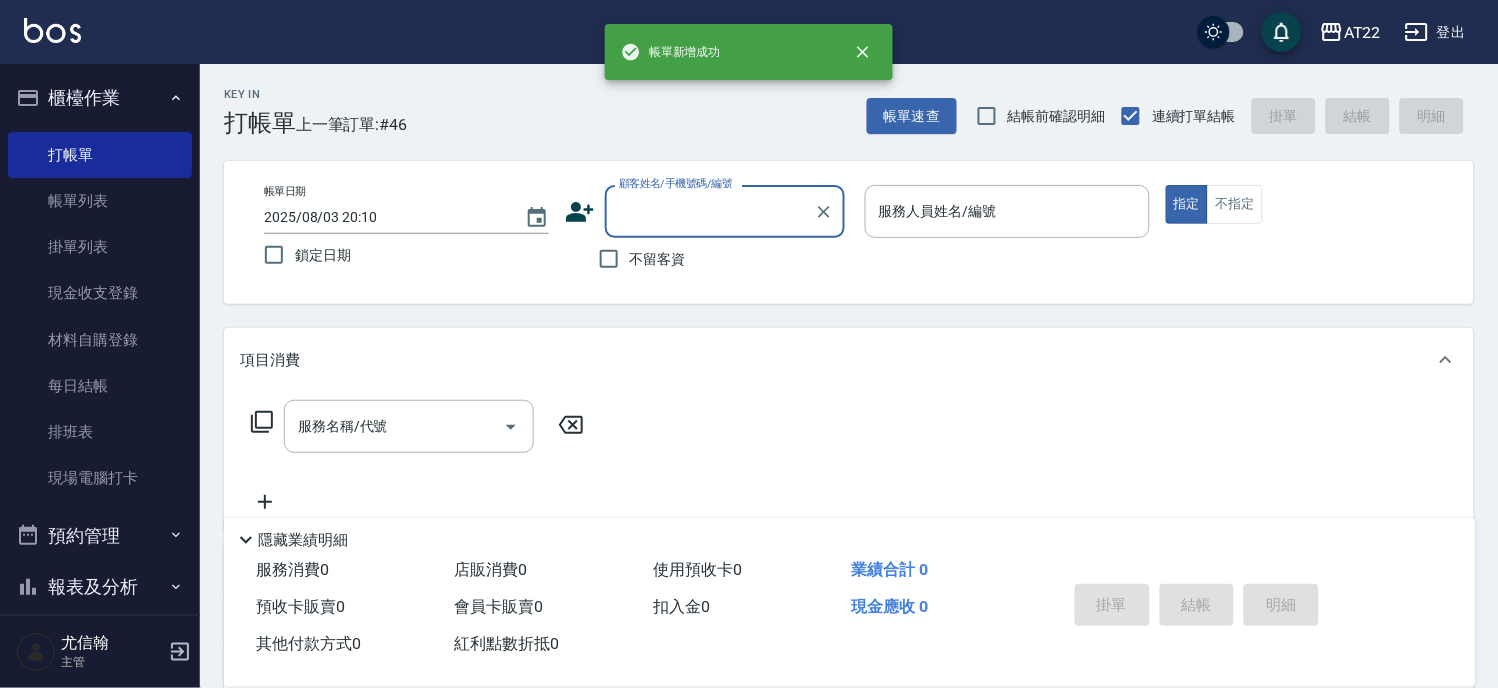 scroll, scrollTop: 0, scrollLeft: 0, axis: both 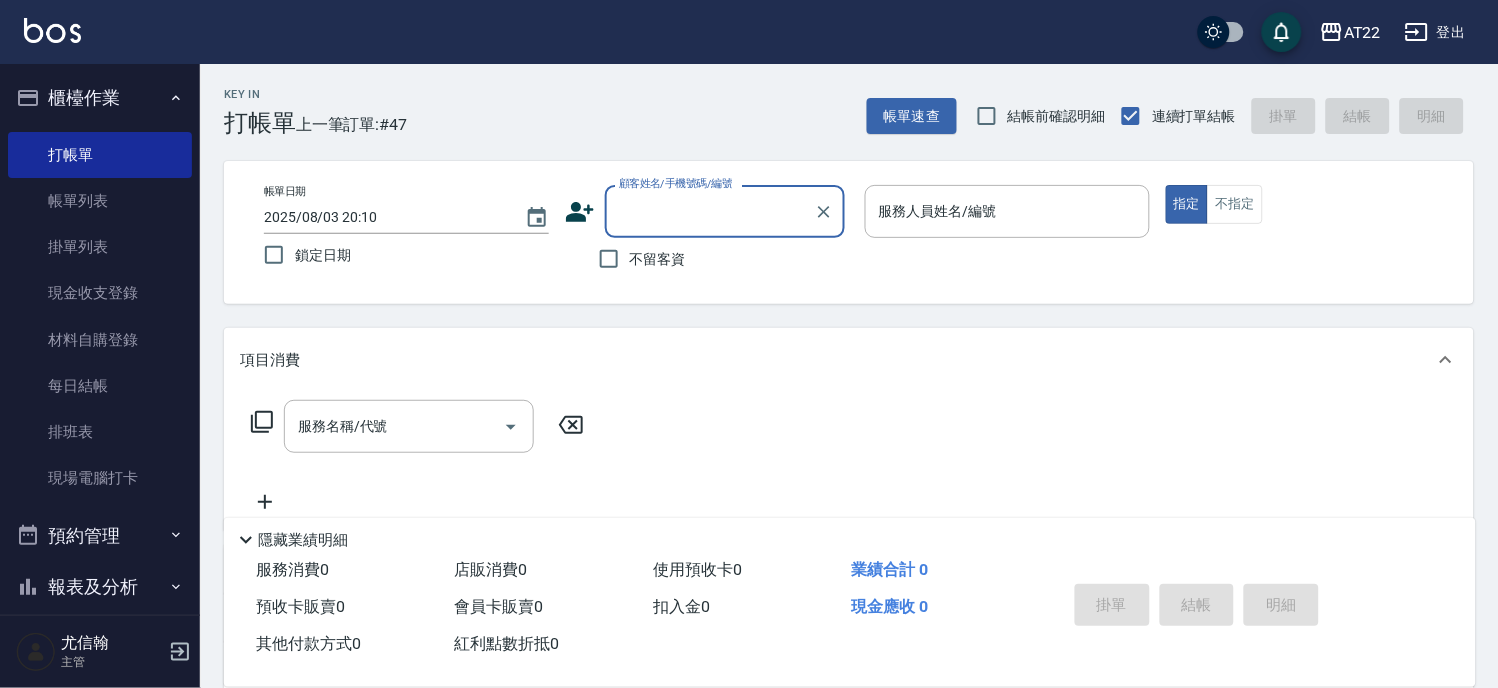 click on "不留客資" at bounding box center [658, 259] 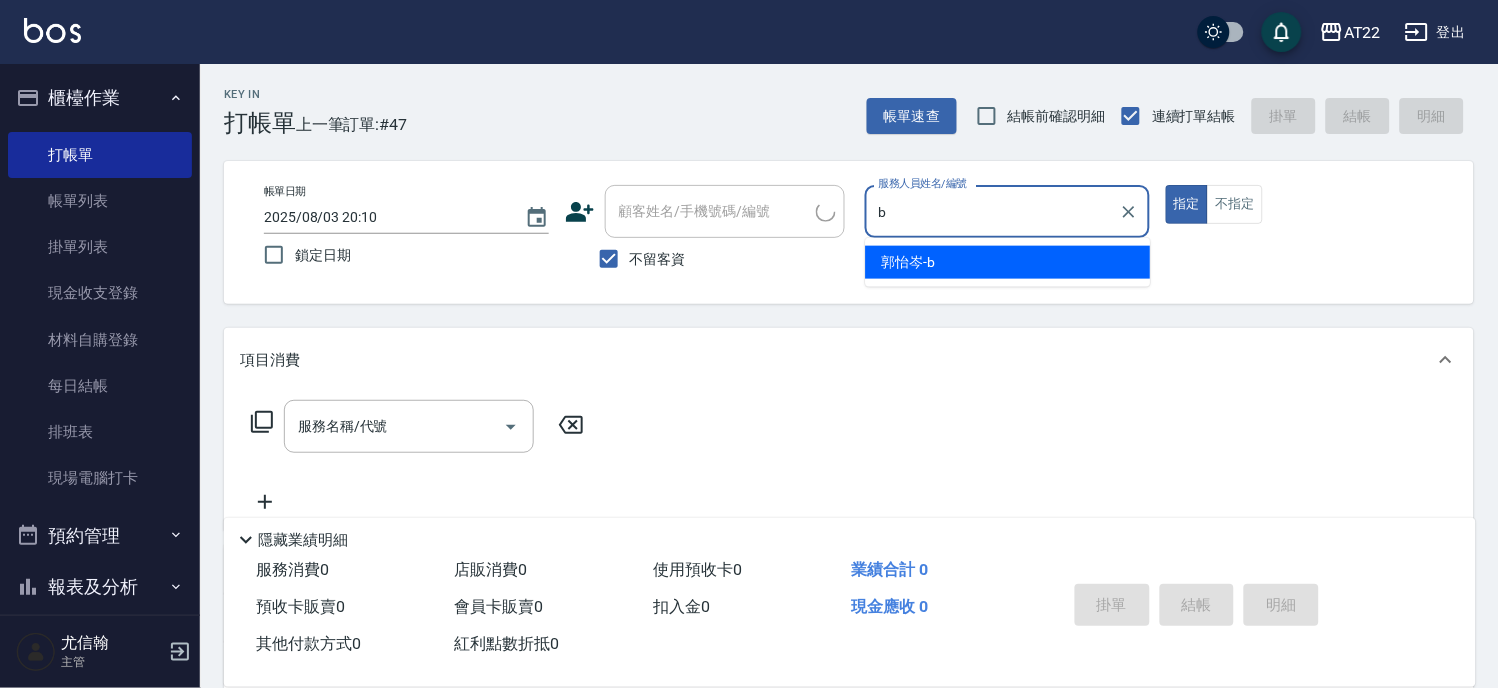 type on "郭怡岑-b" 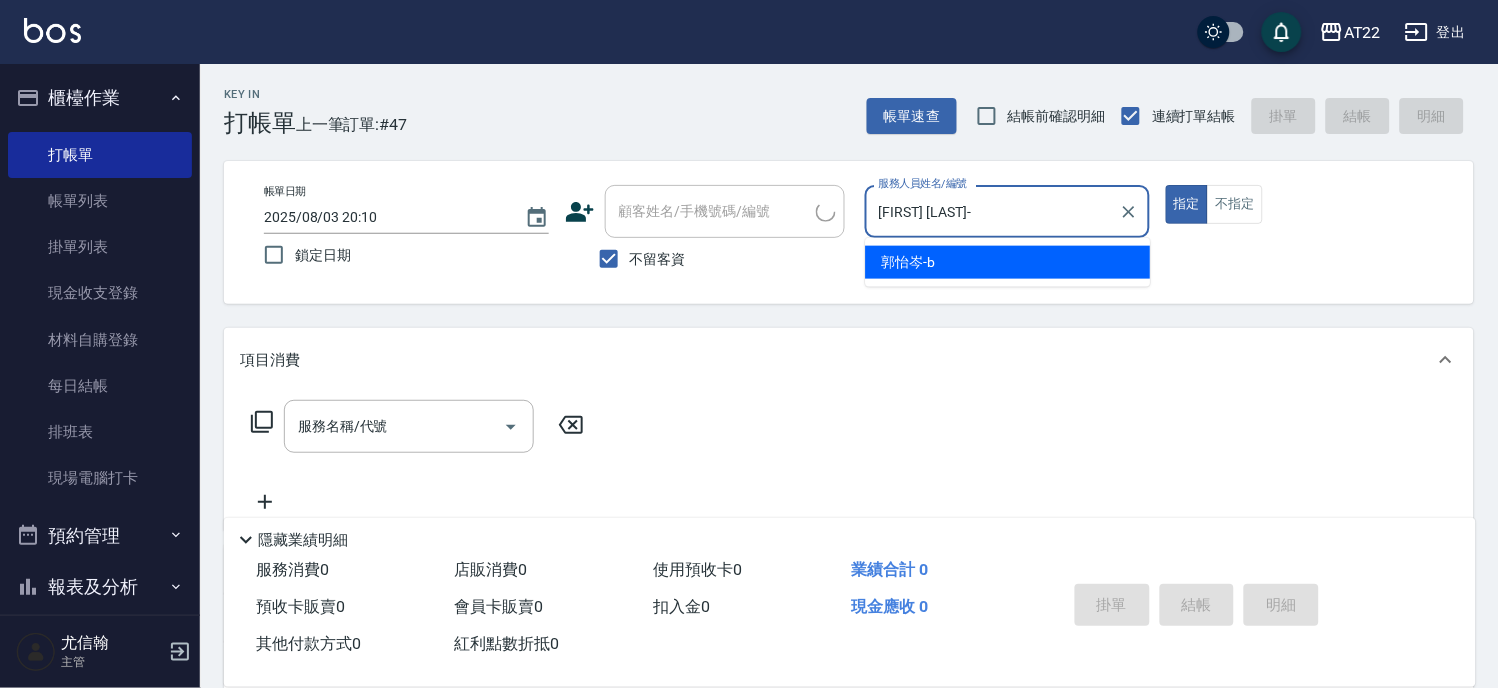 type on "true" 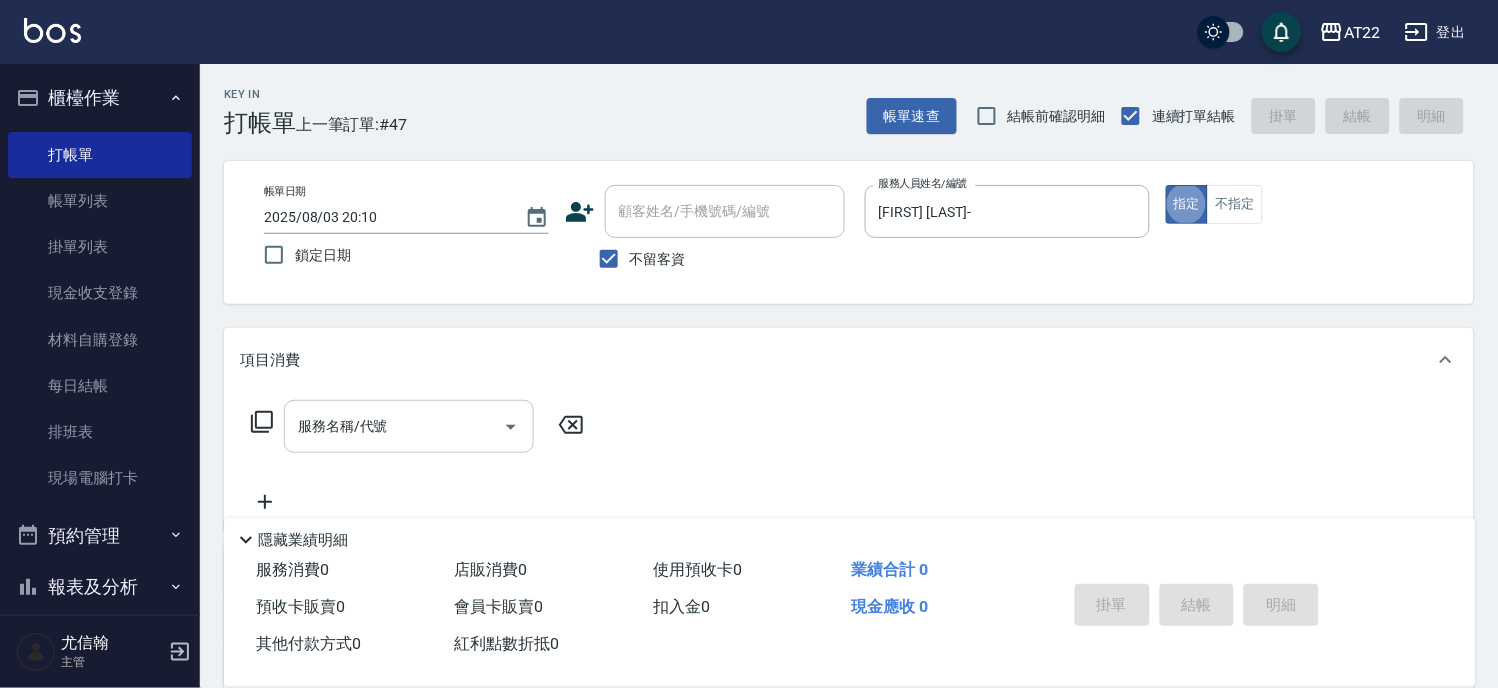 click on "服務名稱/代號" at bounding box center (409, 426) 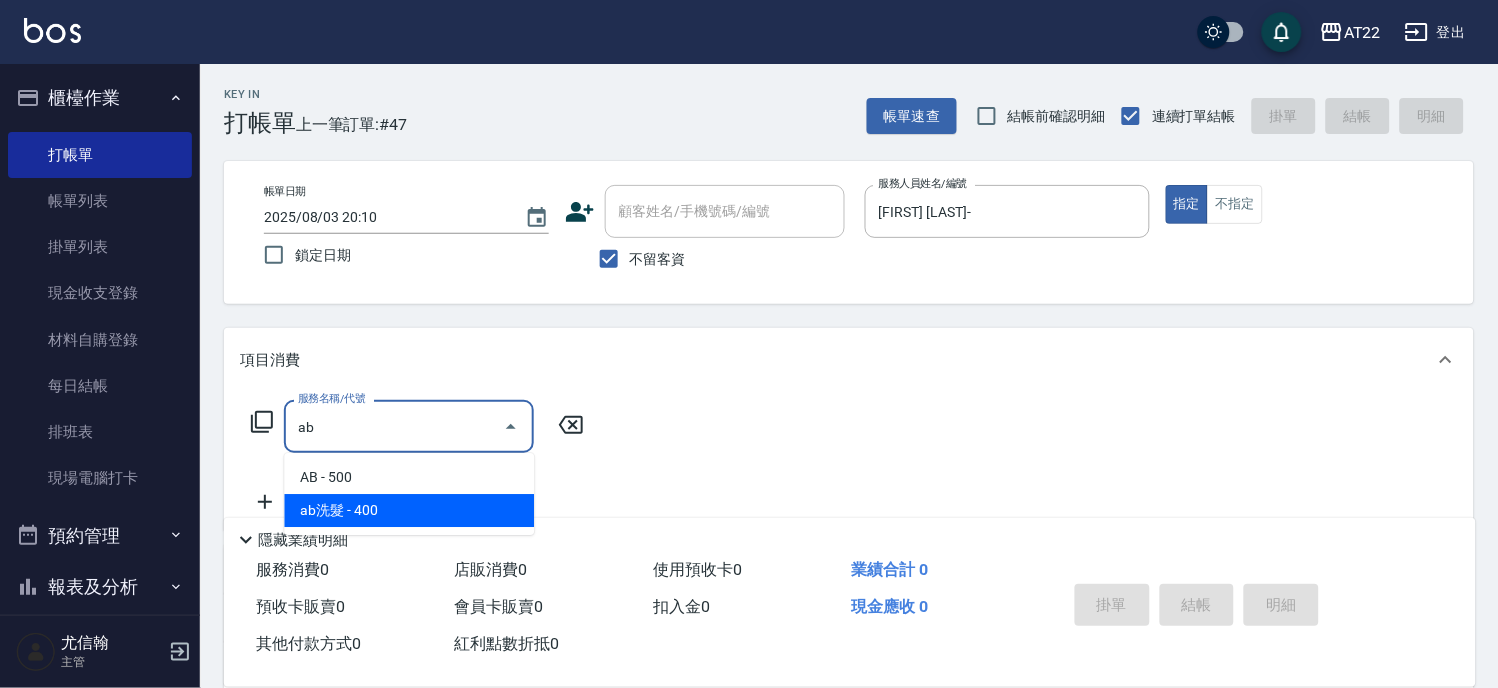 click on "ab洗髮 - 400" at bounding box center [409, 510] 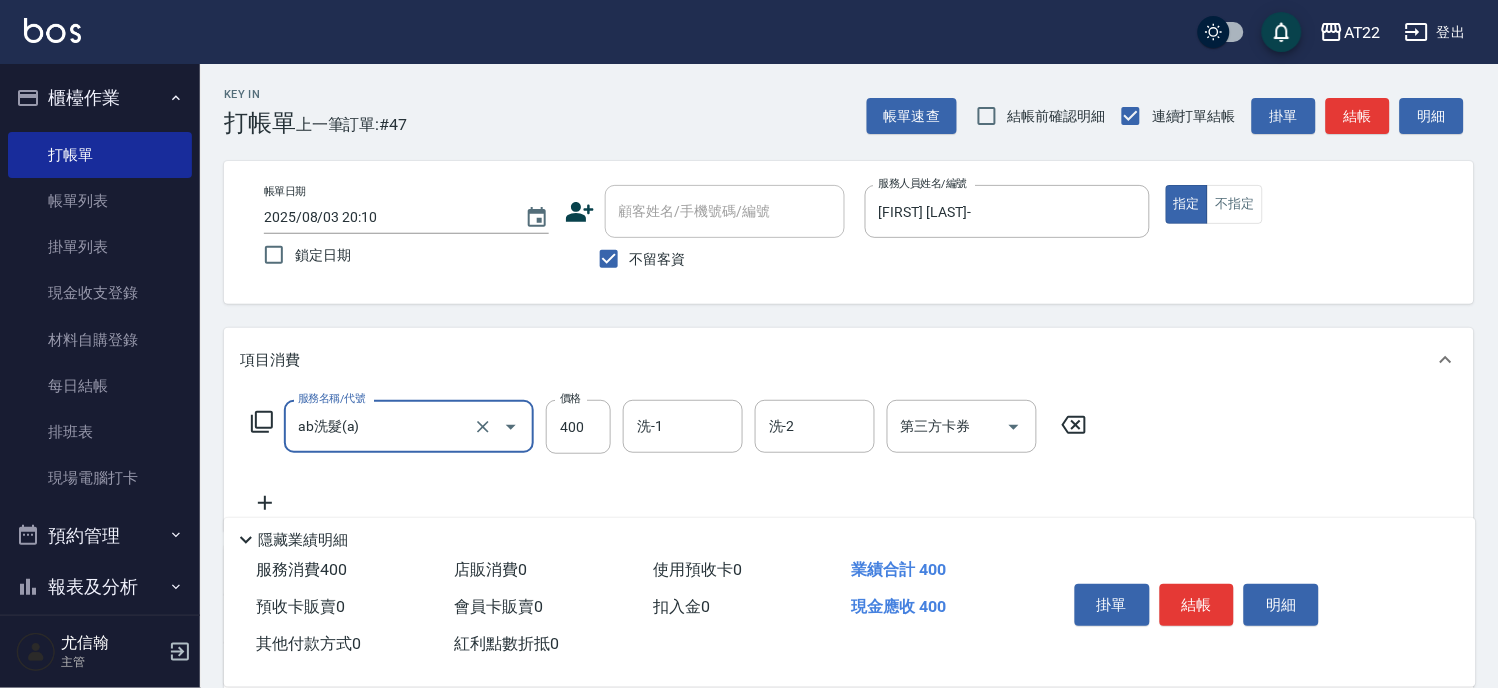 type on "ab洗髮(a)" 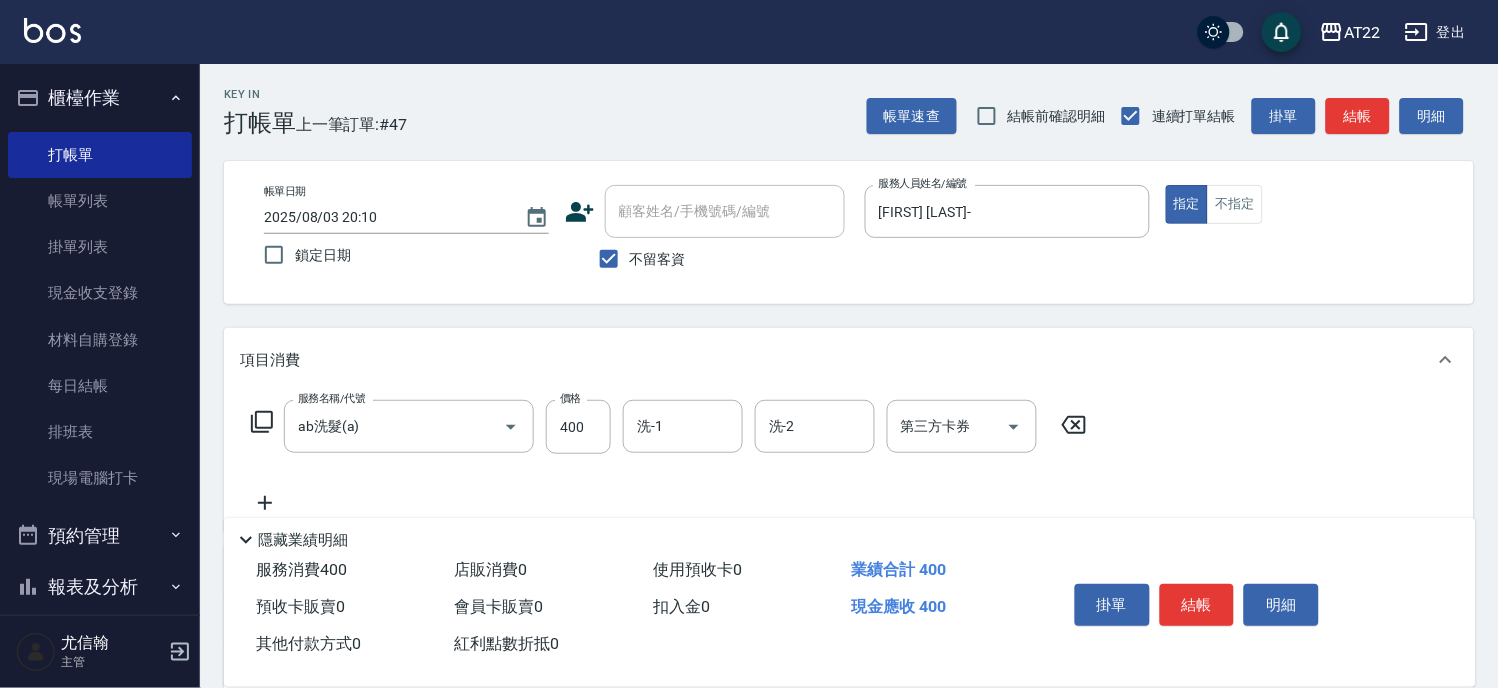 click 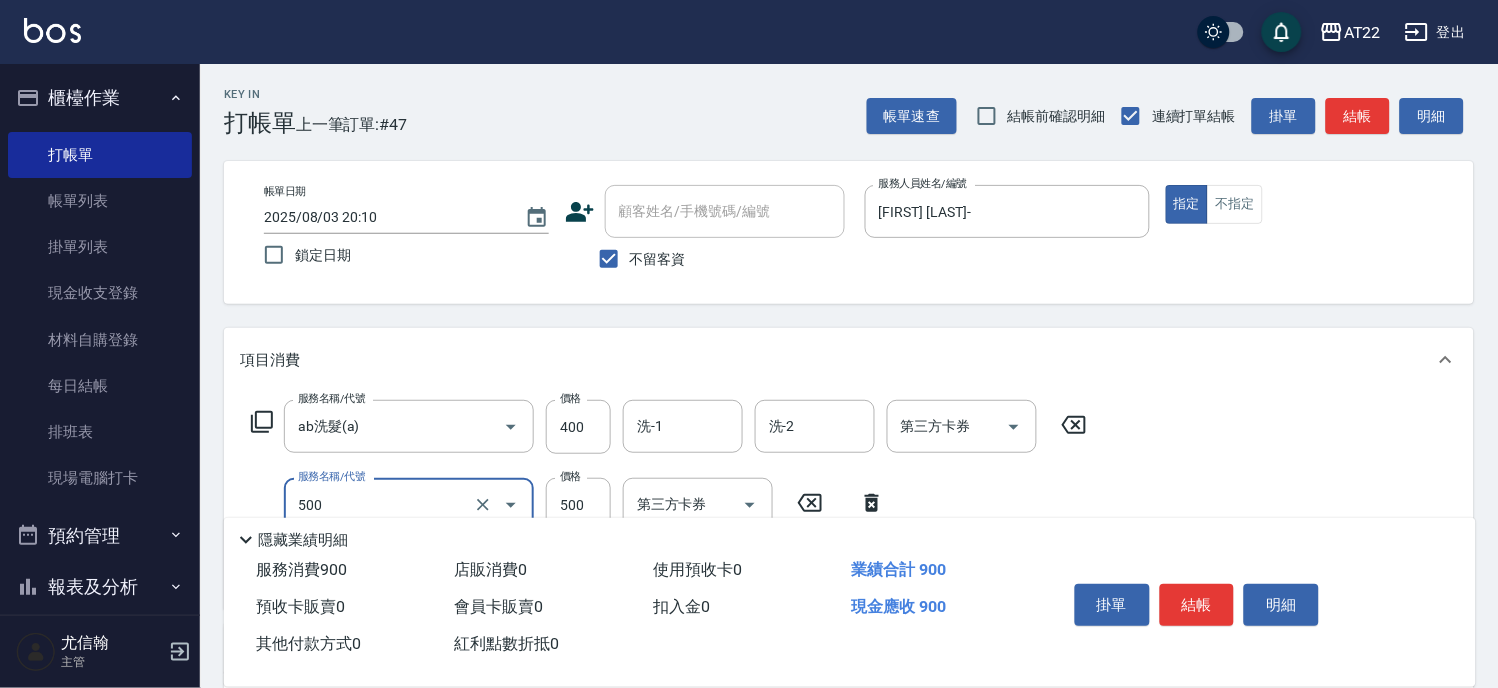type on "剪髮(500)" 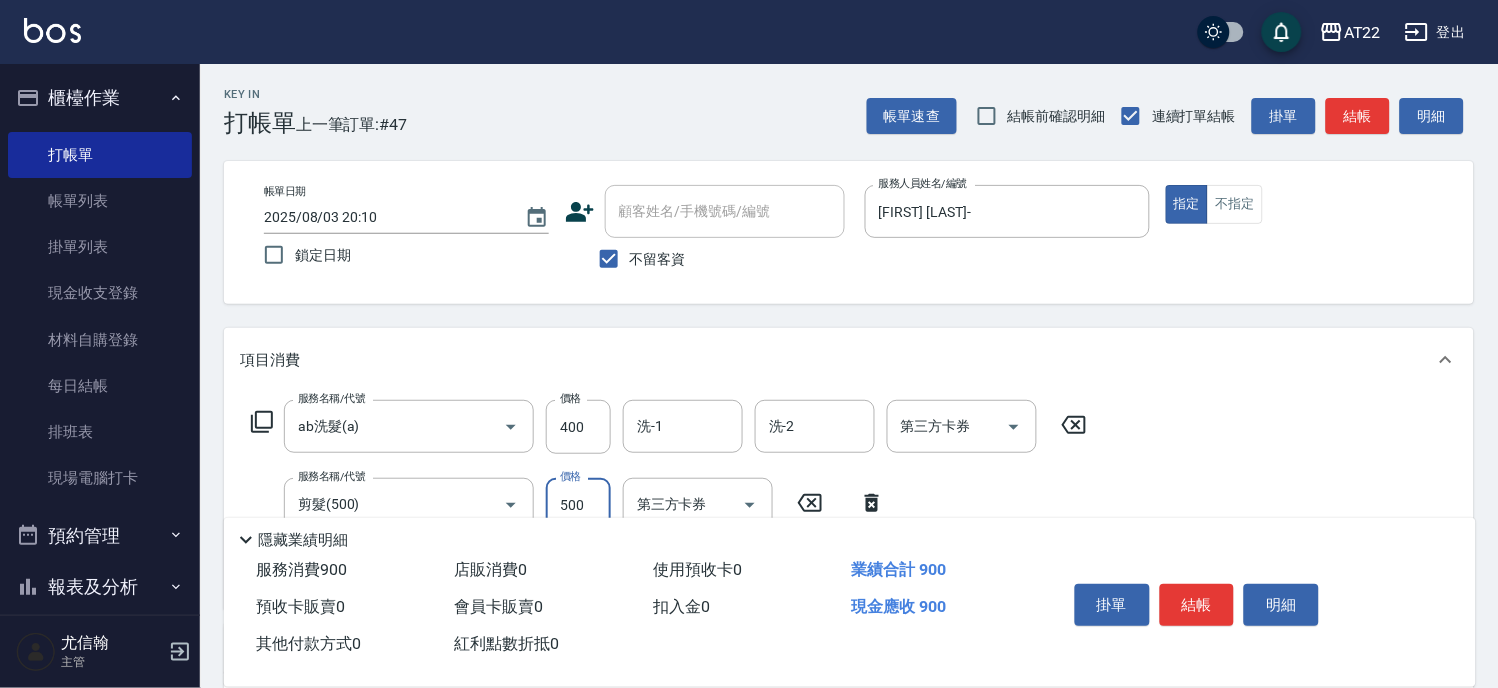 scroll, scrollTop: 317, scrollLeft: 0, axis: vertical 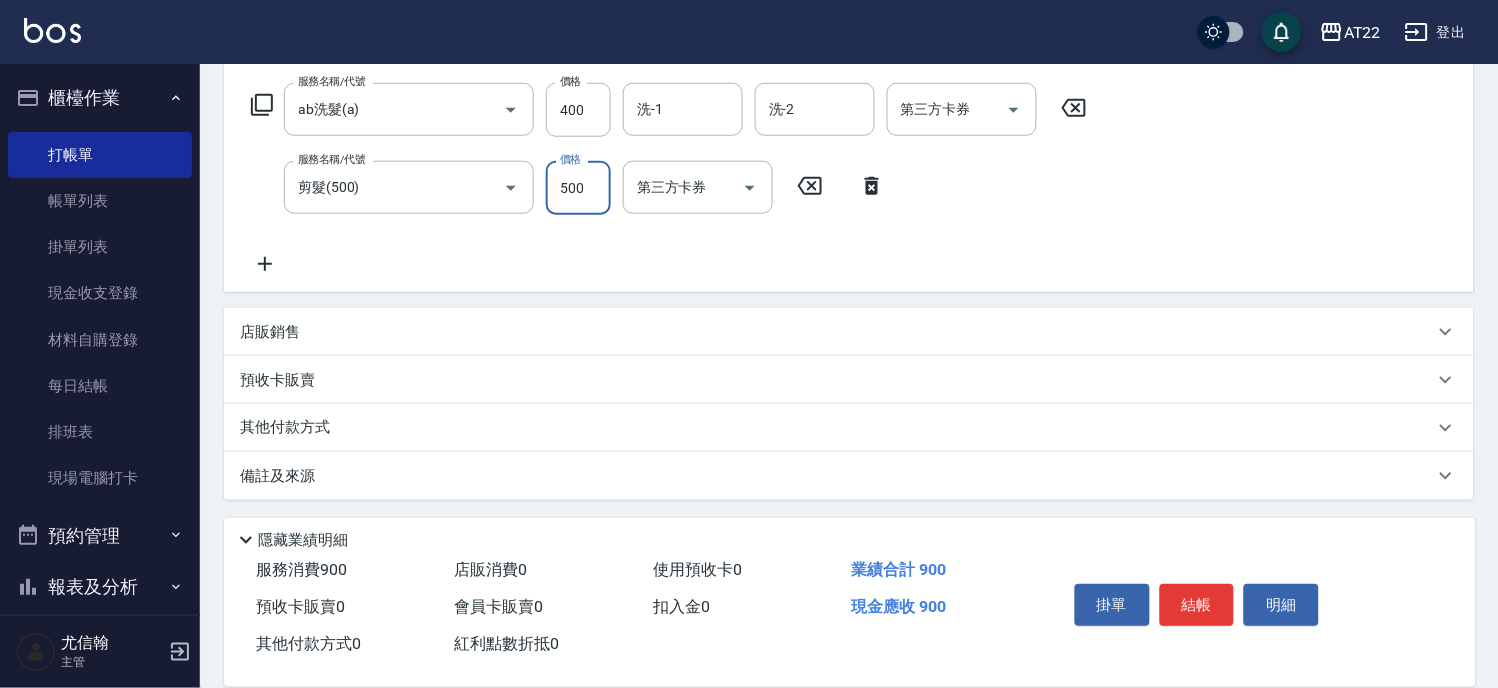 click 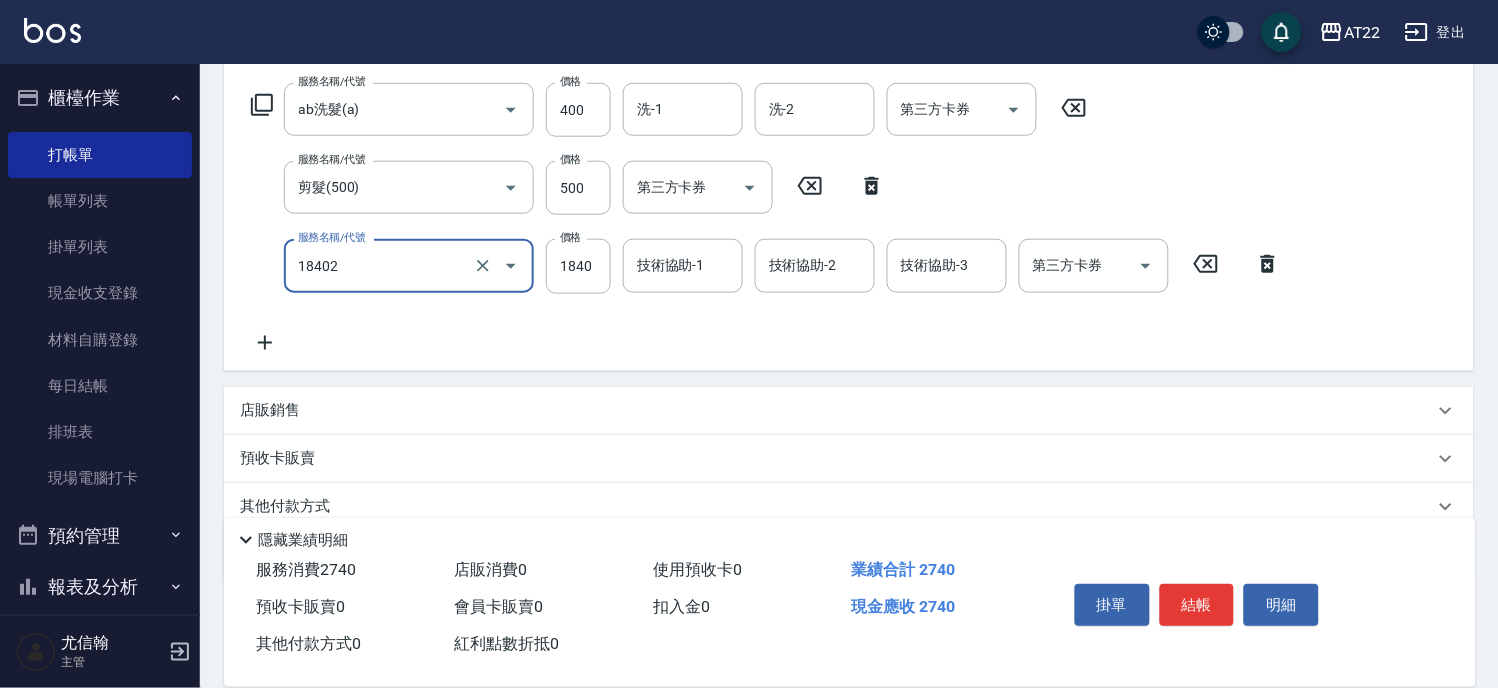 type on "染髮L(18402)" 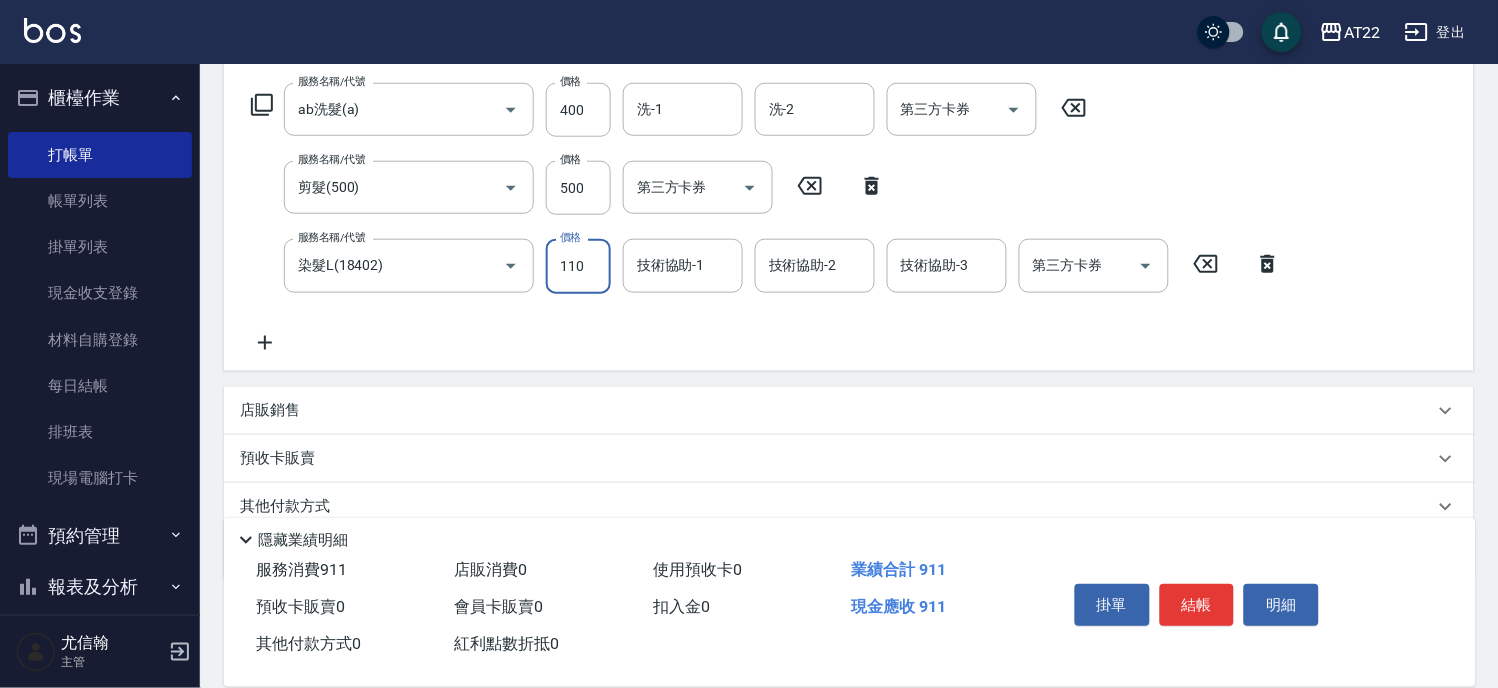 type on "1100" 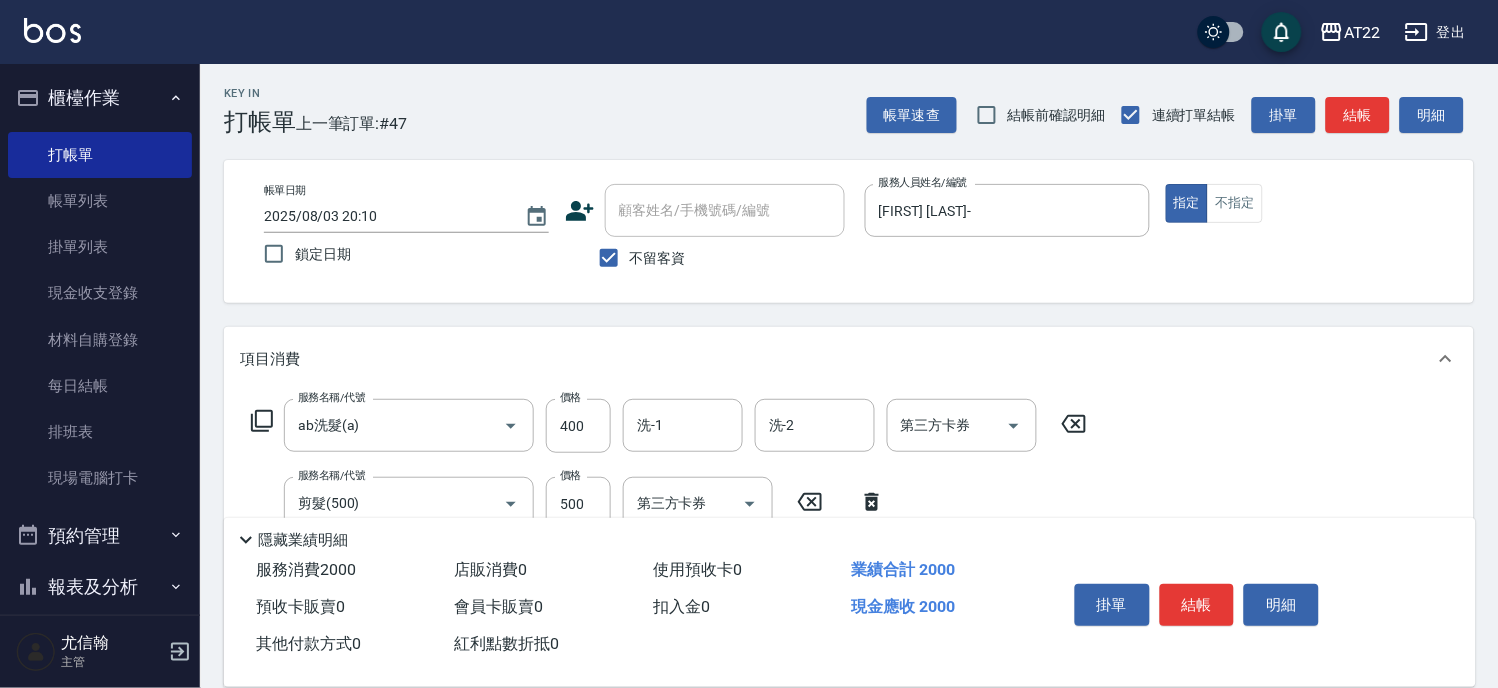scroll, scrollTop: 0, scrollLeft: 0, axis: both 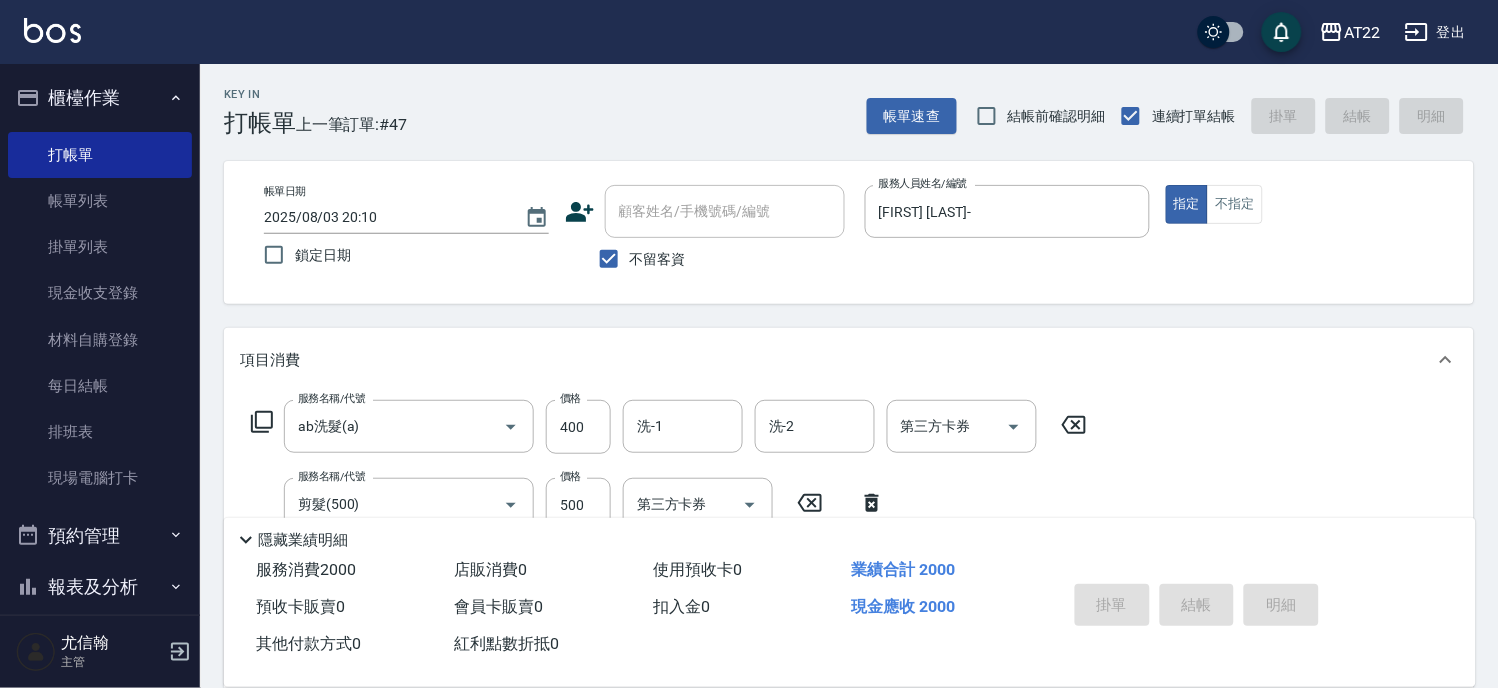 type on "2025/08/03 20:11" 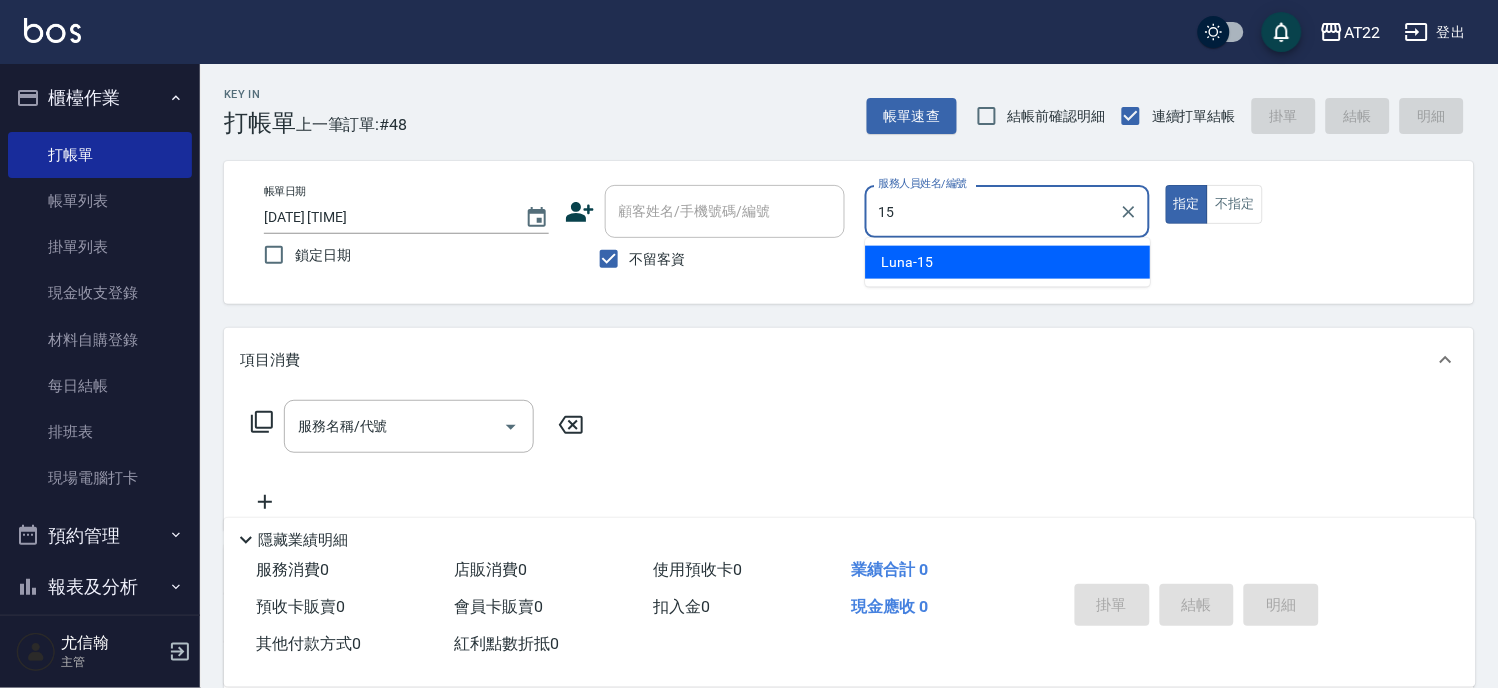 type on "Luna-15" 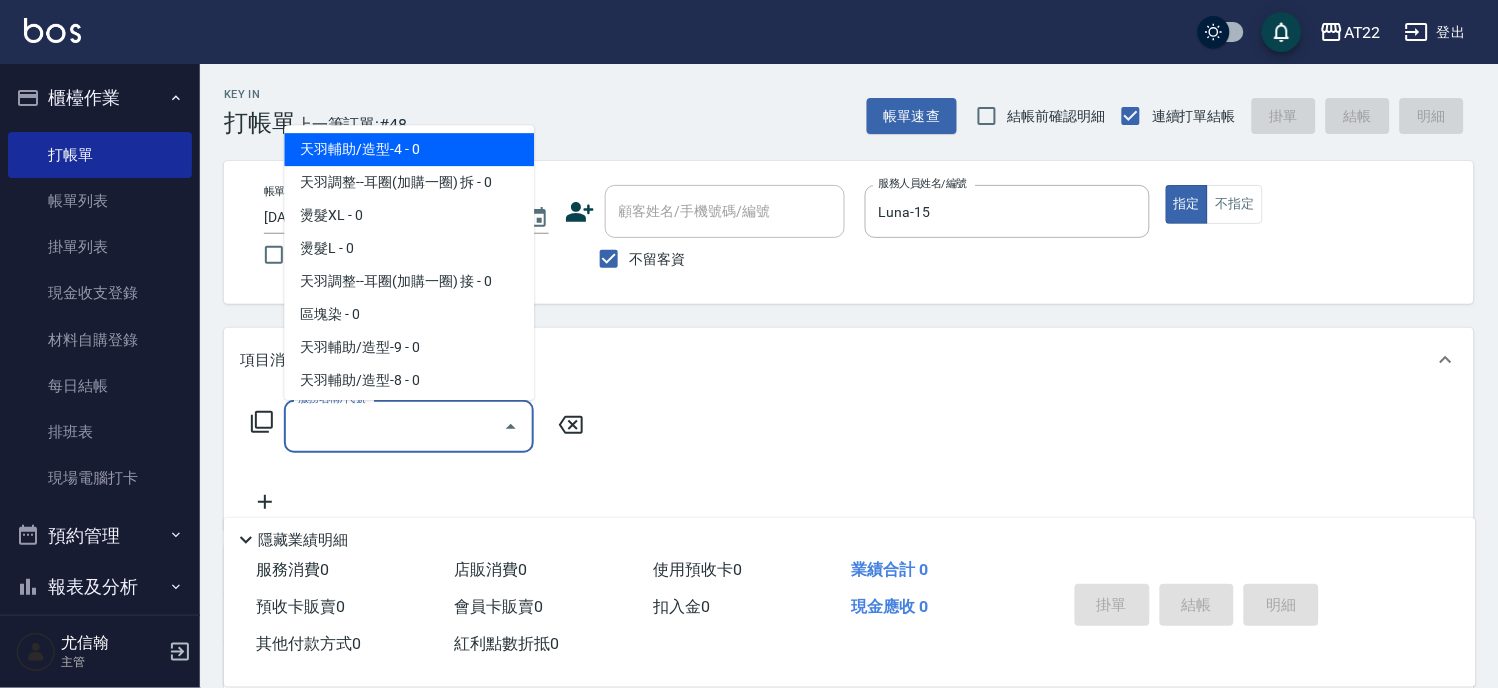click on "服務名稱/代號" at bounding box center [394, 426] 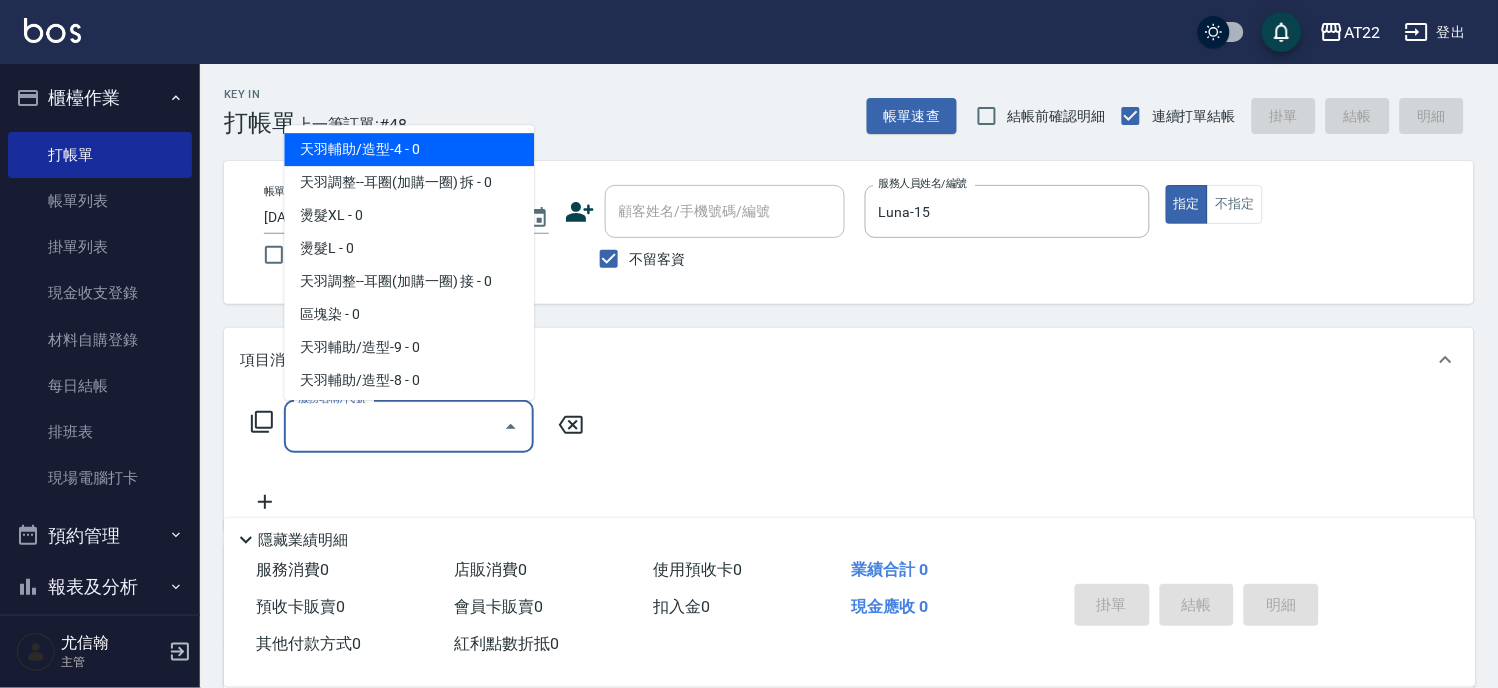 type on "天羽輔助/造型-4" 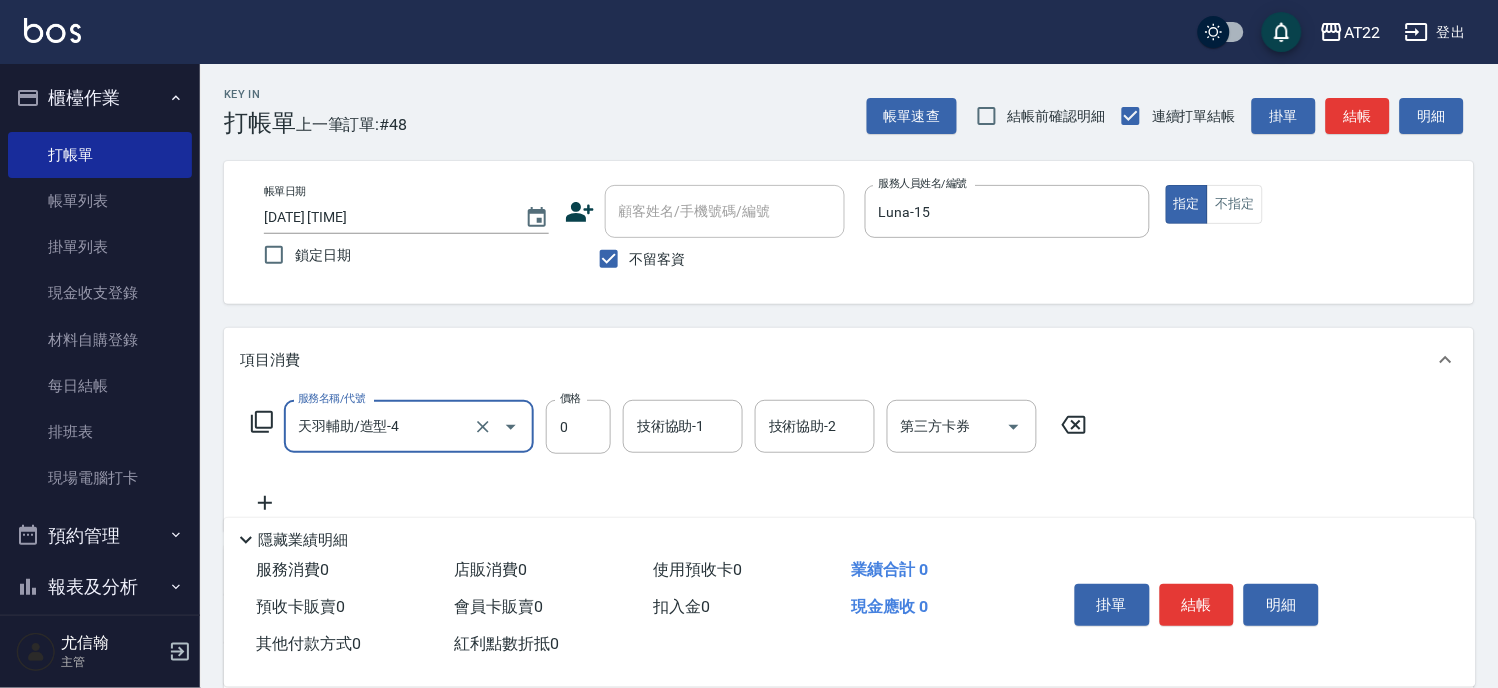 click on "天羽輔助/造型-4" at bounding box center (381, 426) 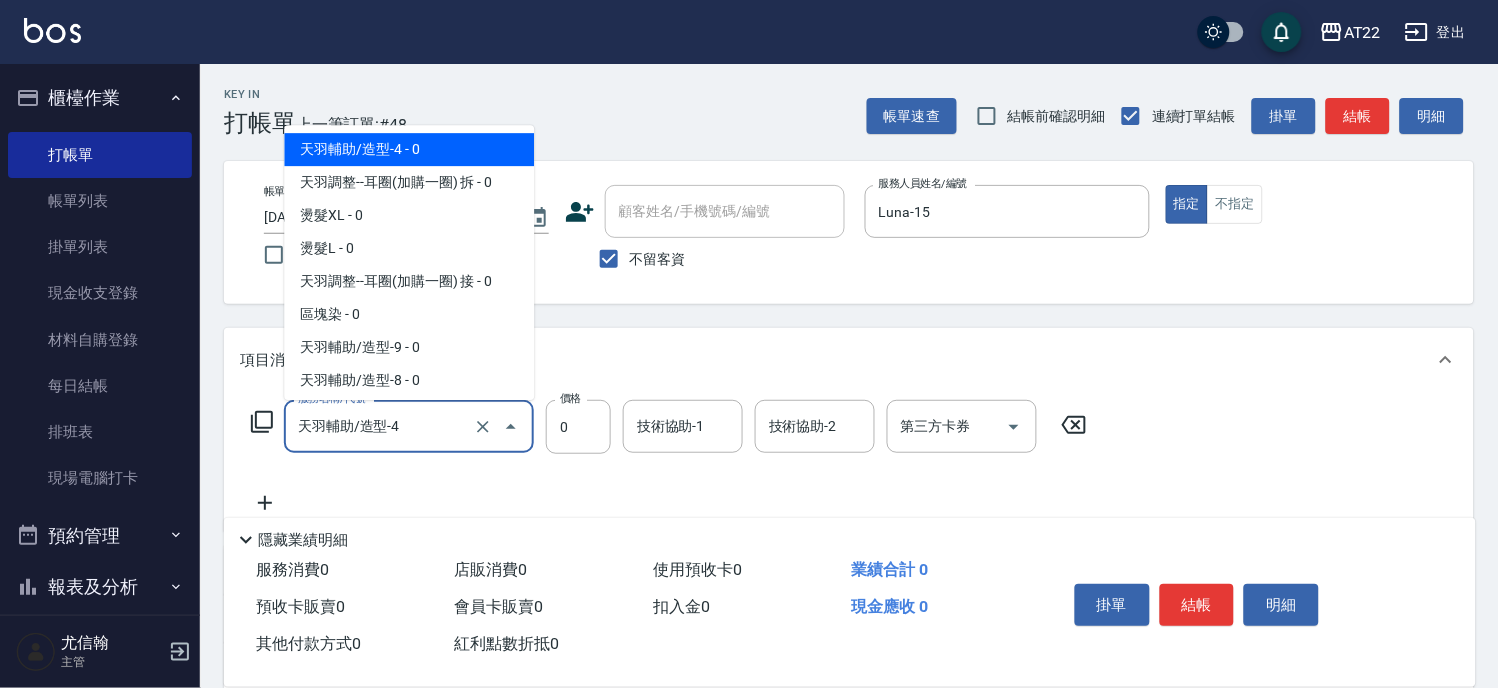 click on "天羽輔助/造型-4" at bounding box center (381, 426) 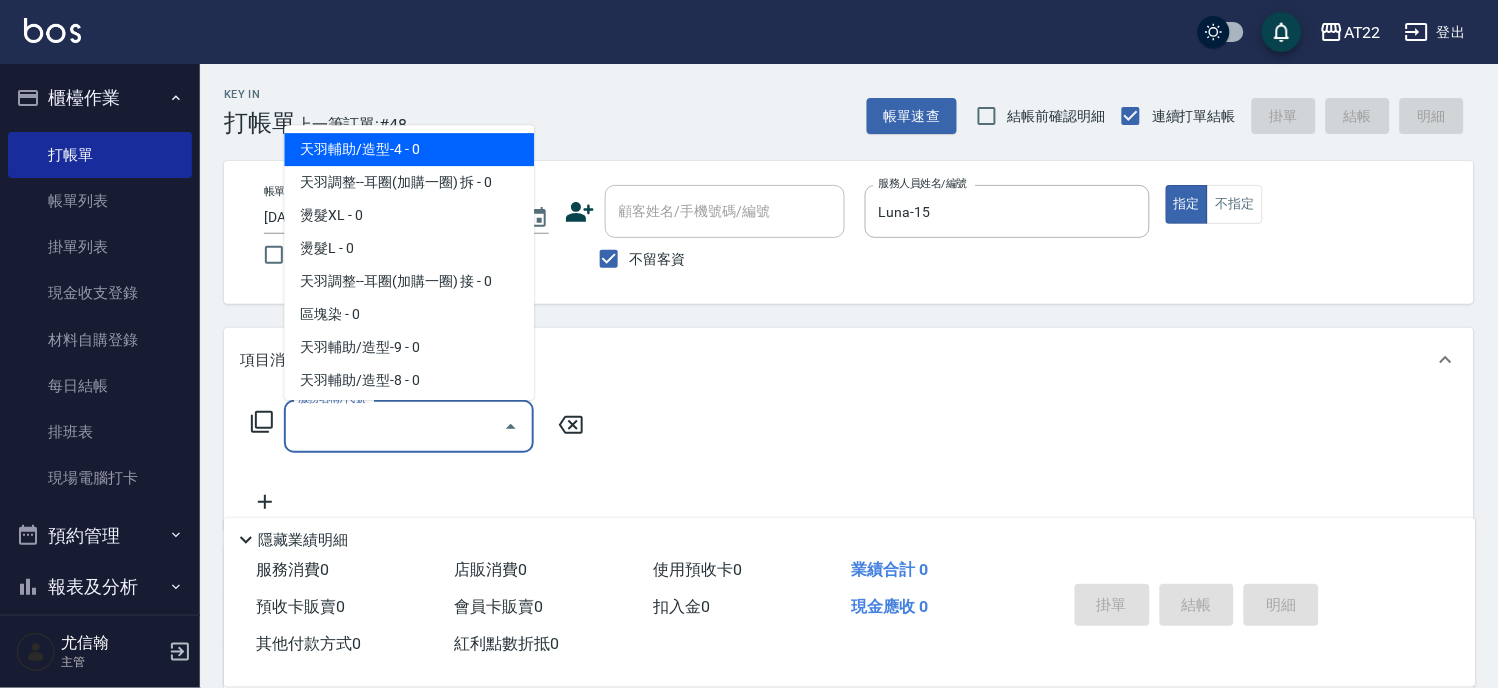 type on "天羽輔助/造型-4" 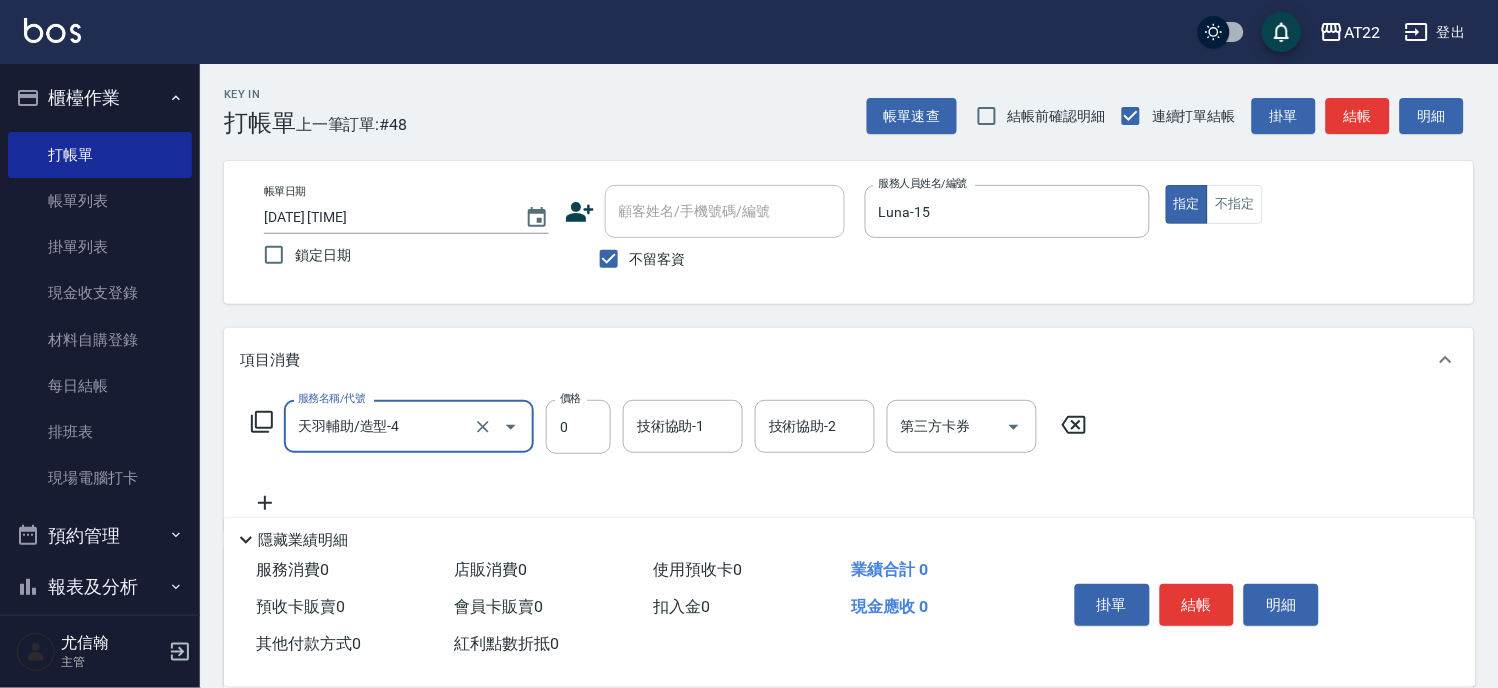click on "天羽輔助/造型-4" at bounding box center [381, 426] 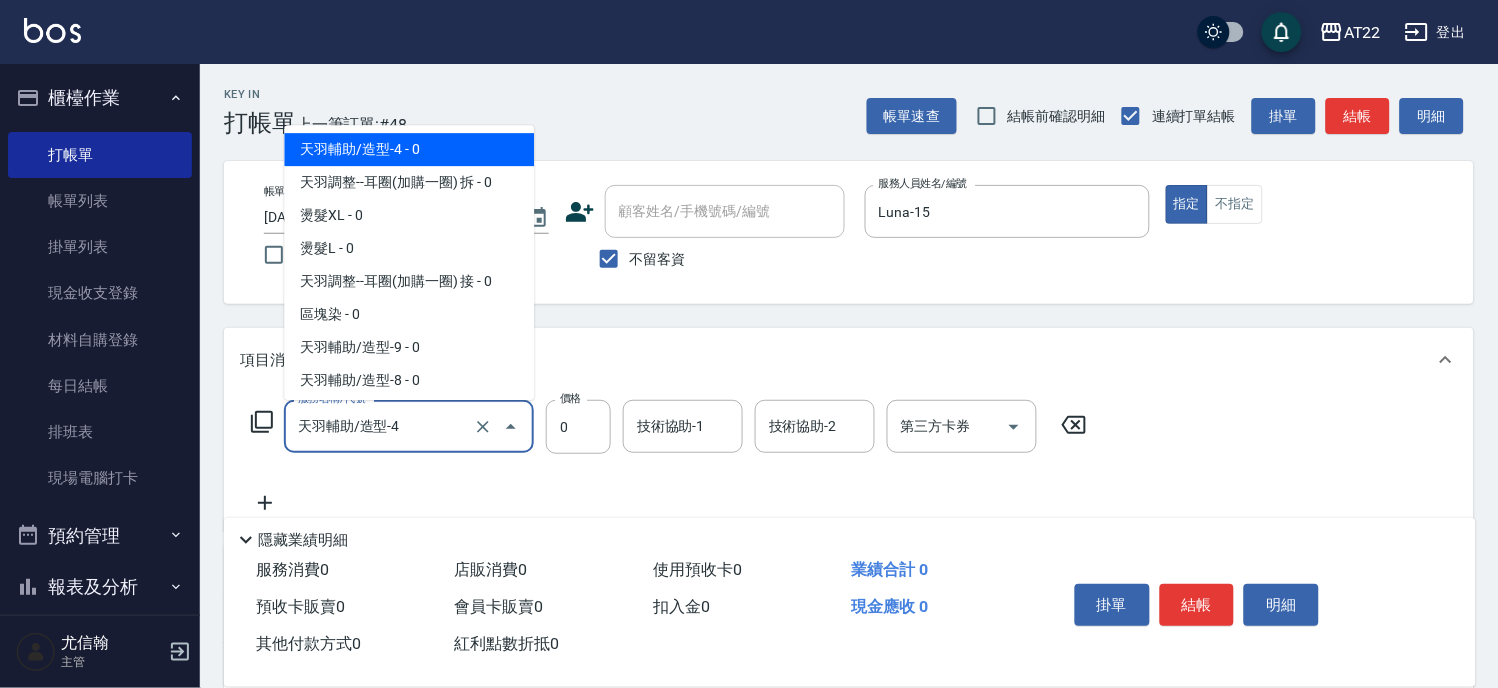 click on "天羽輔助/造型-4" at bounding box center [381, 426] 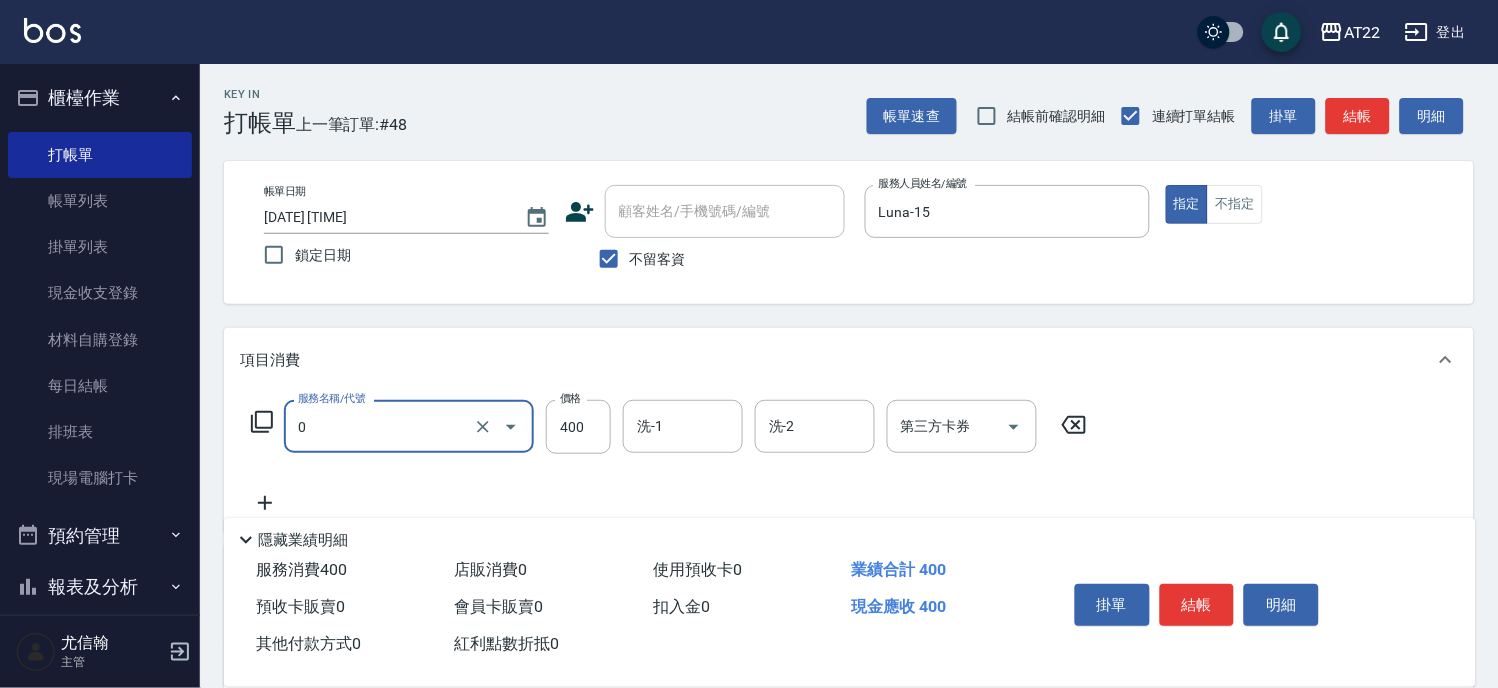 type on "有機洗髮(0)" 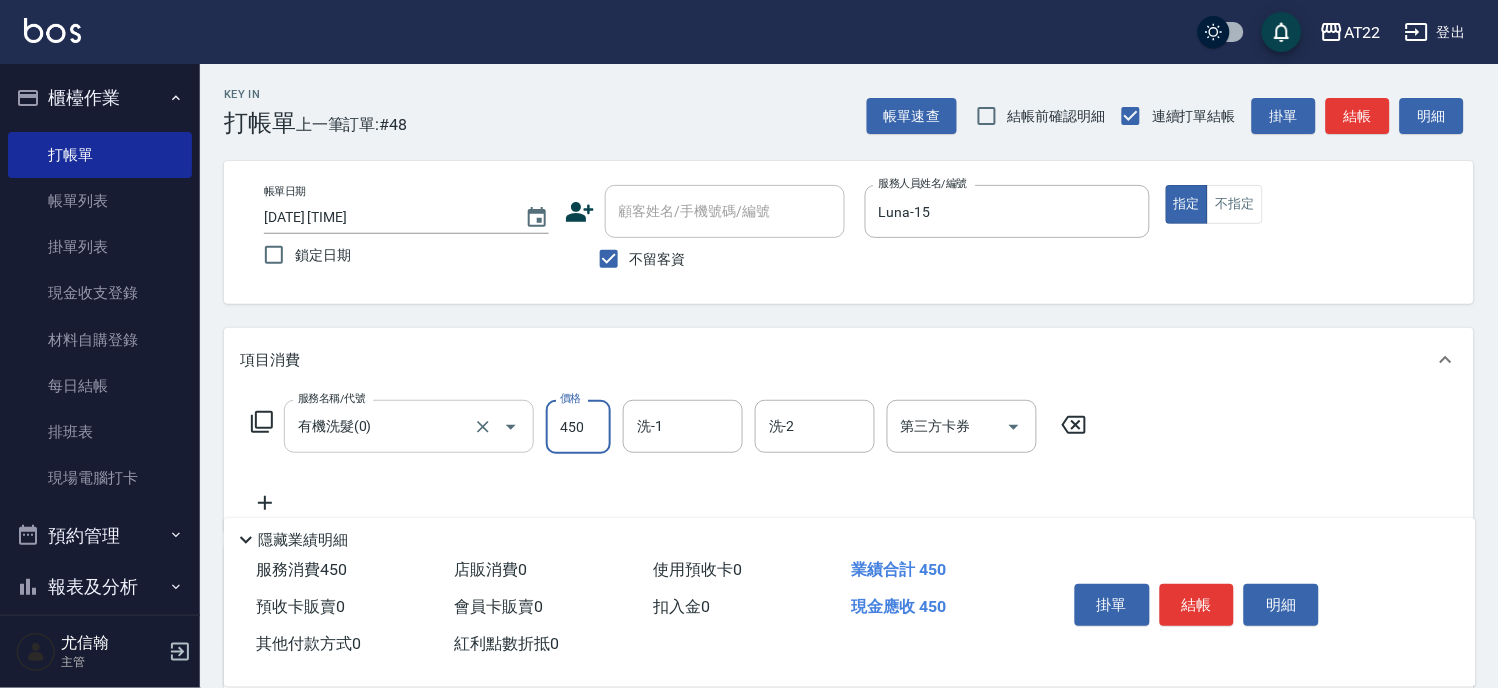 type on "450" 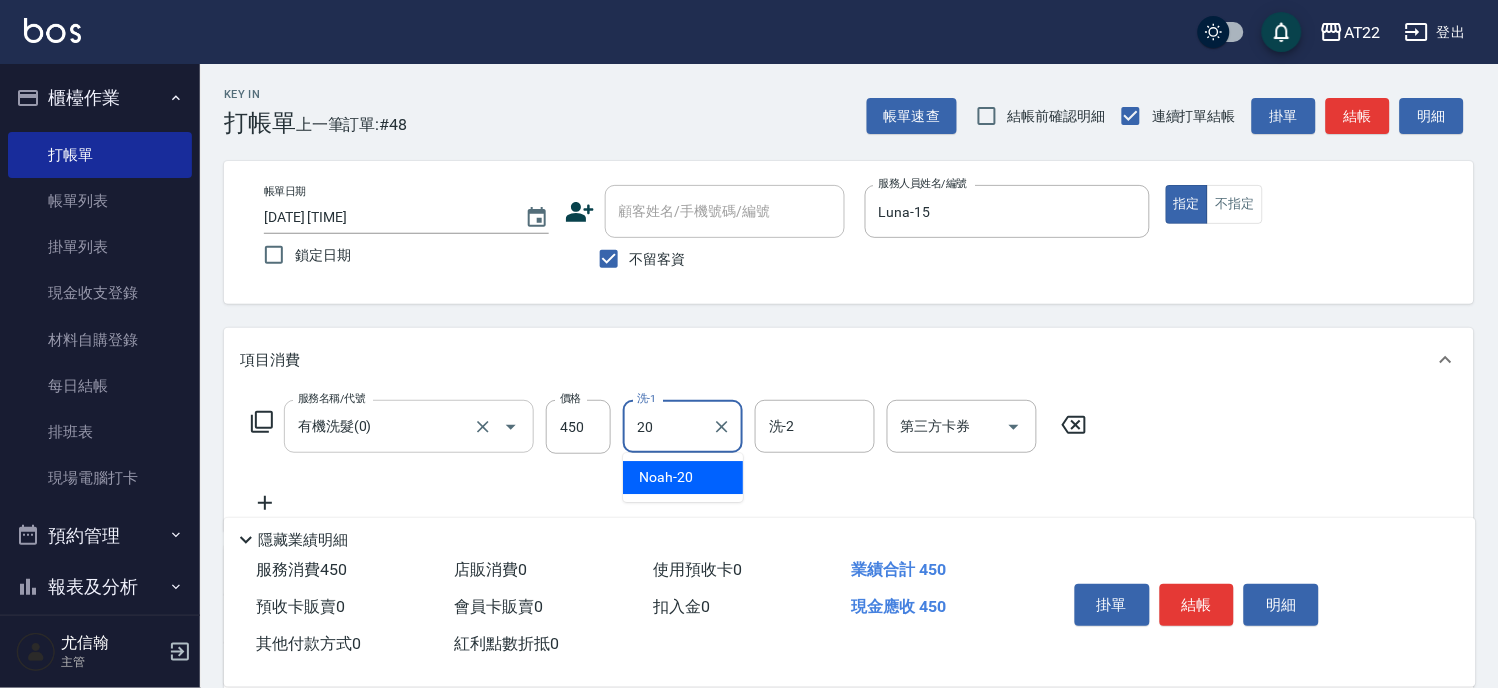 type on "[NAME]-[NUMBER]" 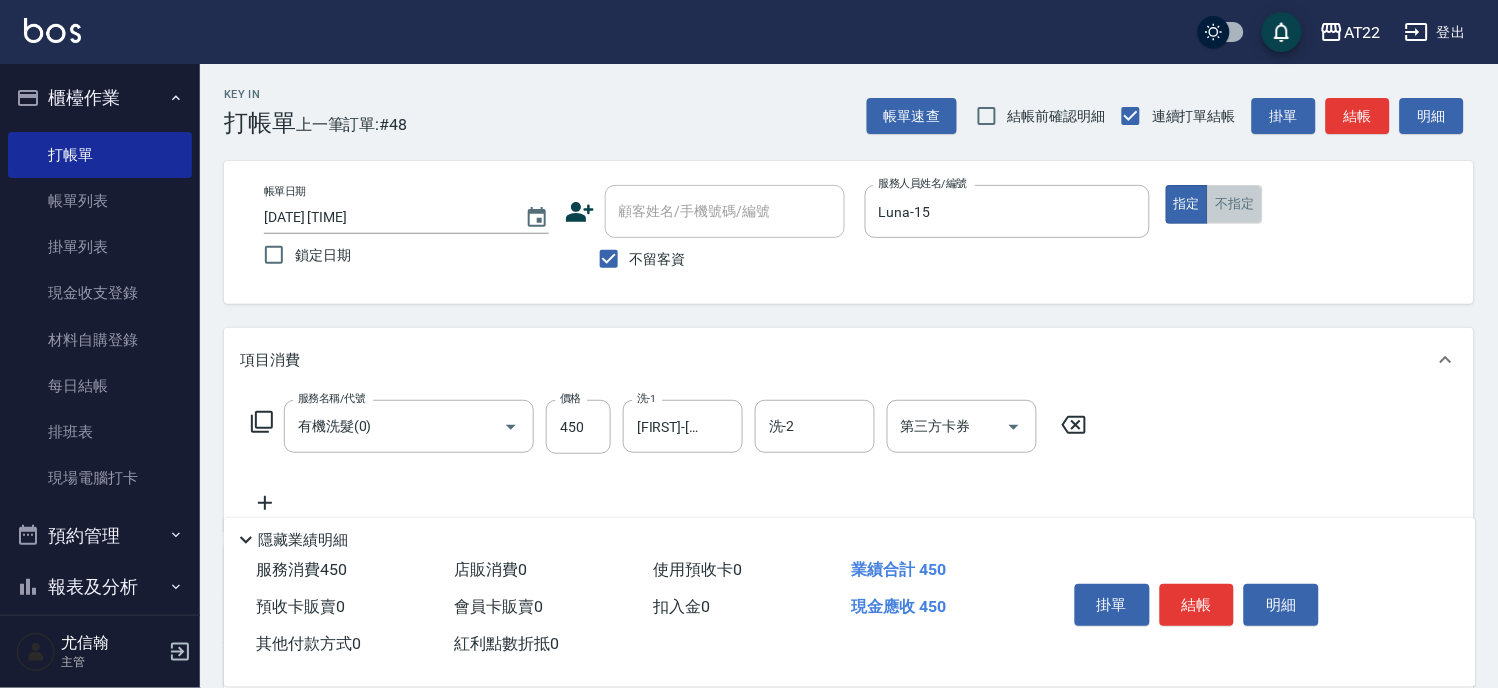 click on "不指定" at bounding box center [1235, 204] 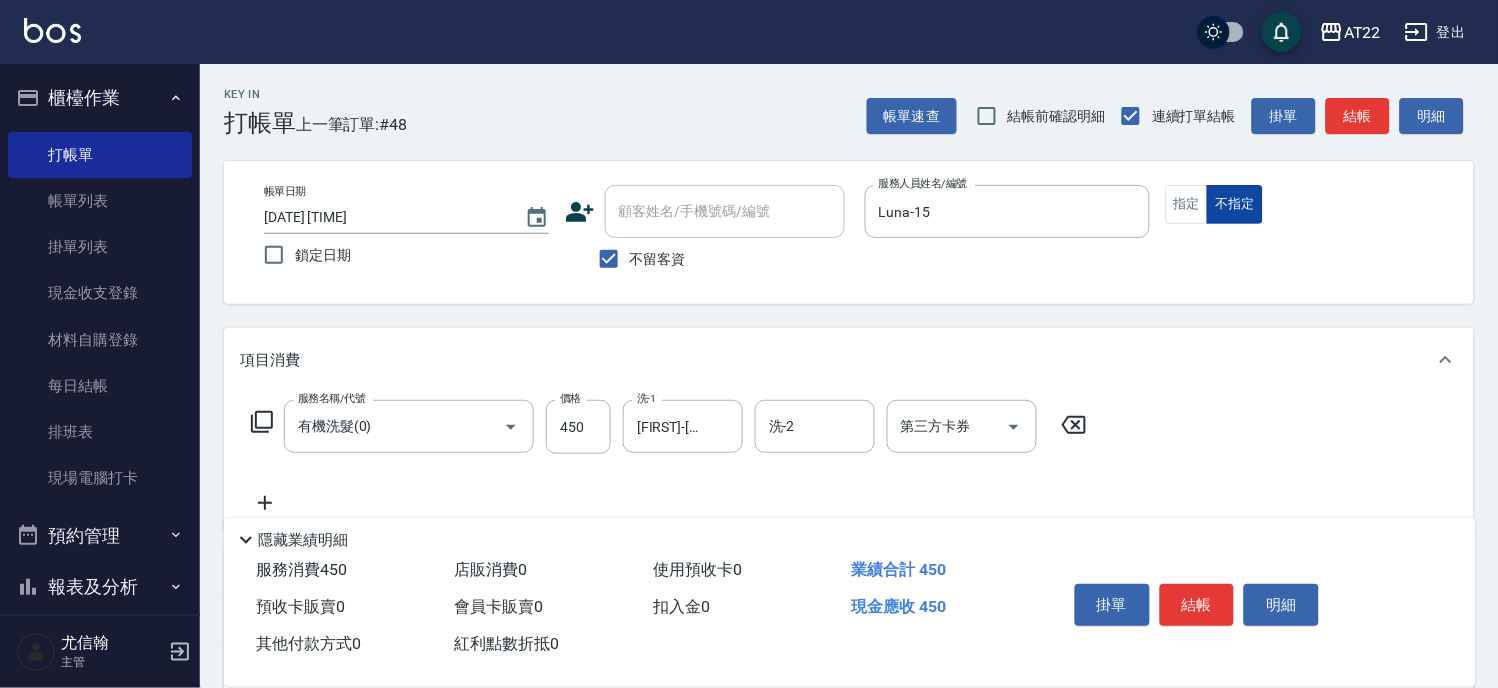 type on "false" 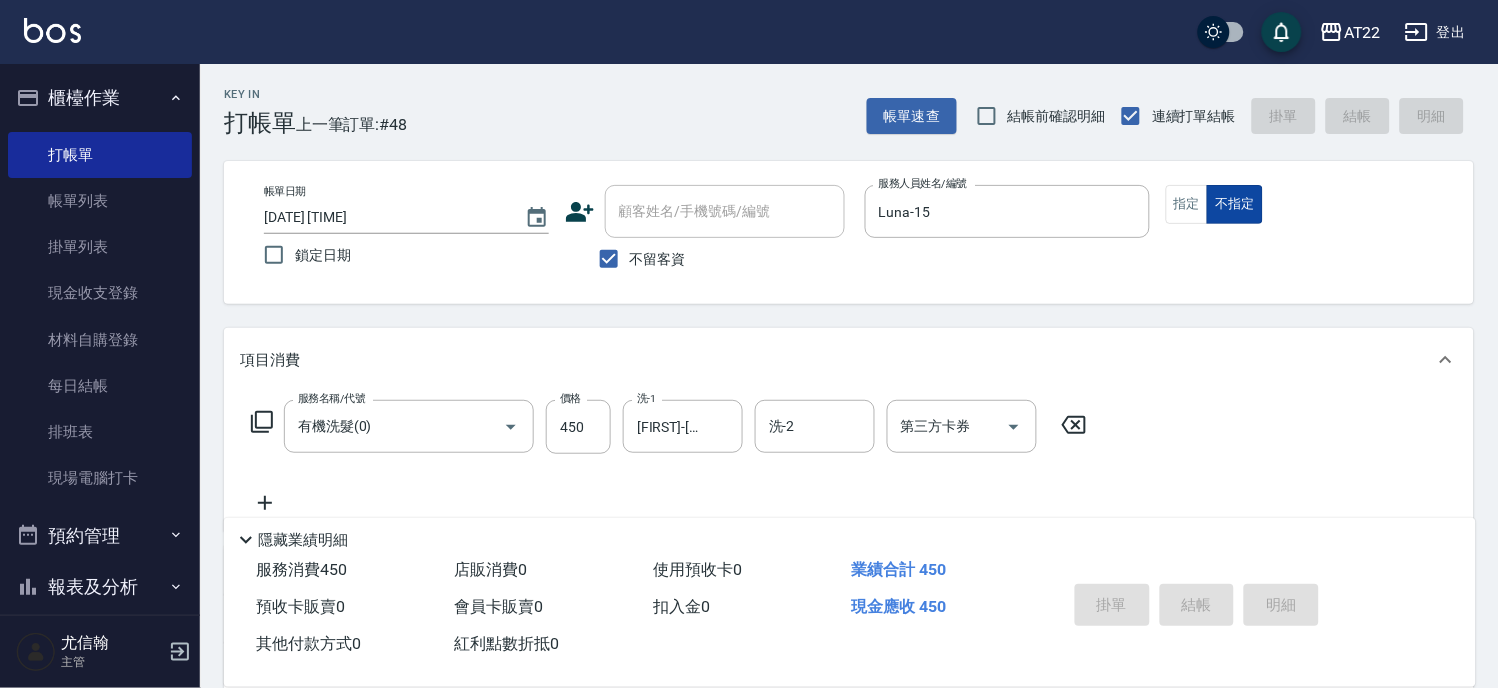 type 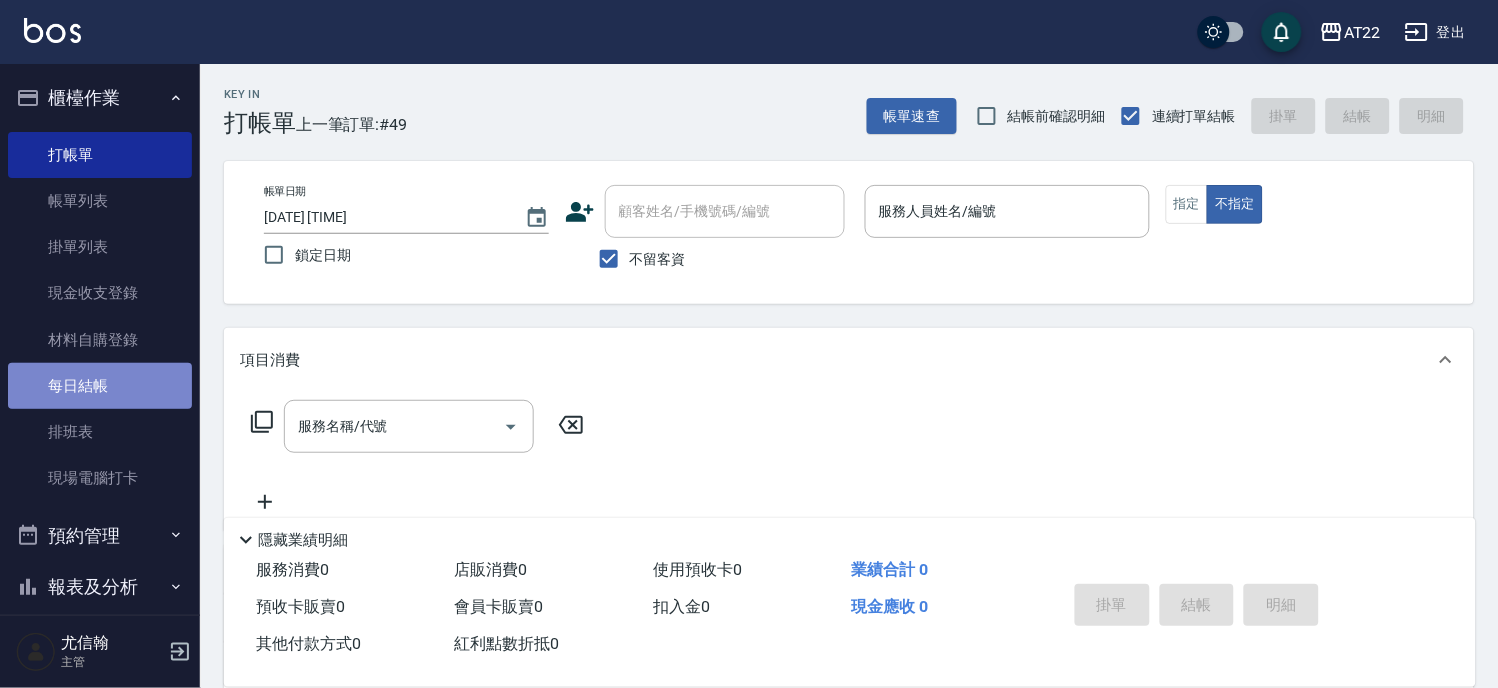 click on "每日結帳" at bounding box center [100, 386] 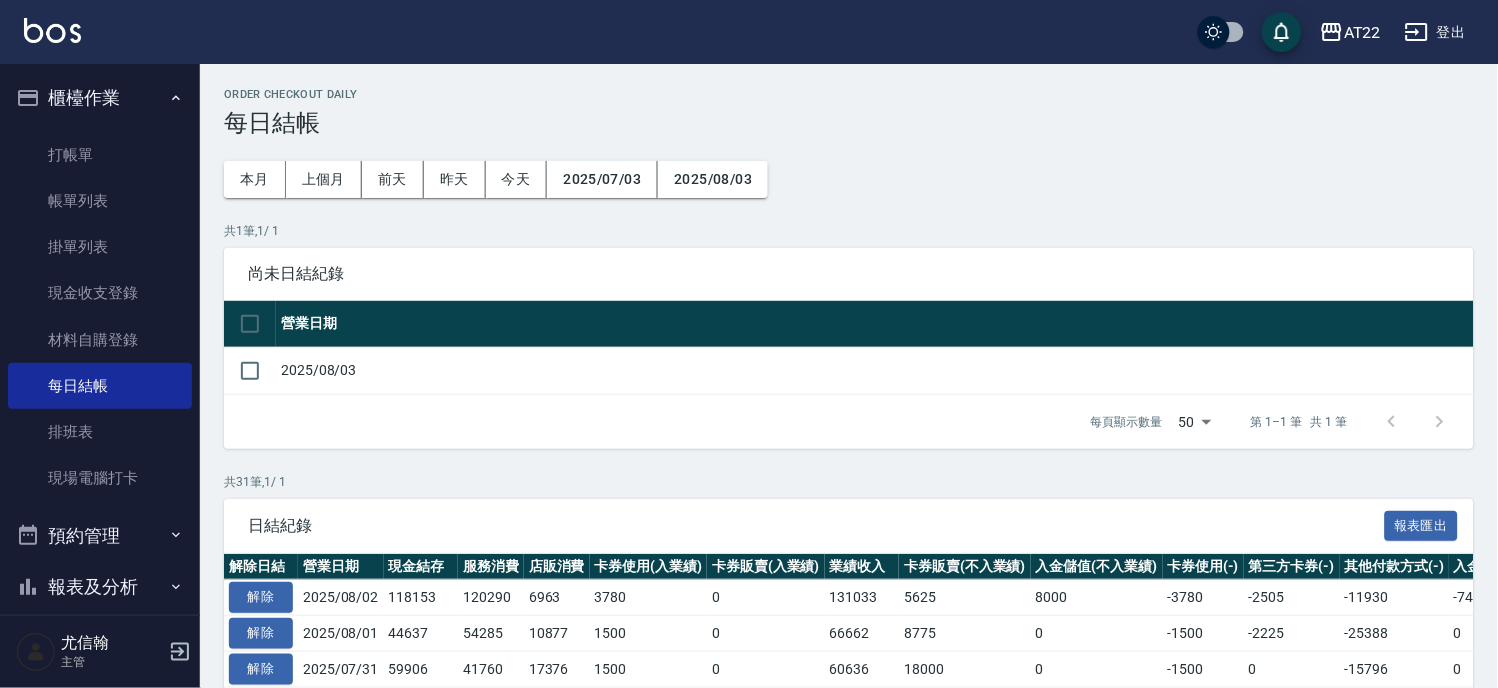 click on "2025/08/03" at bounding box center (875, 370) 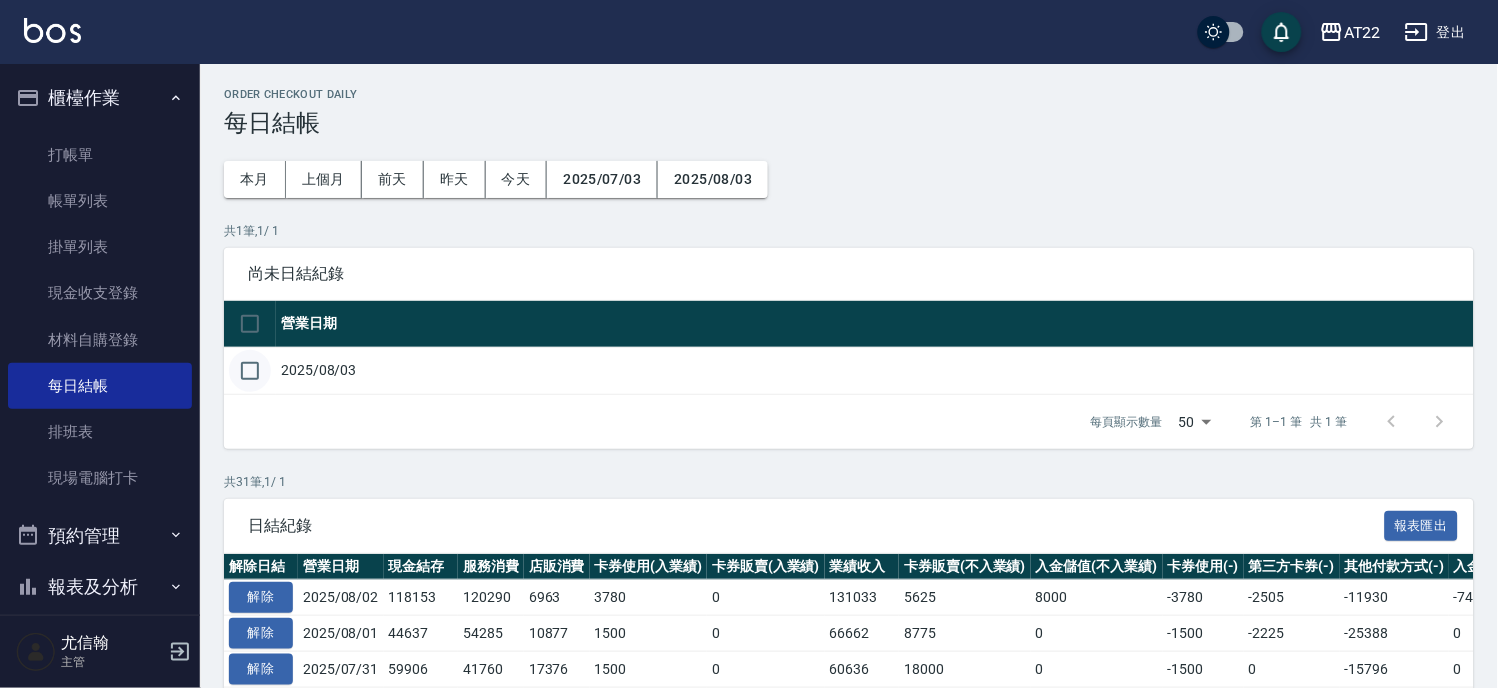 click at bounding box center (250, 371) 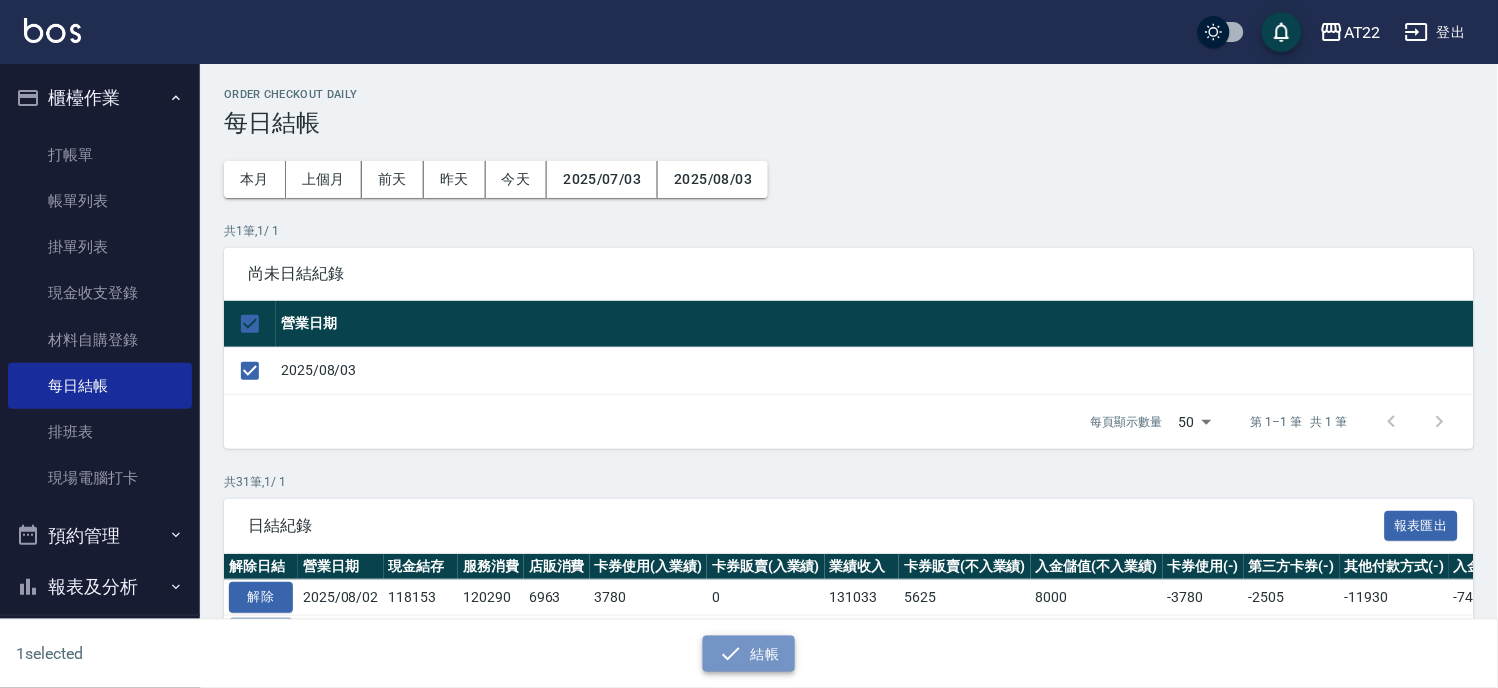 click on "結帳" at bounding box center [749, 654] 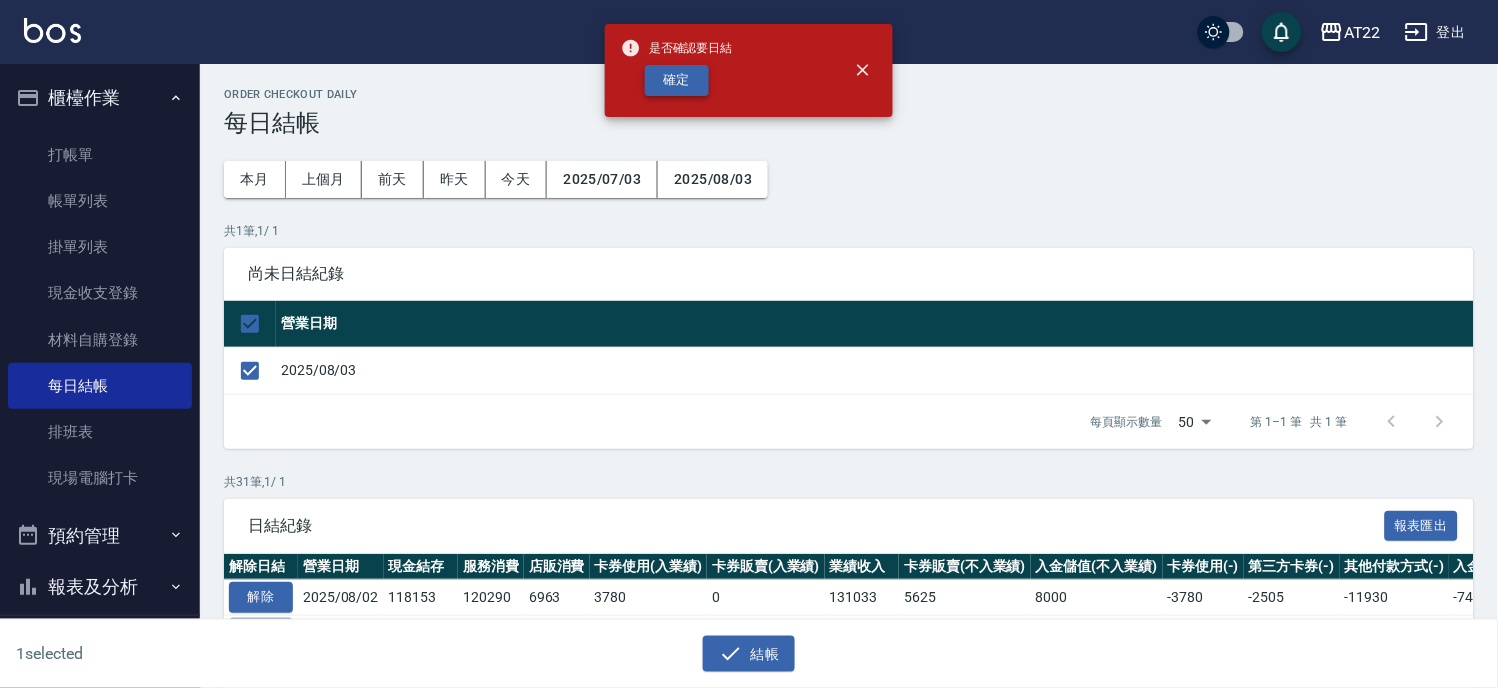 click on "確定" at bounding box center (677, 80) 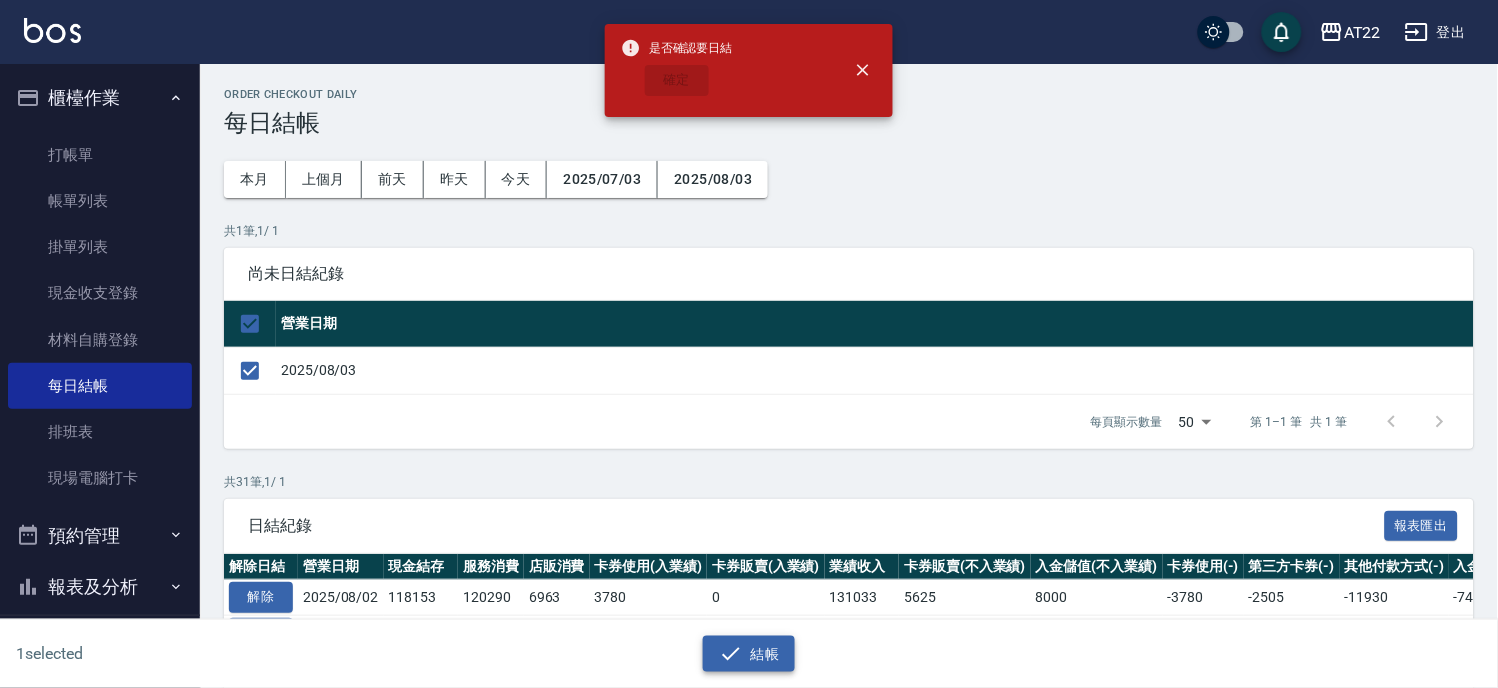 checkbox on "false" 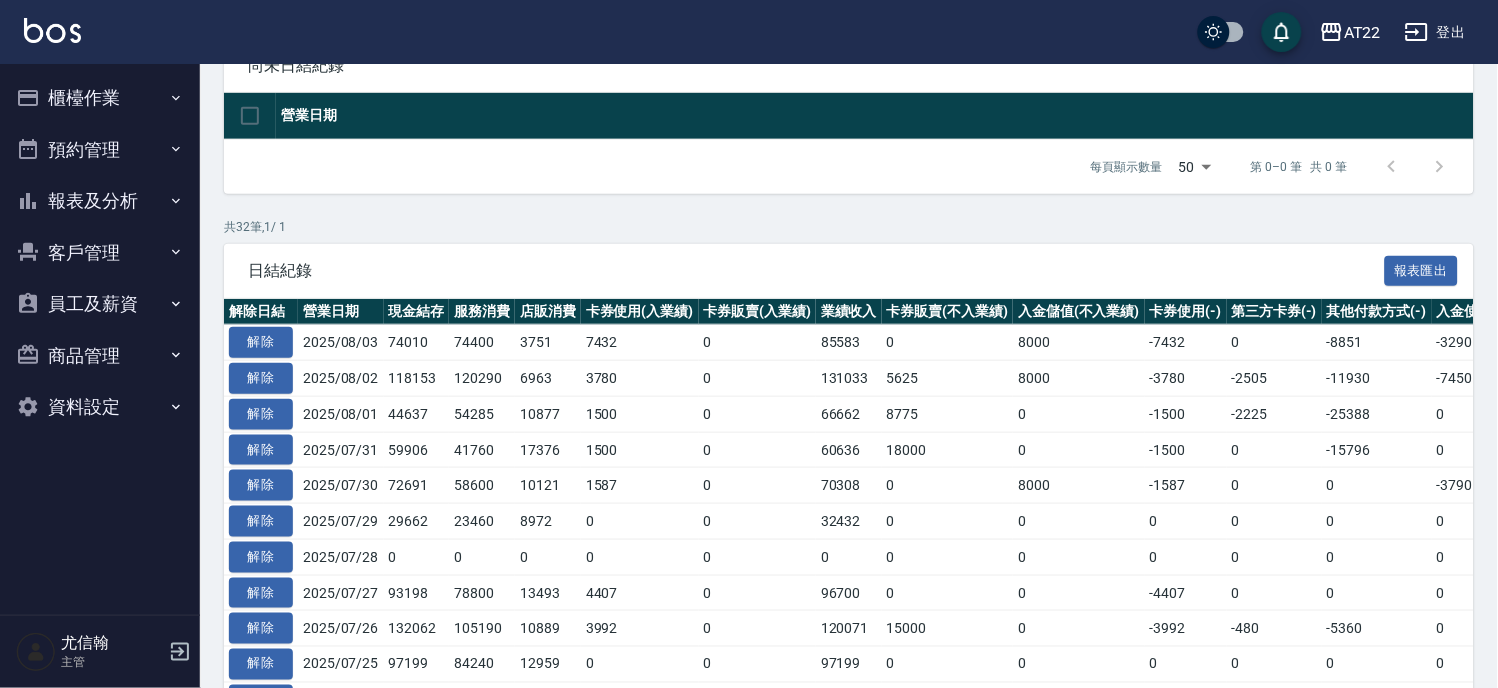 scroll, scrollTop: 222, scrollLeft: 0, axis: vertical 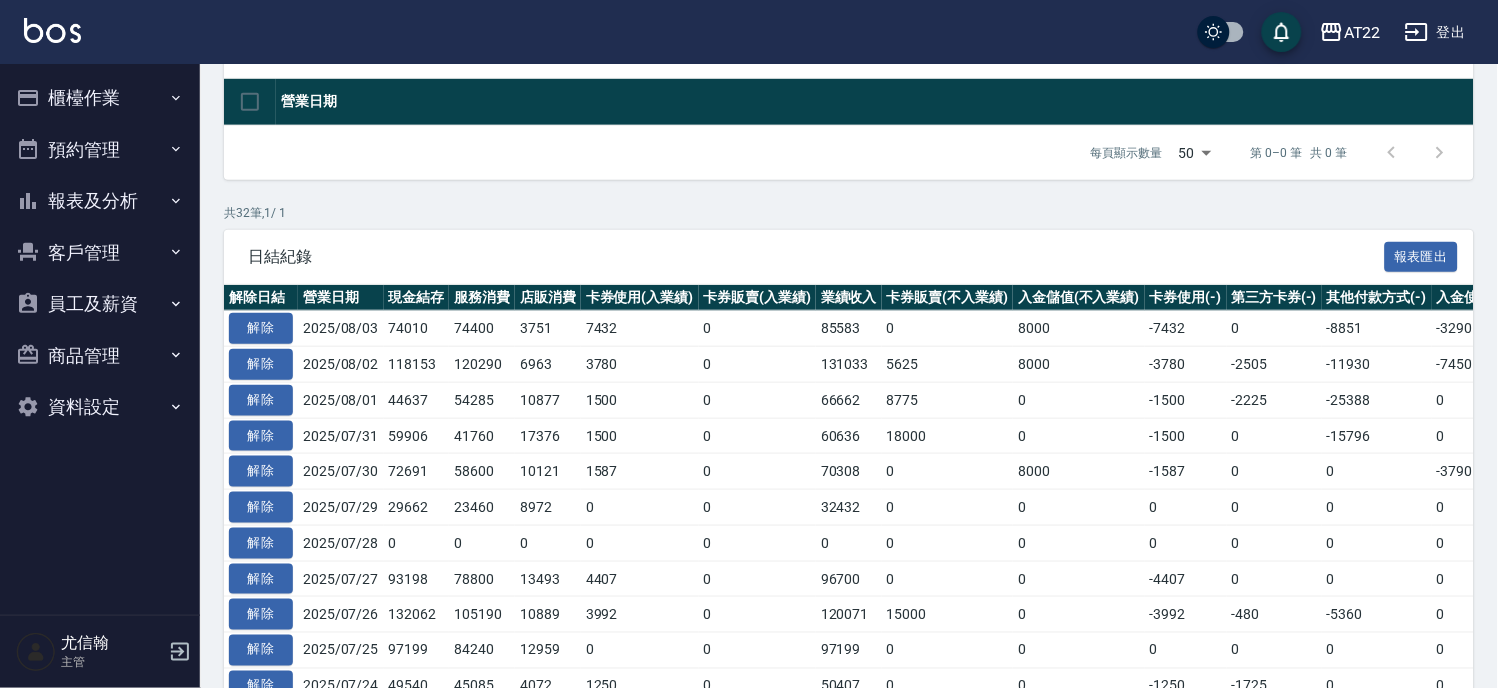 click on "報表及分析" at bounding box center [100, 201] 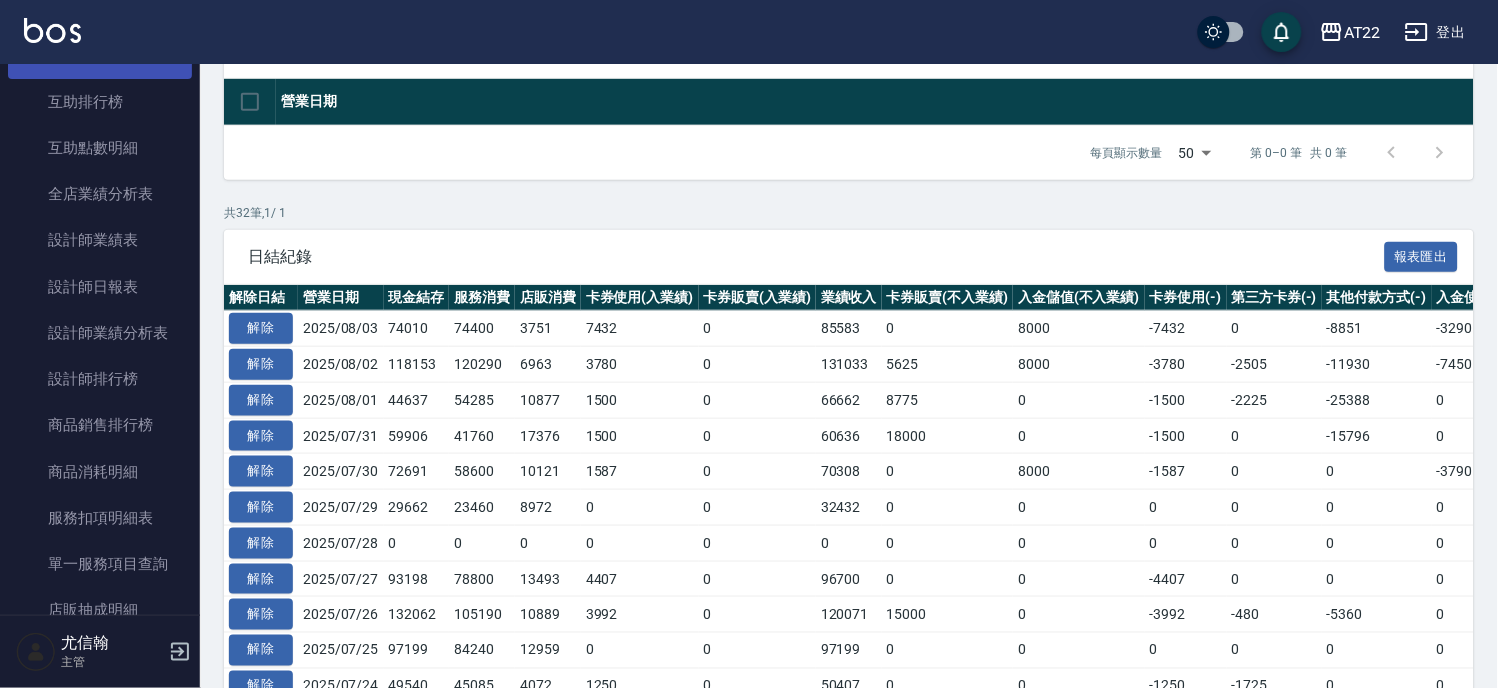 scroll, scrollTop: 555, scrollLeft: 0, axis: vertical 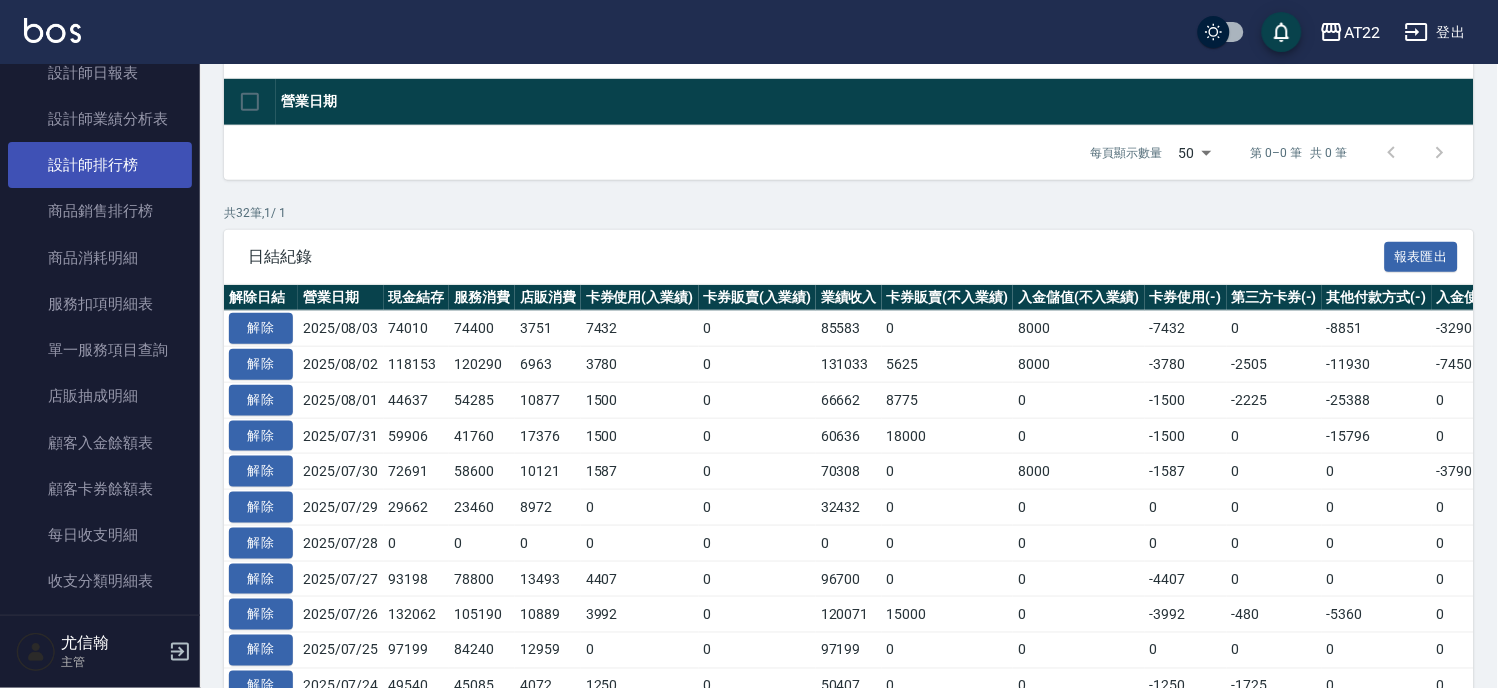 drag, startPoint x: 125, startPoint y: 142, endPoint x: 141, endPoint y: 148, distance: 17.088007 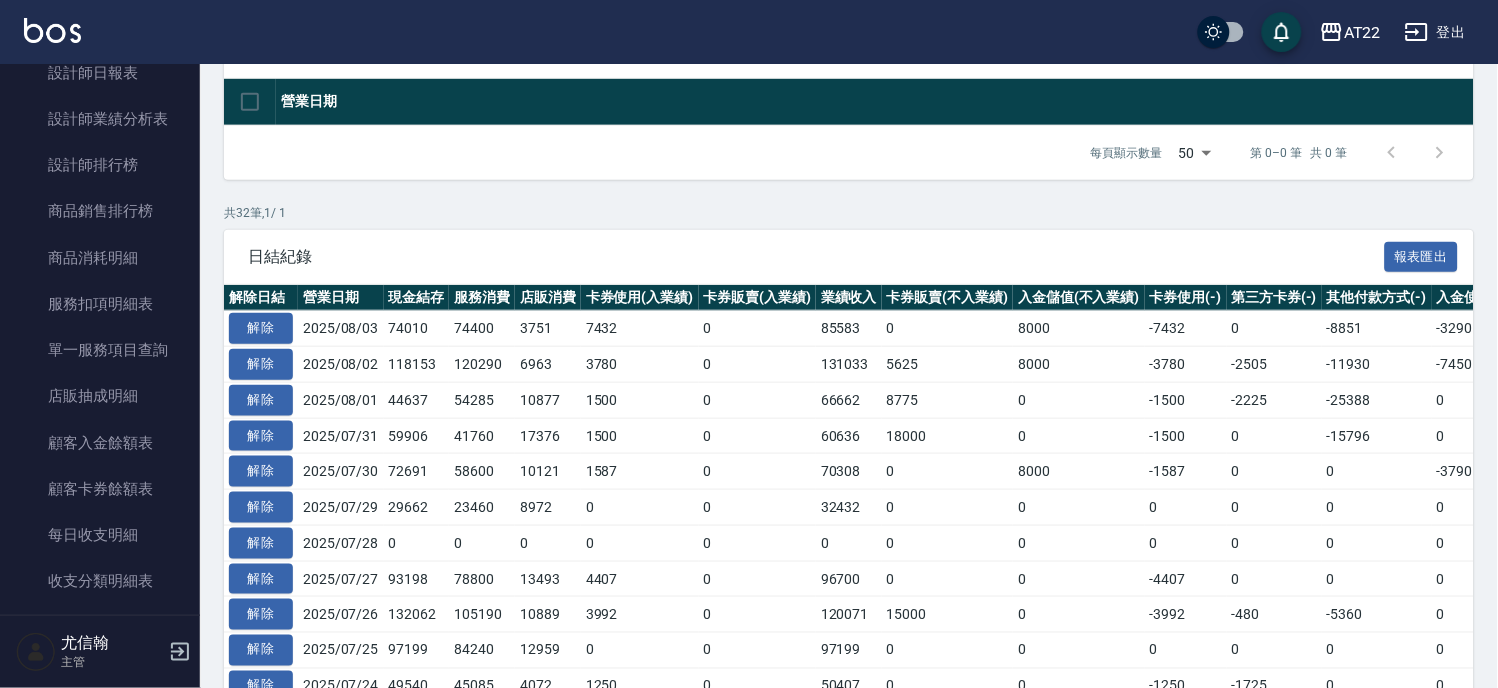 scroll, scrollTop: 0, scrollLeft: 0, axis: both 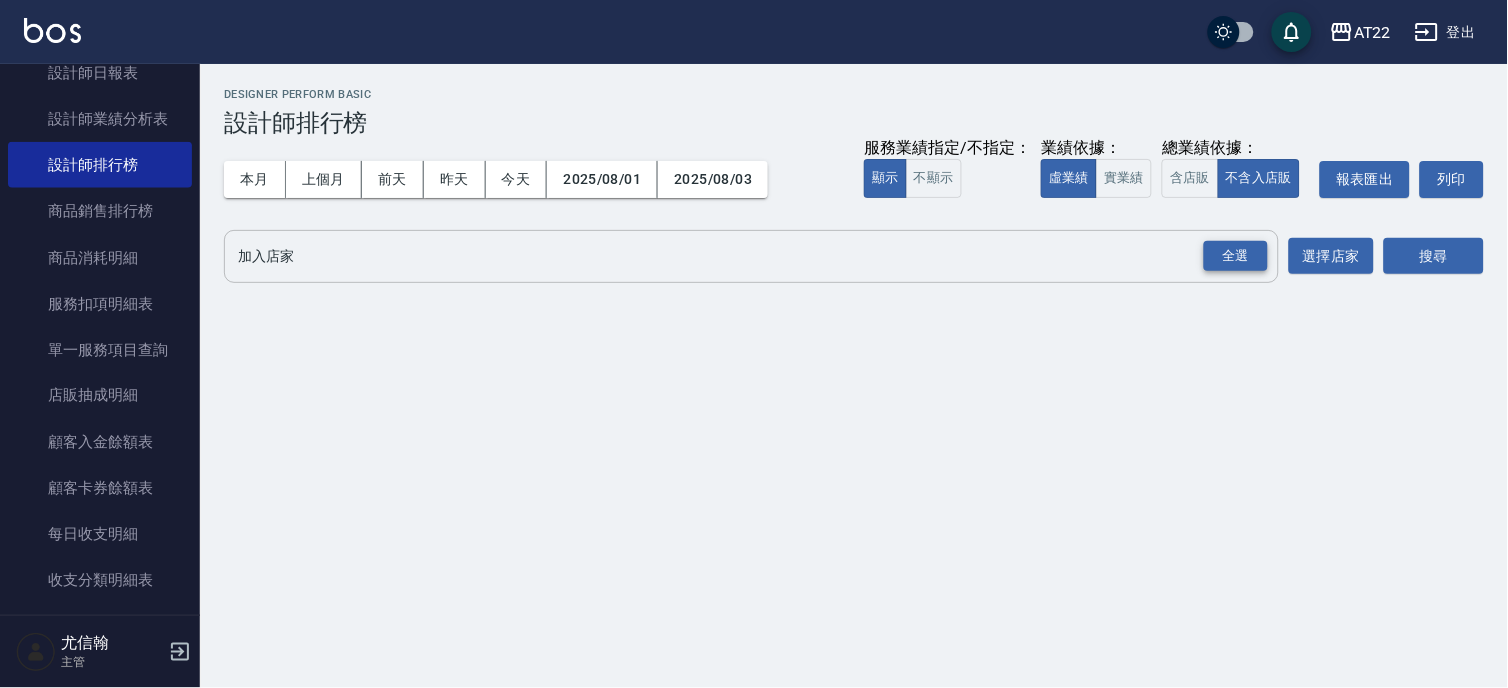 click on "全選" at bounding box center (1236, 256) 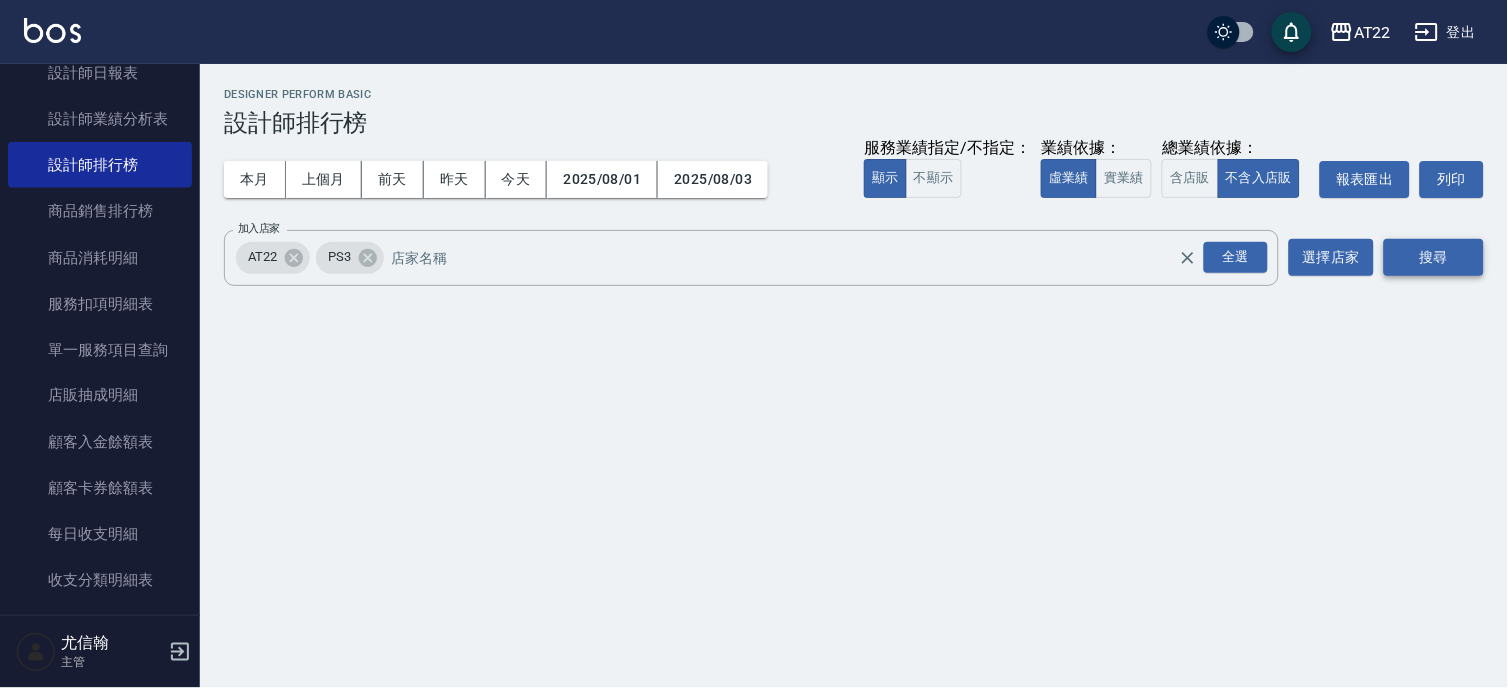 click on "搜尋" at bounding box center (1434, 257) 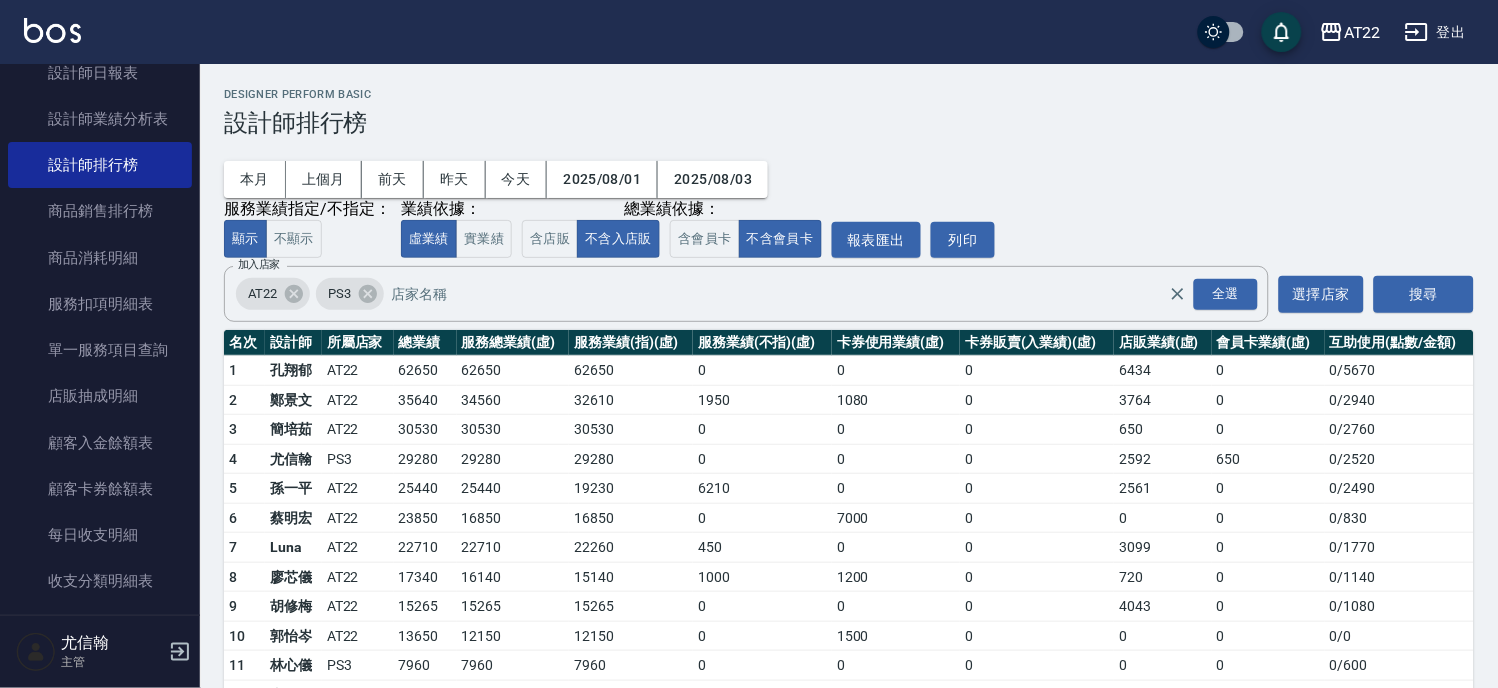 scroll, scrollTop: 111, scrollLeft: 0, axis: vertical 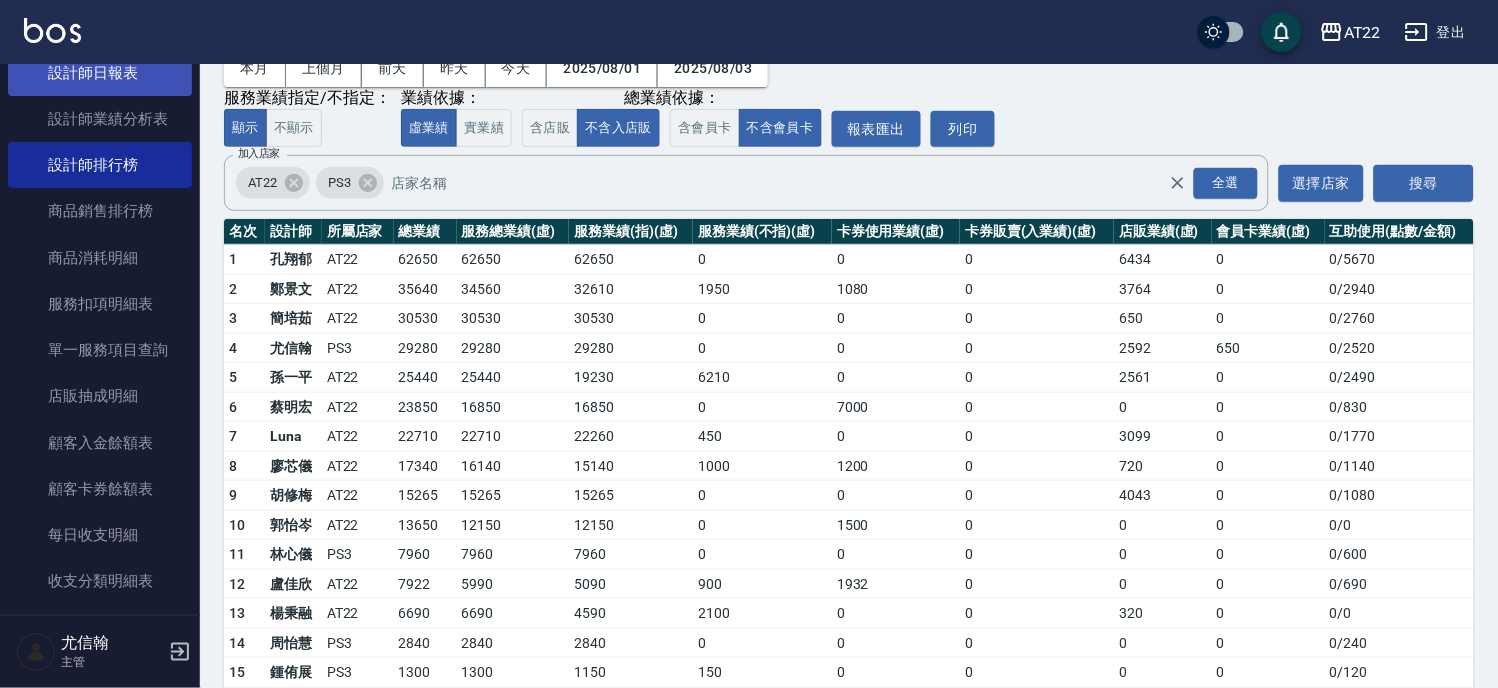 click on "設計師日報表" at bounding box center [100, 73] 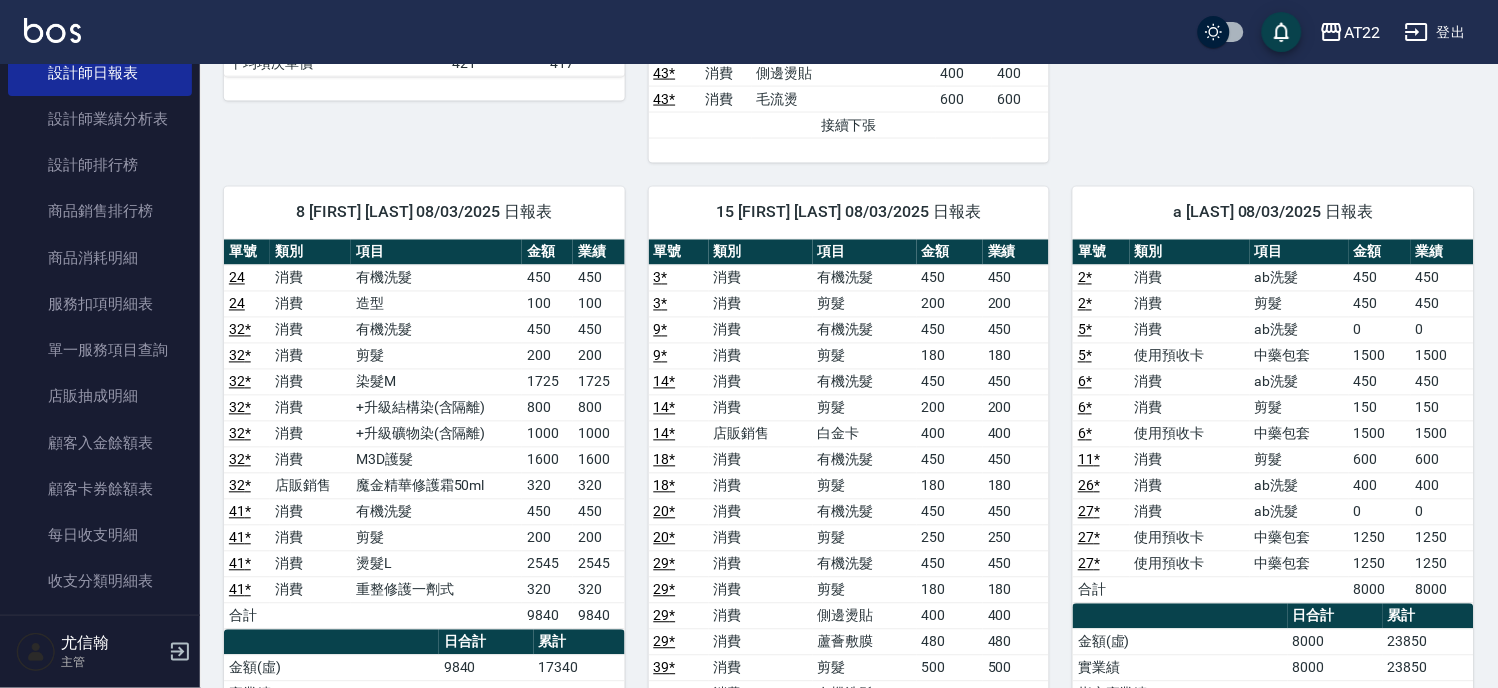 scroll, scrollTop: 2444, scrollLeft: 0, axis: vertical 